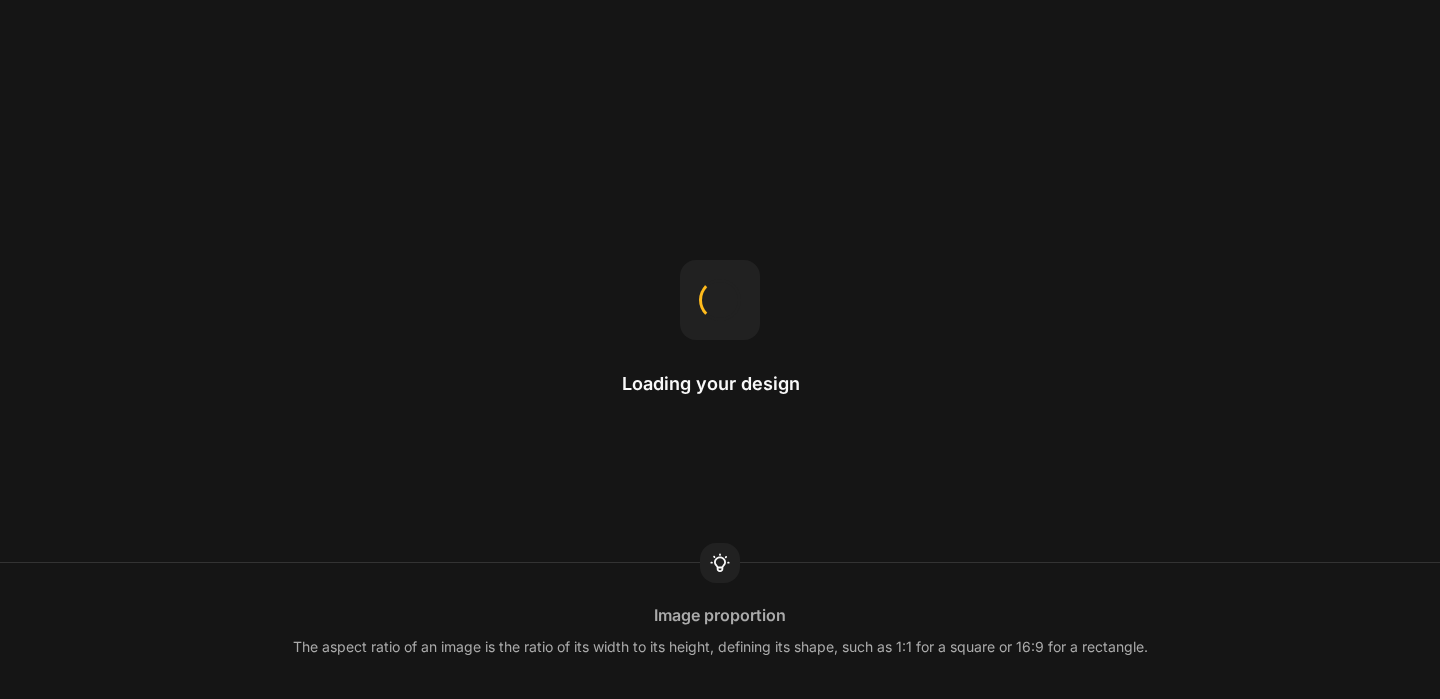 scroll, scrollTop: 0, scrollLeft: 0, axis: both 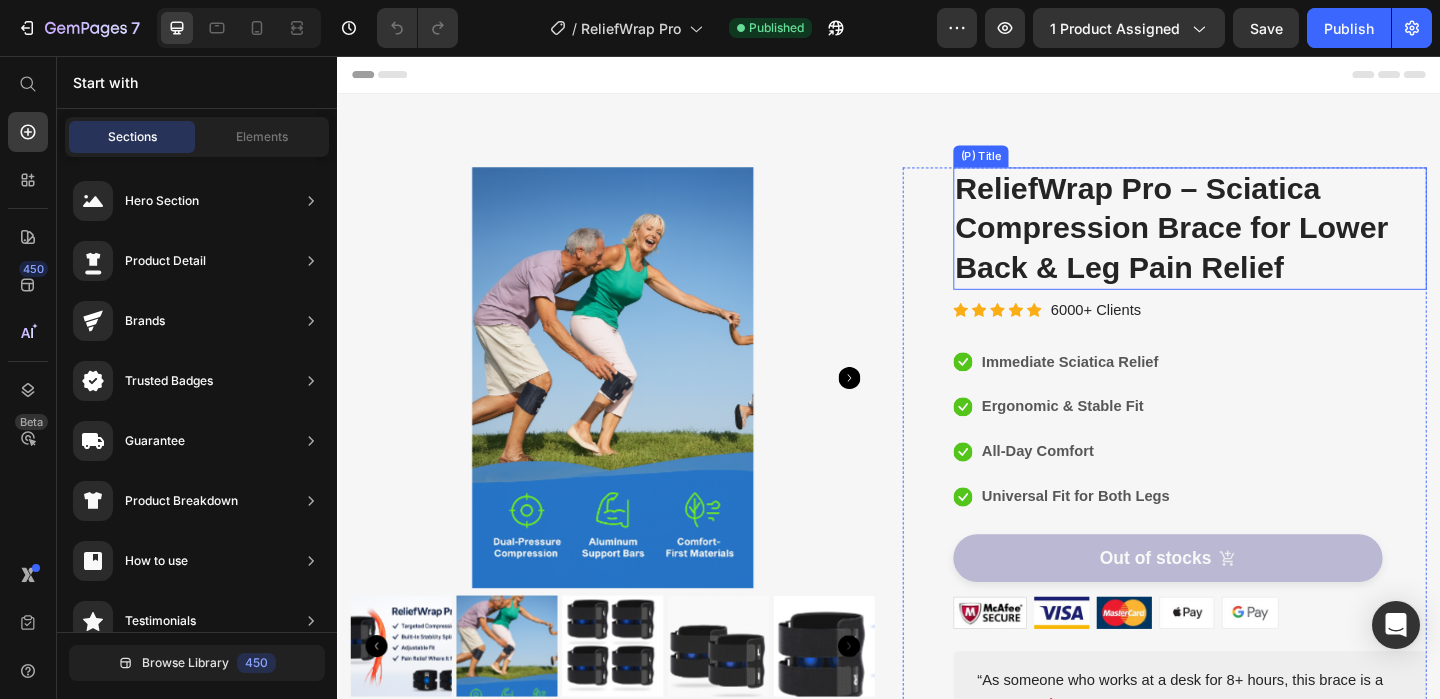 click on "ReliefWrap Pro – Sciatica Compression Brace for Lower Back & Leg Pain Relief" at bounding box center (1264, 243) 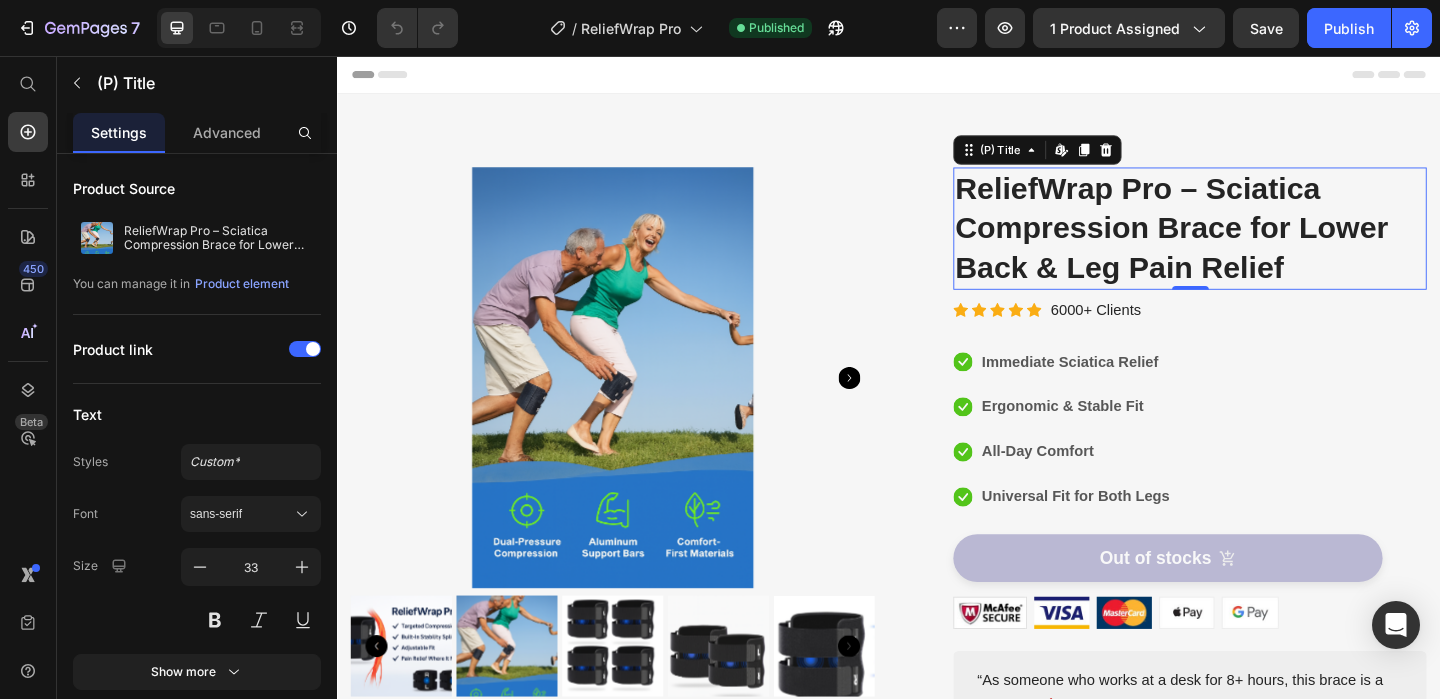 click on "ReliefWrap Pro – Sciatica Compression Brace for Lower Back & Leg Pain Relief" at bounding box center [1264, 243] 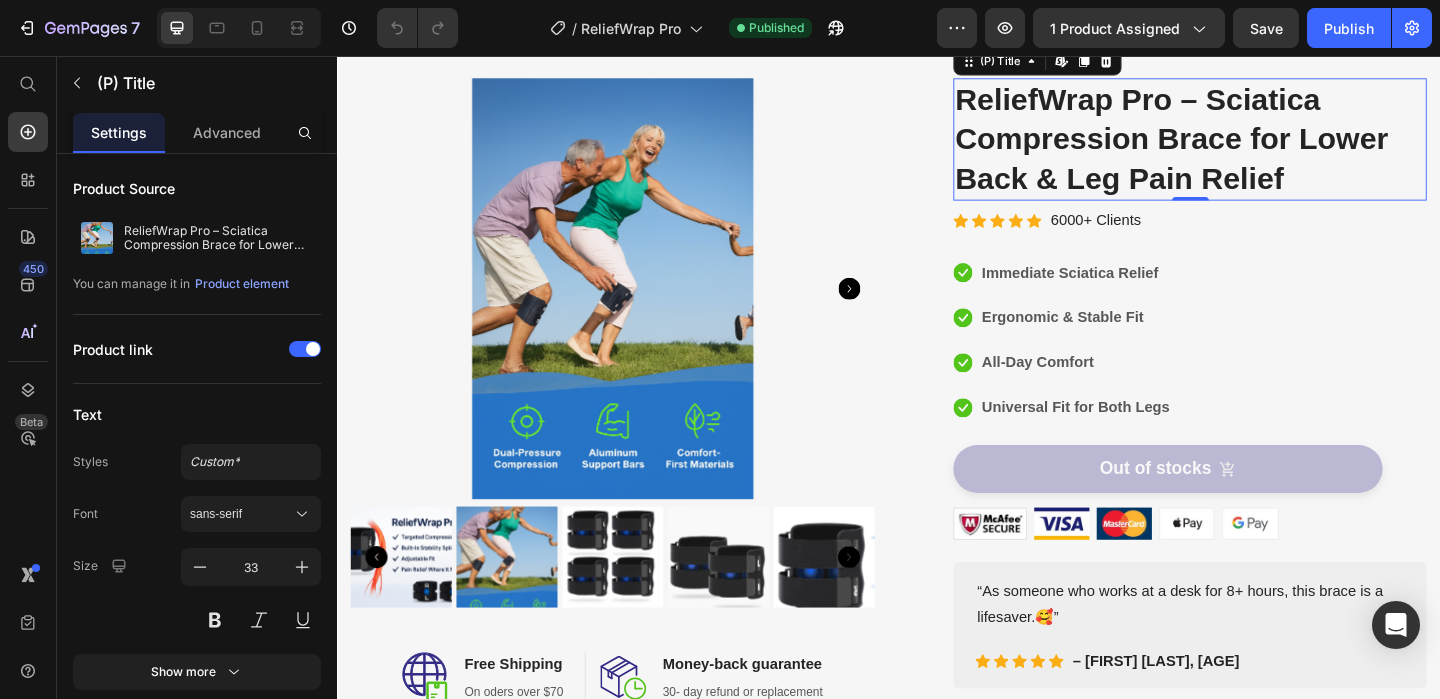 scroll, scrollTop: 108, scrollLeft: 0, axis: vertical 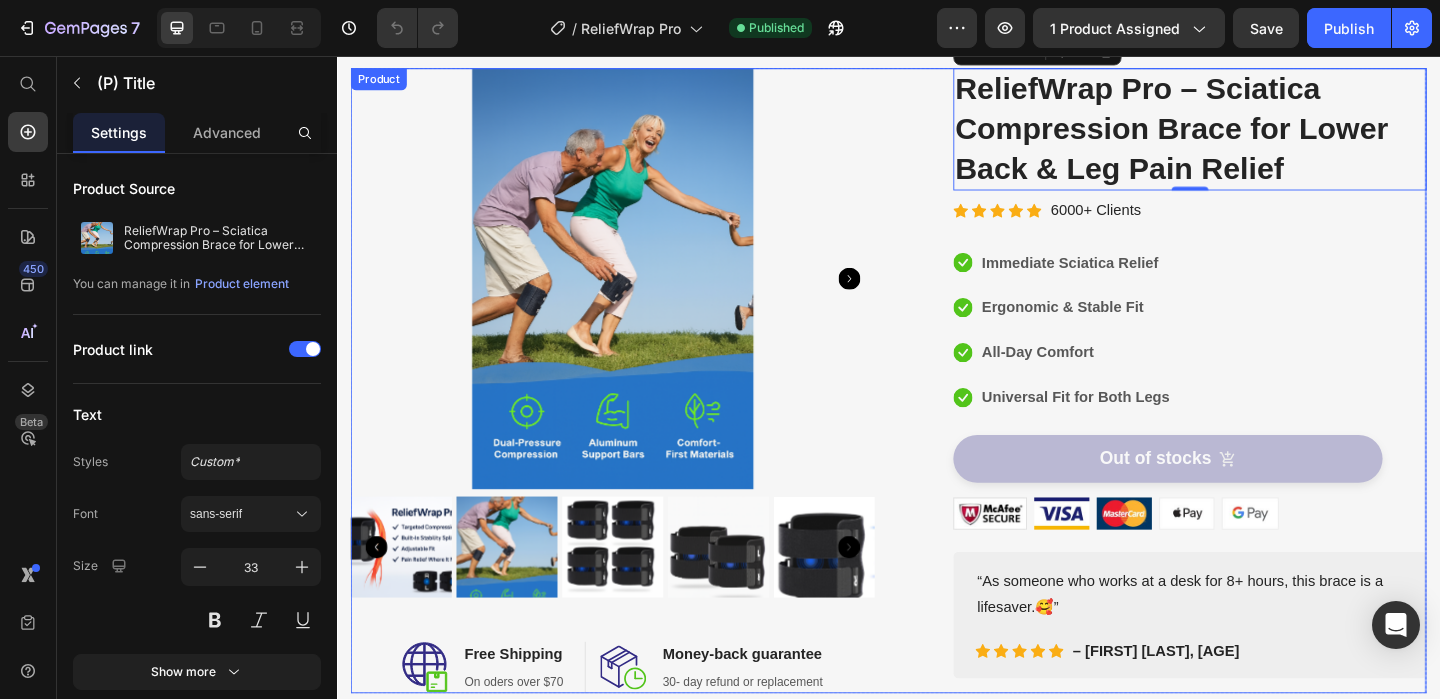click on "Product Images Image Free Shipping Heading On oders over $70 Text block Row Image Money-back guarantee Heading 30- day refund or replacement Text block Row Row Row (P) Images & Gallery ReliefWrap Pro – Sciatica Compression Brace for Lower Back & Leg Pain Relief (P) Title   Edit content in Shopify 0                Icon                Icon                Icon                Icon                Icon Icon List Hoz 6000+ Clients Text block Row
Icon Immediate Sciatica Relief Text block
Icon Ergonomic & Stable Fit Text block
Icon All-Day Comfort Text block
Icon Universal Fit for Both Legs Text block Icon List Out of stocks (P) Cart Button Image Image Image Image Image Row “As someone who works at a desk for 8+ hours, this brace is a lifesaver.🥰” Text block                Icon                Icon                Icon                Icon                Icon Icon List Hoz - Jeremy P., 32 Text block" at bounding box center [937, 409] 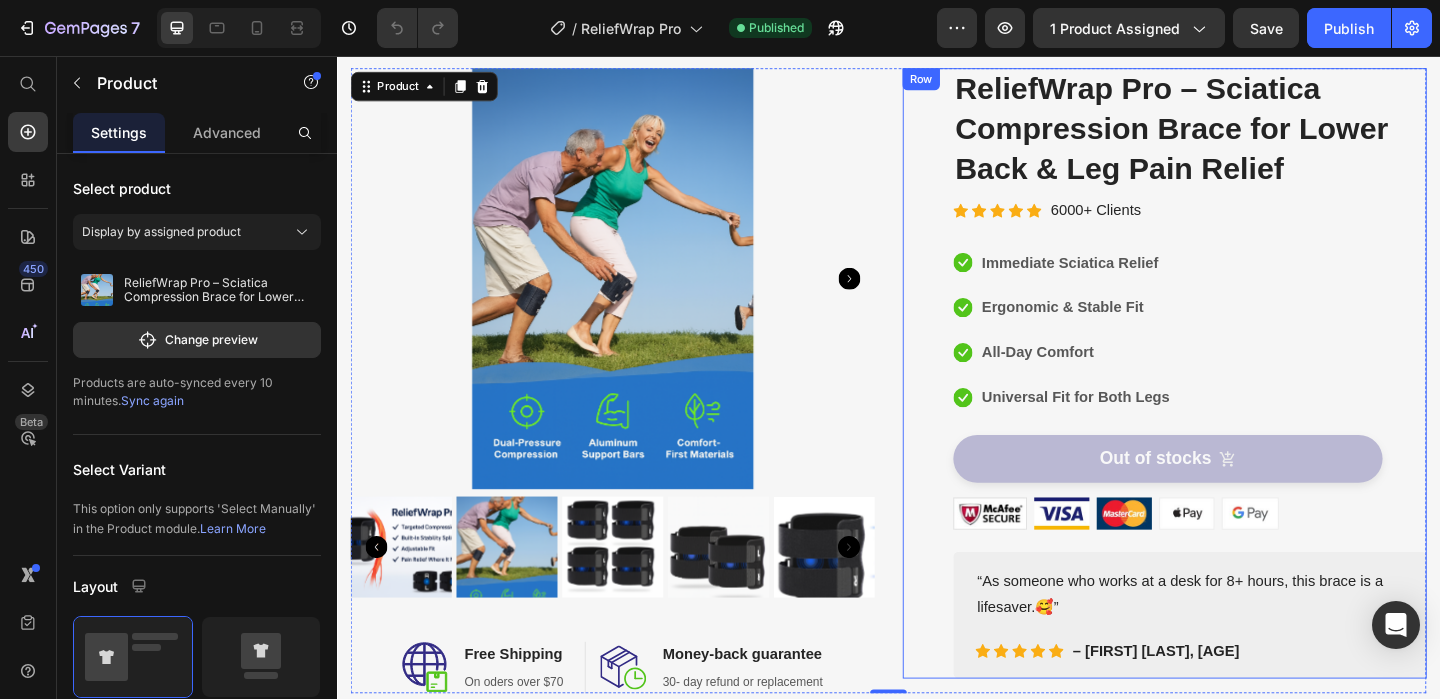 click on "(P) Images & Gallery ReliefWrap Pro – Sciatica Compression Brace for Lower Back & Leg Pain Relief (P) Title                Icon                Icon                Icon                Icon                Icon Icon List Hoz 6000+ Clients Text block Row
Icon Immediate Sciatica Relief Text block
Icon Ergonomic & Stable Fit Text block
Icon All-Day Comfort Text block
Icon Universal Fit for Both Legs Text block Icon List Out of stocks (P) Cart Button Image Image Image Image Image Row “As someone who works at a desk for 8+ hours, this brace is a lifesaver.🥰” Text block                Icon                Icon                Icon                Icon                Icon Icon List Hoz - Jeremy P., 32 Text block Row Row Out of stocks (P) Cart Button Row" at bounding box center [1237, 401] 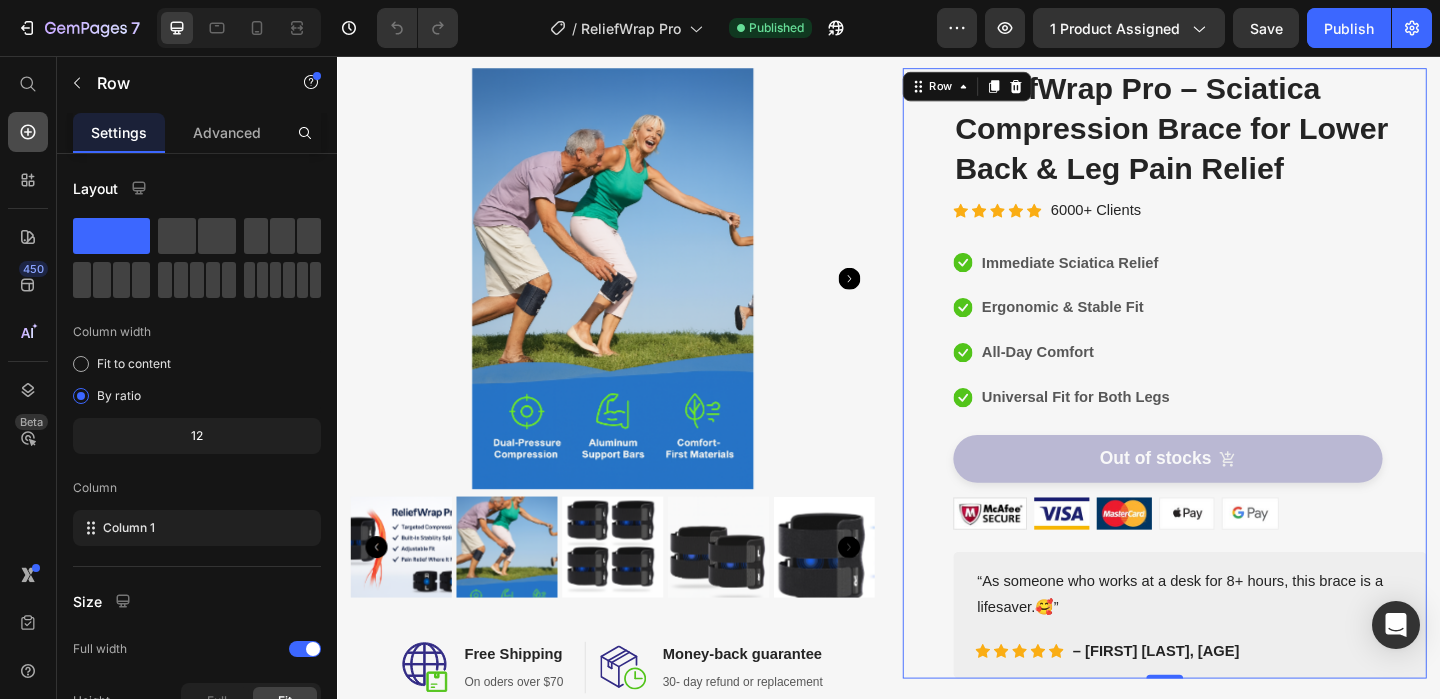 click 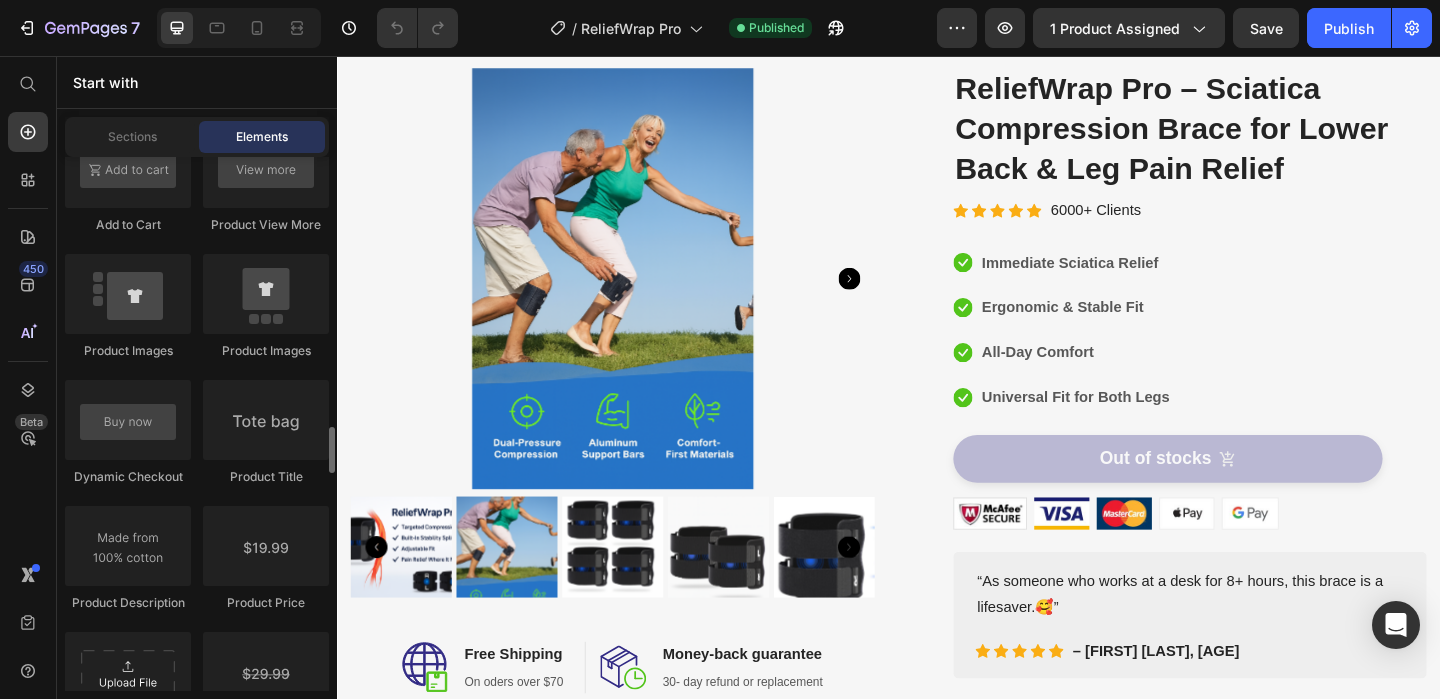 scroll, scrollTop: 3128, scrollLeft: 0, axis: vertical 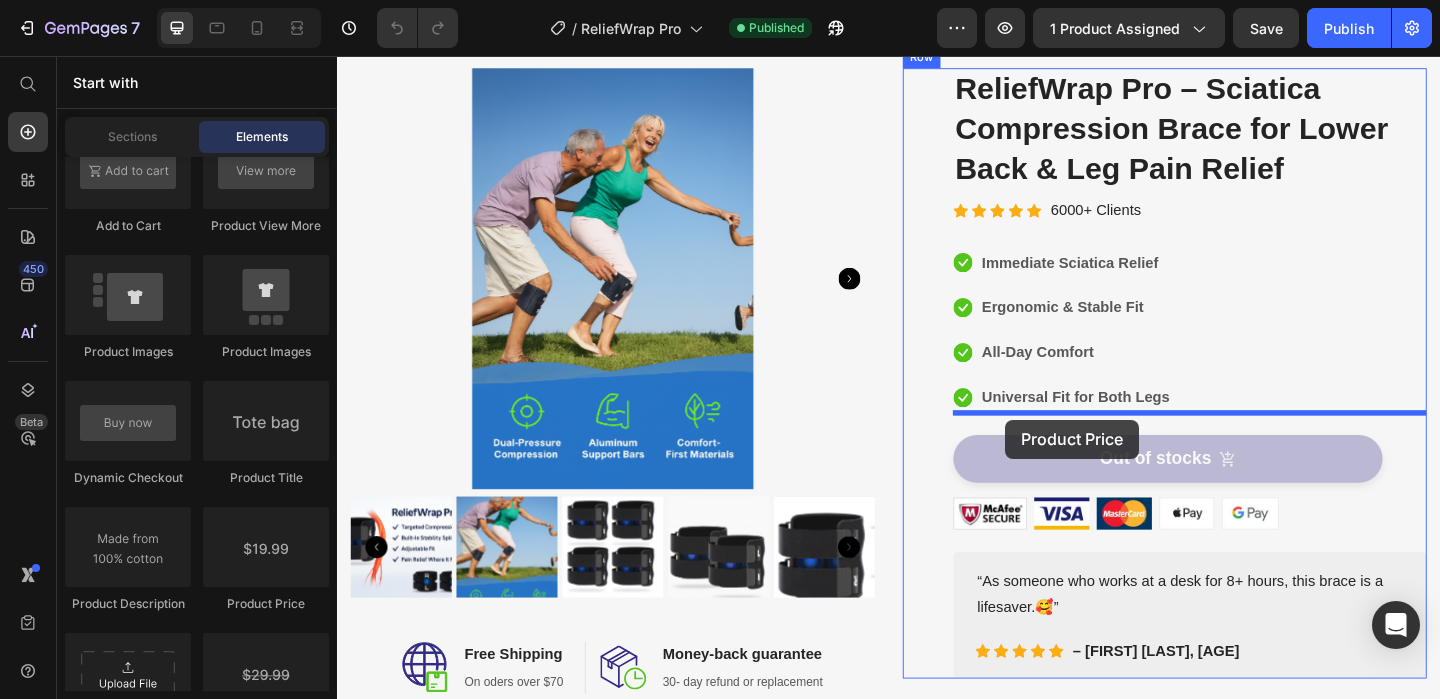 drag, startPoint x: 639, startPoint y: 626, endPoint x: 1064, endPoint y: 452, distance: 459.2396 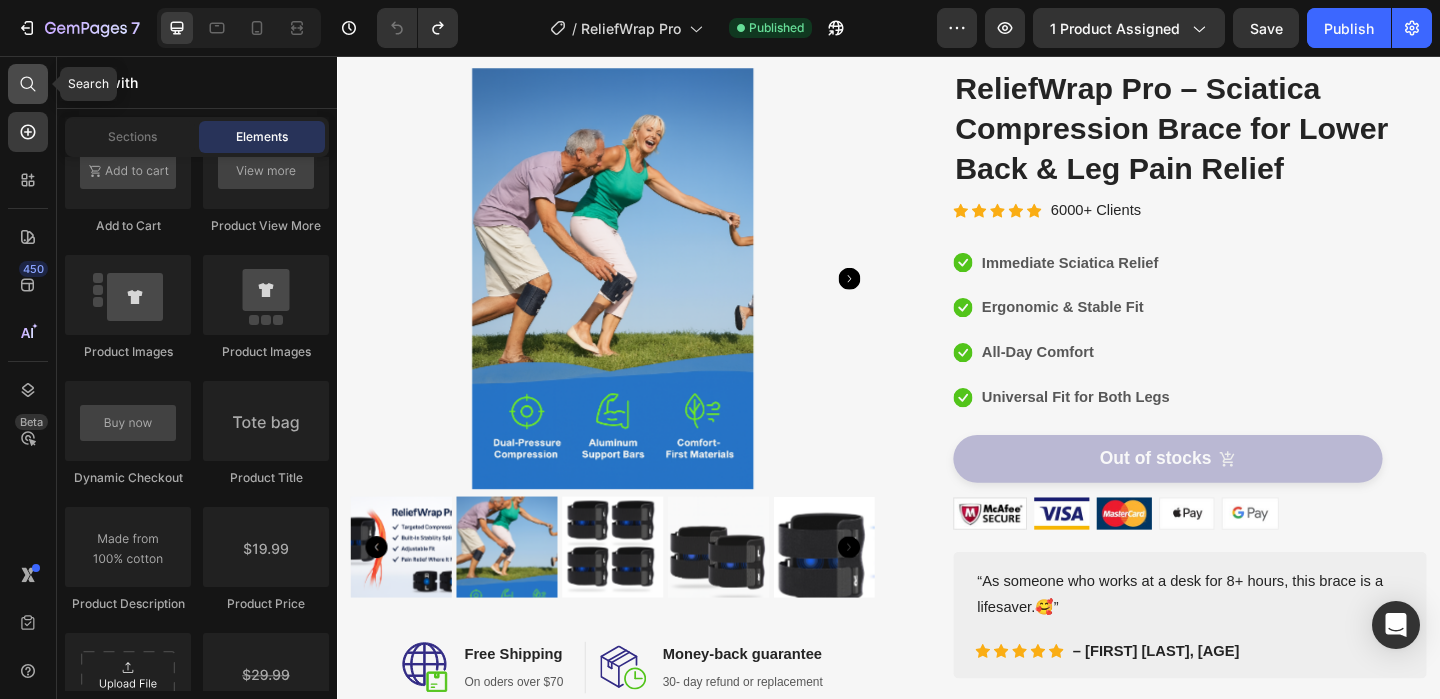 click 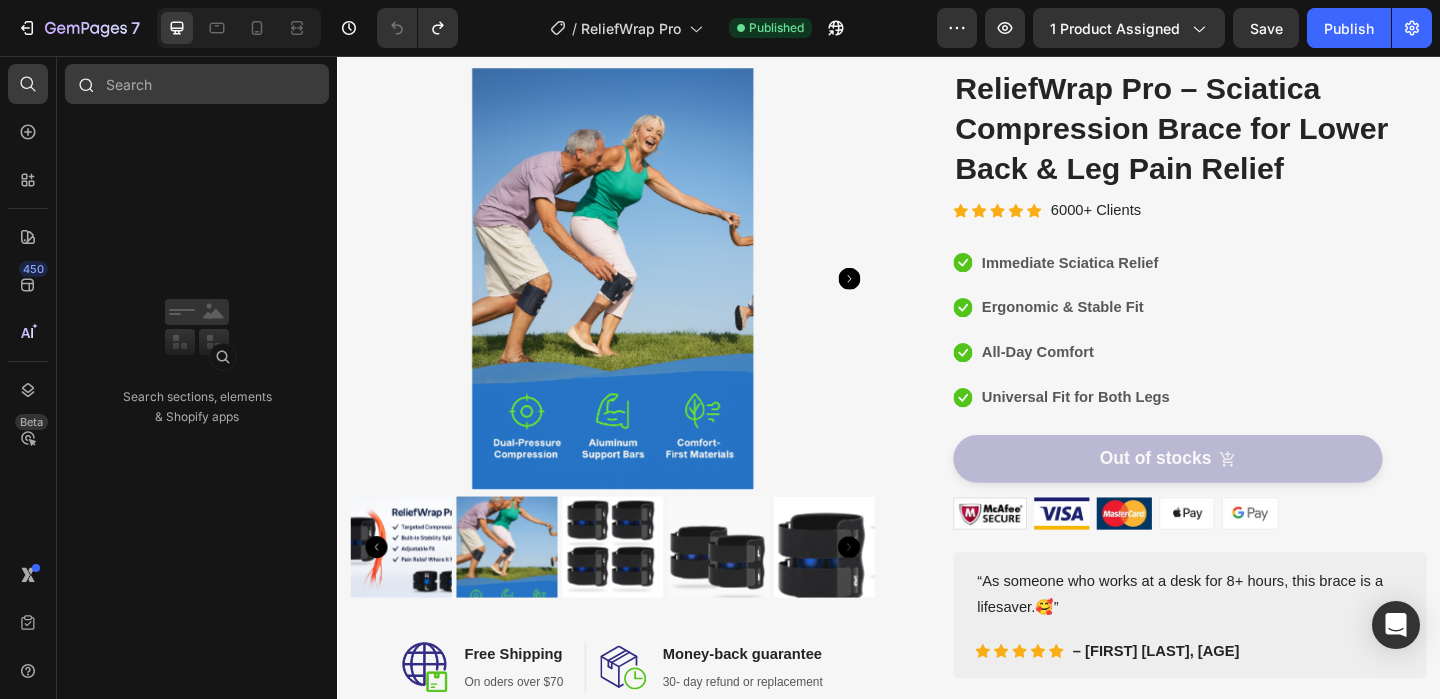 click at bounding box center [197, 84] 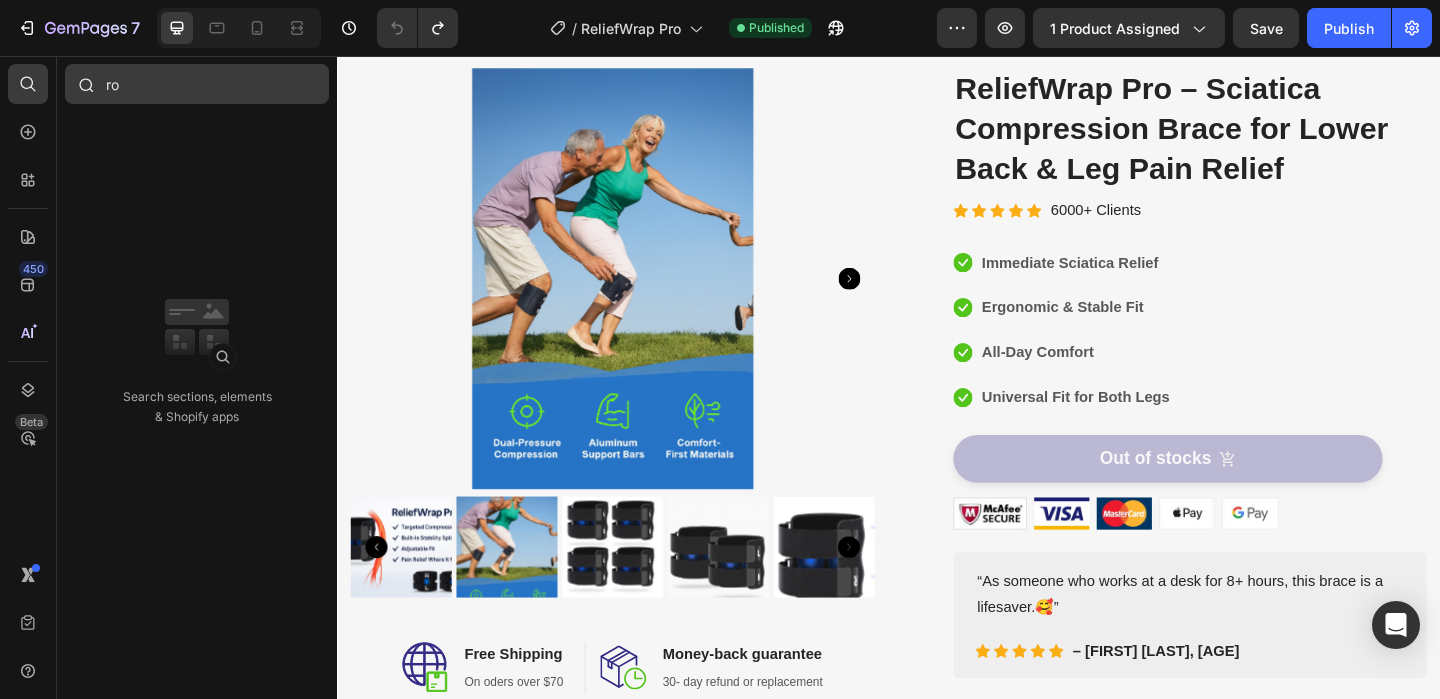 type on "r" 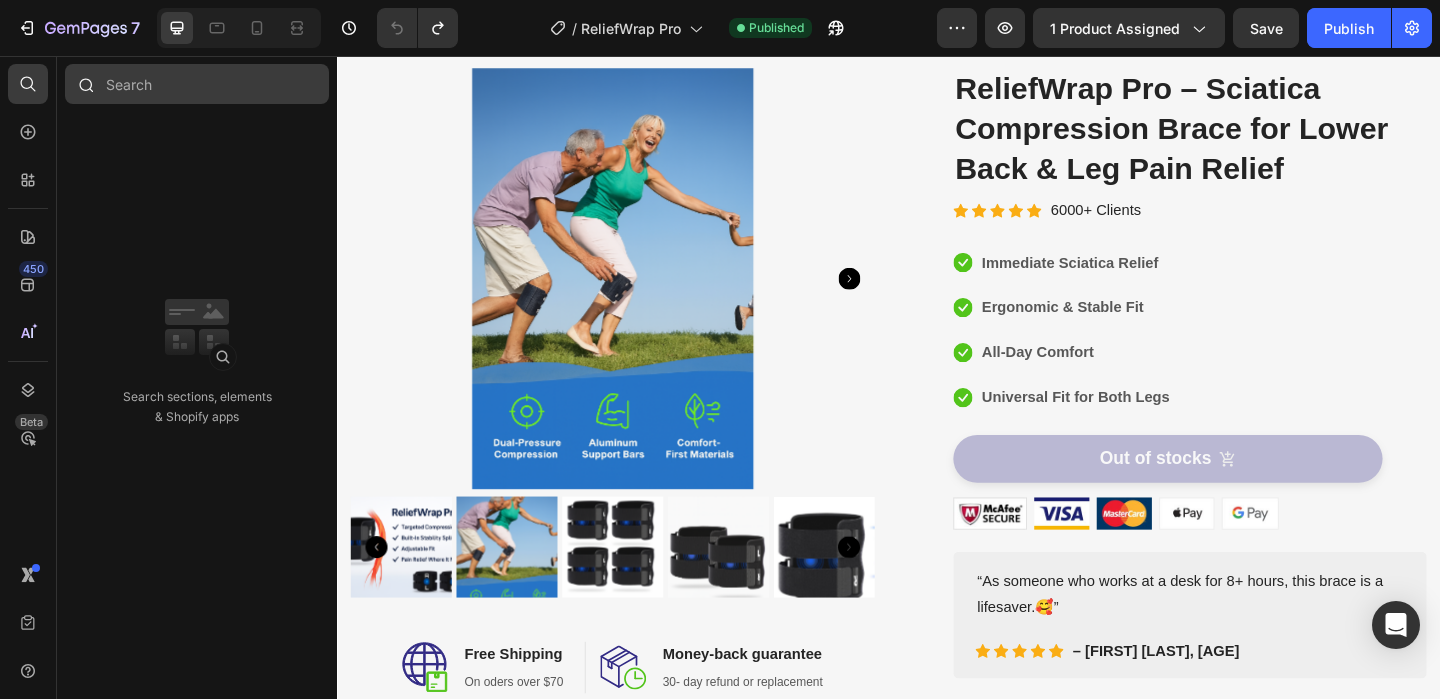 click at bounding box center [197, 84] 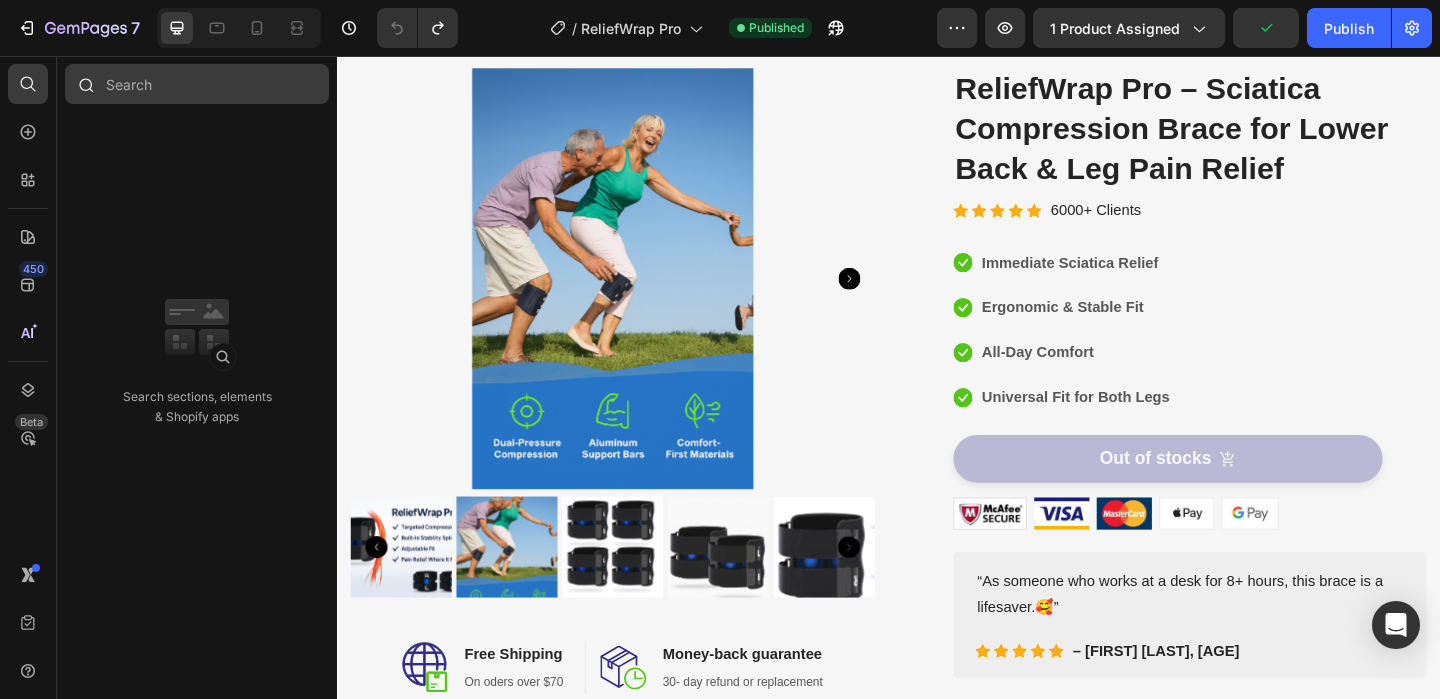 click at bounding box center [197, 84] 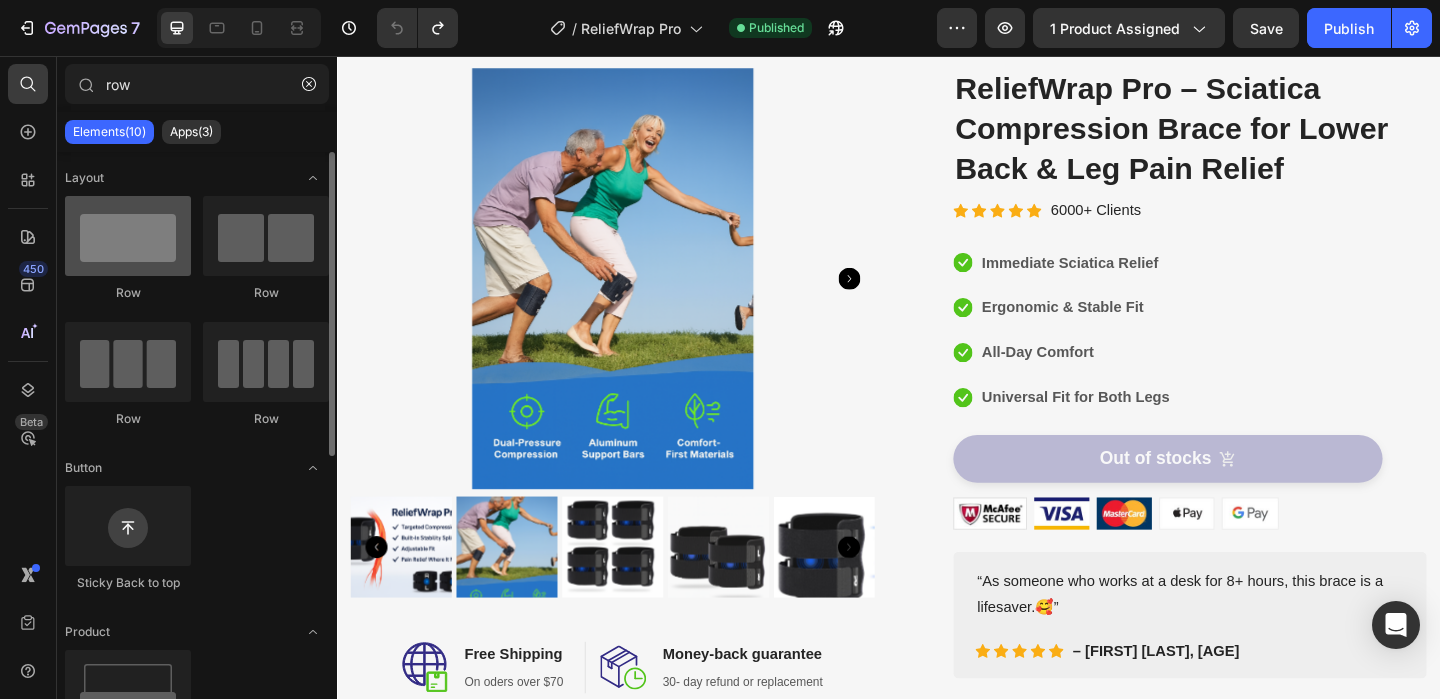 type on "row" 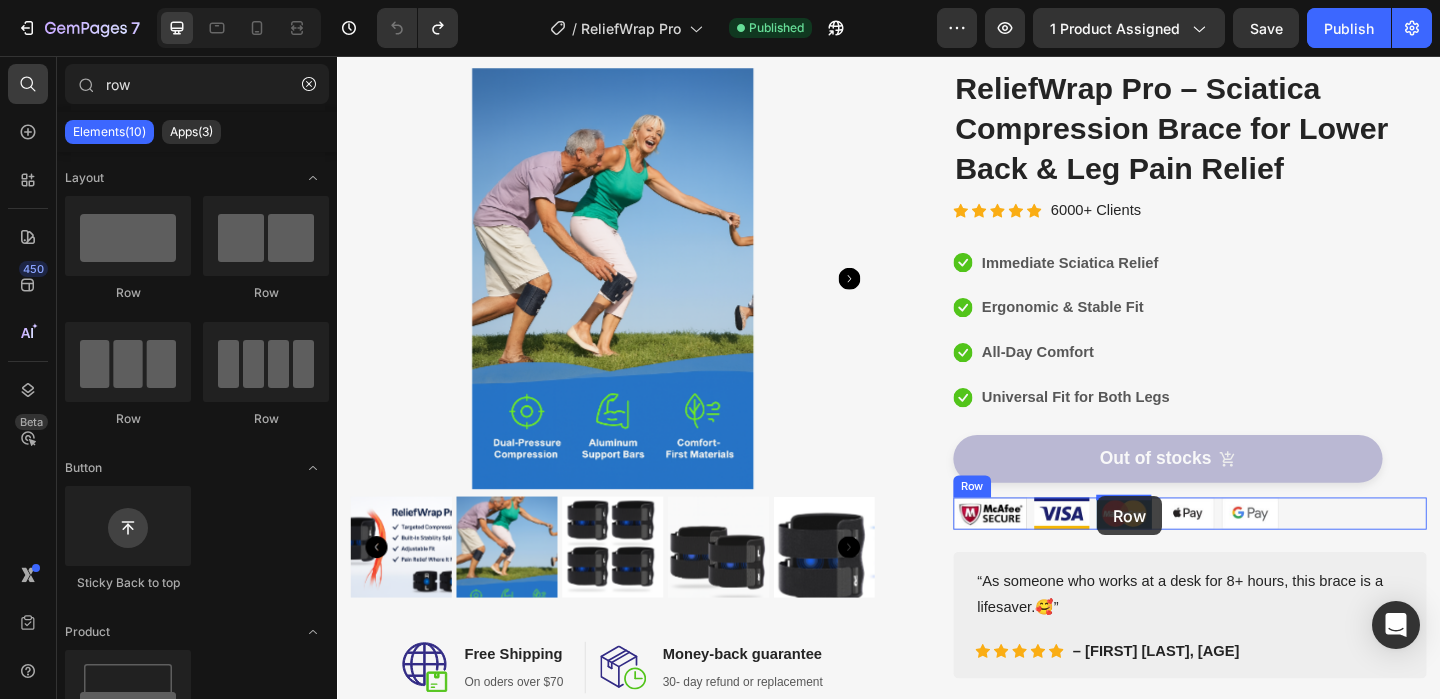 drag, startPoint x: 475, startPoint y: 305, endPoint x: 1164, endPoint y: 535, distance: 726.37524 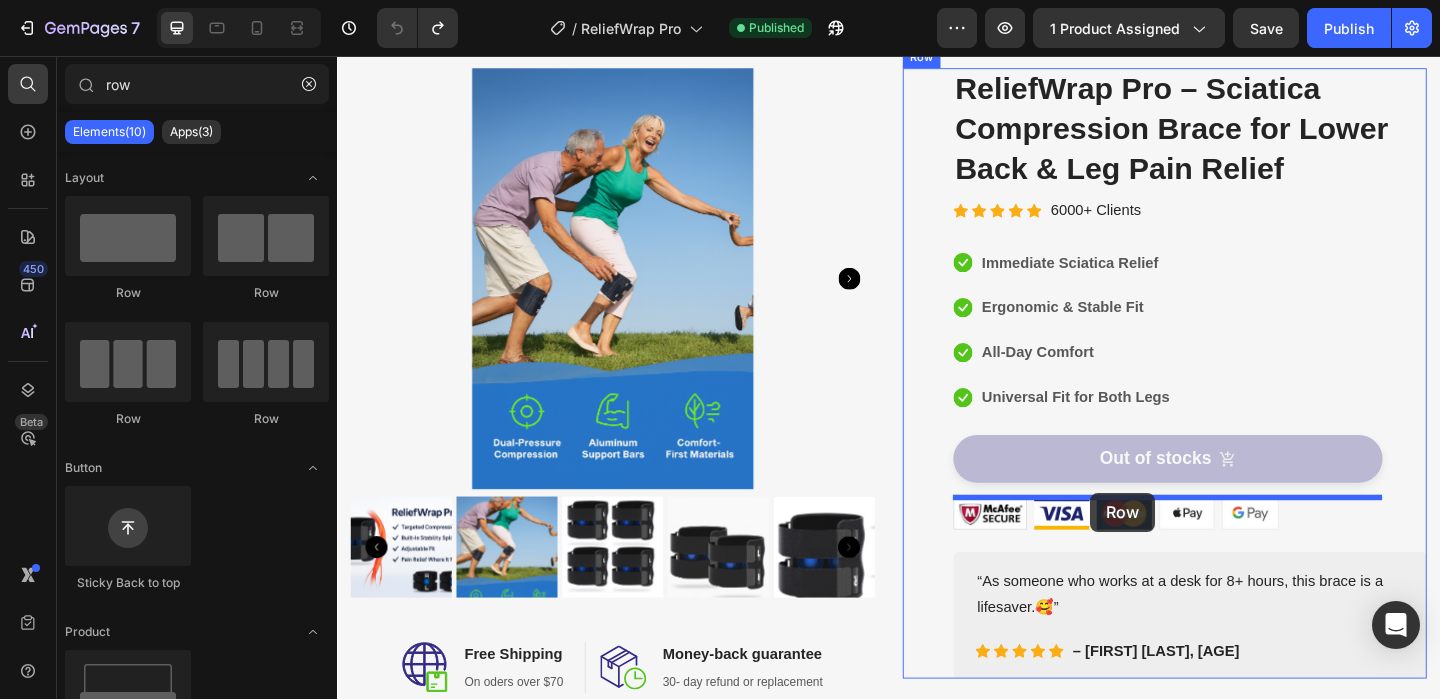 drag, startPoint x: 512, startPoint y: 297, endPoint x: 1156, endPoint y: 531, distance: 685.1949 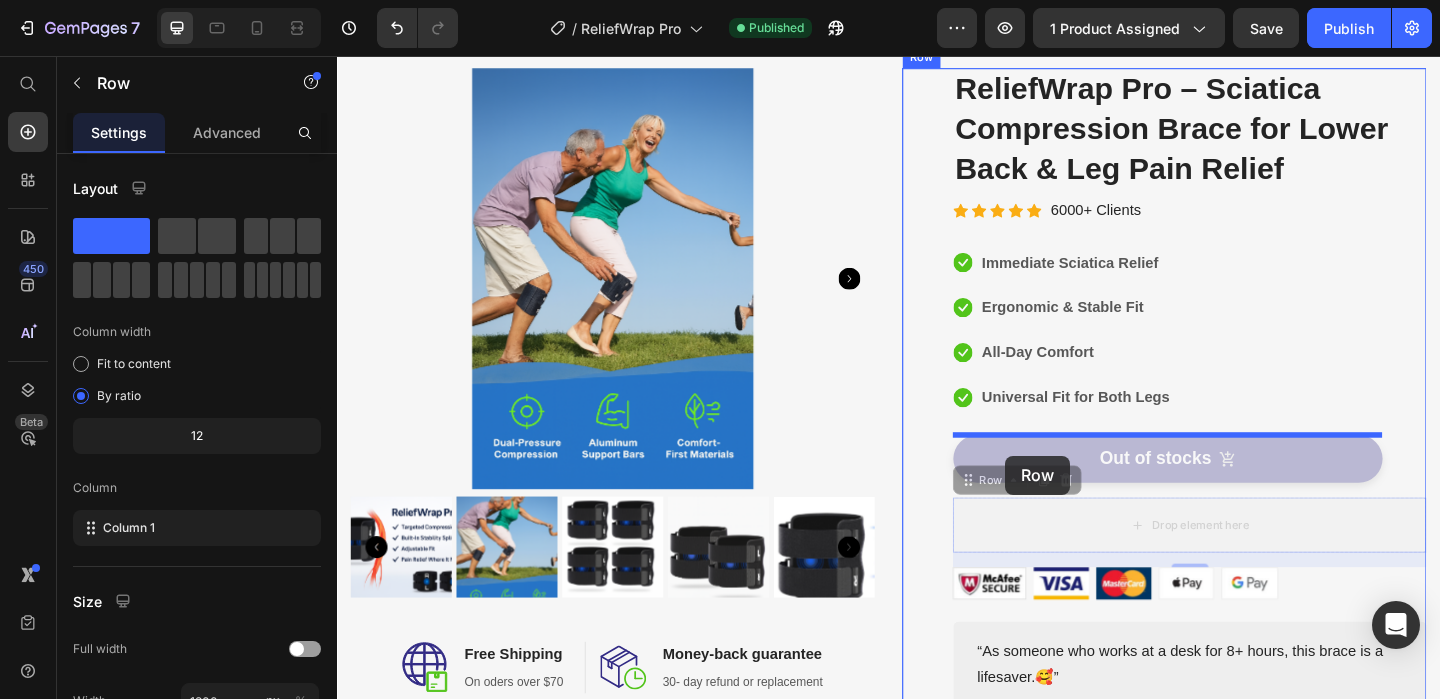 drag, startPoint x: 1062, startPoint y: 459, endPoint x: 1064, endPoint y: 490, distance: 31.06445 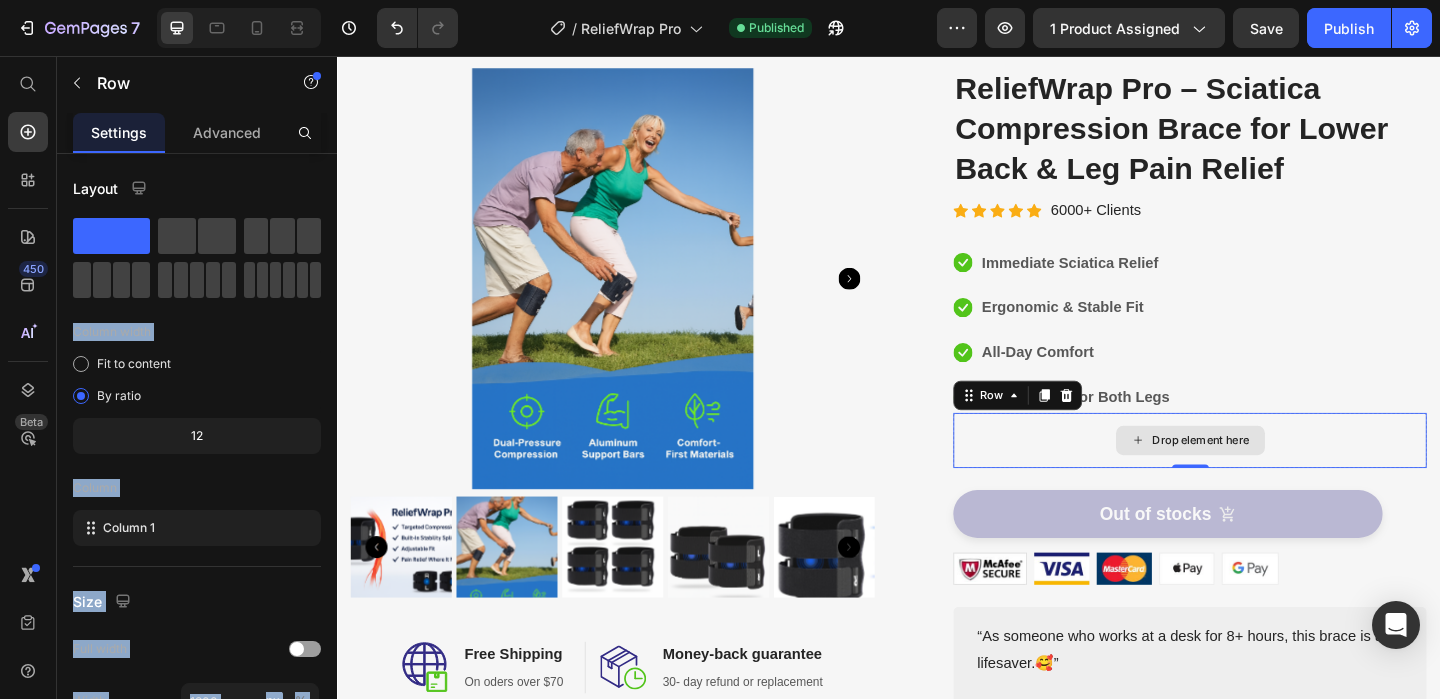drag, startPoint x: 539, startPoint y: 294, endPoint x: 1203, endPoint y: 467, distance: 686.1669 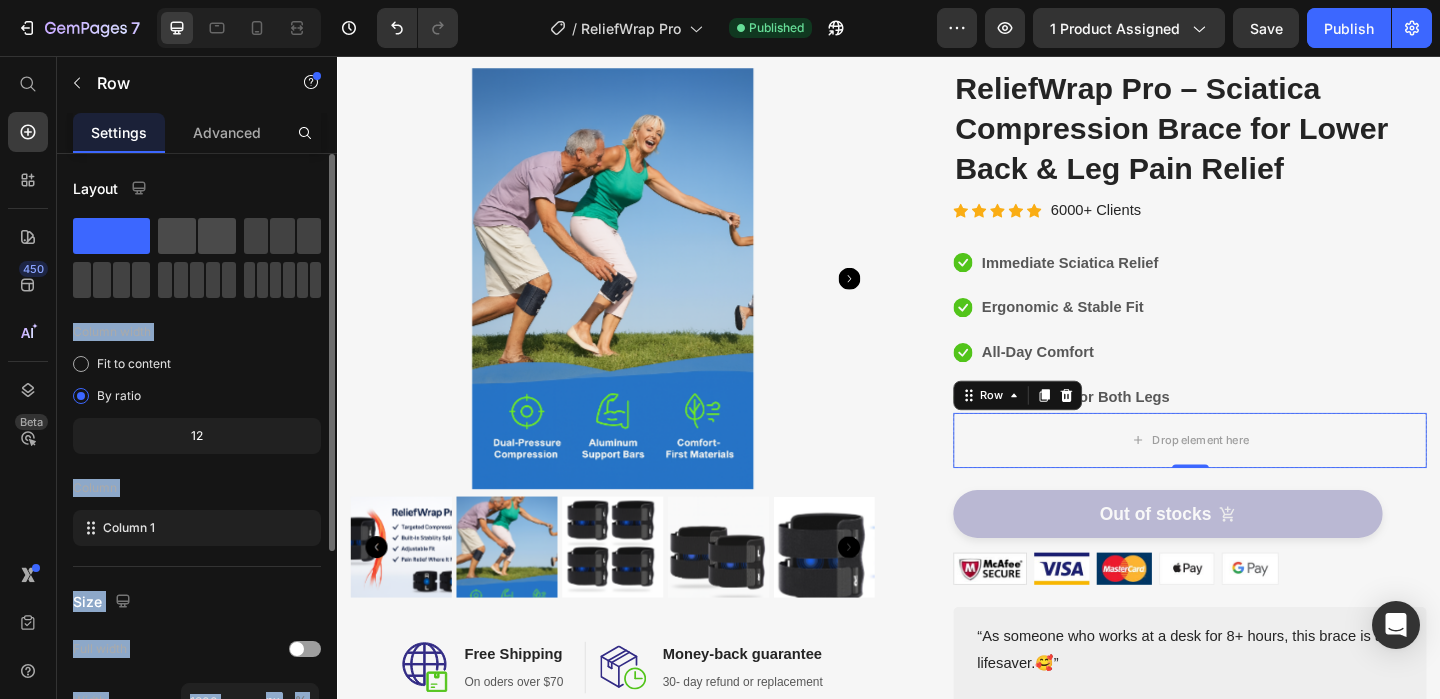 click 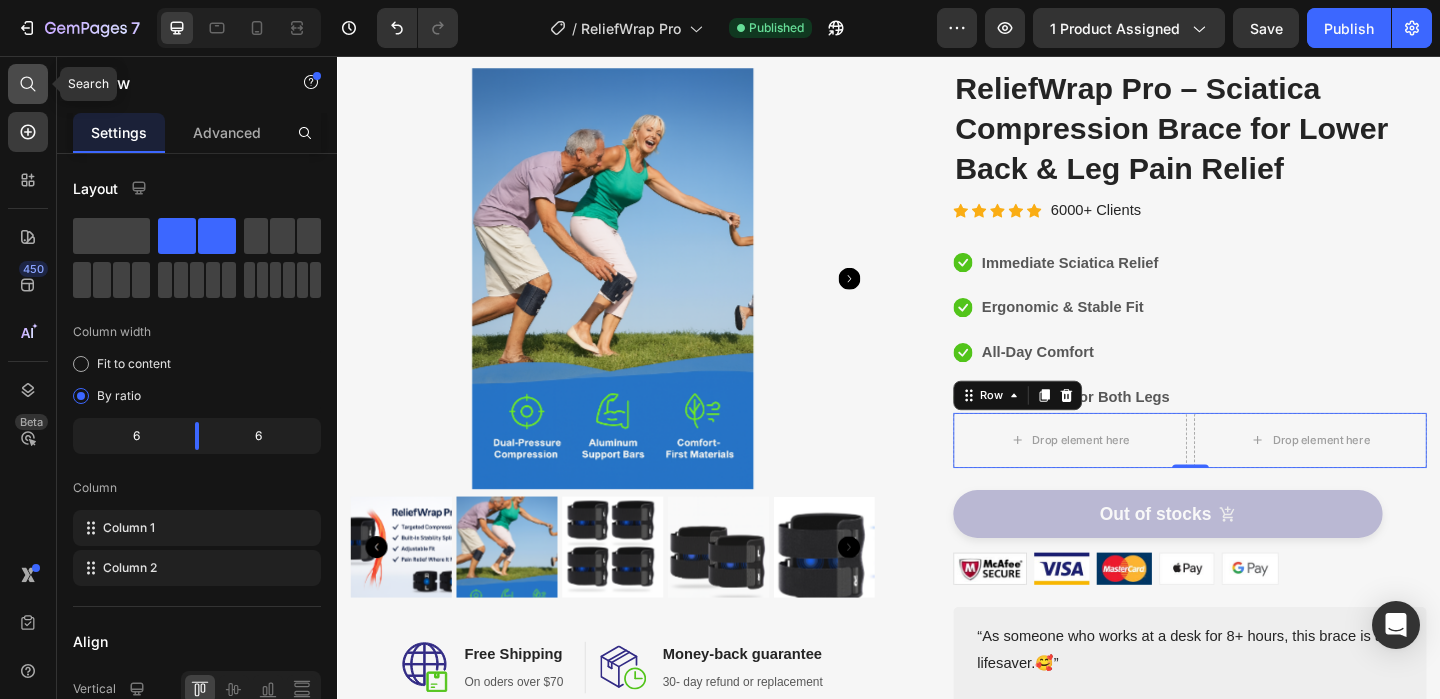 click 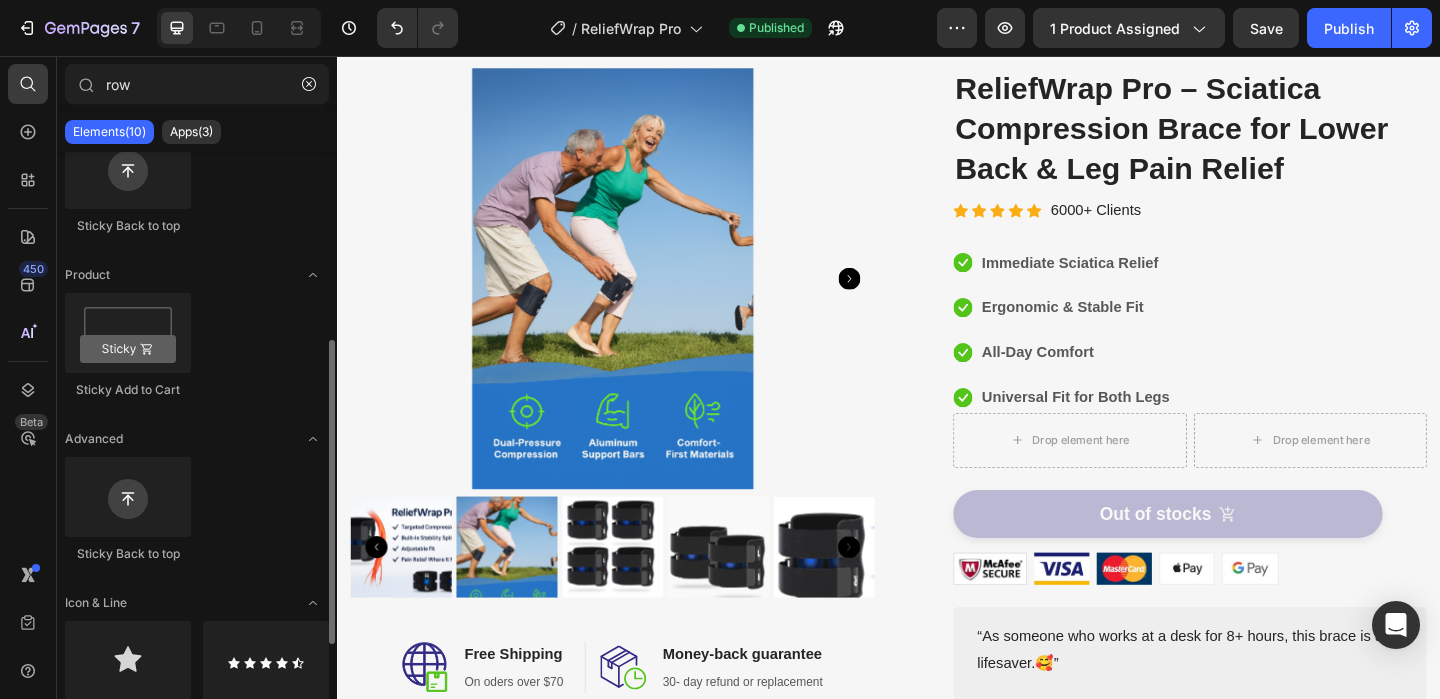 scroll, scrollTop: 457, scrollLeft: 0, axis: vertical 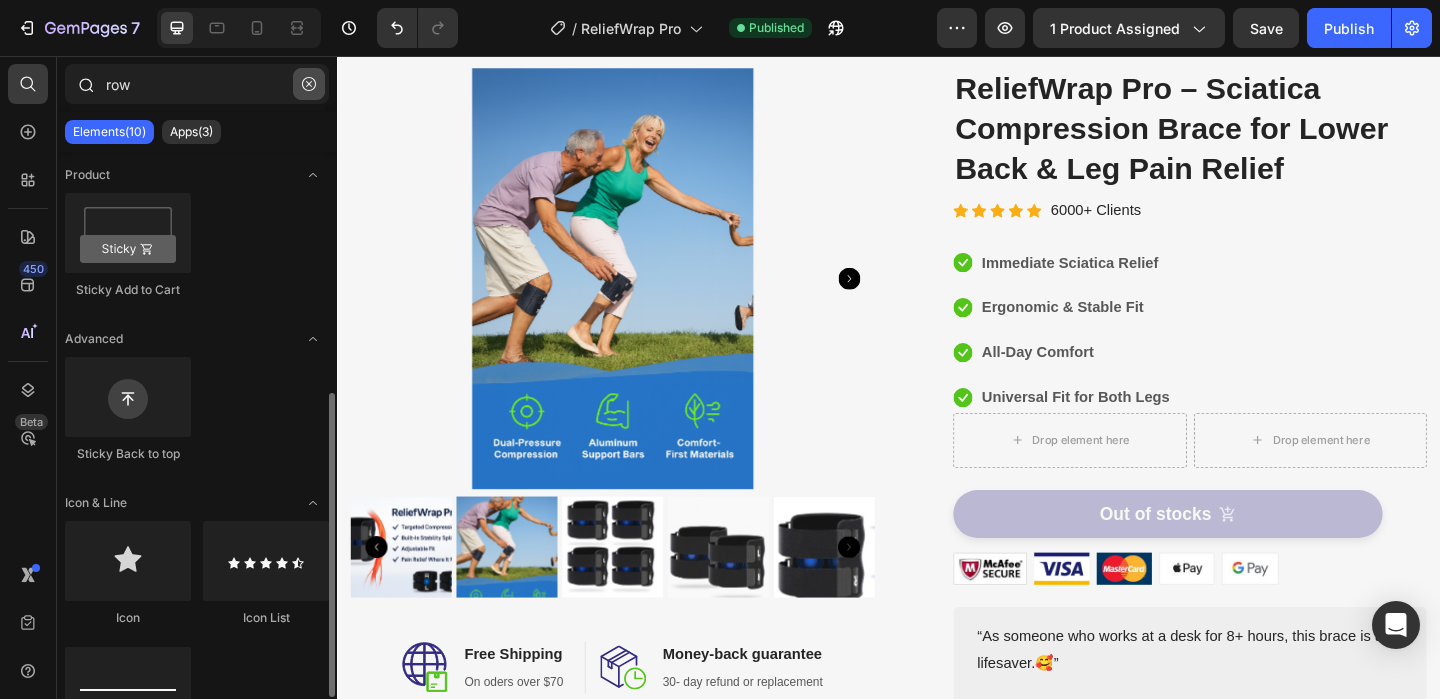 click 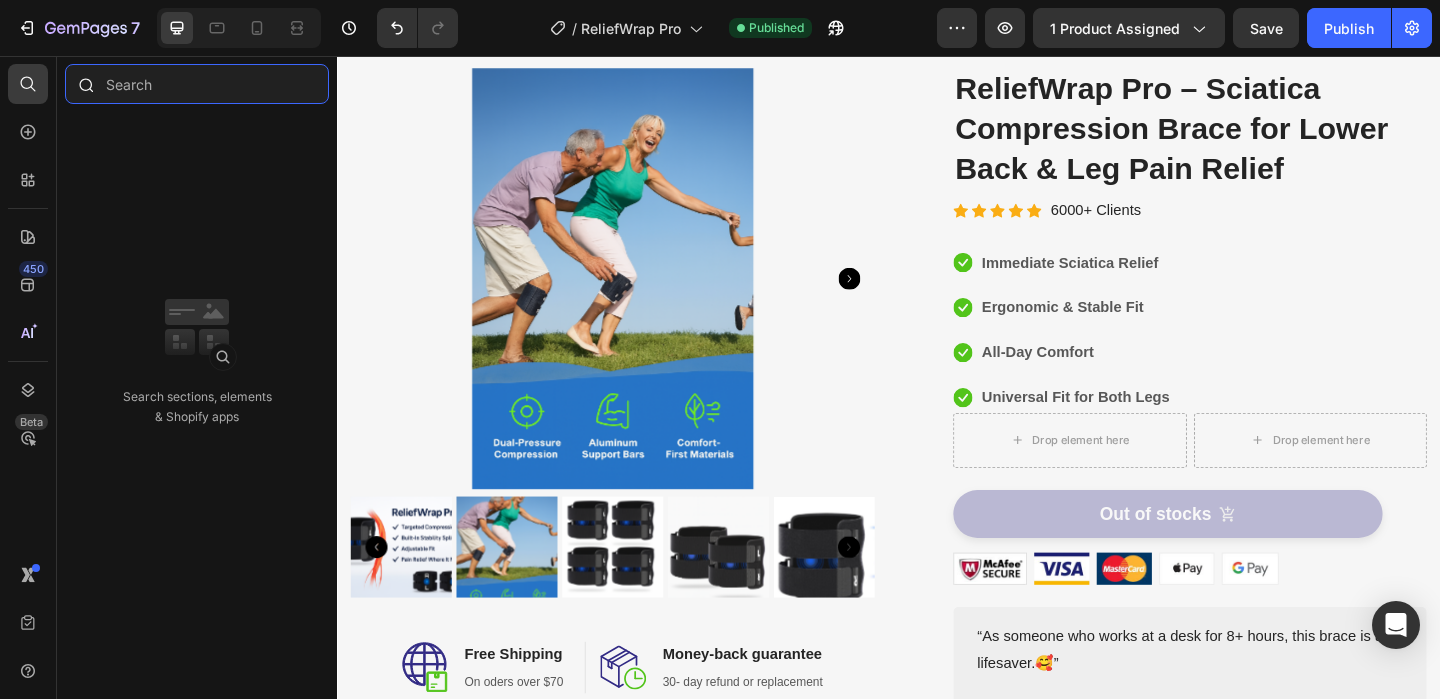 click at bounding box center (197, 84) 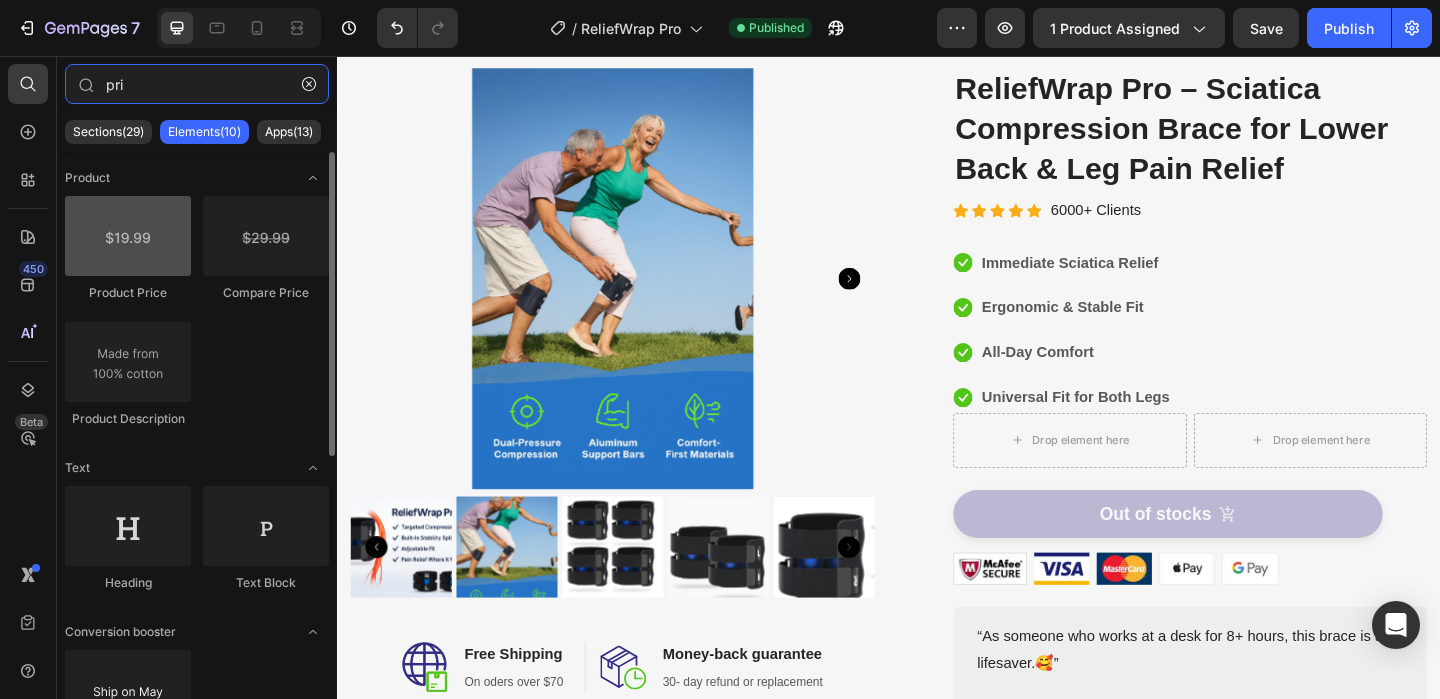 type on "pri" 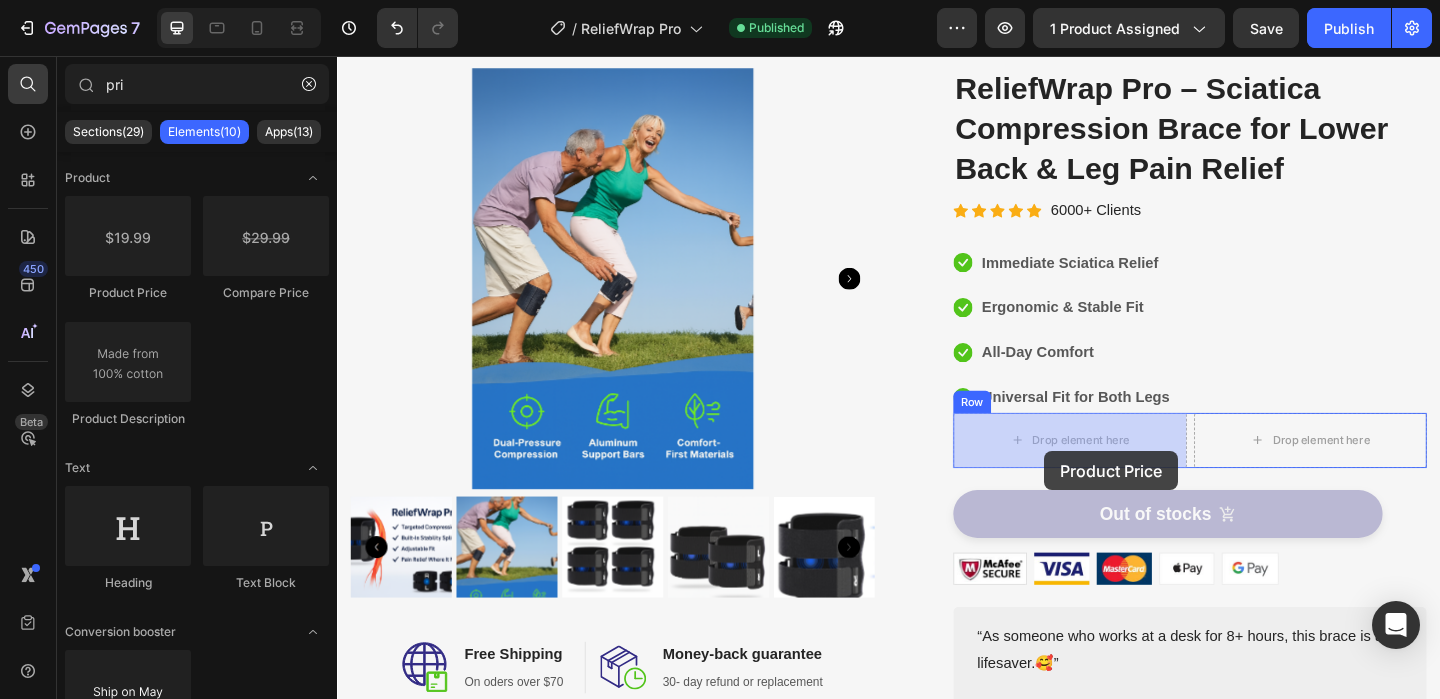drag, startPoint x: 500, startPoint y: 321, endPoint x: 1106, endPoint y: 486, distance: 628.0613 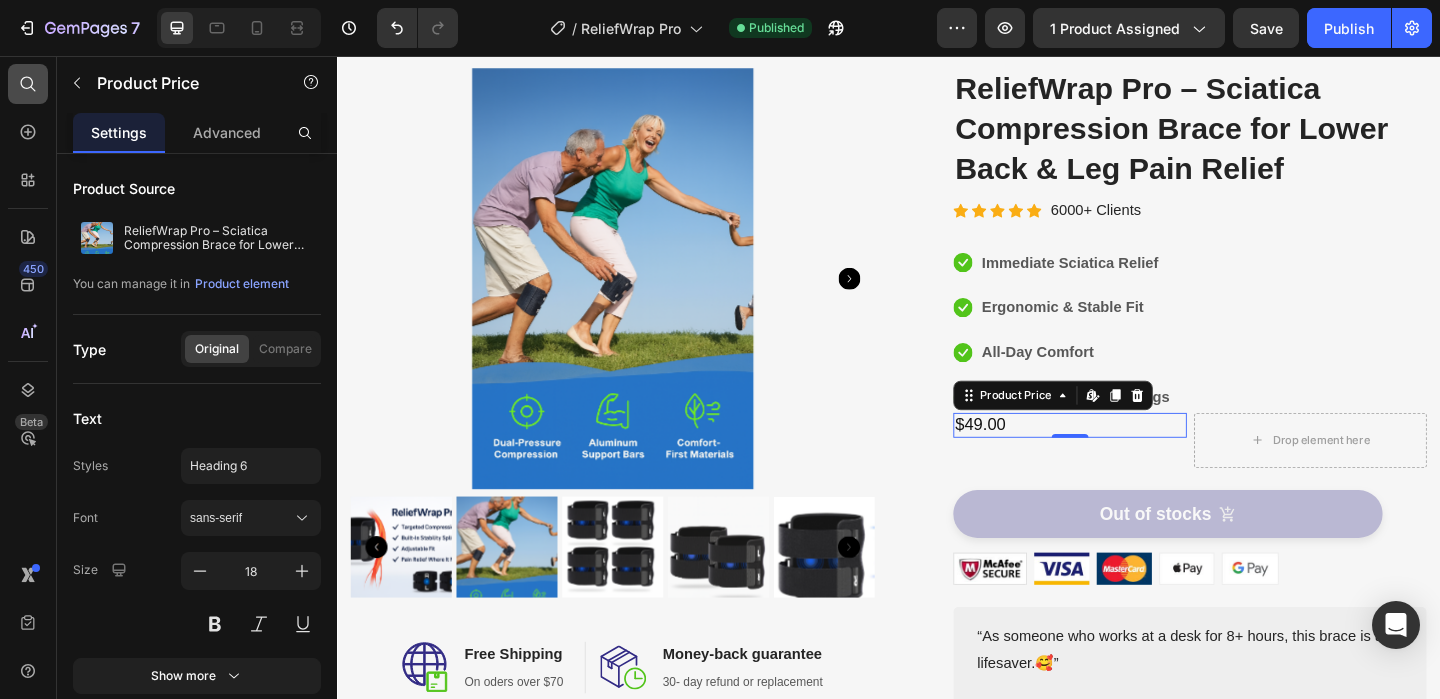 click 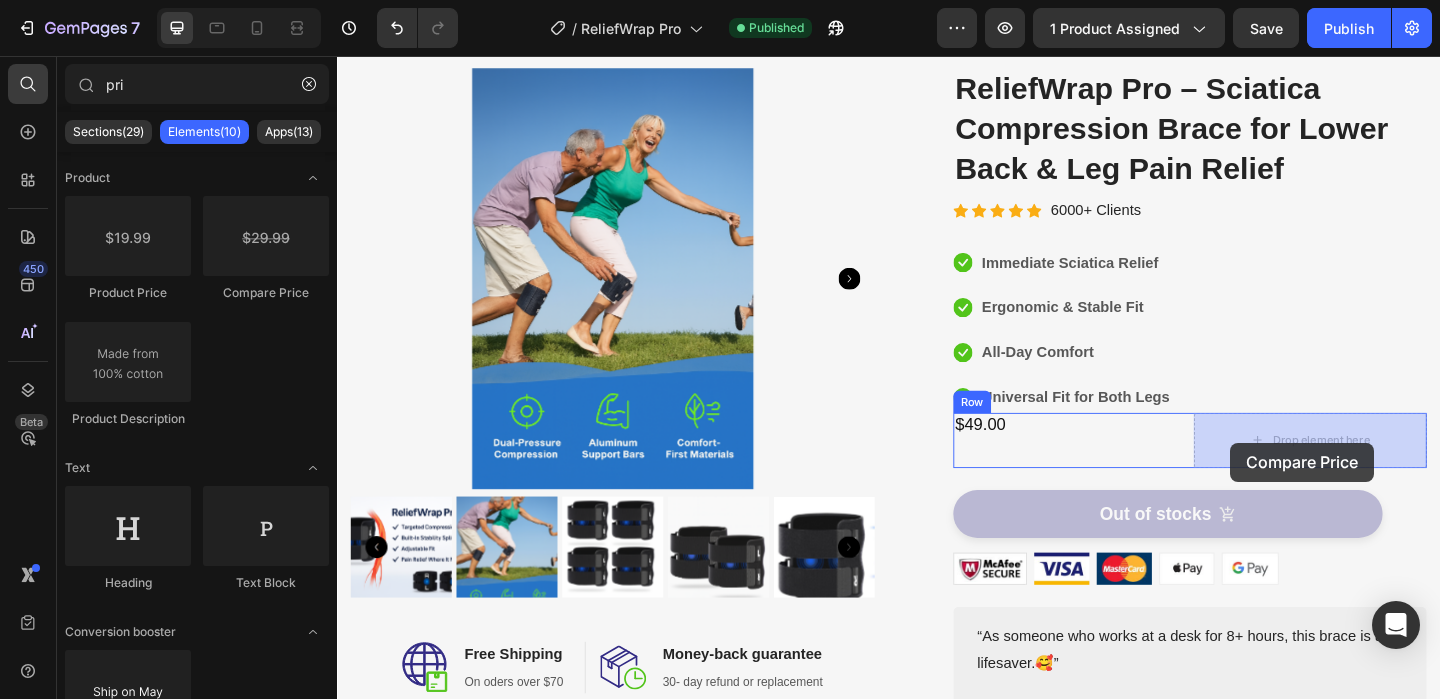 drag, startPoint x: 591, startPoint y: 296, endPoint x: 1308, endPoint y: 477, distance: 739.49304 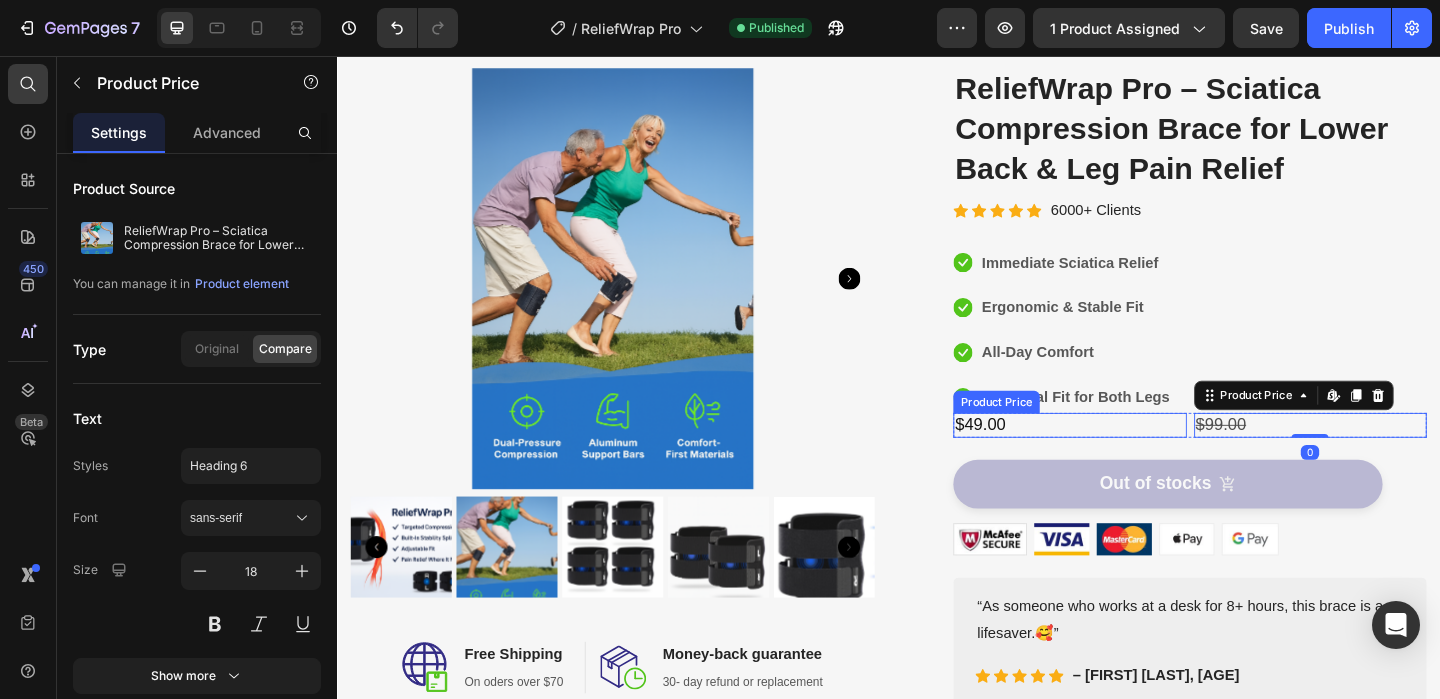 click on "$49.00" at bounding box center [1134, 457] 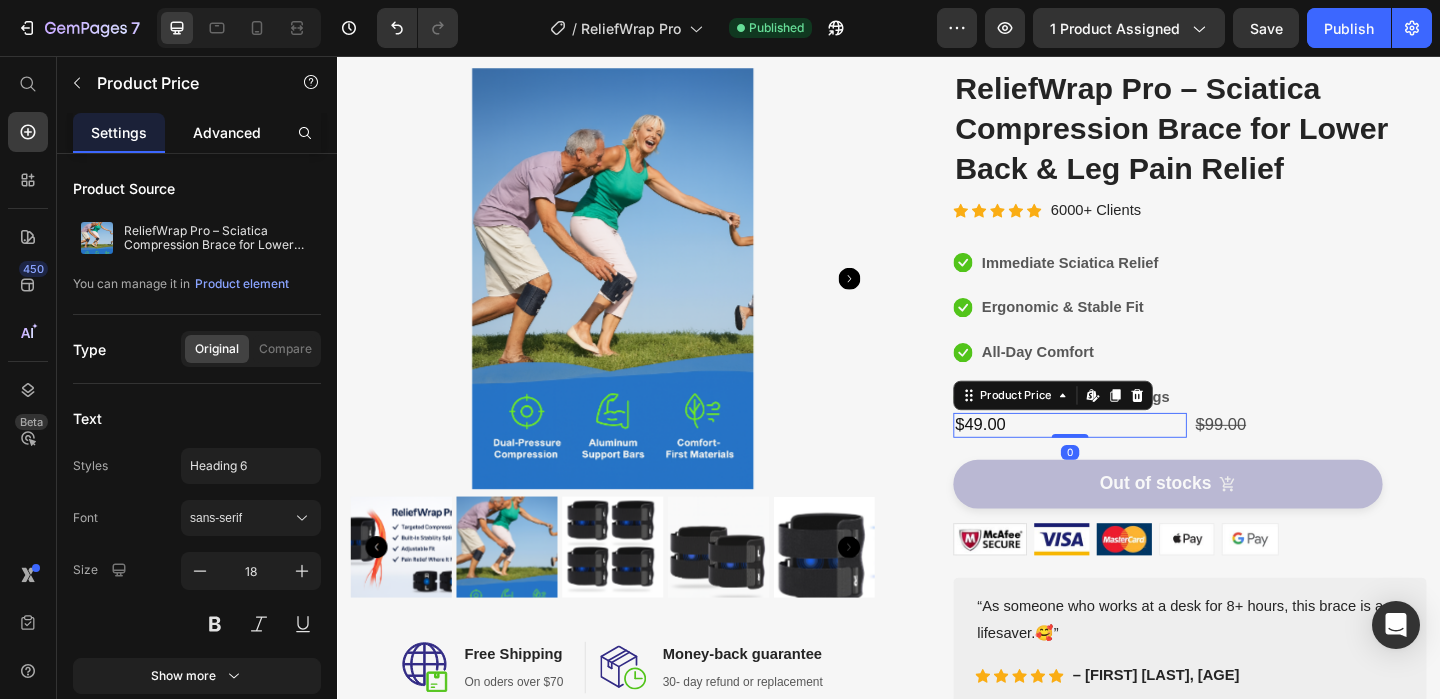 click on "Advanced" at bounding box center [227, 132] 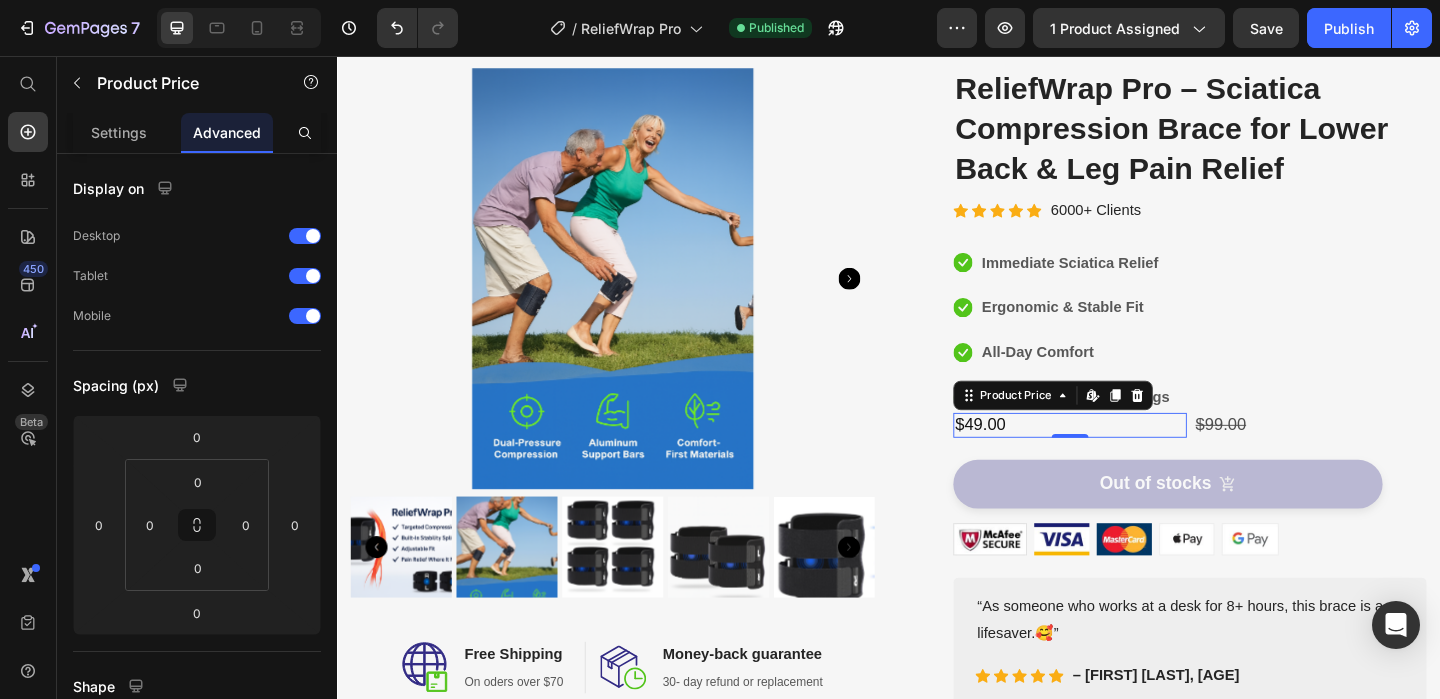 click on "$49.00" at bounding box center (1134, 457) 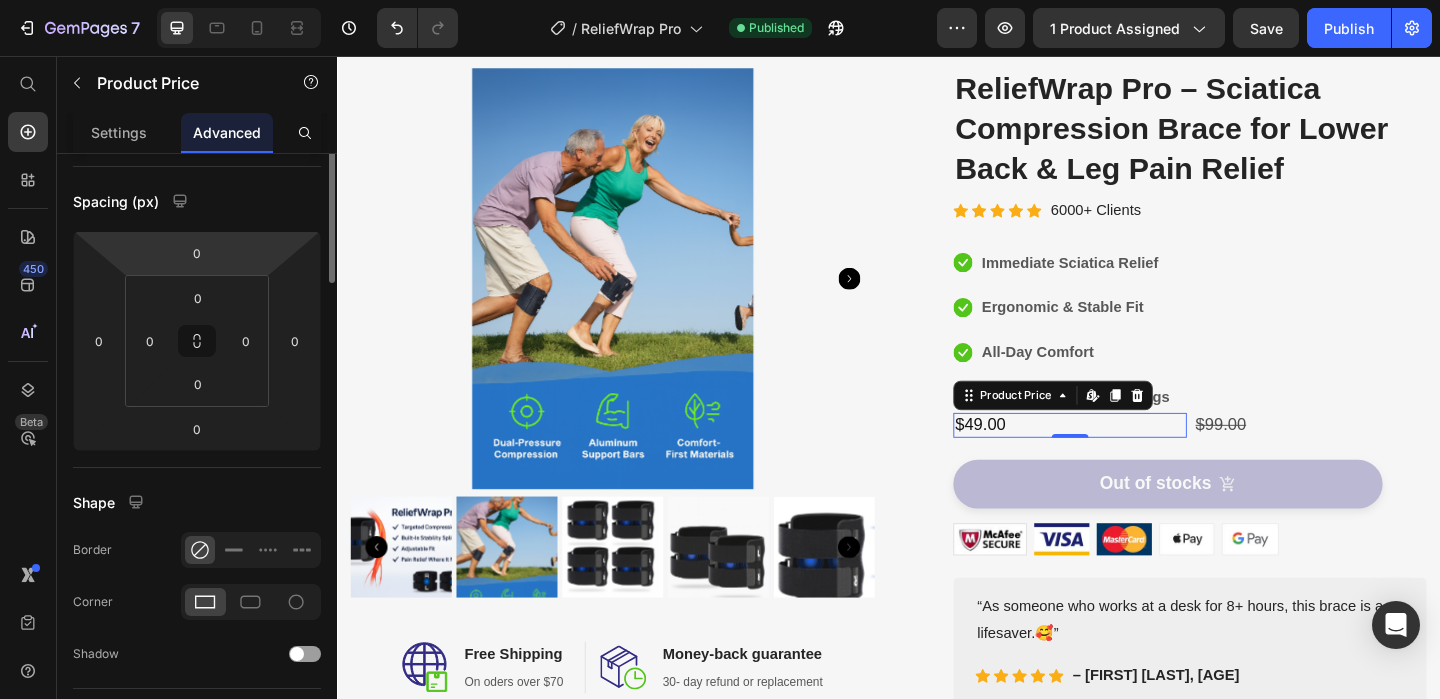 scroll, scrollTop: 0, scrollLeft: 0, axis: both 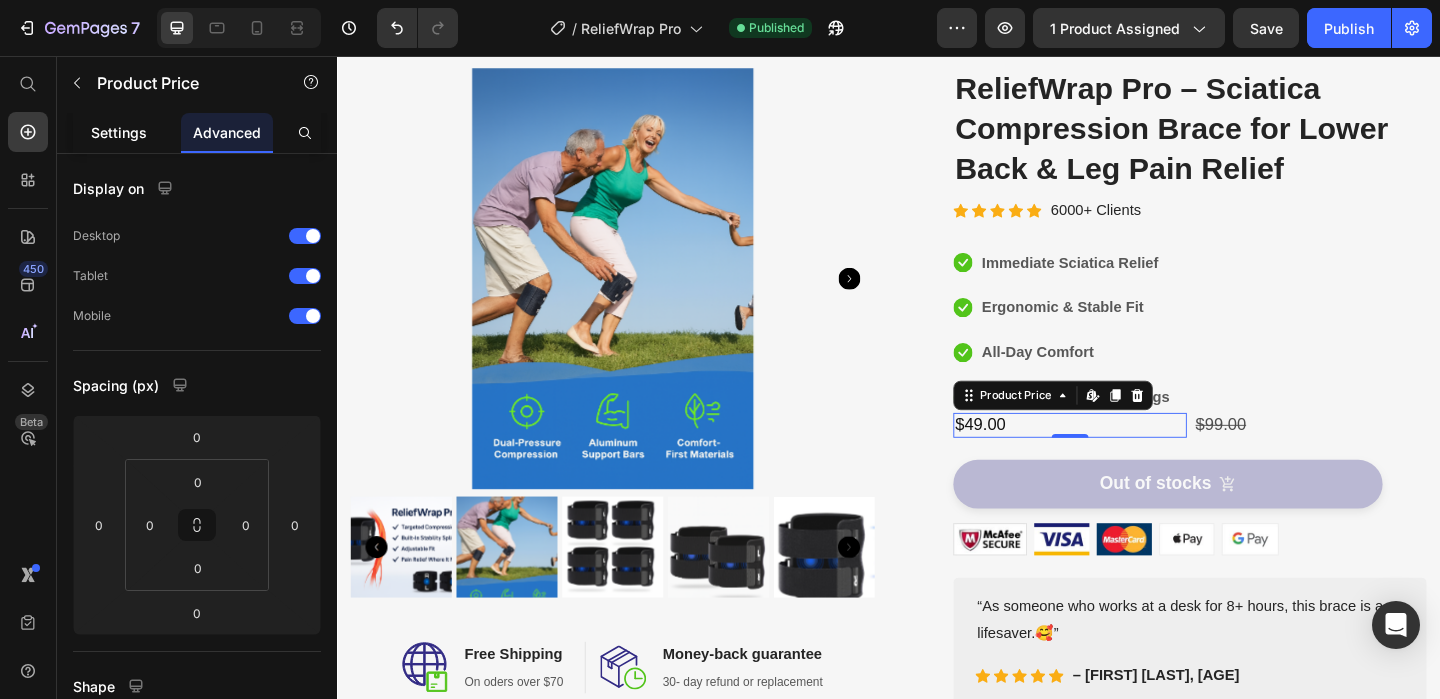 click on "Settings" at bounding box center [119, 132] 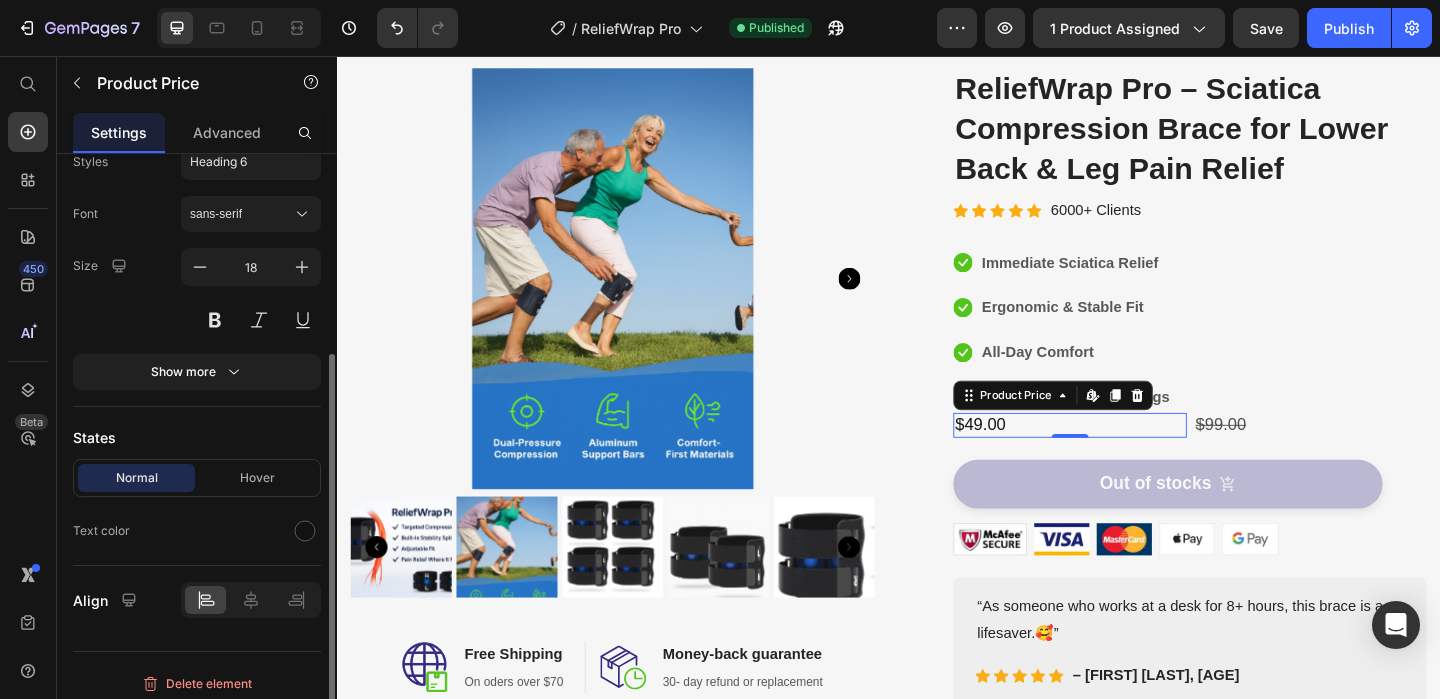 scroll, scrollTop: 314, scrollLeft: 0, axis: vertical 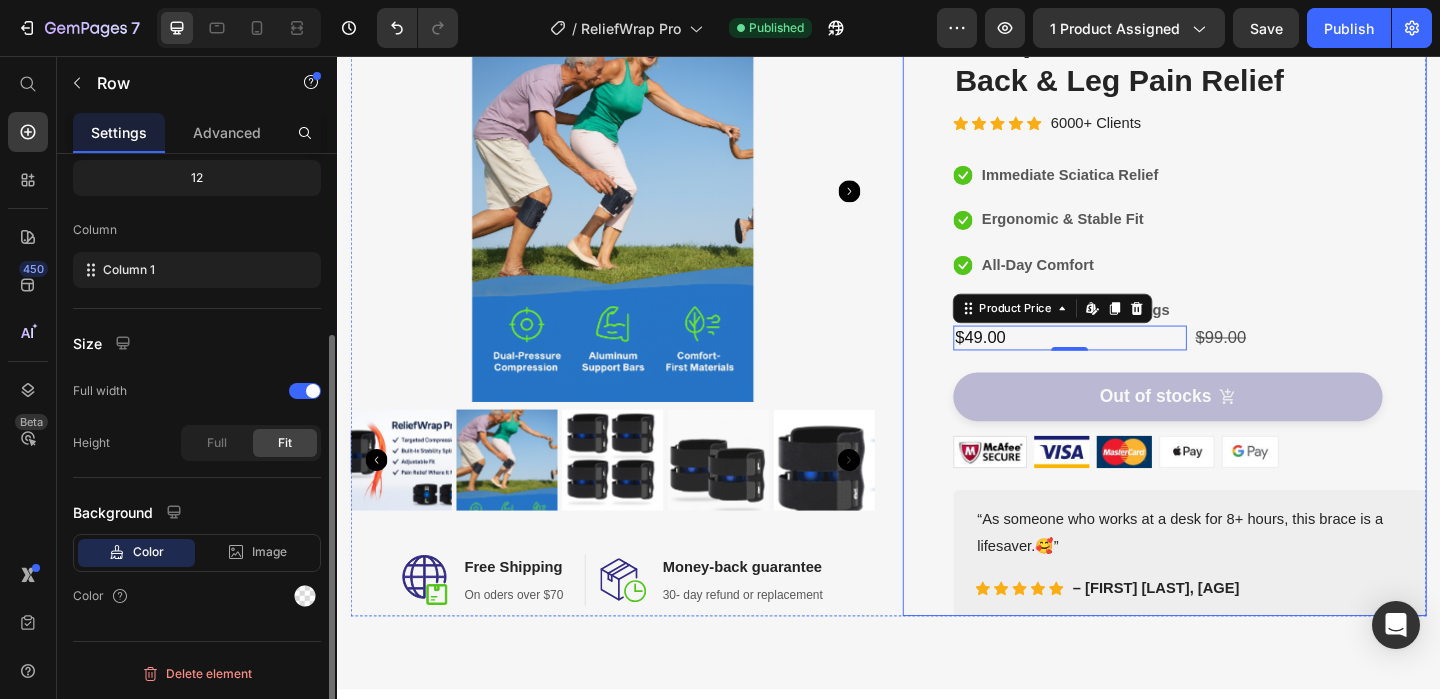 click on "(P) Images & Gallery ReliefWrap Pro – Sciatica Compression Brace for Lower Back & Leg Pain Relief (P) Title                Icon                Icon                Icon                Icon                Icon Icon List Hoz 6000+ Clients Text block Row
Icon Immediate Sciatica Relief Text block
Icon Ergonomic & Stable Fit Text block
Icon All-Day Comfort Text block
Icon Universal Fit for Both Legs Text block Icon List $49.00 Product Price   Edit content in Shopify 0 $99.00 Product Price Row Out of stocks (P) Cart Button Image Image Image Image Image Row “As someone who works at a desk for 8+ hours, this brace is a lifesaver.🥰” Text block                Icon                Icon                Icon                Icon                Icon Icon List Hoz - Jeremy P., 32 Text block Row Row Out of stocks (P) Cart Button Row" at bounding box center (1237, 319) 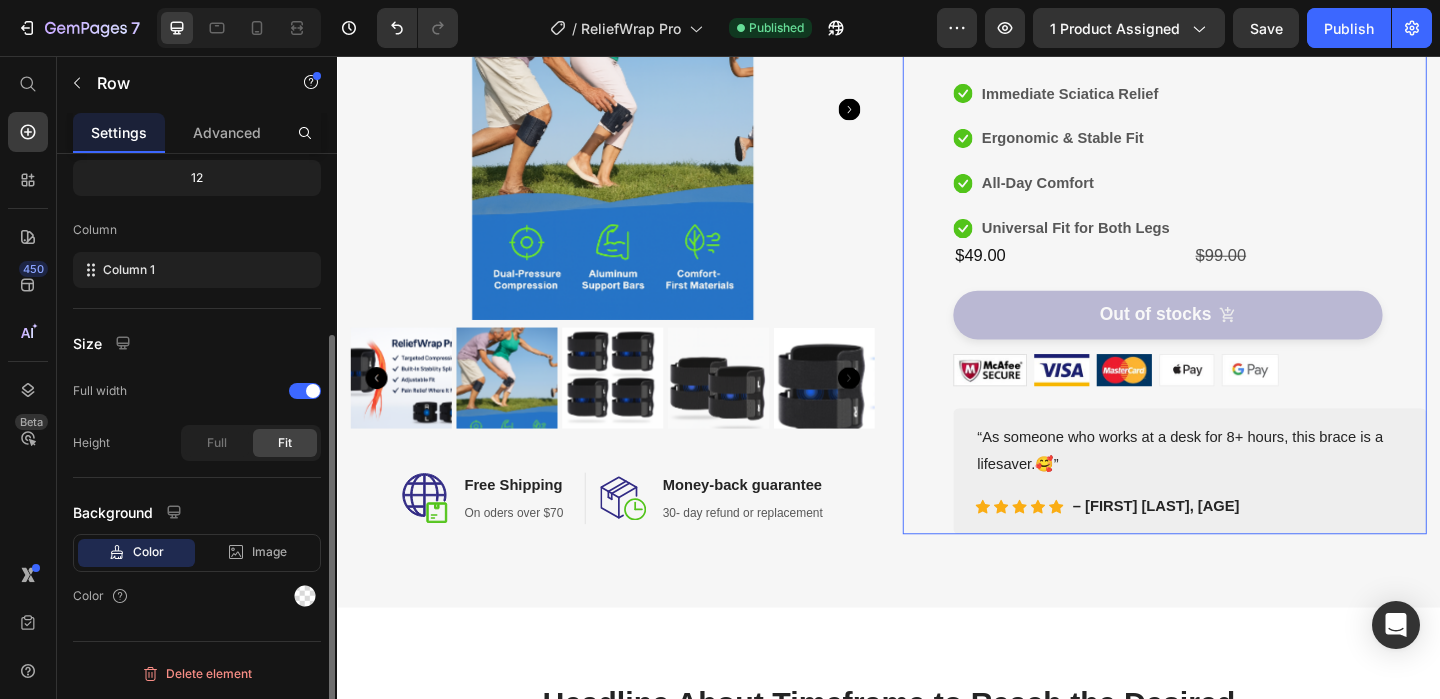 scroll, scrollTop: 0, scrollLeft: 0, axis: both 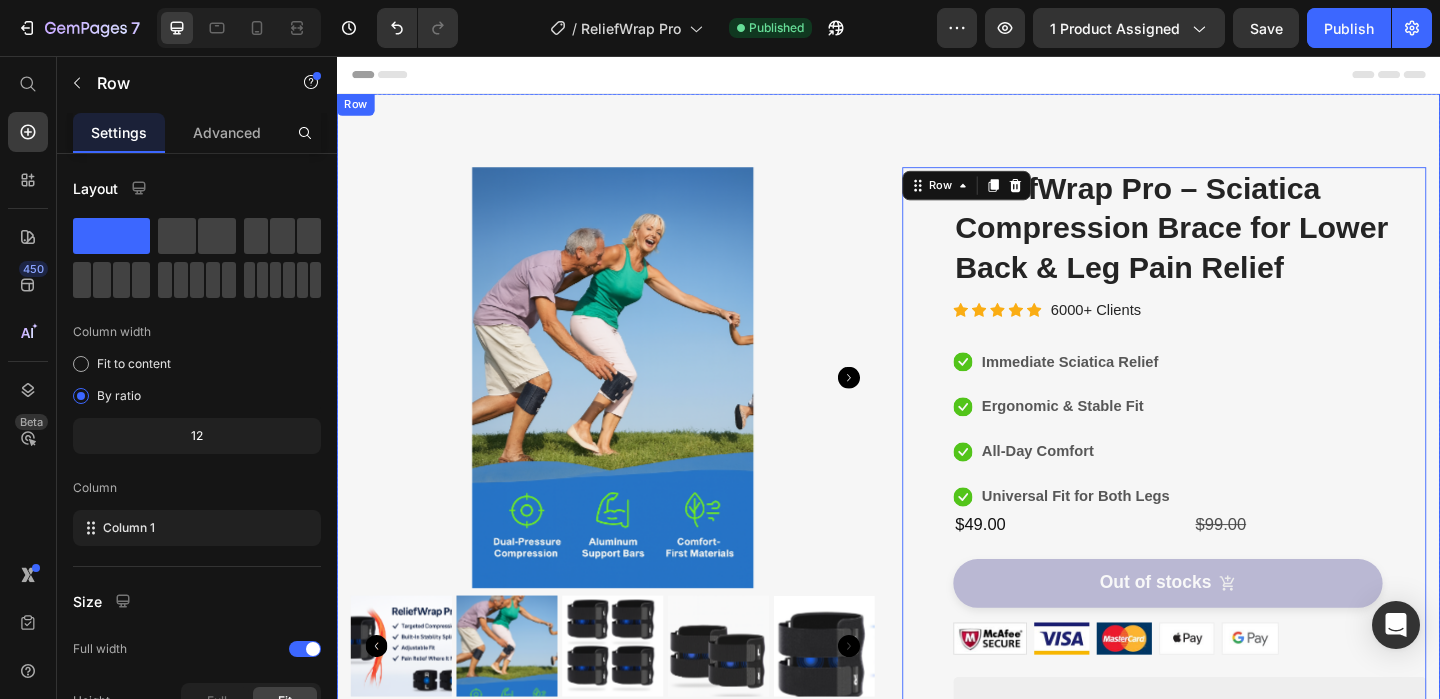 click on "Product Images Image Free Shipping Heading On oders over $70 Text block Row Image Money-back guarantee Heading 30- day refund or replacement Text block Row Row Row (P) Images & Gallery ReliefWrap Pro – Sciatica Compression Brace for Lower Back & Leg Pain Relief (P) Title                Icon                Icon                Icon                Icon                Icon Icon List Hoz 6000+ Clients Text block Row
Icon Immediate Sciatica Relief Text block
Icon Ergonomic & Stable Fit Text block
Icon All-Day Comfort Text block
Icon Universal Fit for Both Legs Text block Icon List $49.00 Product Price $99.00 Product Price Row Out of stocks (P) Cart Button Image Image Image Image Image Row “As someone who works at a desk for 8+ hours, this brace is a lifesaver.🥰” Text block                Icon                Icon                Icon                Icon                Icon Icon List Hoz Text block" at bounding box center (937, 522) 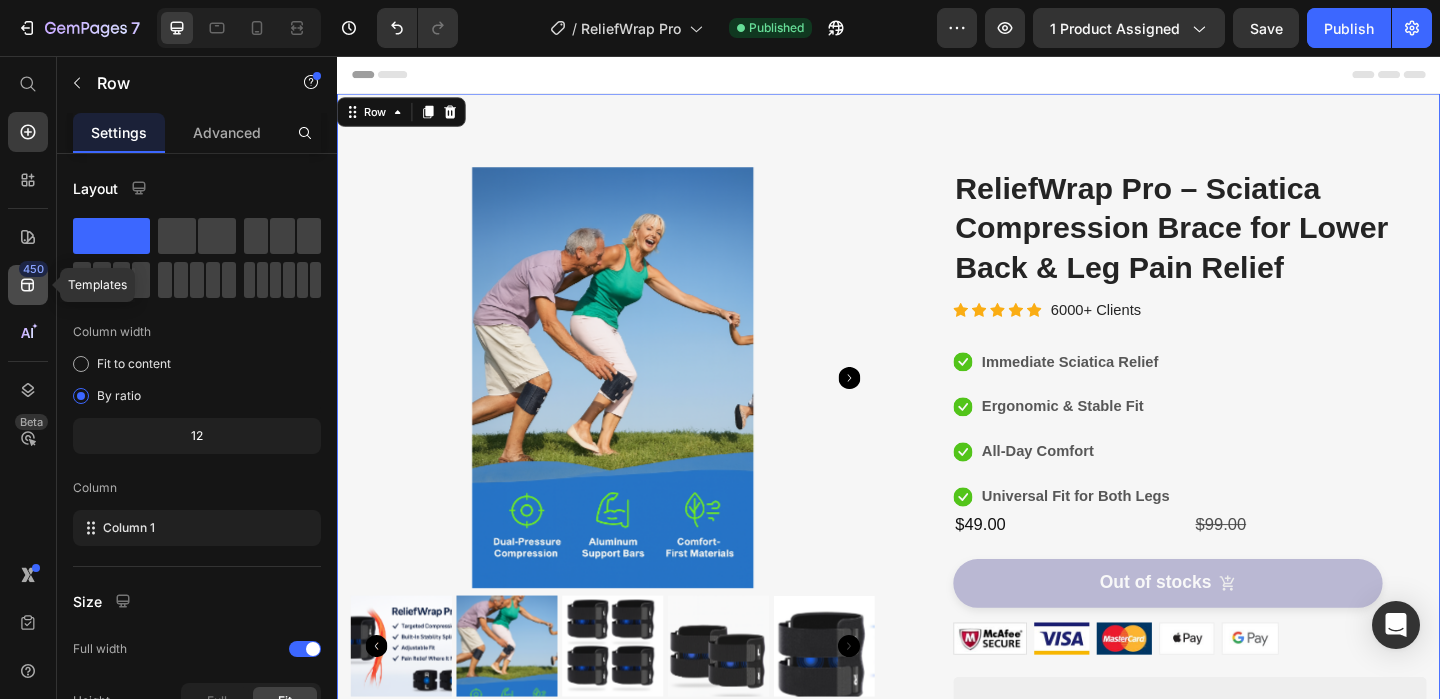 click on "450" 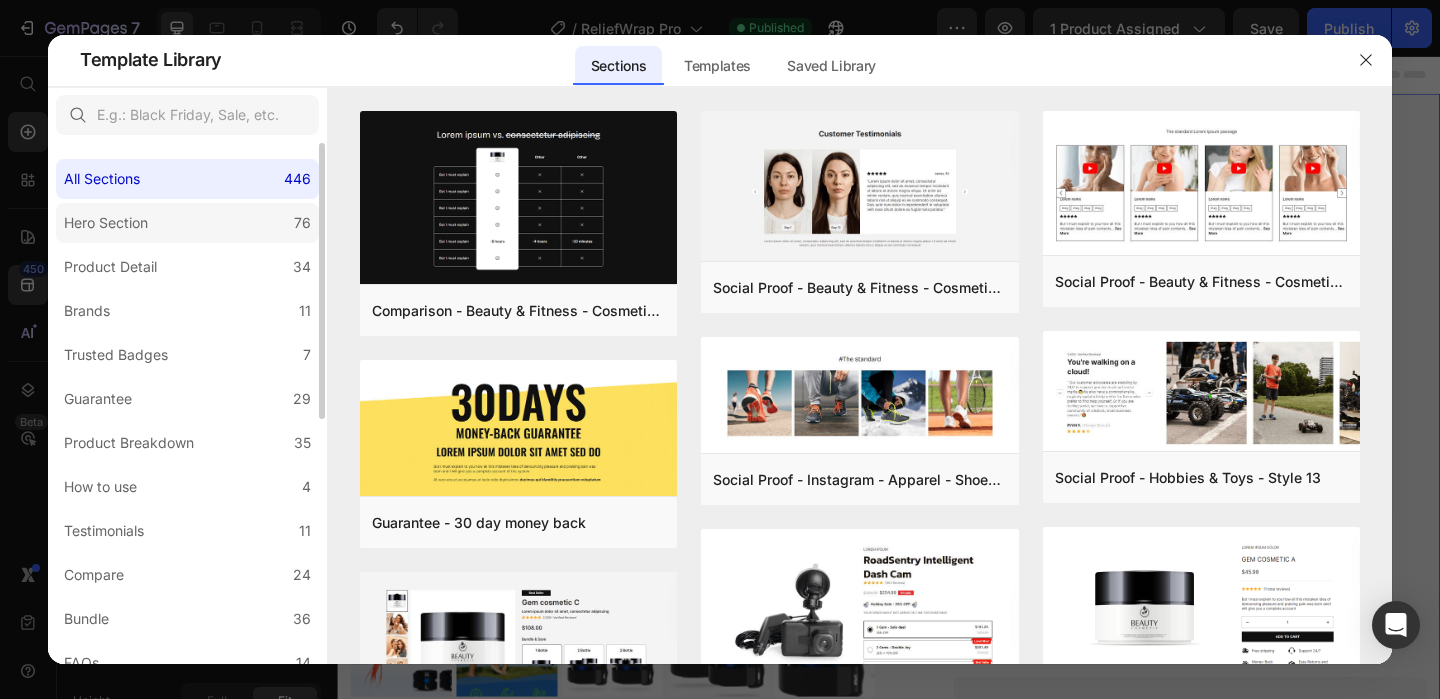click on "Hero Section 76" 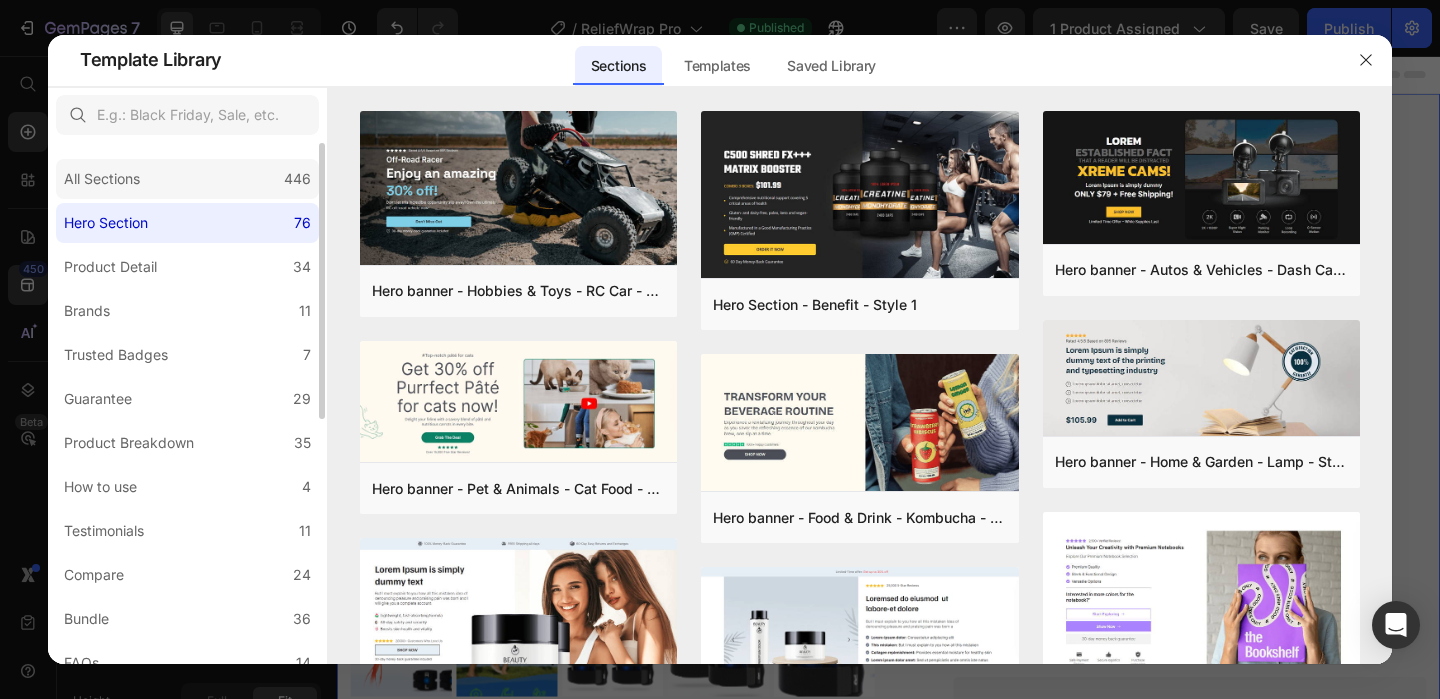 click on "All Sections 446" 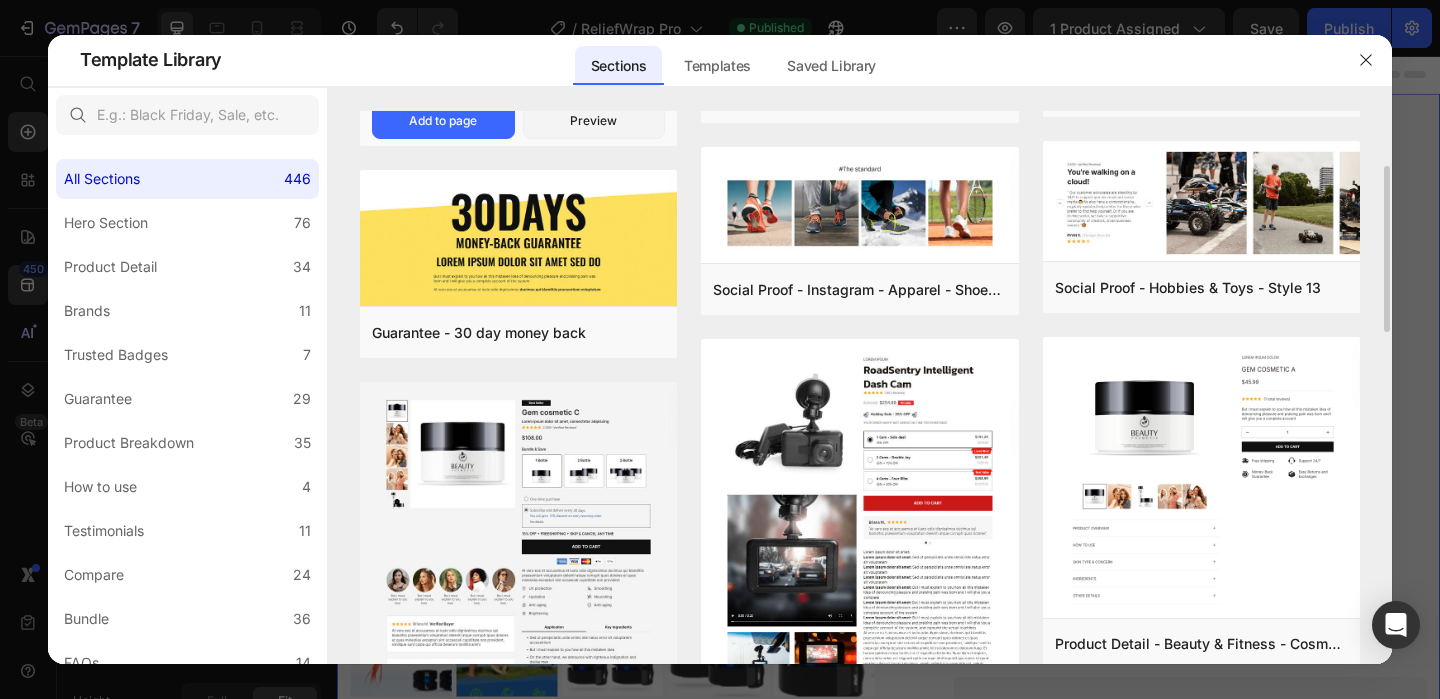 scroll, scrollTop: 188, scrollLeft: 0, axis: vertical 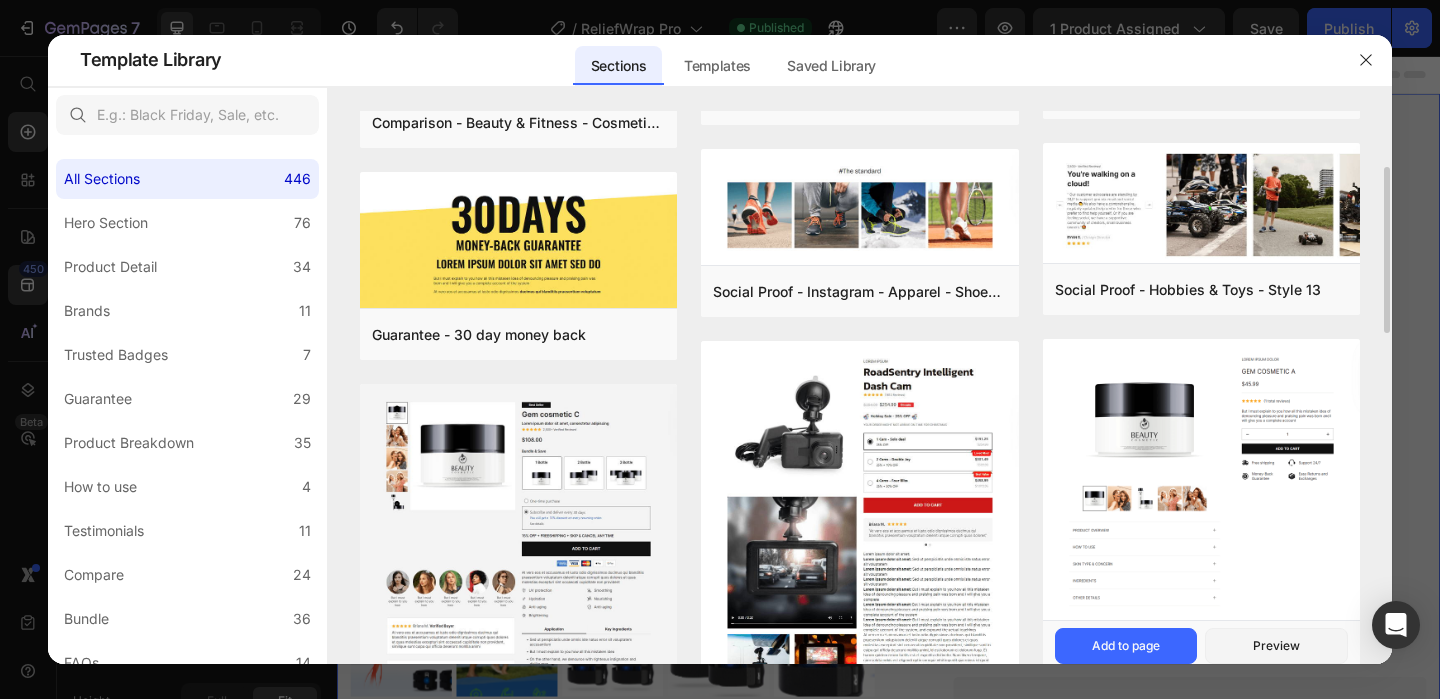 click at bounding box center [1201, 481] 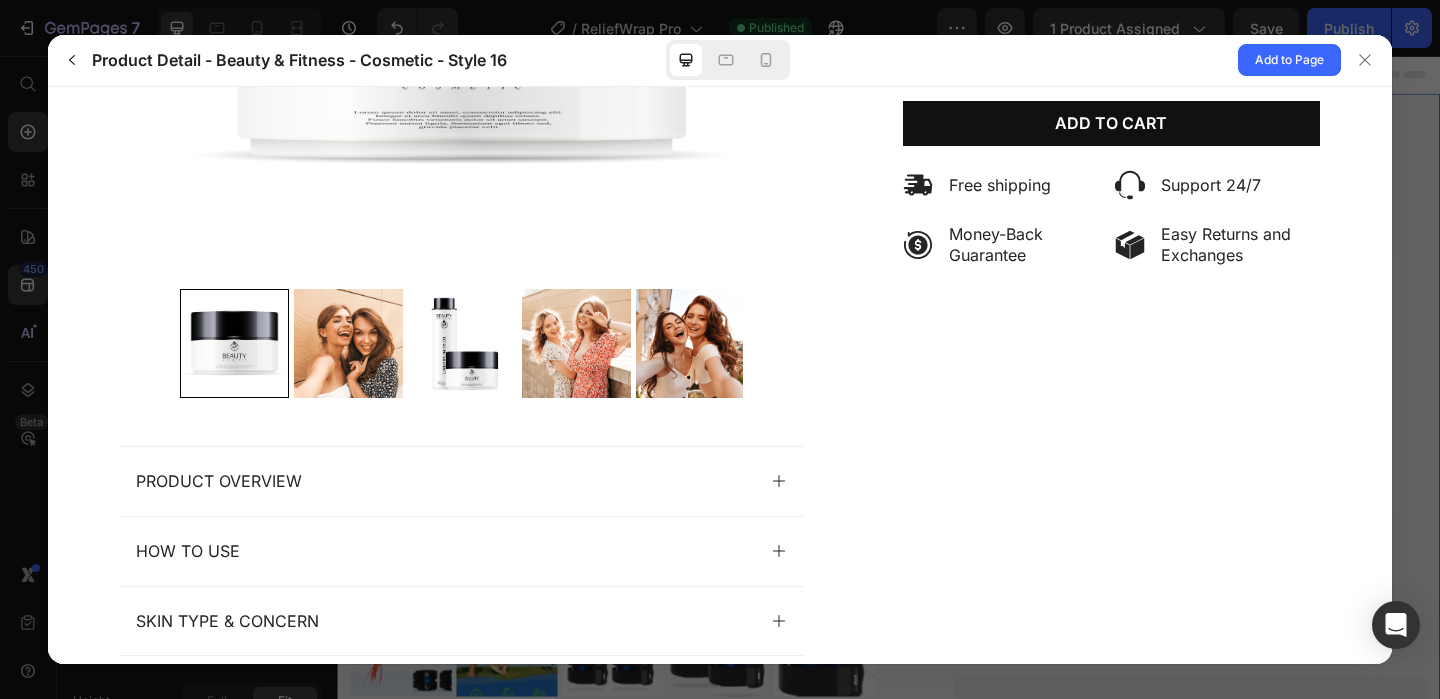 scroll, scrollTop: 476, scrollLeft: 0, axis: vertical 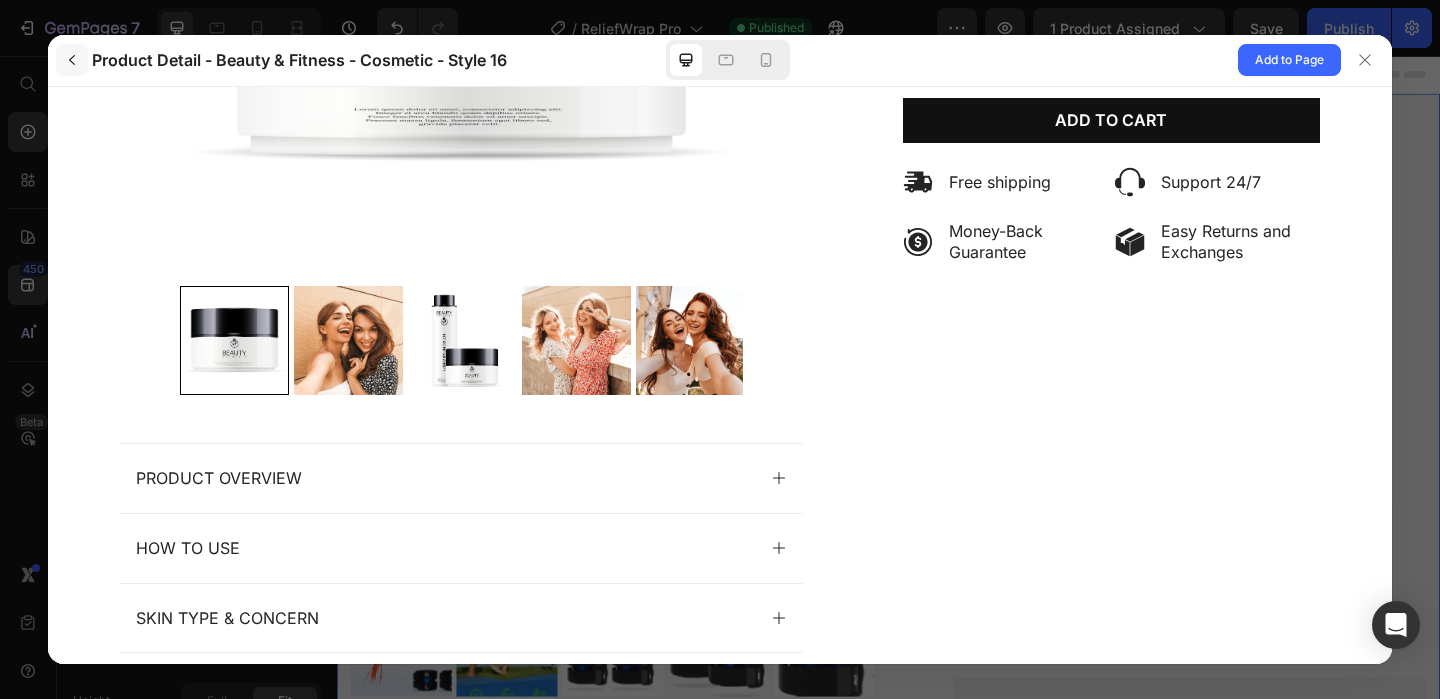 click 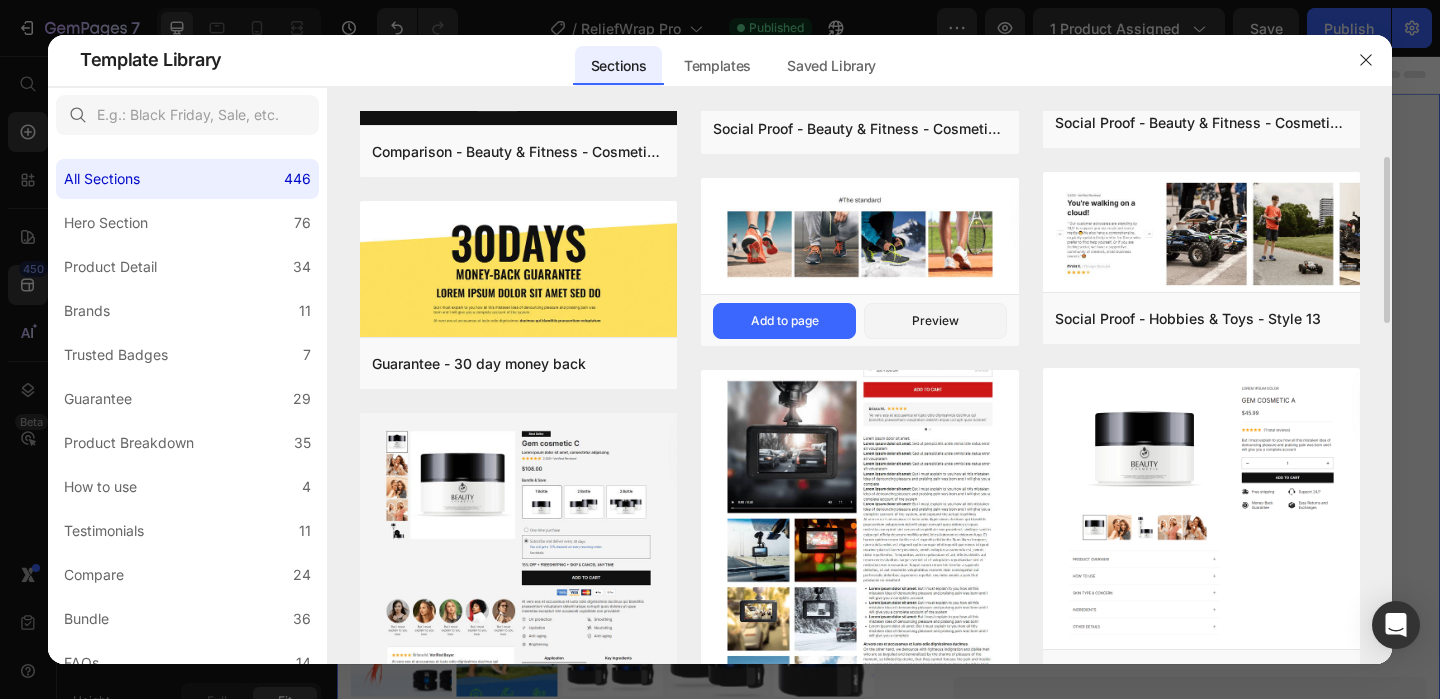 scroll, scrollTop: 158, scrollLeft: 0, axis: vertical 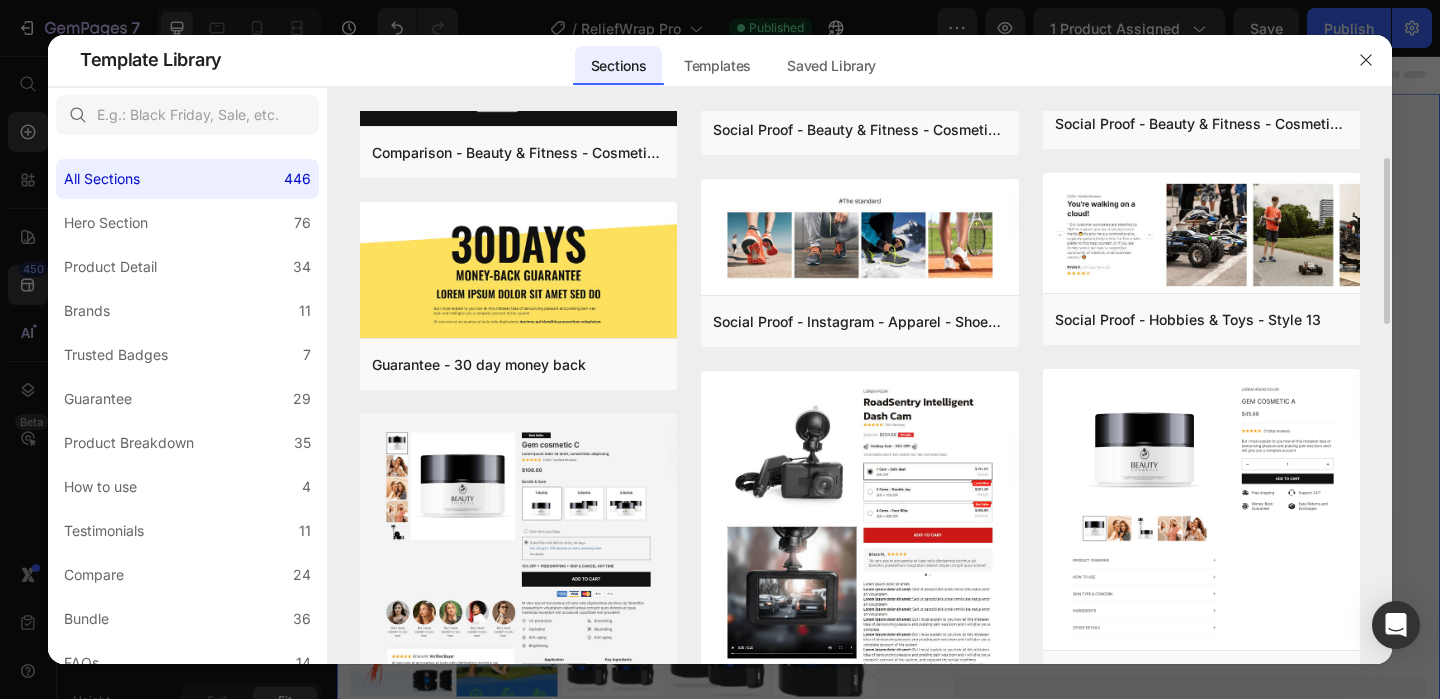 click at bounding box center [518, 585] 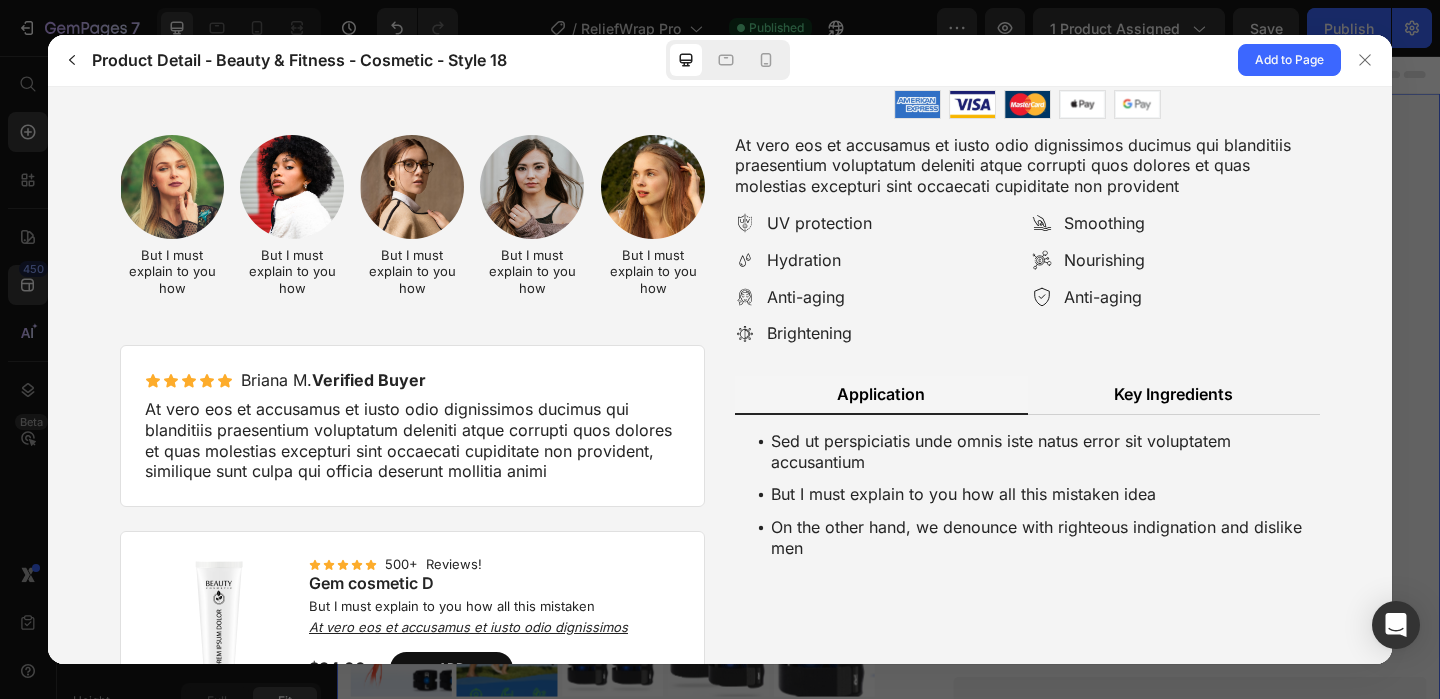 scroll, scrollTop: 952, scrollLeft: 0, axis: vertical 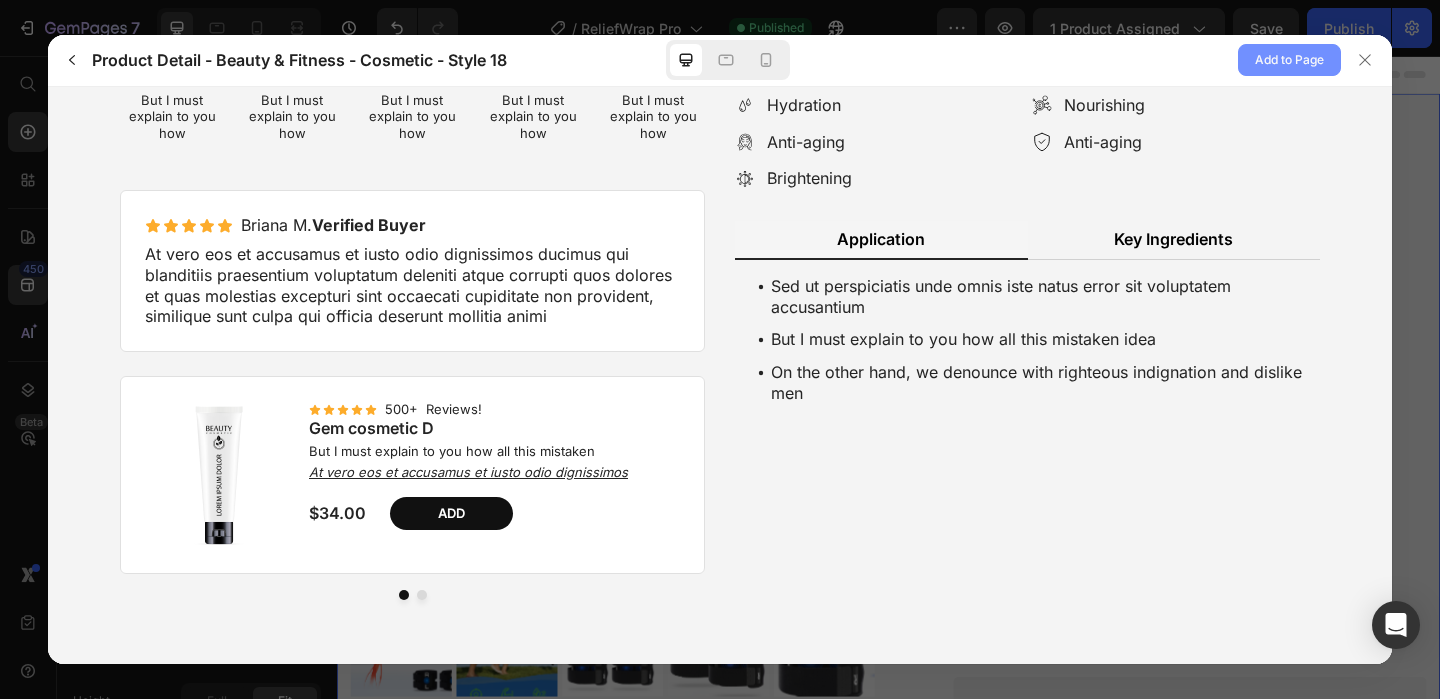 click on "Add to Page" 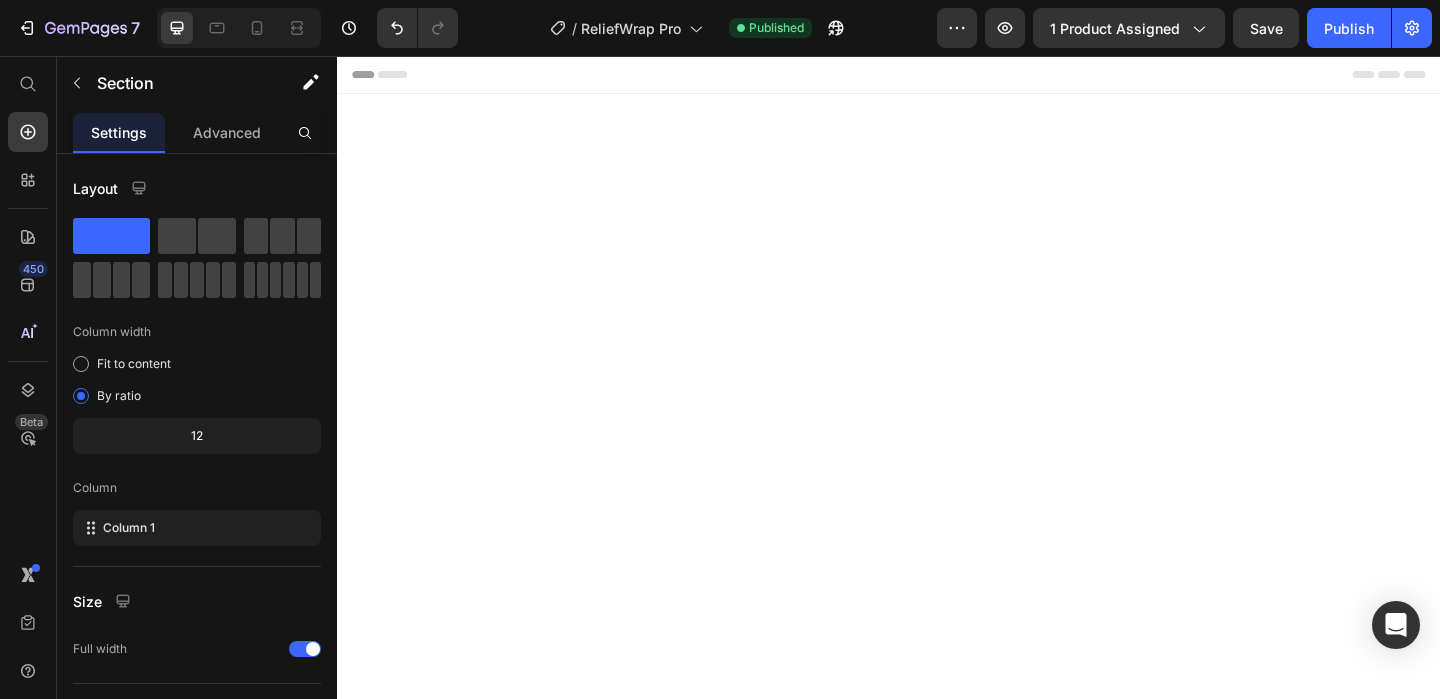 scroll, scrollTop: 10434, scrollLeft: 0, axis: vertical 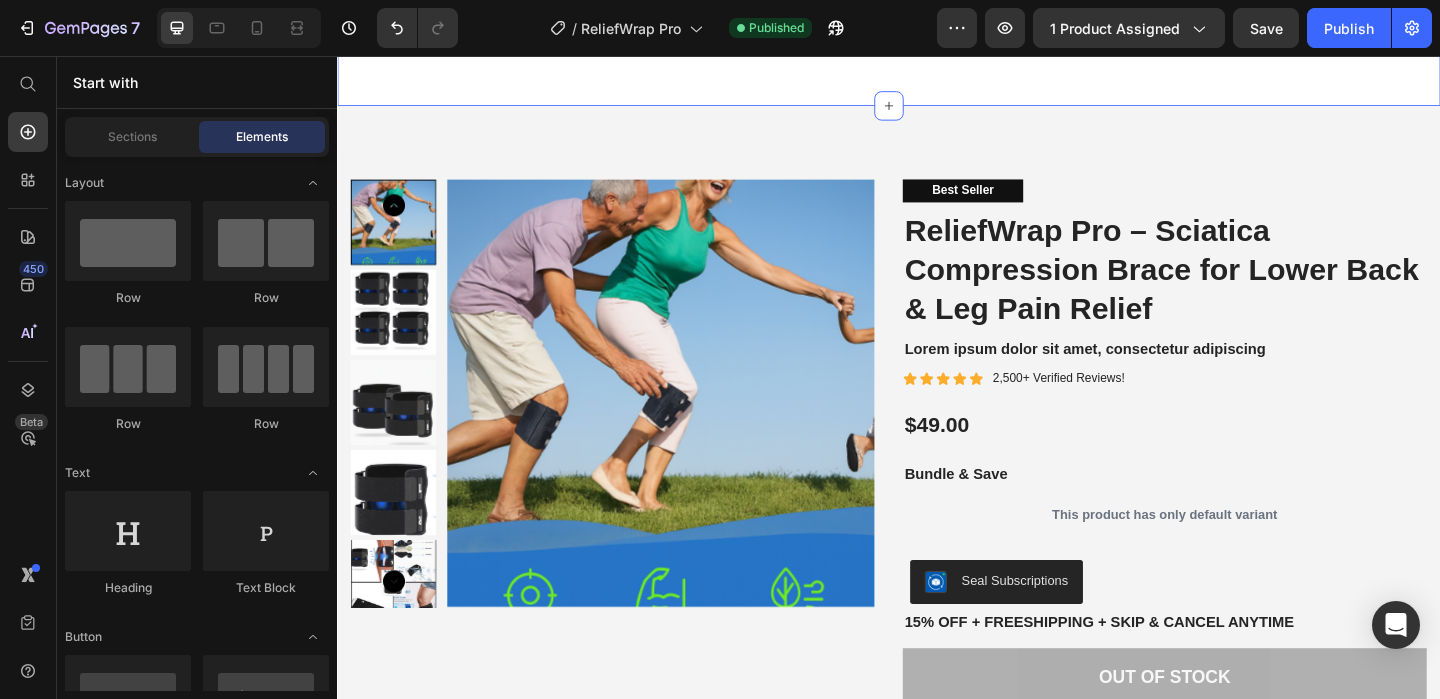 click on "Frequently Asked Questions Heading Need help finding an answer to your question? Ask our customer support at  support@carevo Text block Row Row
How does ReliefWrap Pro help with sciatica pain? ReliefWrap Pro applies  targeted compression  just below the knee where pressure helps interrupt pain signals from the sciatic nerve. This can relieve pain in the lower back, hips, legs, and calves. Text block Row
Can I wear it all day?
Will it fit my leg?
Is it suitable for both men and women? Accordion
Can I wear it while exercising or walking? Definitely. ReliefWrap Pro is built for  everyday mobility  — perfect for walking, light workouts, stretching, or outdoor activities Text block Row
Can I wear it under clothes?
Accordion  	   Button" at bounding box center [937, -614] 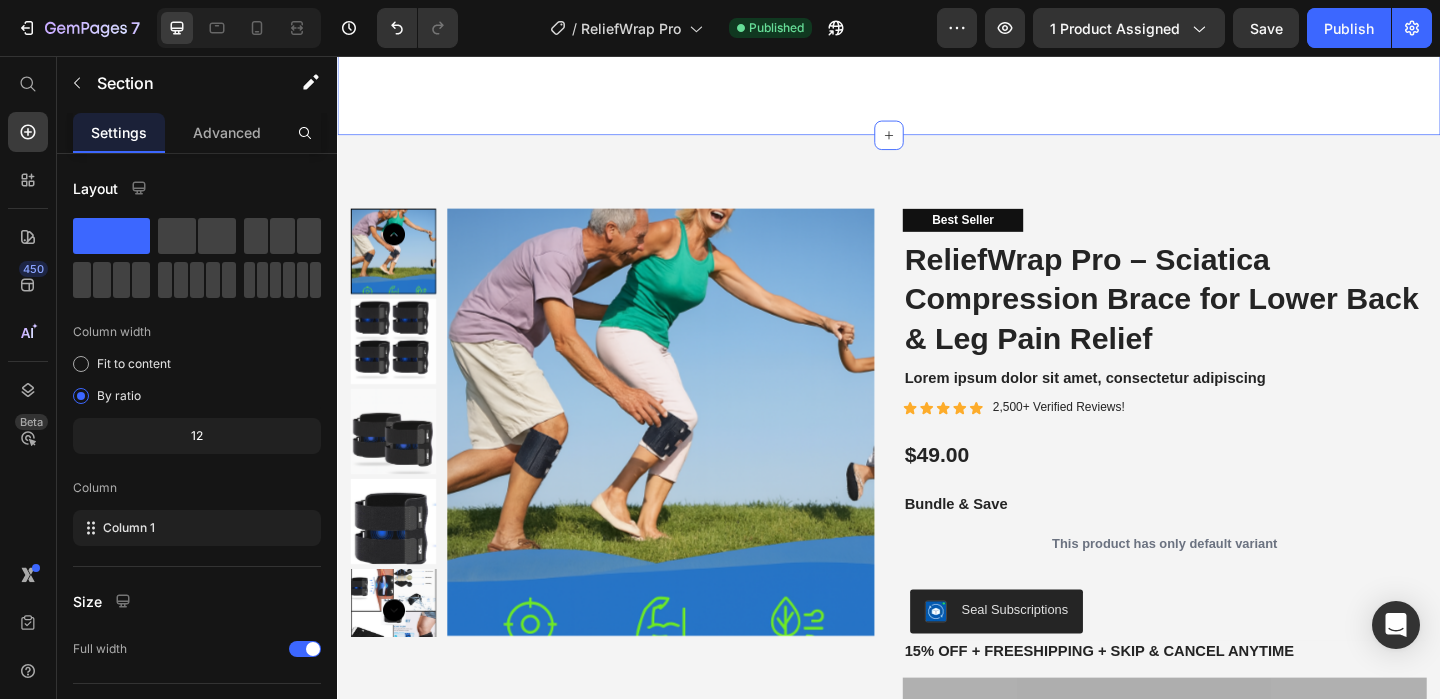 scroll, scrollTop: 9753, scrollLeft: 0, axis: vertical 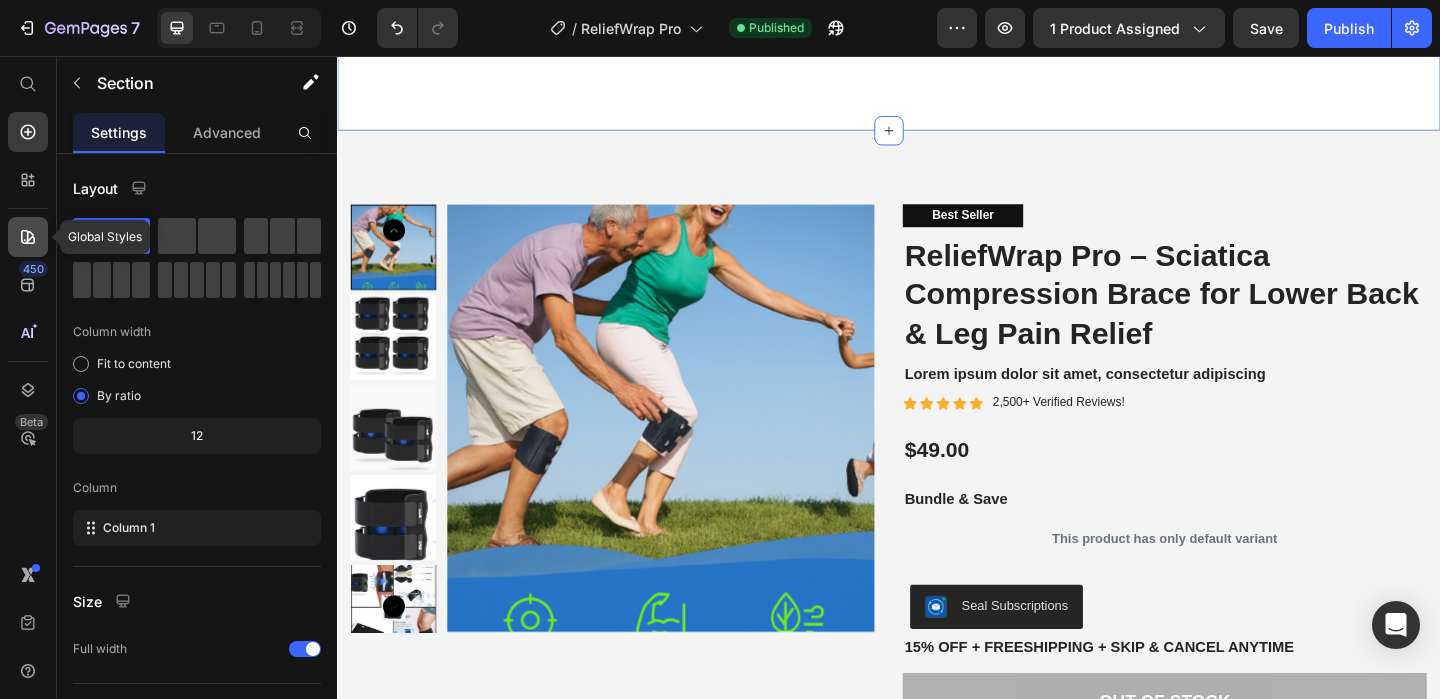 click 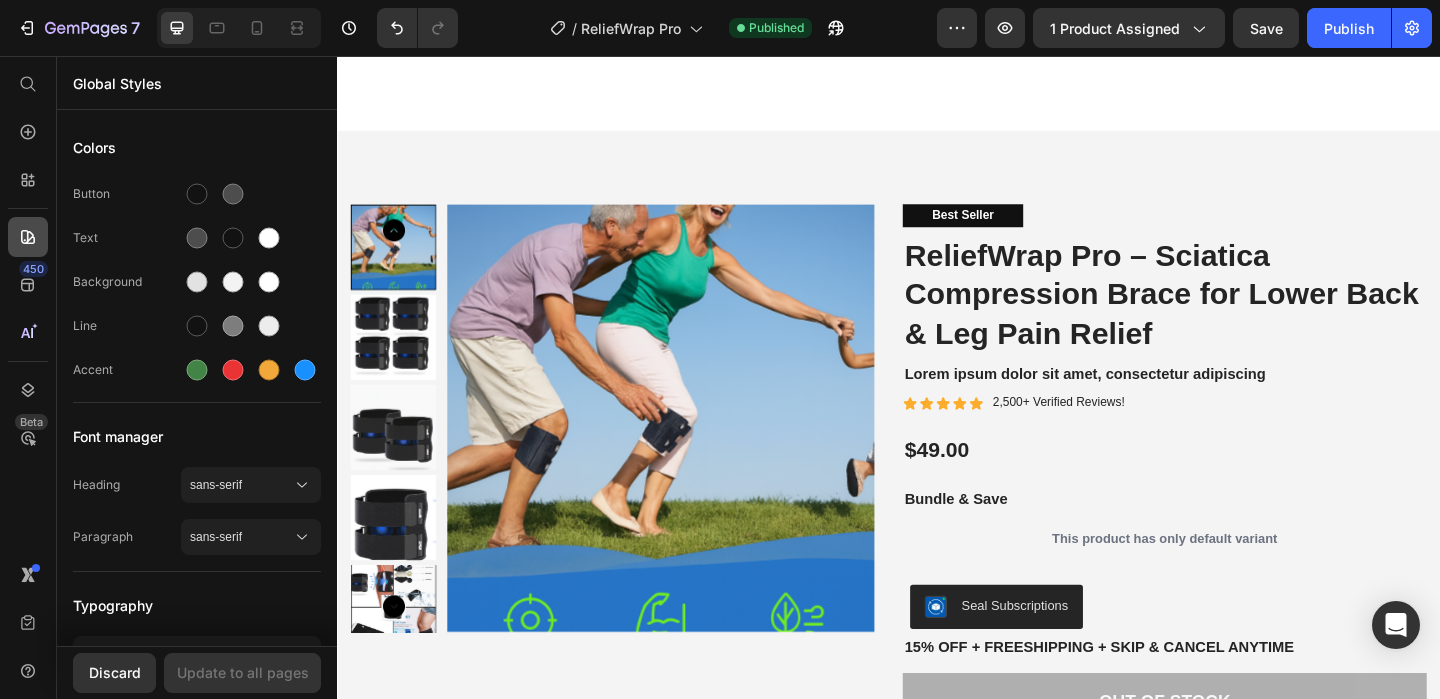 click 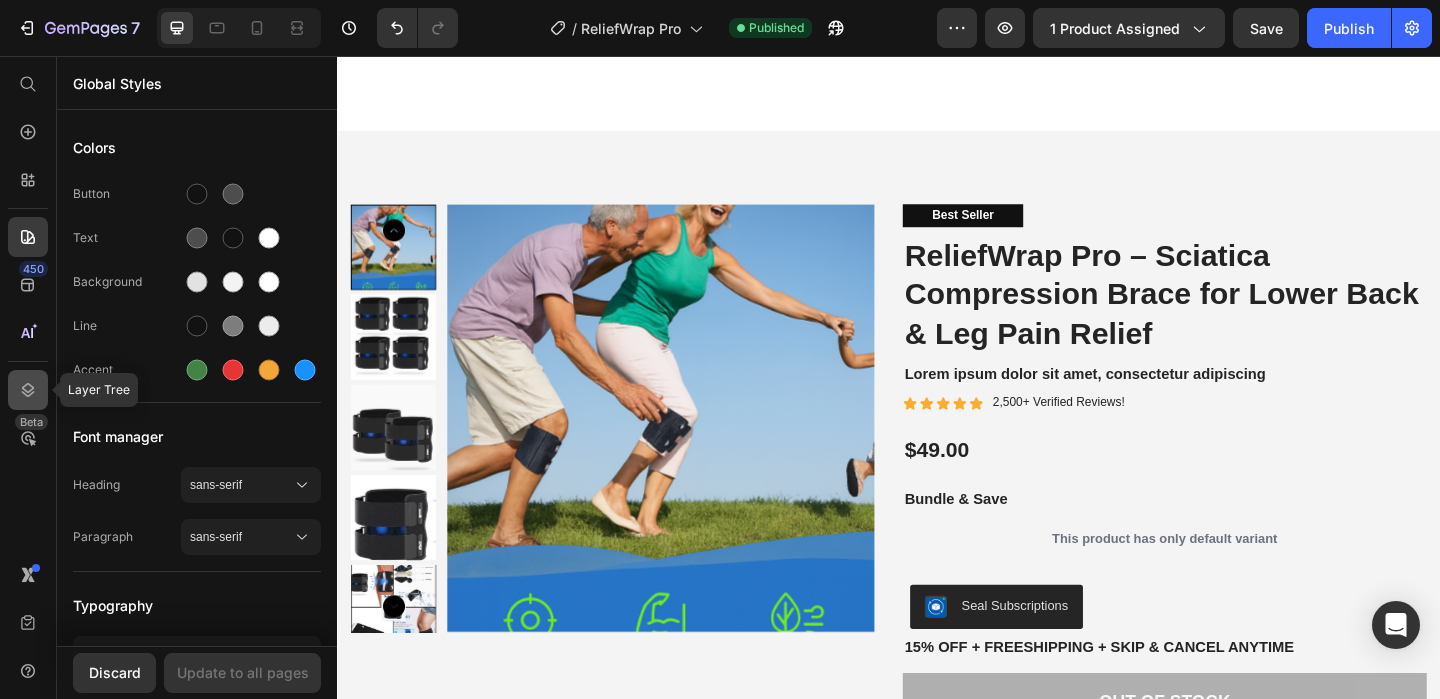 click 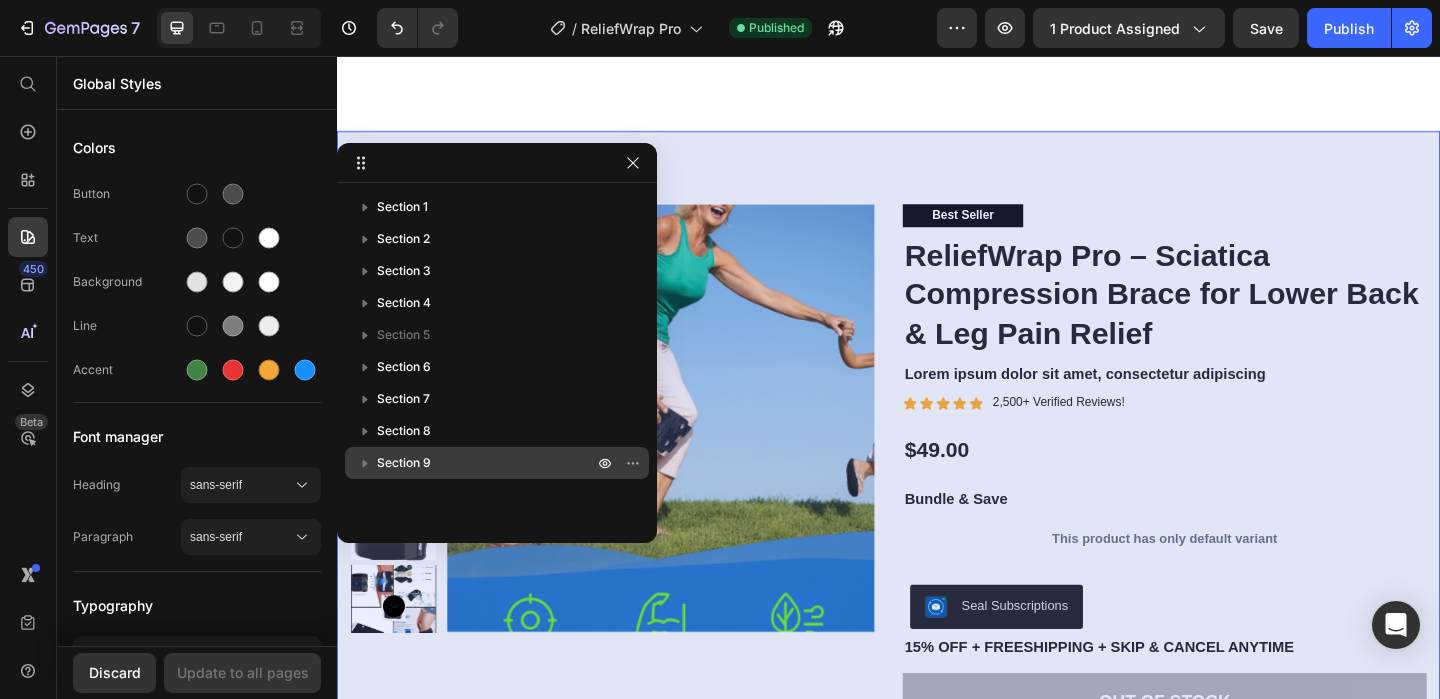 click on "Section 9" at bounding box center (487, 463) 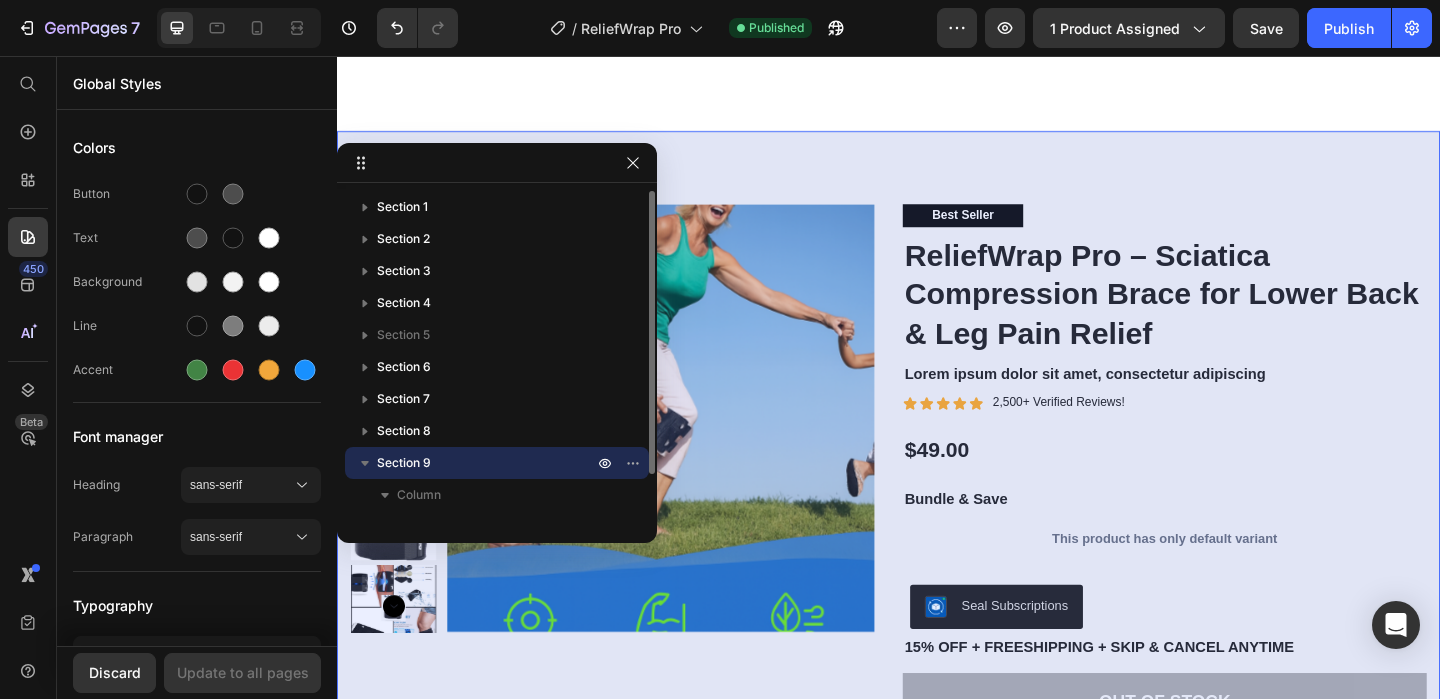 scroll, scrollTop: 9764, scrollLeft: 0, axis: vertical 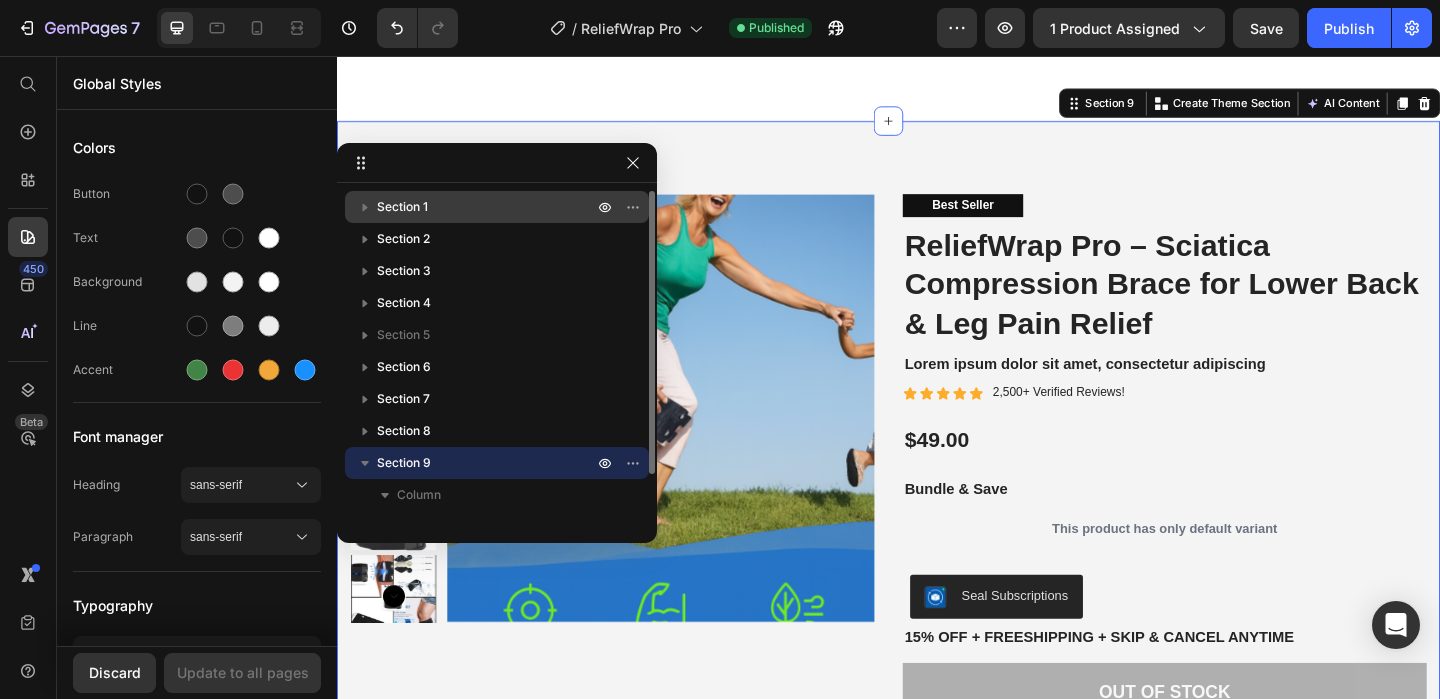 drag, startPoint x: 438, startPoint y: 468, endPoint x: 436, endPoint y: 210, distance: 258.00775 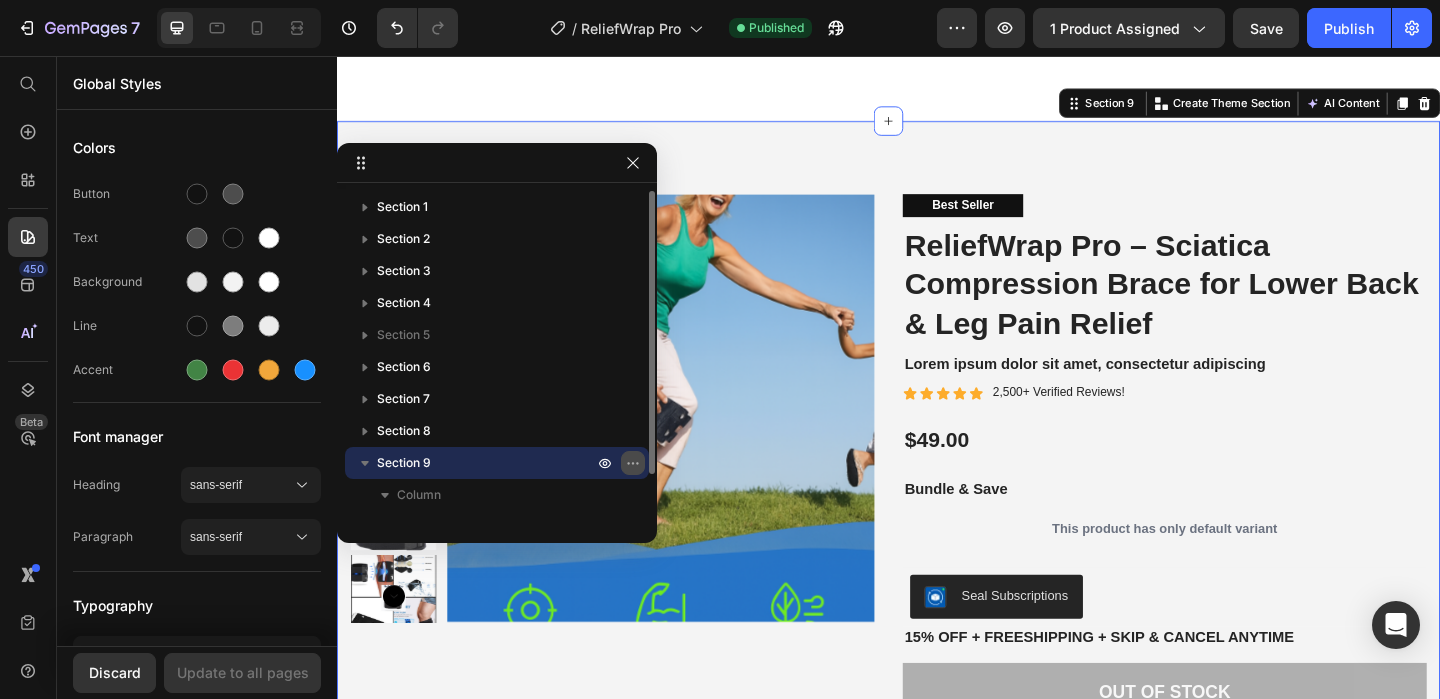 click 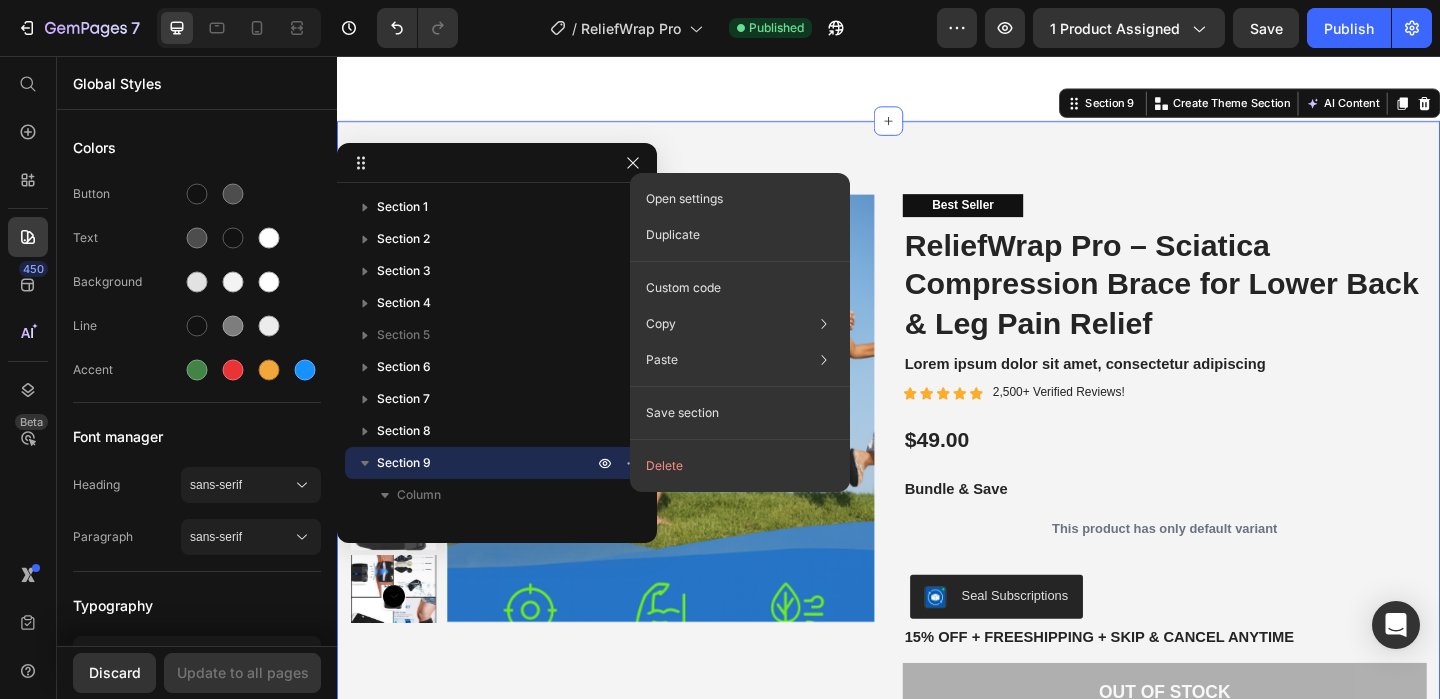 drag, startPoint x: 541, startPoint y: 463, endPoint x: 546, endPoint y: 185, distance: 278.04495 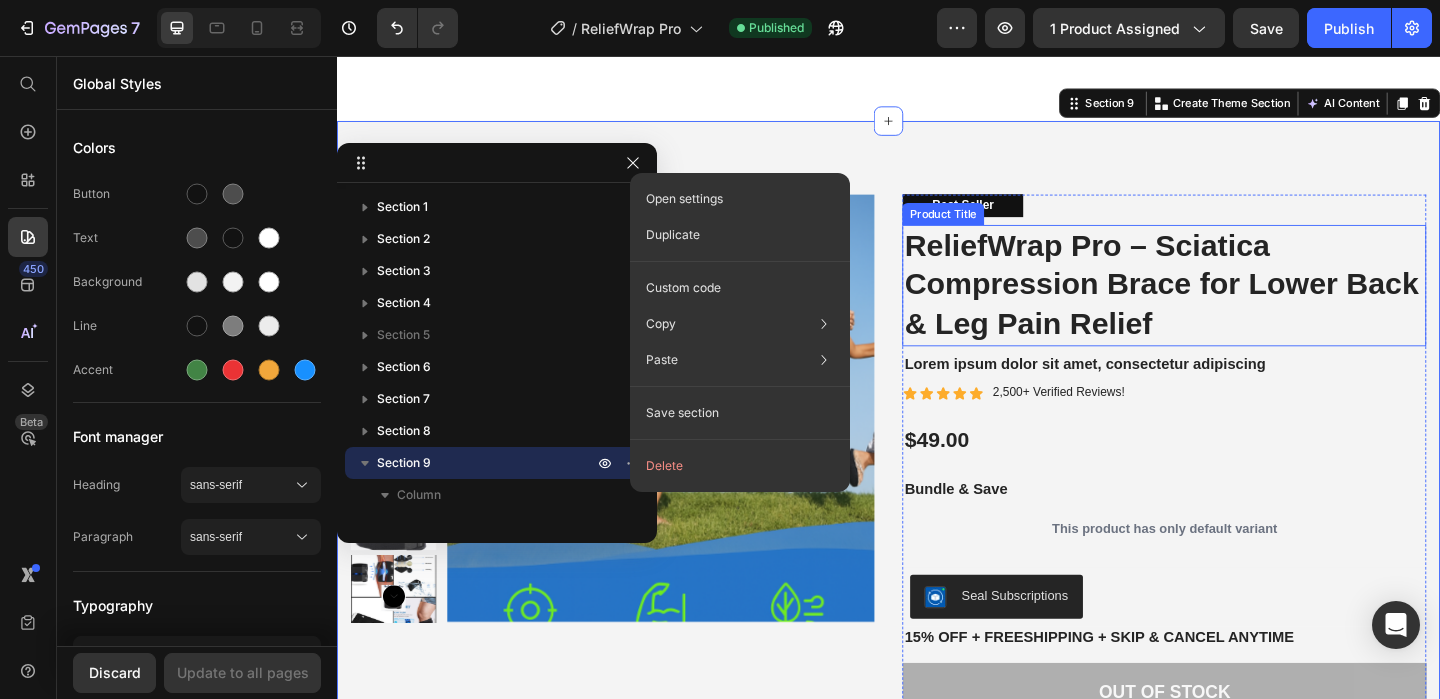 click on "ReliefWrap Pro – Sciatica Compression Brace for Lower Back & Leg Pain Relief" at bounding box center (1237, 305) 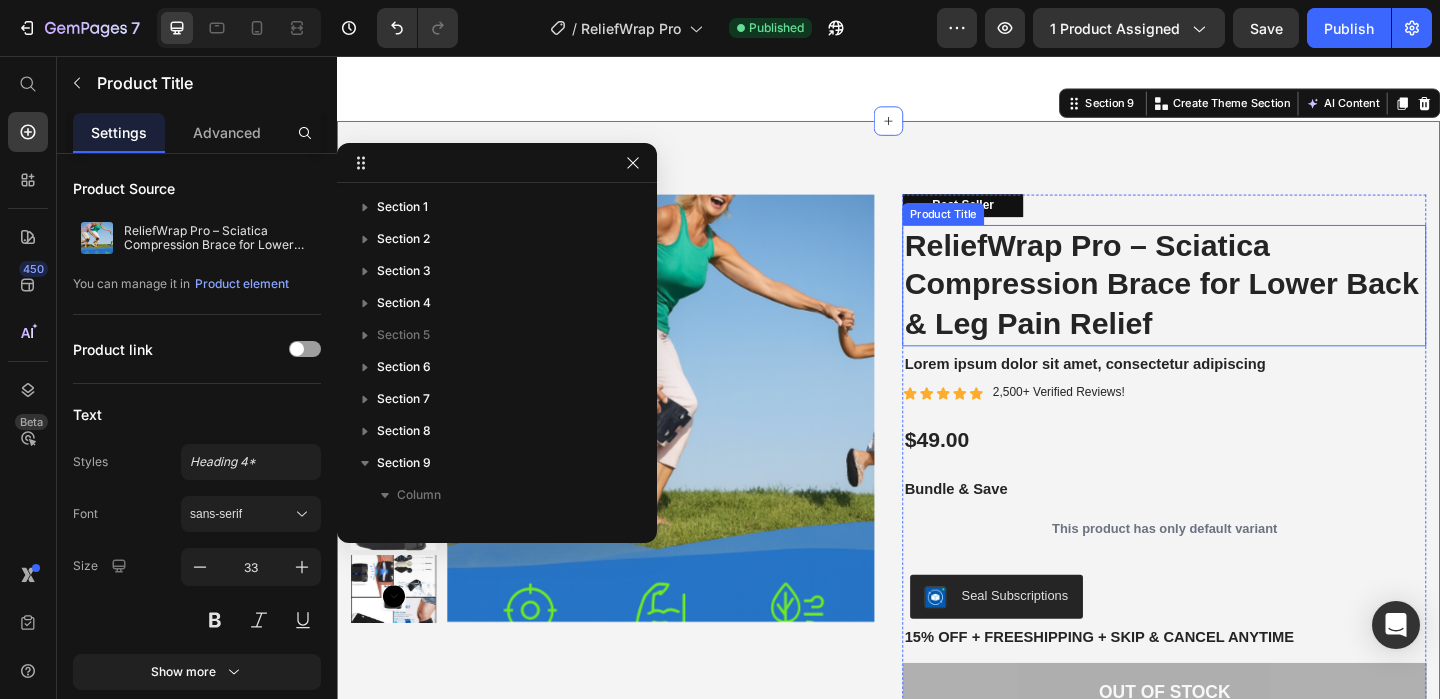 click on "Product Images Best Seller Text Block ReliefWrap Pro – Sciatica Compression Brace for Lower Back & Leg Pain Relief Product Title Lorem ipsum dolor sit amet, consectetur adipiscing Text Block Icon Icon Icon Icon Icon Icon List 2,500+ Verified Reviews! Text Block Row $49.00 Product Price Bundle & Save Text Block This product has only default variant Product Variants & Swatches Seal Subscriptions Seal Subscriptions 15% off + Freeshipping + Skip & Cancel Anytime Text Block Out of stock Add to Cart Image Image Image Image Image Row Row Product Image But I must explain to you how  Text Block Image But I must explain to you how  Text Block Image But I must explain to you how  Text Block Image But I must explain to you how  Text Block Image But I must explain to you how  Text Block Carousel Icon Icon Icon Icon Icon Icon List Briana M.  Verified Buyer Text Block Row Text Block Row Product Images Icon Icon Icon Icon Icon Icon List 500+  Reviews! Text Block Row Product Title Text Block" at bounding box center [937, 826] 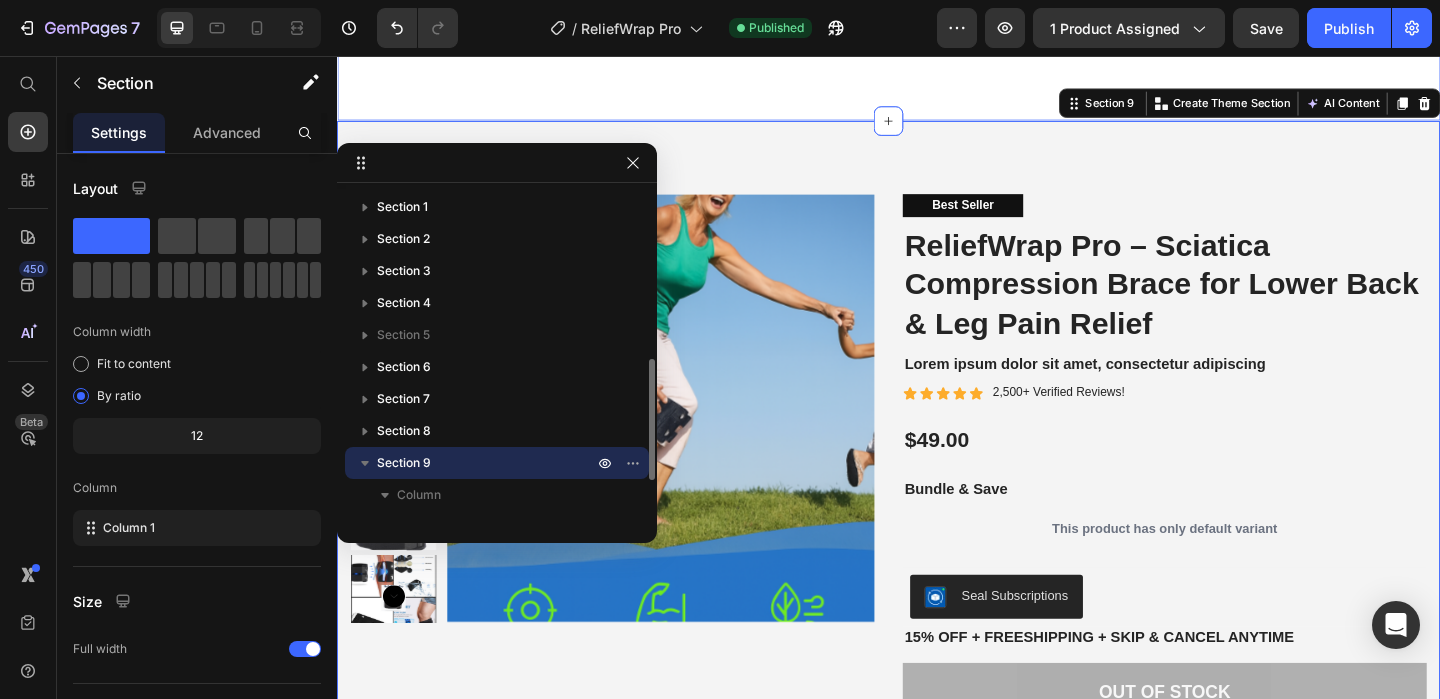 scroll, scrollTop: 123, scrollLeft: 0, axis: vertical 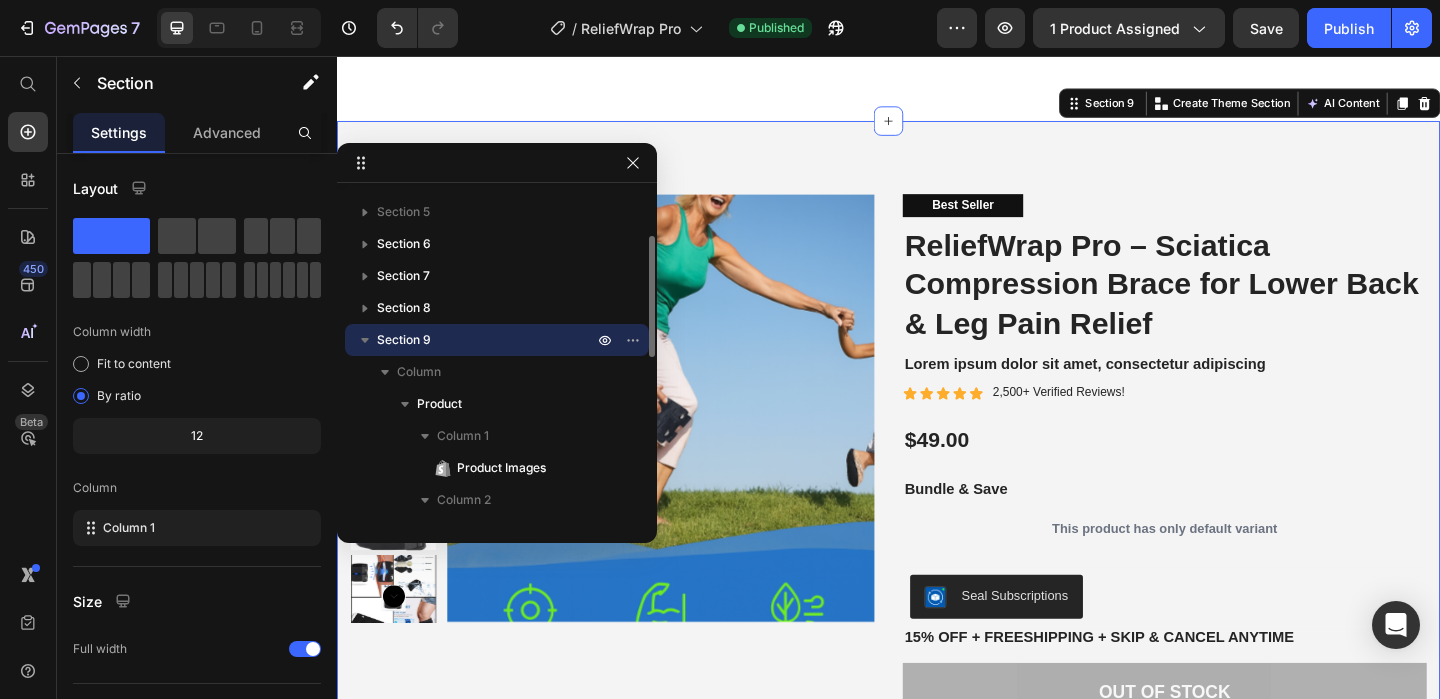 click on "Product Images Best Seller Text Block ReliefWrap Pro – Sciatica Compression Brace for Lower Back & Leg Pain Relief Product Title Lorem ipsum dolor sit amet, consectetur adipiscing Text Block Icon Icon Icon Icon Icon Icon List 2,500+ Verified Reviews! Text Block Row $49.00 Product Price Bundle & Save Text Block This product has only default variant Product Variants & Swatches Seal Subscriptions Seal Subscriptions 15% off + Freeshipping + Skip & Cancel Anytime Text Block Out of stock Add to Cart Image Image Image Image Image Row Row Product Image But I must explain to you how  Text Block Image But I must explain to you how  Text Block Image But I must explain to you how  Text Block Image But I must explain to you how  Text Block Image But I must explain to you how  Text Block Carousel Icon Icon Icon Icon Icon Icon List Briana M.  Verified Buyer Text Block Row Text Block Row Product Images Icon Icon Icon Icon Icon Icon List 500+  Reviews! Text Block Row Product Title Text Block" at bounding box center [937, 826] 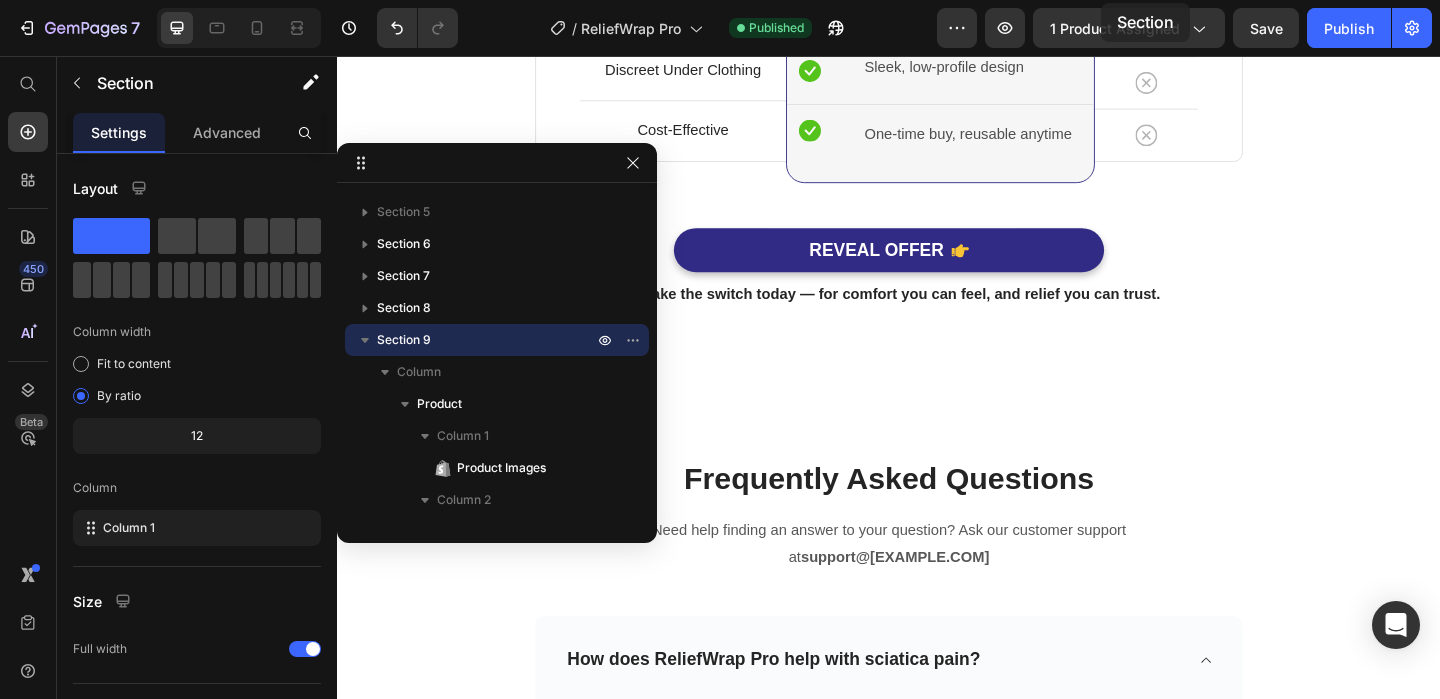 scroll, scrollTop: 7725, scrollLeft: 0, axis: vertical 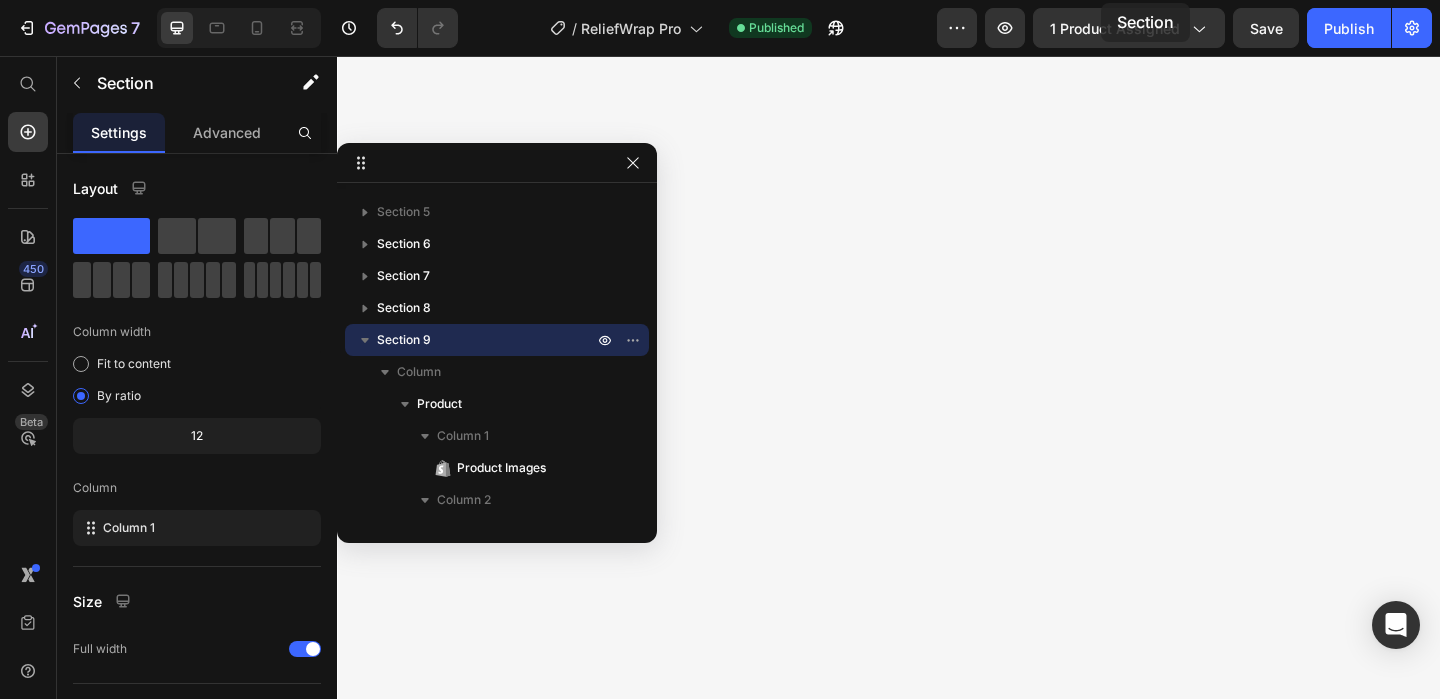drag, startPoint x: 1168, startPoint y: -2, endPoint x: 1041, endPoint y: 256, distance: 287.5639 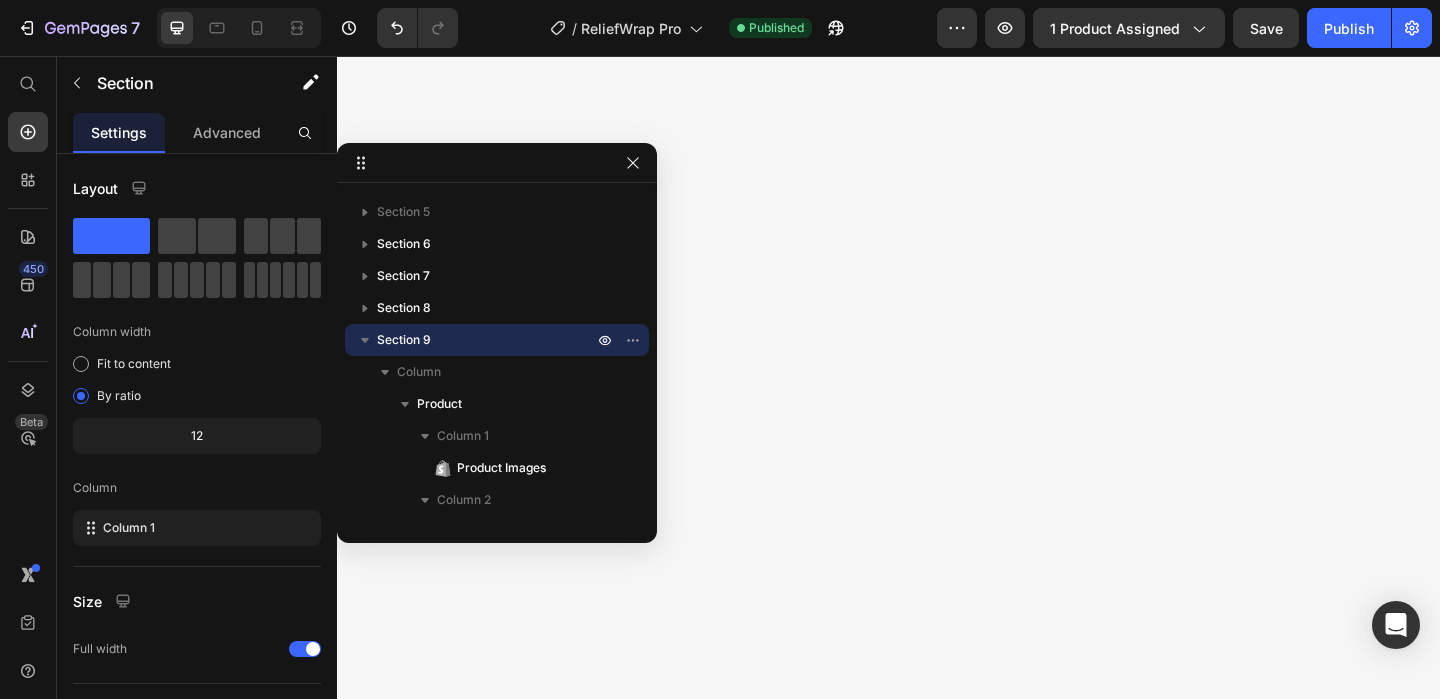 scroll, scrollTop: 3435, scrollLeft: 0, axis: vertical 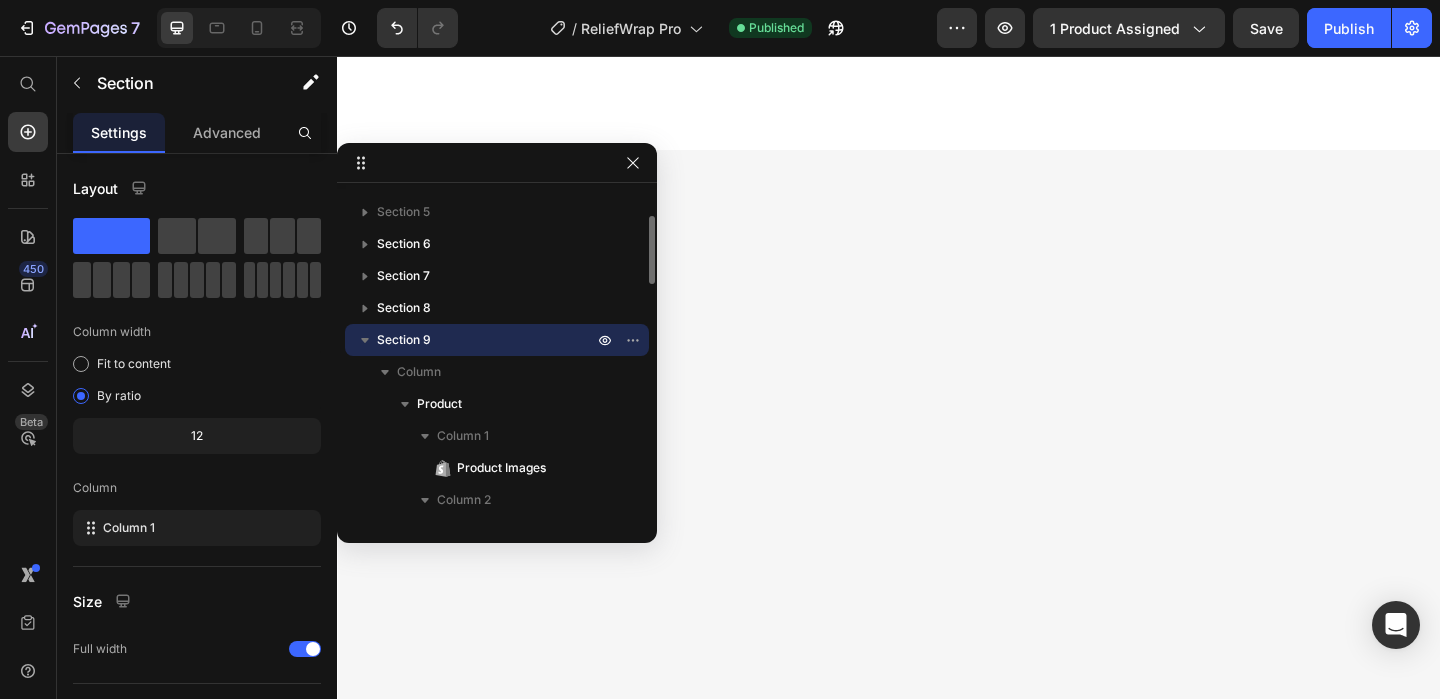 click on "Section 9" at bounding box center (487, 340) 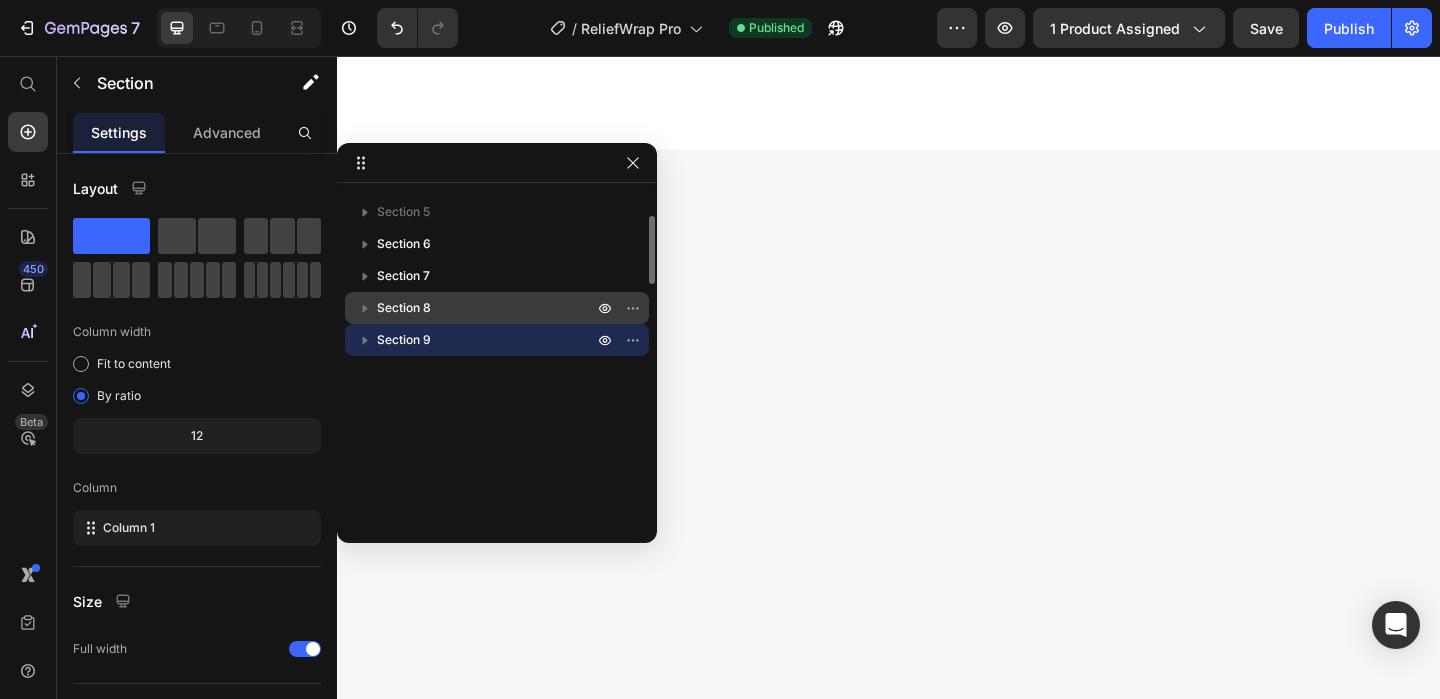 scroll, scrollTop: 4517, scrollLeft: 0, axis: vertical 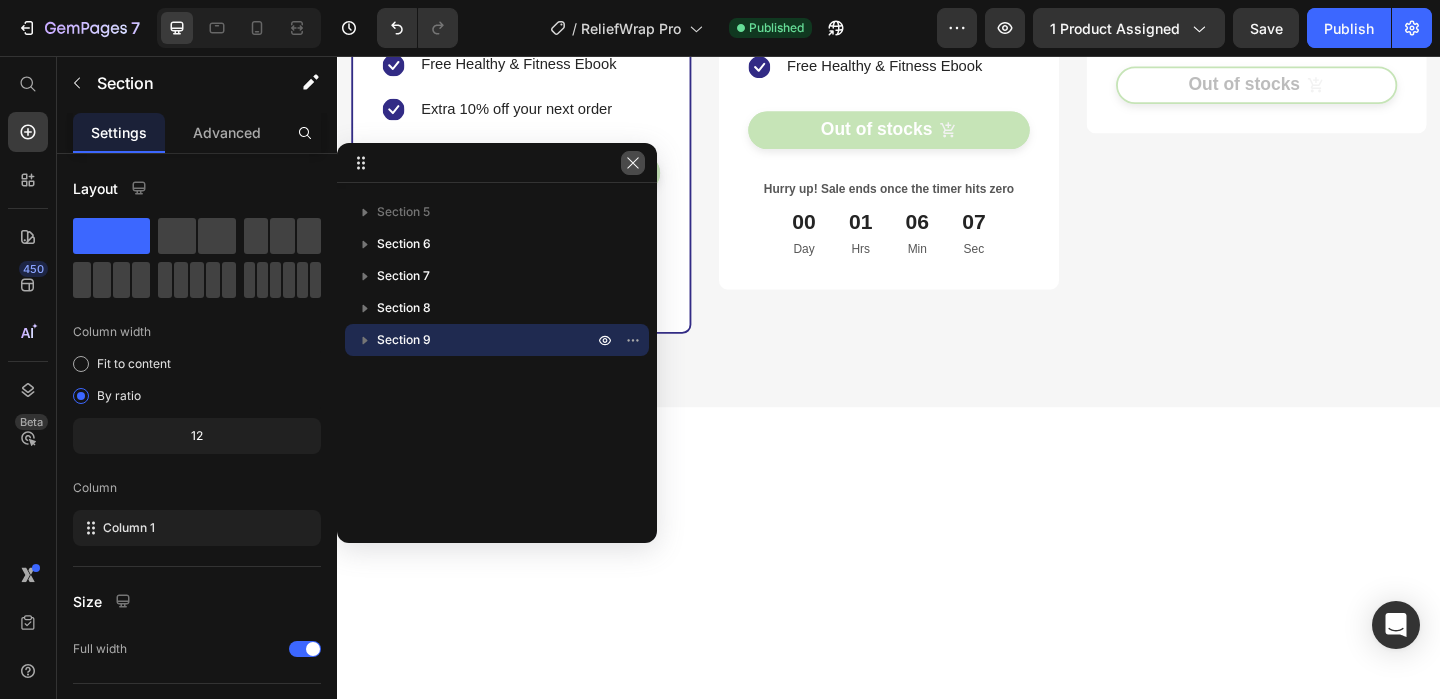 click at bounding box center (633, 163) 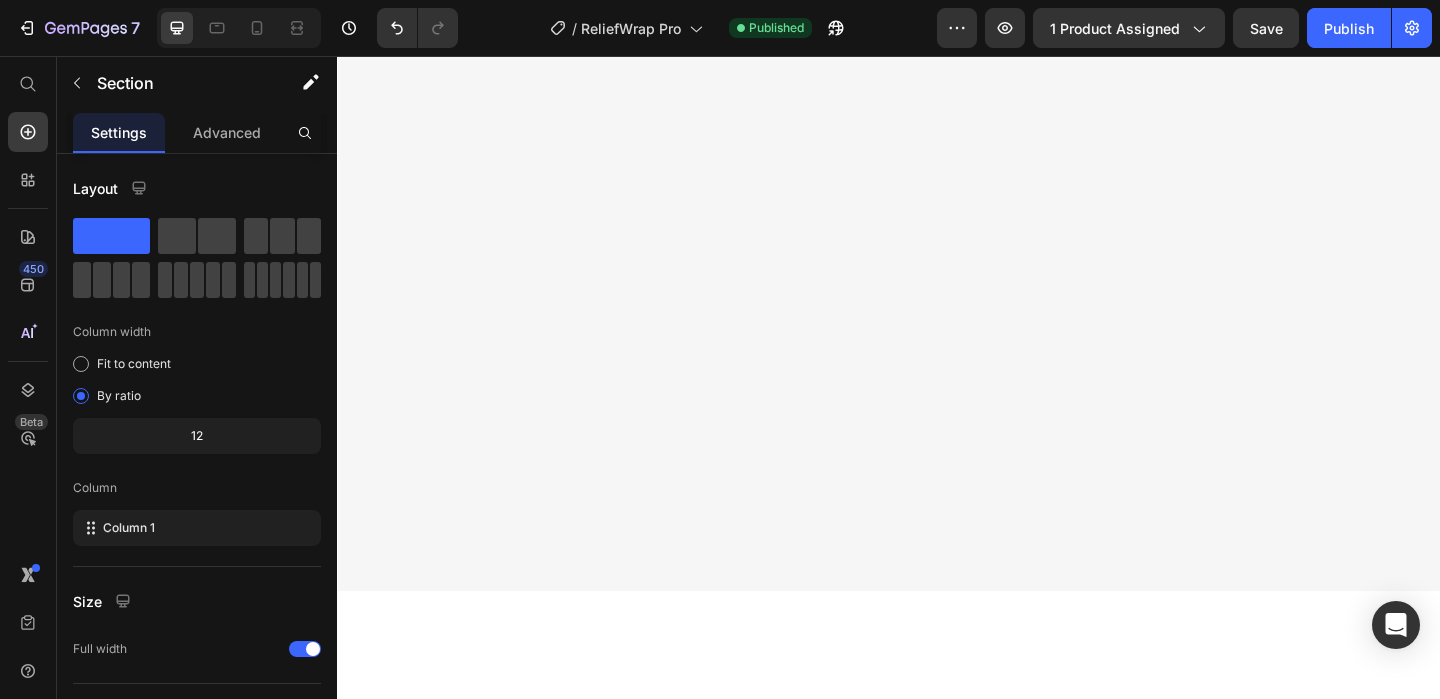 scroll, scrollTop: 9764, scrollLeft: 0, axis: vertical 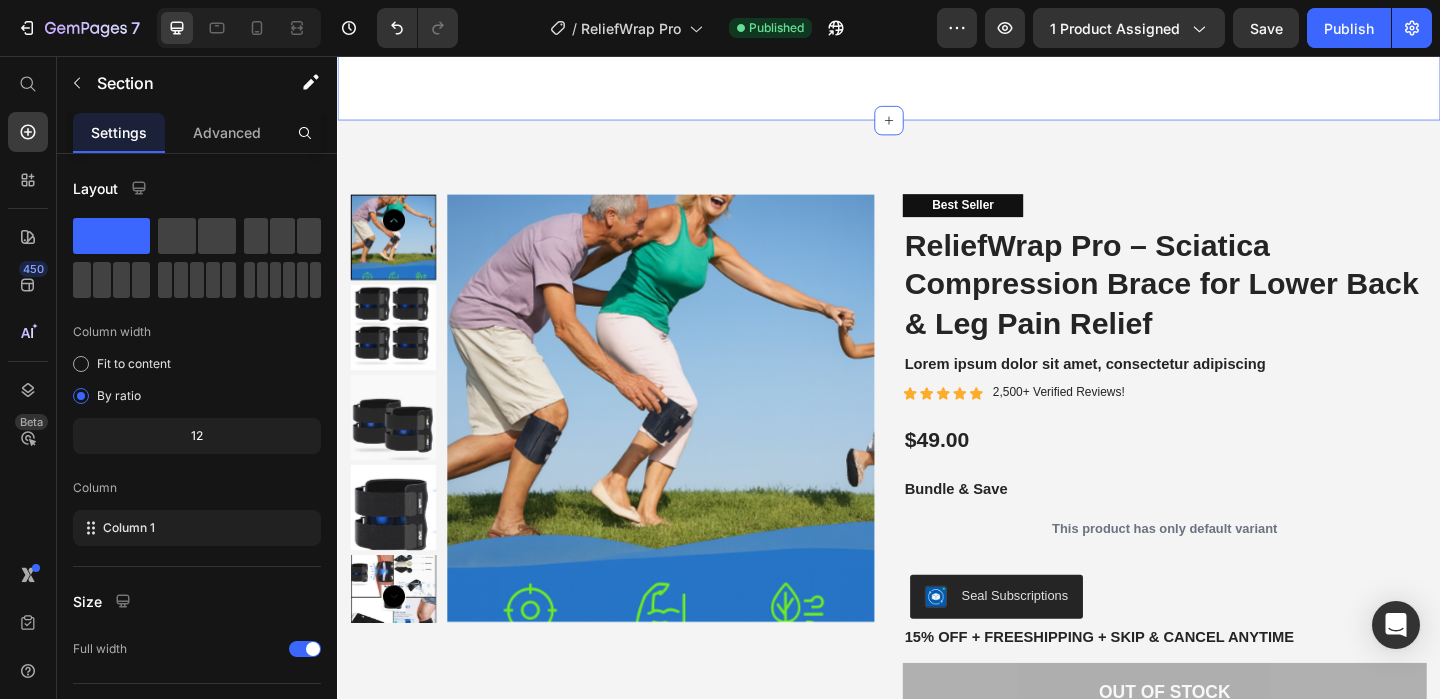 click on "Frequently Asked Questions Heading Need help finding an answer to your question? Ask our customer support at  support@carevo Text block Row Row
How does ReliefWrap Pro help with sciatica pain? ReliefWrap Pro applies  targeted compression  just below the knee where pressure helps interrupt pain signals from the sciatic nerve. This can relieve pain in the lower back, hips, legs, and calves. Text block Row
Can I wear it all day?
Will it fit my leg?
Is it suitable for both men and women? Accordion
Can I wear it while exercising or walking? Definitely. ReliefWrap Pro is built for  everyday mobility  — perfect for walking, light workouts, stretching, or outdoor activities Text block Row
Can I wear it under clothes?
Accordion  	   Button" at bounding box center [937, -598] 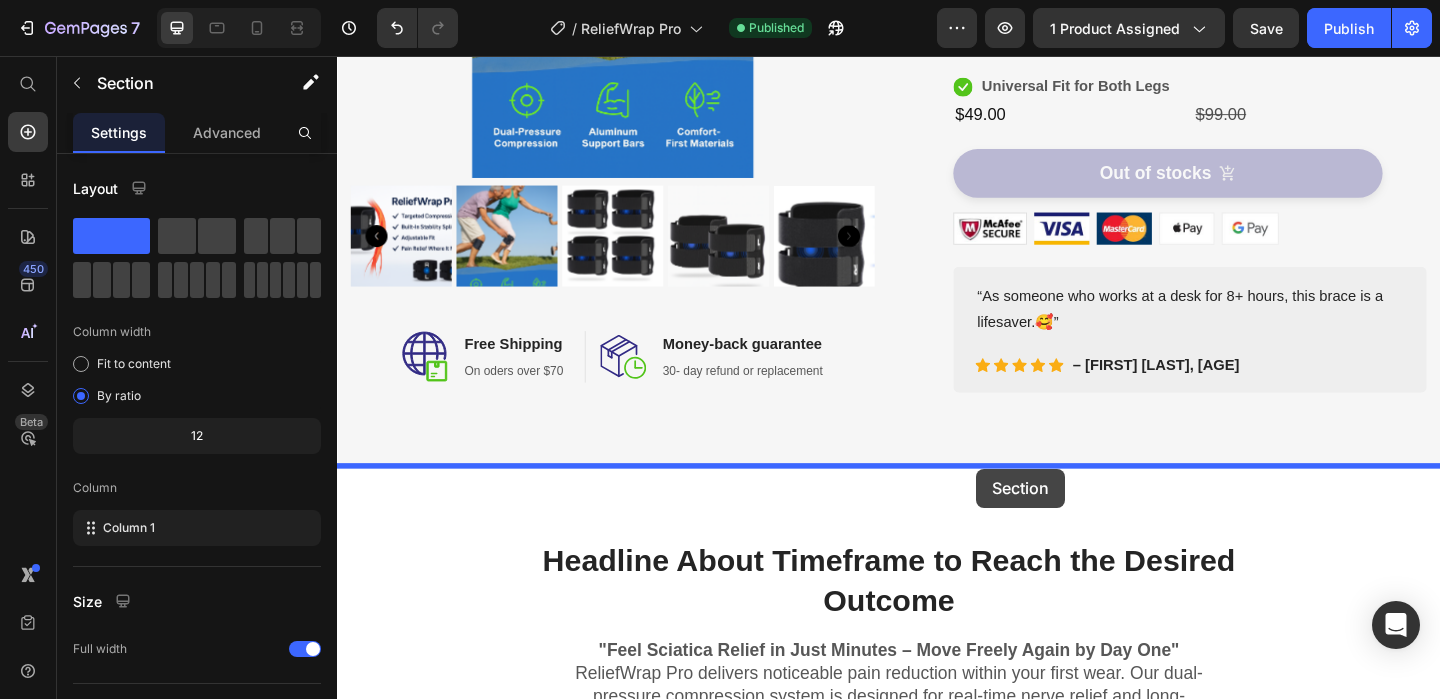 scroll, scrollTop: 622, scrollLeft: 0, axis: vertical 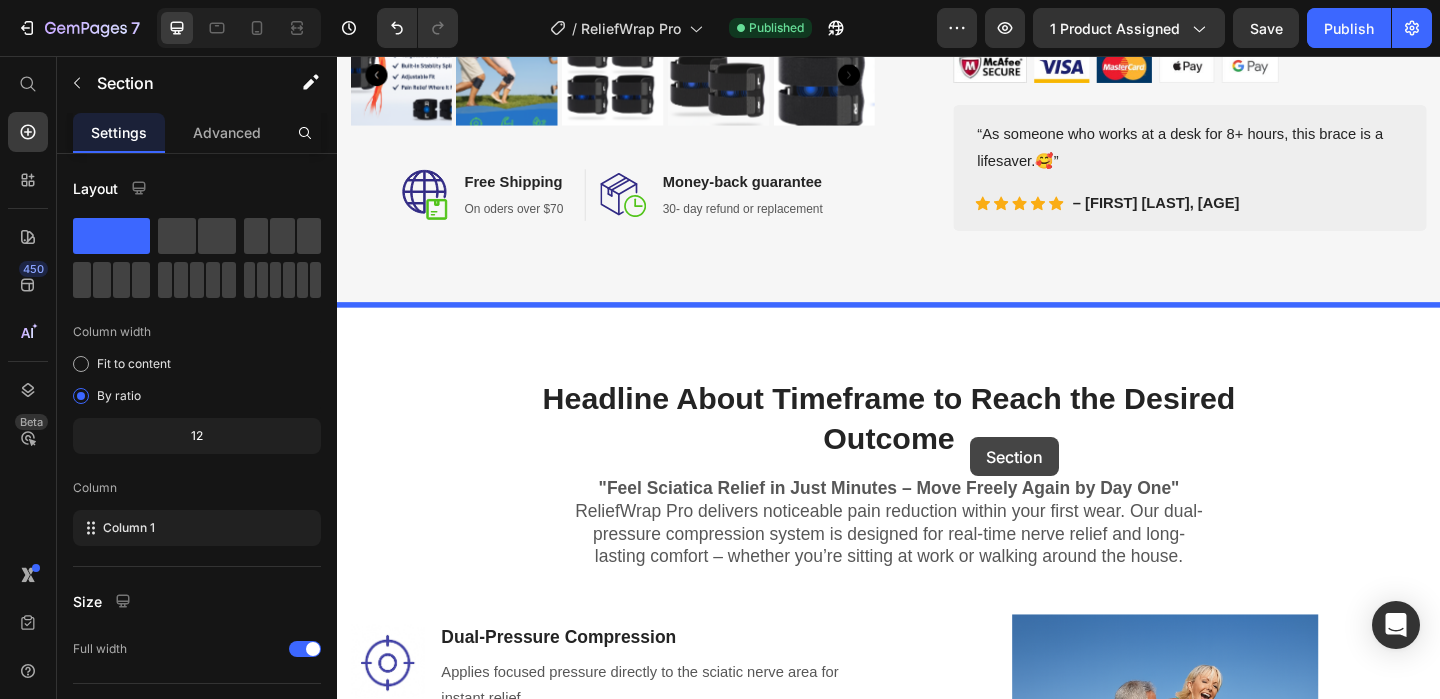 drag, startPoint x: 1188, startPoint y: 109, endPoint x: 1030, endPoint y: 387, distance: 319.76242 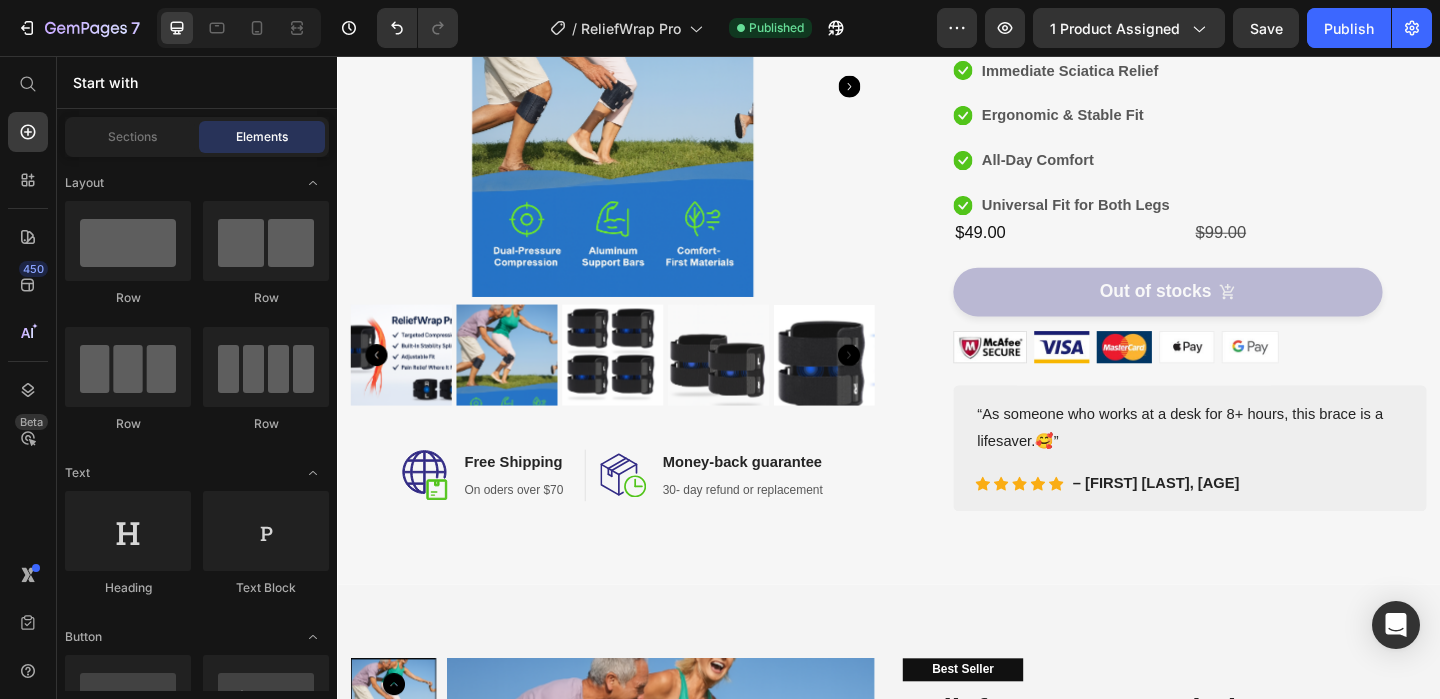 scroll, scrollTop: 0, scrollLeft: 0, axis: both 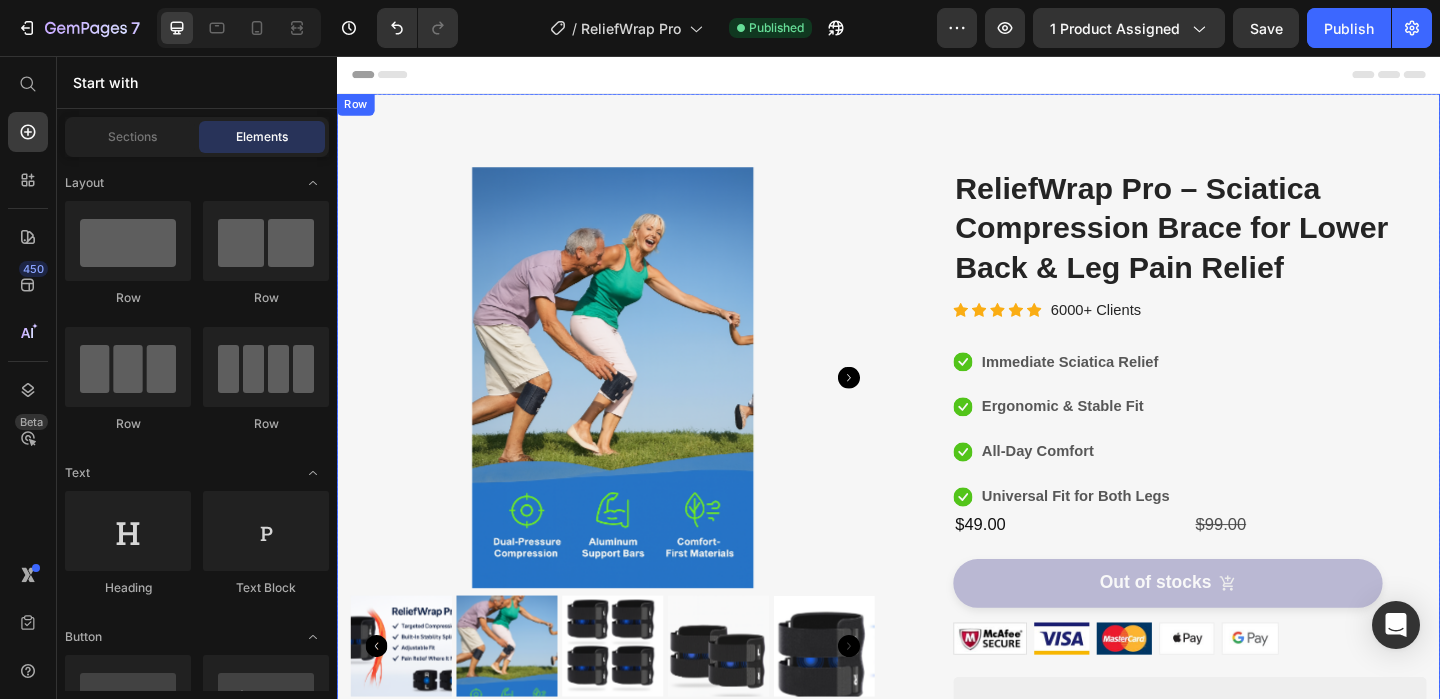 click on "Product Images Image Free Shipping Heading On oders over $70 Text block Row Image Money-back guarantee Heading 30- day refund or replacement Text block Row Row Row (P) Images & Gallery ReliefWrap Pro – Sciatica Compression Brace for Lower Back & Leg Pain Relief (P) Title                Icon                Icon                Icon                Icon                Icon Icon List Hoz 6000+ Clients Text block Row
Icon Immediate Sciatica Relief Text block
Icon Ergonomic & Stable Fit Text block
Icon All-Day Comfort Text block
Icon Universal Fit for Both Legs Text block Icon List $49.00 Product Price $99.00 Product Price Row Out of stocks (P) Cart Button Image Image Image Image Image Row “As someone who works at a desk for 8+ hours, this brace is a lifesaver.🥰” Text block                Icon                Icon                Icon                Icon                Icon Icon List Hoz Text block" at bounding box center [937, 522] 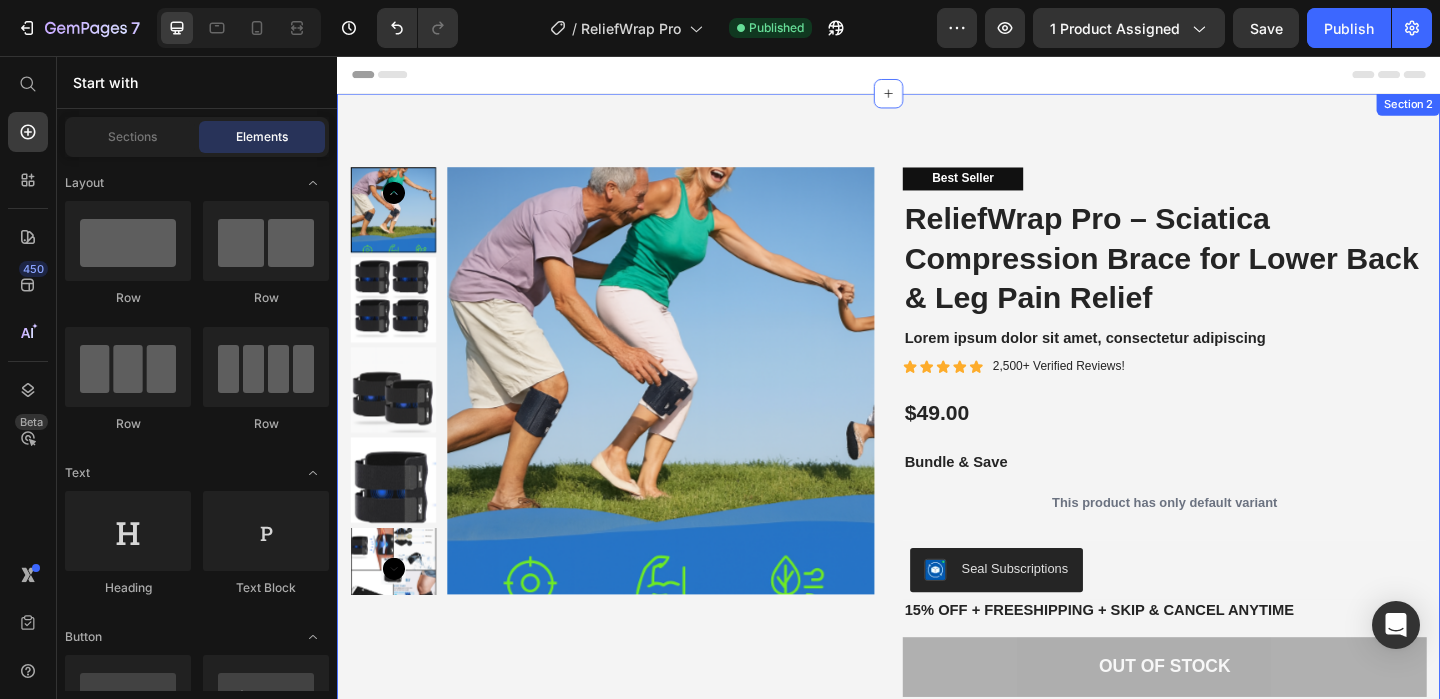 click on "Product Images Best Seller Text Block ReliefWrap Pro – Sciatica Compression Brace for Lower Back & Leg Pain Relief Product Title Lorem ipsum dolor sit amet, consectetur adipiscing Text Block Icon Icon Icon Icon Icon Icon List 2,500+ Verified Reviews! Text Block Row $49.00 Product Price Bundle & Save Text Block This product has only default variant Product Variants & Swatches Seal Subscriptions Seal Subscriptions 15% off + Freeshipping + Skip & Cancel Anytime Text Block Out of stock Add to Cart Image Image Image Image Image Row Row Product Image But I must explain to you how  Text Block Image But I must explain to you how  Text Block Image But I must explain to you how  Text Block Image But I must explain to you how  Text Block Image But I must explain to you how  Text Block Carousel Icon Icon Icon Icon Icon Icon List Briana M.  Verified Buyer Text Block Row Text Block Row Product Images Icon Icon Icon Icon Icon Icon List 500+  Reviews! Text Block Row Product Title Text Block" at bounding box center [937, 797] 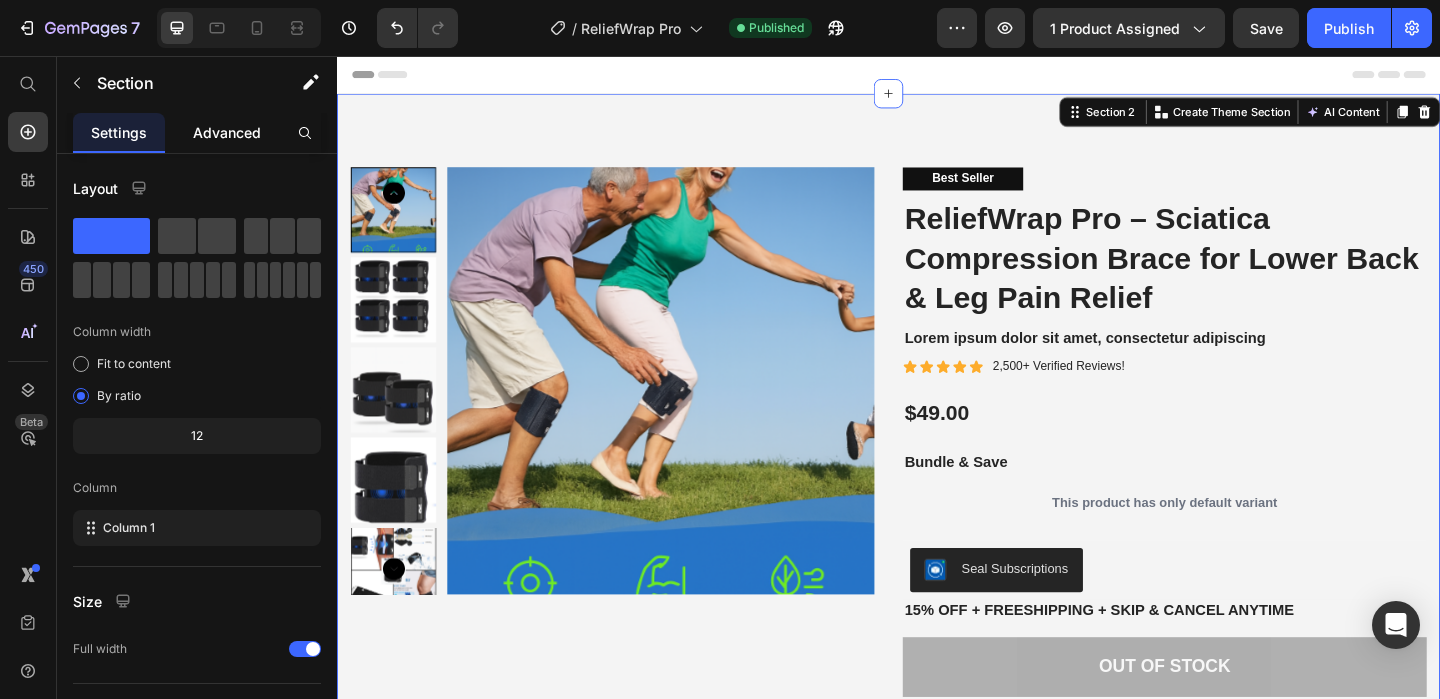 click on "Advanced" at bounding box center [227, 132] 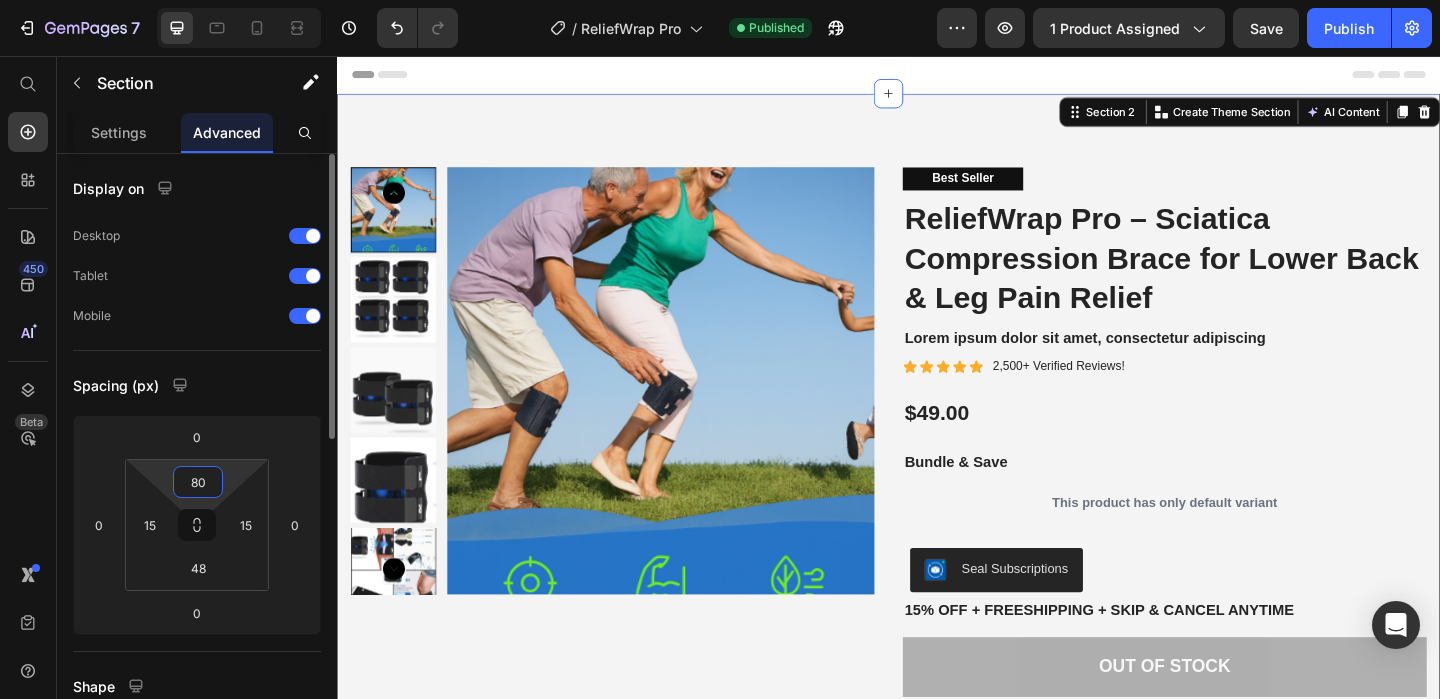 click on "80" at bounding box center (198, 482) 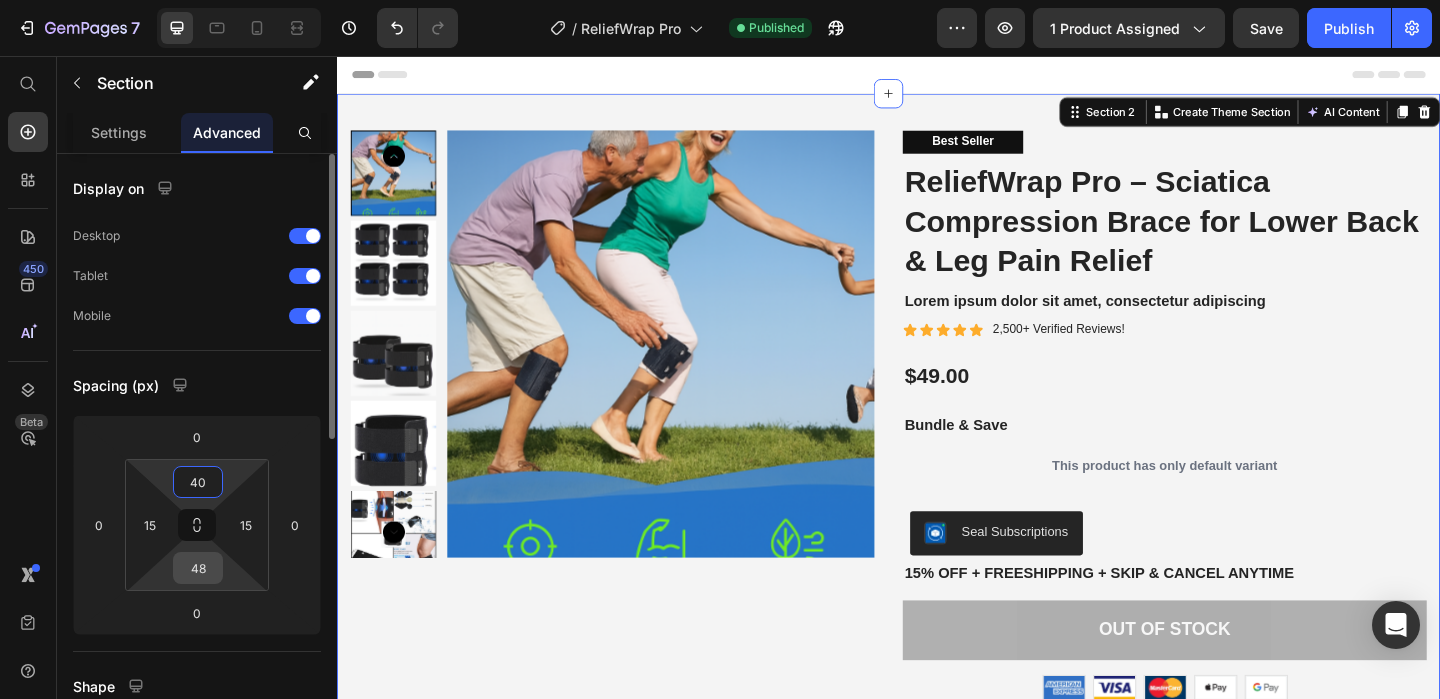 type on "40" 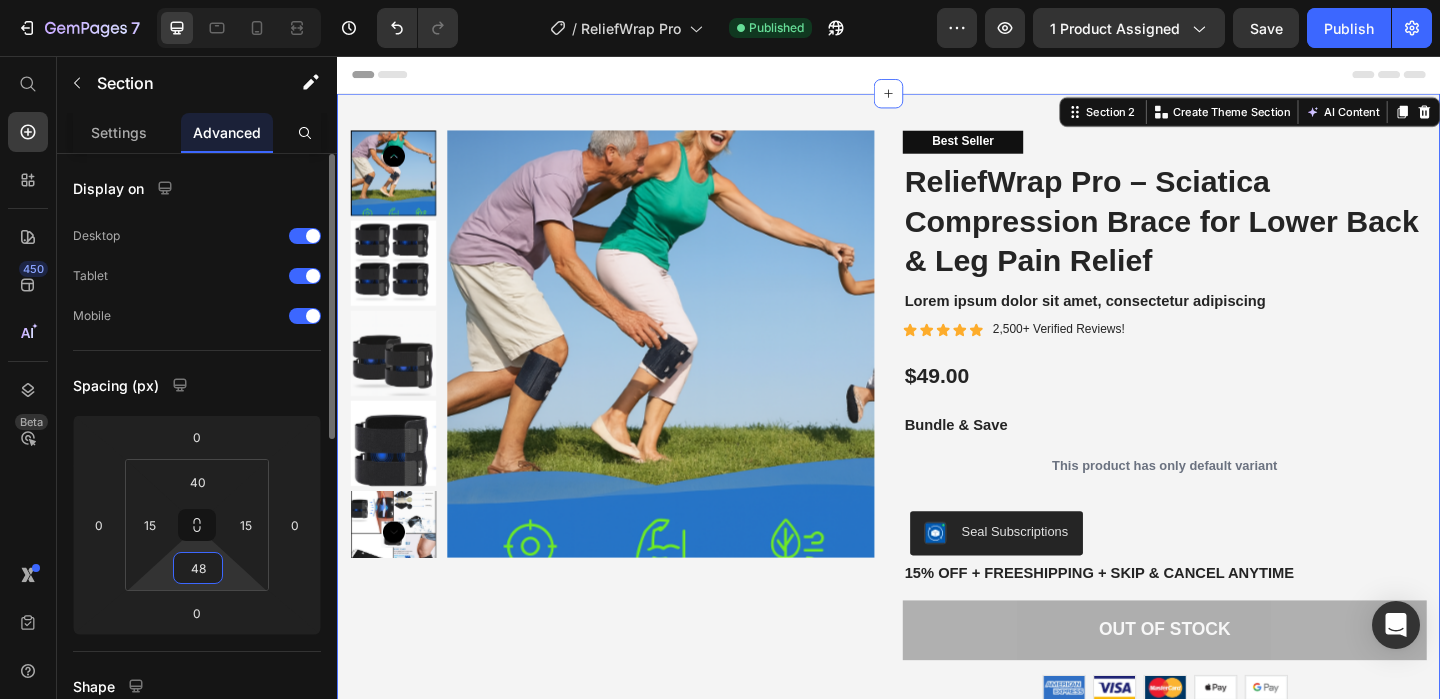 click on "48" at bounding box center [198, 568] 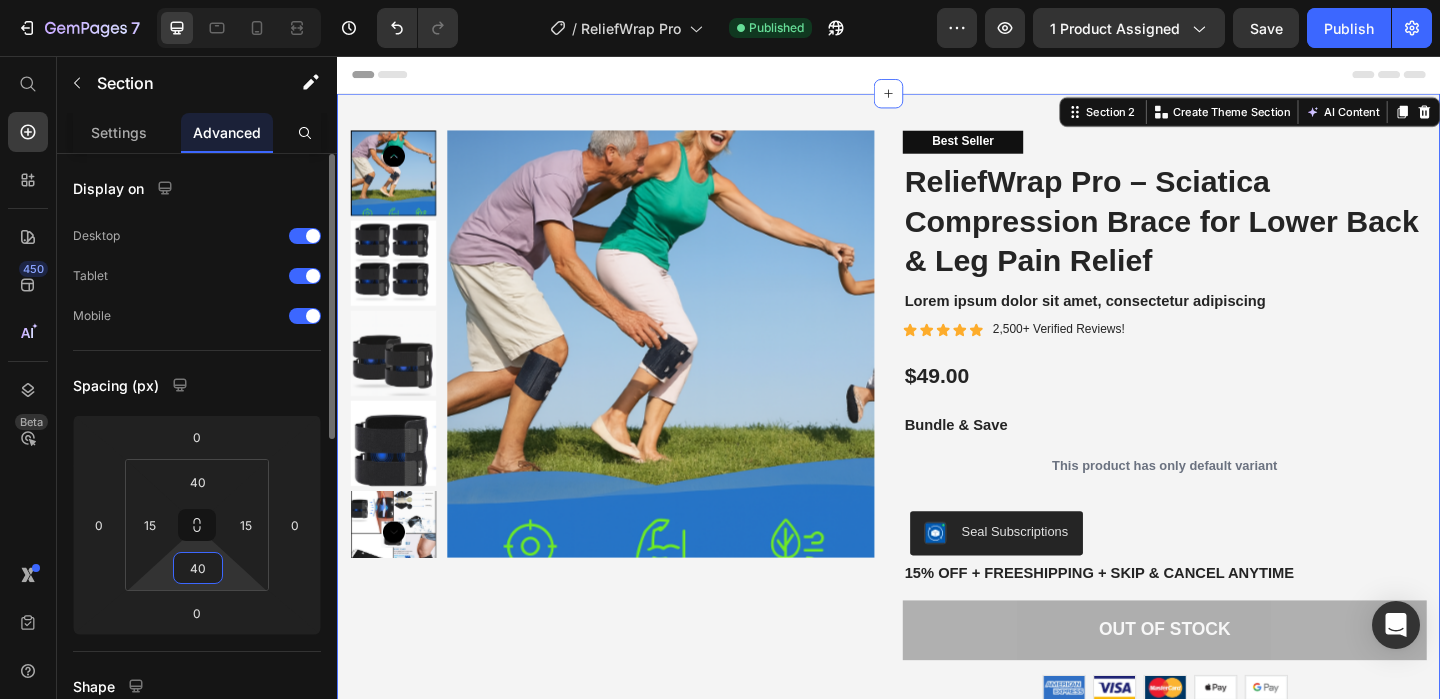 type on "40" 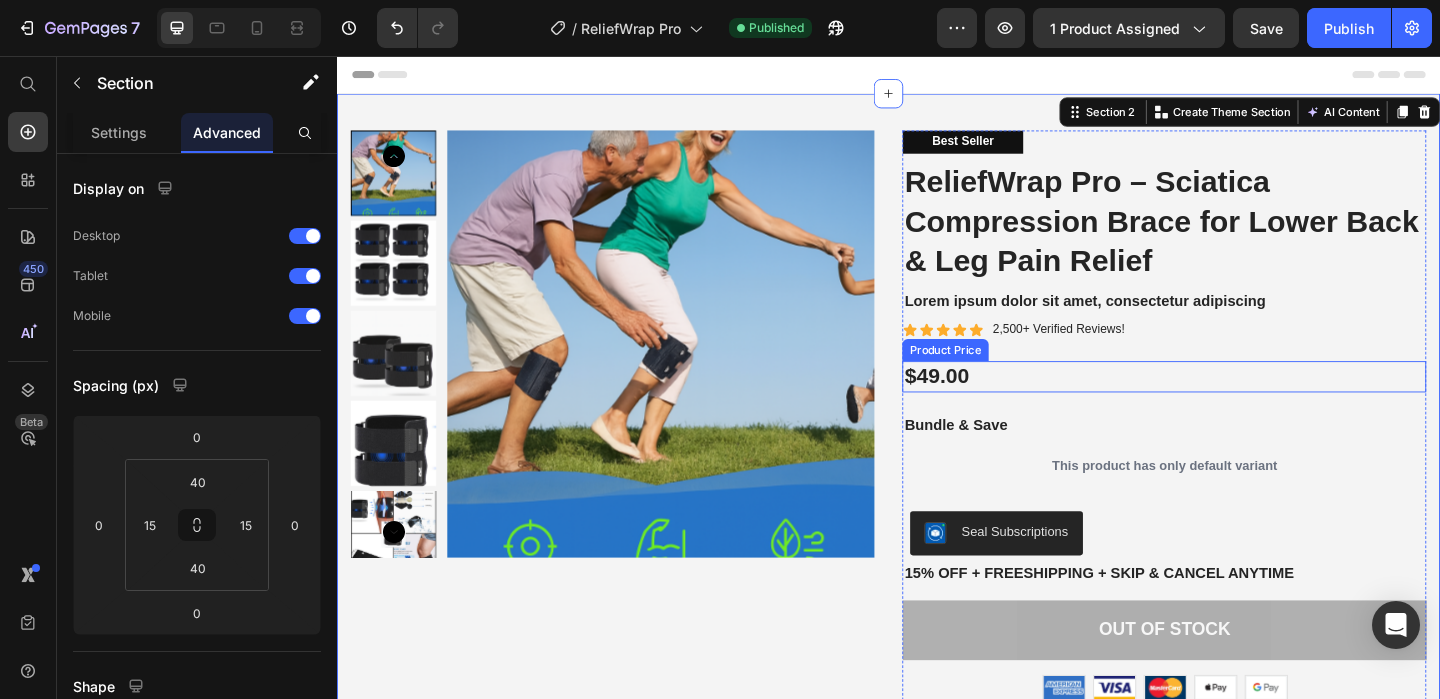 click on "$49.00" at bounding box center [1237, 405] 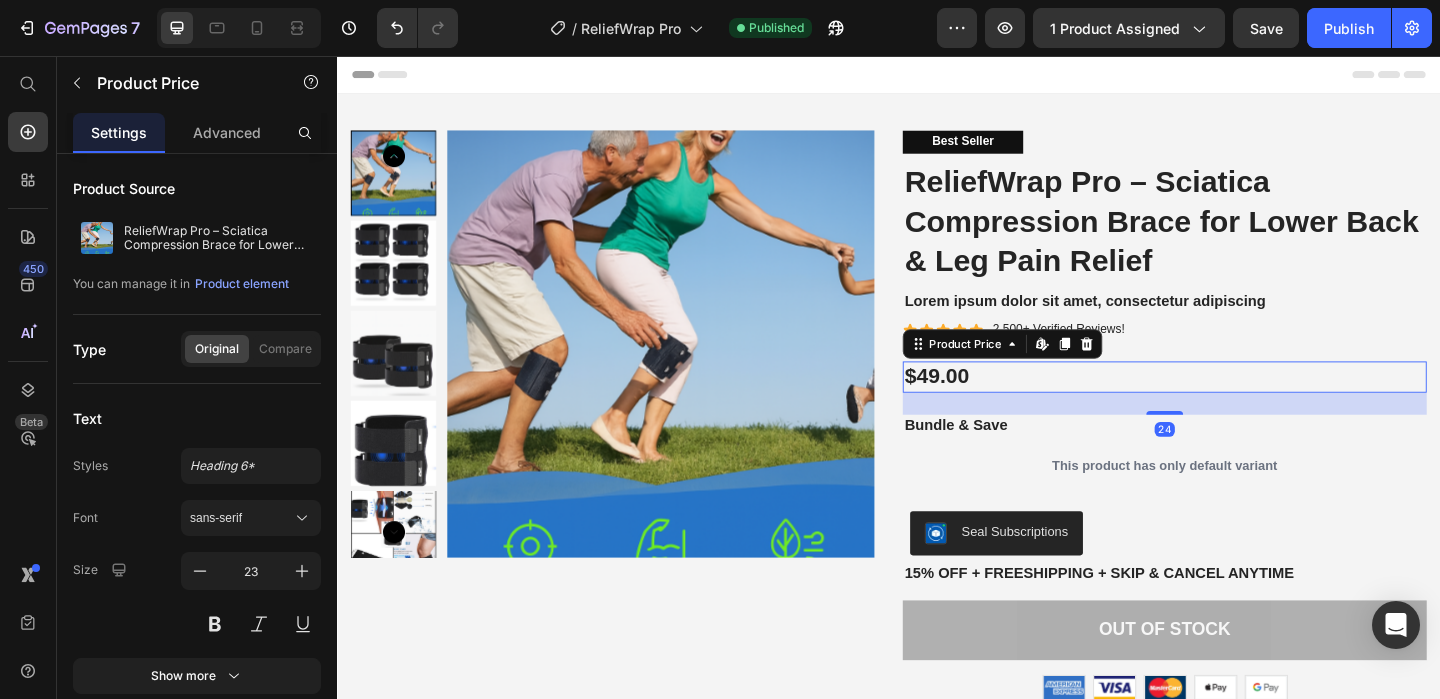 click on "$49.00" at bounding box center [1237, 405] 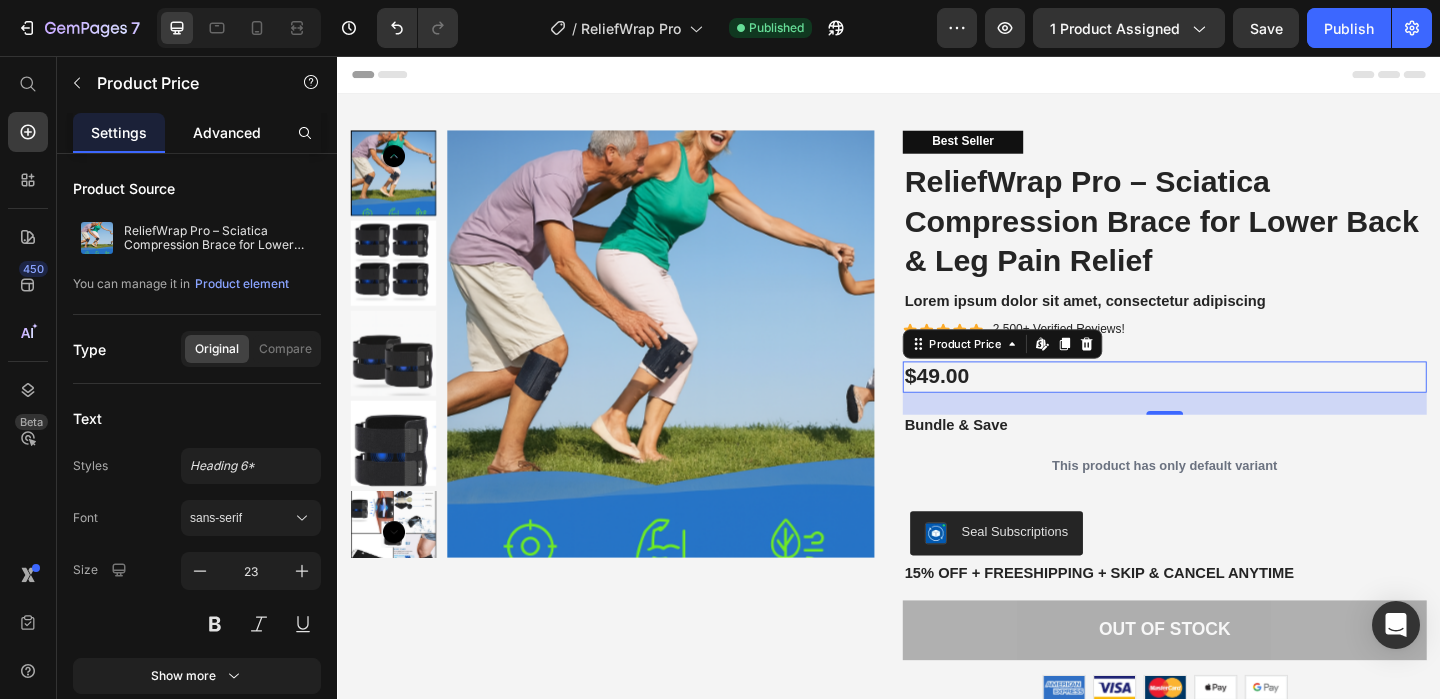 click on "Advanced" at bounding box center (227, 132) 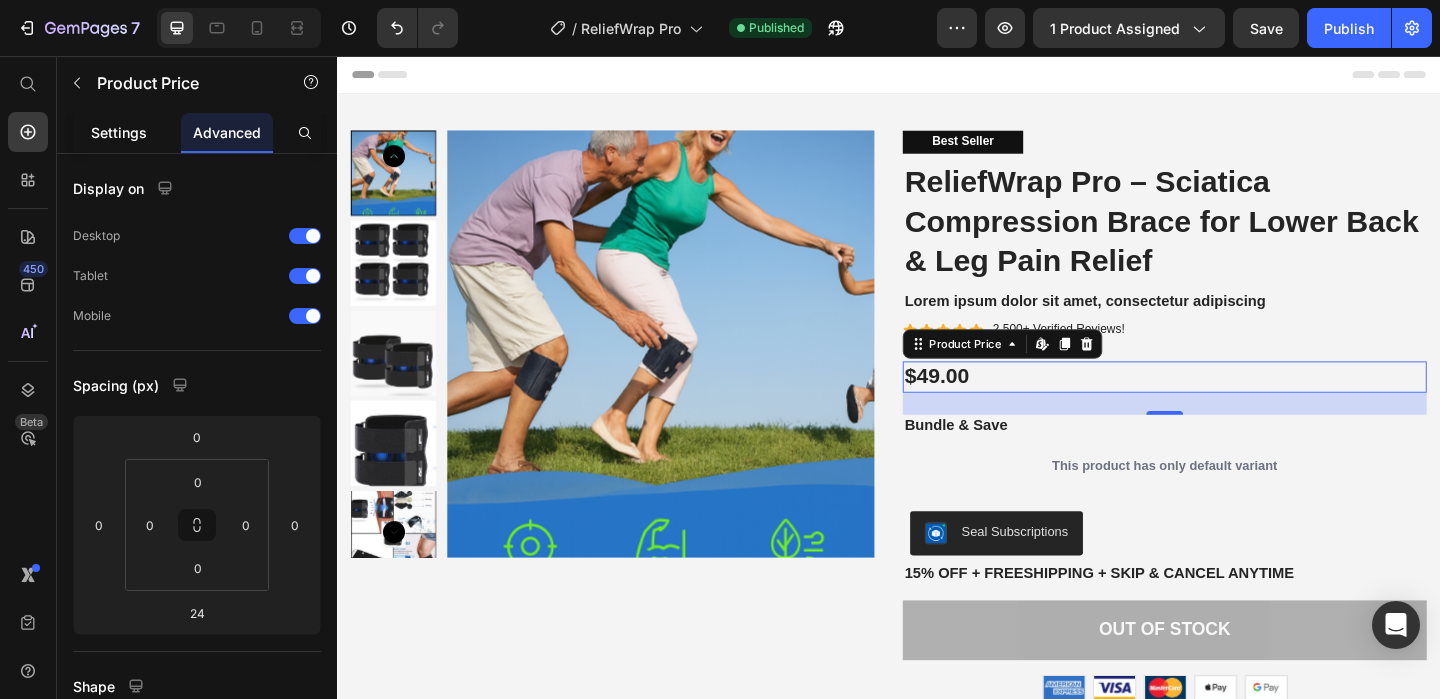click on "Settings" at bounding box center [119, 132] 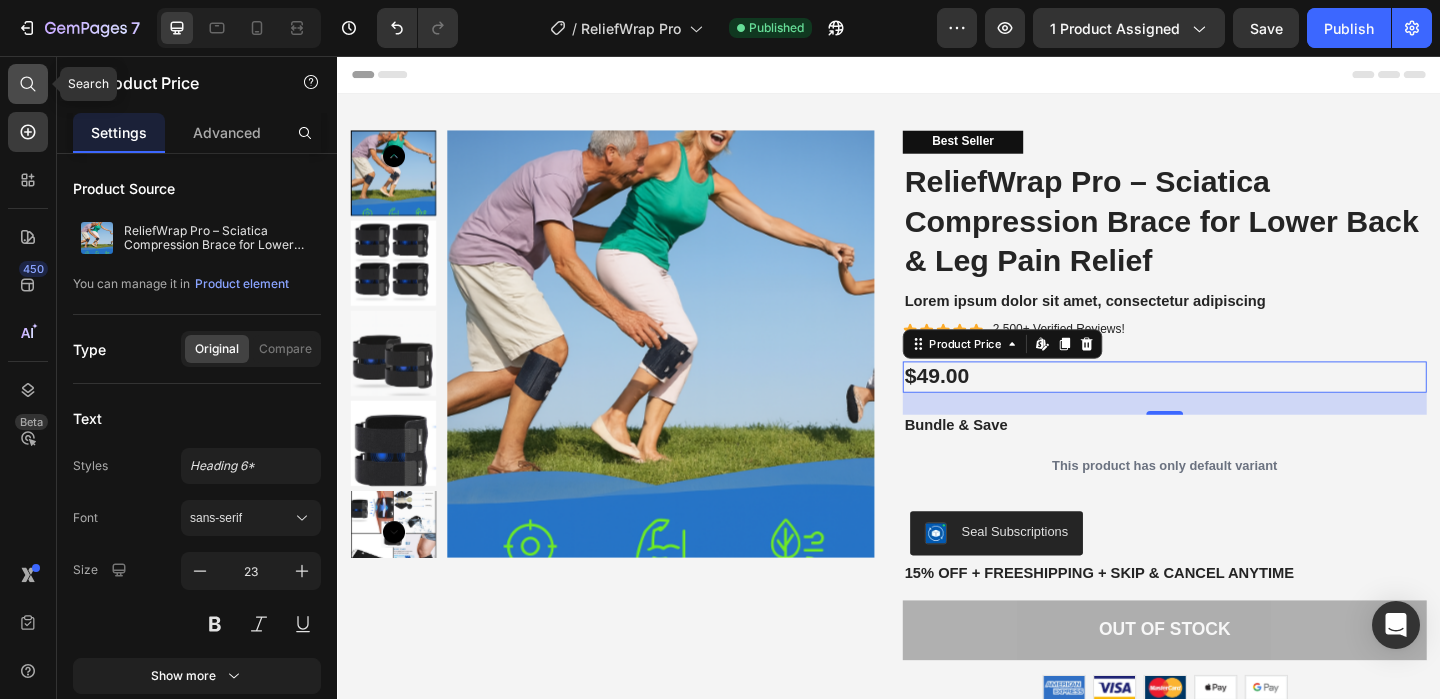 click 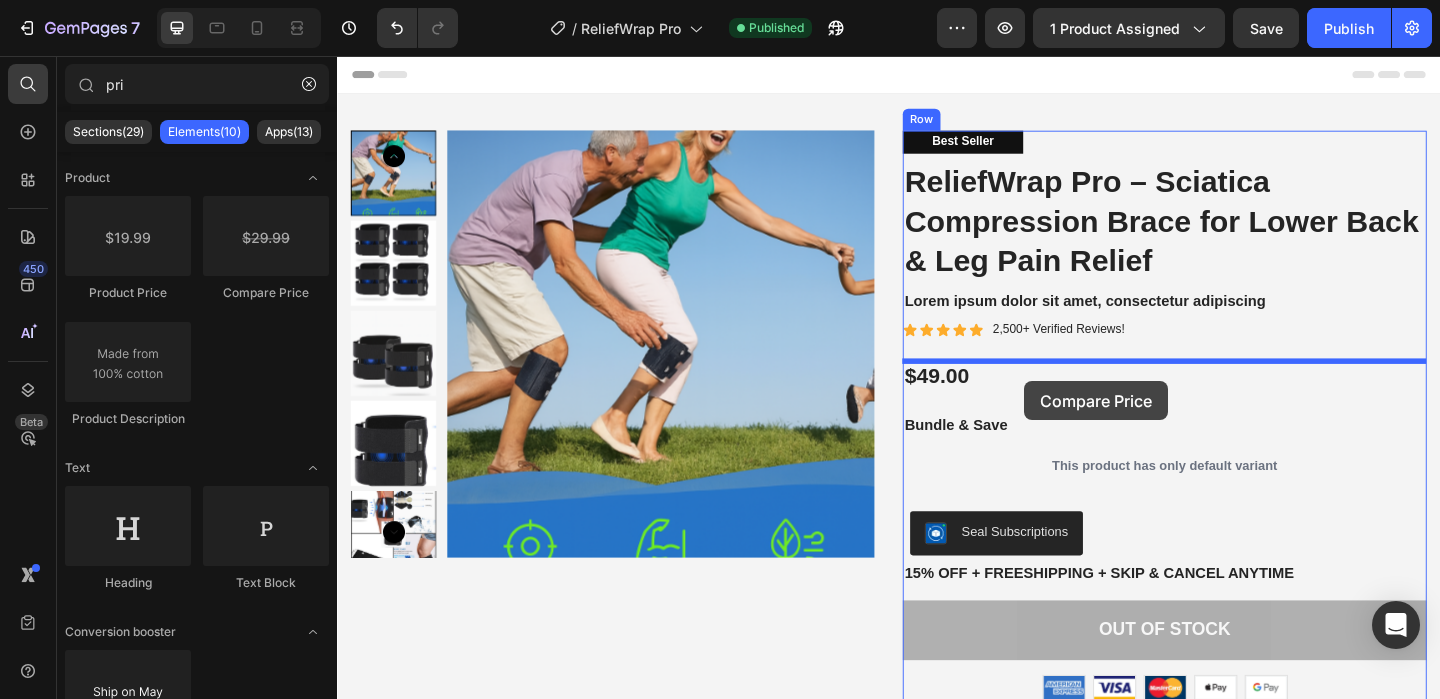 drag, startPoint x: 591, startPoint y: 306, endPoint x: 1084, endPoint y: 410, distance: 503.8502 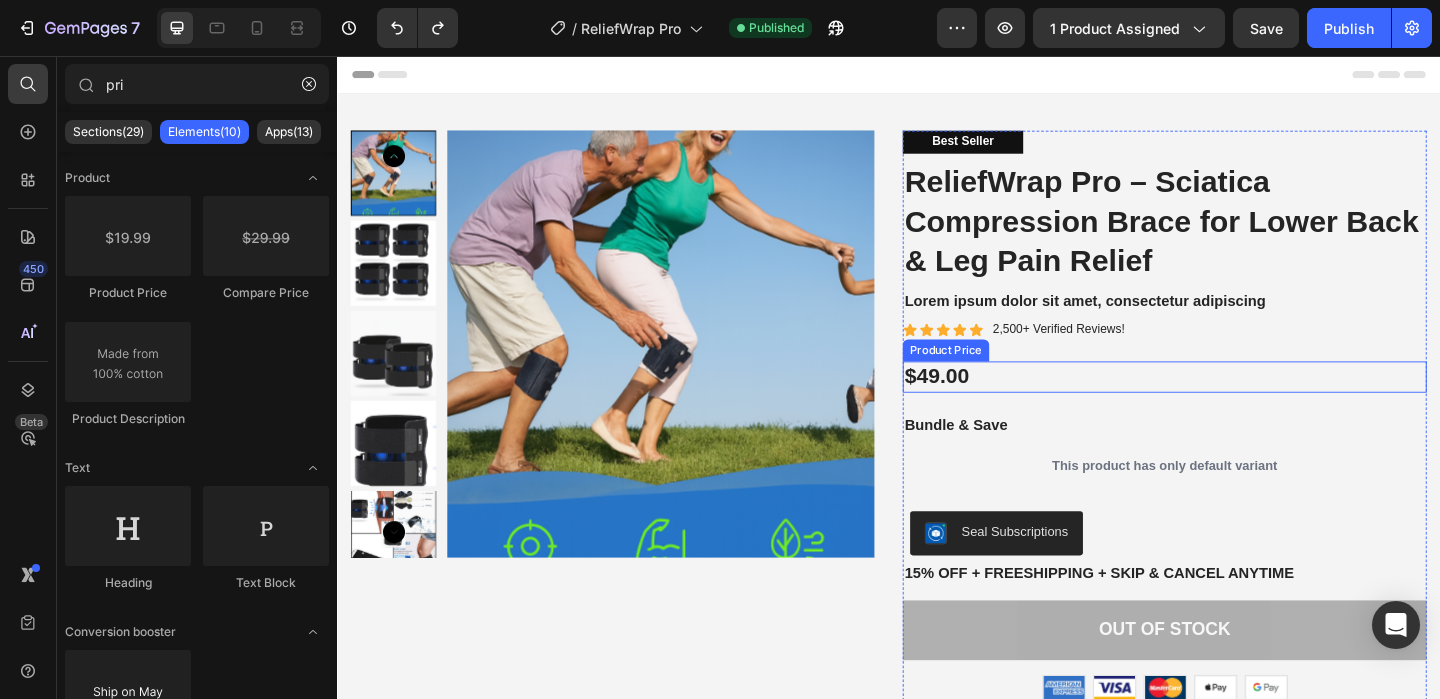 click on "$49.00" at bounding box center [1237, 405] 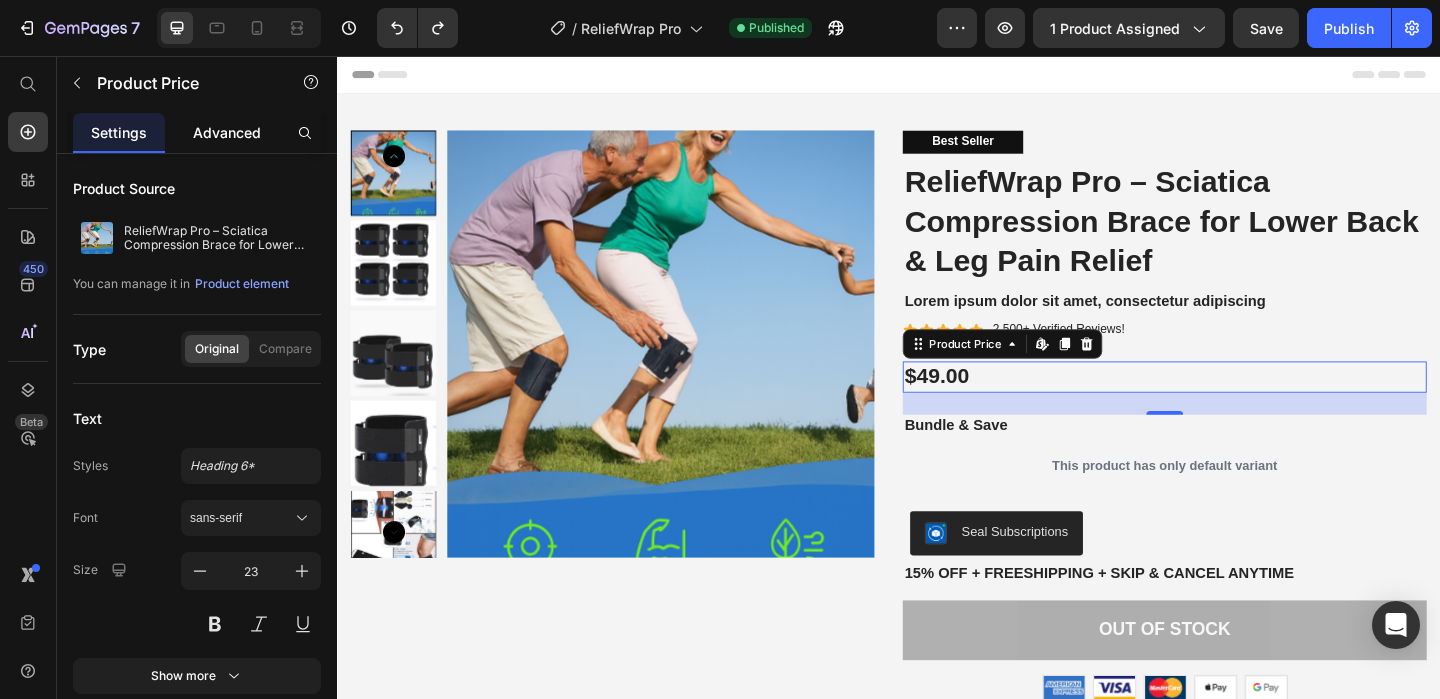 click on "Advanced" at bounding box center (227, 132) 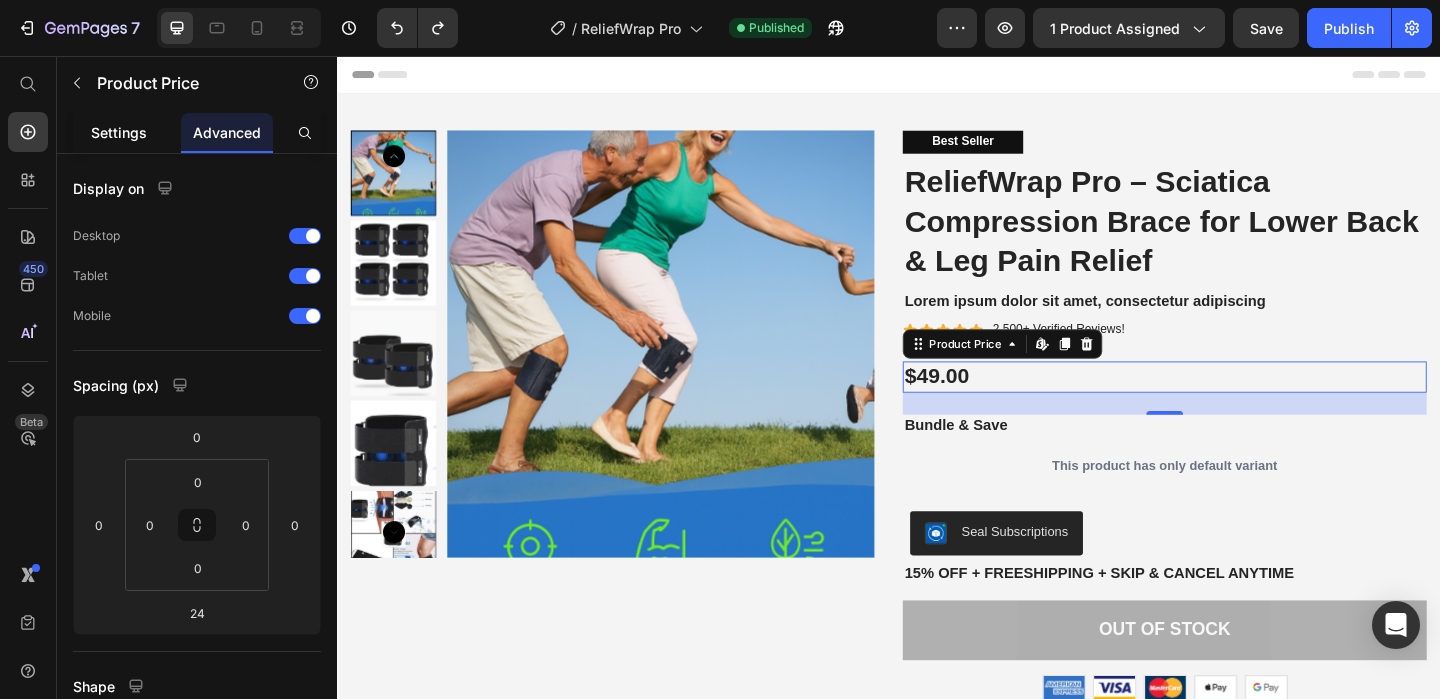 click on "Settings" 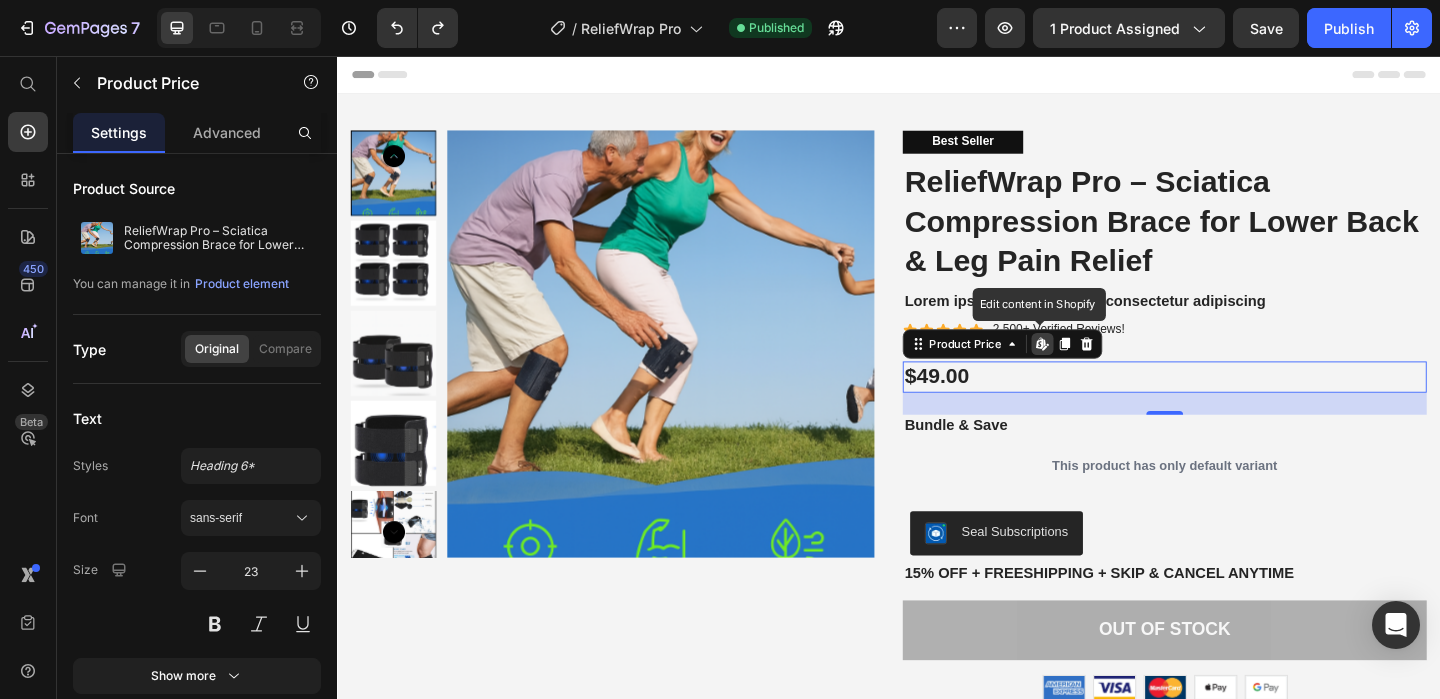click 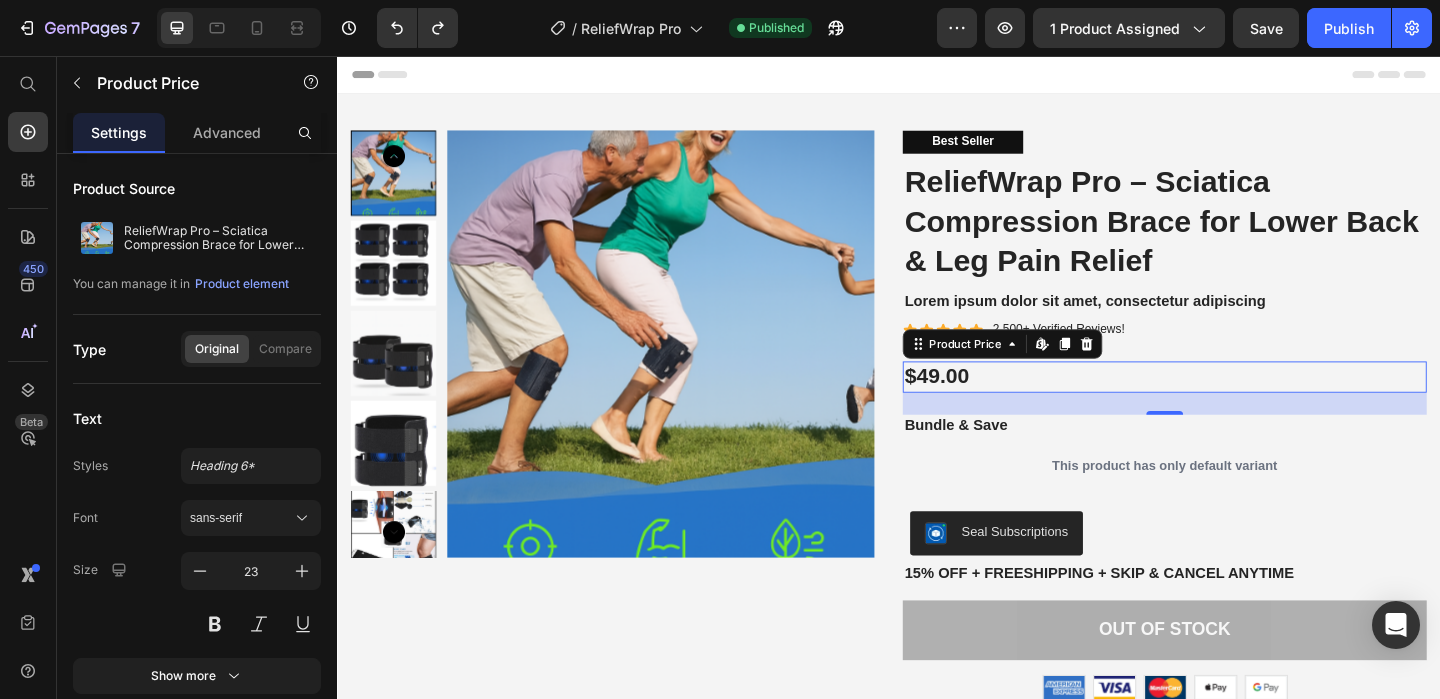click on "$49.00" at bounding box center [1237, 405] 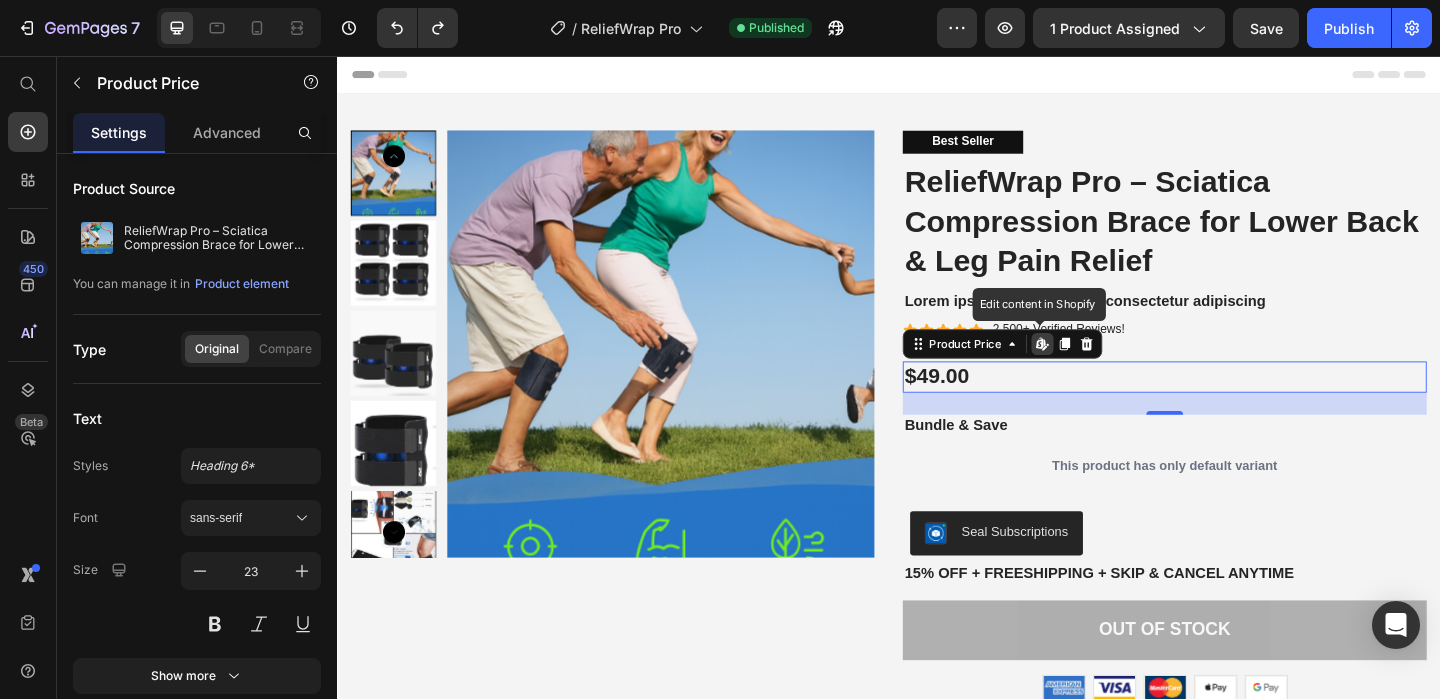 click on "$49.00" at bounding box center (1237, 405) 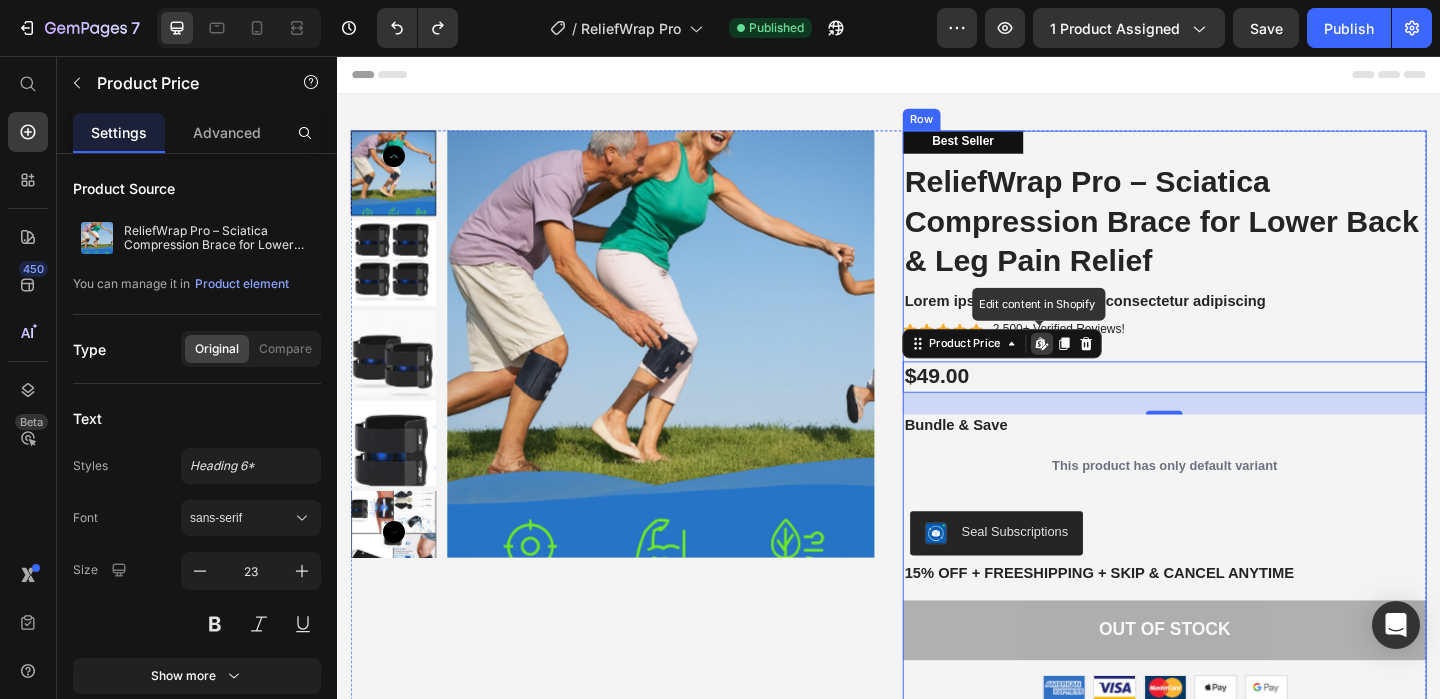 click on "Best Seller Text Block ReliefWrap Pro – Sciatica Compression Brace for Lower Back & Leg Pain Relief Product Title Lorem ipsum dolor sit amet, consectetur adipiscing Text Block Icon Icon Icon Icon Icon Icon List 2,500+ Verified Reviews! Text Block Row $49.00 Product Price   Edit content in Shopify 24 Bundle & Save Text Block This product has only default variant Product Variants & Swatches Seal Subscriptions Seal Subscriptions 15% off + Freeshipping + Skip & Cancel Anytime Text Block Out of stock Add to Cart Image Image Image Image Image Row" at bounding box center (1237, 447) 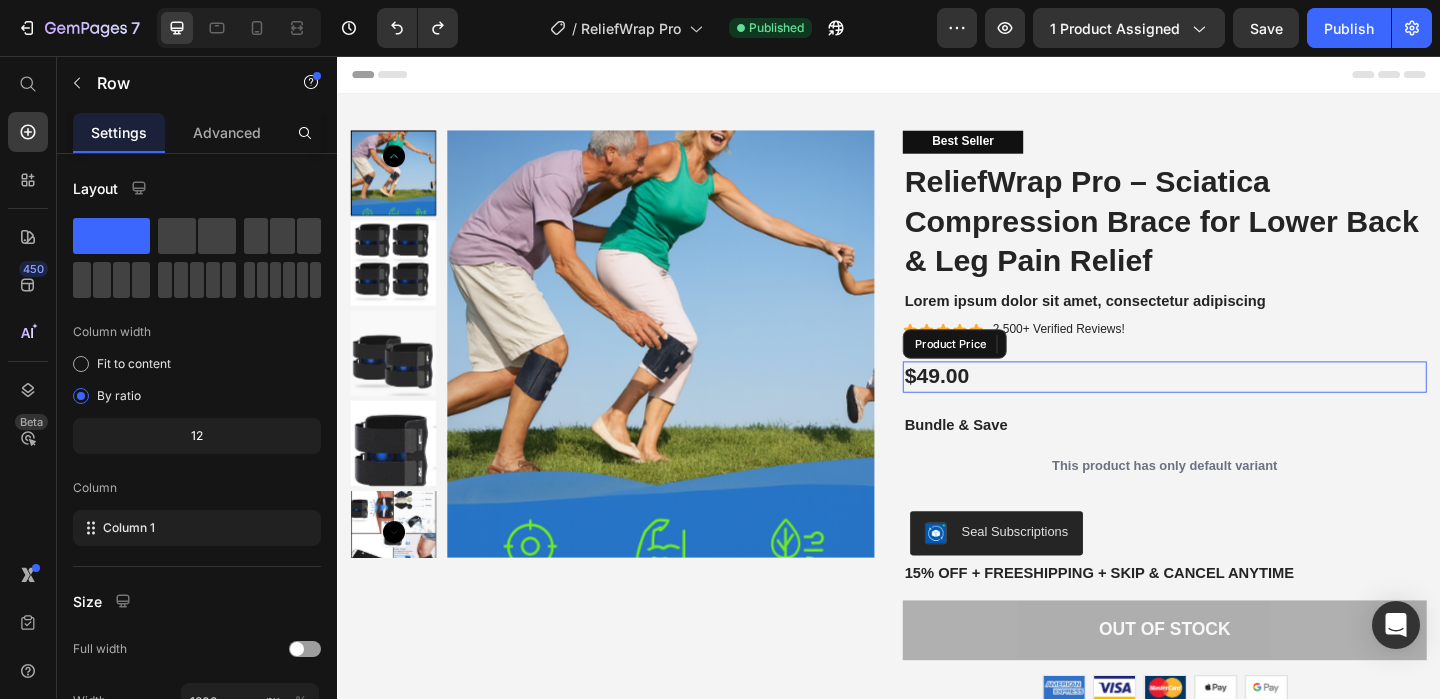 click on "$49.00" at bounding box center (1237, 405) 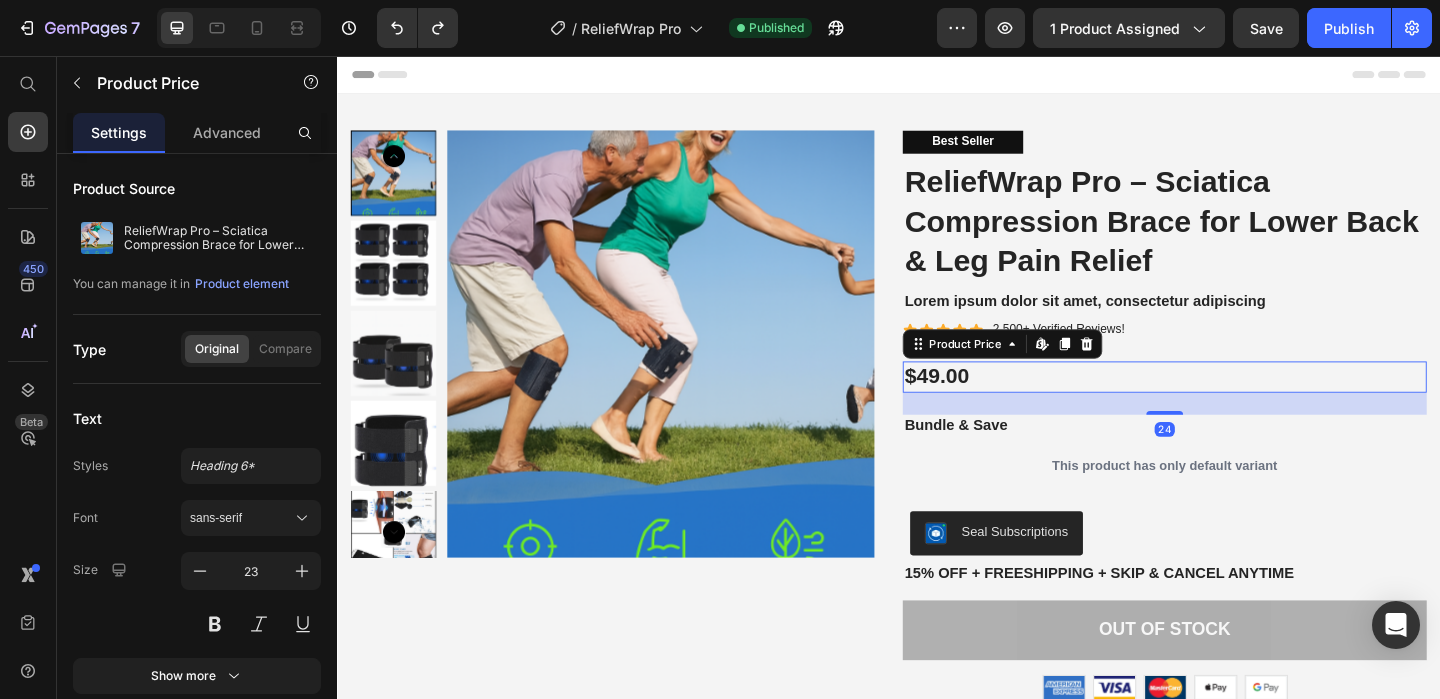 click on "$49.00" at bounding box center [1237, 405] 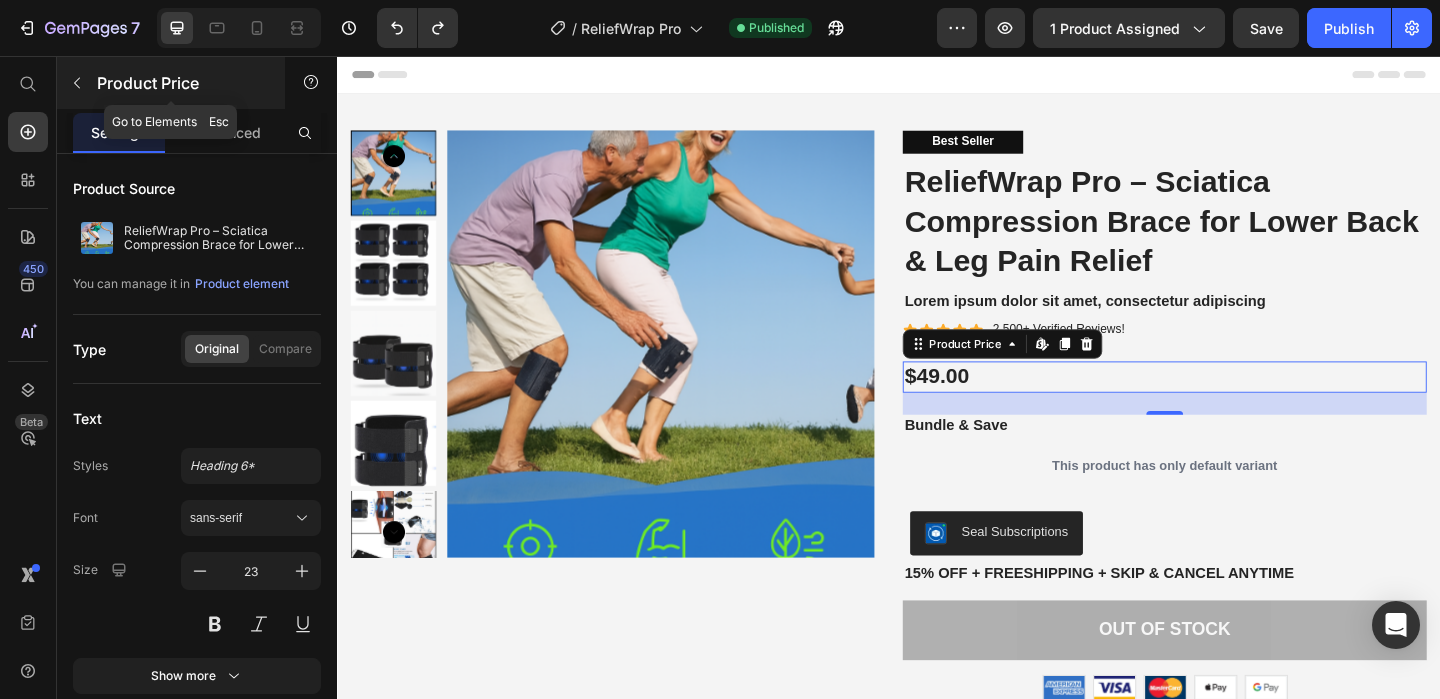 click 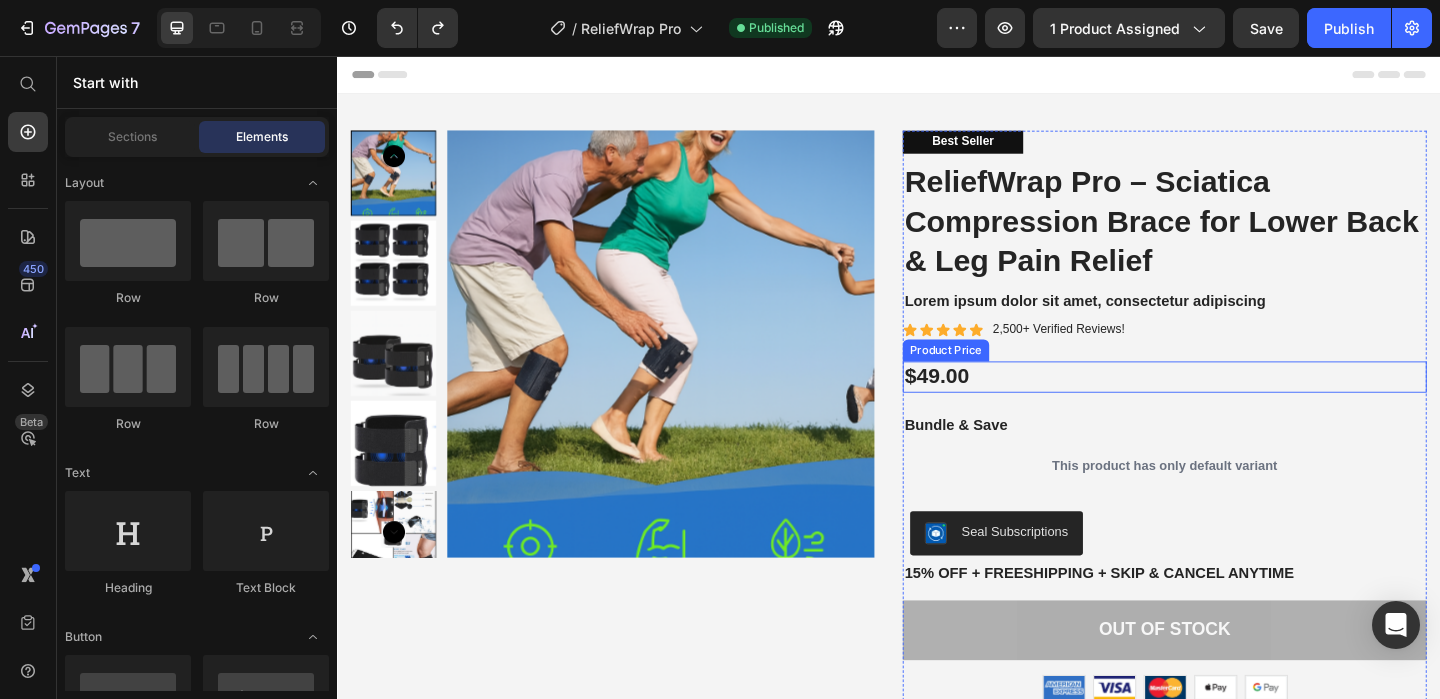 click on "$49.00" at bounding box center [1237, 405] 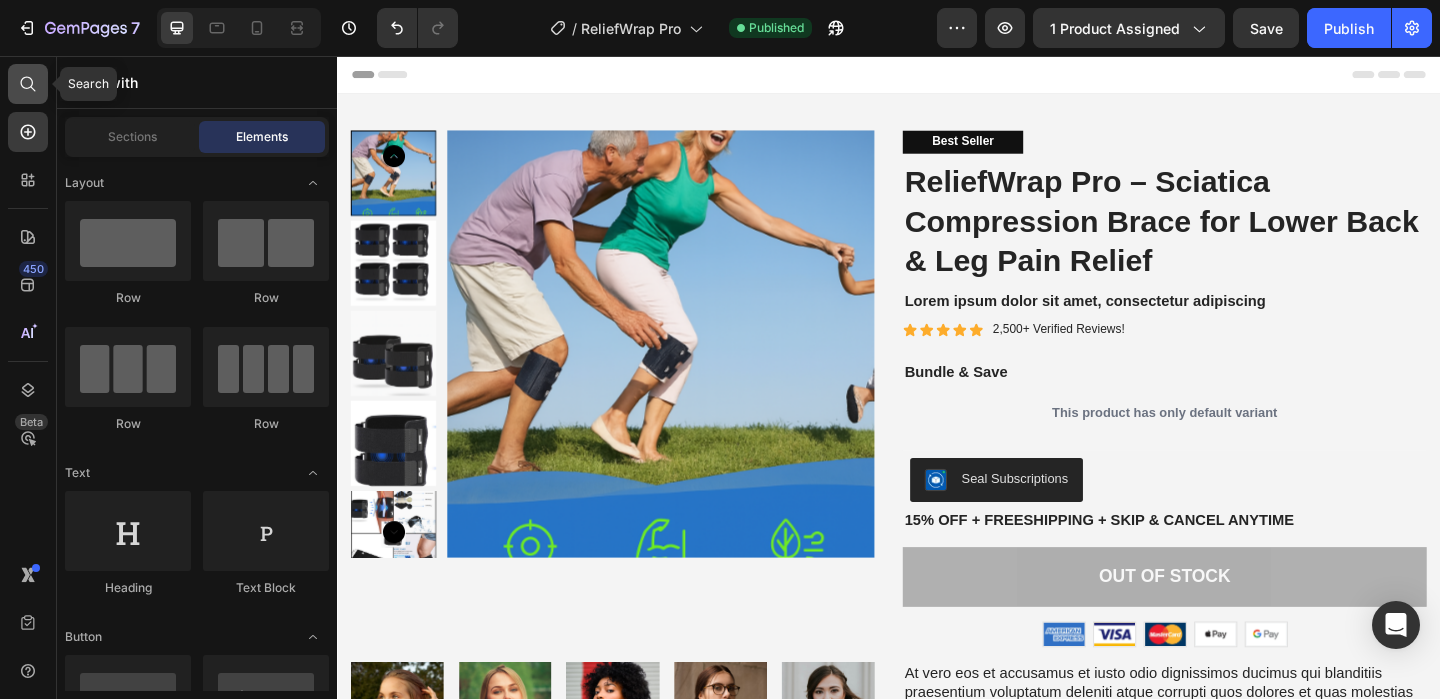 click 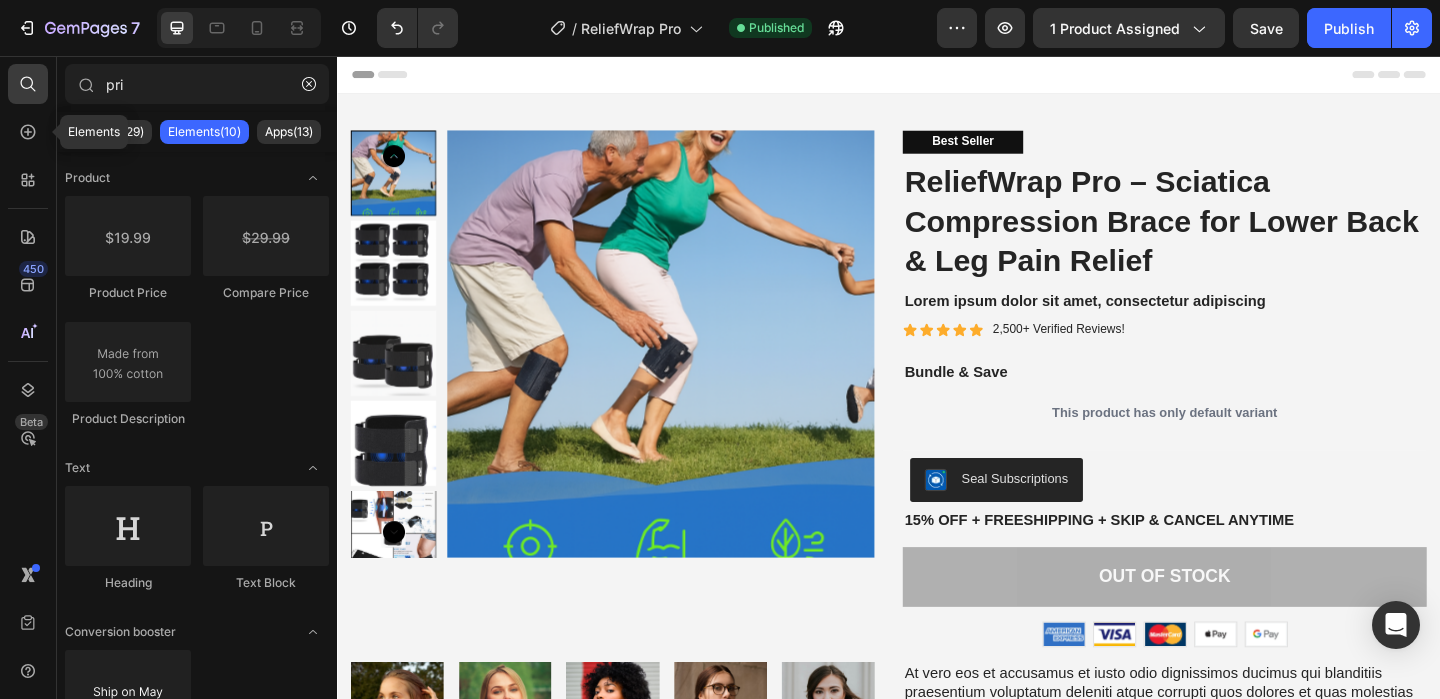 drag, startPoint x: 32, startPoint y: 133, endPoint x: 131, endPoint y: 190, distance: 114.236595 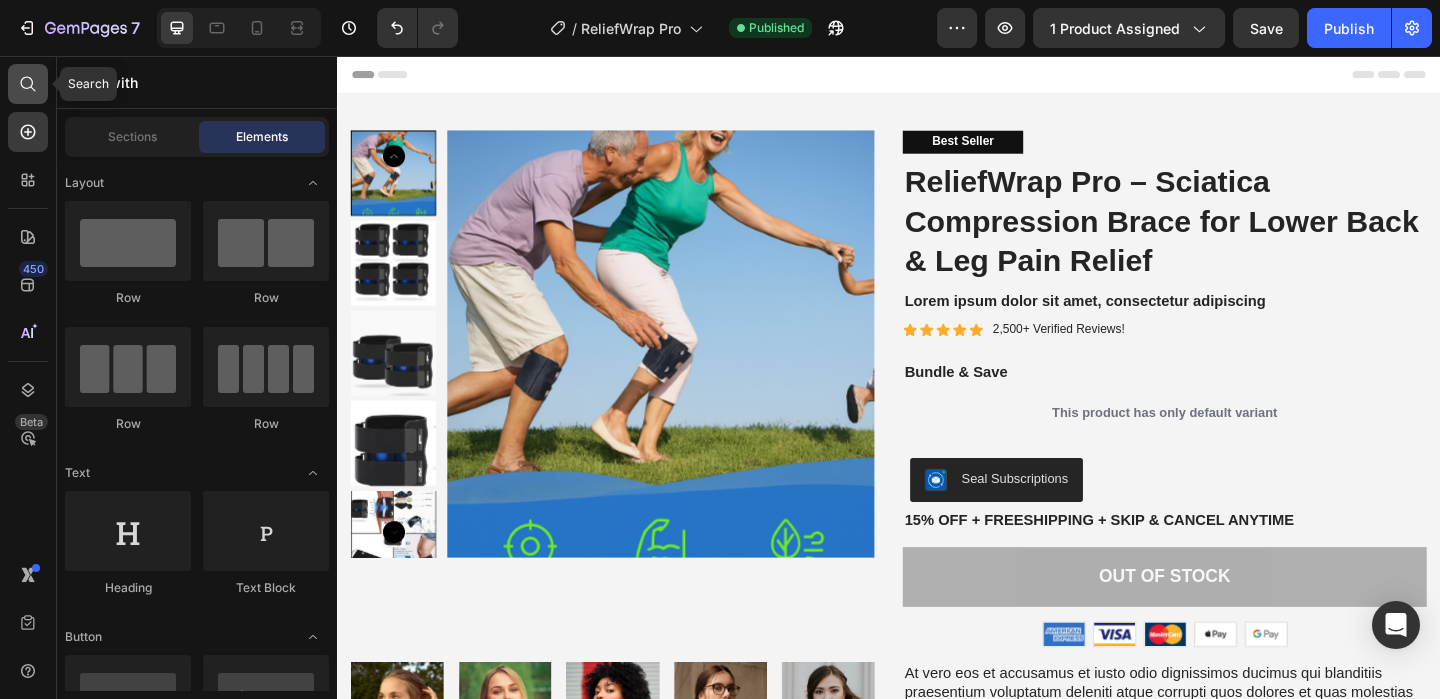 click 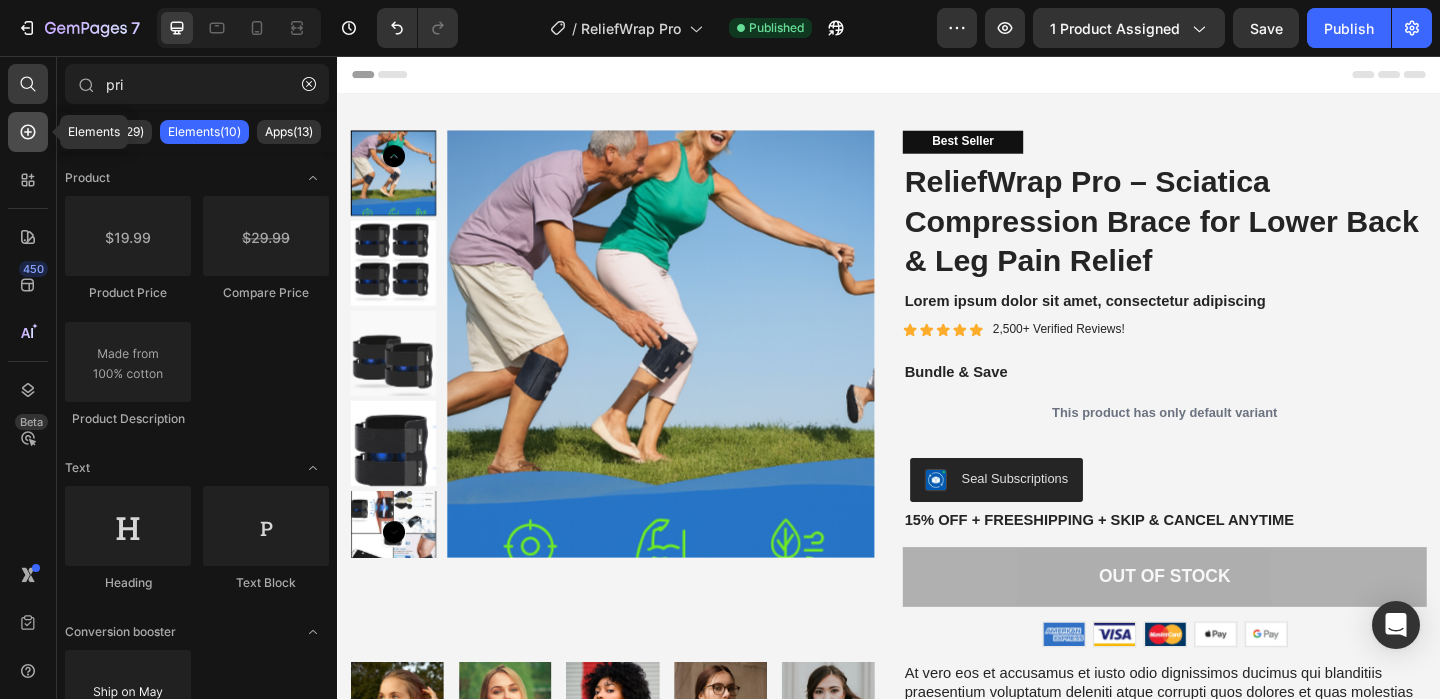 click 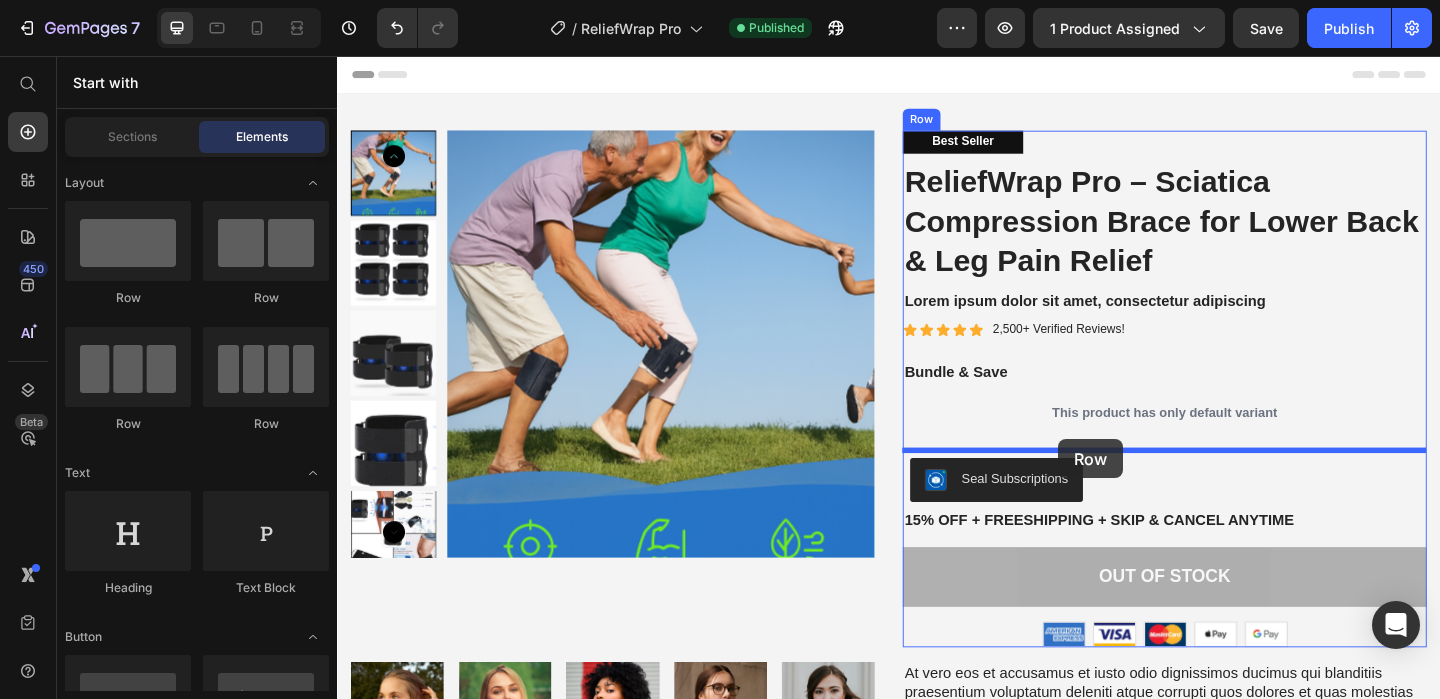 drag, startPoint x: 488, startPoint y: 311, endPoint x: 1121, endPoint y: 473, distance: 653.4011 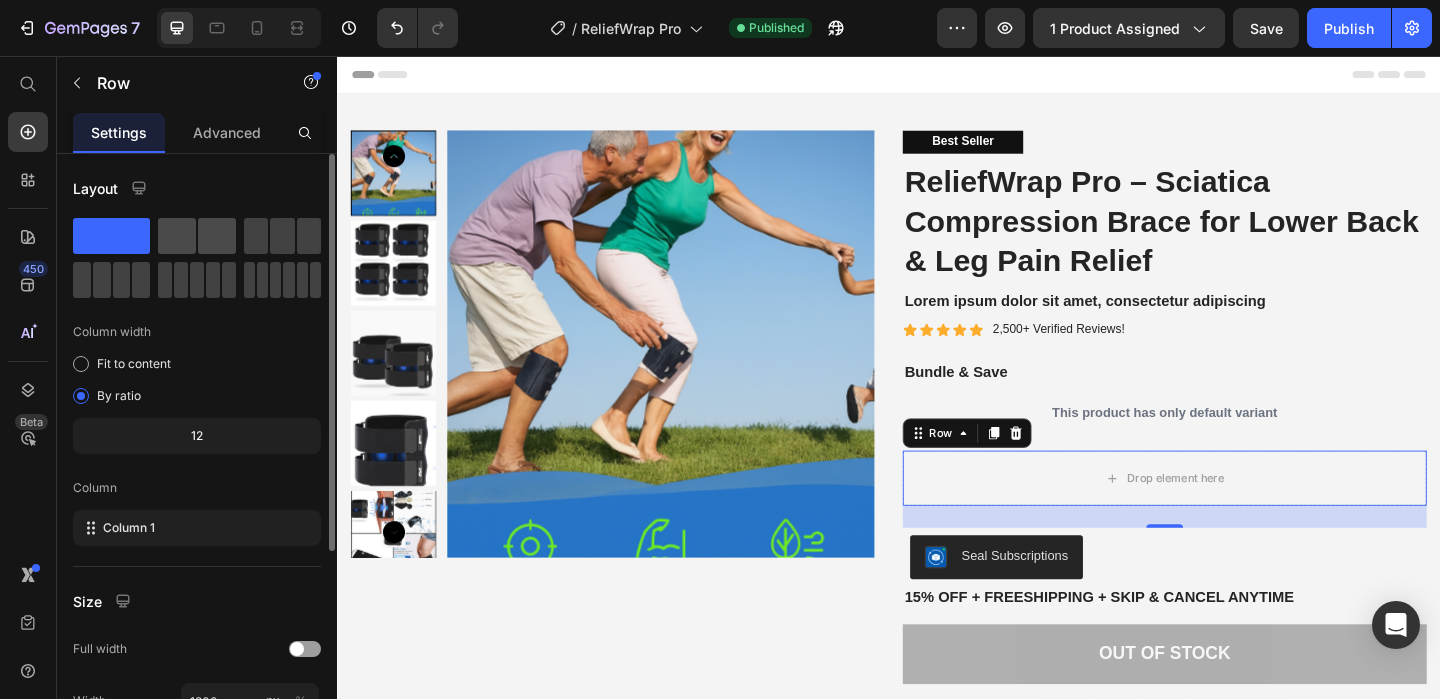 click 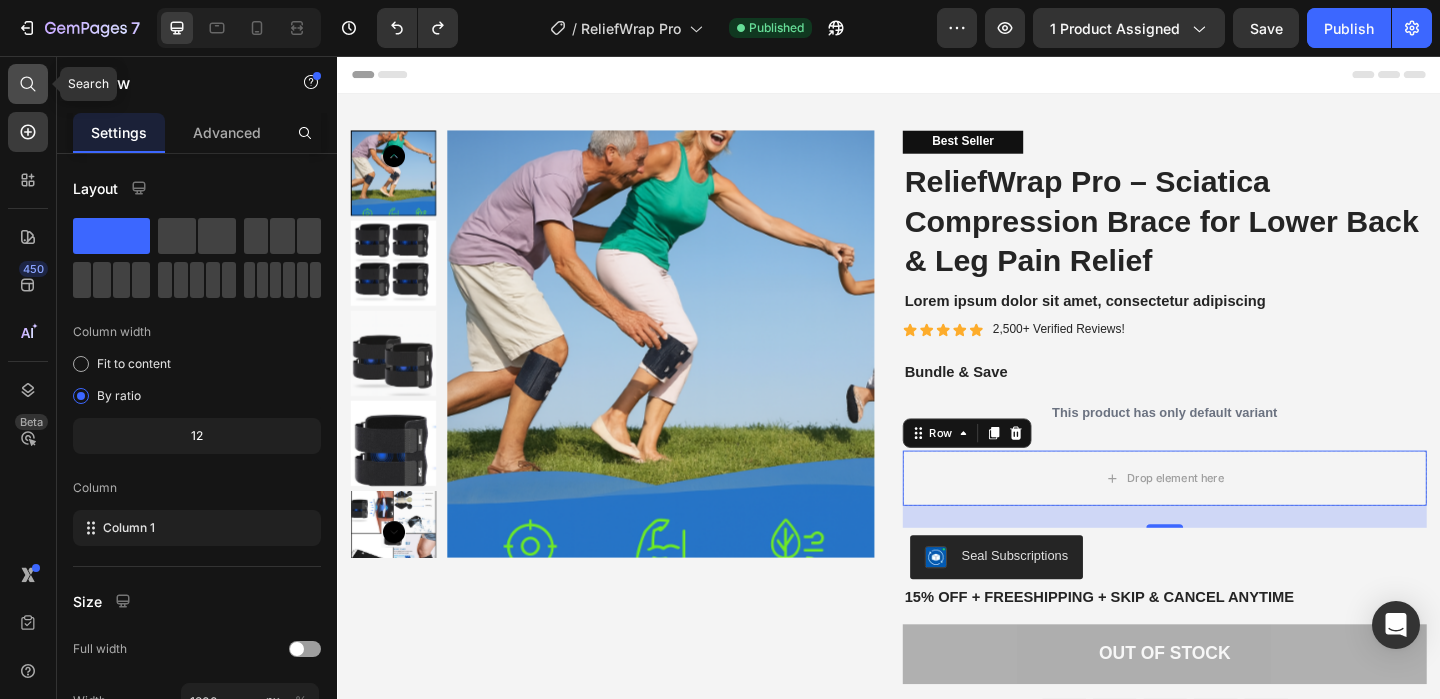 click 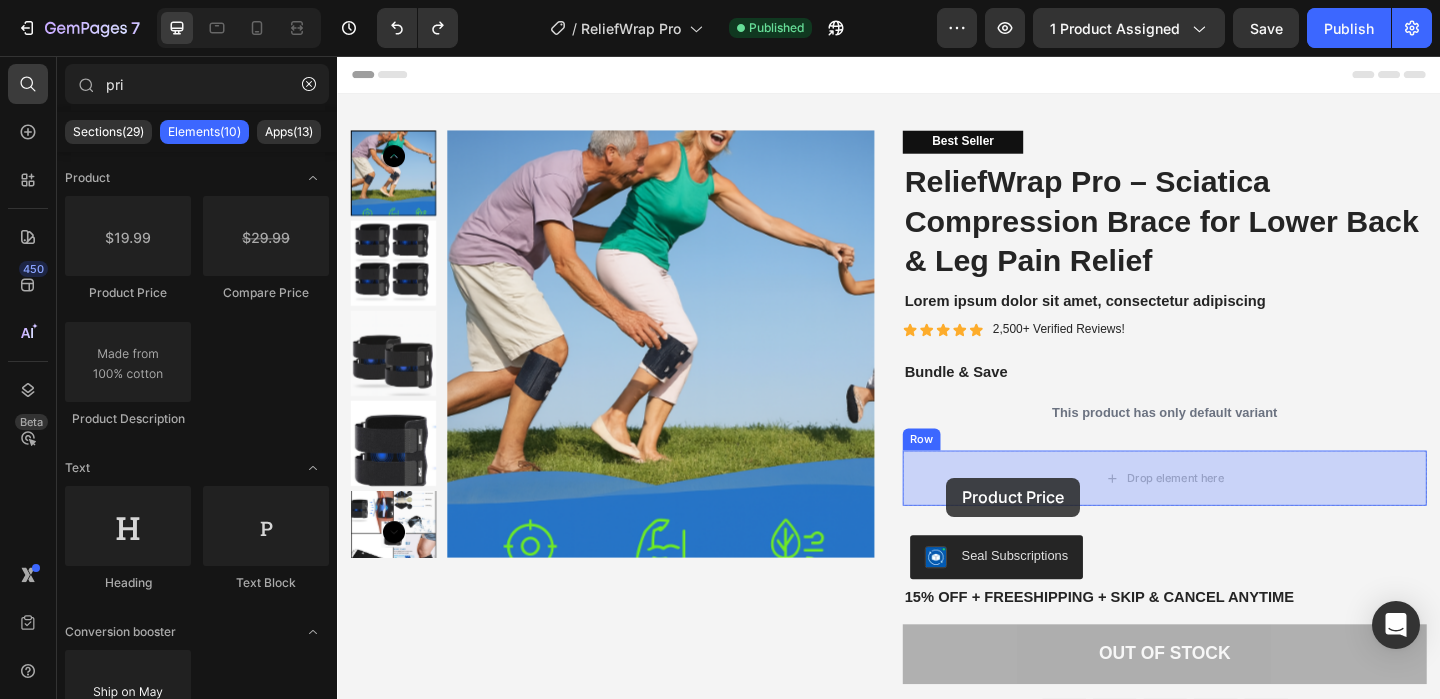 drag, startPoint x: 460, startPoint y: 307, endPoint x: 1000, endPoint y: 515, distance: 578.6744 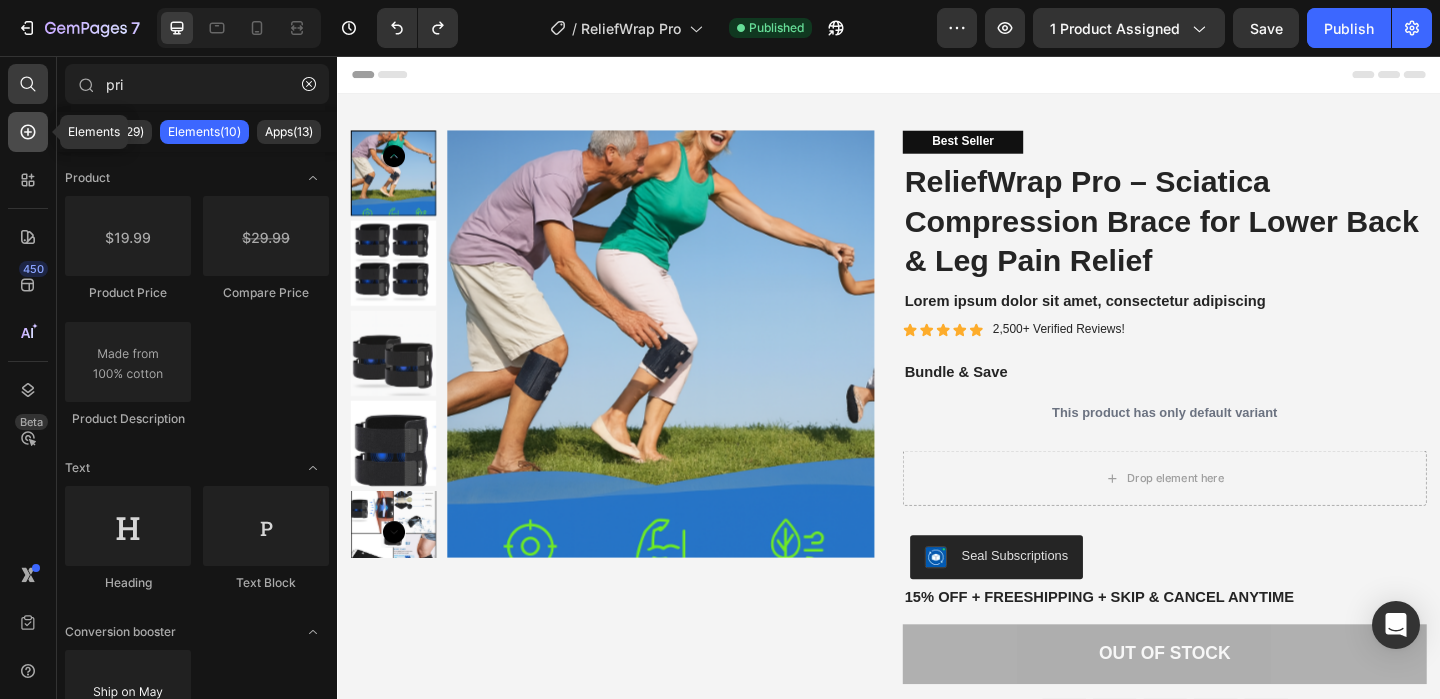 click 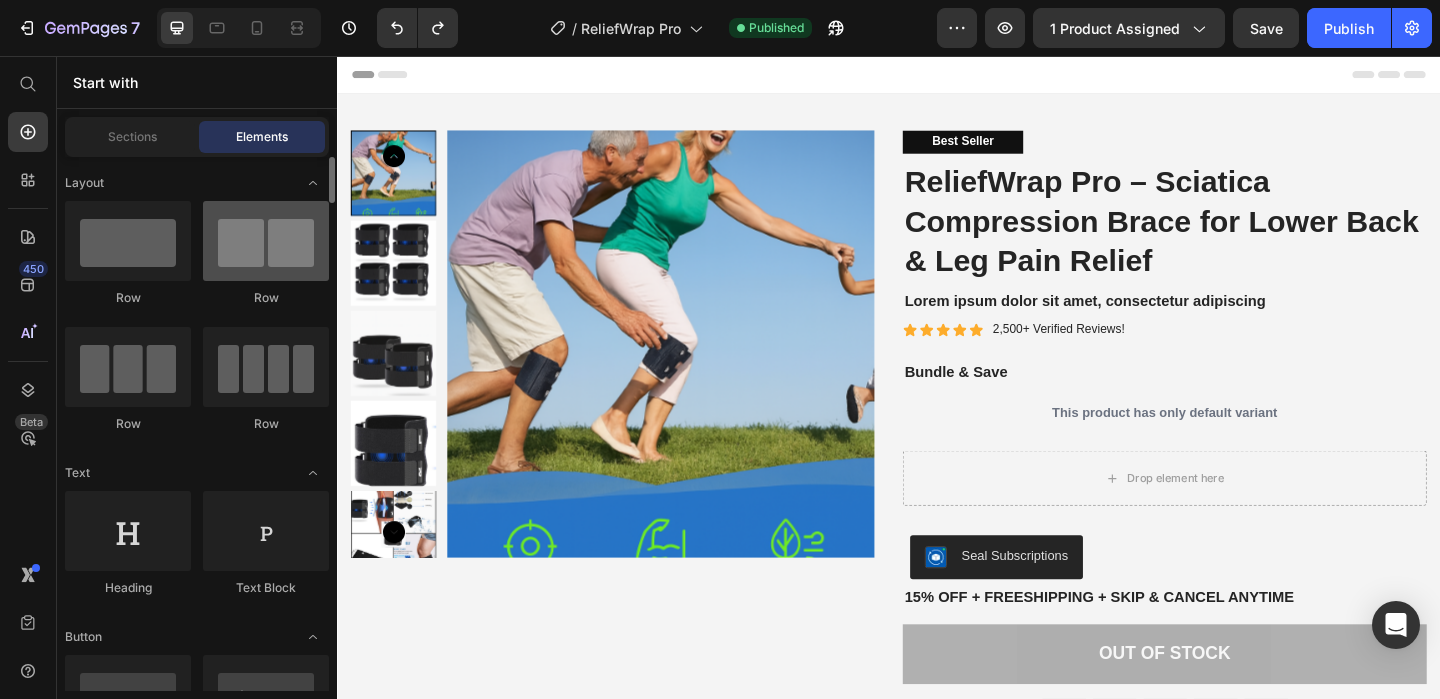 click at bounding box center [266, 241] 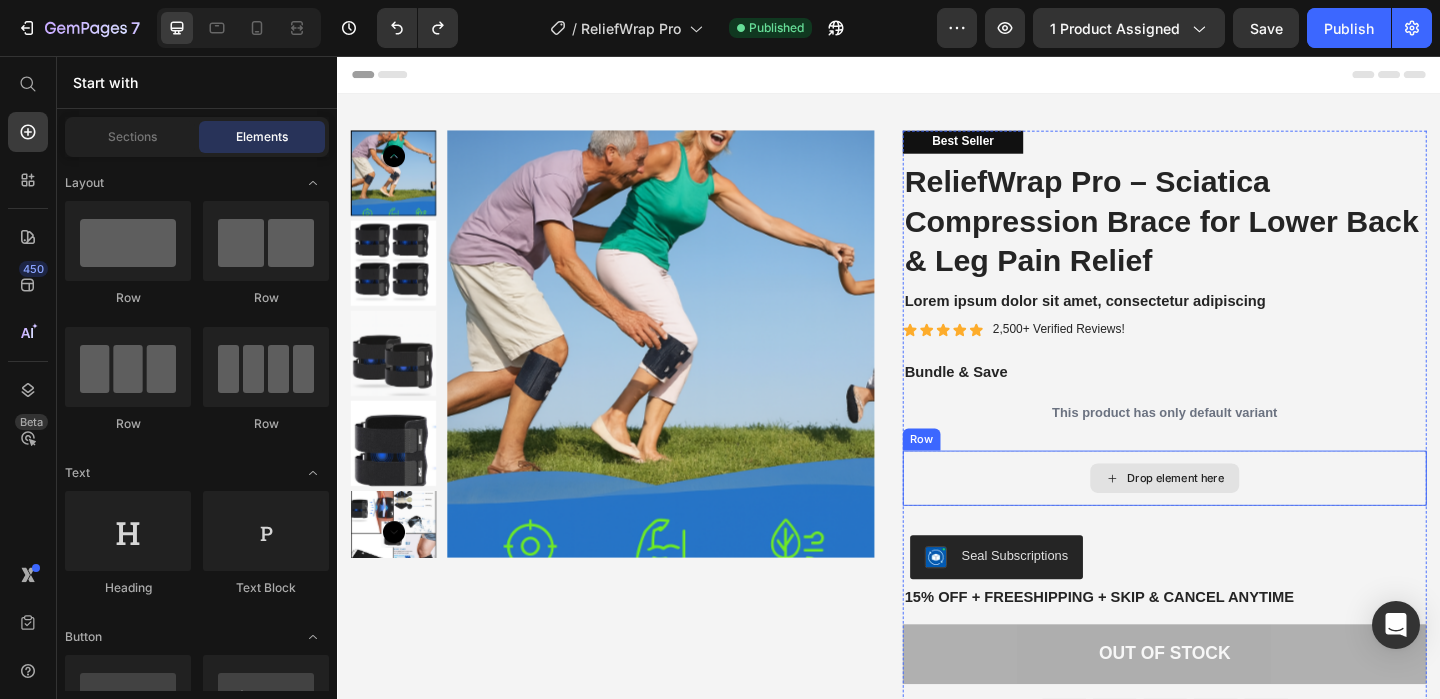 click on "Drop element here" at bounding box center [1237, 515] 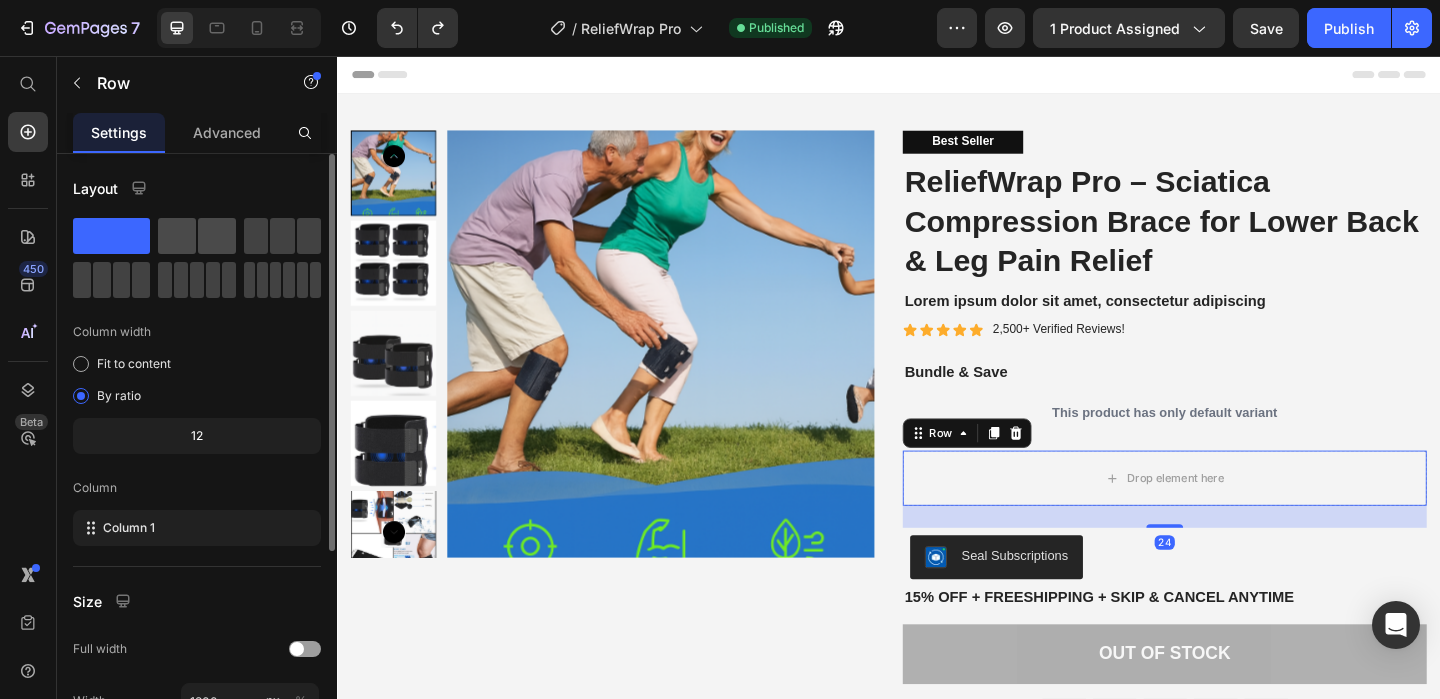 click 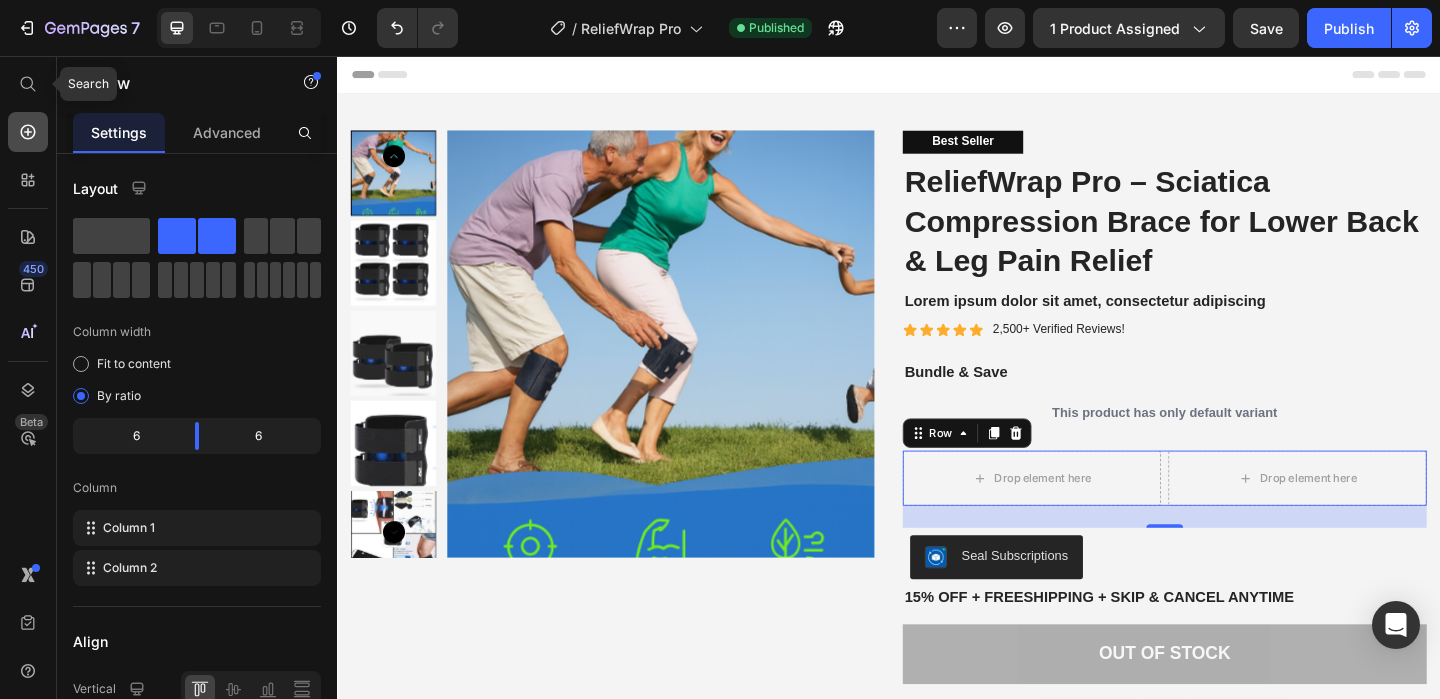 drag, startPoint x: 20, startPoint y: 81, endPoint x: 39, endPoint y: 122, distance: 45.188496 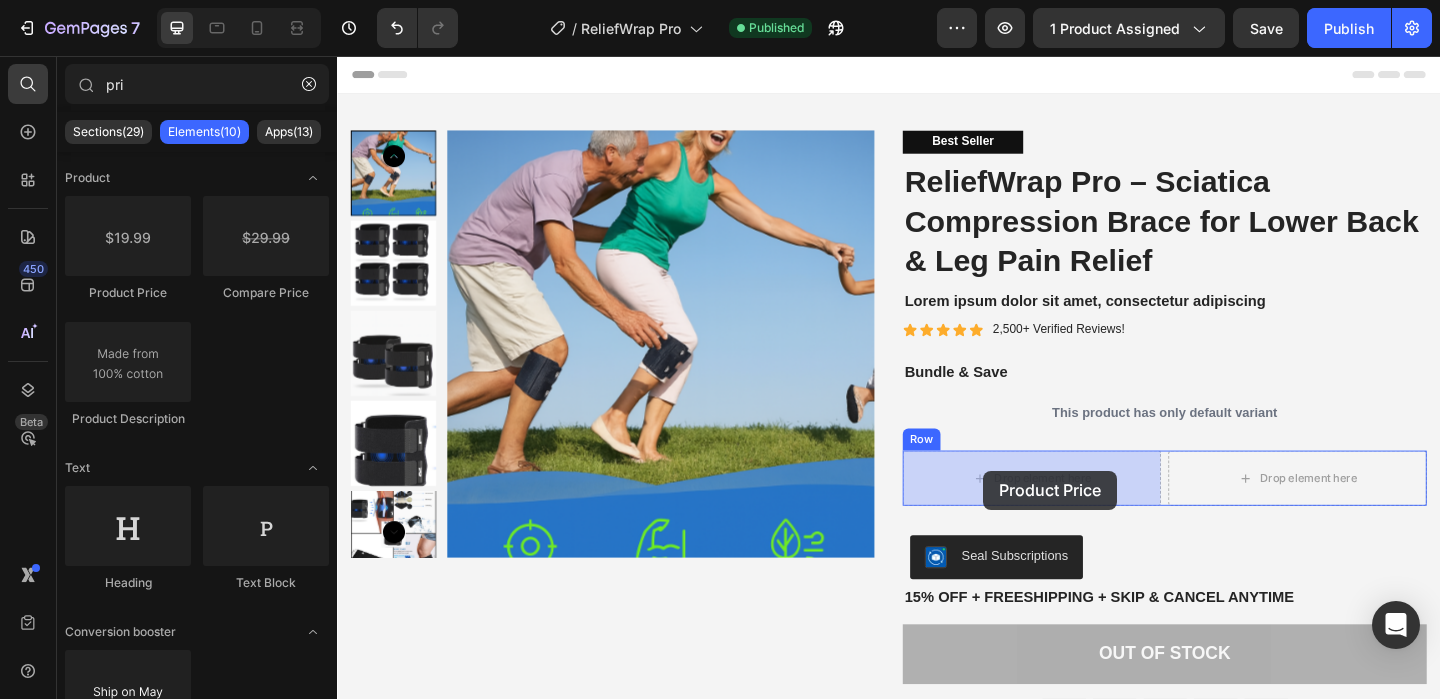 drag, startPoint x: 473, startPoint y: 312, endPoint x: 1040, endPoint y: 507, distance: 599.59485 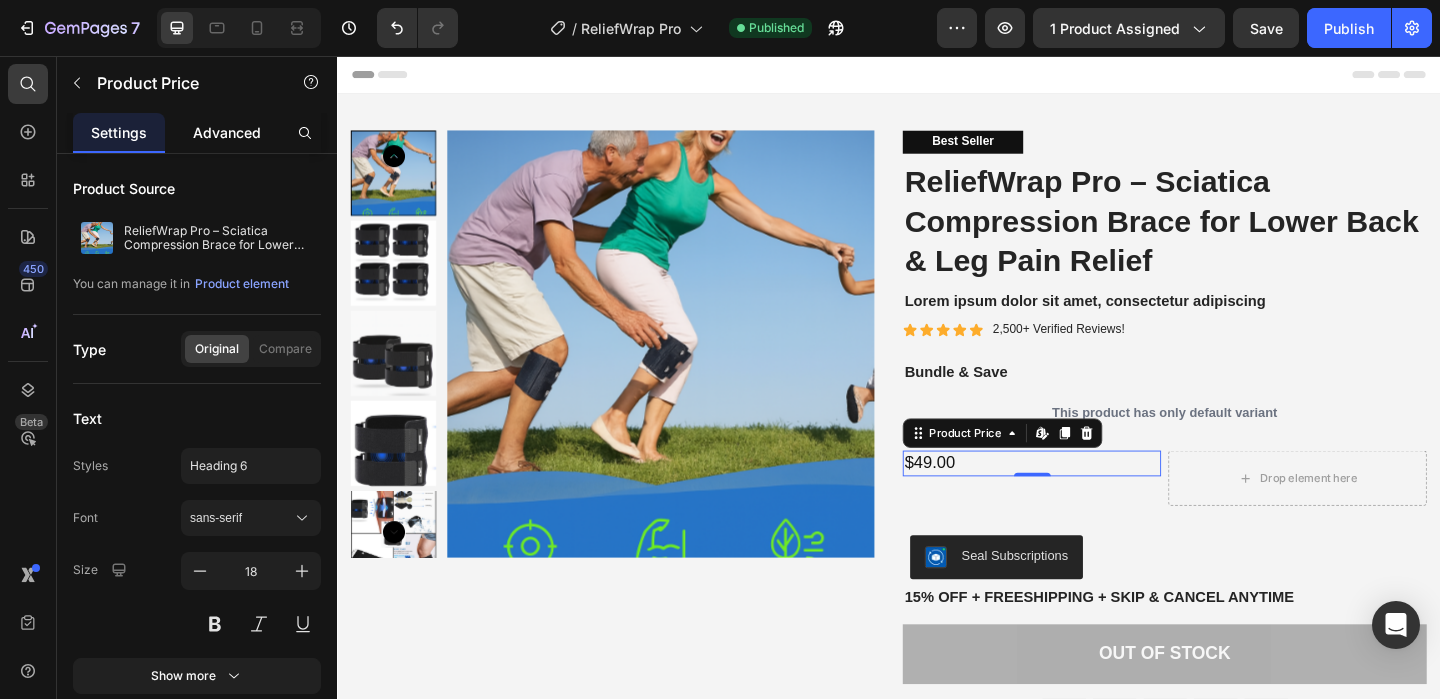 click on "Advanced" at bounding box center (227, 132) 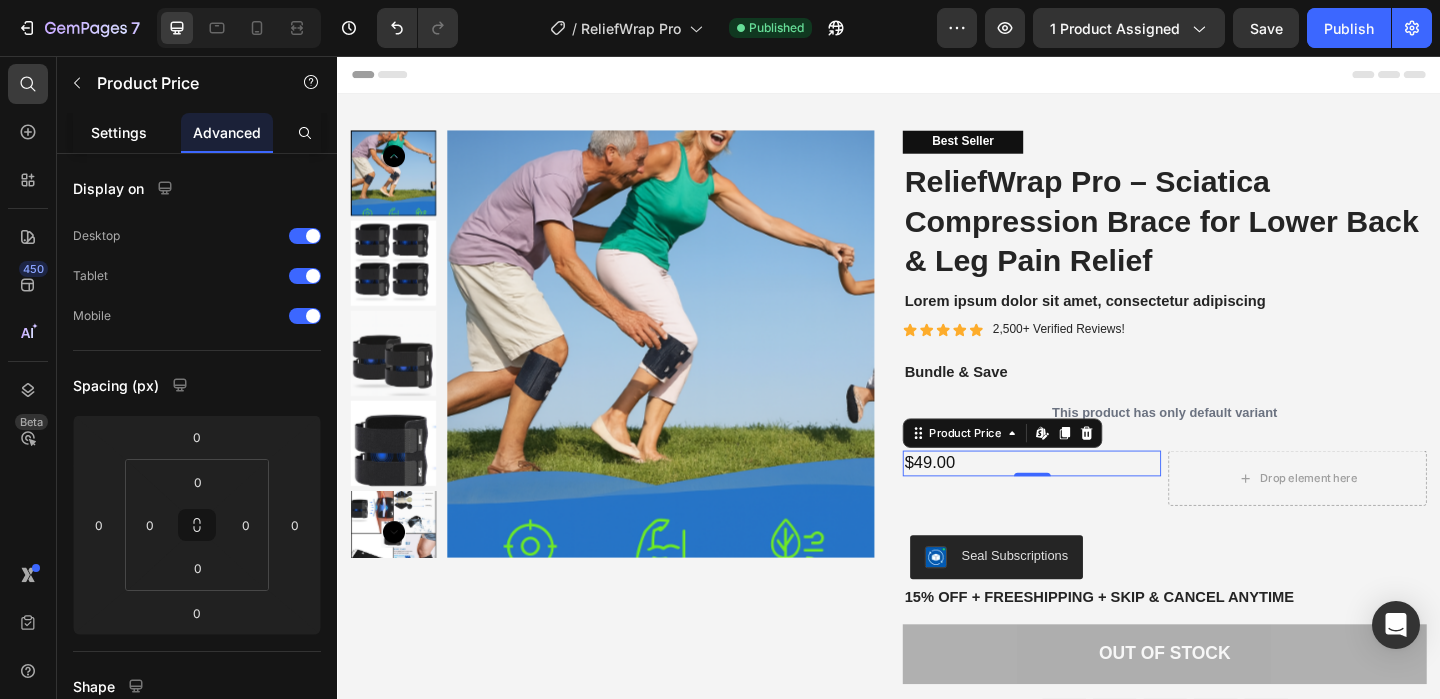 click on "Settings" at bounding box center [119, 132] 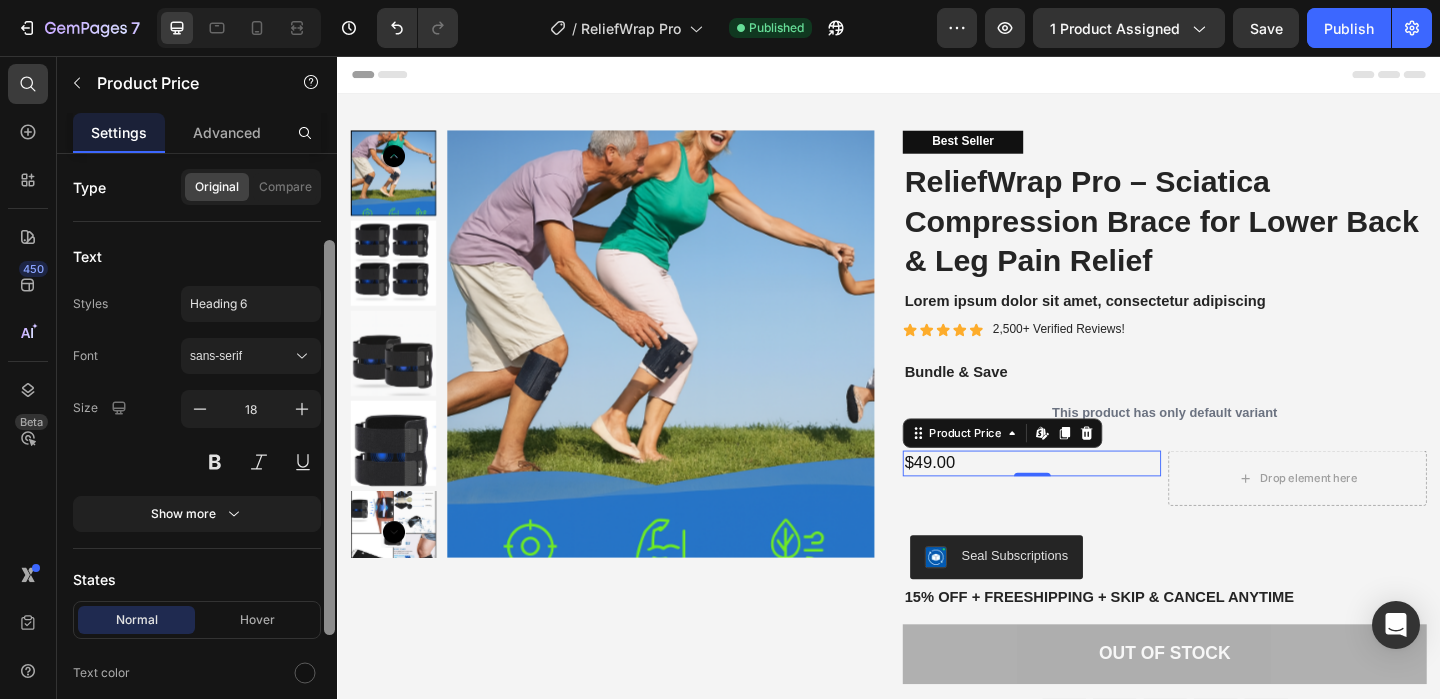 scroll, scrollTop: 147, scrollLeft: 0, axis: vertical 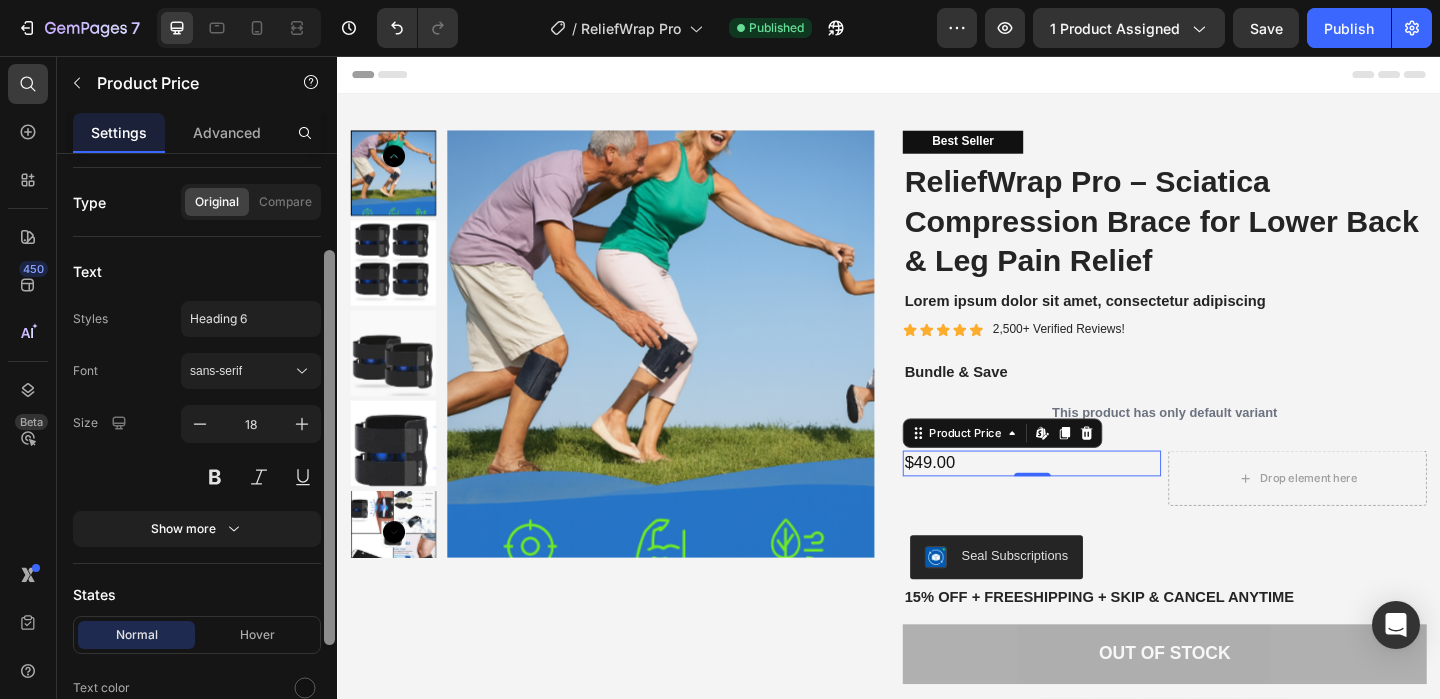drag, startPoint x: 329, startPoint y: 205, endPoint x: 325, endPoint y: 302, distance: 97.082436 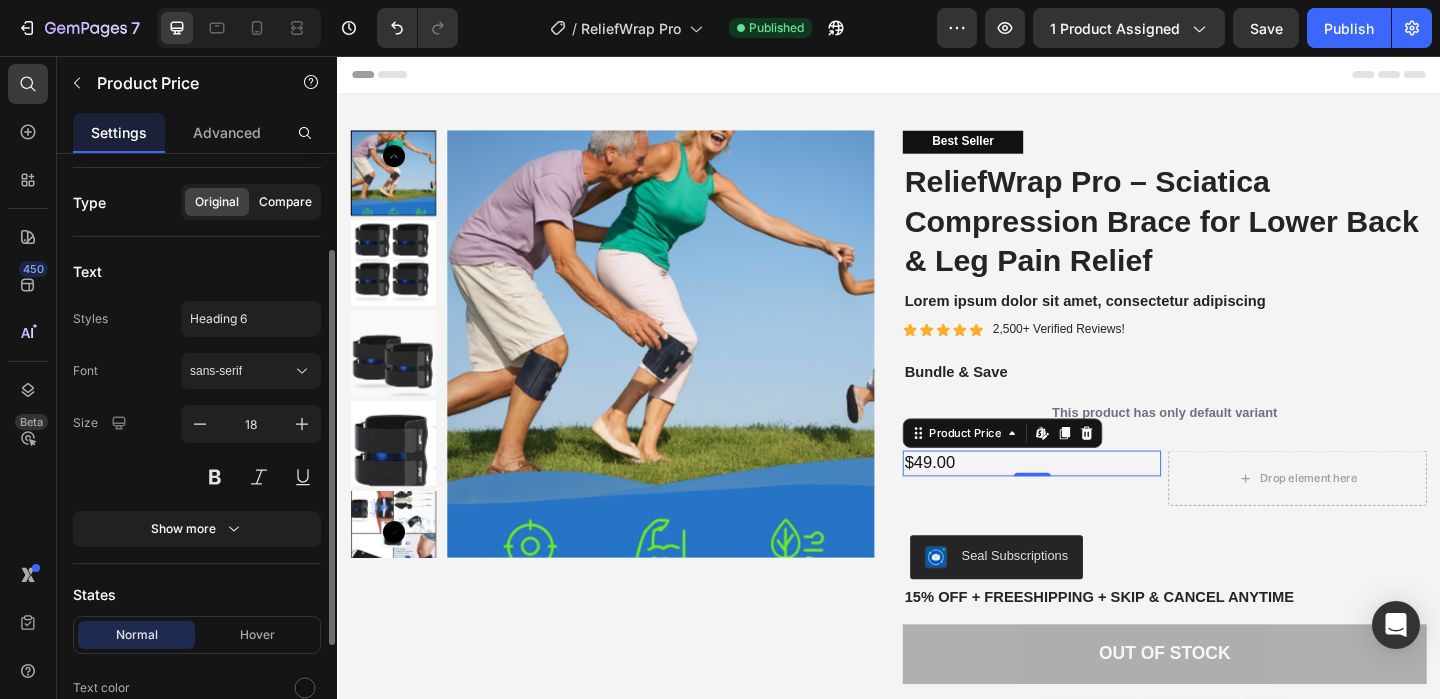 click on "Compare" 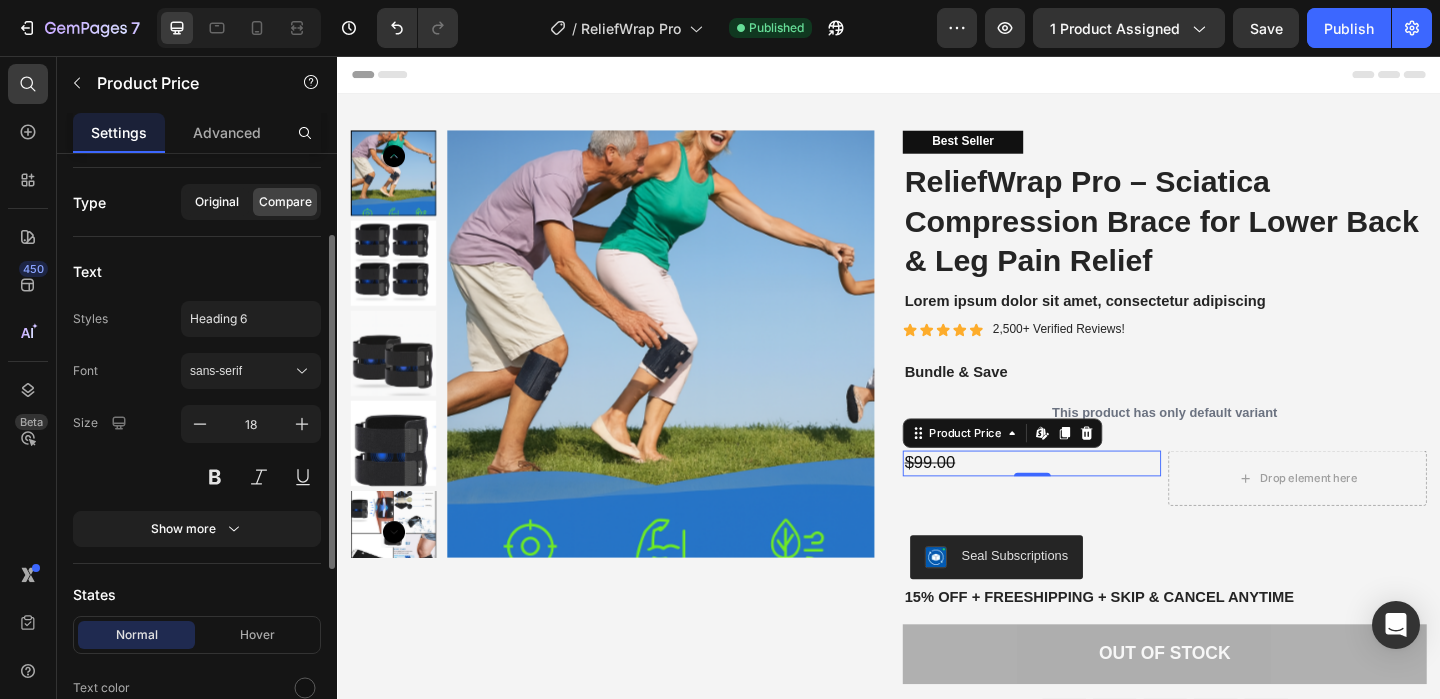 click on "Original" 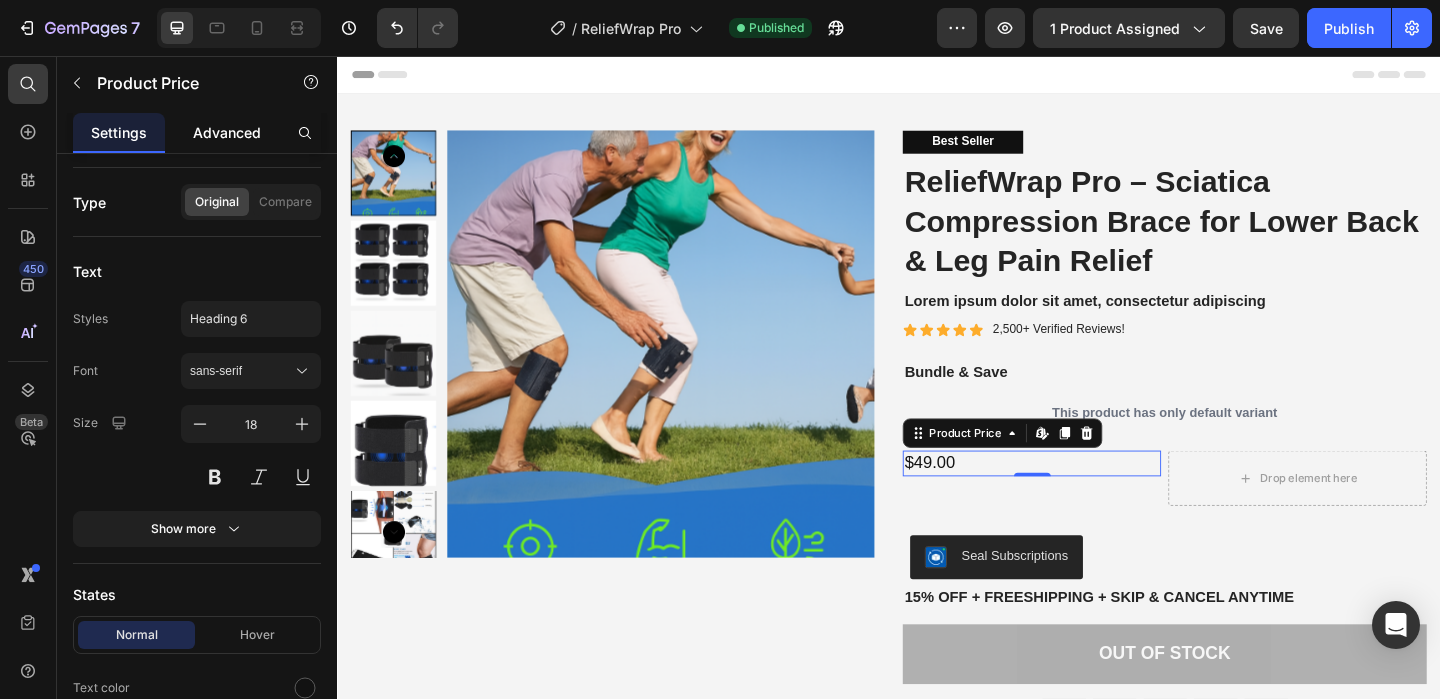 click on "Advanced" at bounding box center [227, 132] 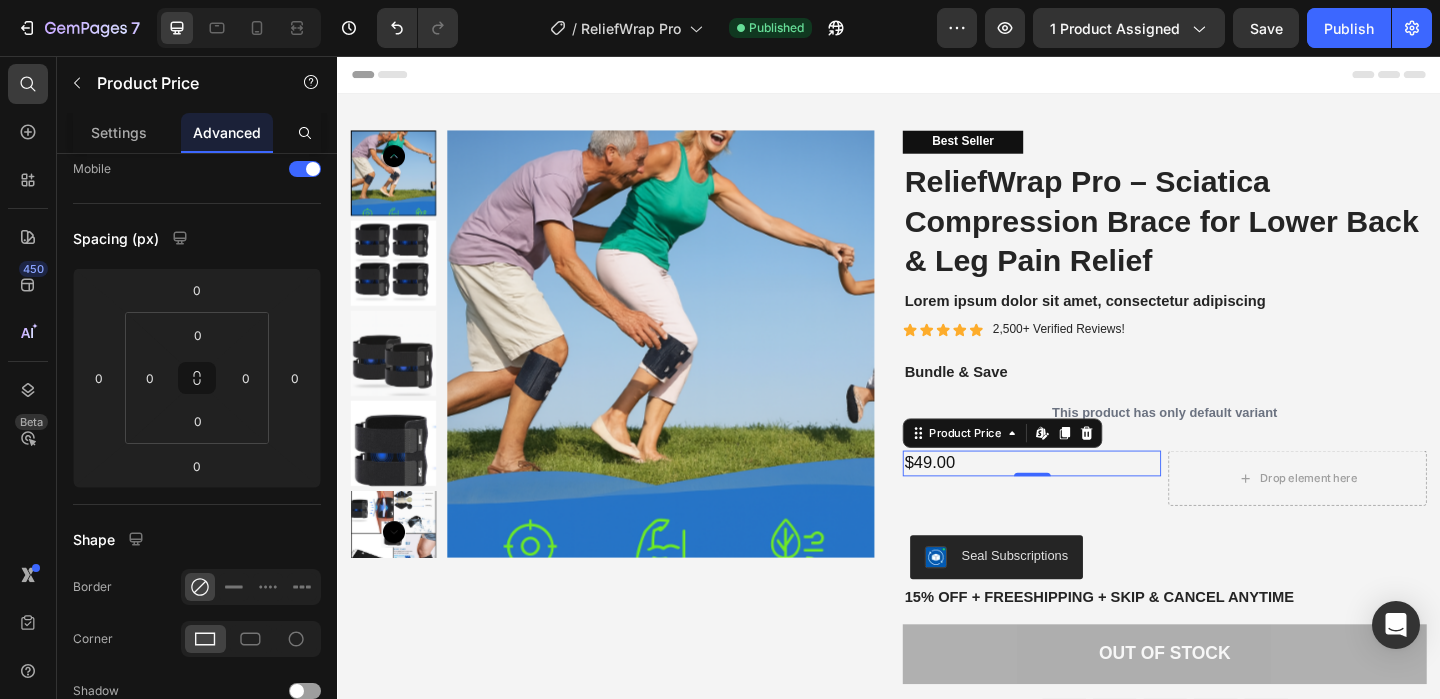 scroll, scrollTop: 0, scrollLeft: 0, axis: both 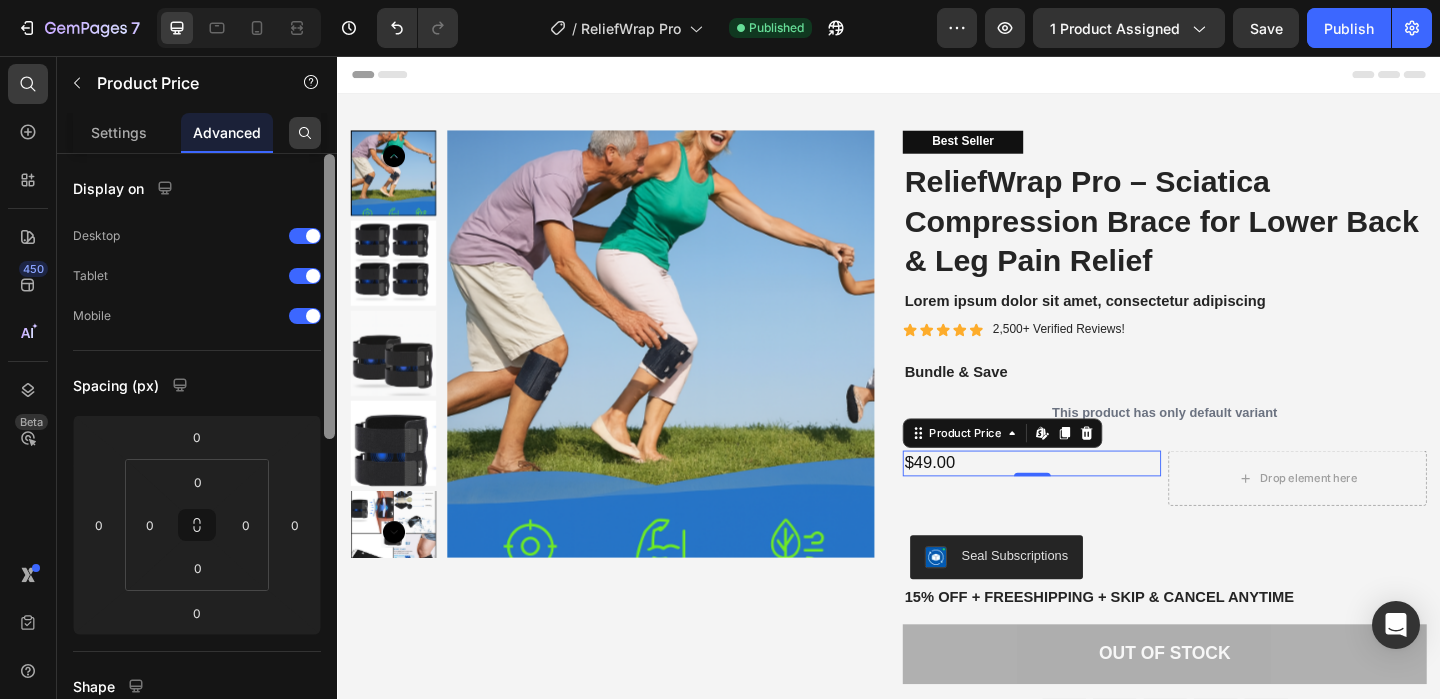 drag, startPoint x: 331, startPoint y: 190, endPoint x: 304, endPoint y: 138, distance: 58.59181 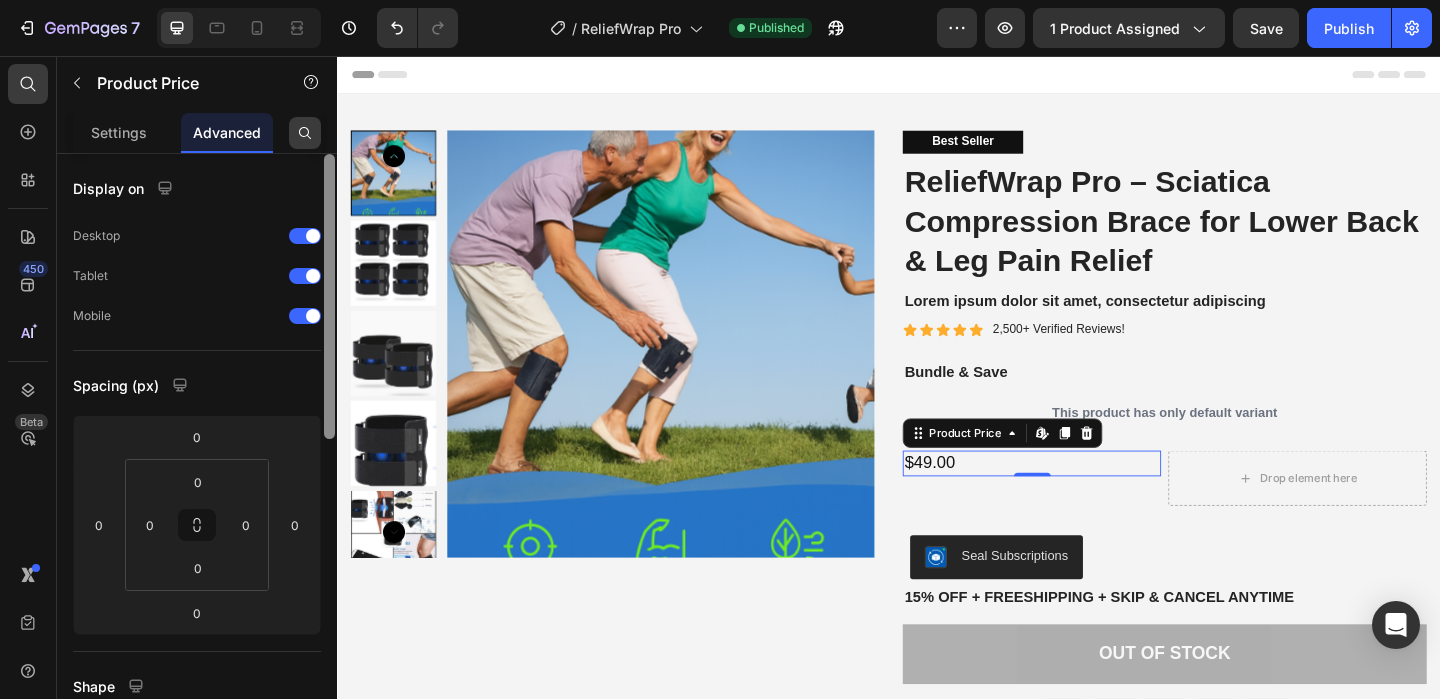 click on "Settings Advanced Display on Desktop Tablet Mobile Spacing (px) 0 0 0 0 0 0 0 0 Shape Border Corner Shadow Position Opacity 100 % Animation Interaction Upgrade to Optimize plan  to unlock Interaction & other premium features. CSS class  Delete element" at bounding box center [197, 434] 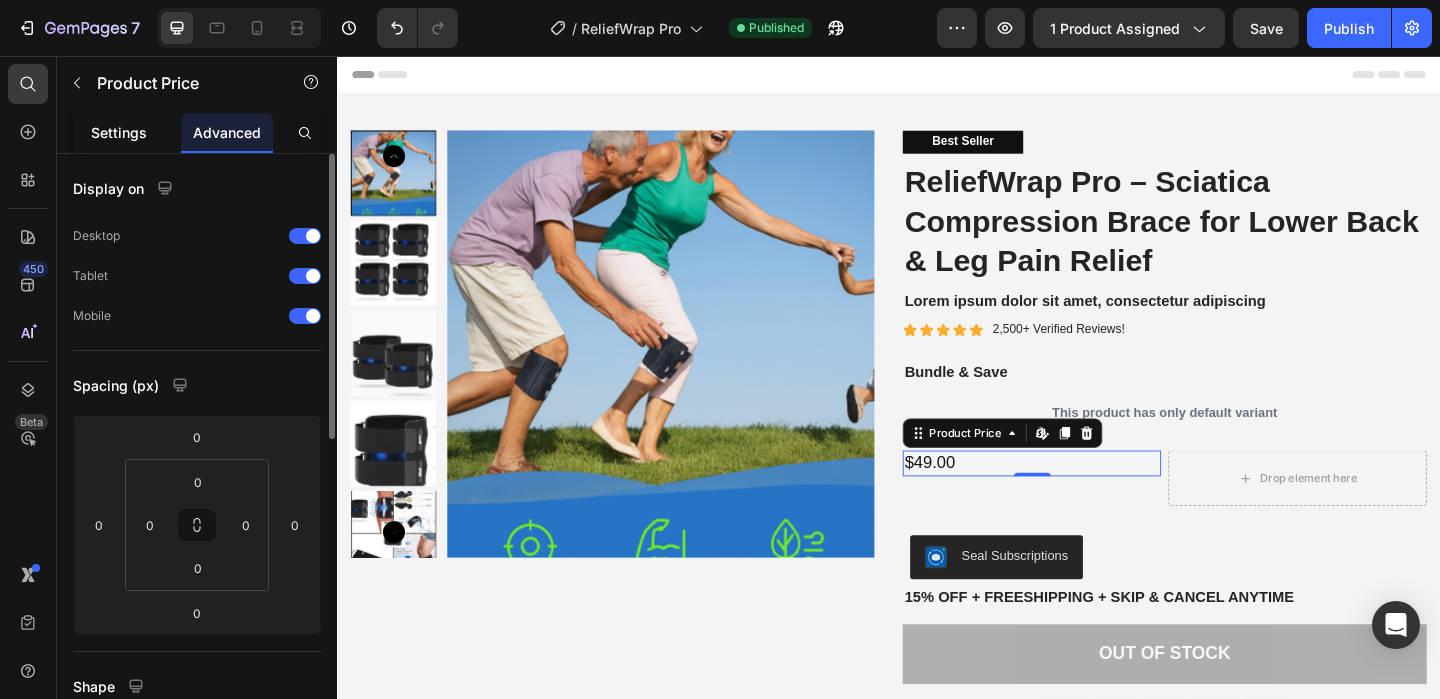 click on "Settings" at bounding box center (119, 132) 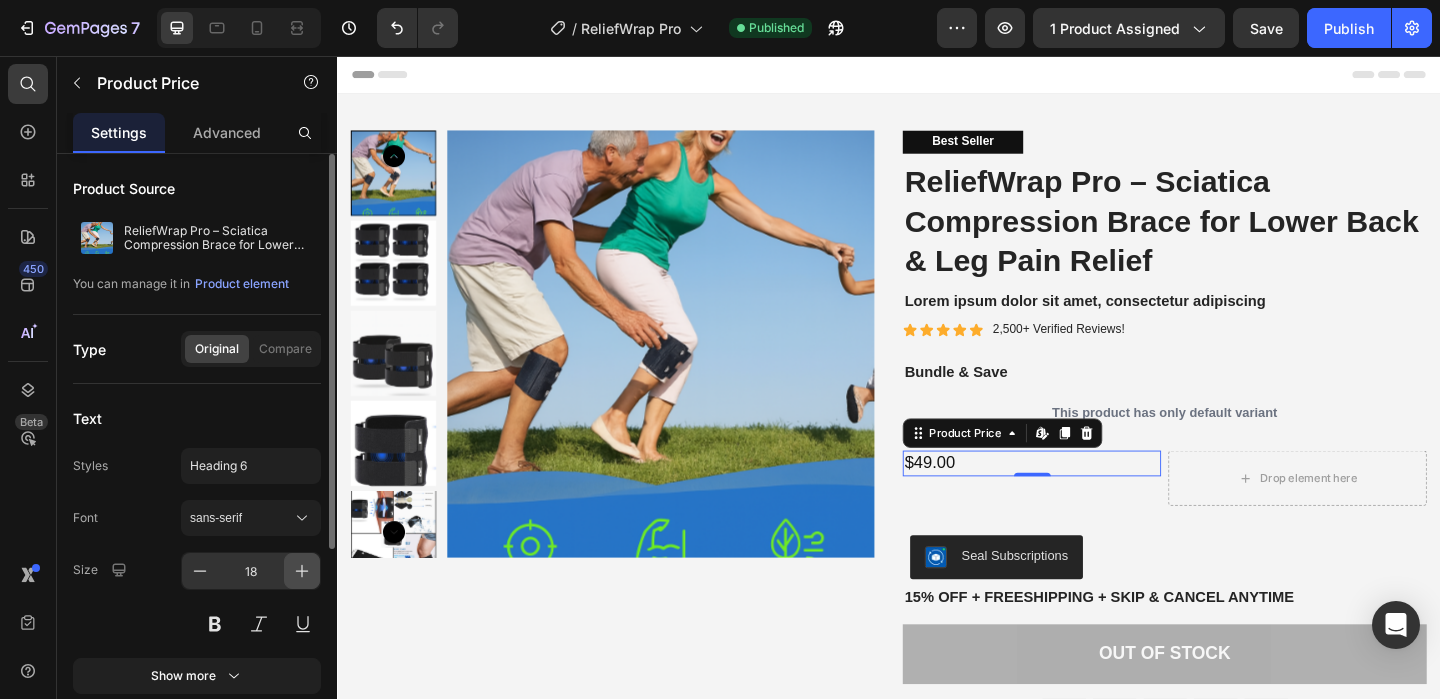 click at bounding box center (302, 571) 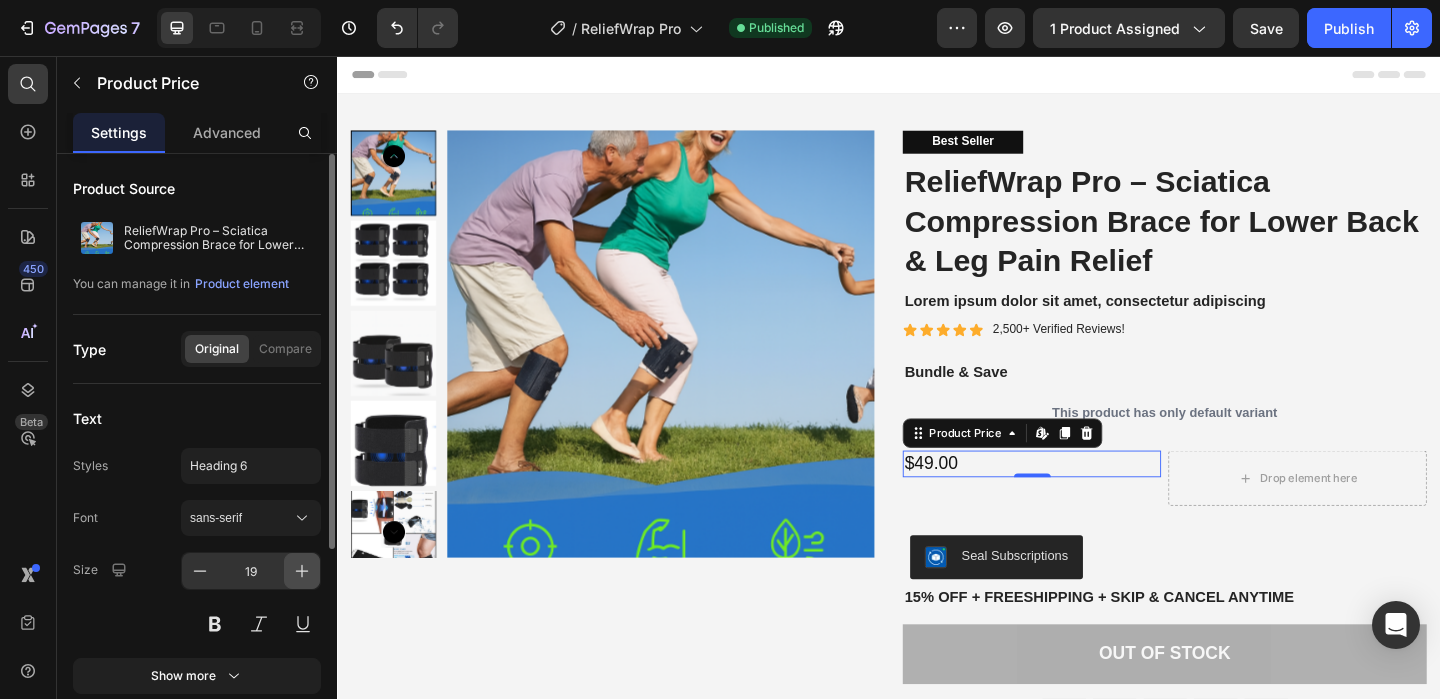 click at bounding box center [302, 571] 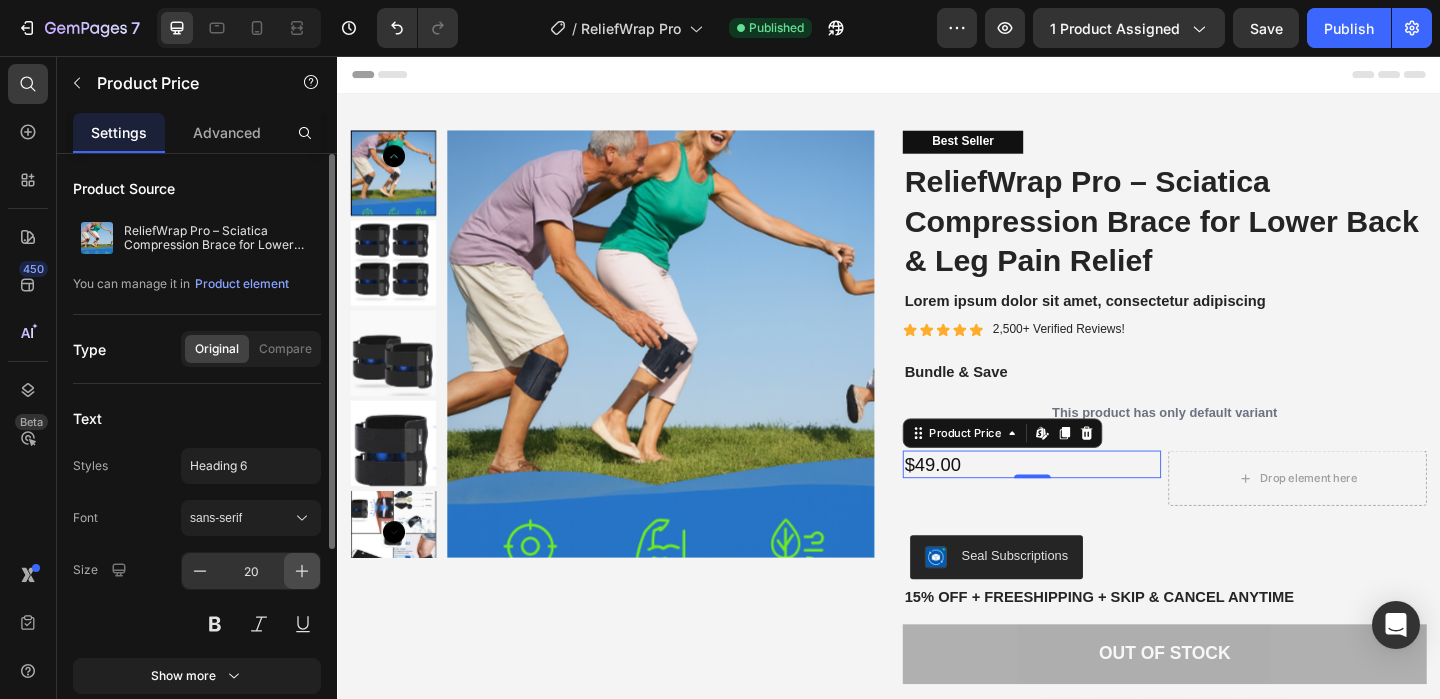 click at bounding box center (302, 571) 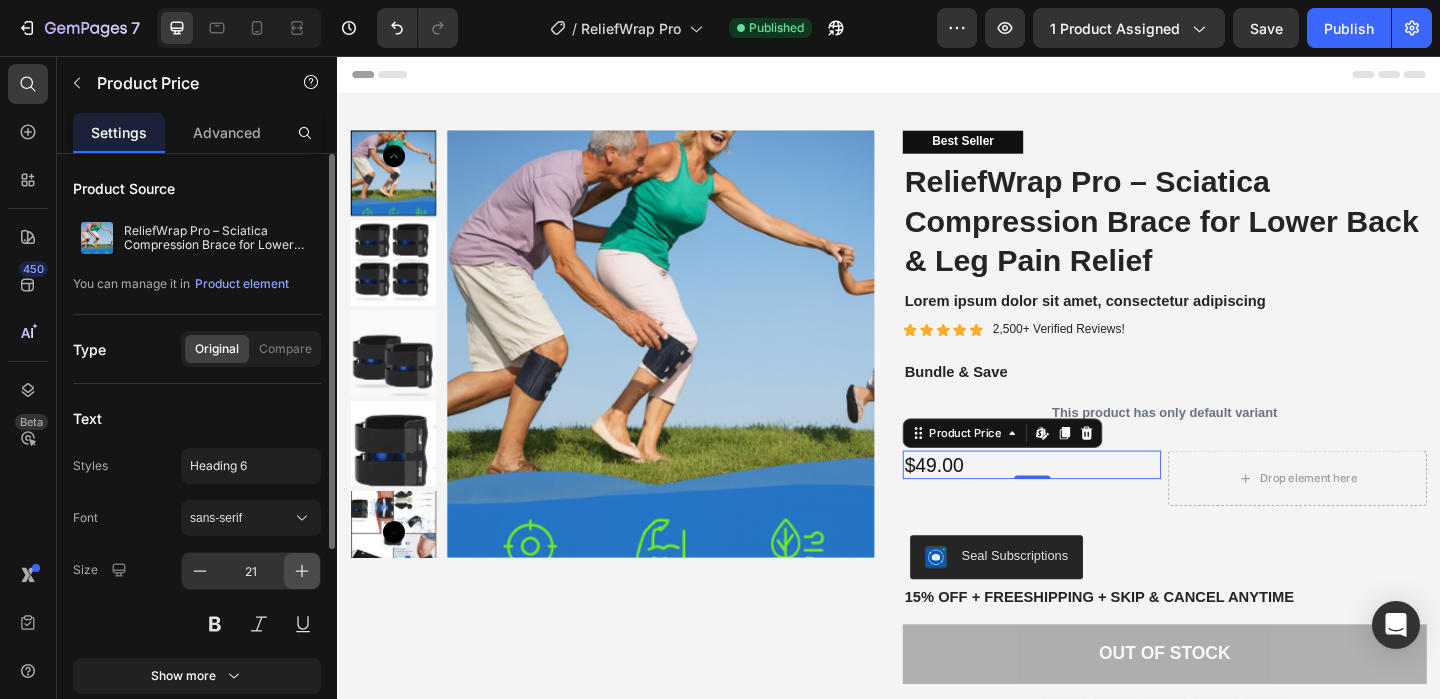 click at bounding box center (302, 571) 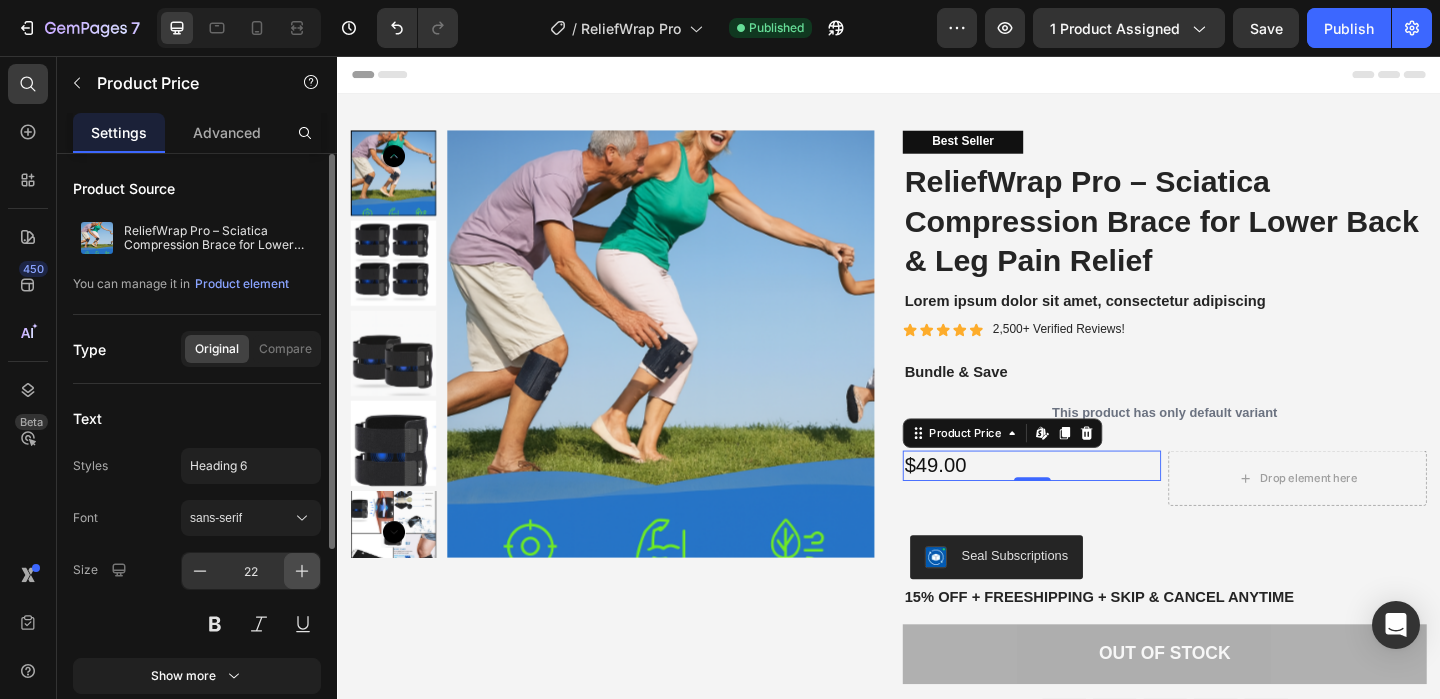 click at bounding box center (302, 571) 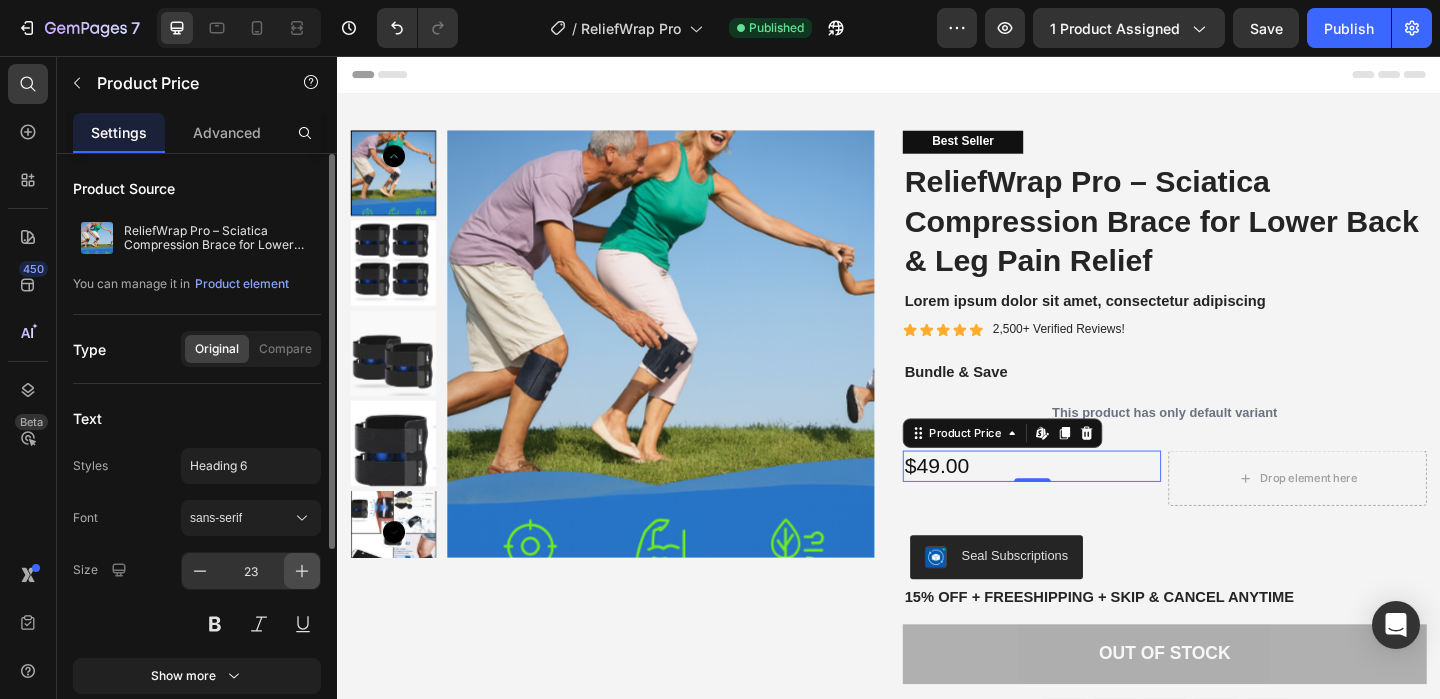 click at bounding box center (302, 571) 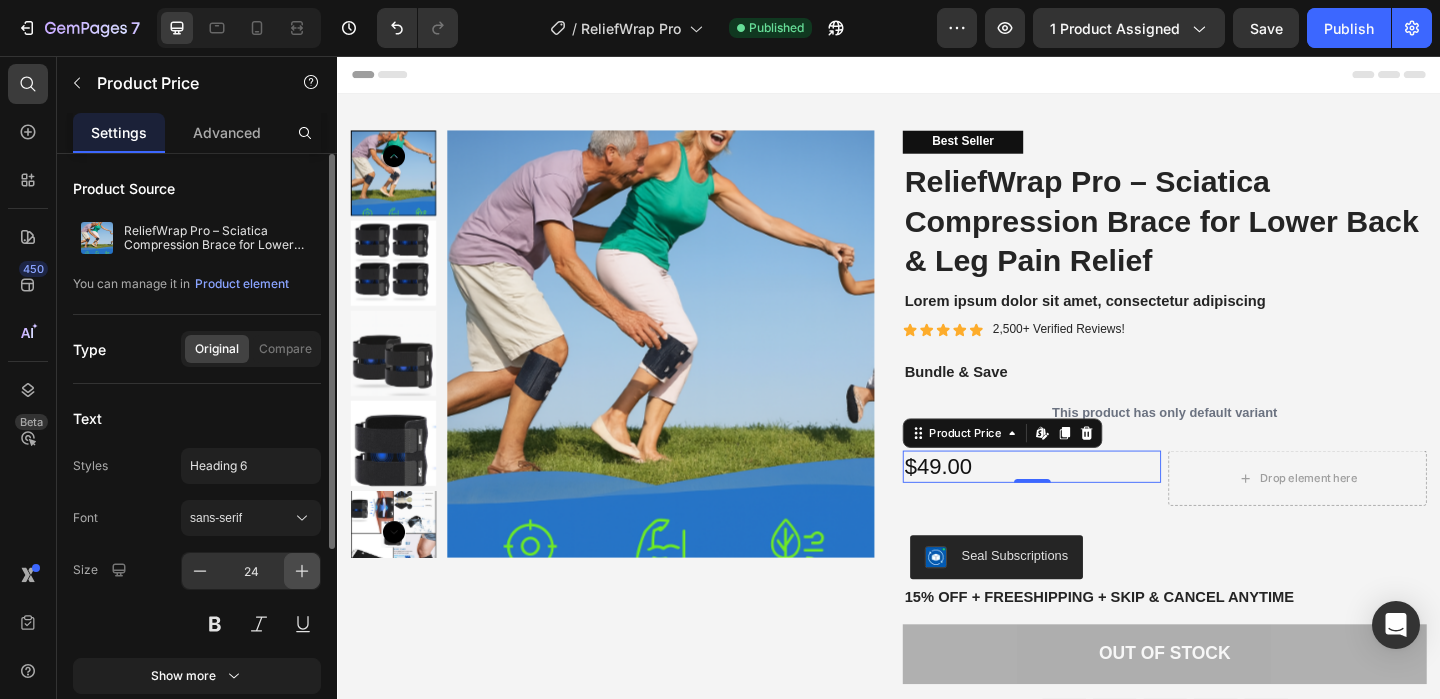click at bounding box center [302, 571] 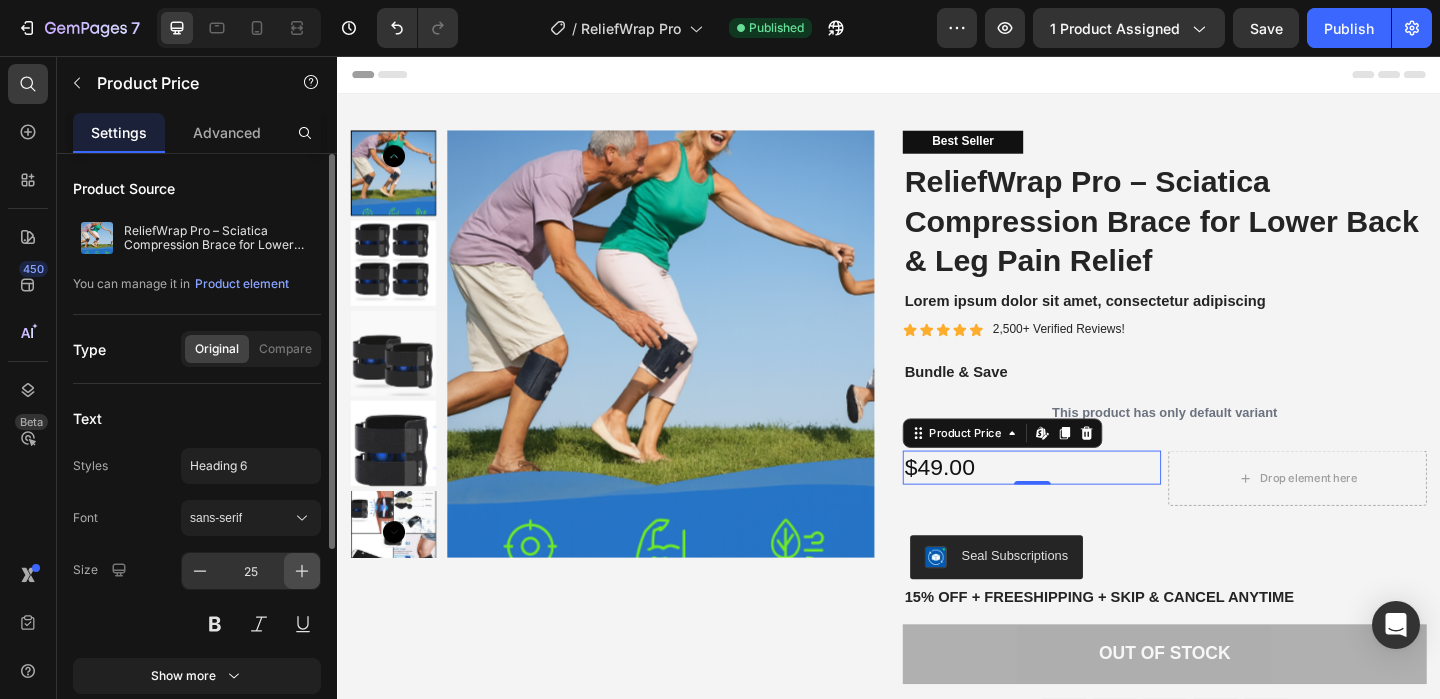 click at bounding box center [302, 571] 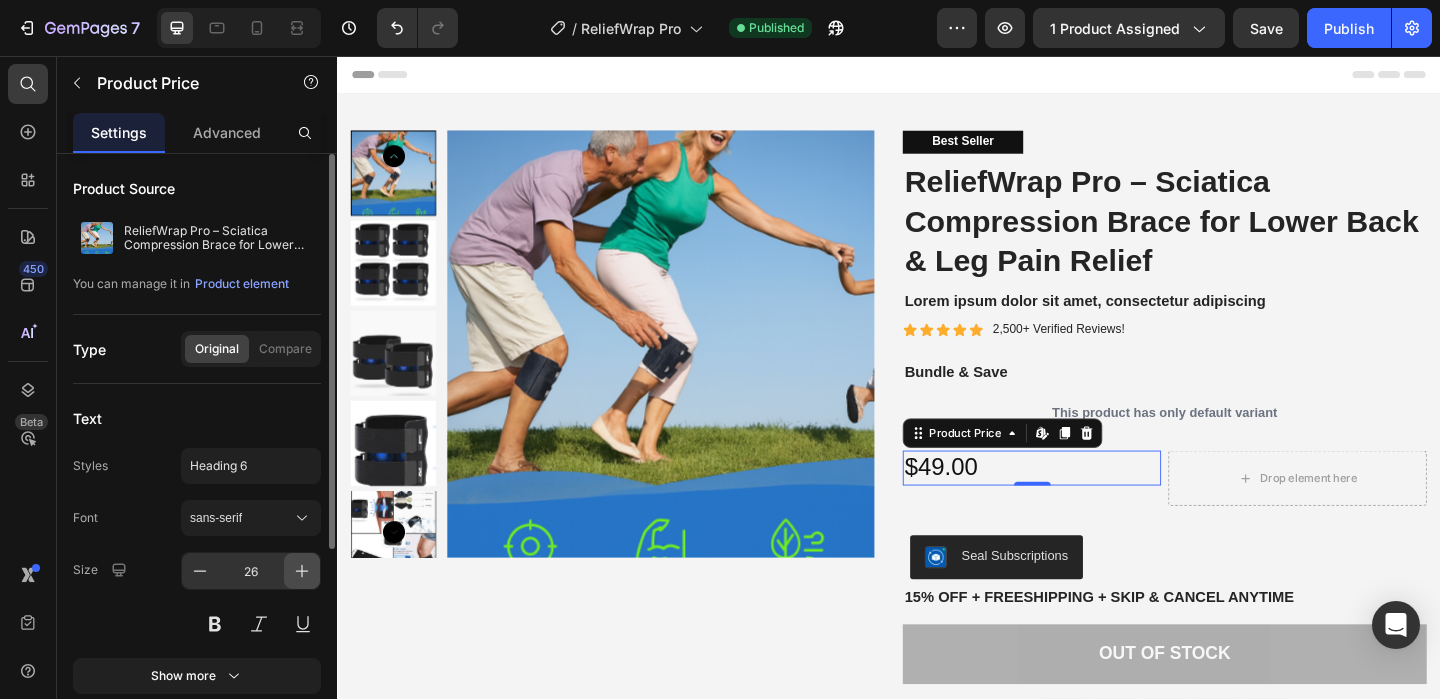 click at bounding box center [302, 571] 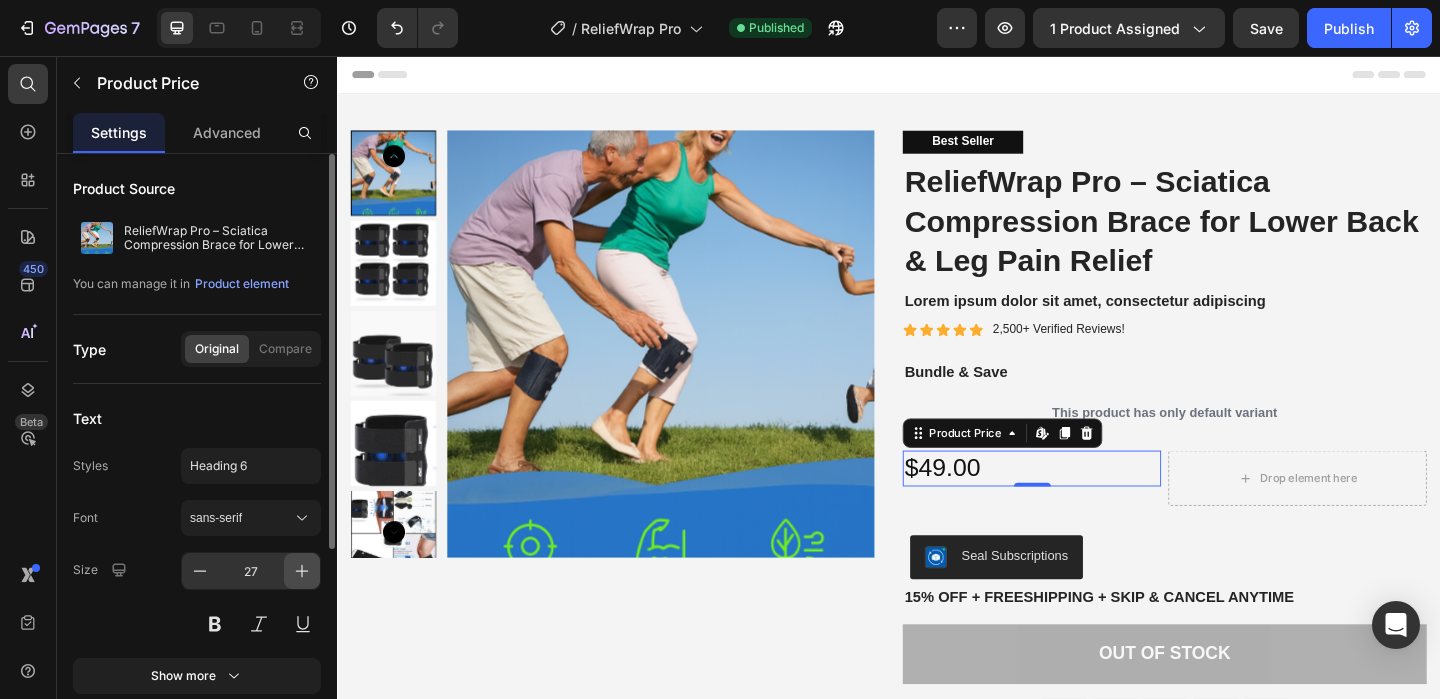 click at bounding box center (302, 571) 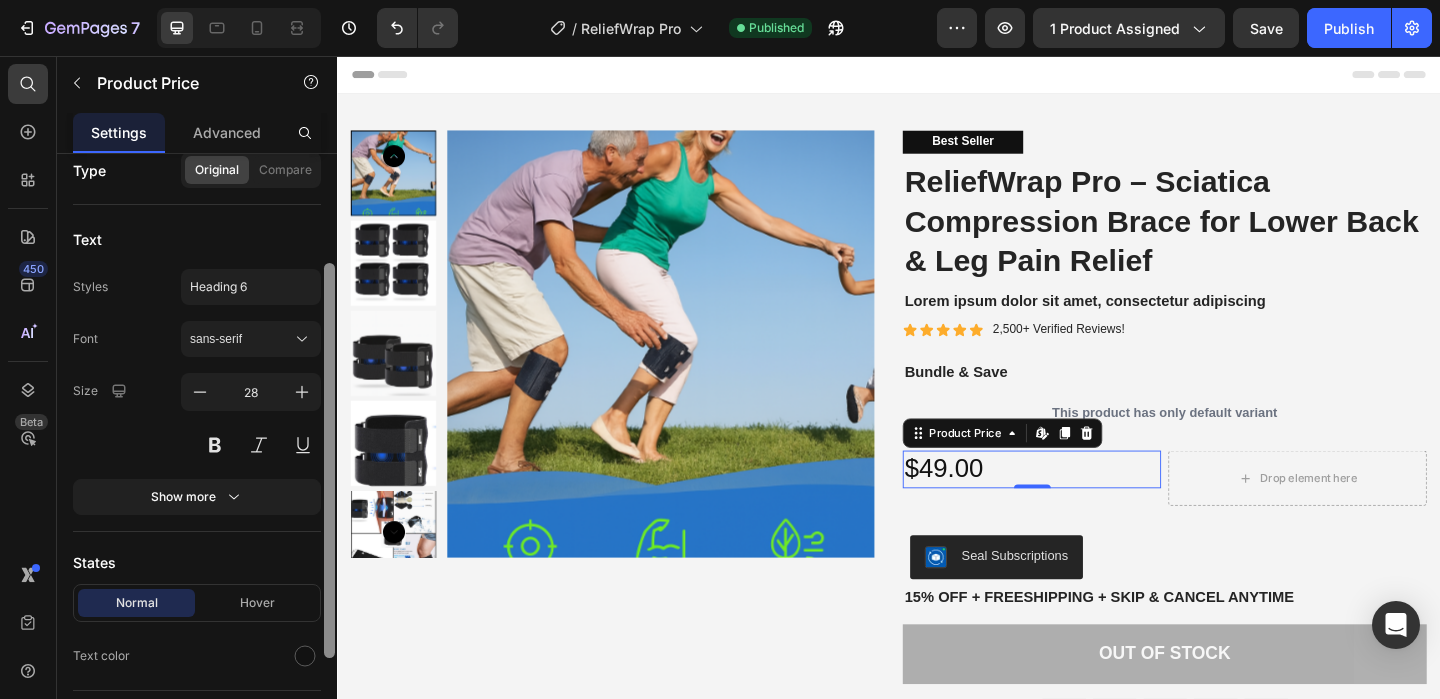 scroll, scrollTop: 181, scrollLeft: 0, axis: vertical 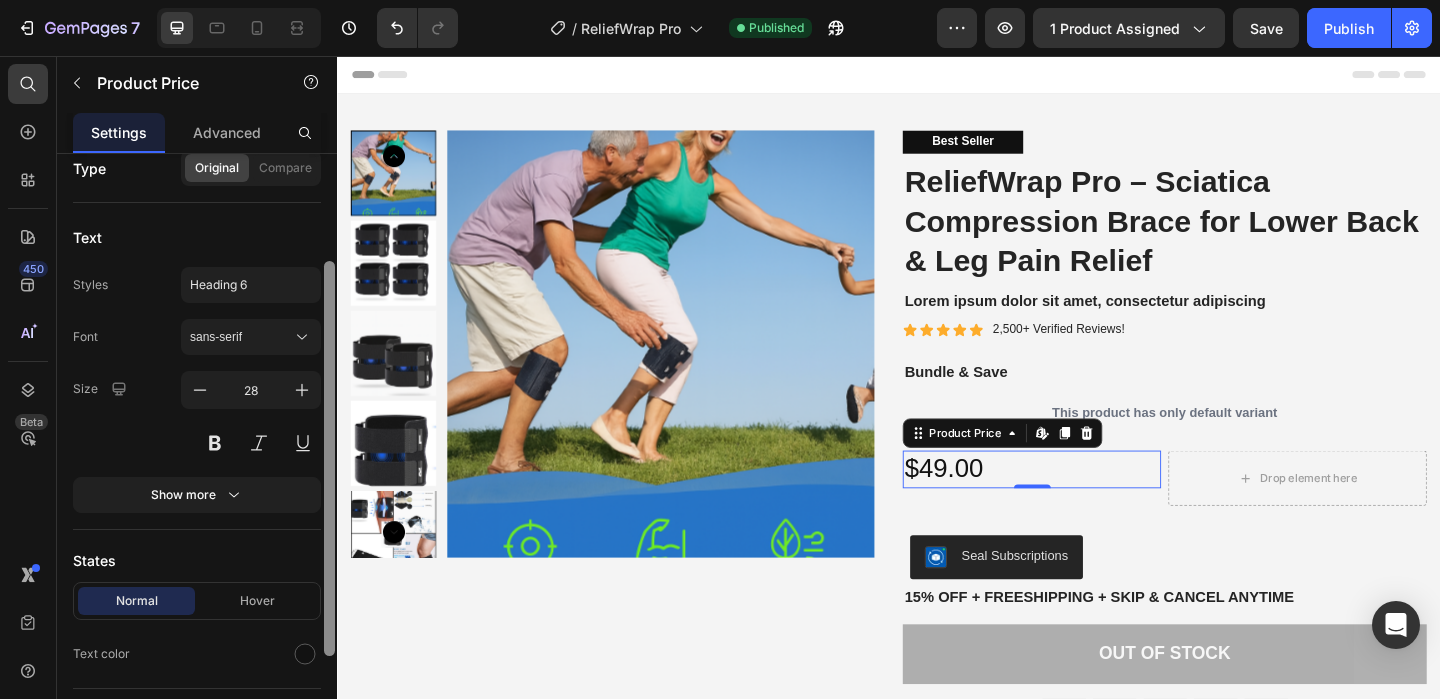 drag, startPoint x: 329, startPoint y: 440, endPoint x: 310, endPoint y: 559, distance: 120.50726 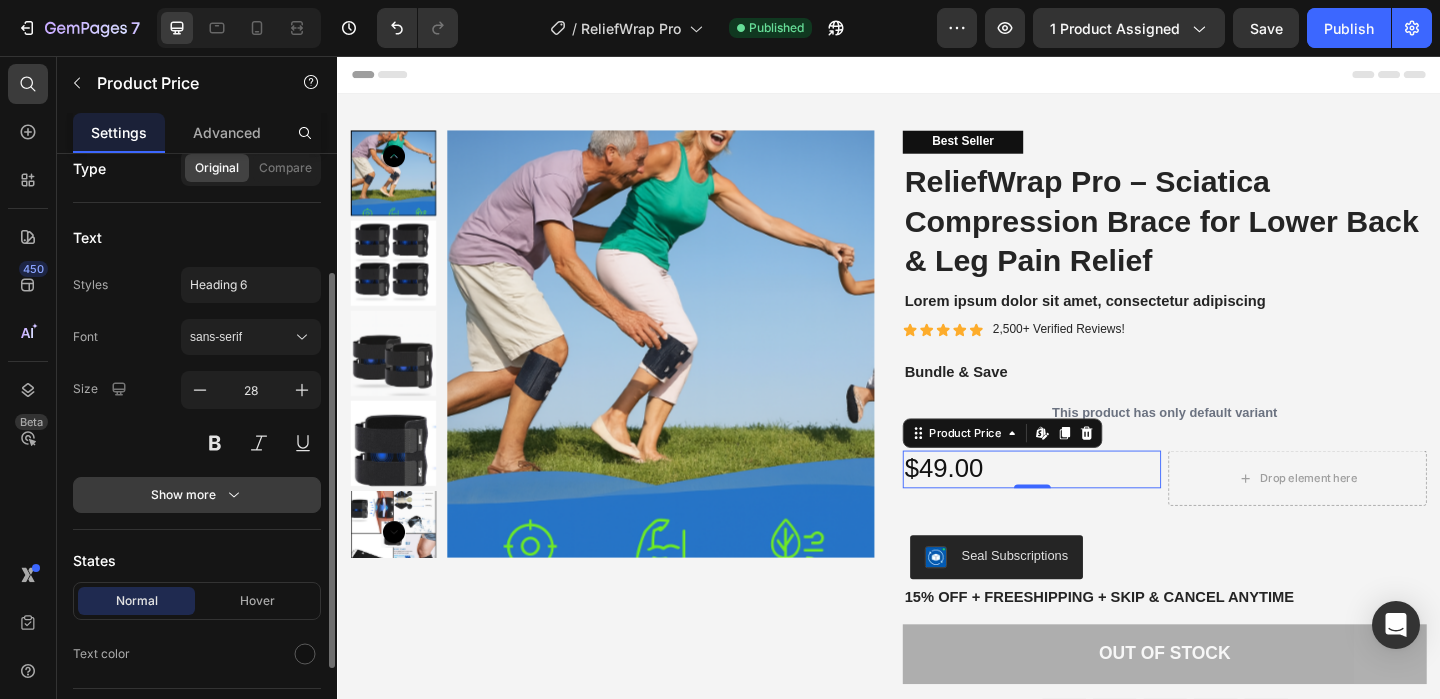 click 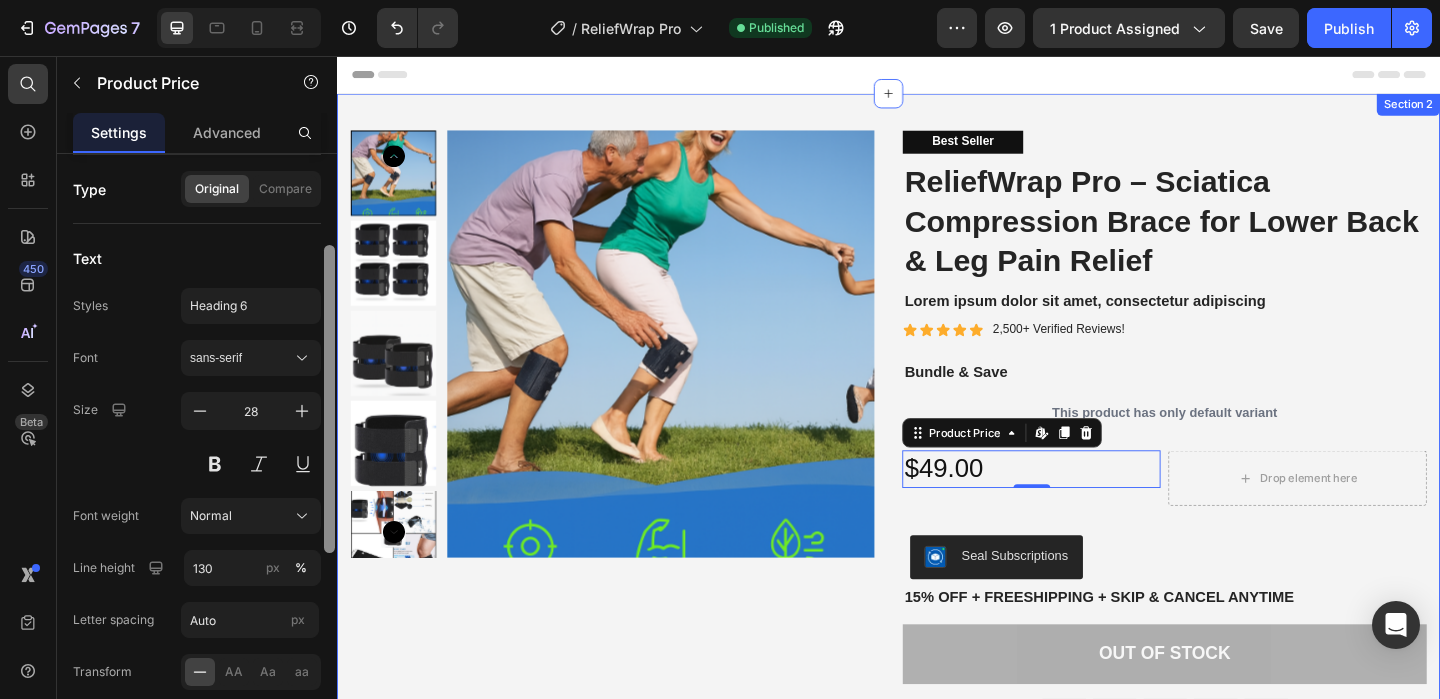 scroll, scrollTop: 157, scrollLeft: 0, axis: vertical 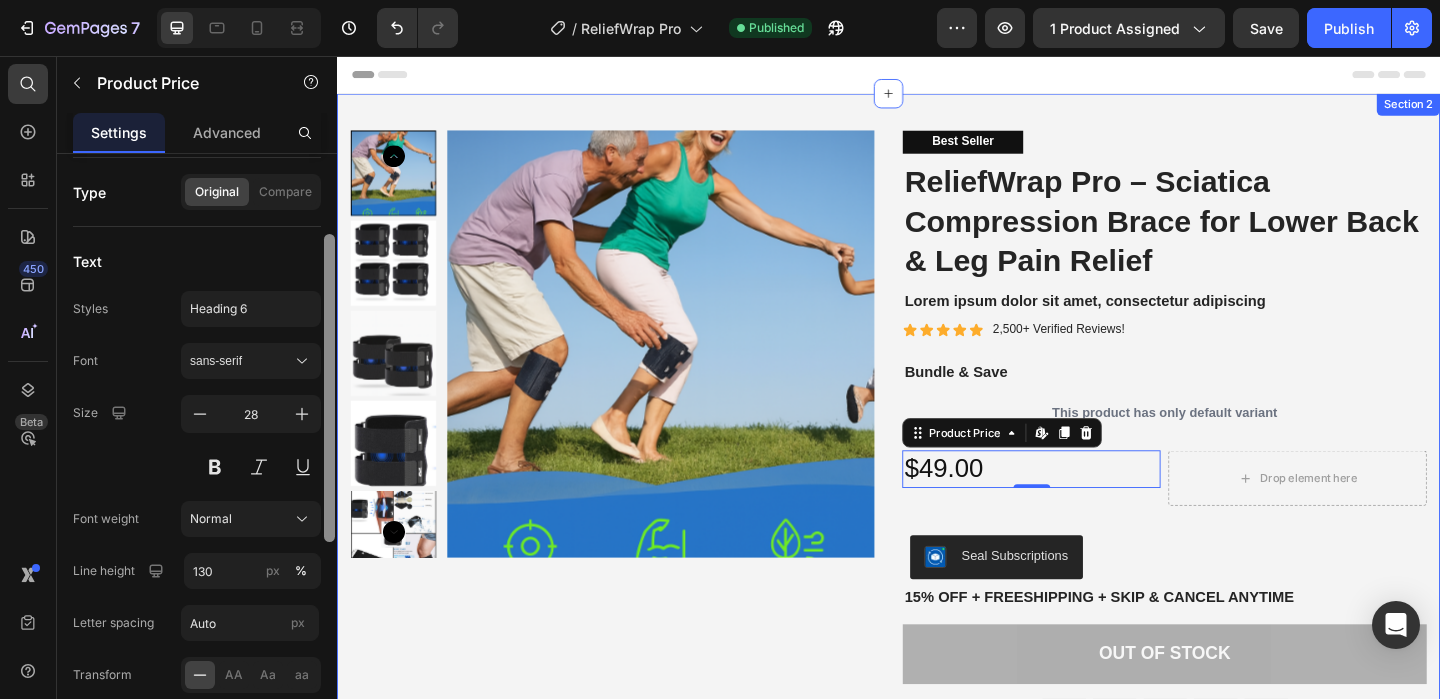 drag, startPoint x: 664, startPoint y: 599, endPoint x: 343, endPoint y: 486, distance: 340.3087 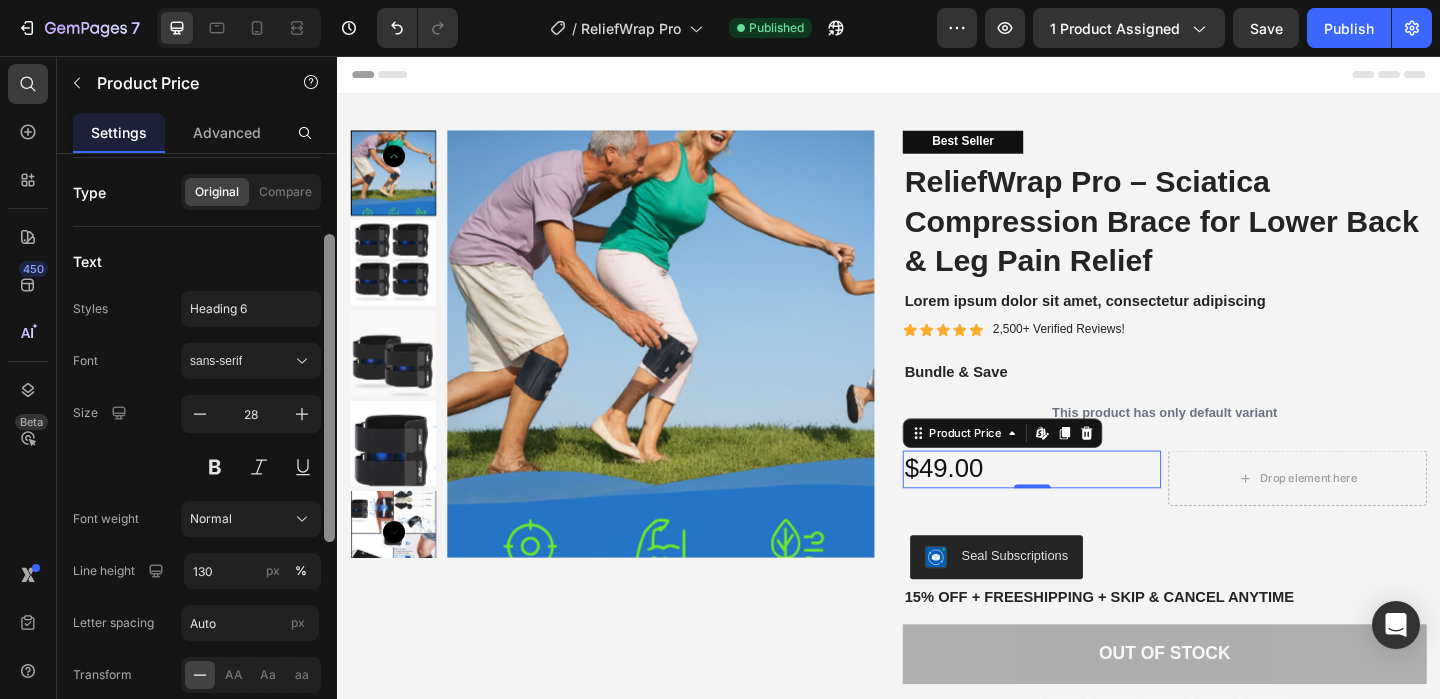click on "$49.00" at bounding box center [1092, 505] 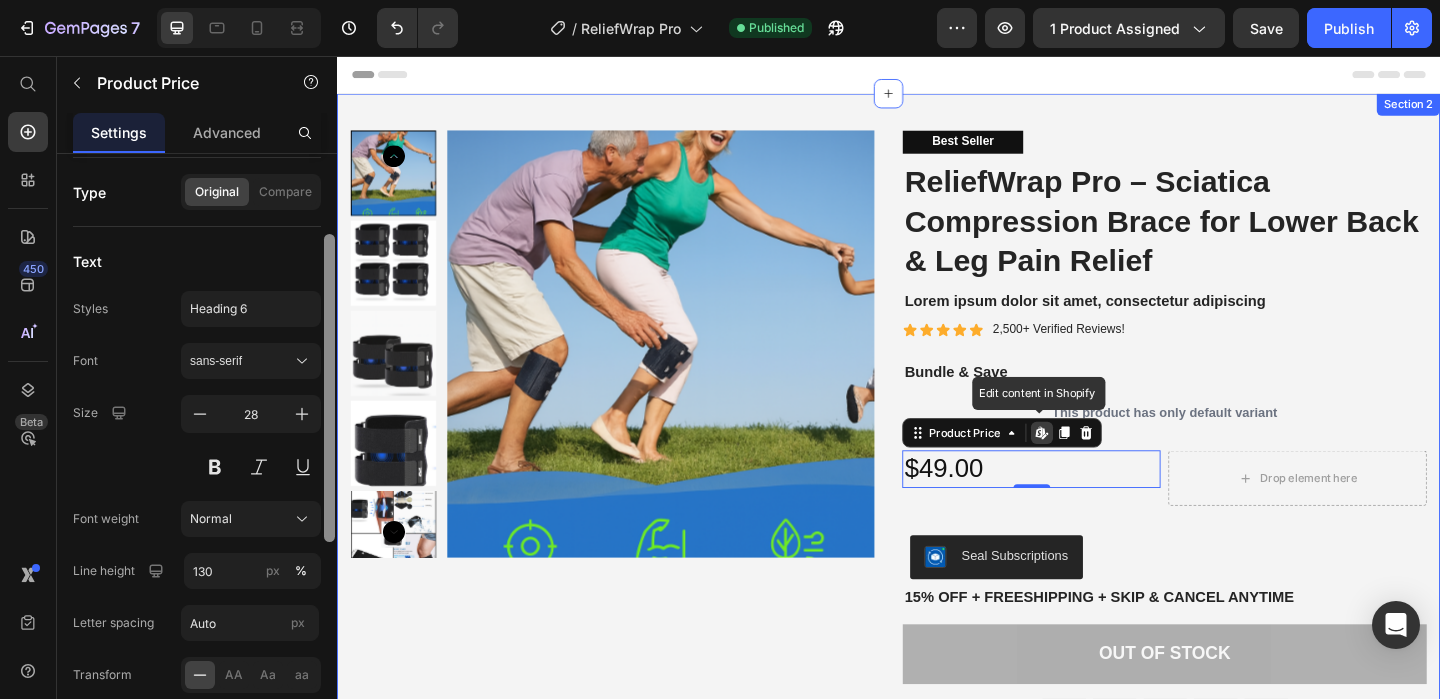 scroll, scrollTop: 0, scrollLeft: 0, axis: both 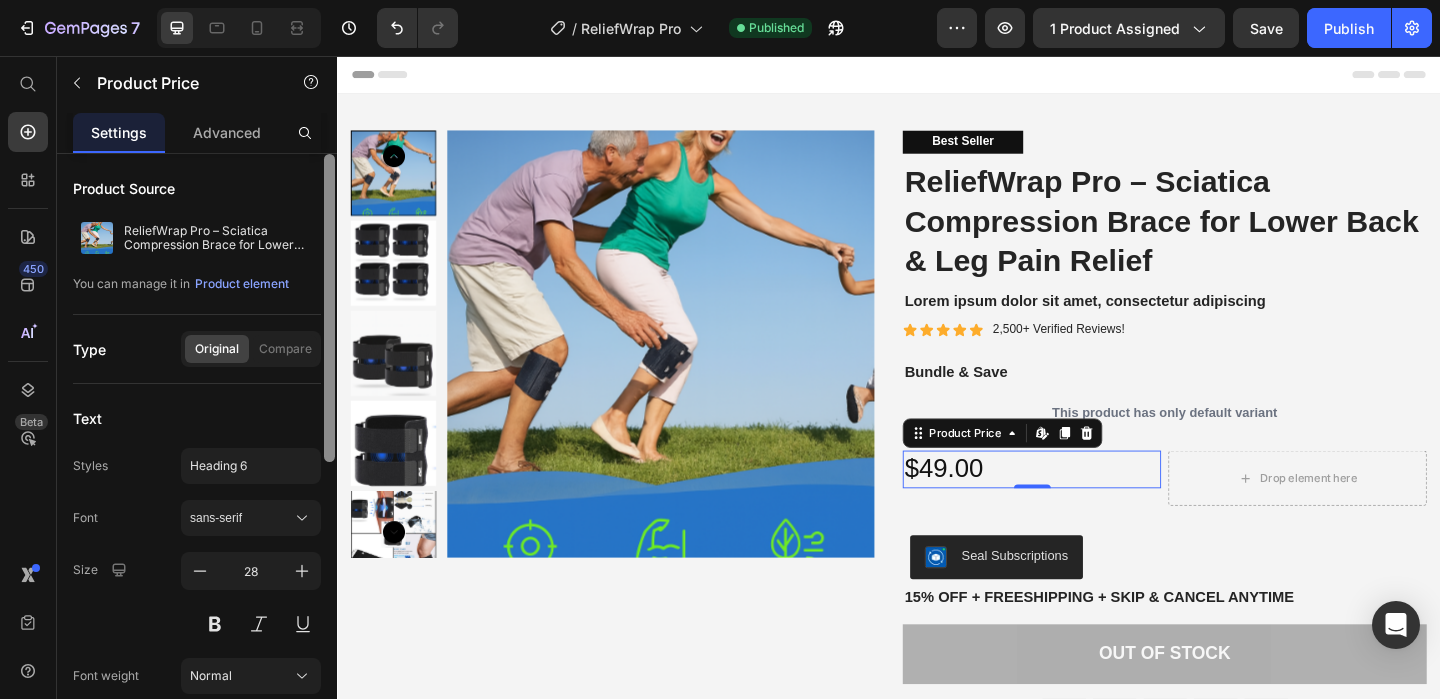 click on "$49.00" at bounding box center [1092, 505] 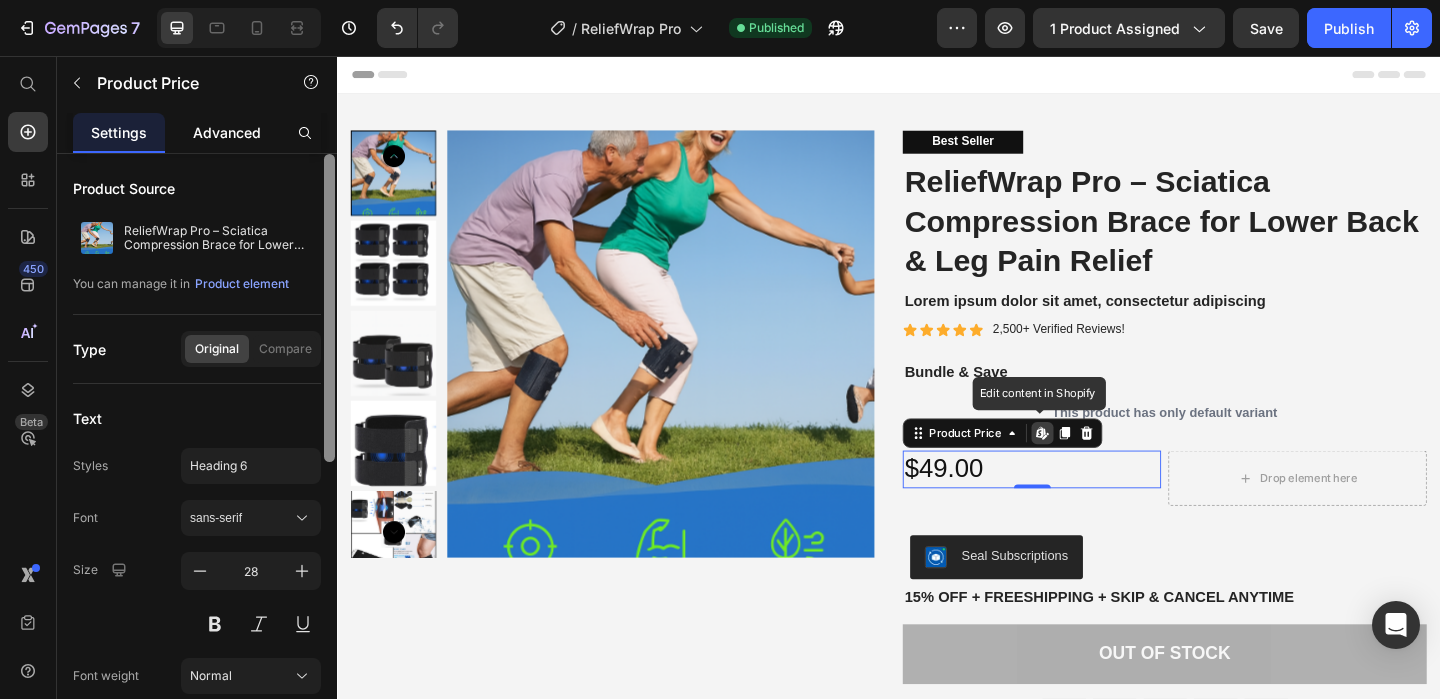 click on "Advanced" at bounding box center (227, 132) 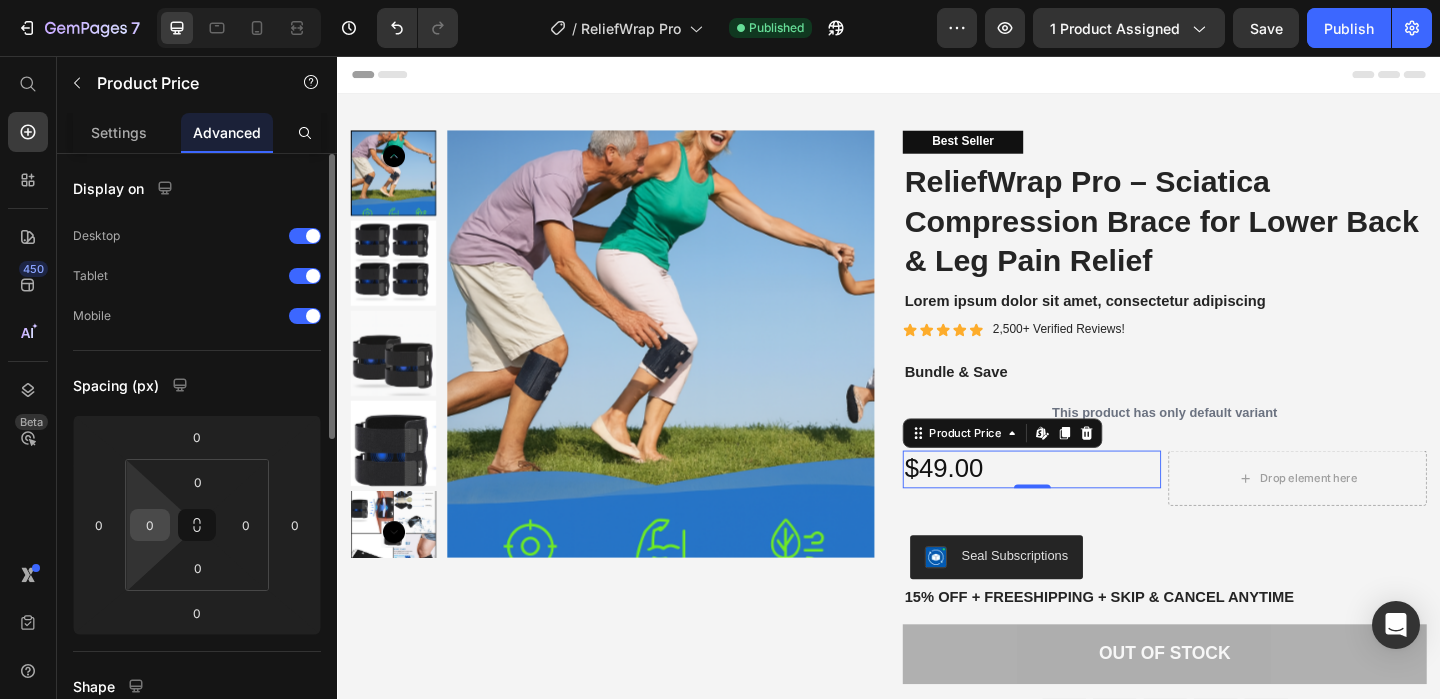 click on "0" at bounding box center (150, 525) 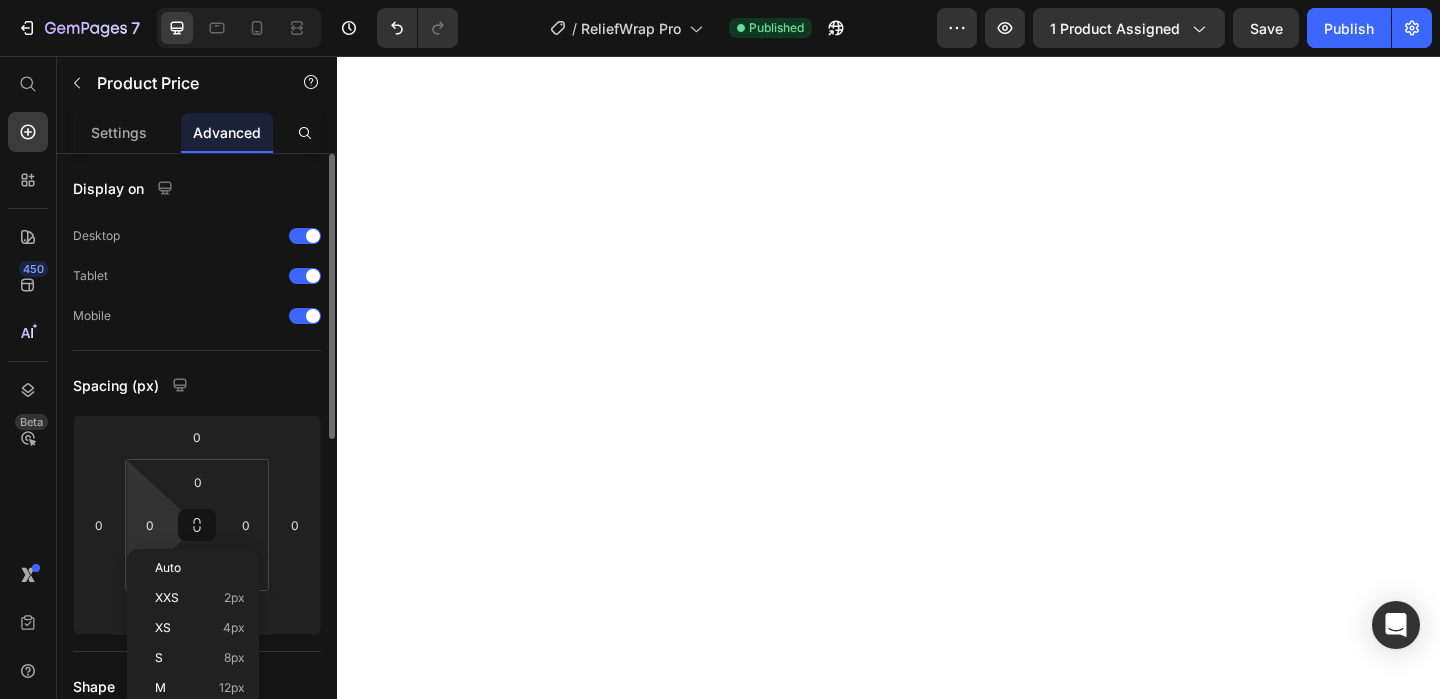 scroll, scrollTop: 0, scrollLeft: 0, axis: both 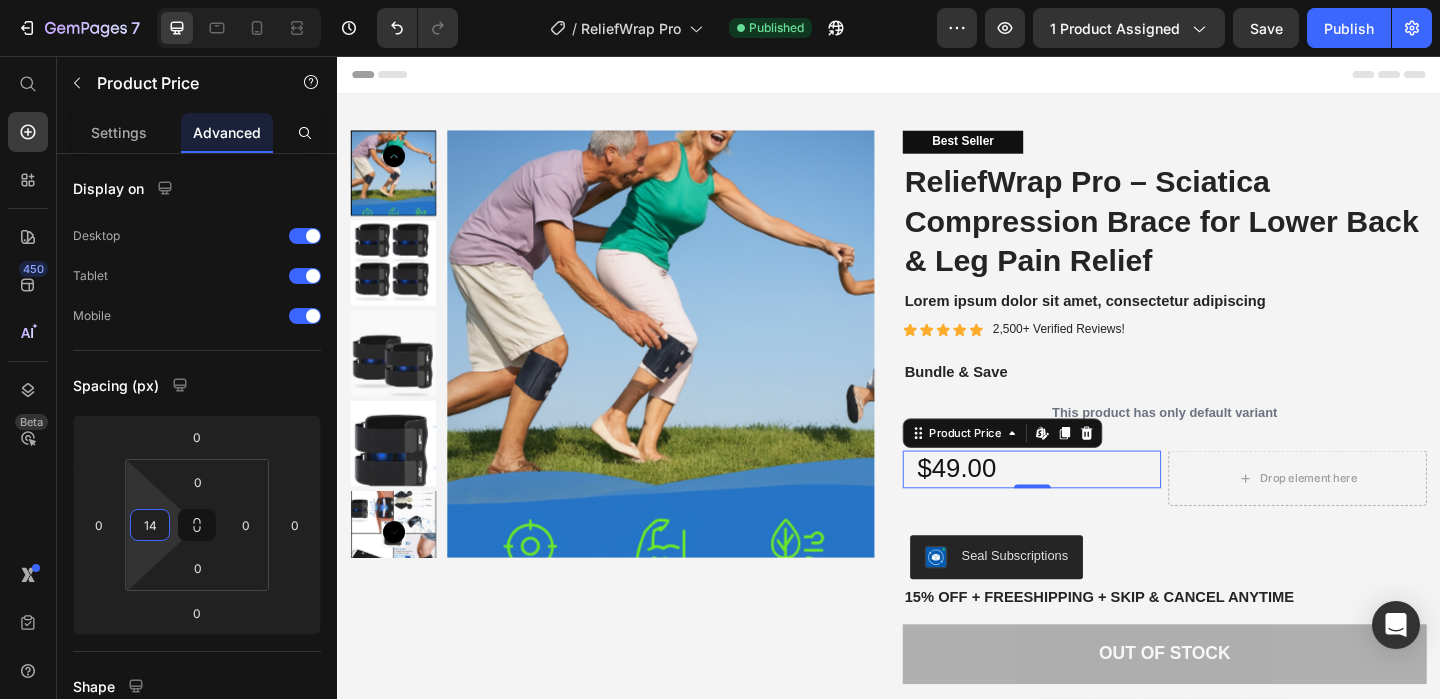 type on "0" 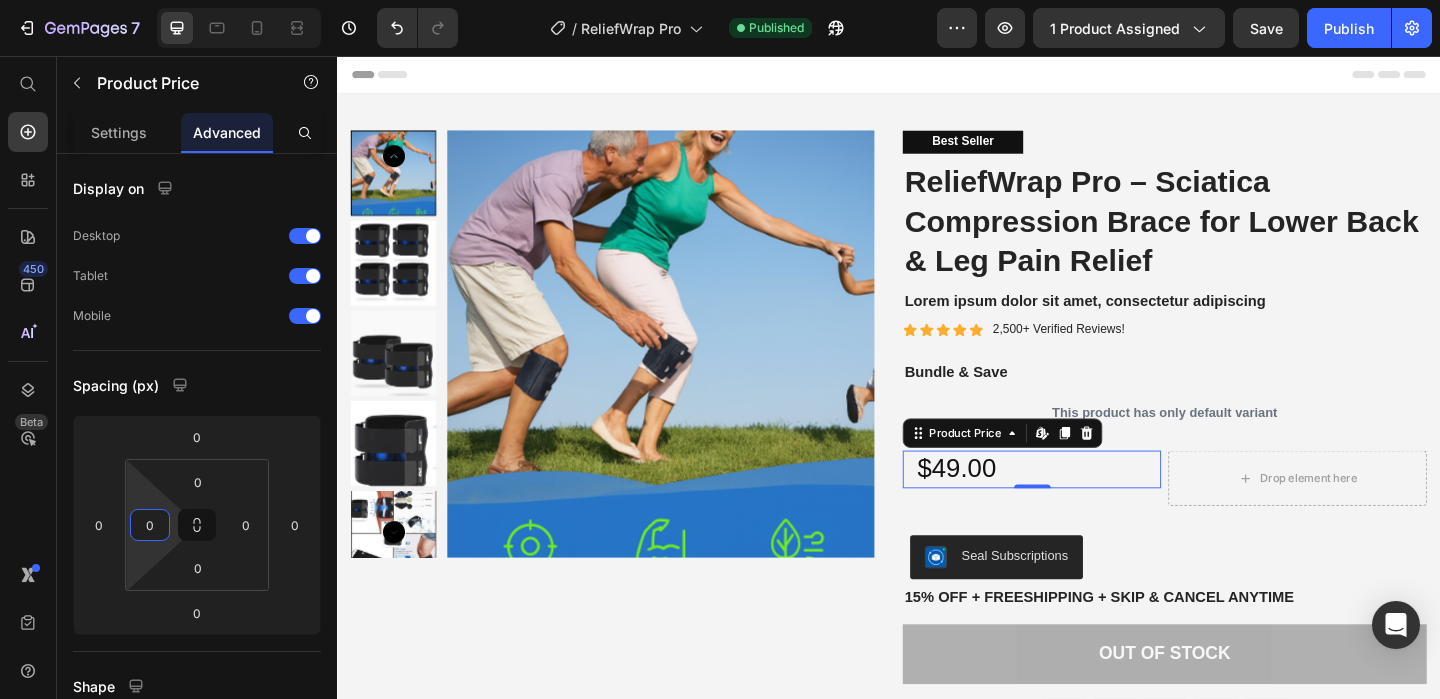 drag, startPoint x: 153, startPoint y: 541, endPoint x: 165, endPoint y: 569, distance: 30.463093 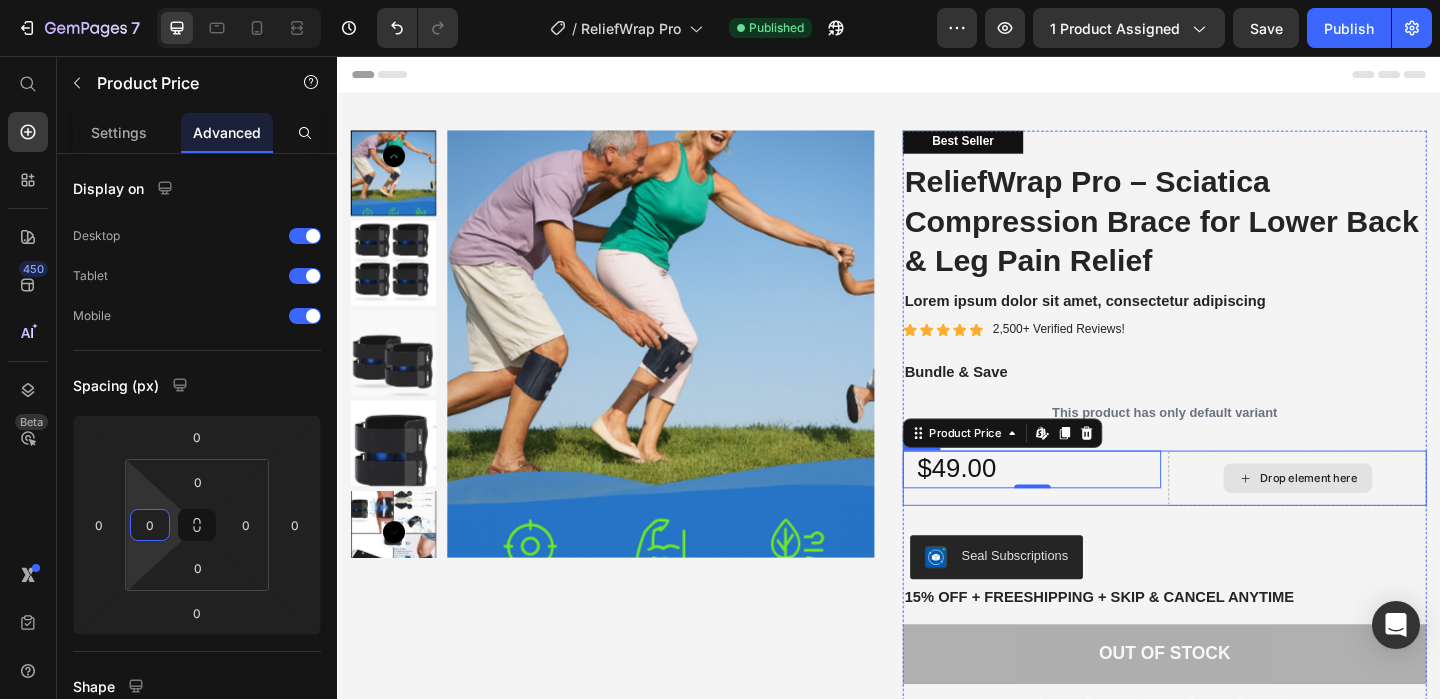 click on "Drop element here" at bounding box center [1381, 515] 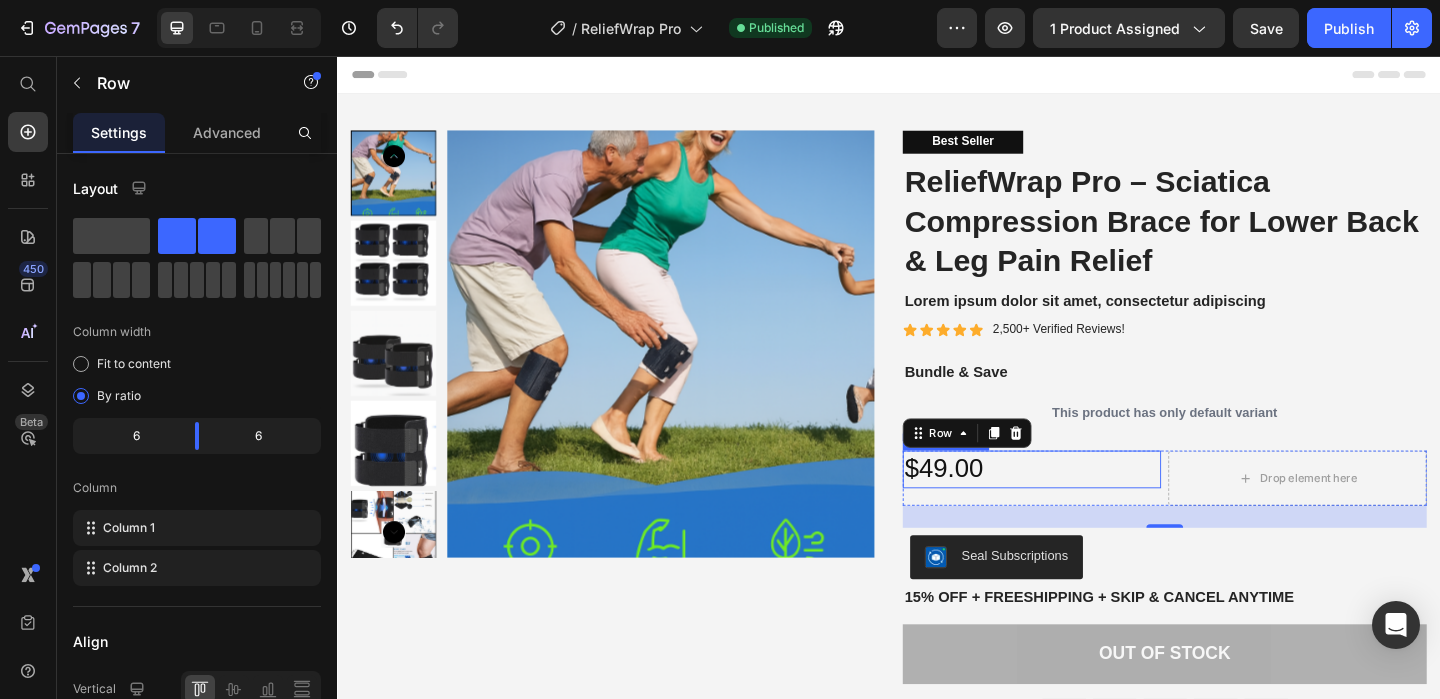 click on "$49.00" at bounding box center [1092, 505] 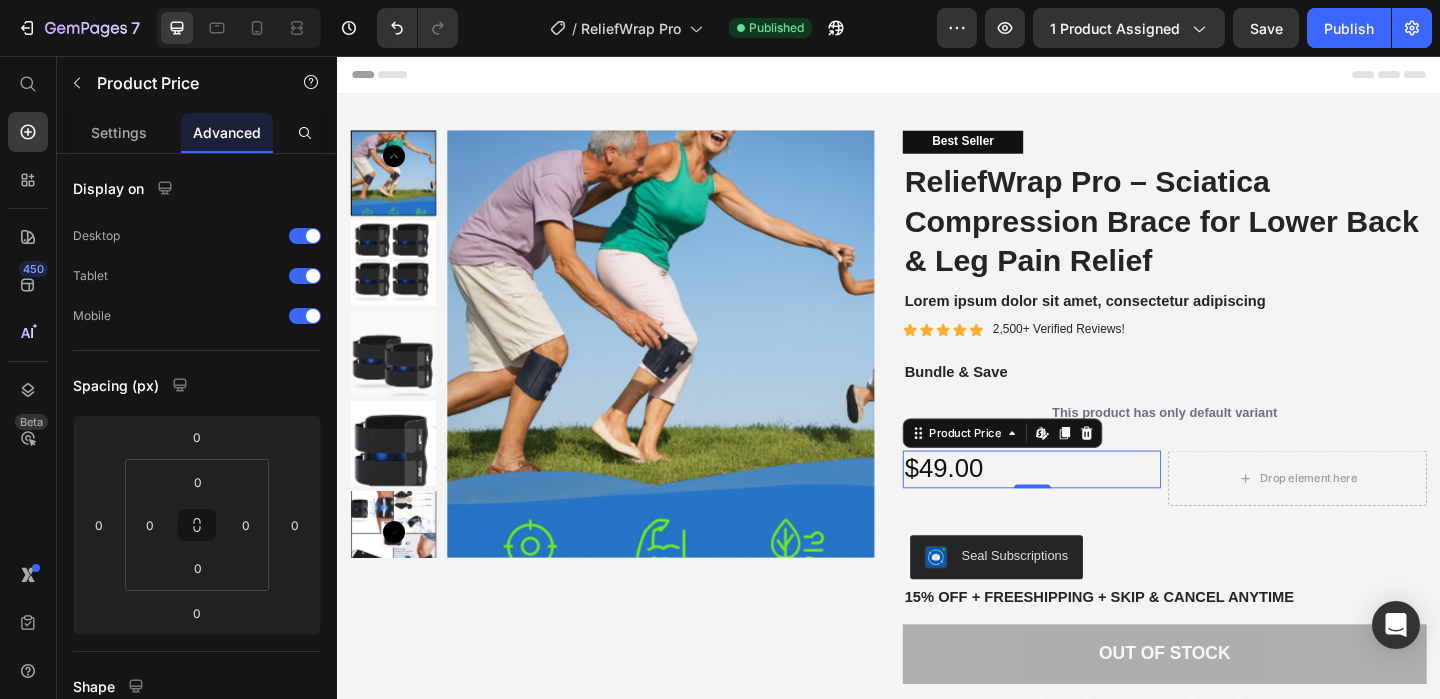 click on "$49.00" at bounding box center [1092, 505] 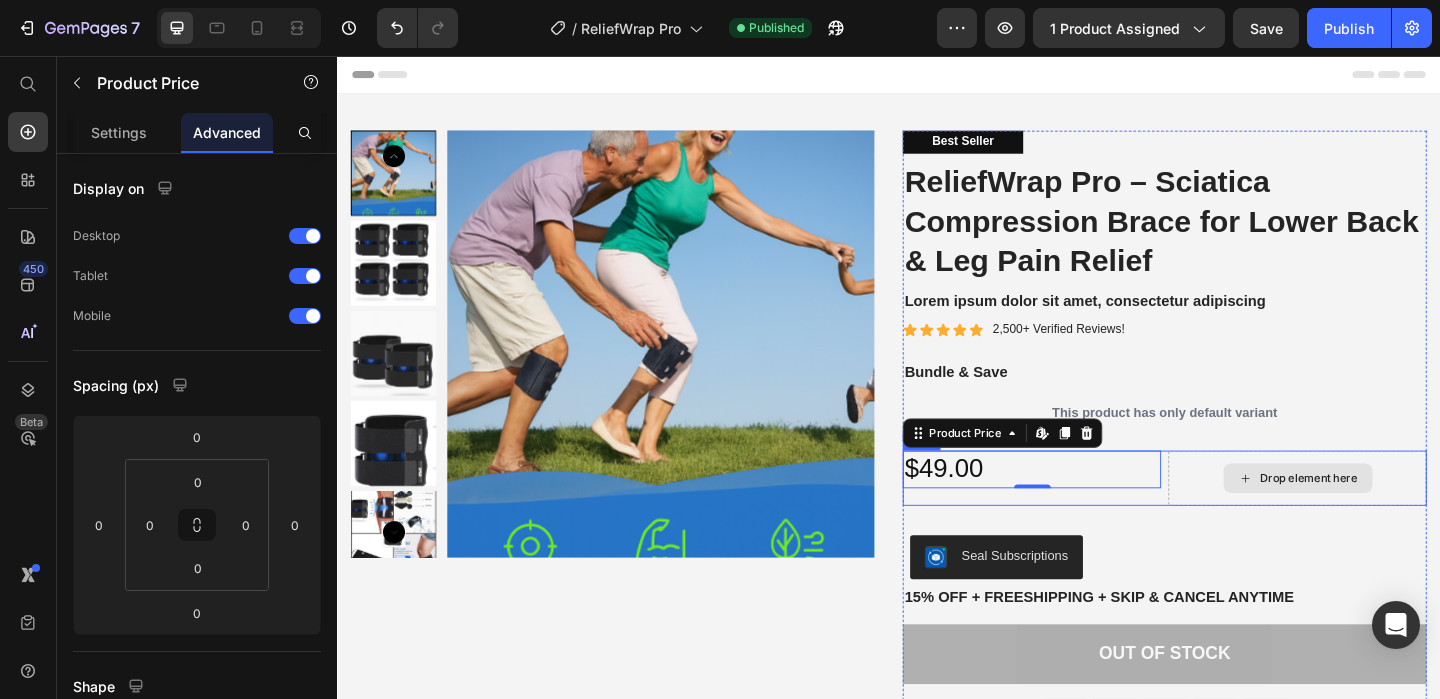 click on "Drop element here" at bounding box center [1381, 515] 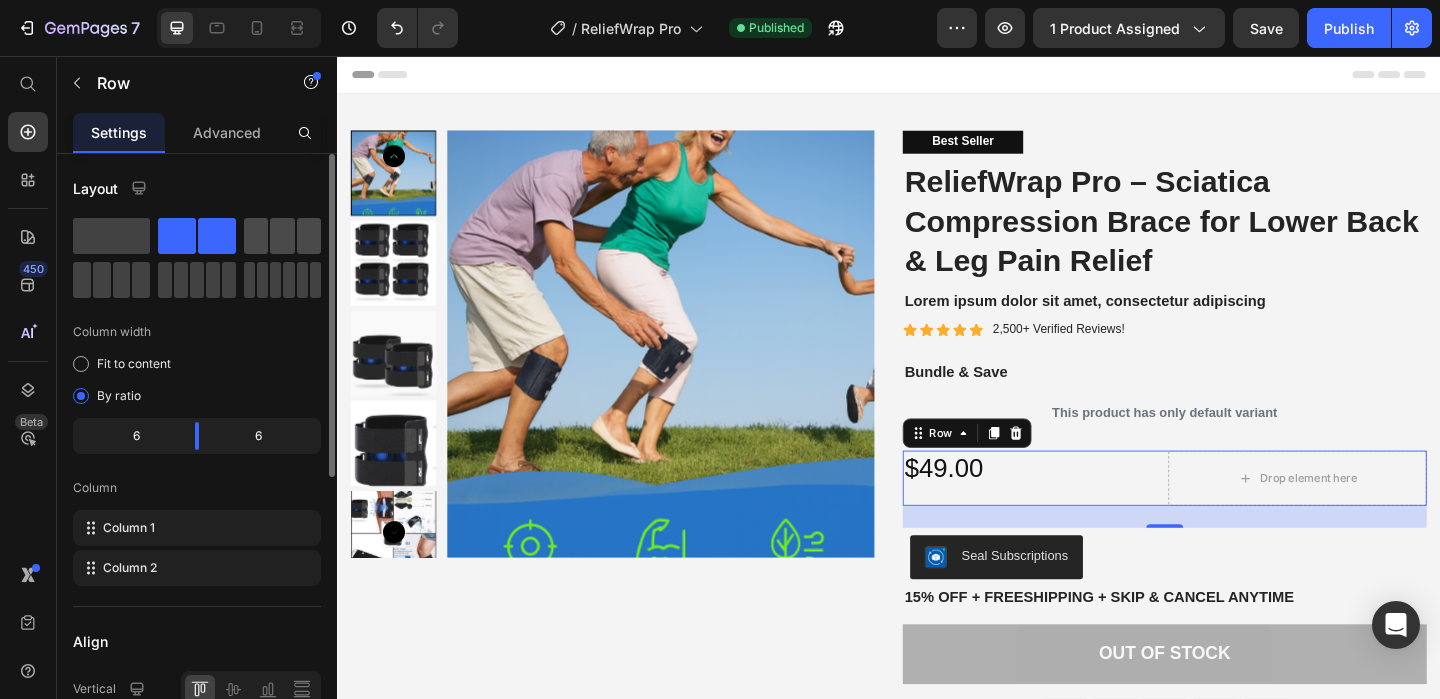 click 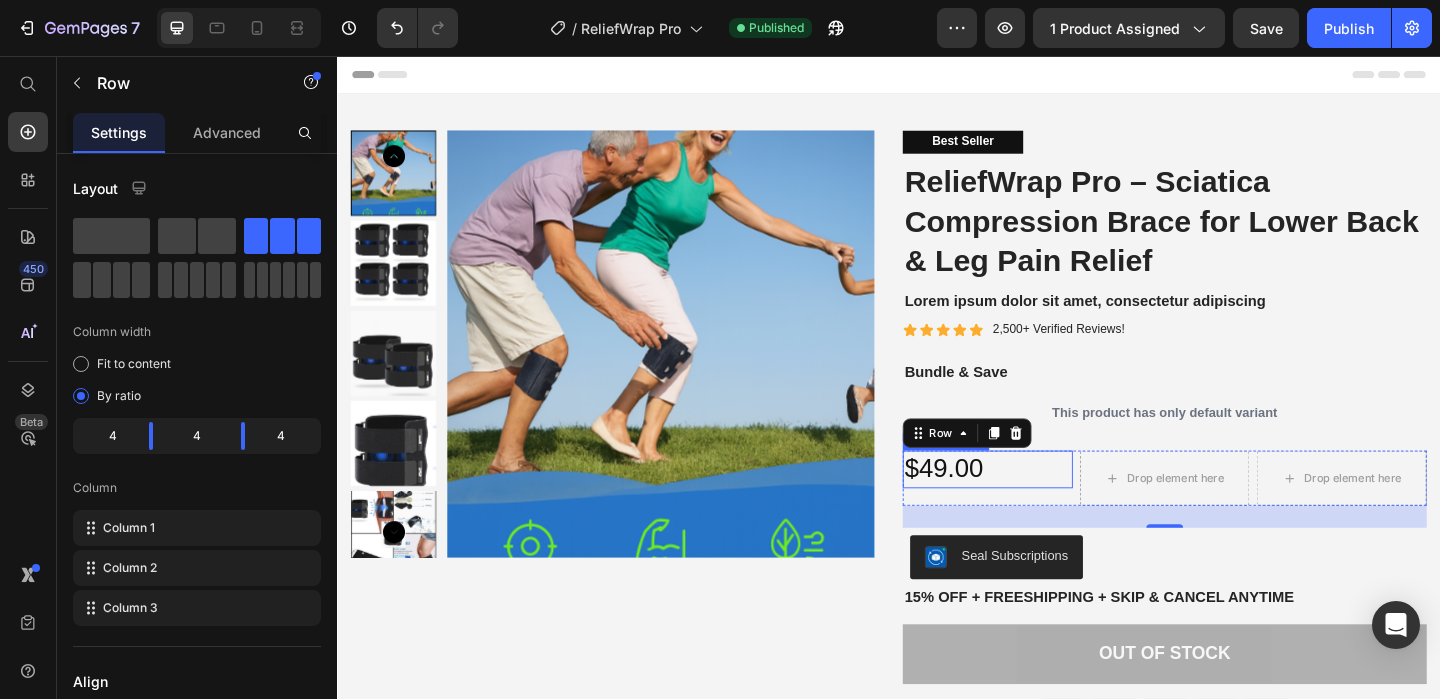 click on "$49.00" at bounding box center (1044, 505) 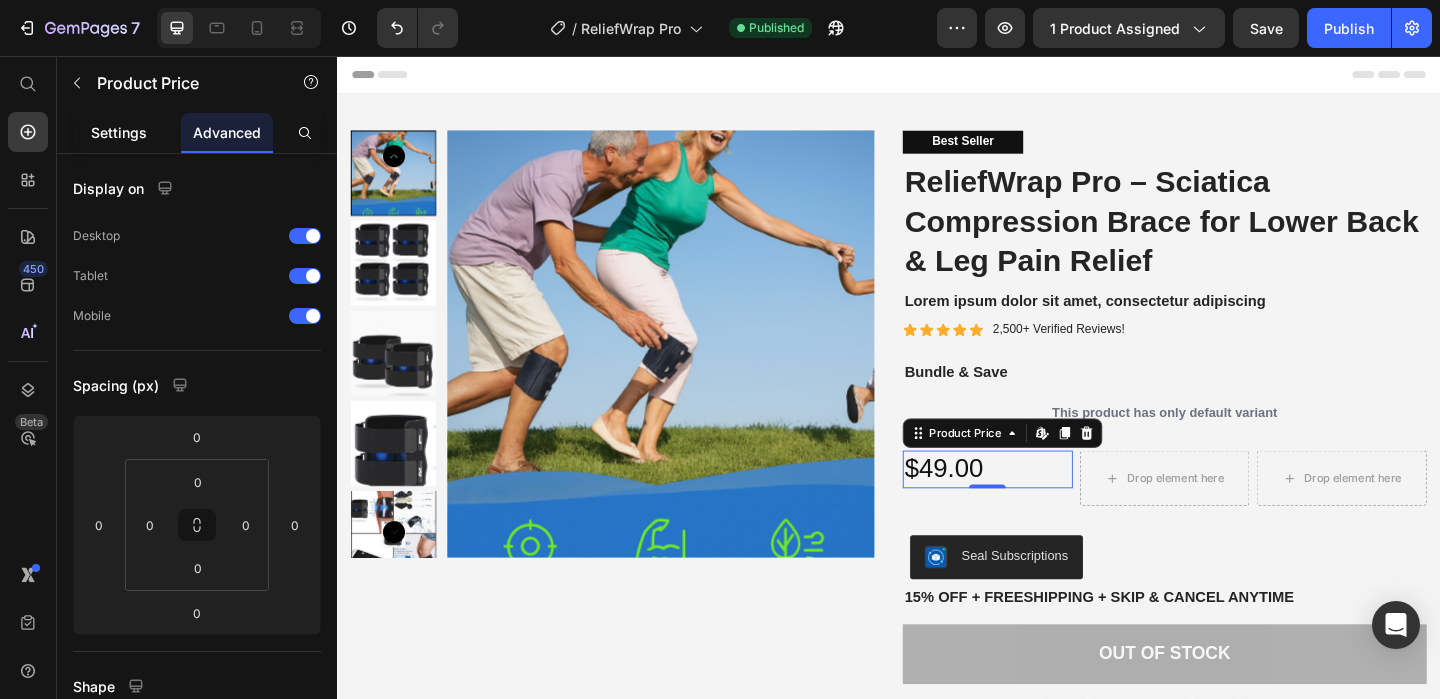 click on "Settings" at bounding box center (119, 132) 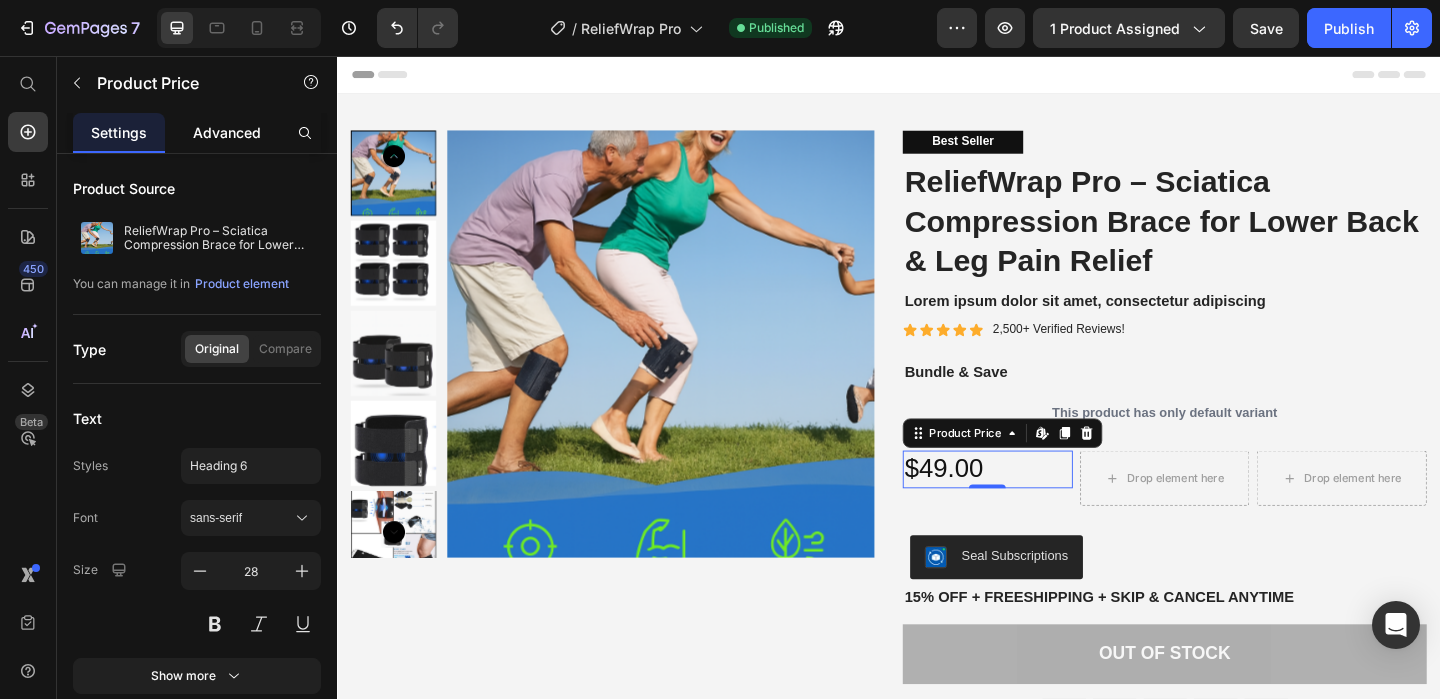 click on "Advanced" at bounding box center (227, 132) 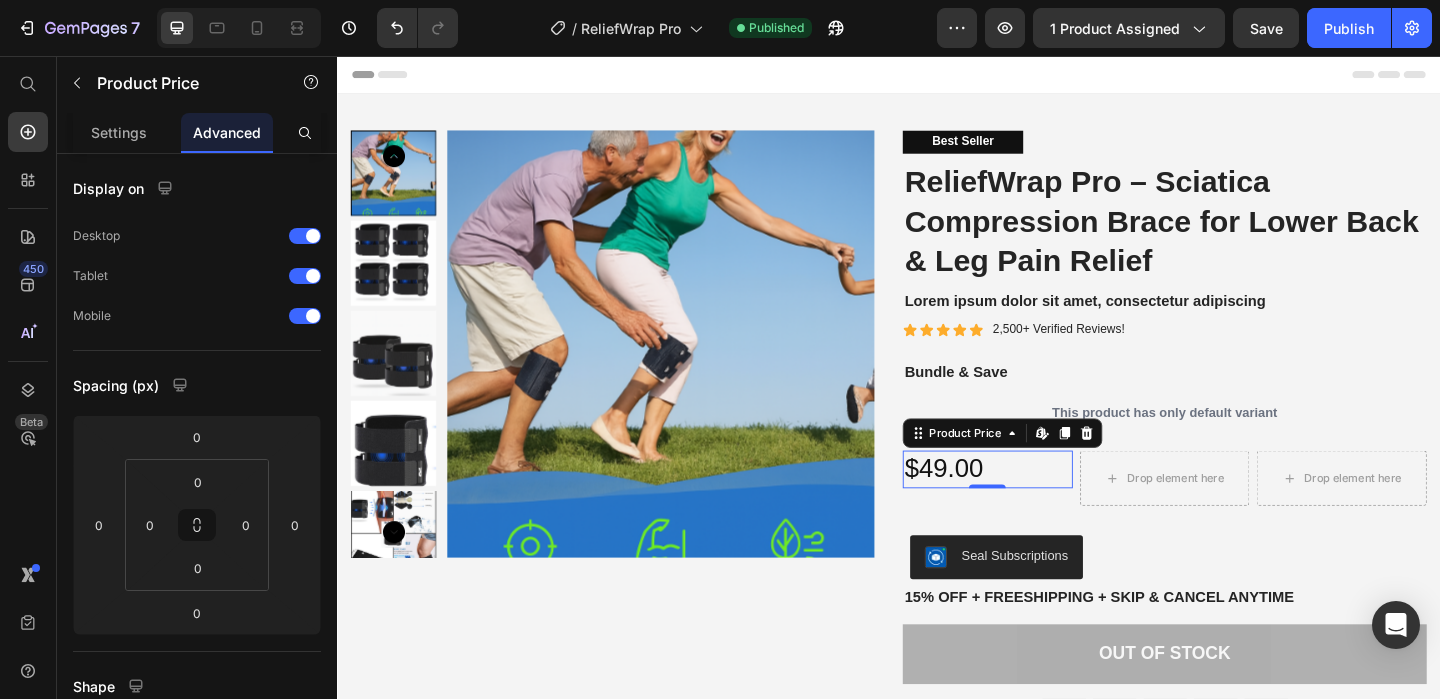 click on "Advanced" at bounding box center (227, 132) 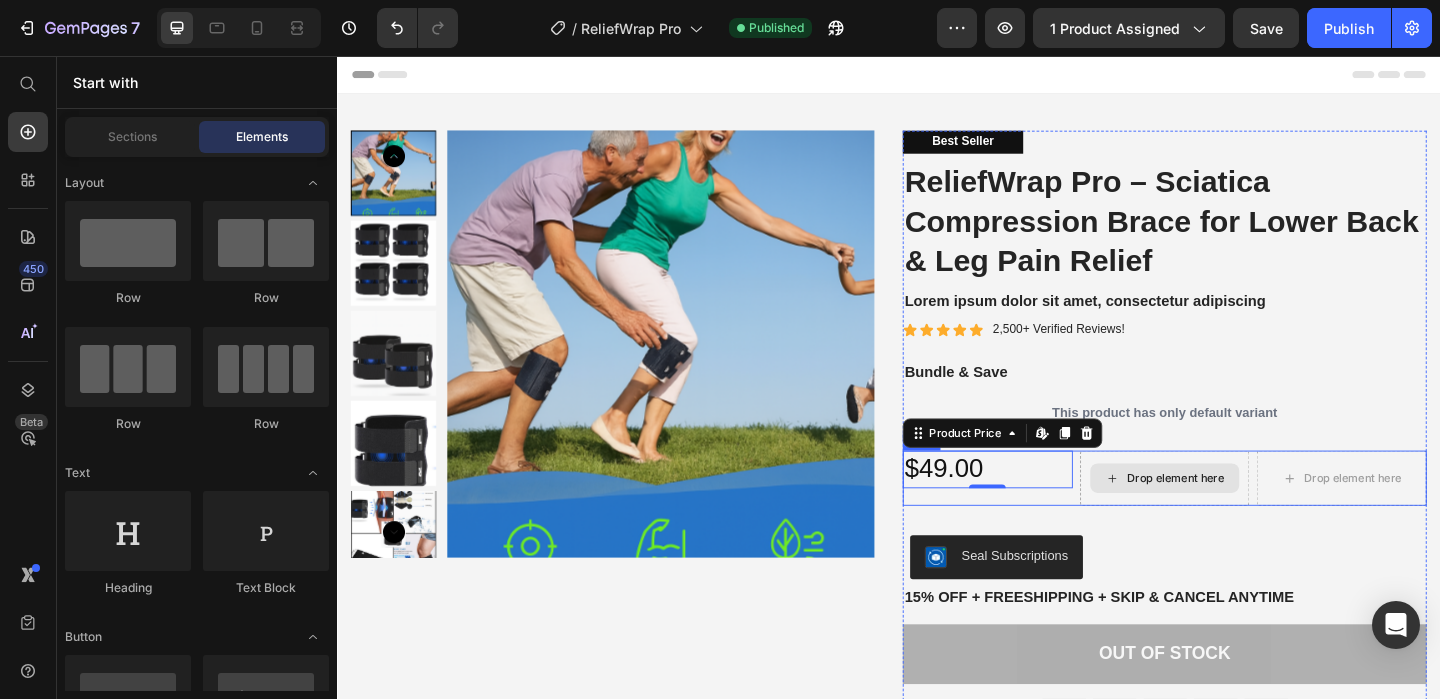 click on "Drop element here" at bounding box center [1237, 515] 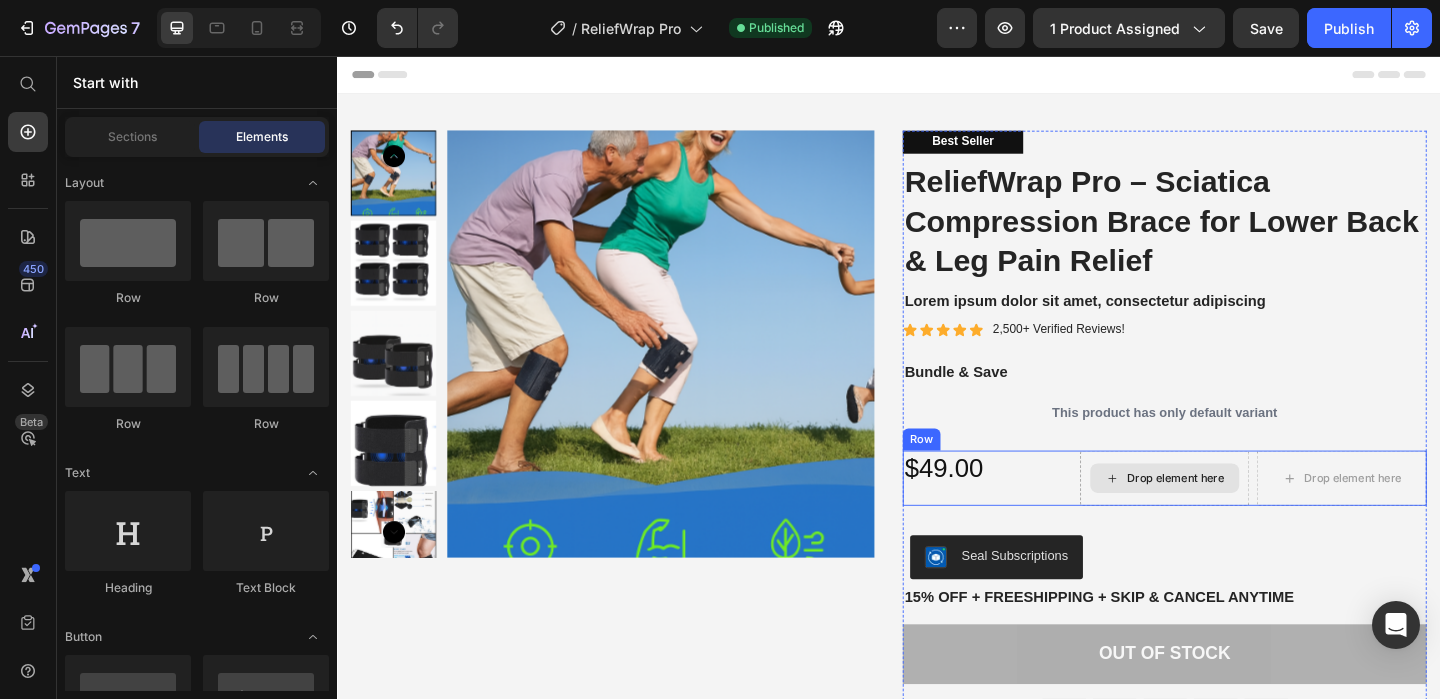 click on "Drop element here" at bounding box center (1237, 515) 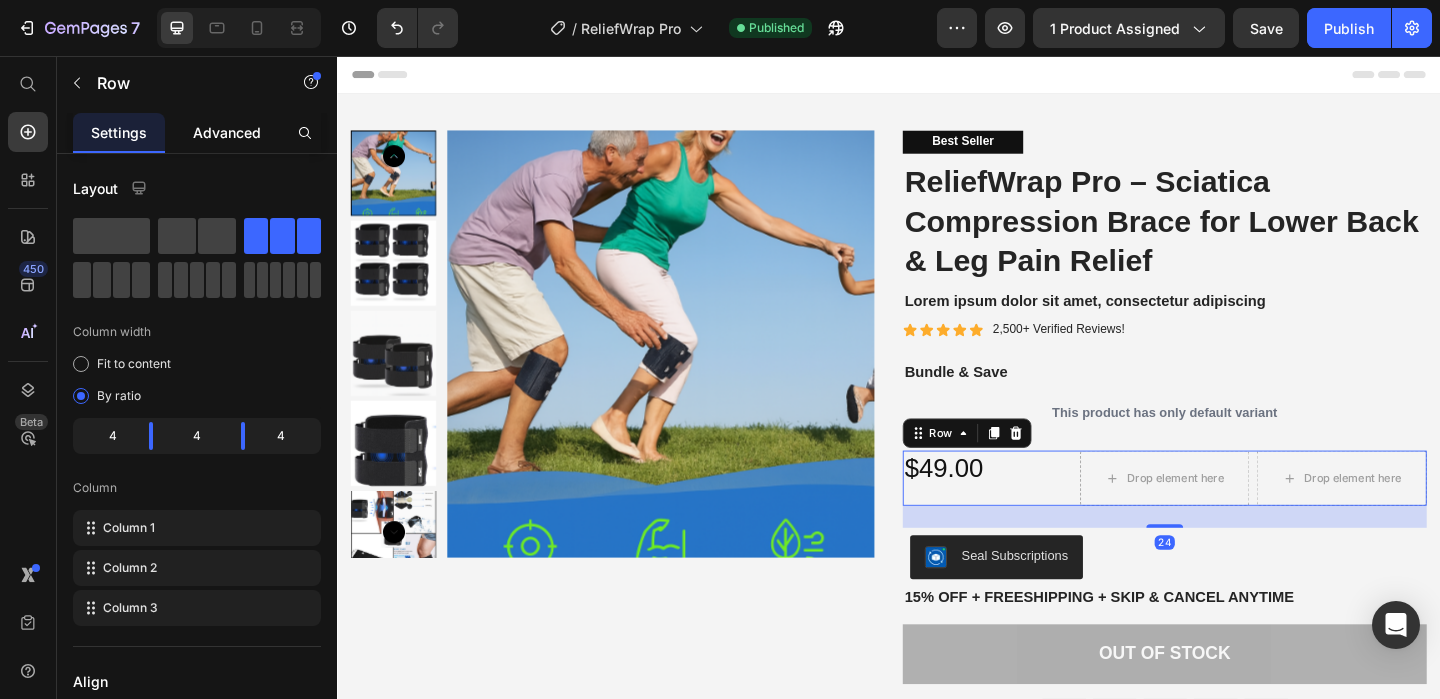 click on "Advanced" at bounding box center [227, 132] 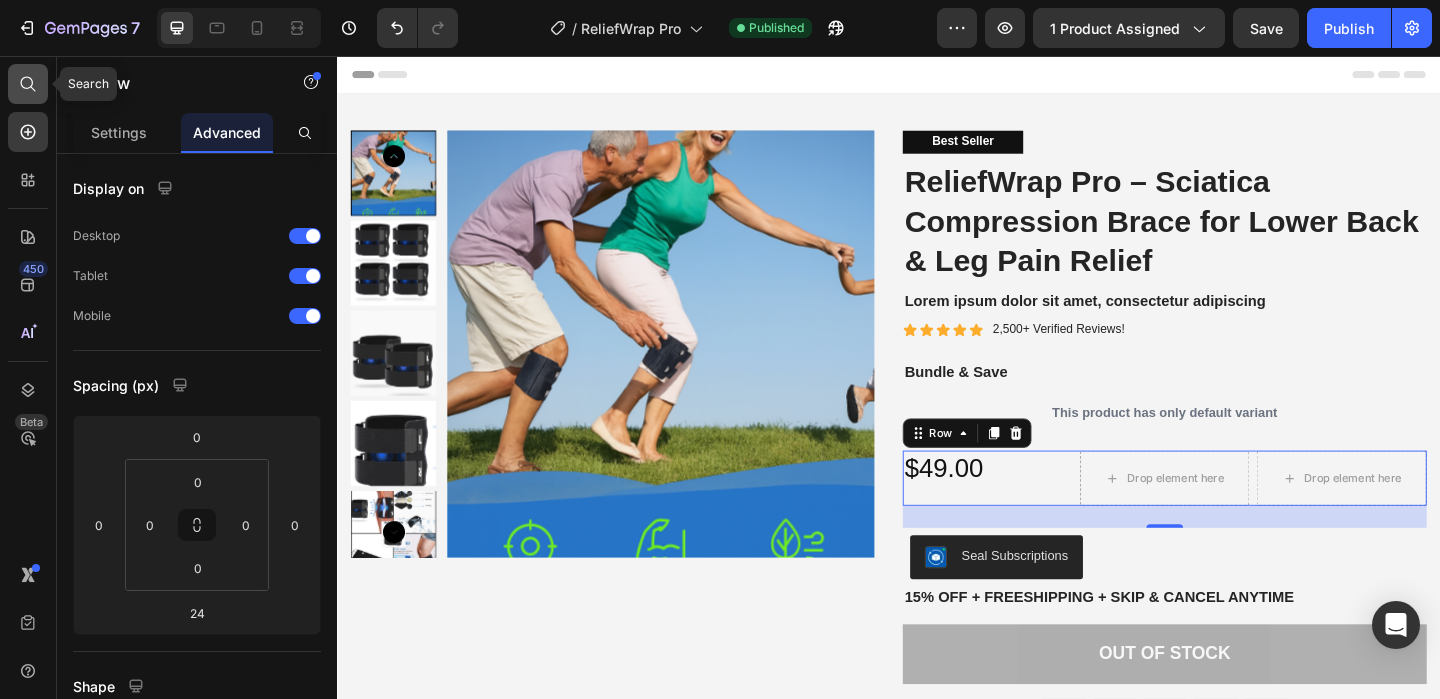 click 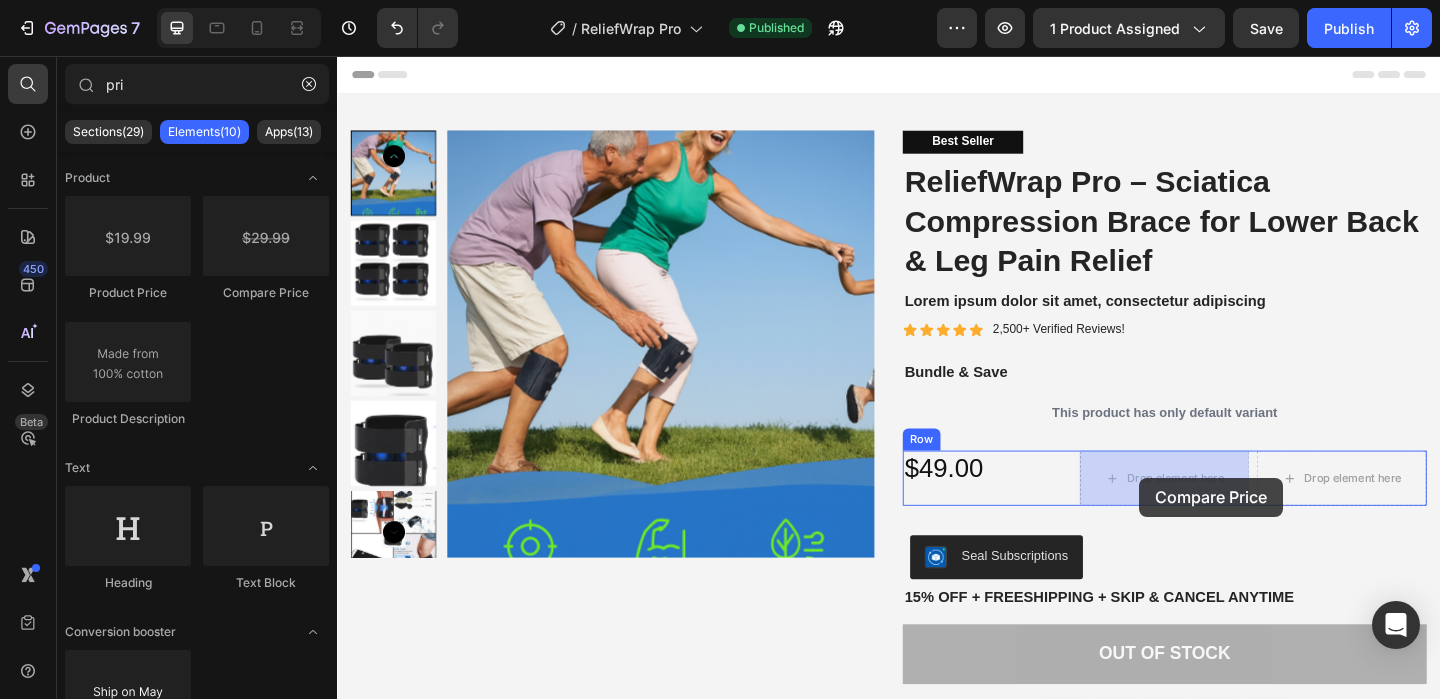 drag, startPoint x: 596, startPoint y: 302, endPoint x: 1210, endPoint y: 515, distance: 649.8961 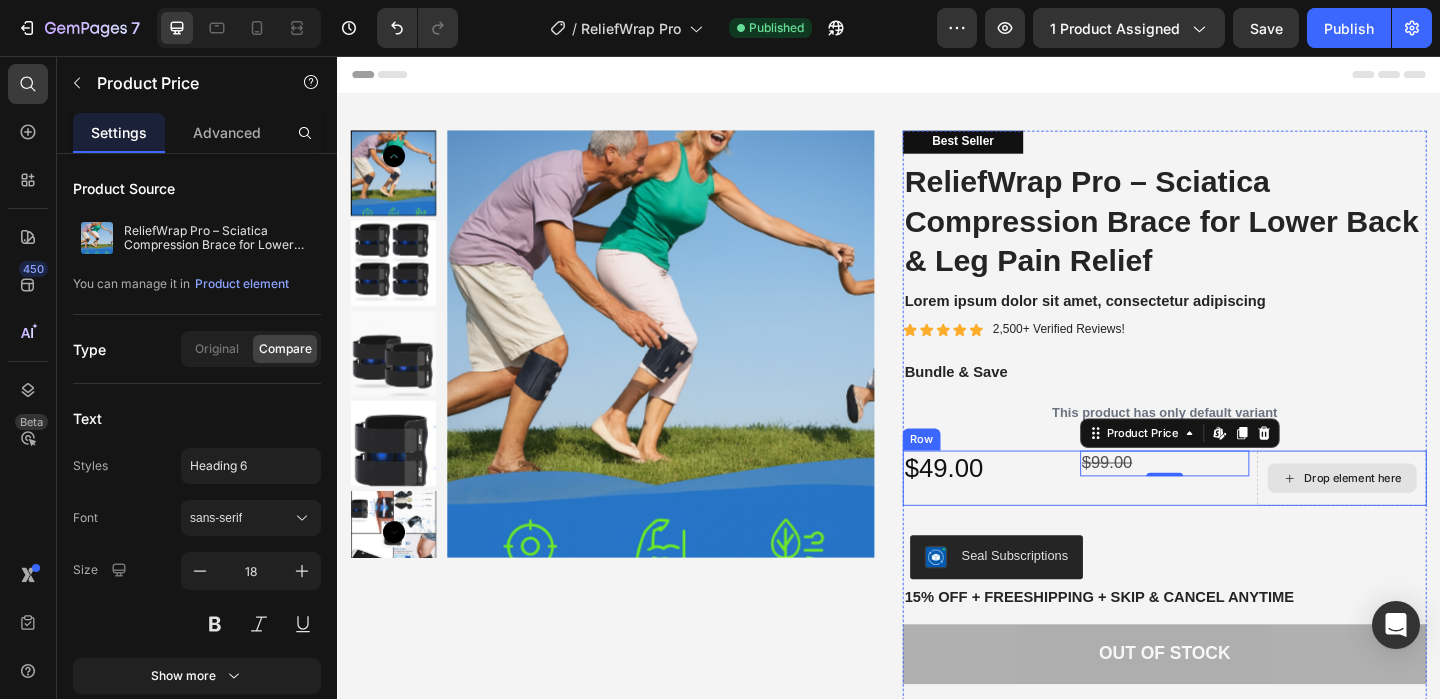click on "Drop element here" at bounding box center [1429, 515] 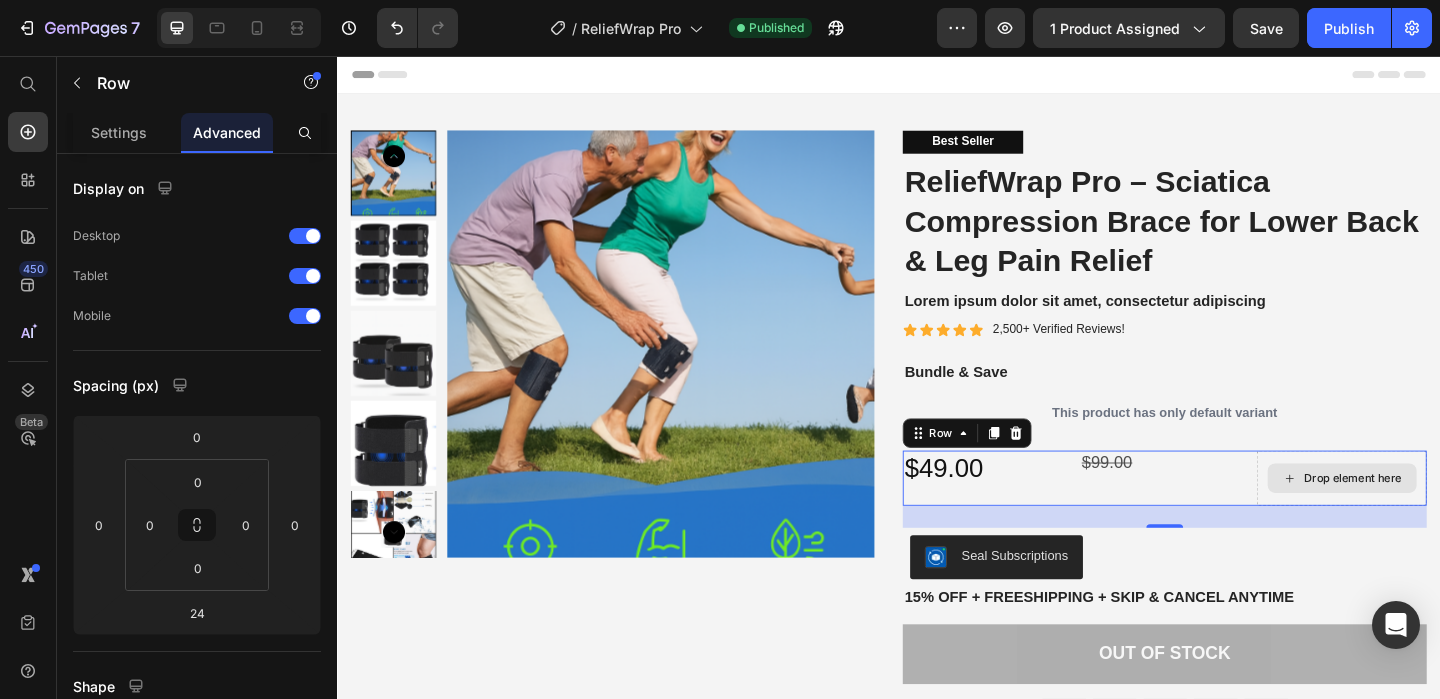 click on "Drop element here" at bounding box center (1429, 515) 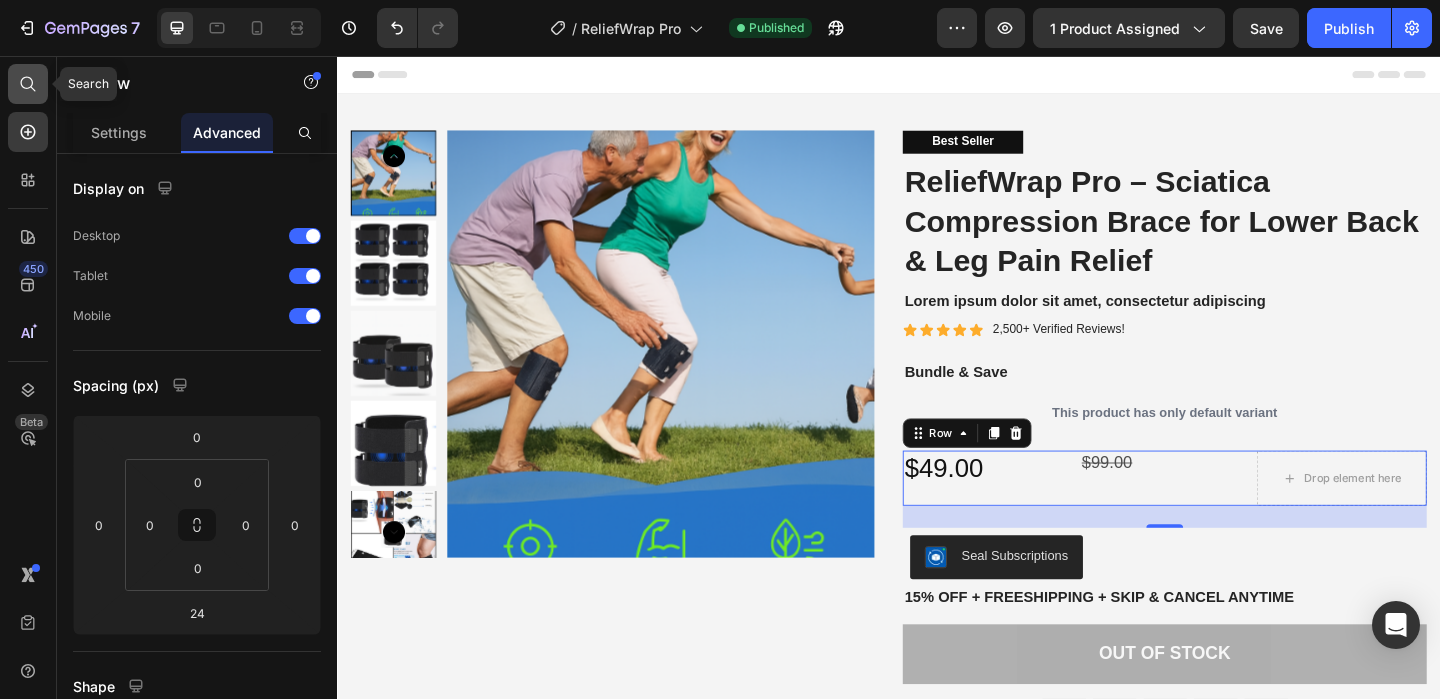 click 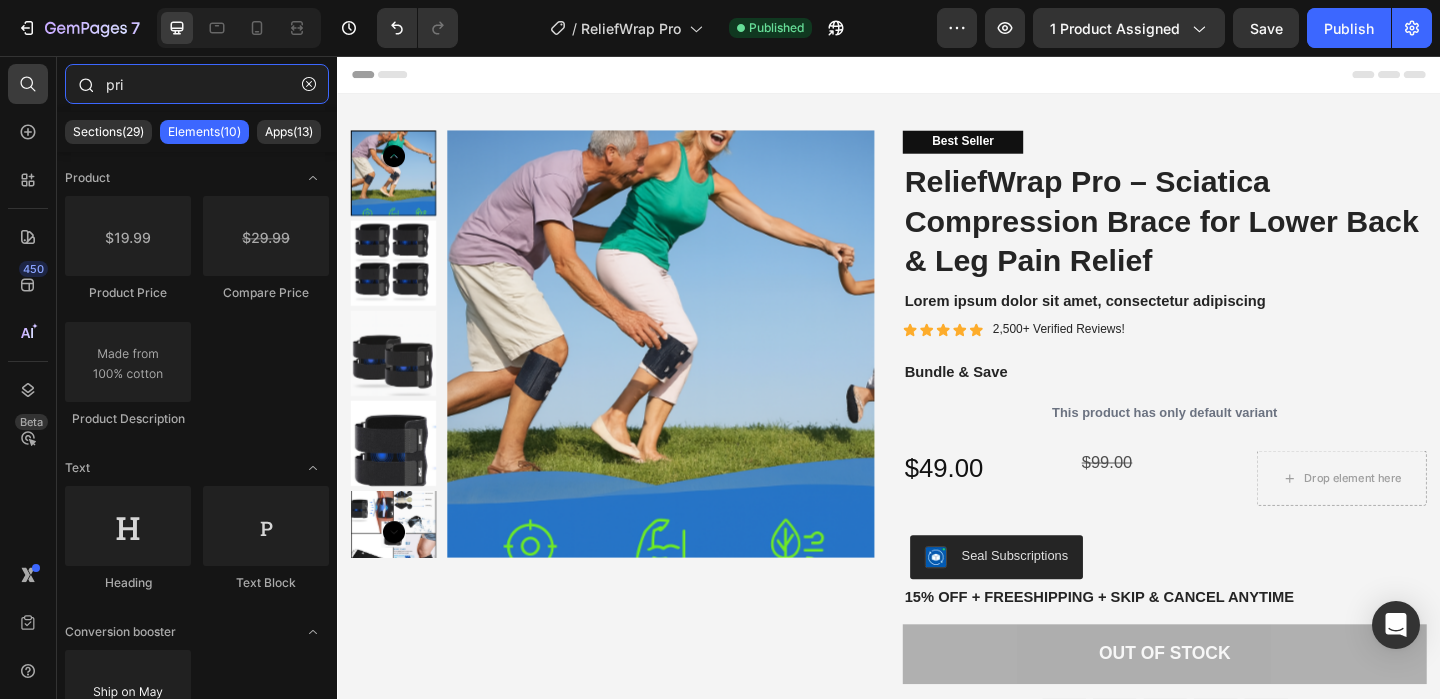 drag, startPoint x: 160, startPoint y: 90, endPoint x: 77, endPoint y: 81, distance: 83.48653 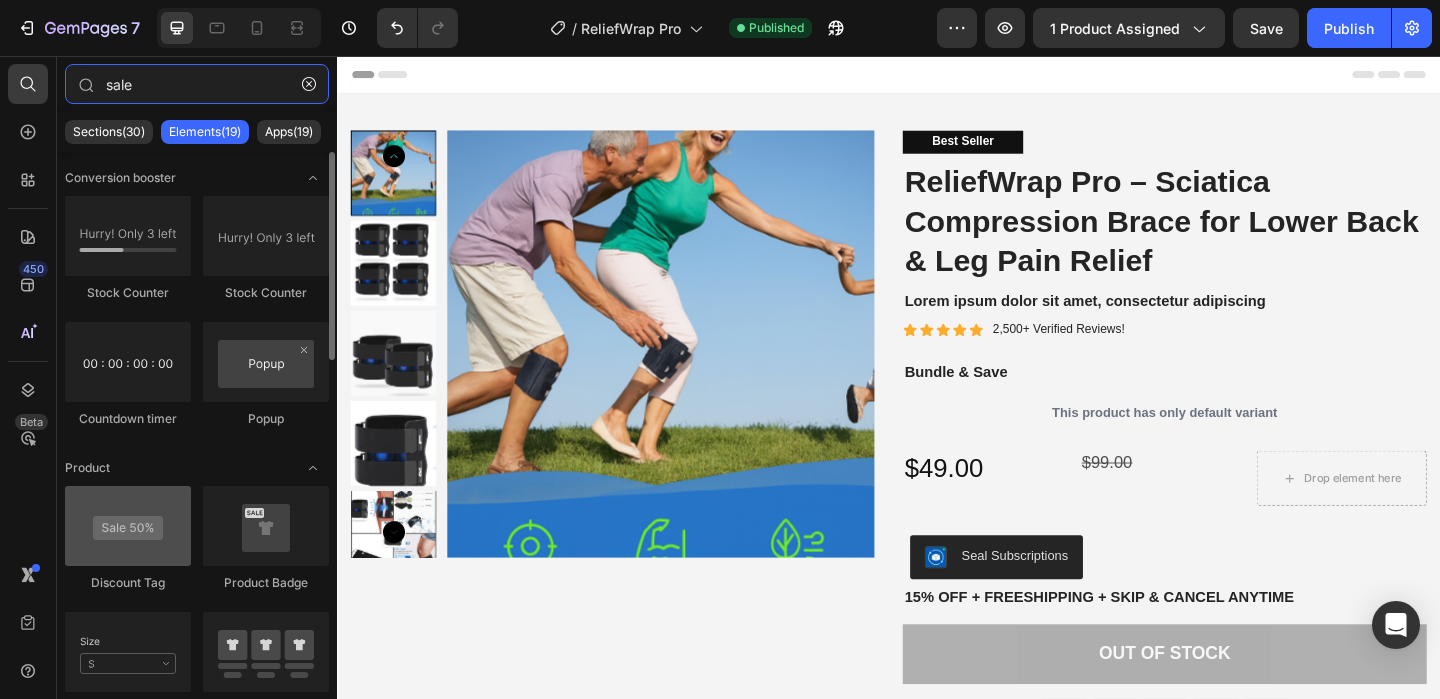 type on "sale" 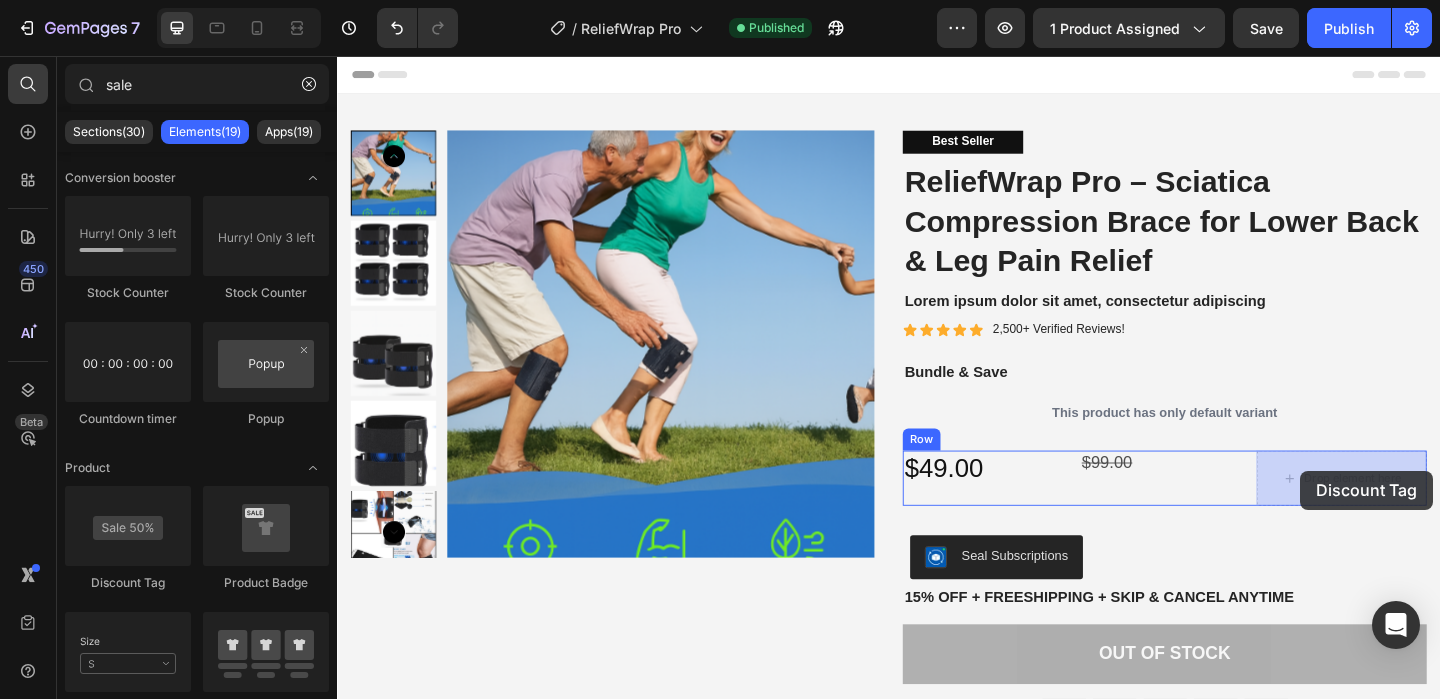 drag, startPoint x: 475, startPoint y: 590, endPoint x: 1385, endPoint y: 507, distance: 913.77734 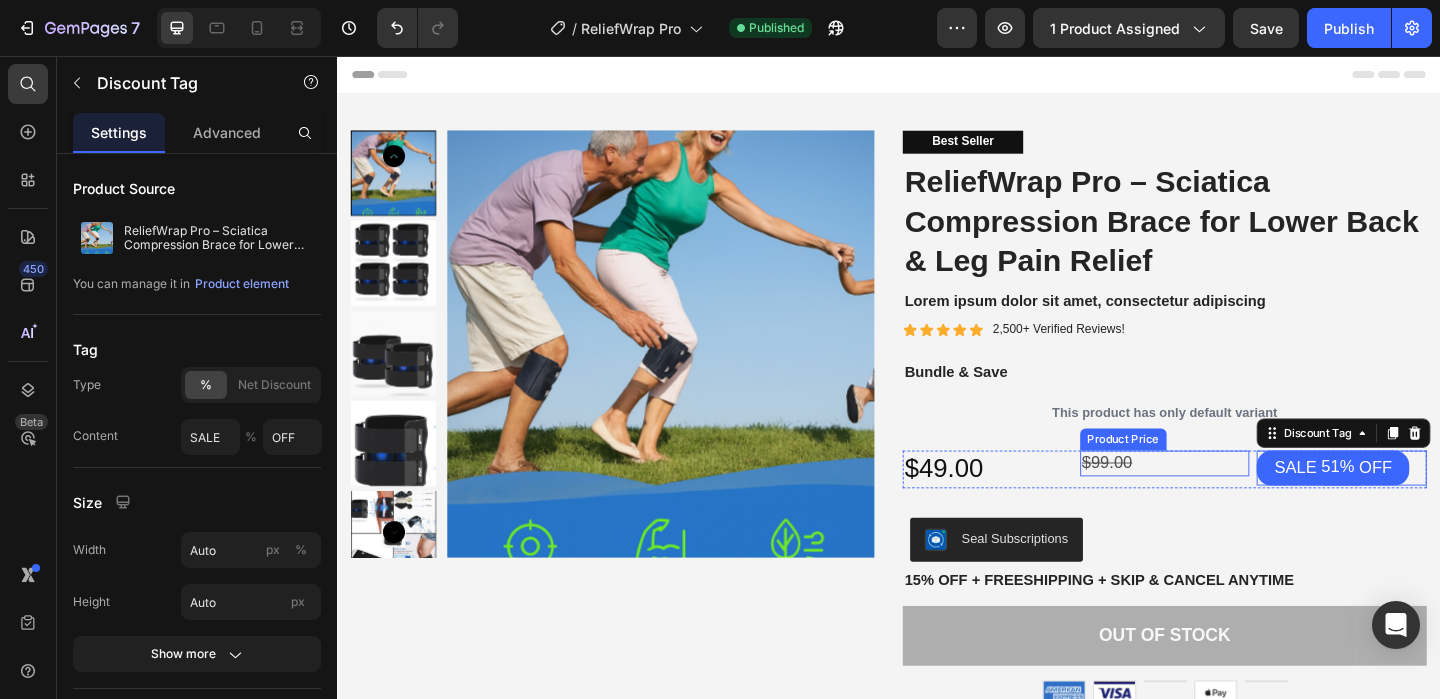 click on "$99.00" at bounding box center [1237, 498] 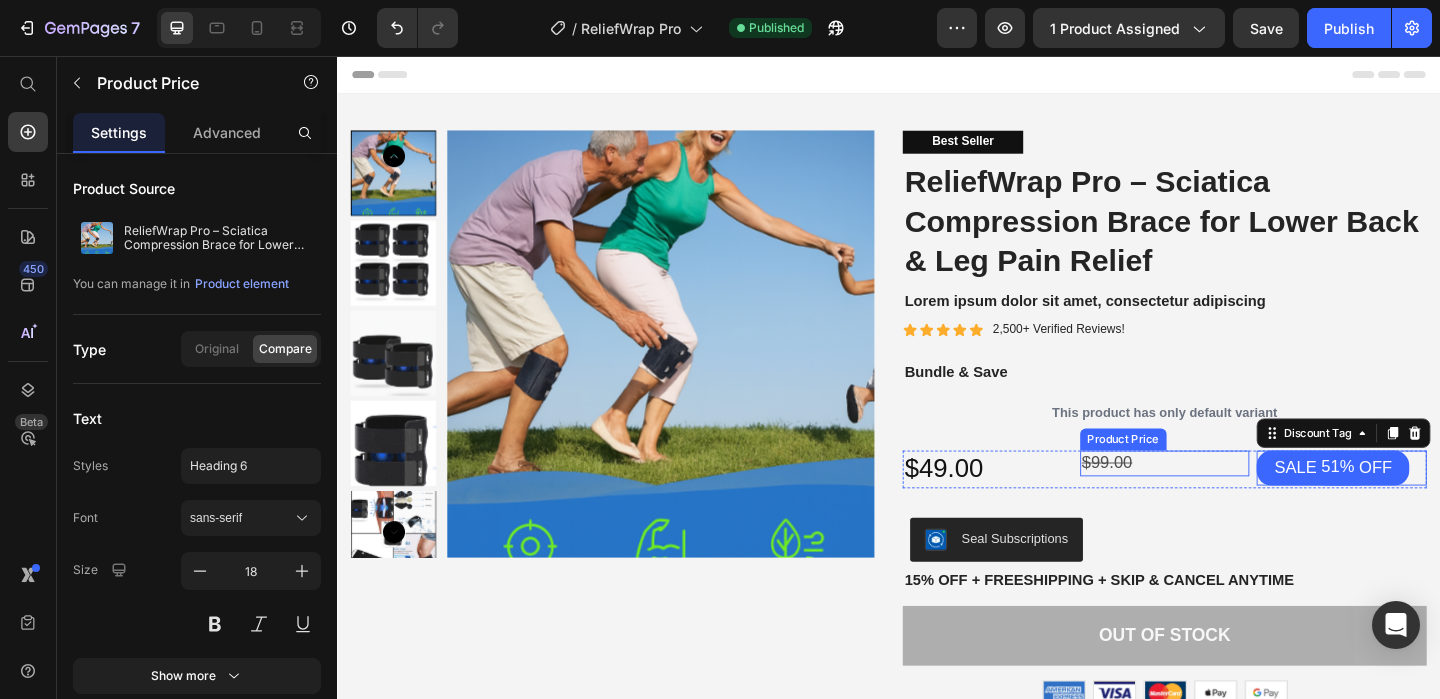 click on "$99.00 Product Price" at bounding box center (1237, 505) 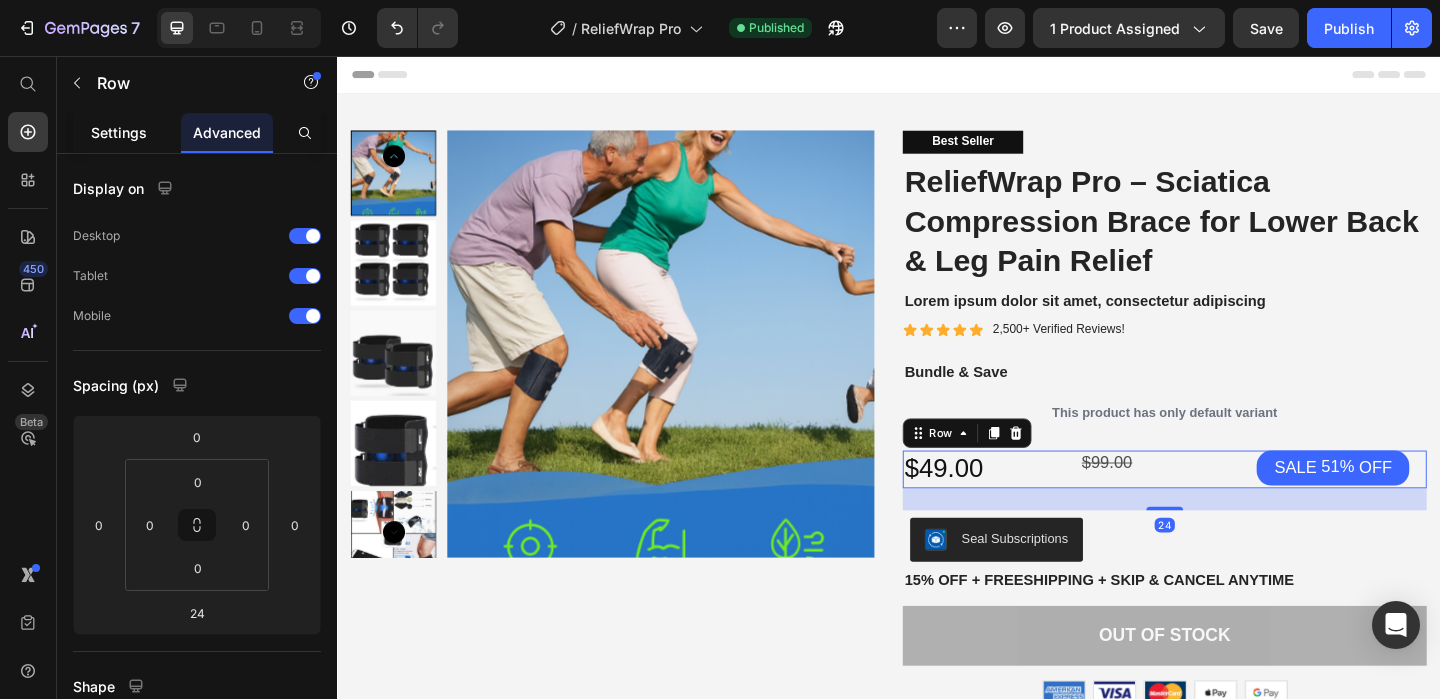click on "Settings" at bounding box center (119, 132) 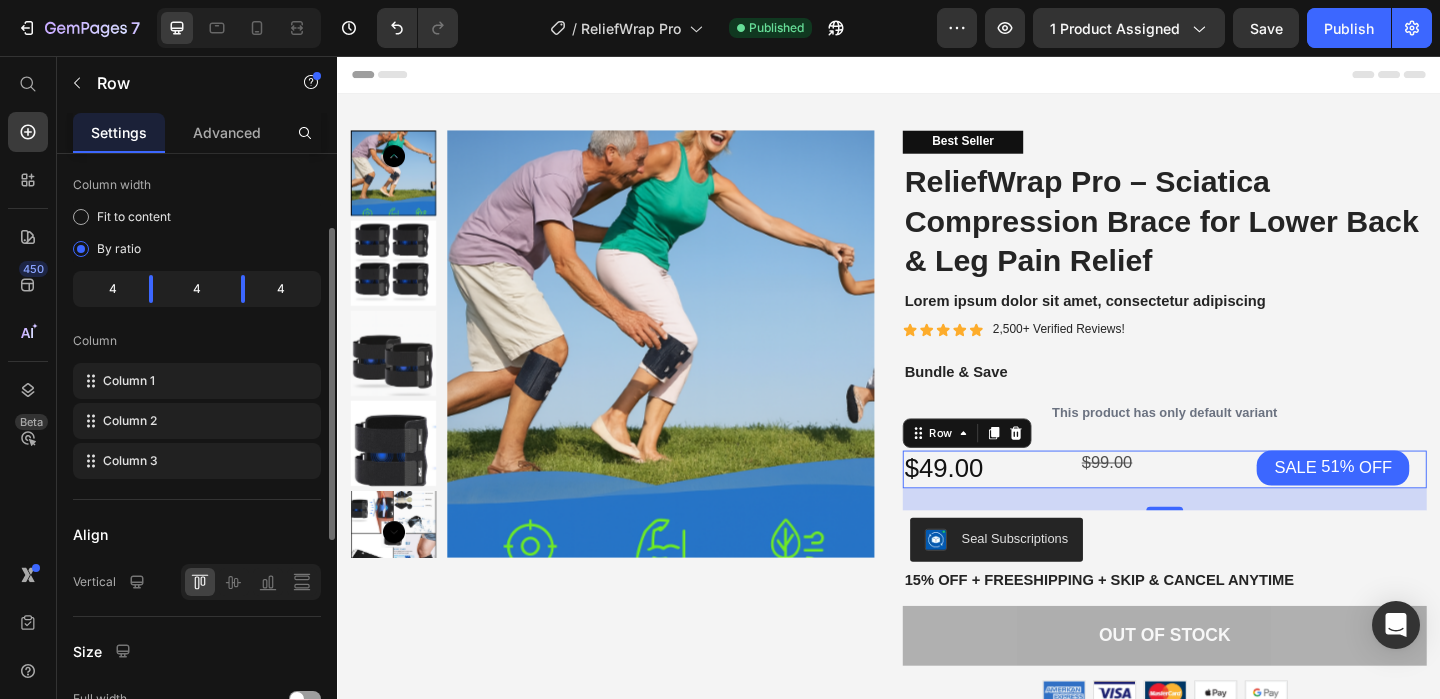 scroll, scrollTop: 149, scrollLeft: 0, axis: vertical 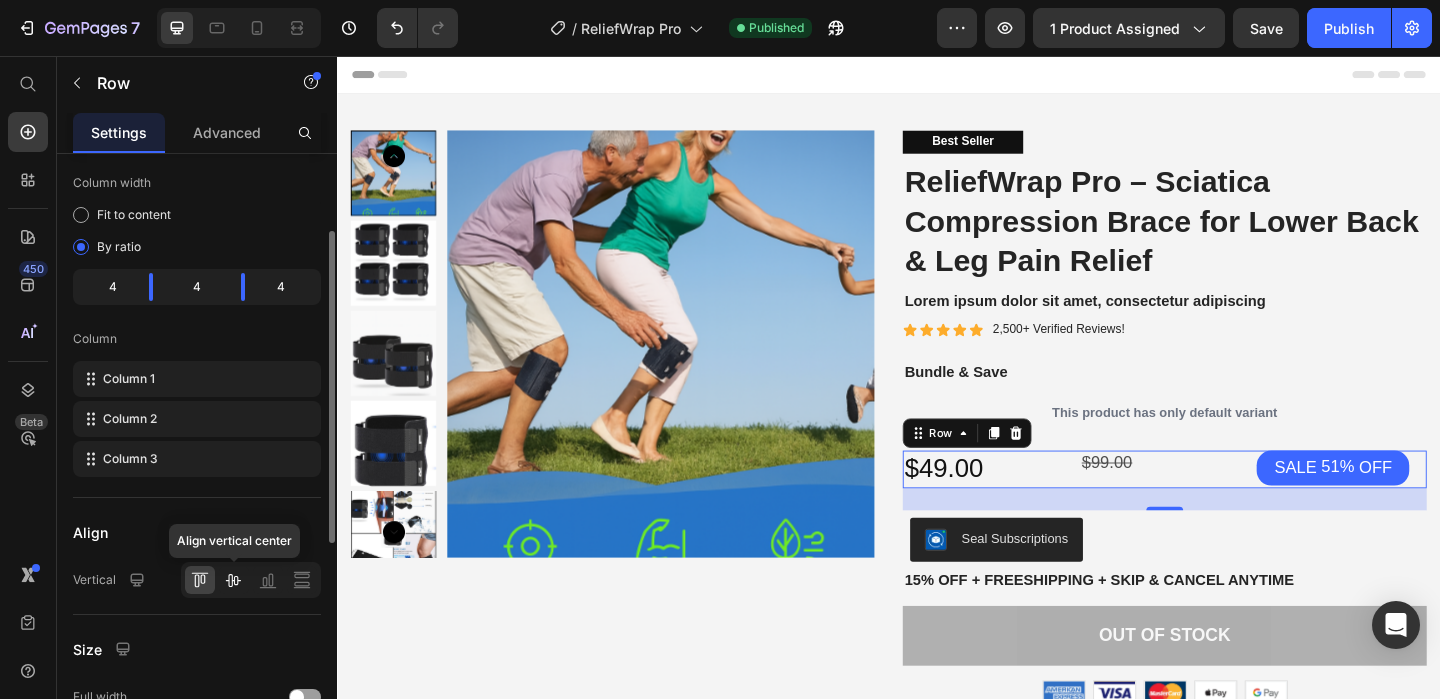 click 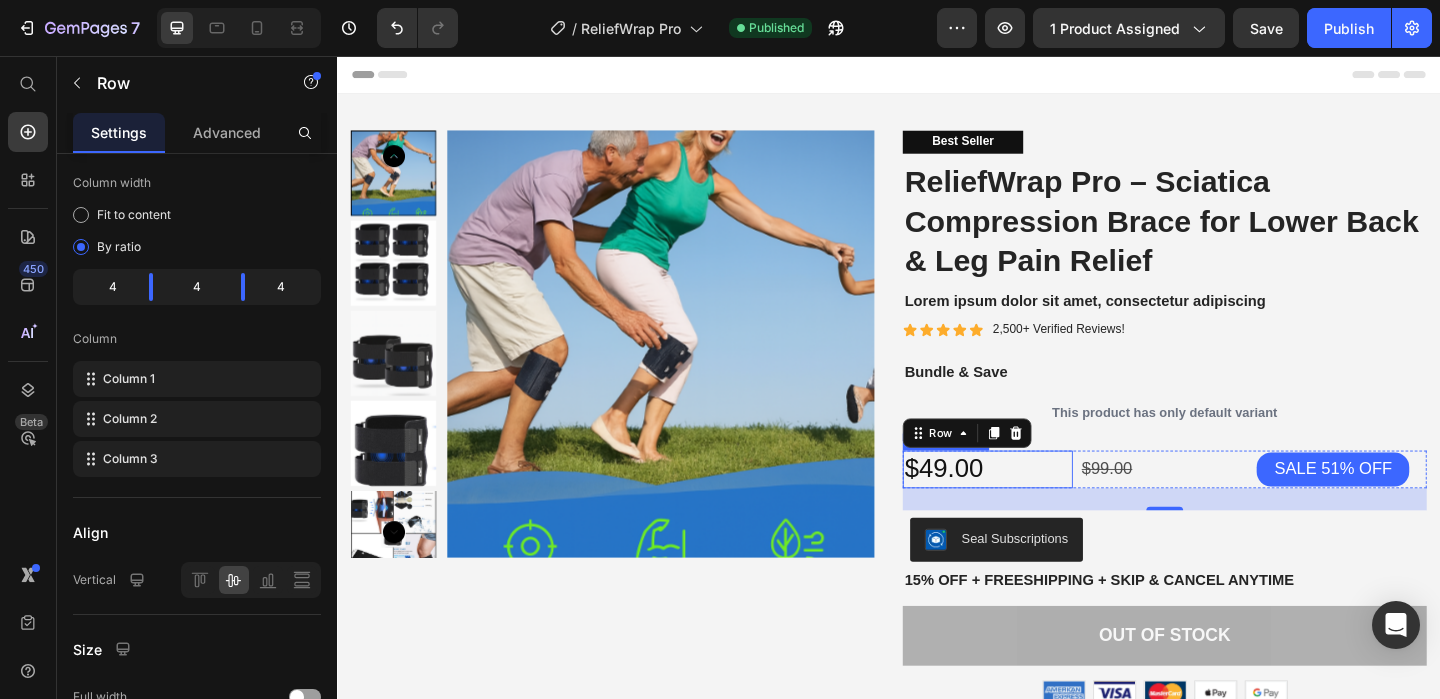 click on "$49.00" at bounding box center (1044, 505) 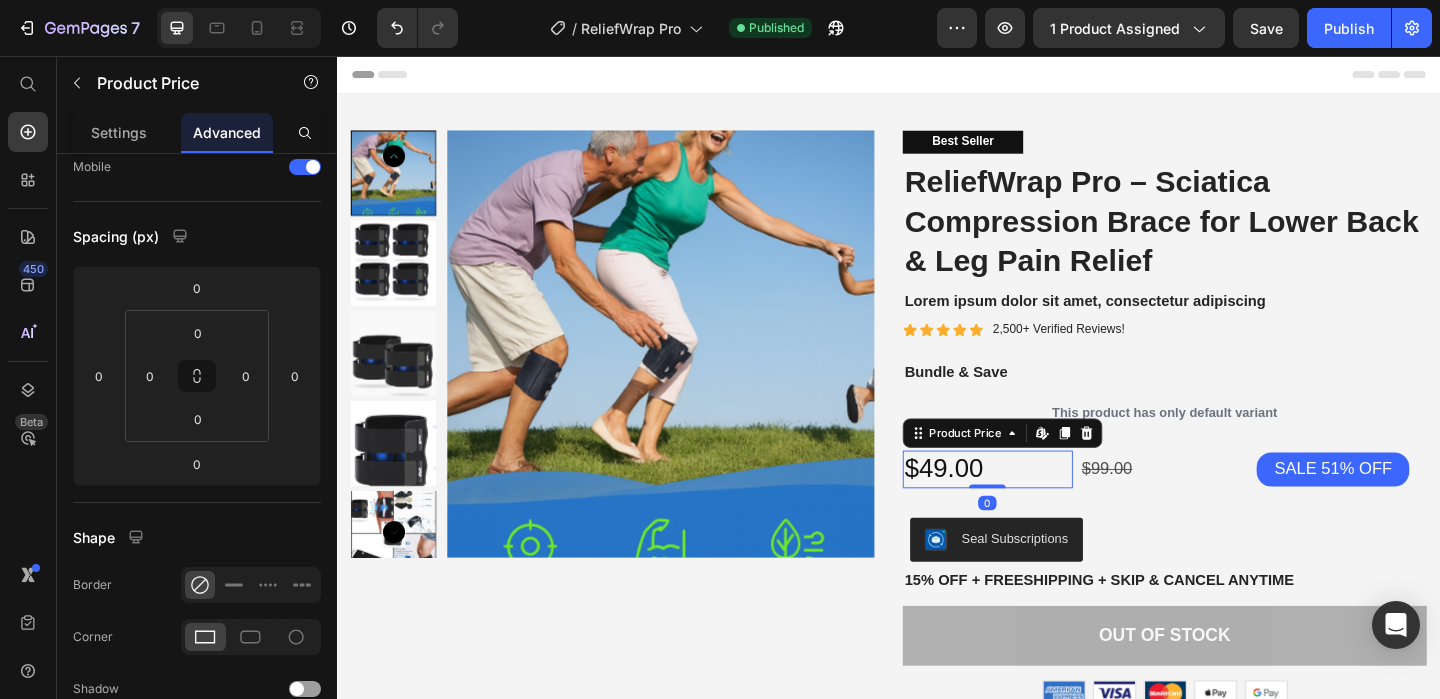 scroll, scrollTop: 0, scrollLeft: 0, axis: both 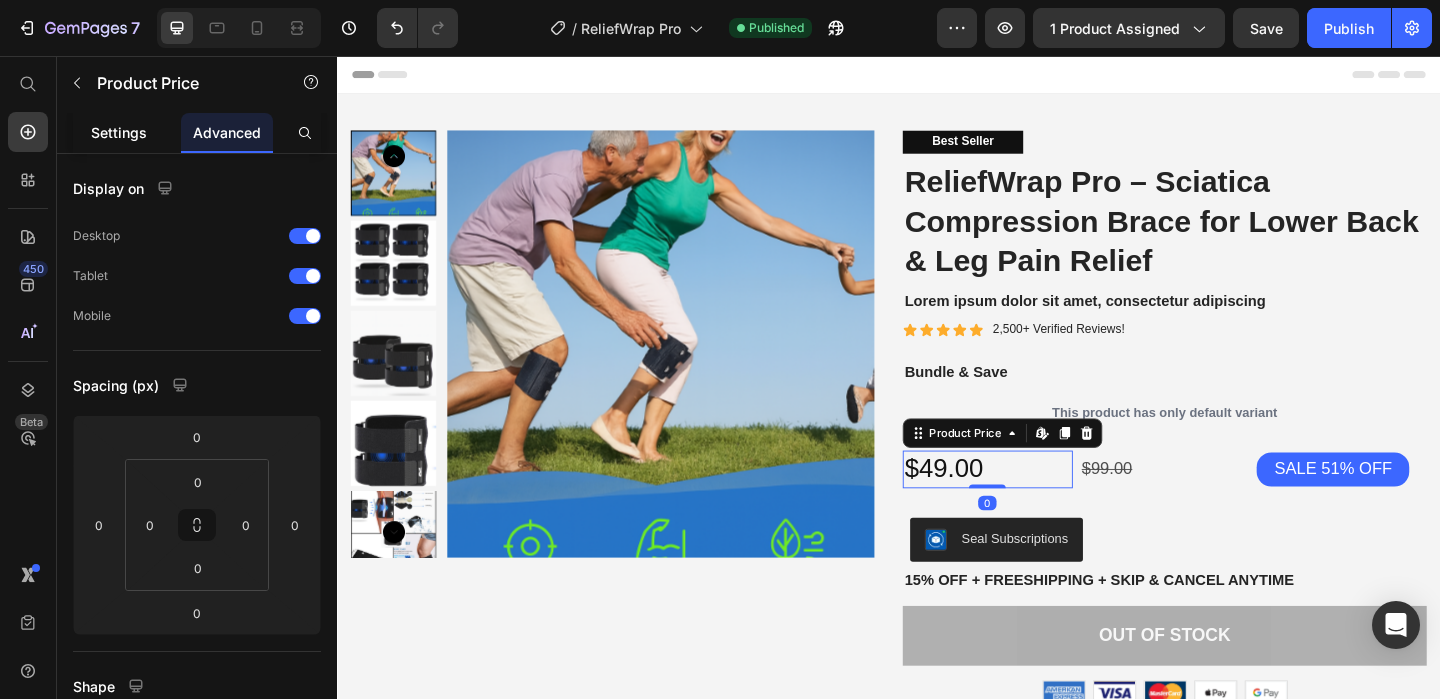 click on "Settings" at bounding box center [119, 132] 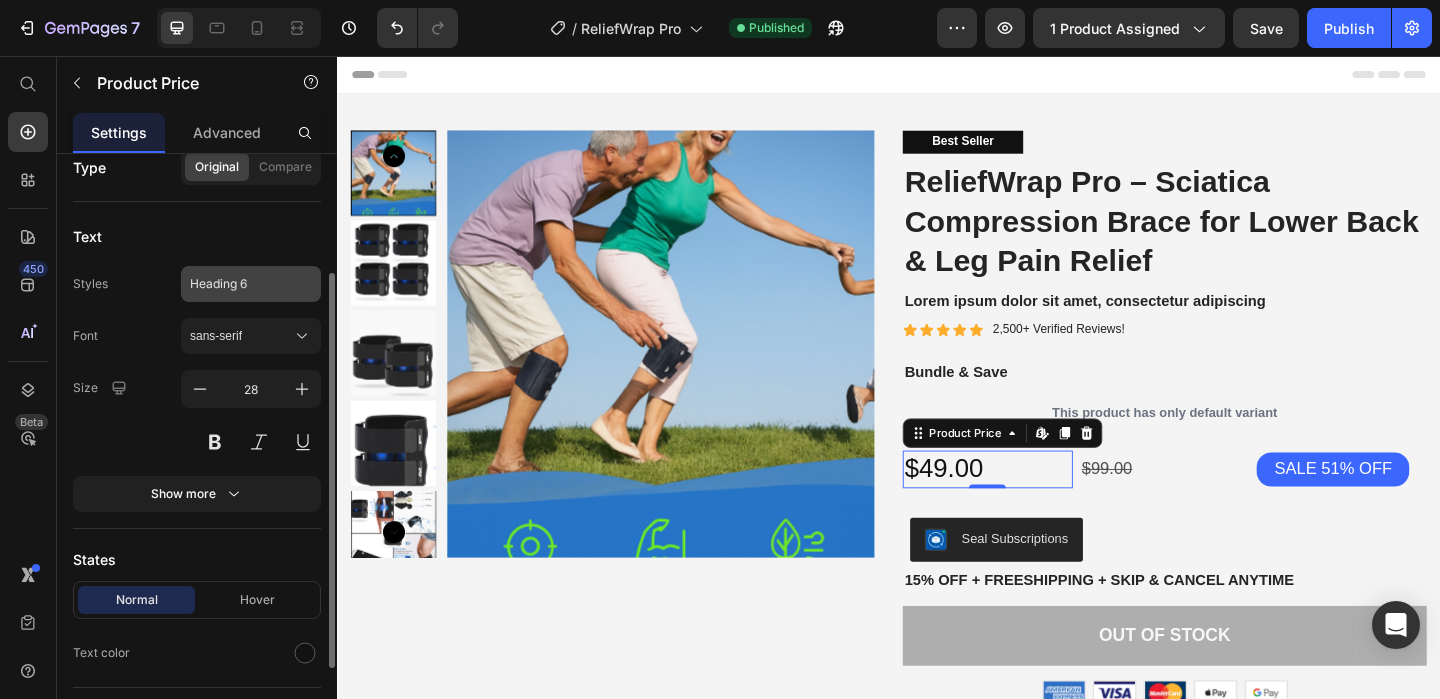 scroll, scrollTop: 182, scrollLeft: 0, axis: vertical 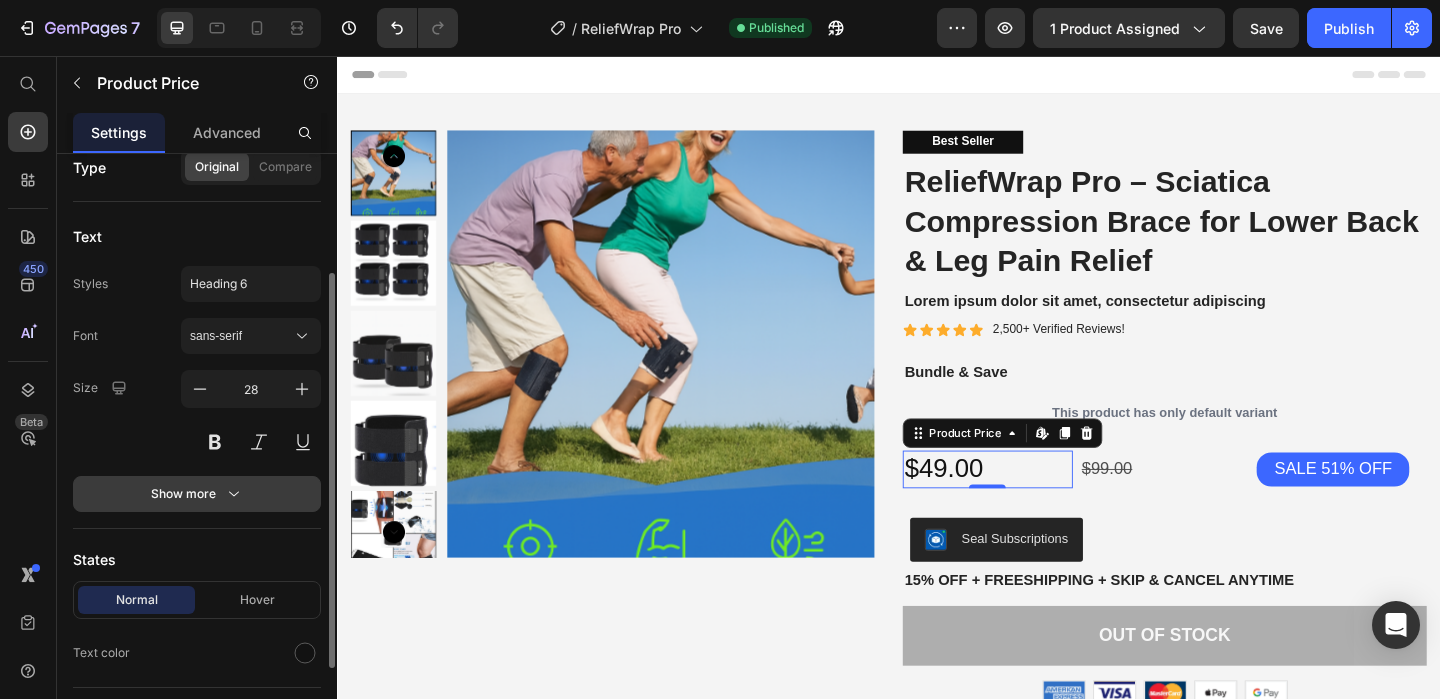click on "Show more" at bounding box center (197, 494) 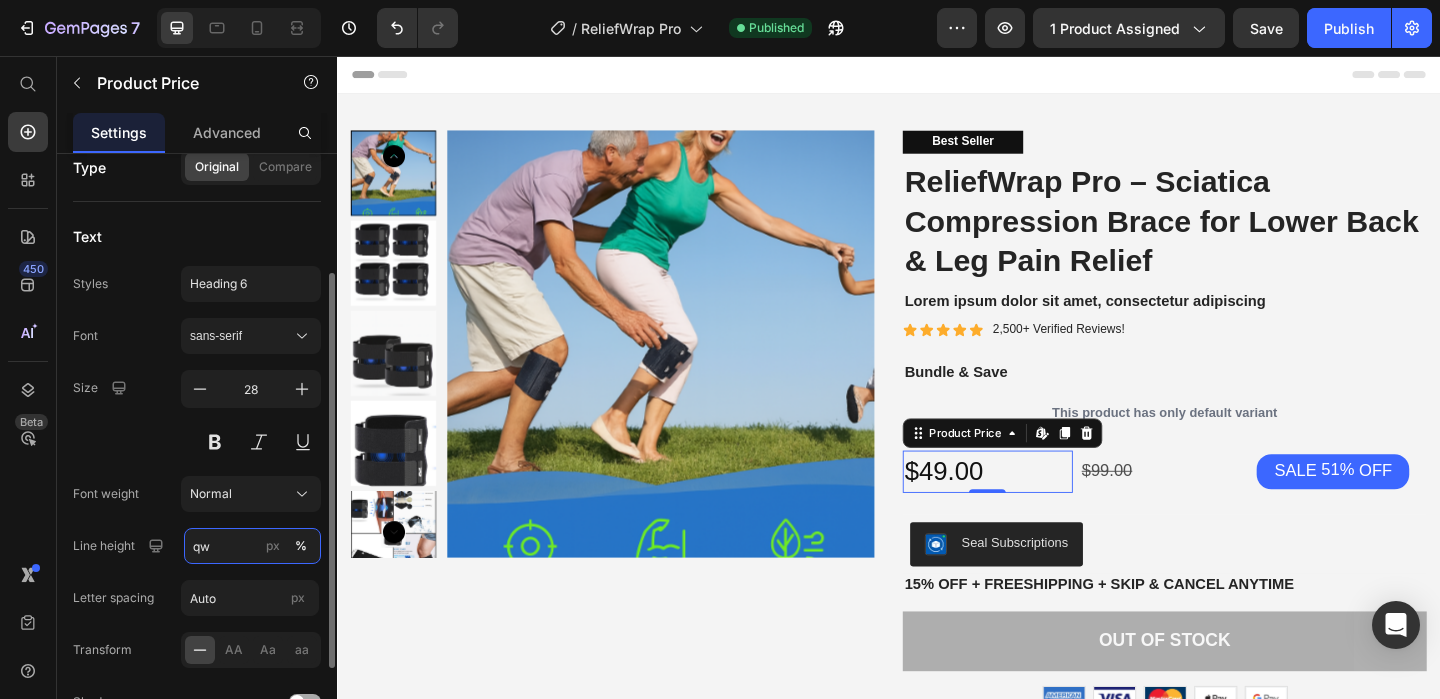 type on "q" 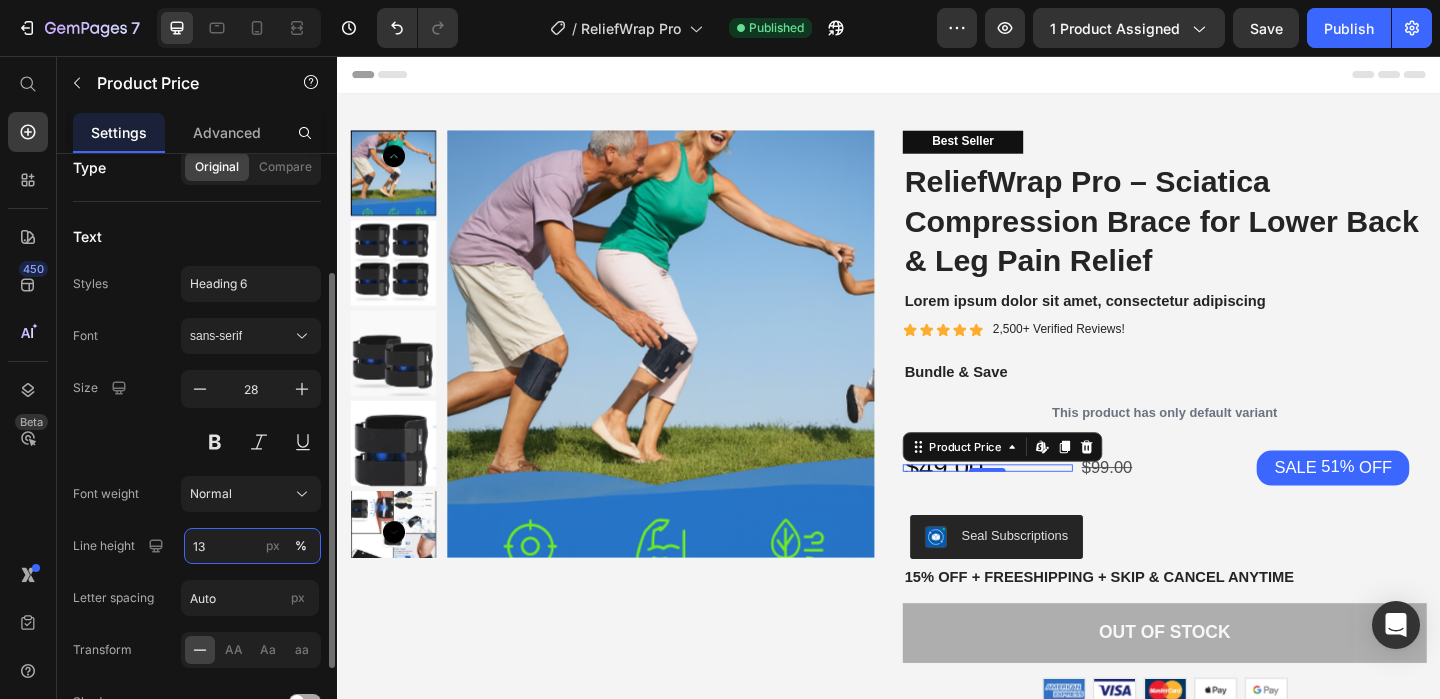 type on "130" 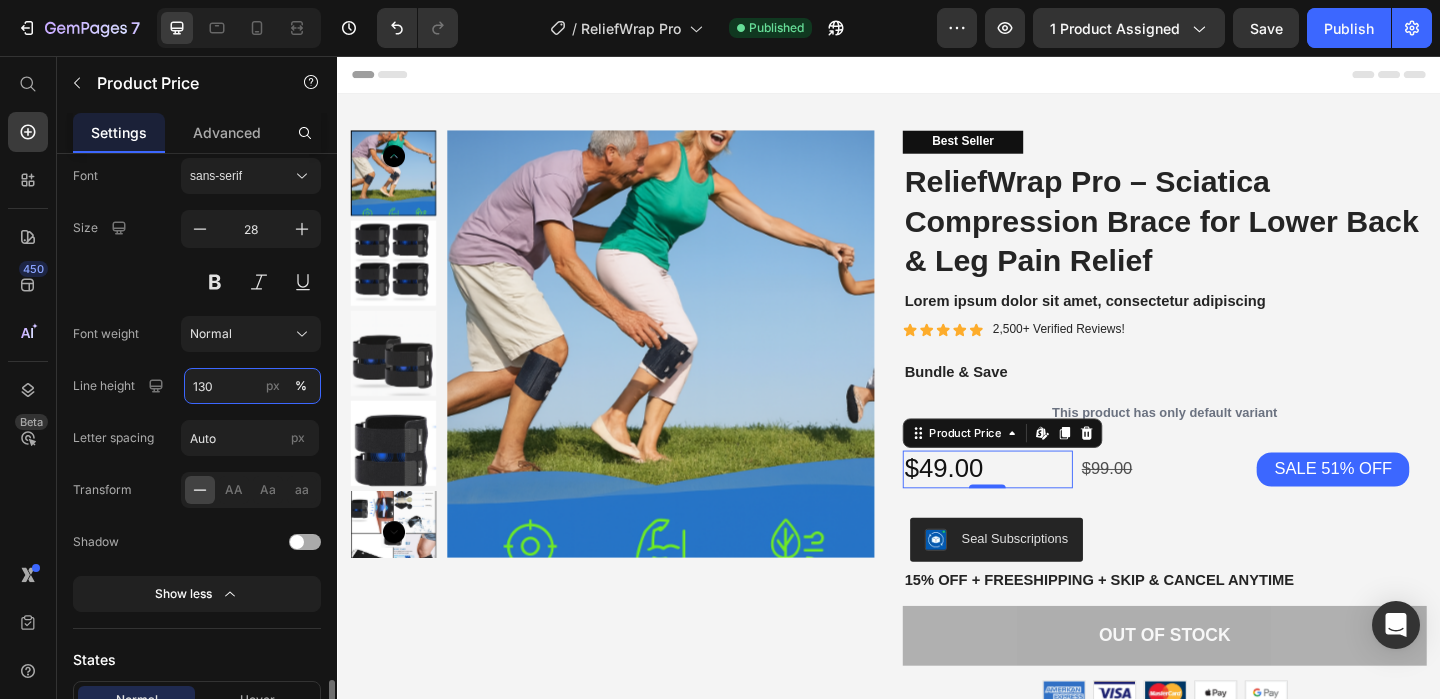 scroll, scrollTop: 574, scrollLeft: 0, axis: vertical 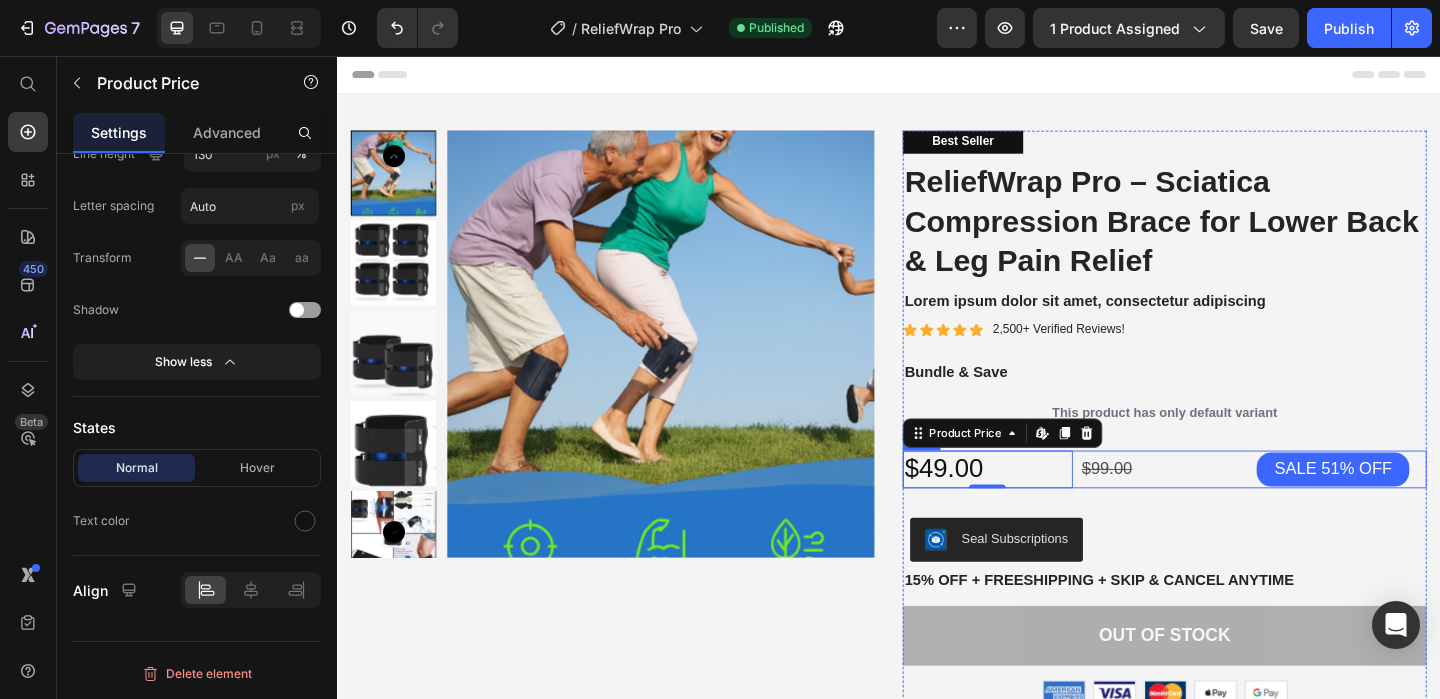 click on "$99.00 Product Price" at bounding box center (1237, 505) 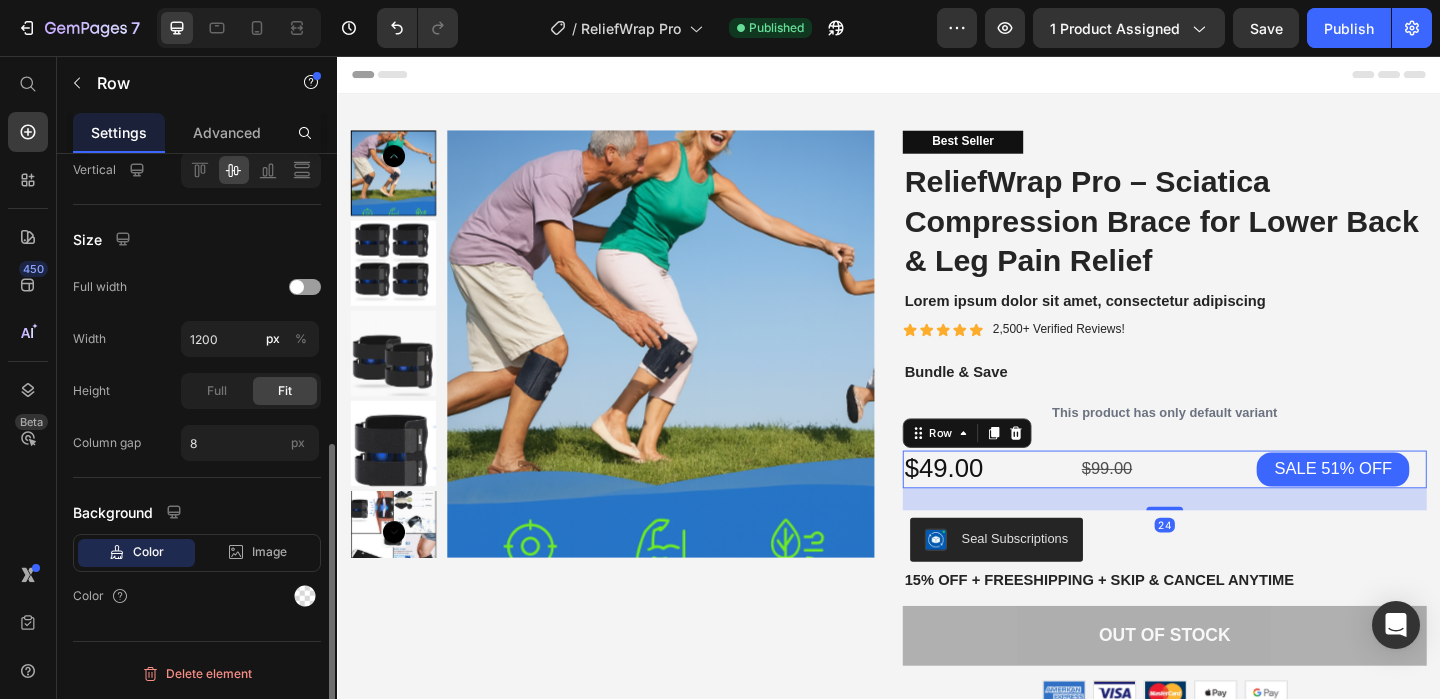 scroll, scrollTop: 0, scrollLeft: 0, axis: both 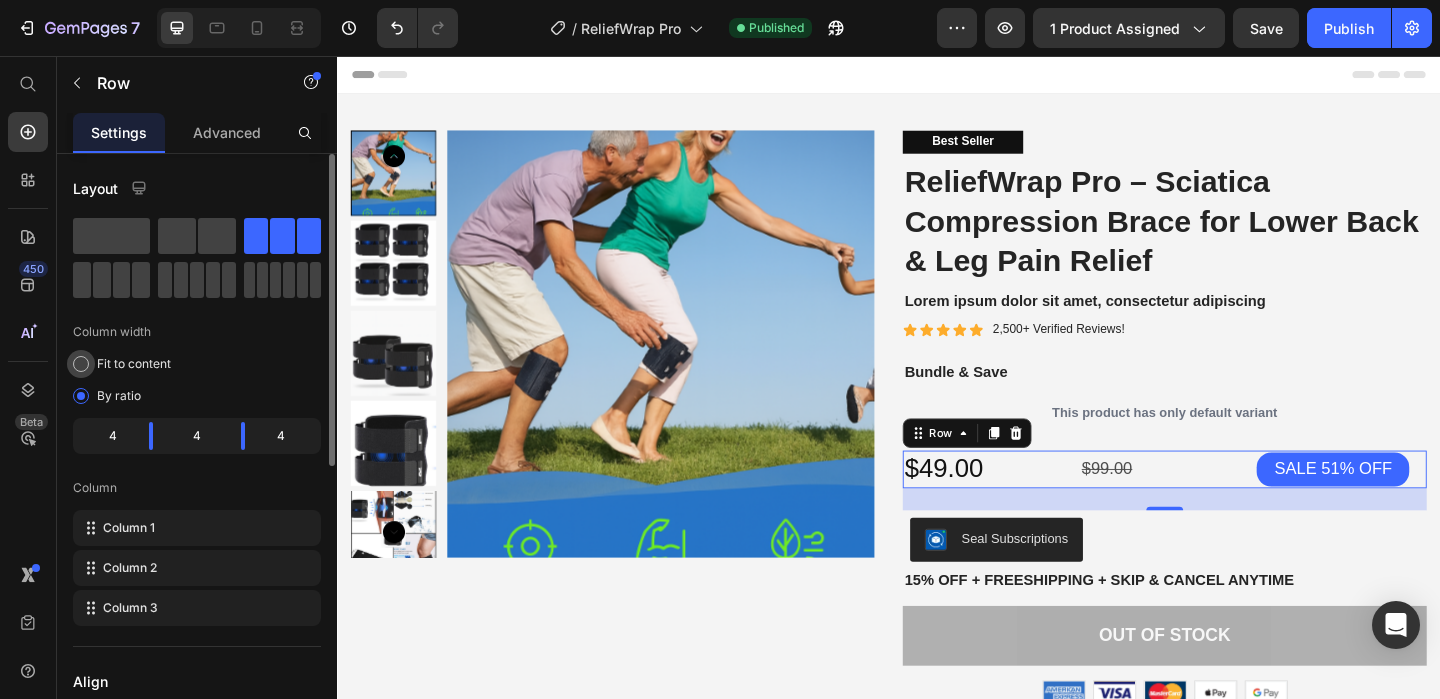 click on "Fit to content" at bounding box center [134, 364] 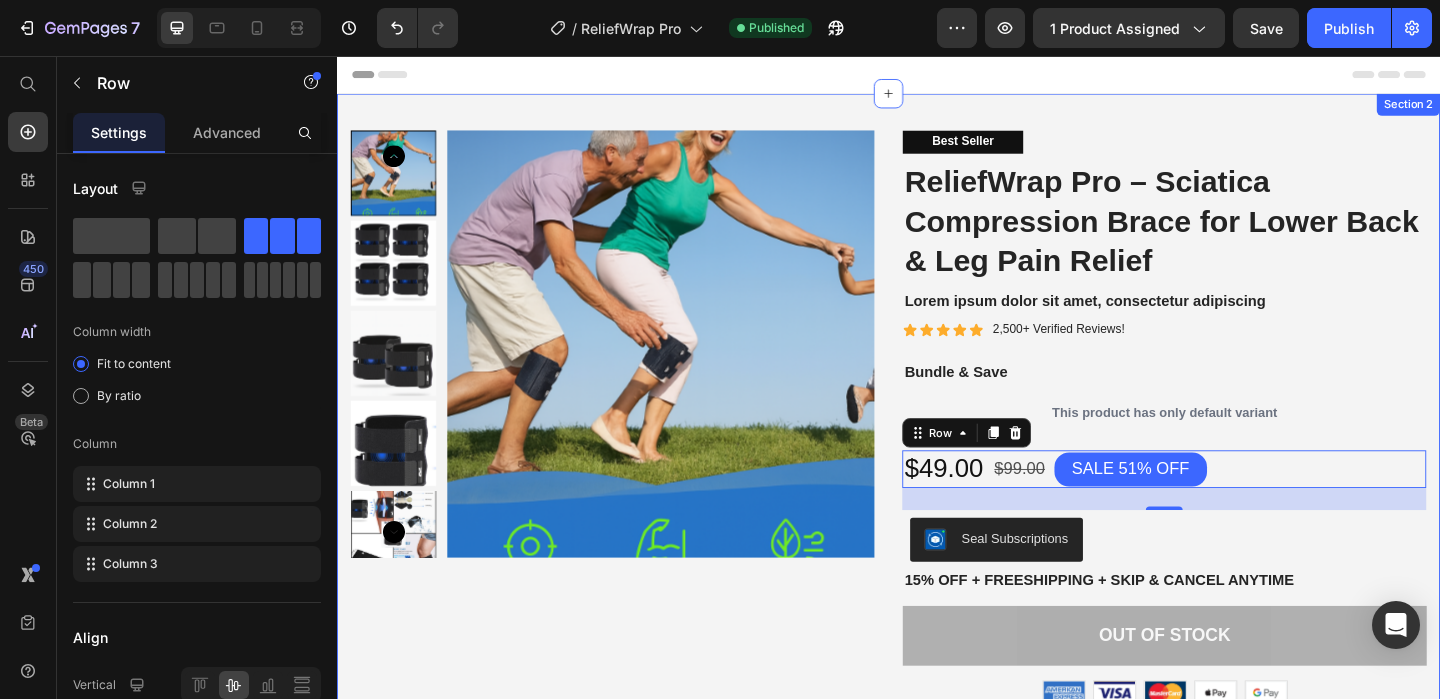 click on "$49.00" at bounding box center [997, 505] 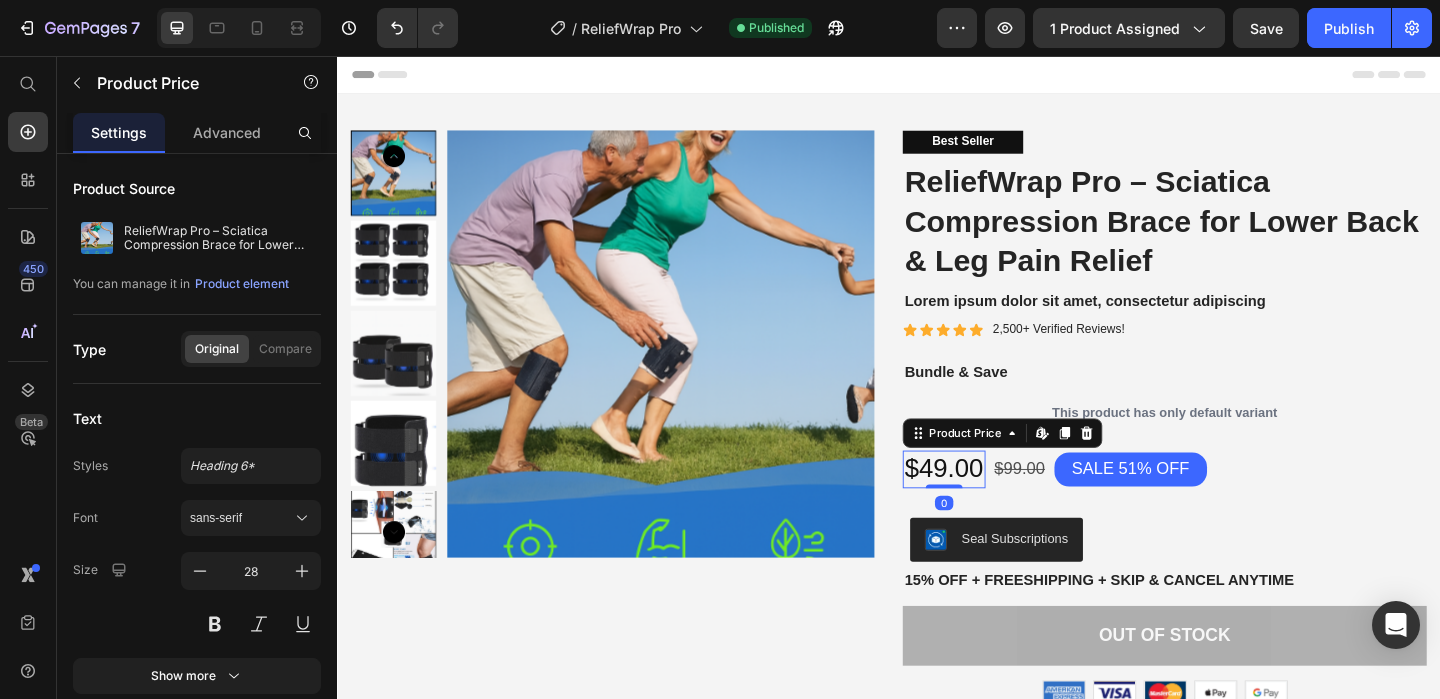 click on "$49.00" at bounding box center [997, 505] 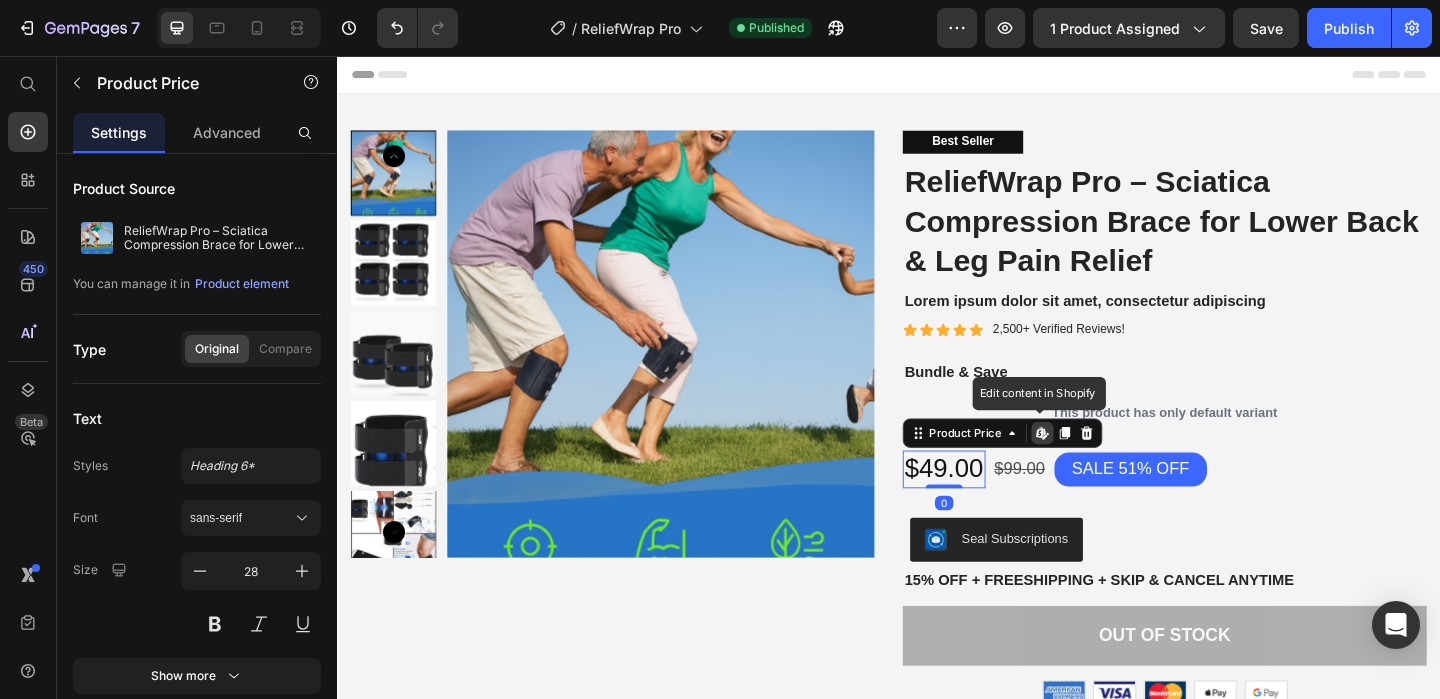 click on "$49.00" at bounding box center [997, 505] 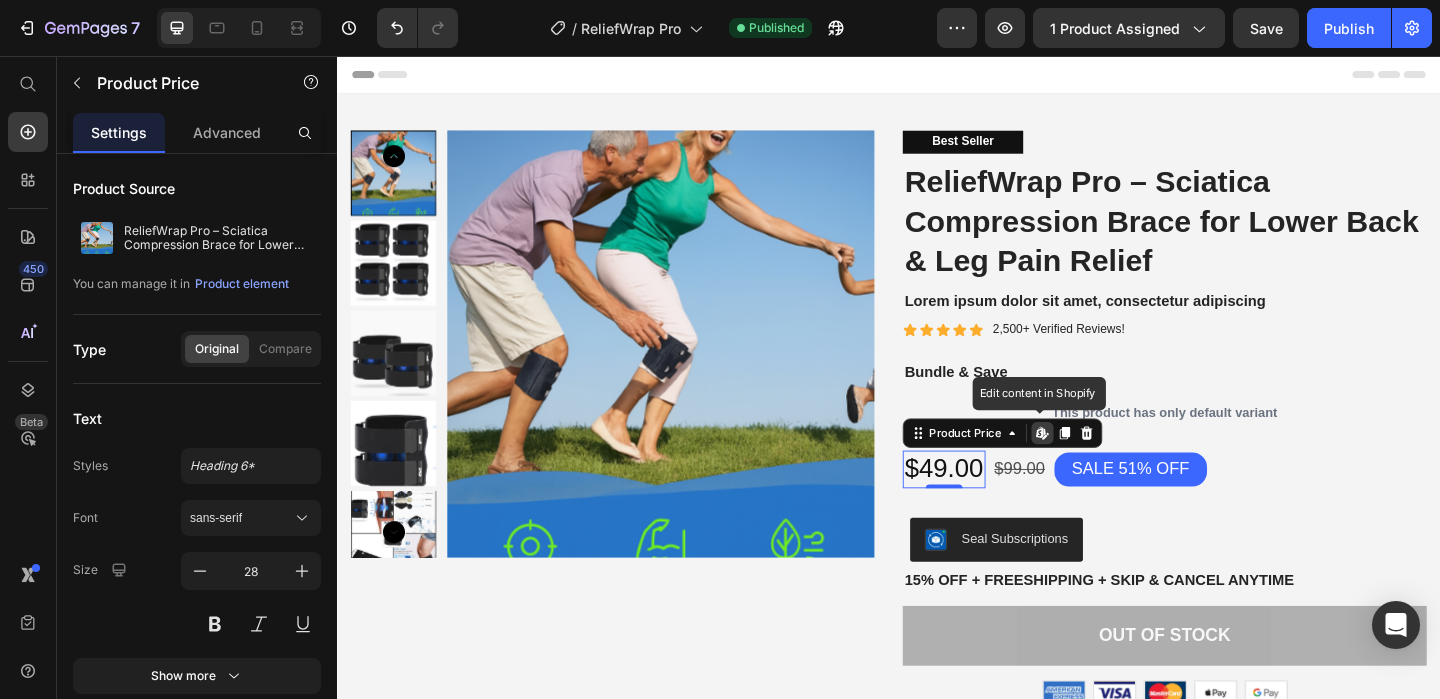 click on "$49.00" at bounding box center (997, 505) 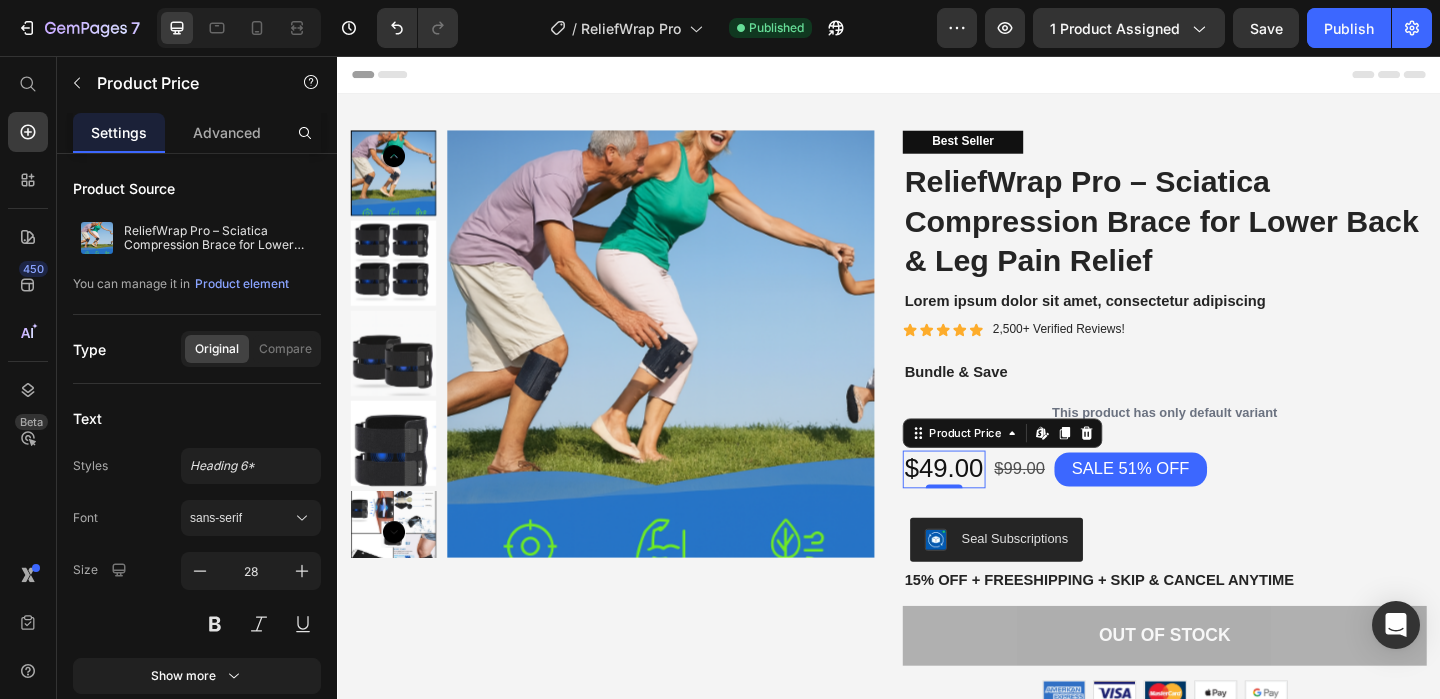 click on "$49.00" at bounding box center (997, 505) 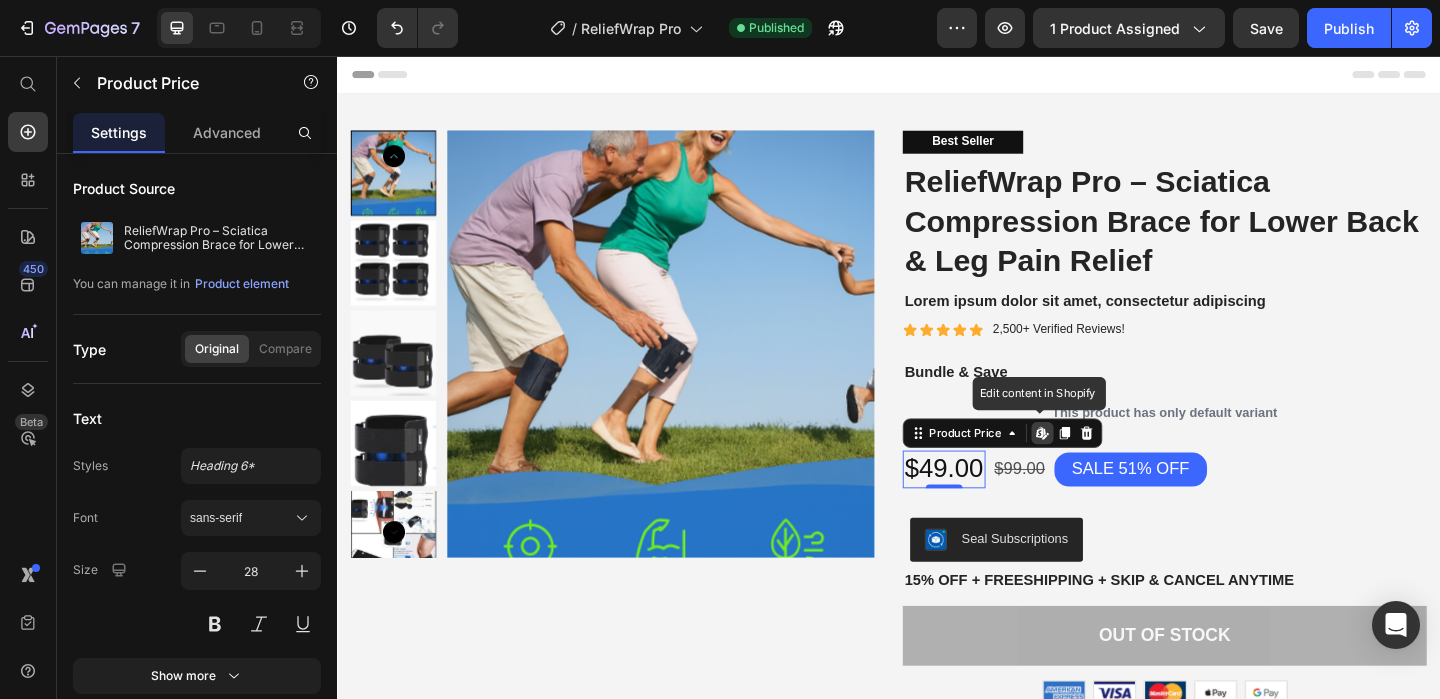 click on "$49.00" at bounding box center (997, 505) 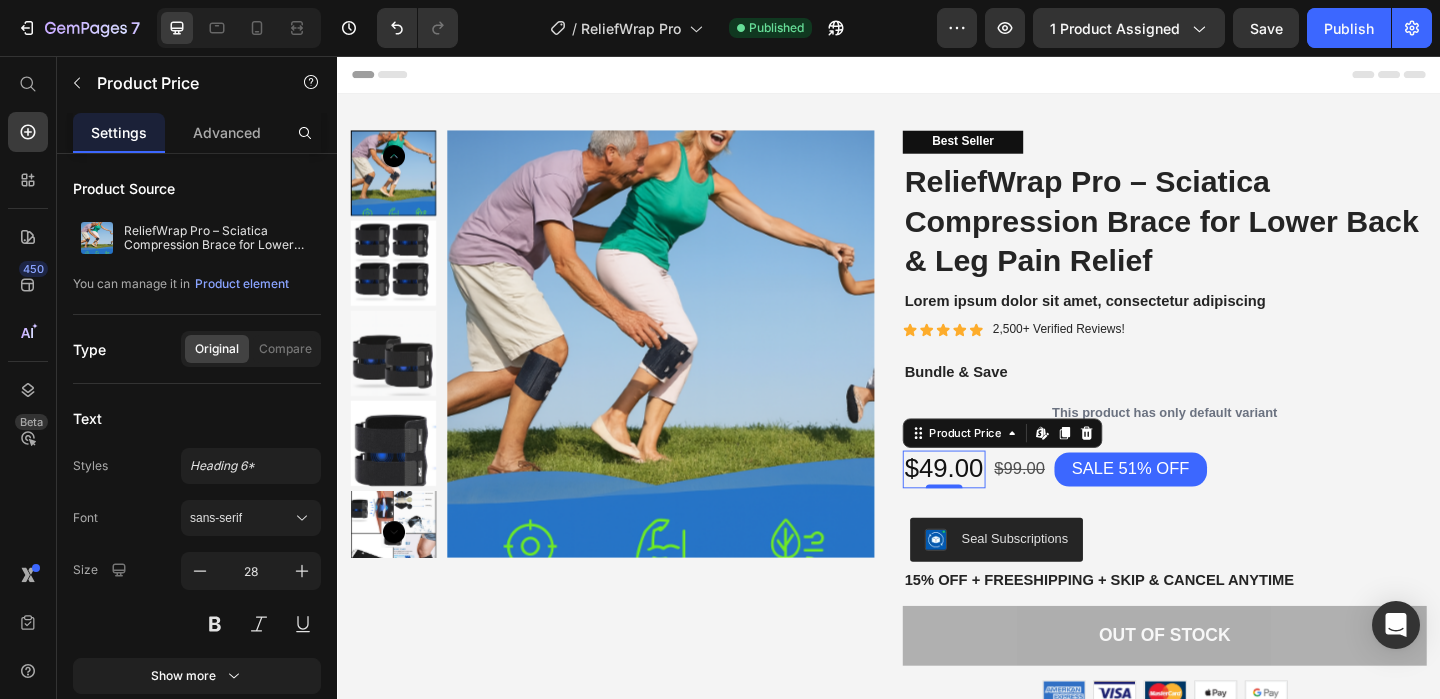 click on "$49.00" at bounding box center (997, 505) 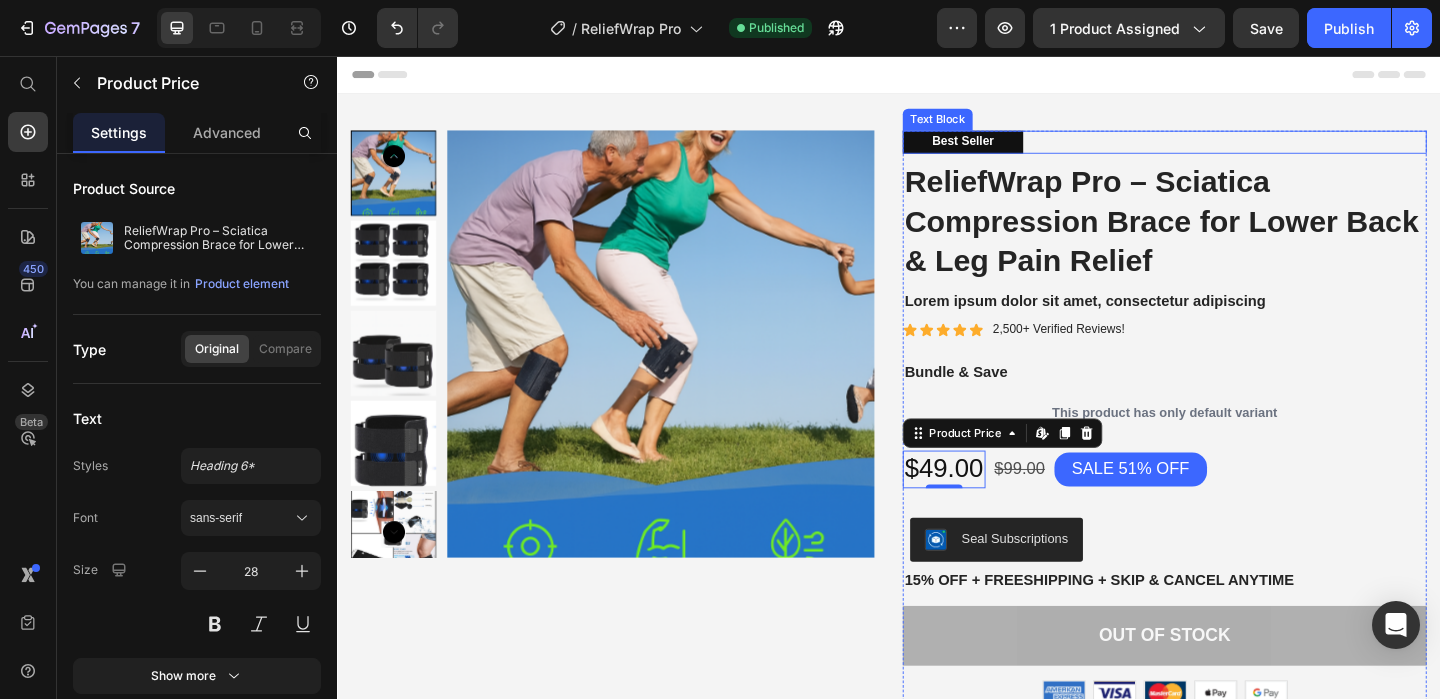 click on "Best Seller" at bounding box center (1017, 149) 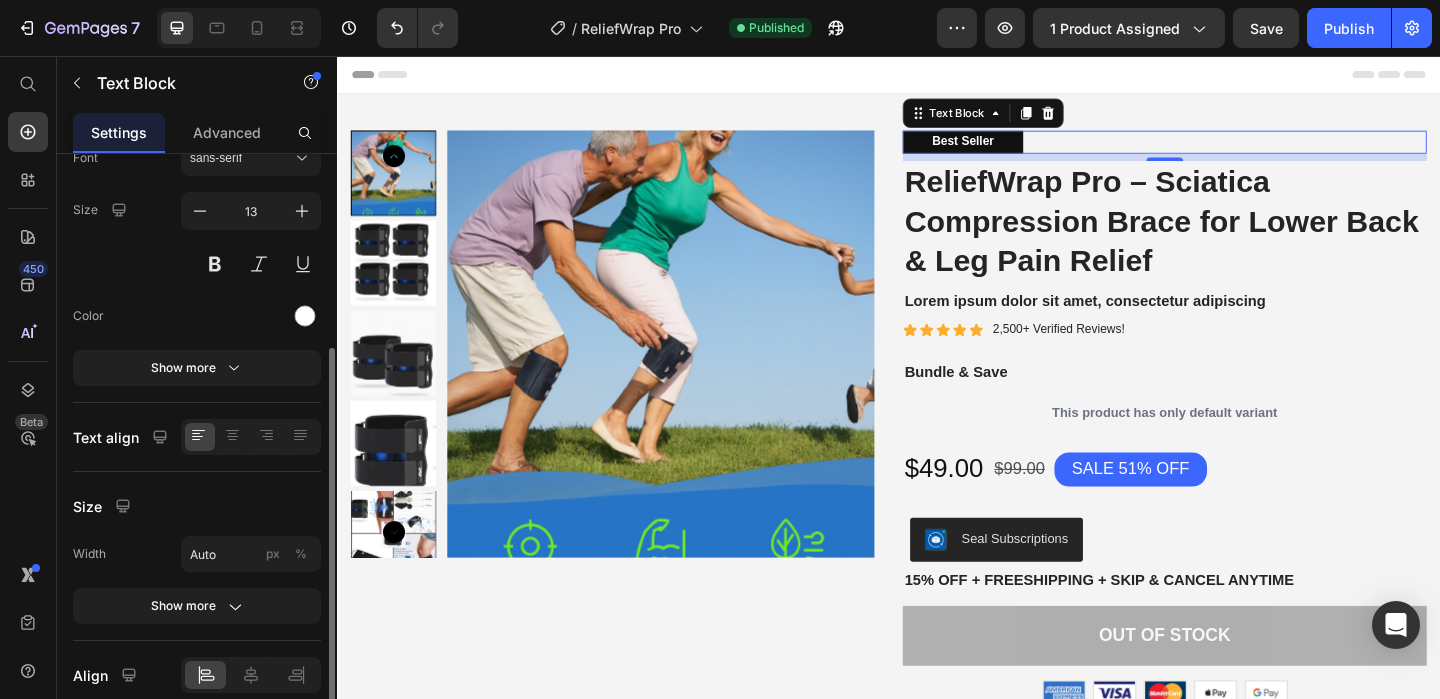 scroll, scrollTop: 358, scrollLeft: 0, axis: vertical 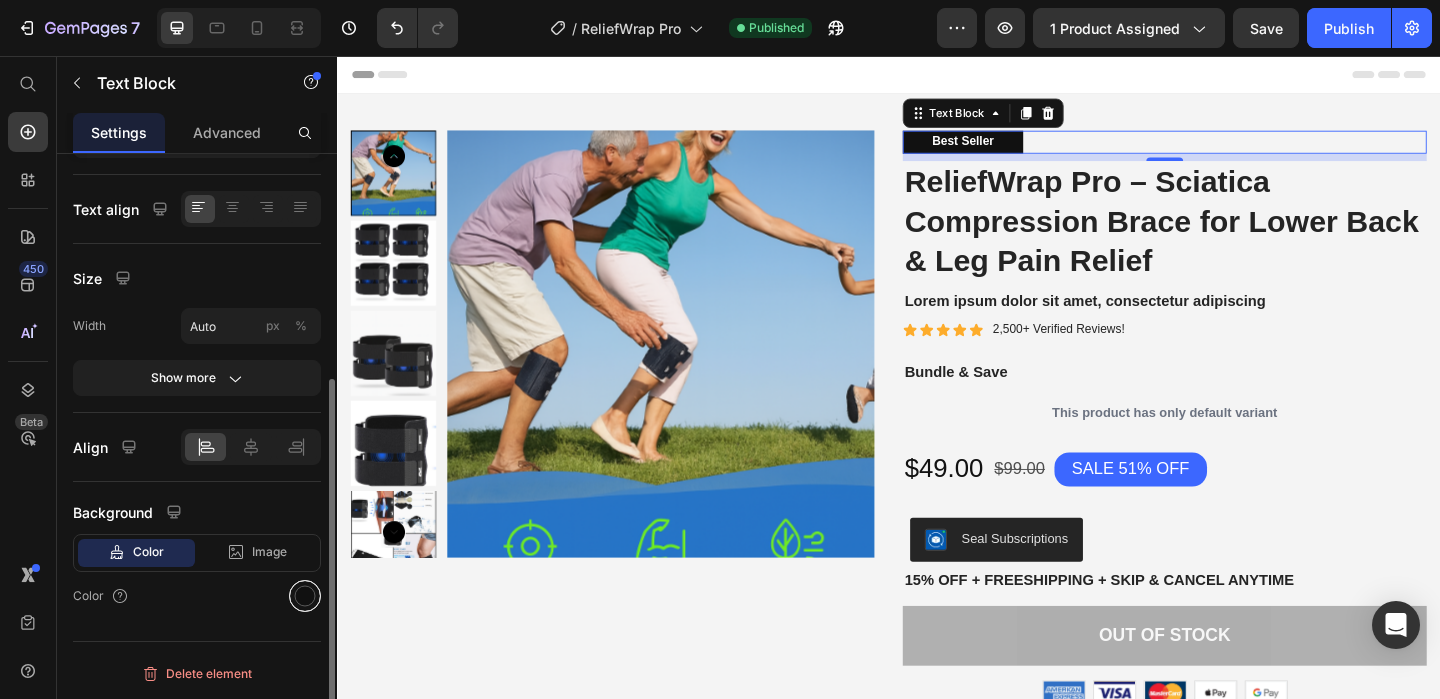click at bounding box center (305, 596) 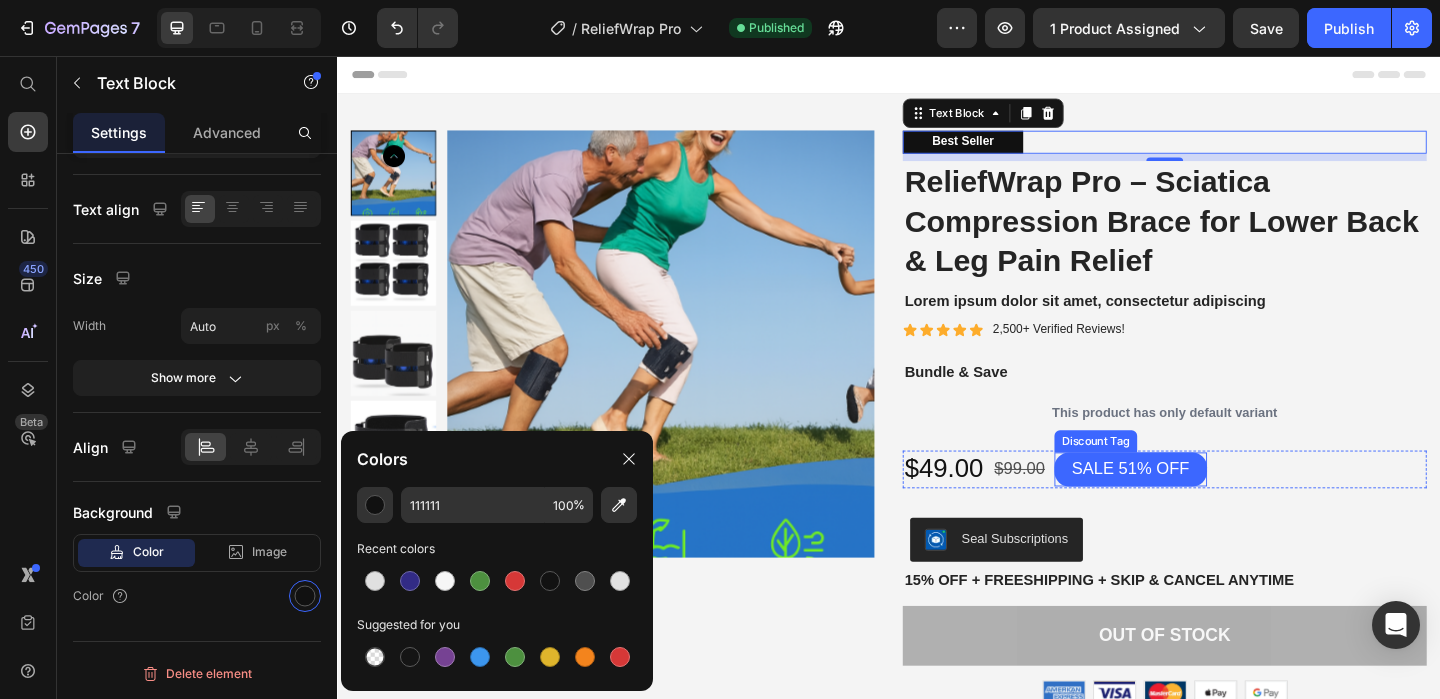 click on "SALE 51% OFF" at bounding box center (1200, 505) 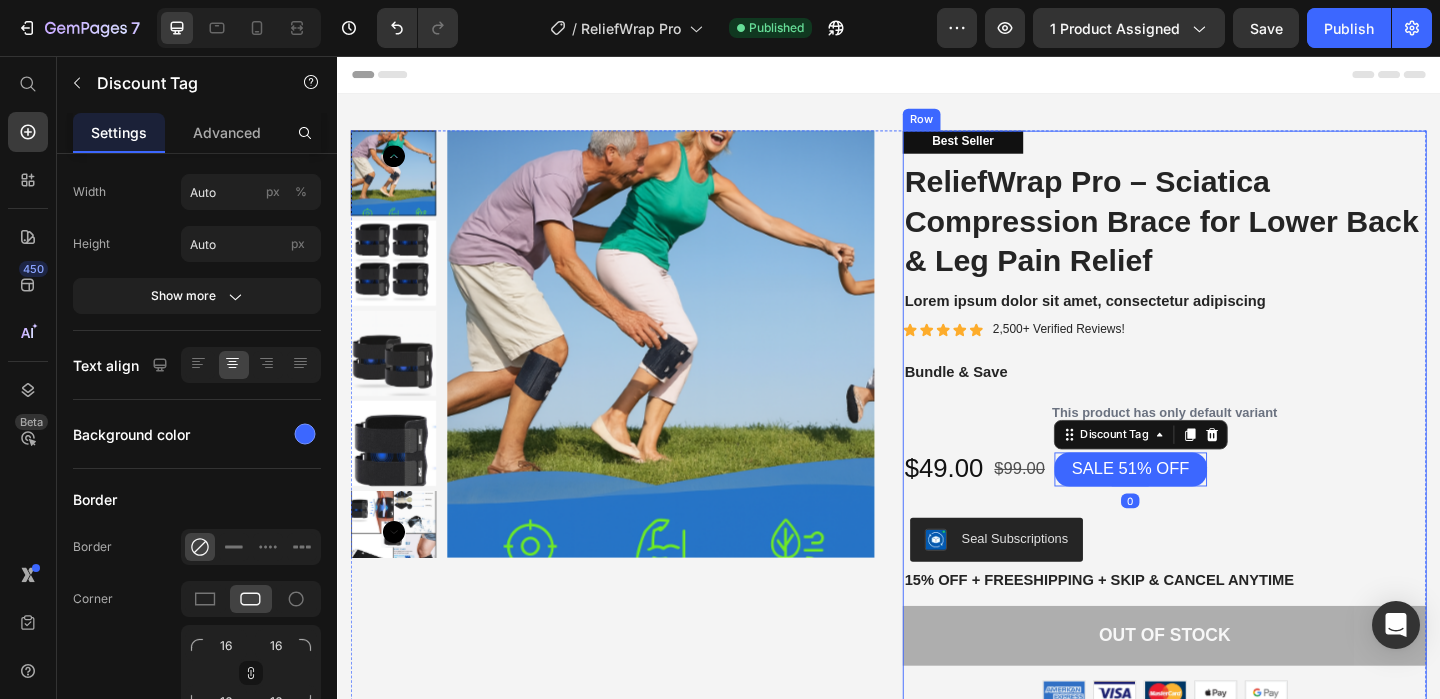 scroll, scrollTop: 0, scrollLeft: 0, axis: both 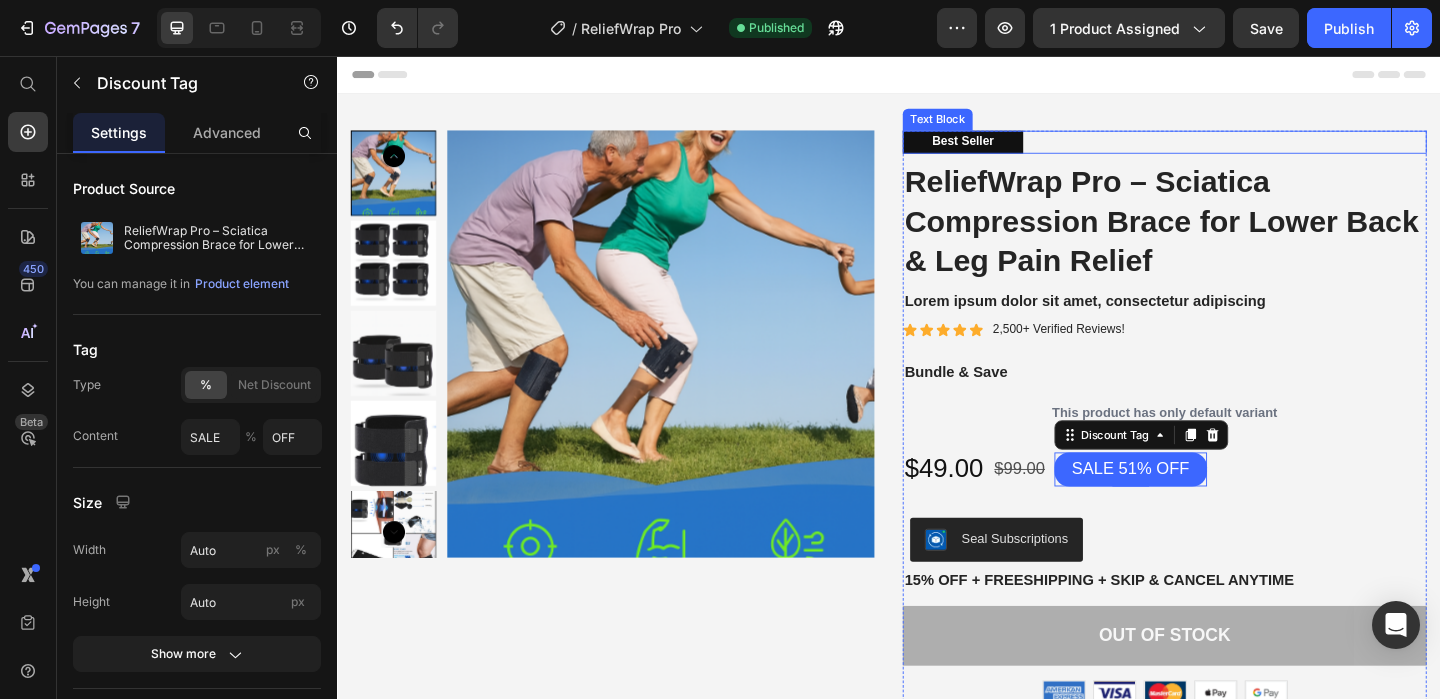 click on "Best Seller" at bounding box center [1017, 149] 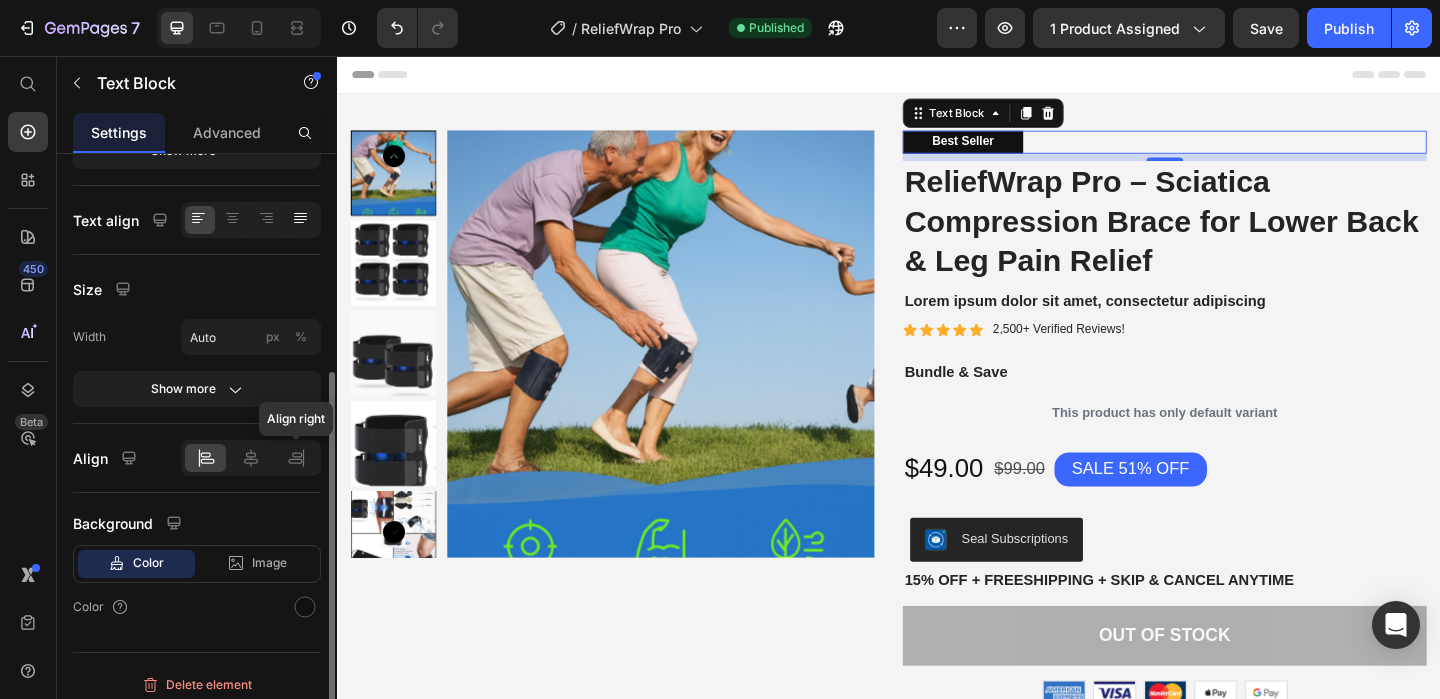 scroll, scrollTop: 358, scrollLeft: 0, axis: vertical 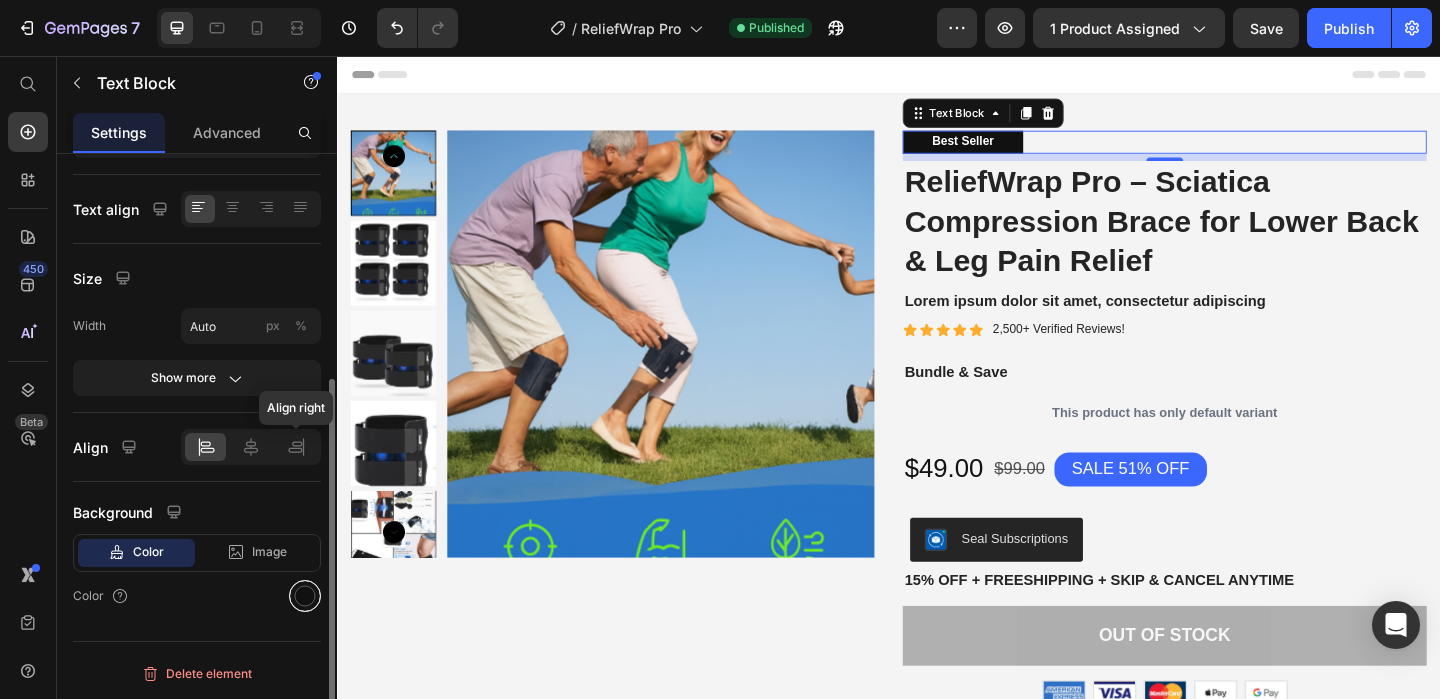 click at bounding box center [305, 596] 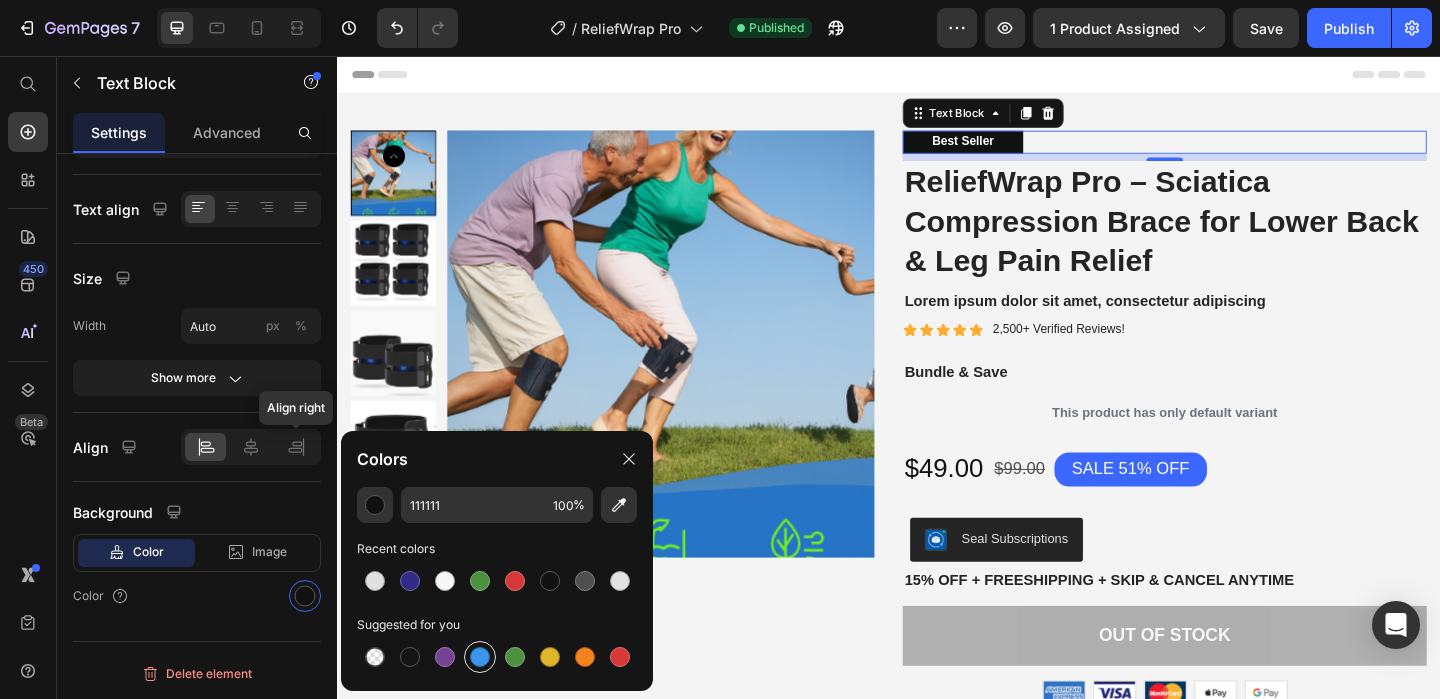 click at bounding box center (480, 657) 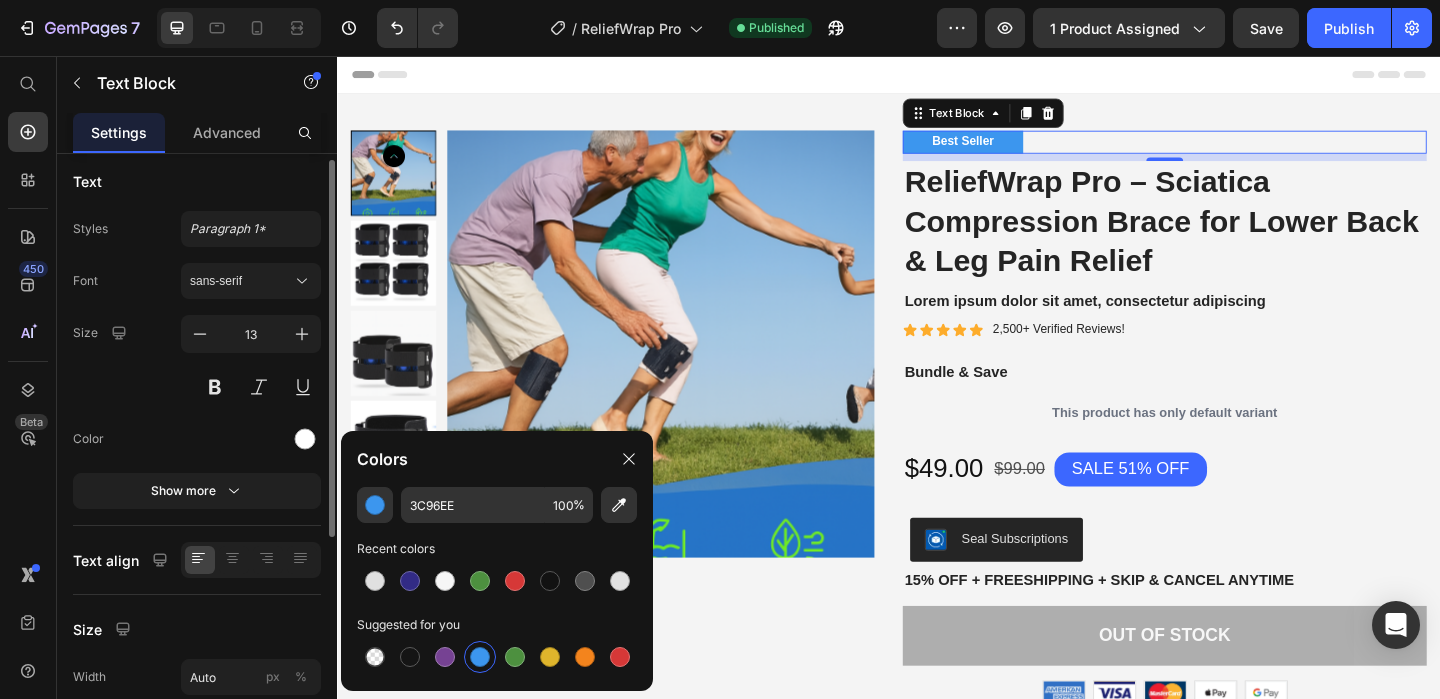 scroll, scrollTop: 7, scrollLeft: 0, axis: vertical 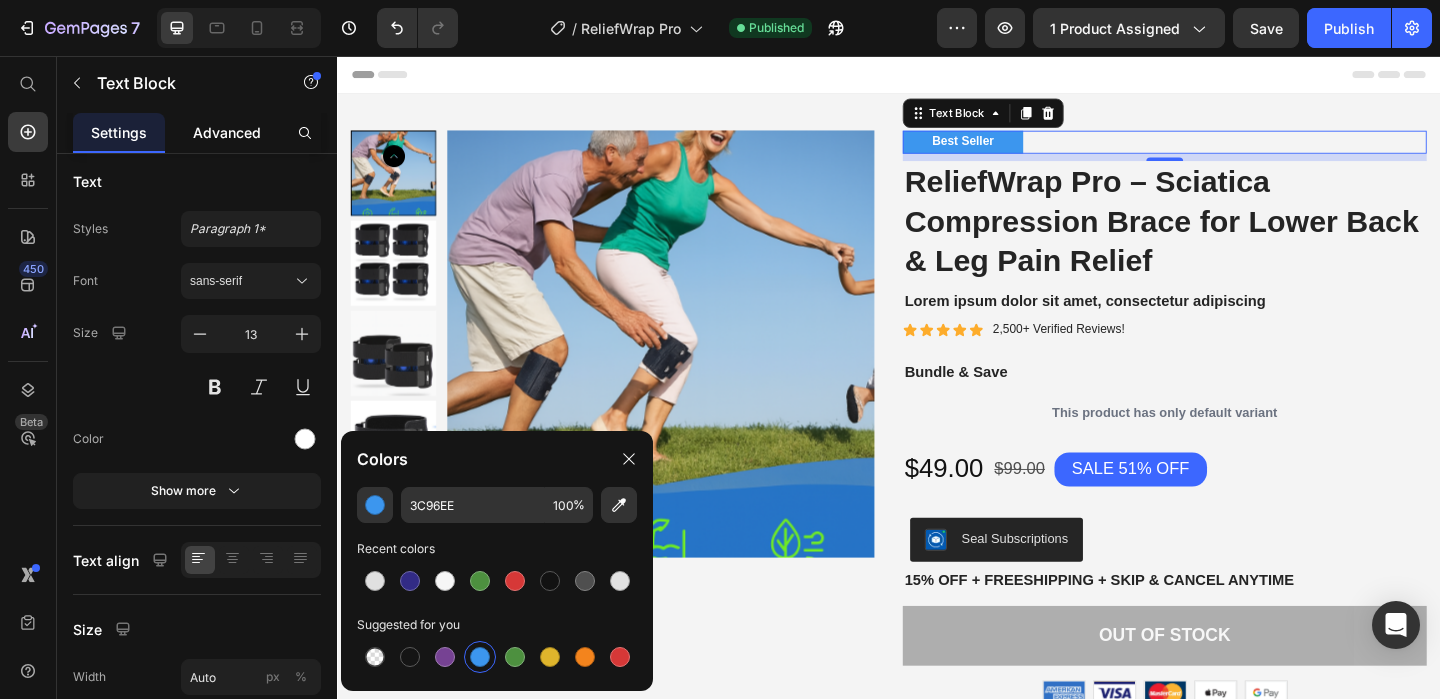click on "Advanced" at bounding box center [227, 132] 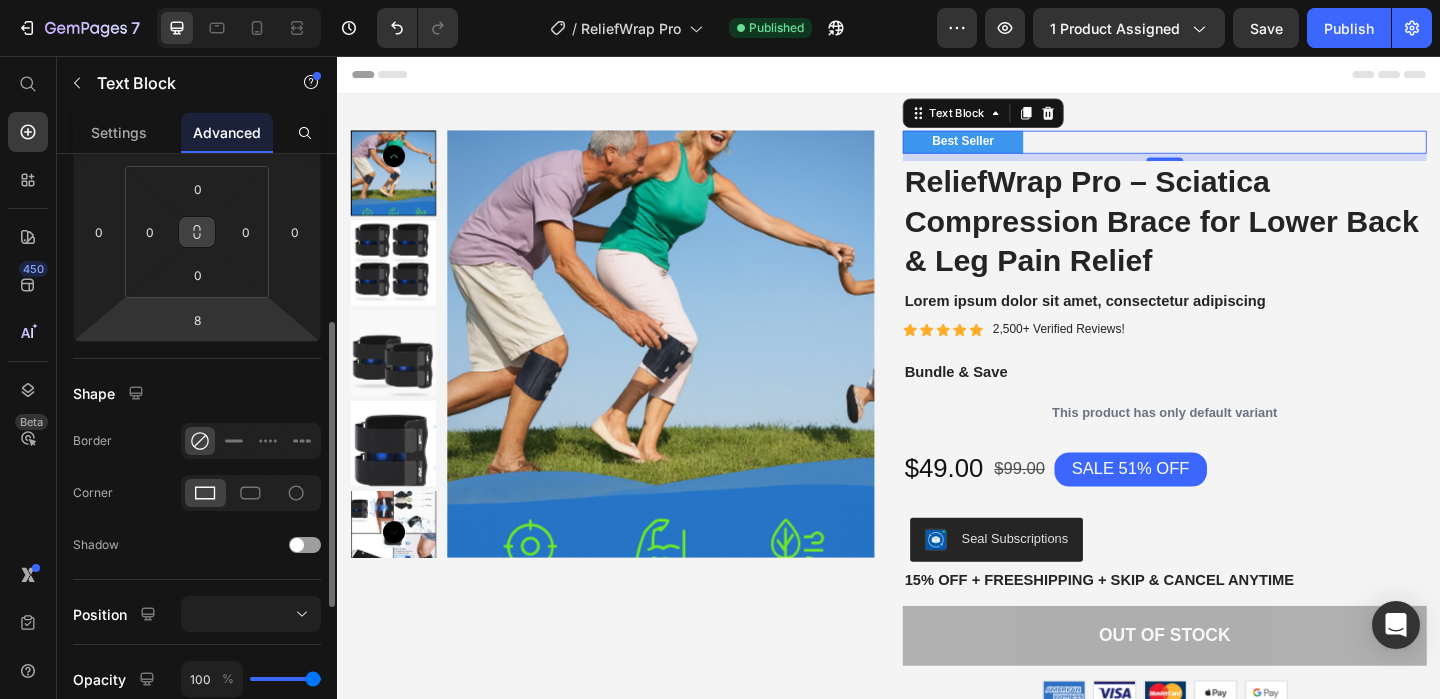 scroll, scrollTop: 316, scrollLeft: 0, axis: vertical 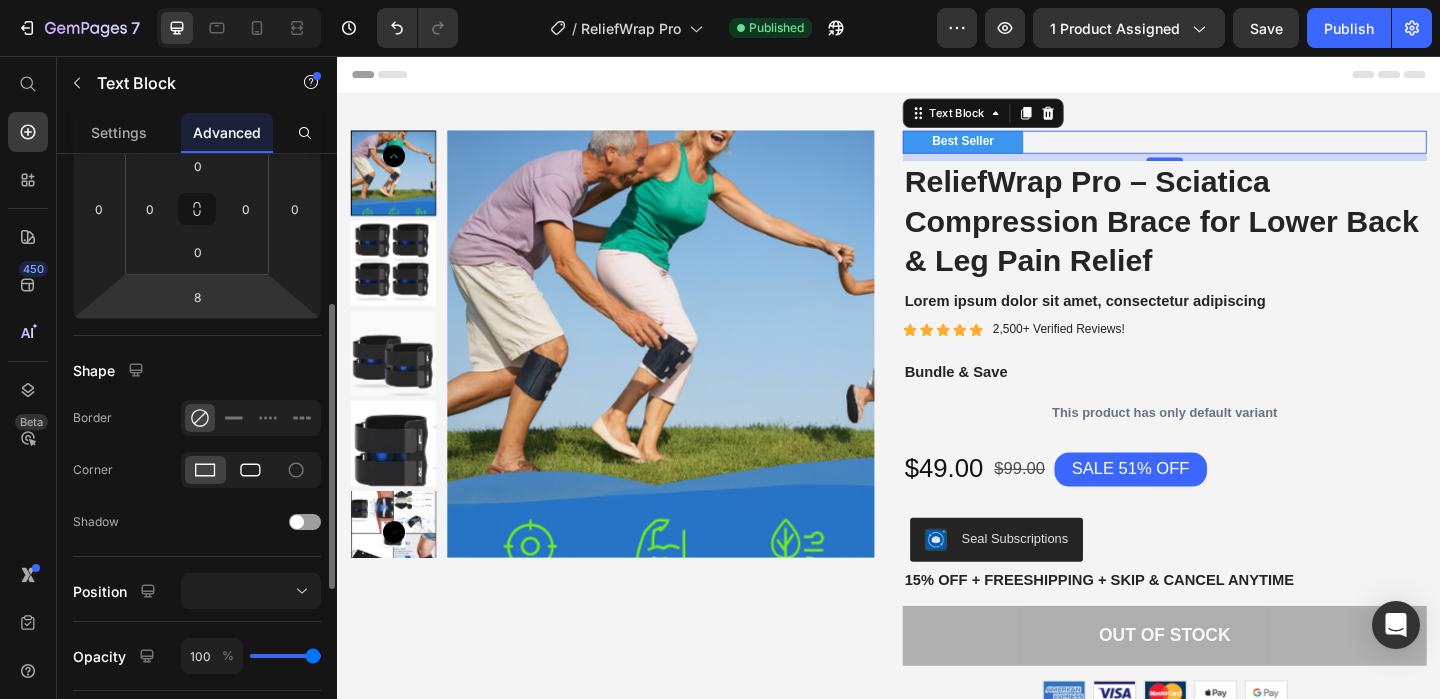 click 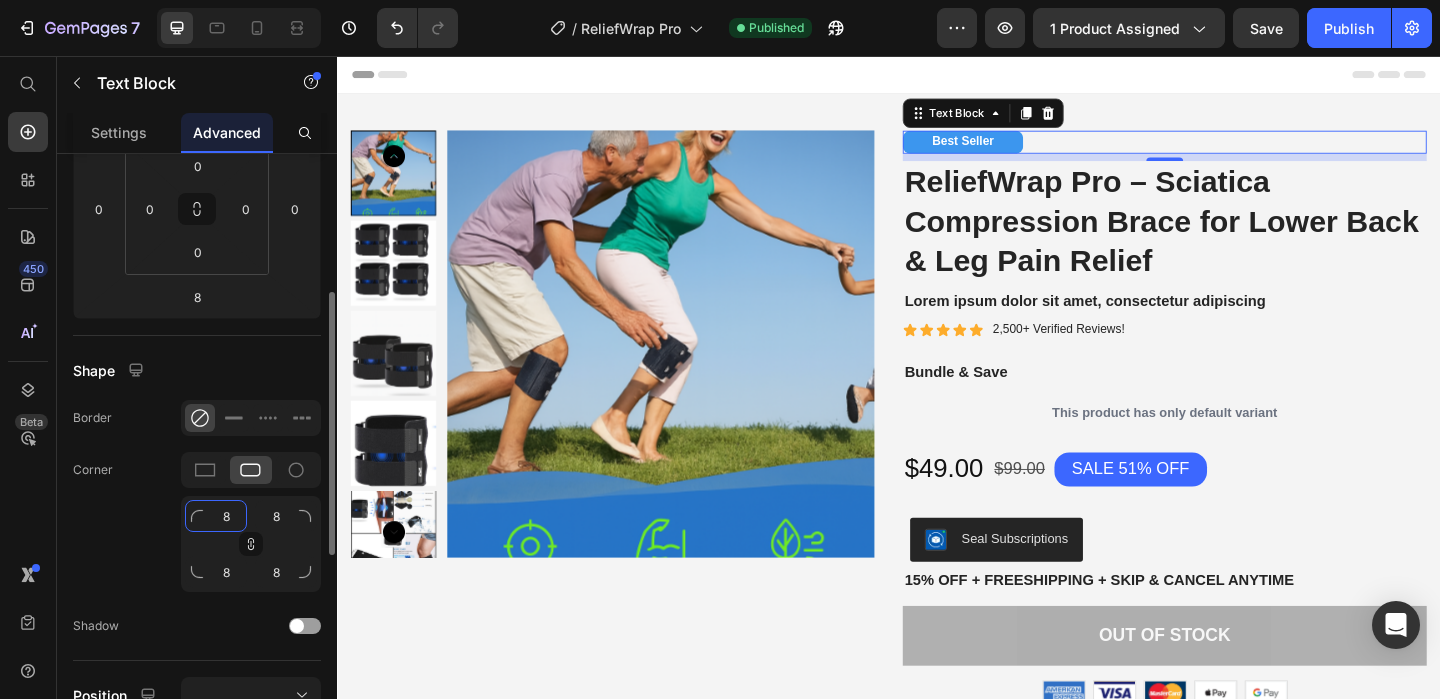 click on "8" 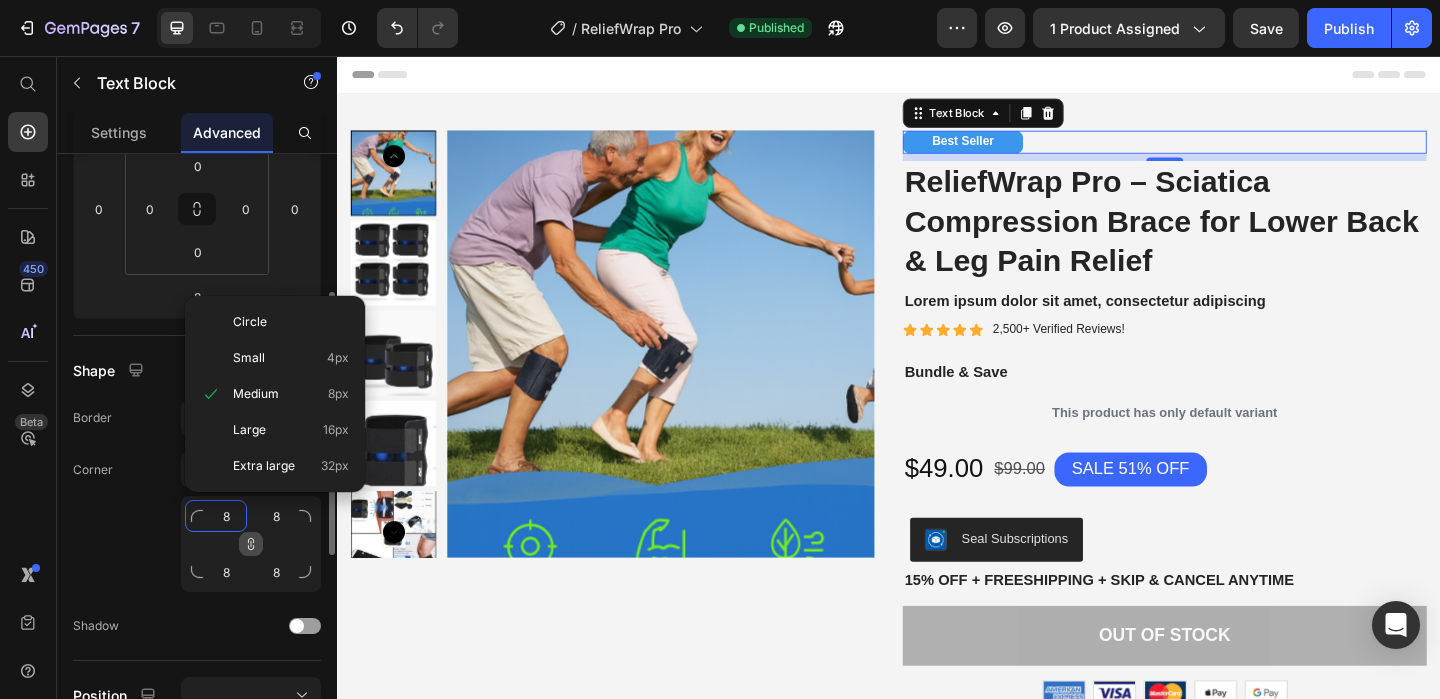 type on "1" 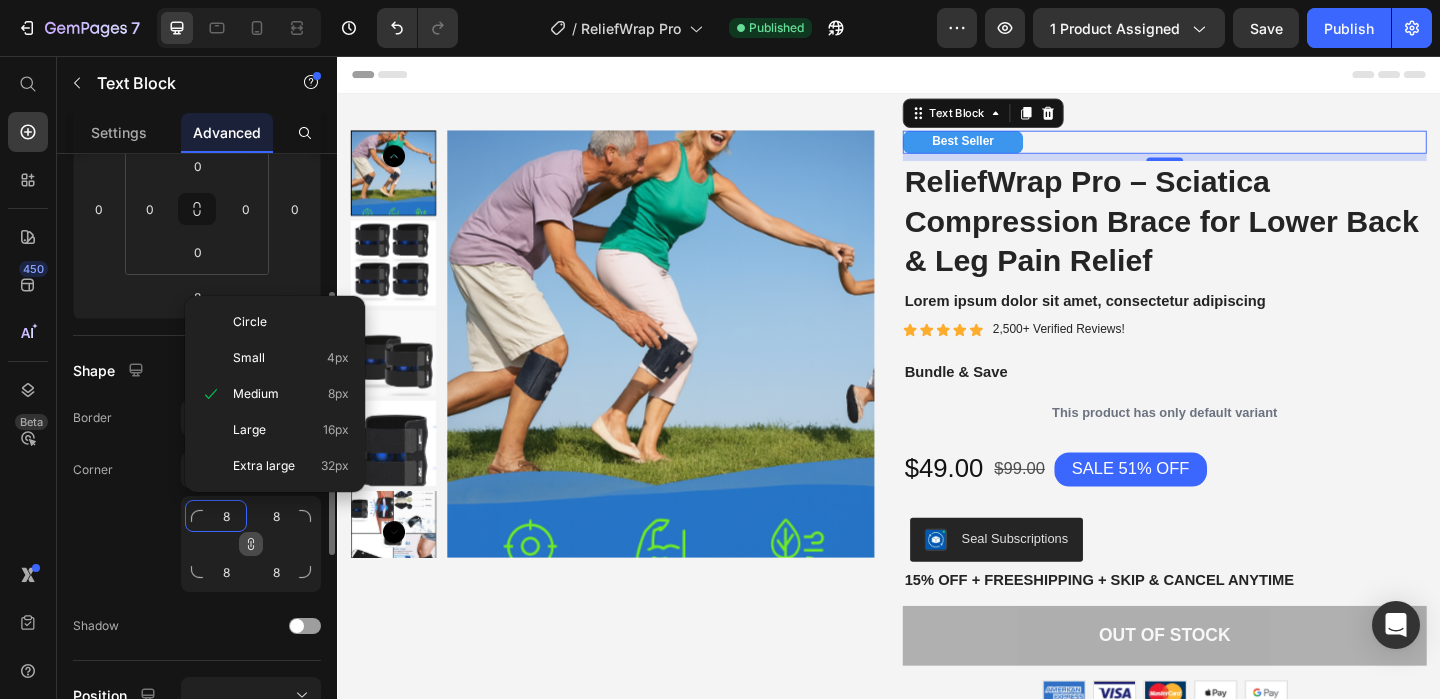 type on "1" 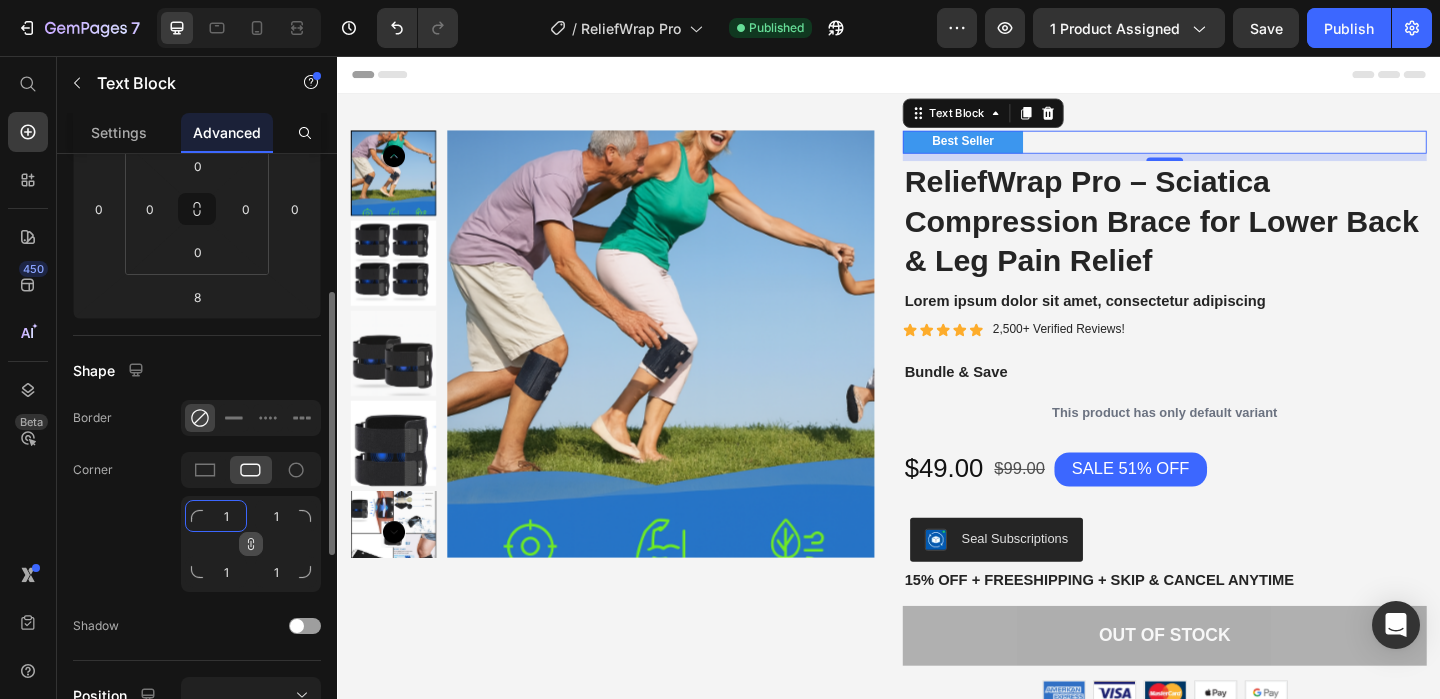 type on "16" 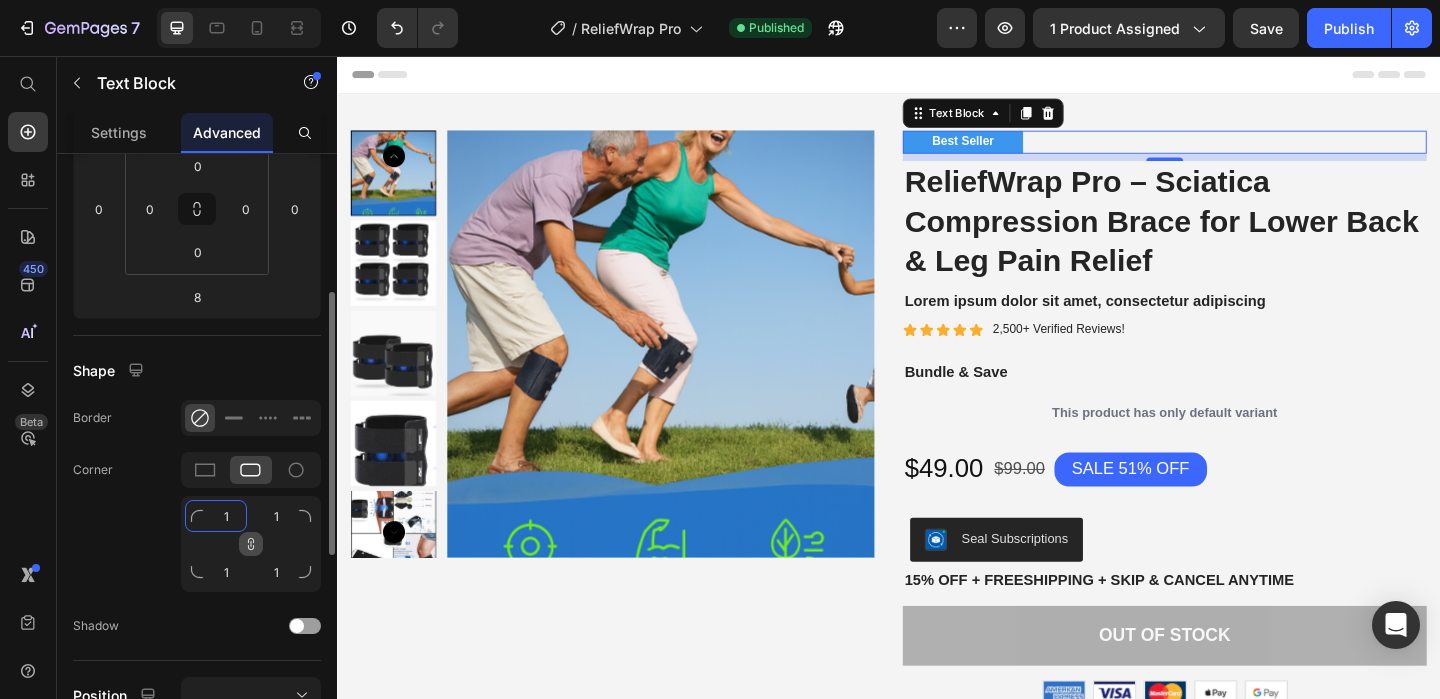 type on "16" 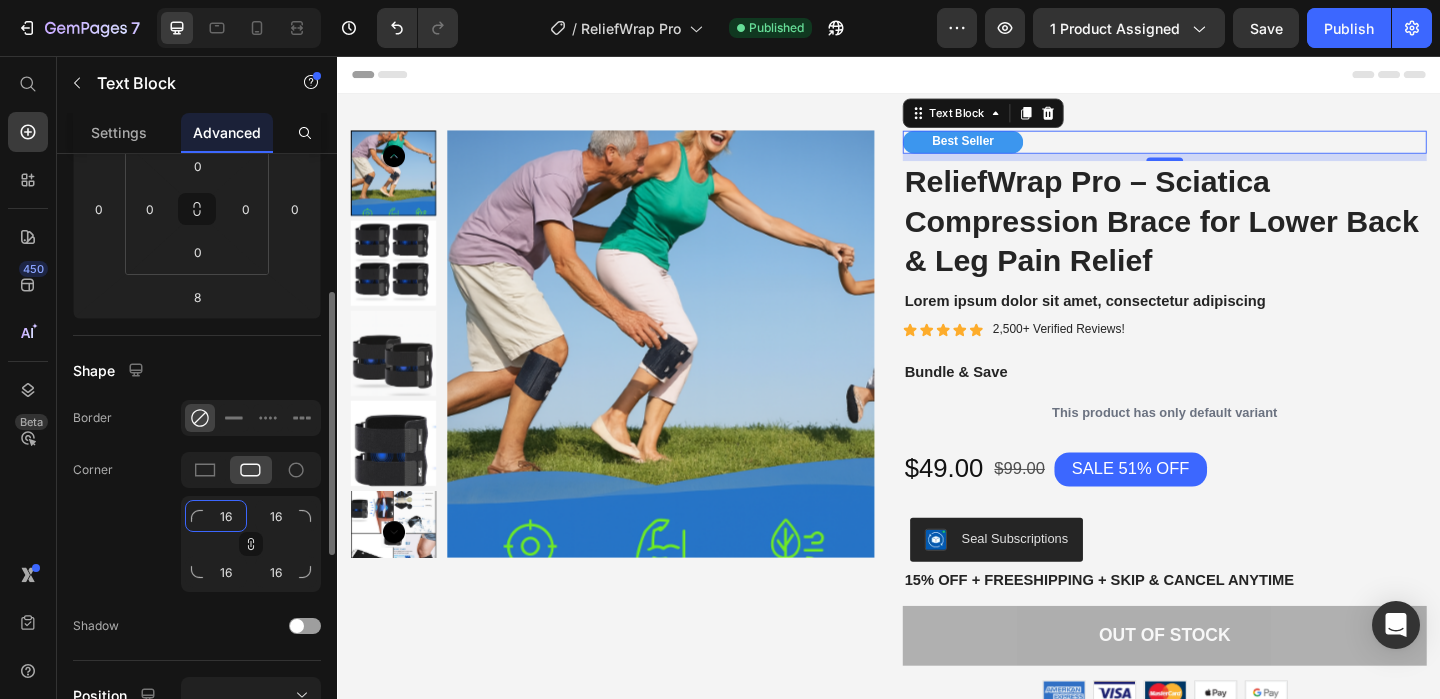 drag, startPoint x: 236, startPoint y: 516, endPoint x: 211, endPoint y: 520, distance: 25.317978 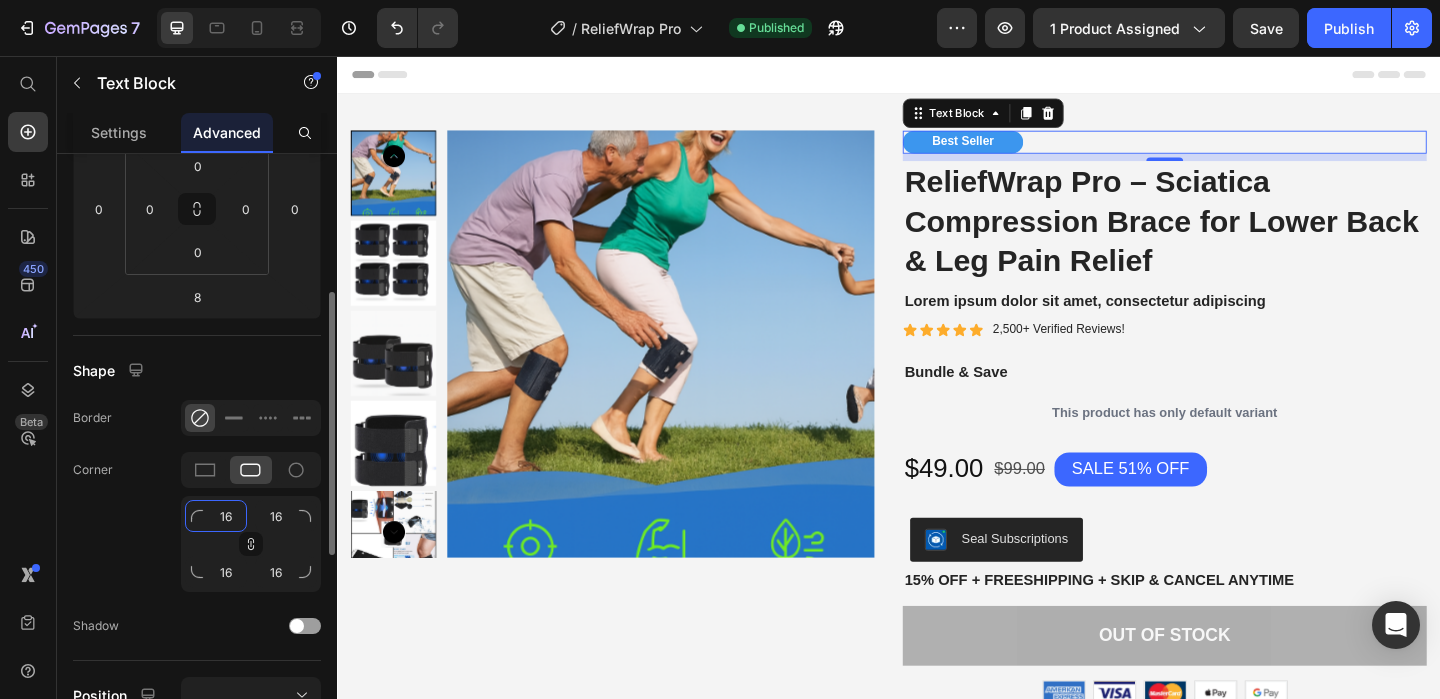 click on "16" 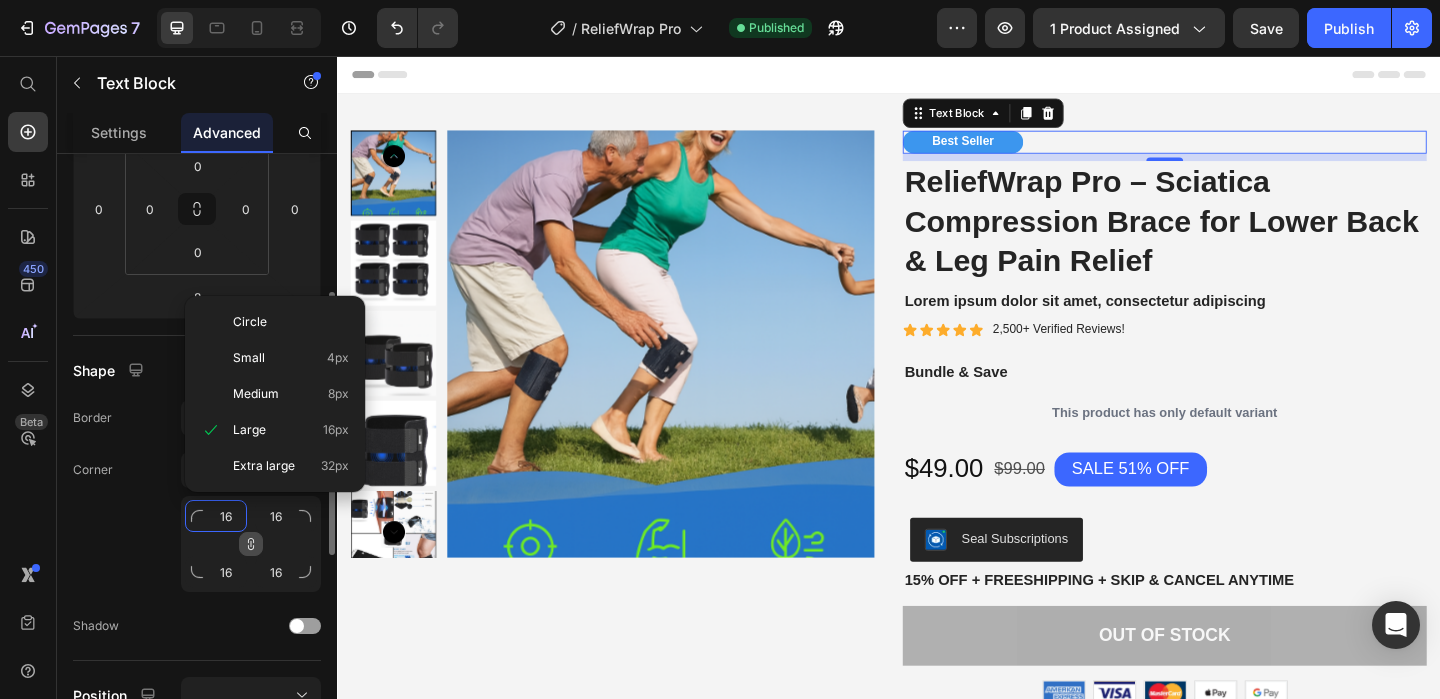 type on "8" 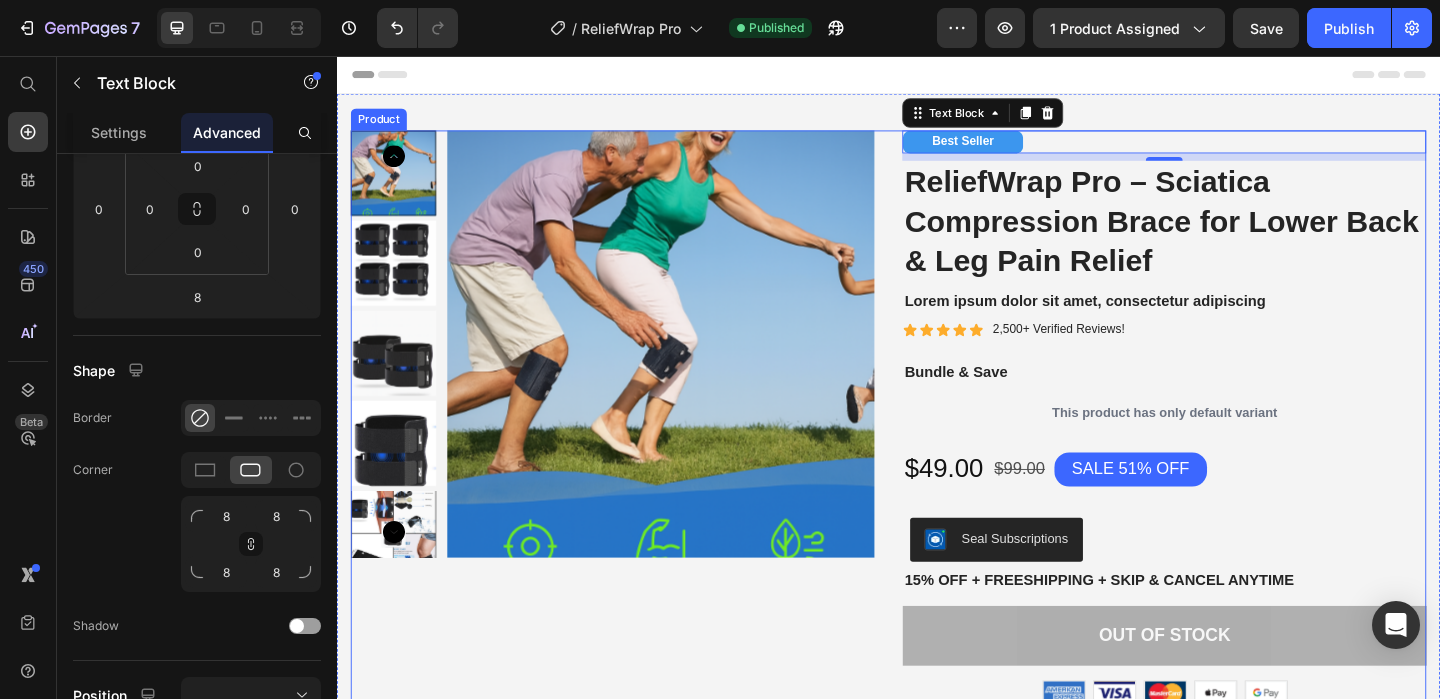 click on "Product Images" at bounding box center (637, 450) 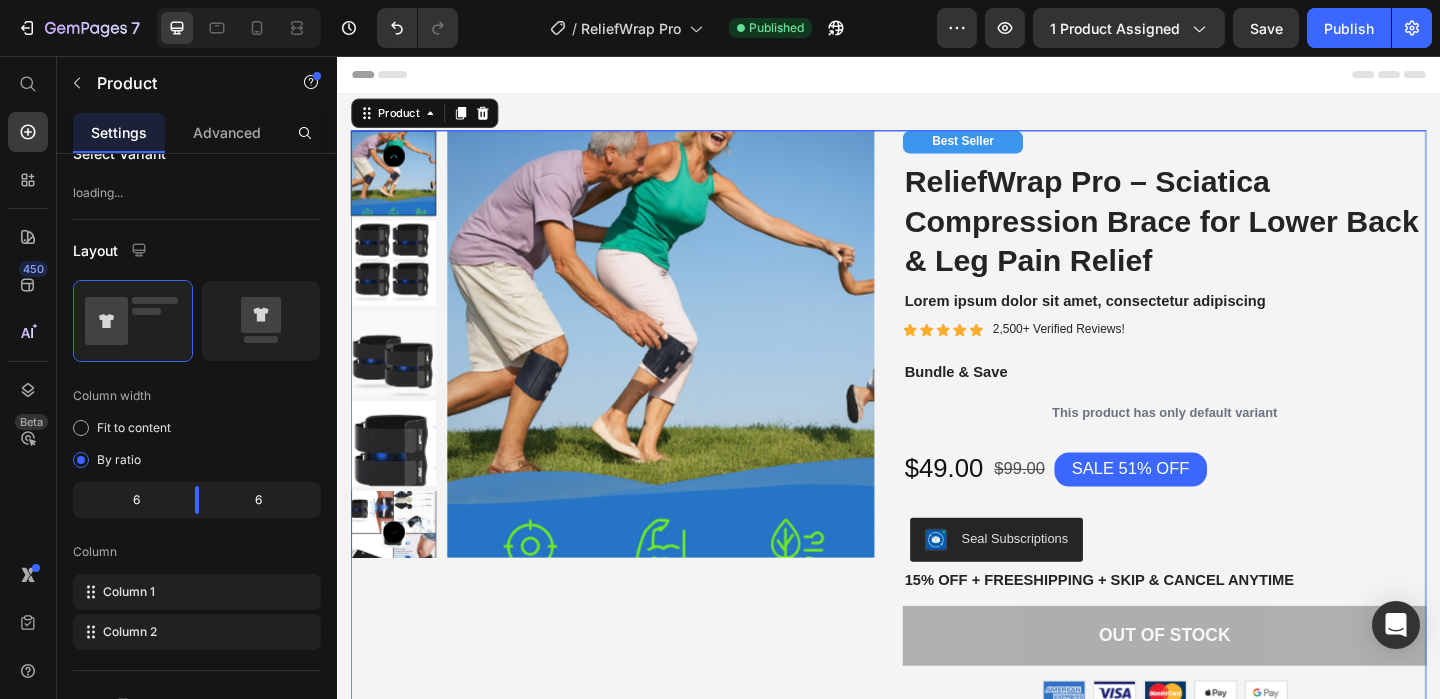 scroll, scrollTop: 0, scrollLeft: 0, axis: both 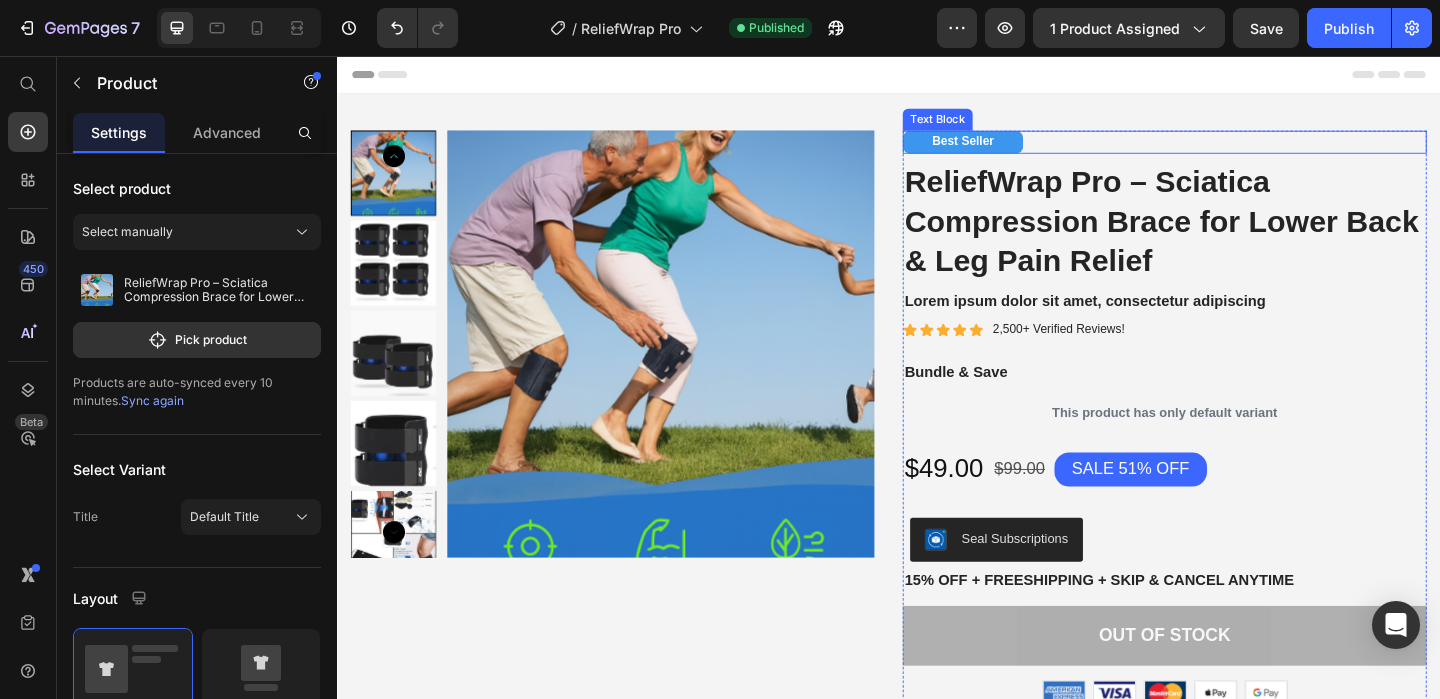 click on "Best Seller" at bounding box center [1017, 149] 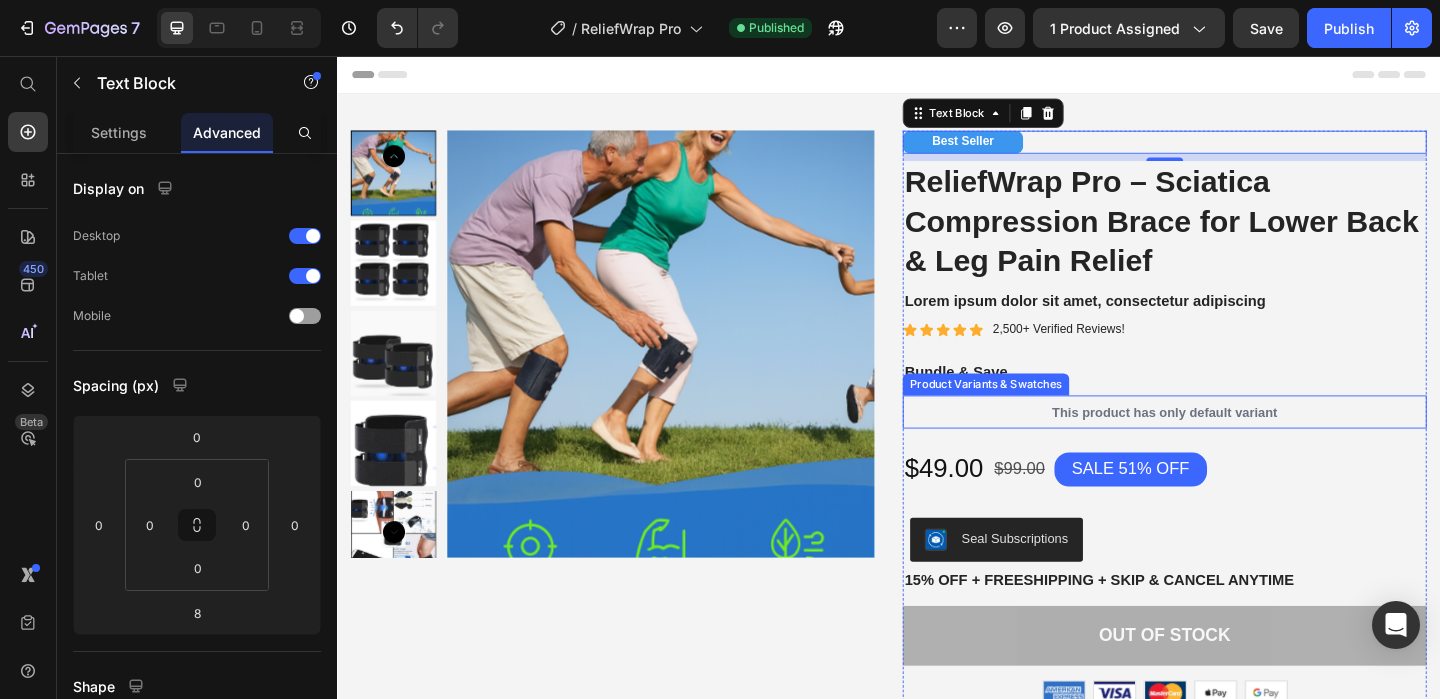 click on "This product has only default variant" at bounding box center [1237, 443] 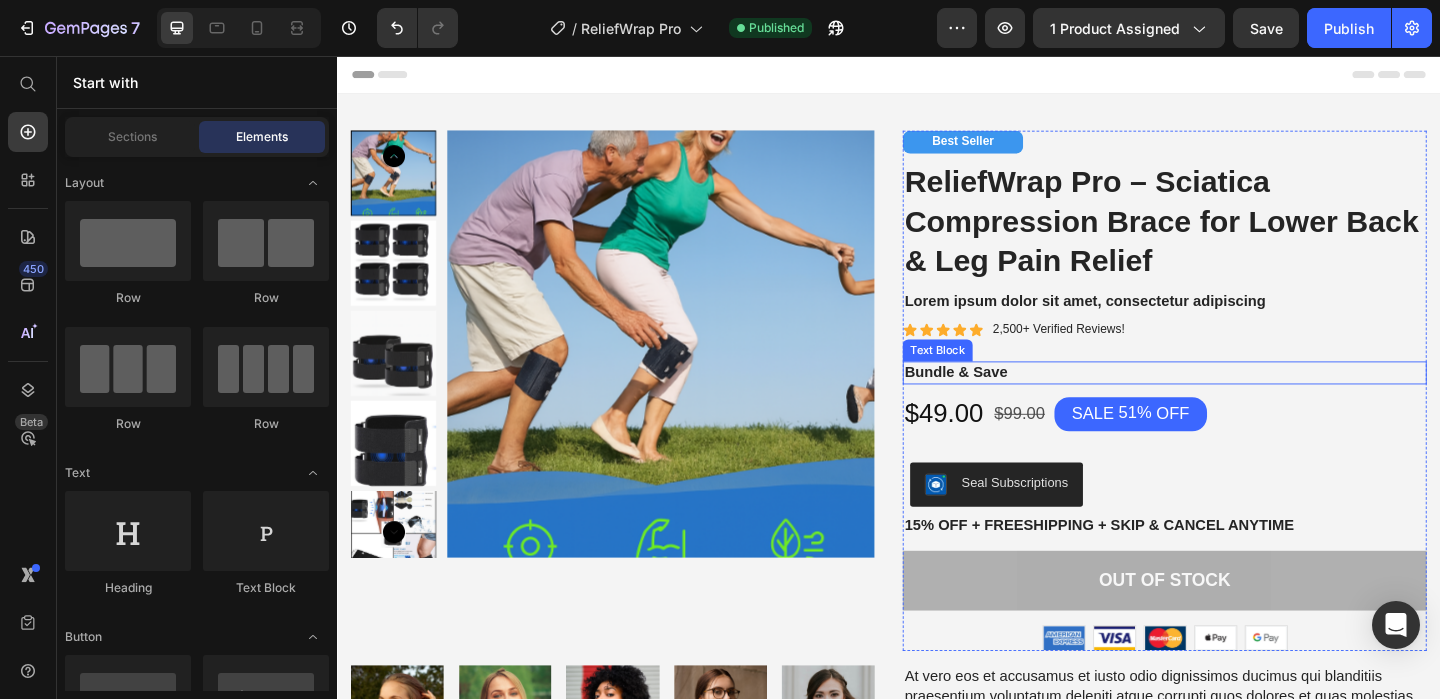 click on "Bundle & Save" at bounding box center (1237, 400) 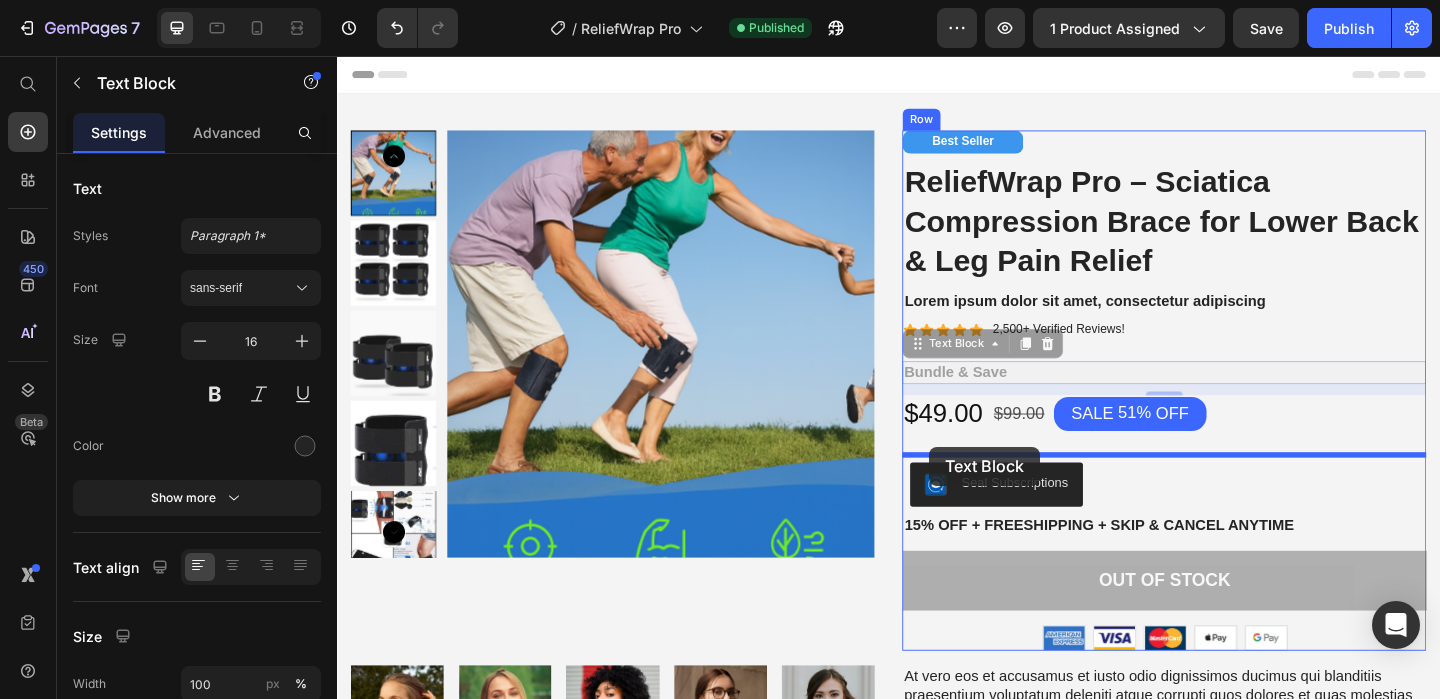 drag, startPoint x: 975, startPoint y: 374, endPoint x: 981, endPoint y: 481, distance: 107.16809 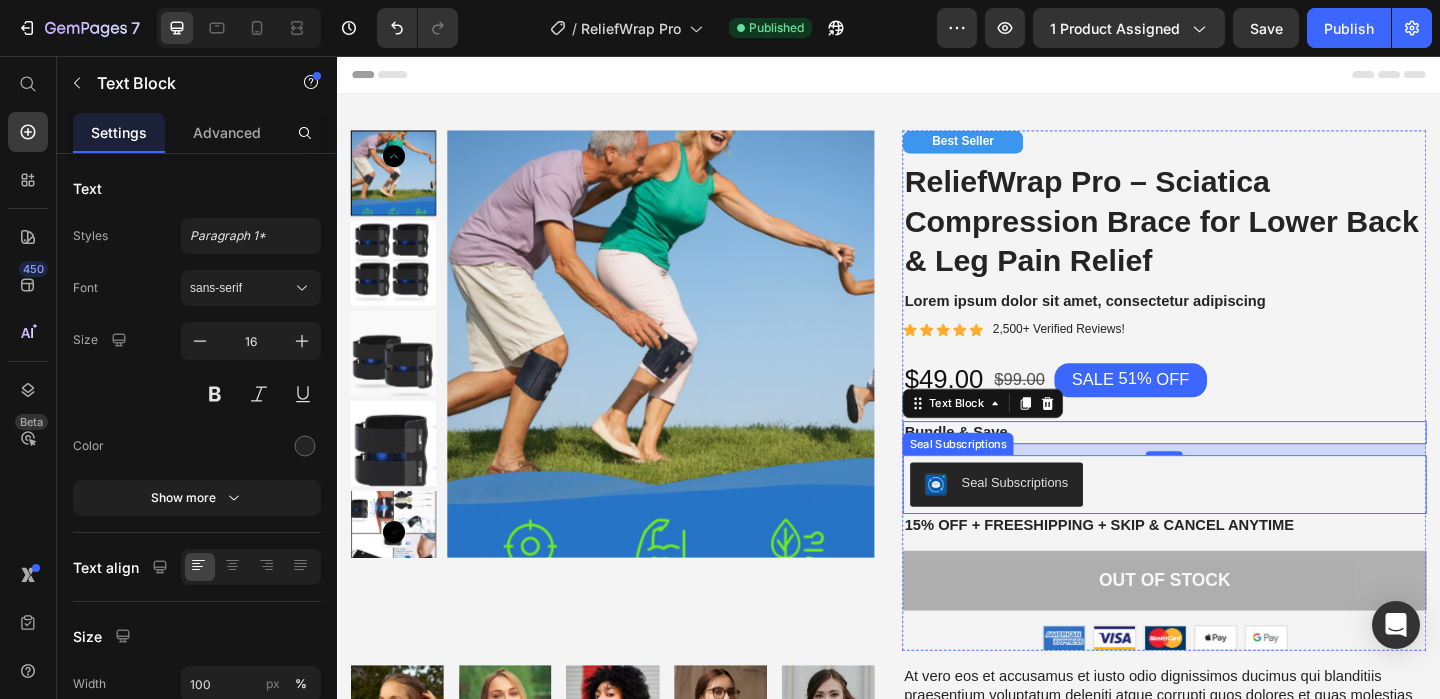 click on "Seal Subscriptions" at bounding box center [1237, 522] 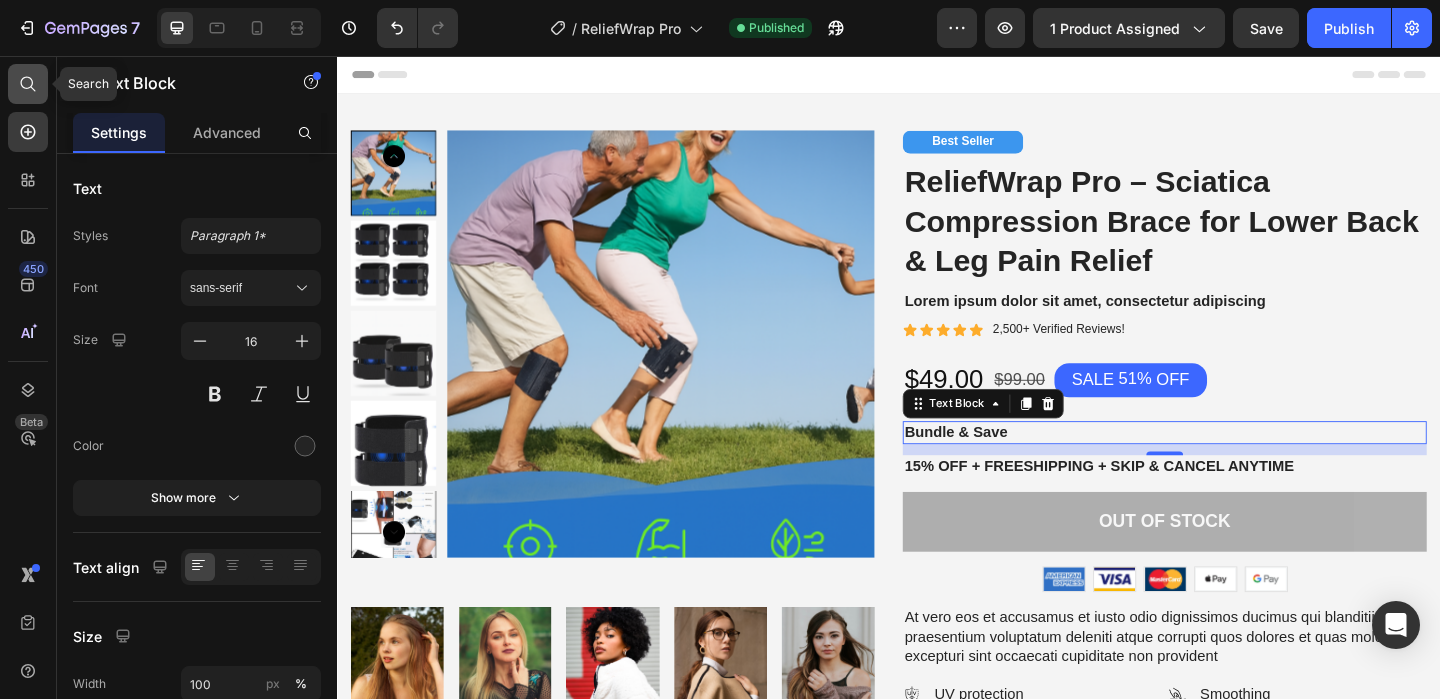 click 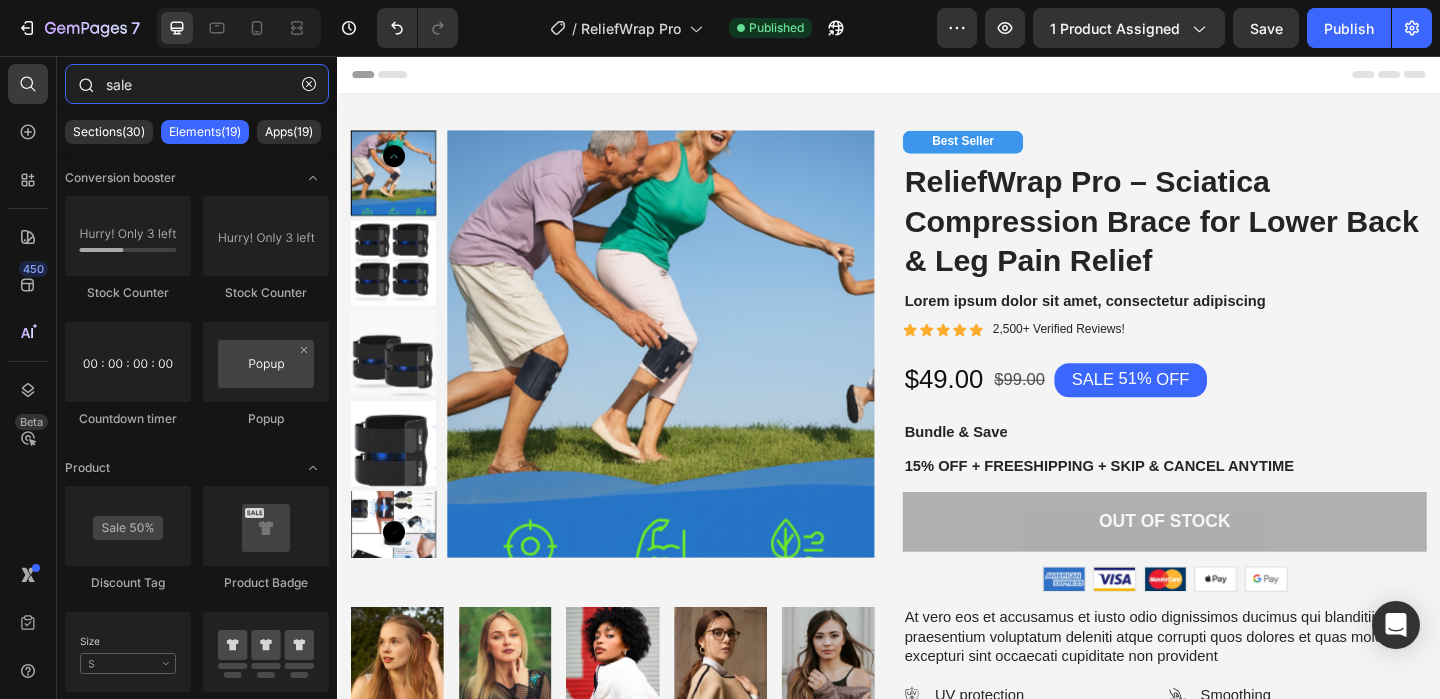 click on "sale" at bounding box center (197, 84) 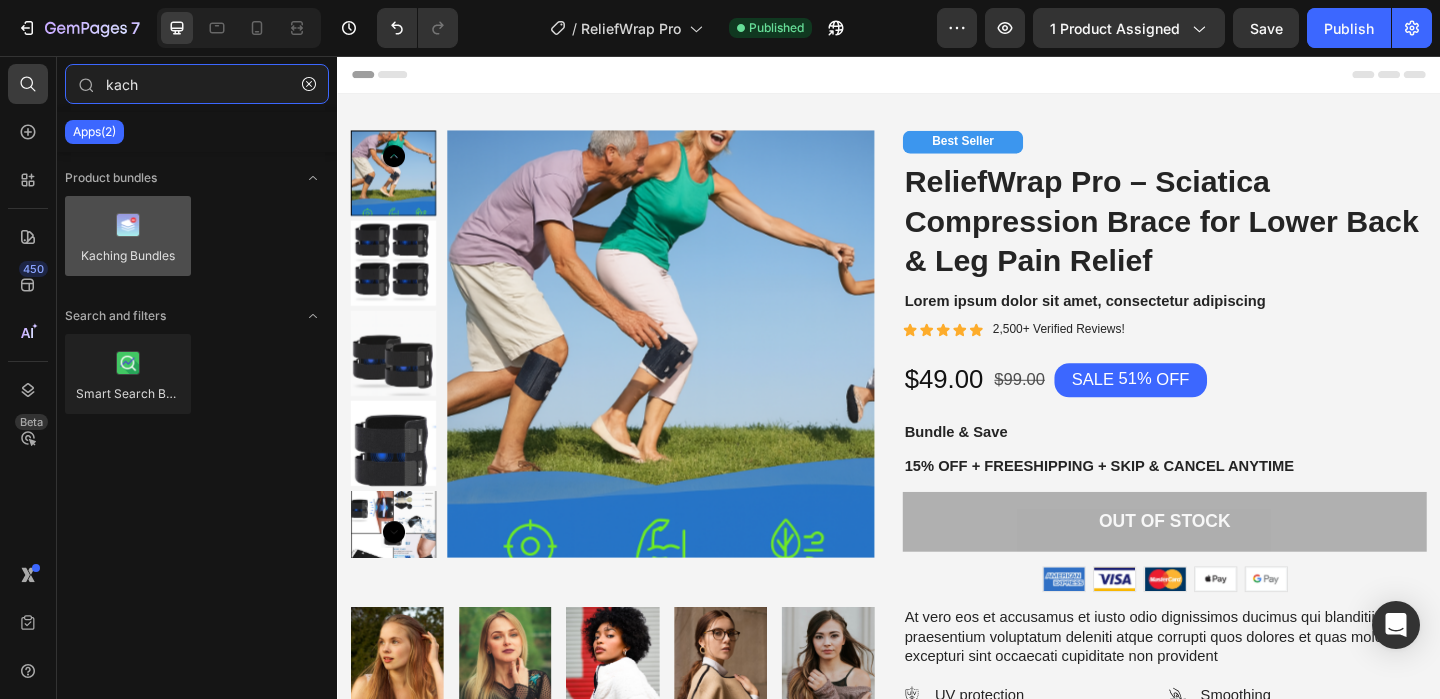 type on "kach" 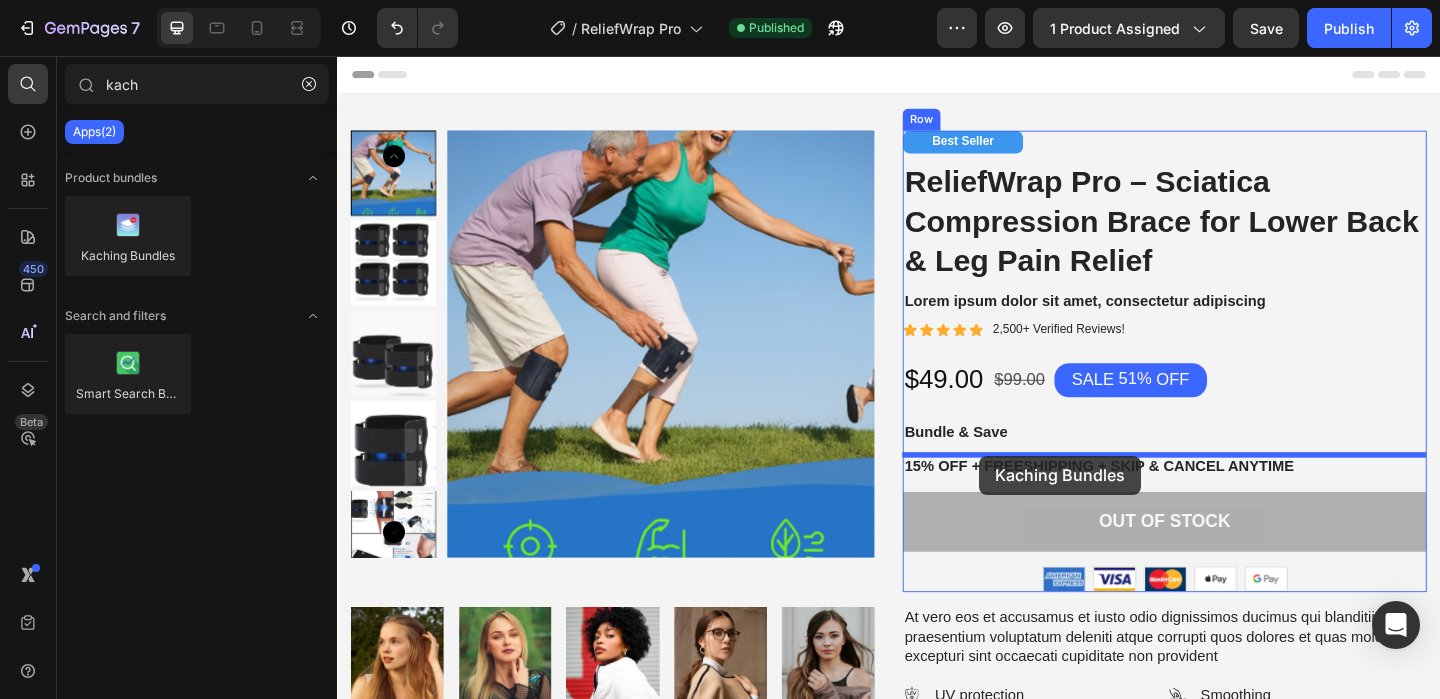 drag, startPoint x: 516, startPoint y: 296, endPoint x: 1035, endPoint y: 491, distance: 554.424 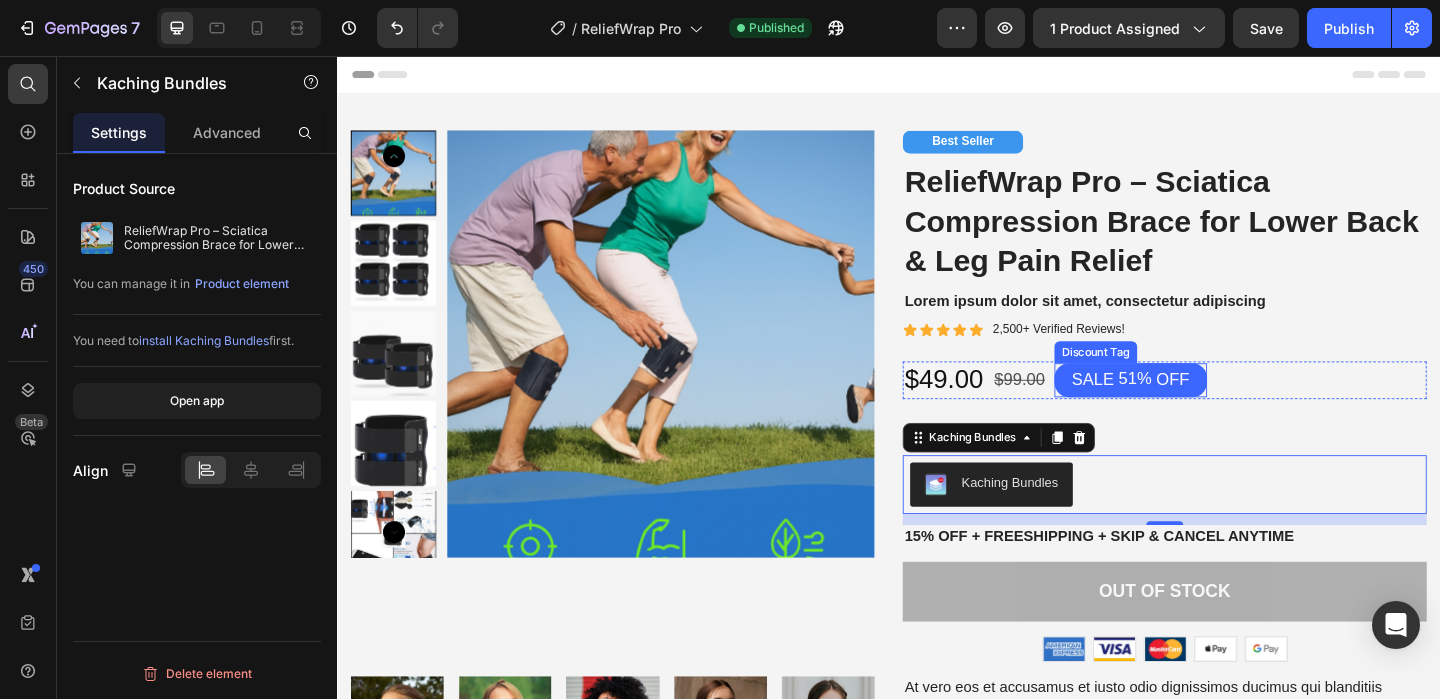 click on "SALE 51% OFF" at bounding box center (1200, 408) 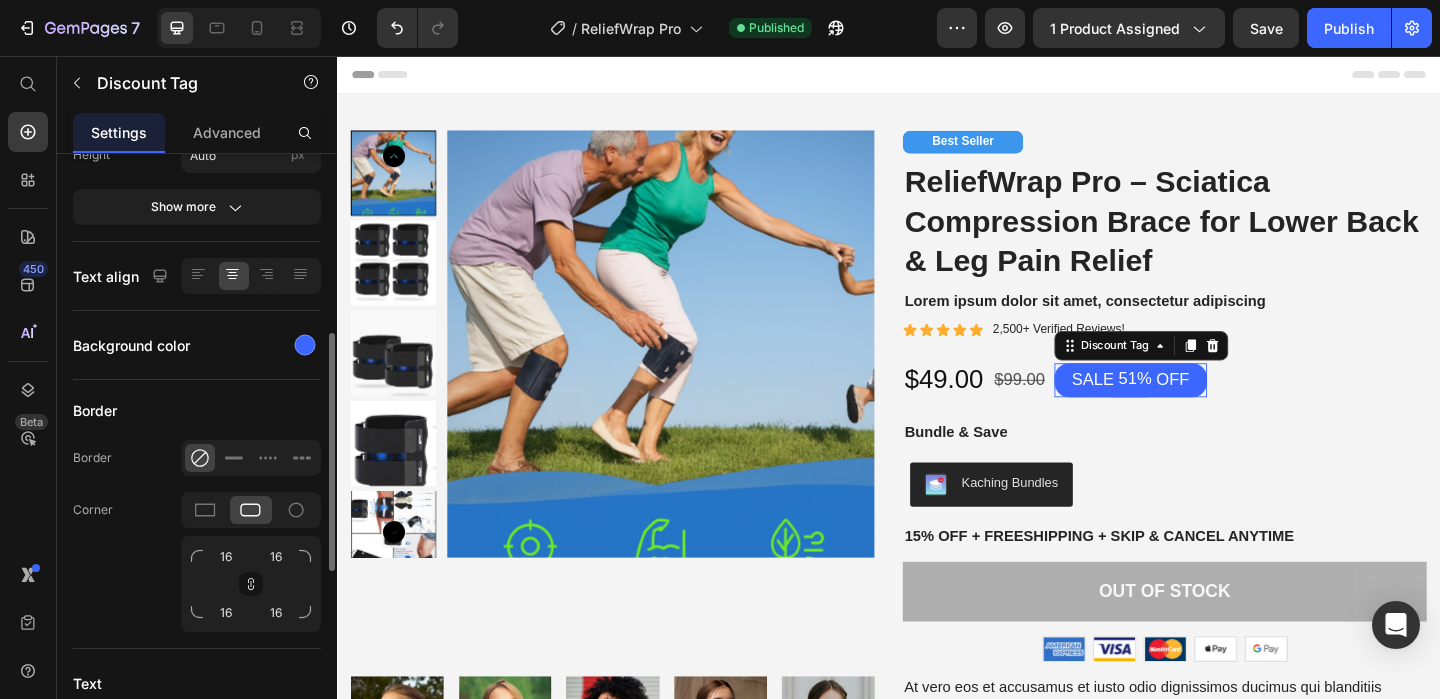 scroll, scrollTop: 448, scrollLeft: 0, axis: vertical 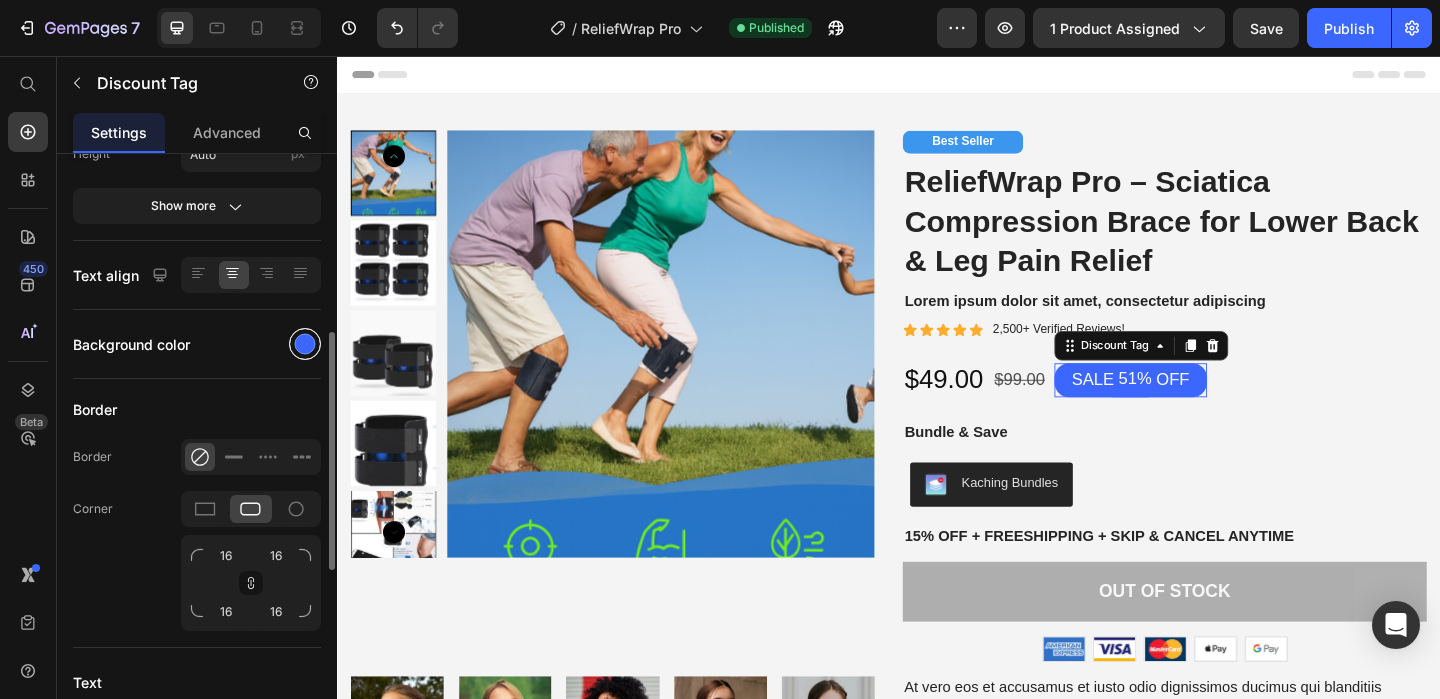click at bounding box center [305, 344] 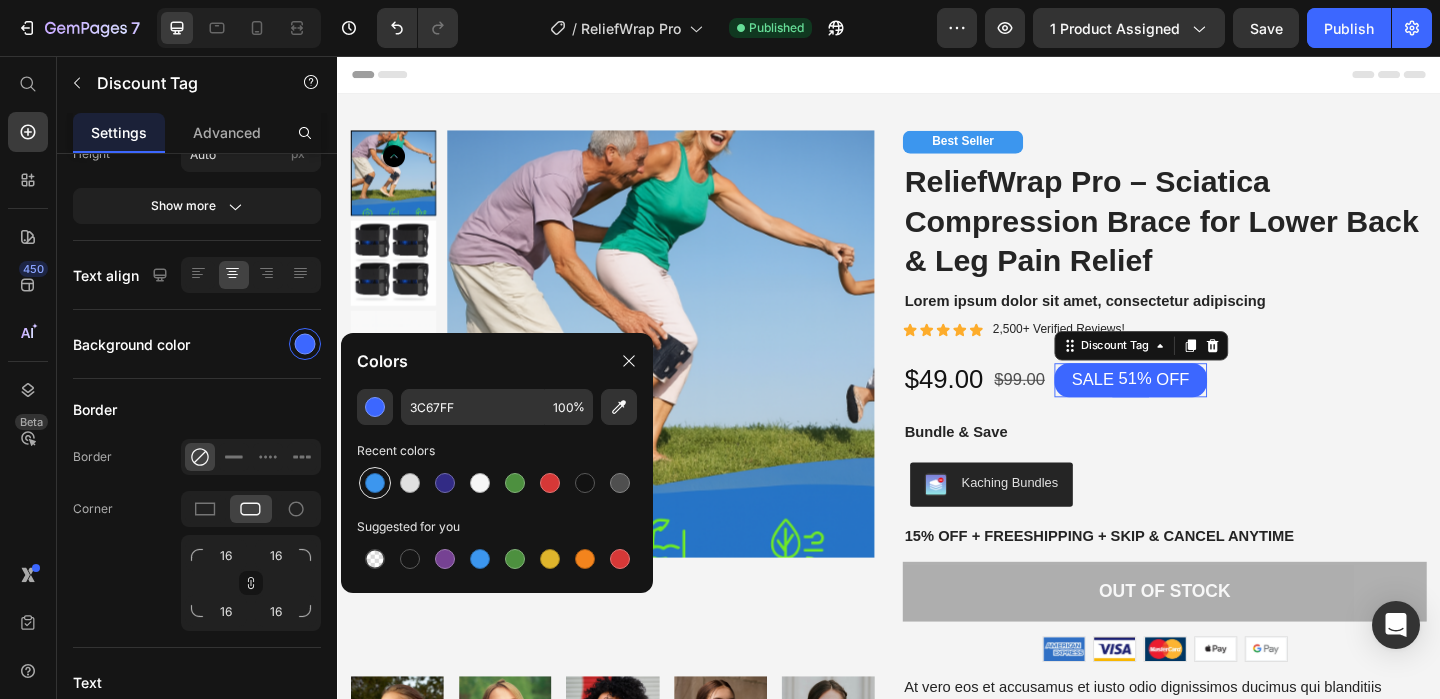 click at bounding box center (375, 483) 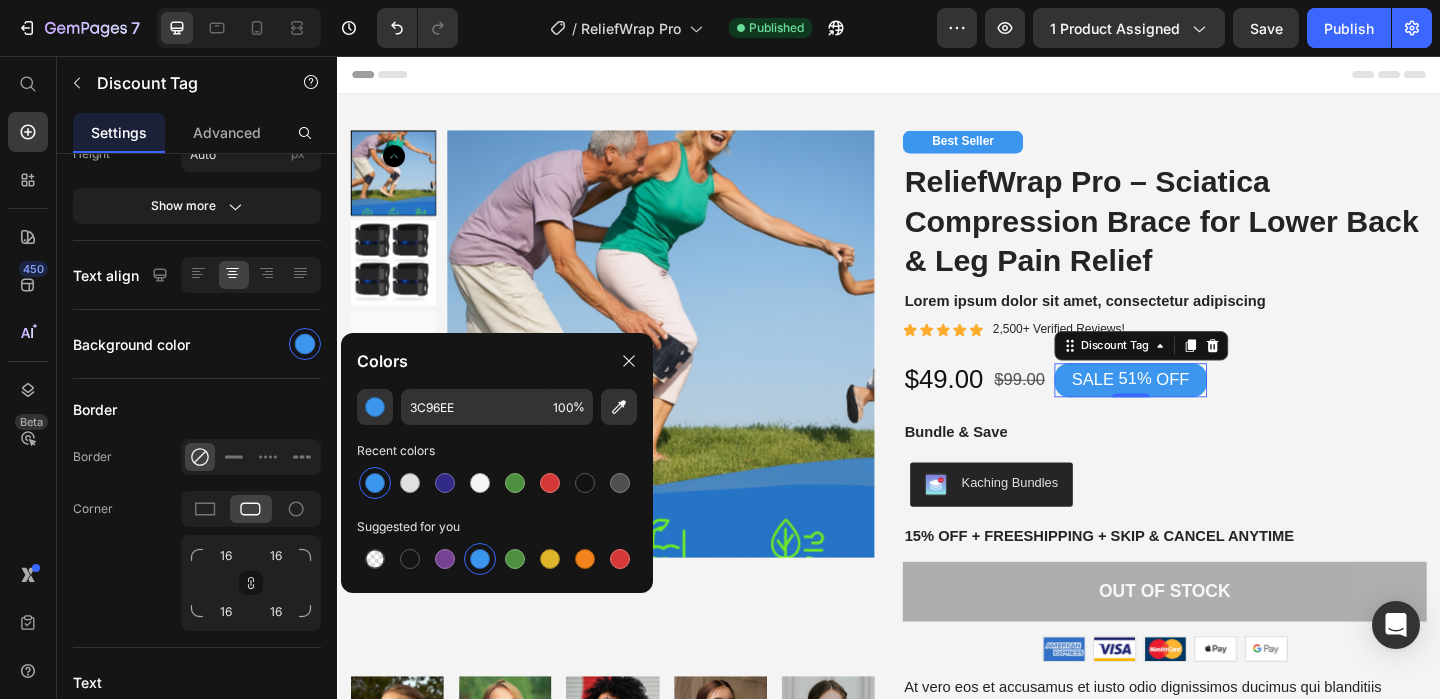 click on "Header" at bounding box center (937, 76) 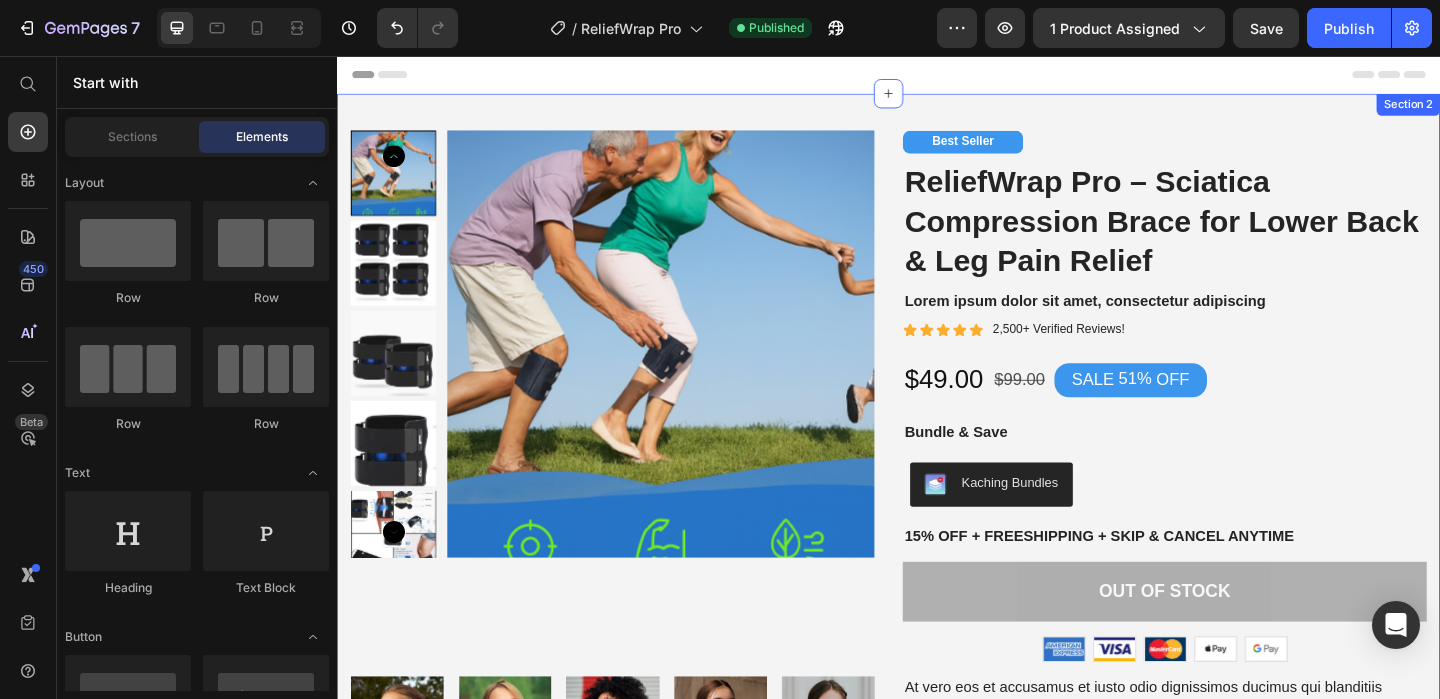 click at bounding box center [937, 97] 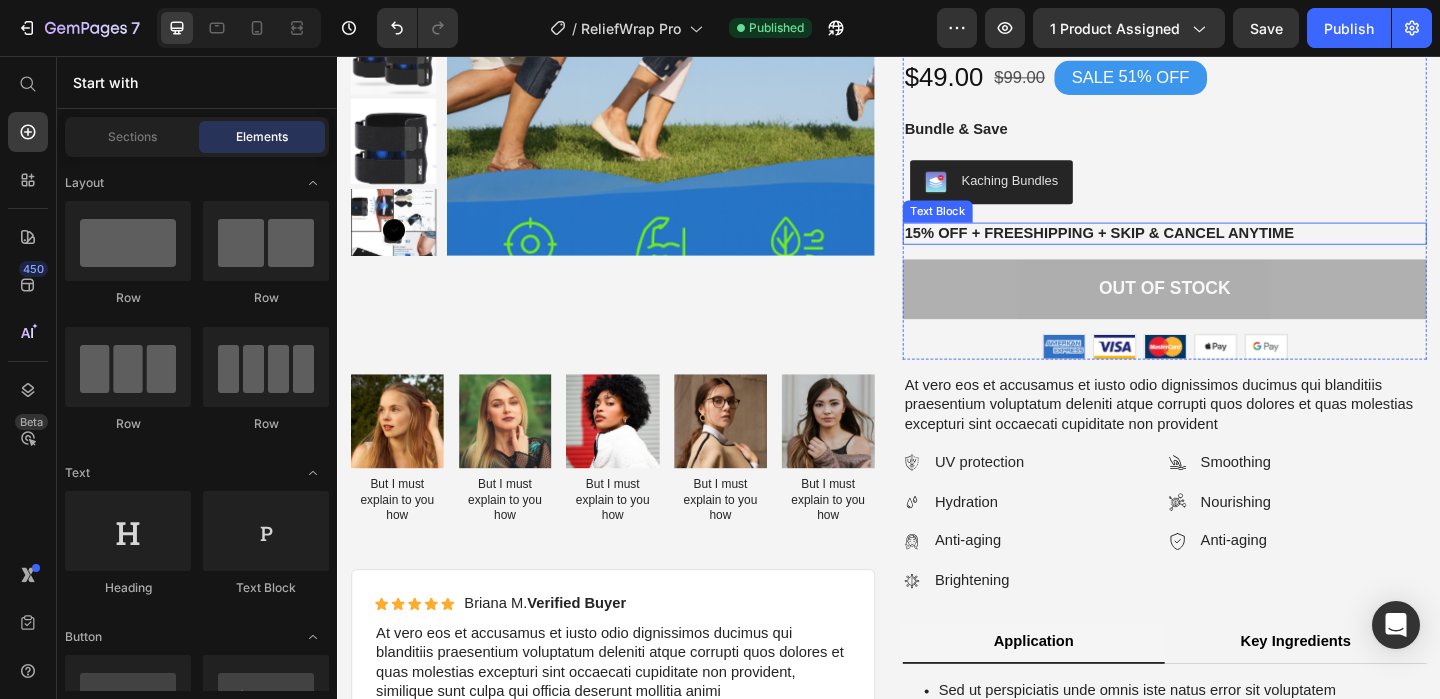 scroll, scrollTop: 328, scrollLeft: 0, axis: vertical 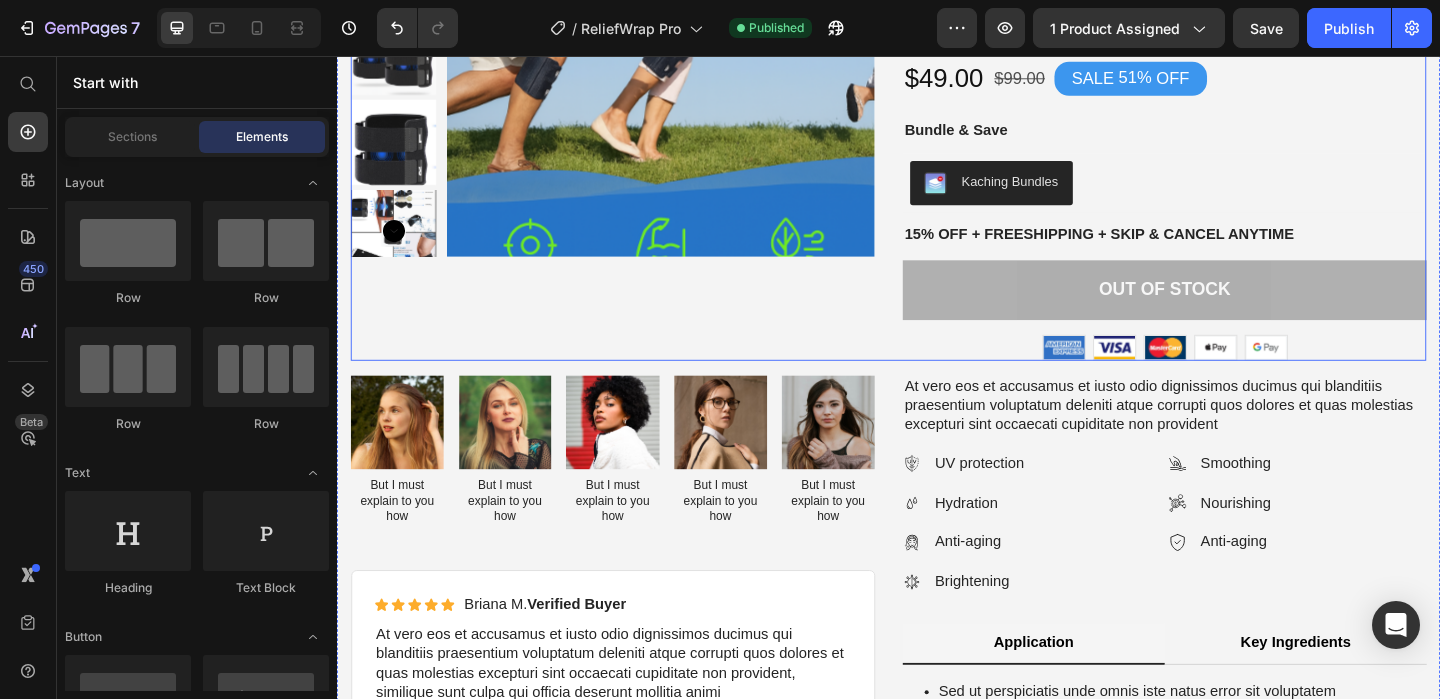 click on "Product Images" at bounding box center (637, 98) 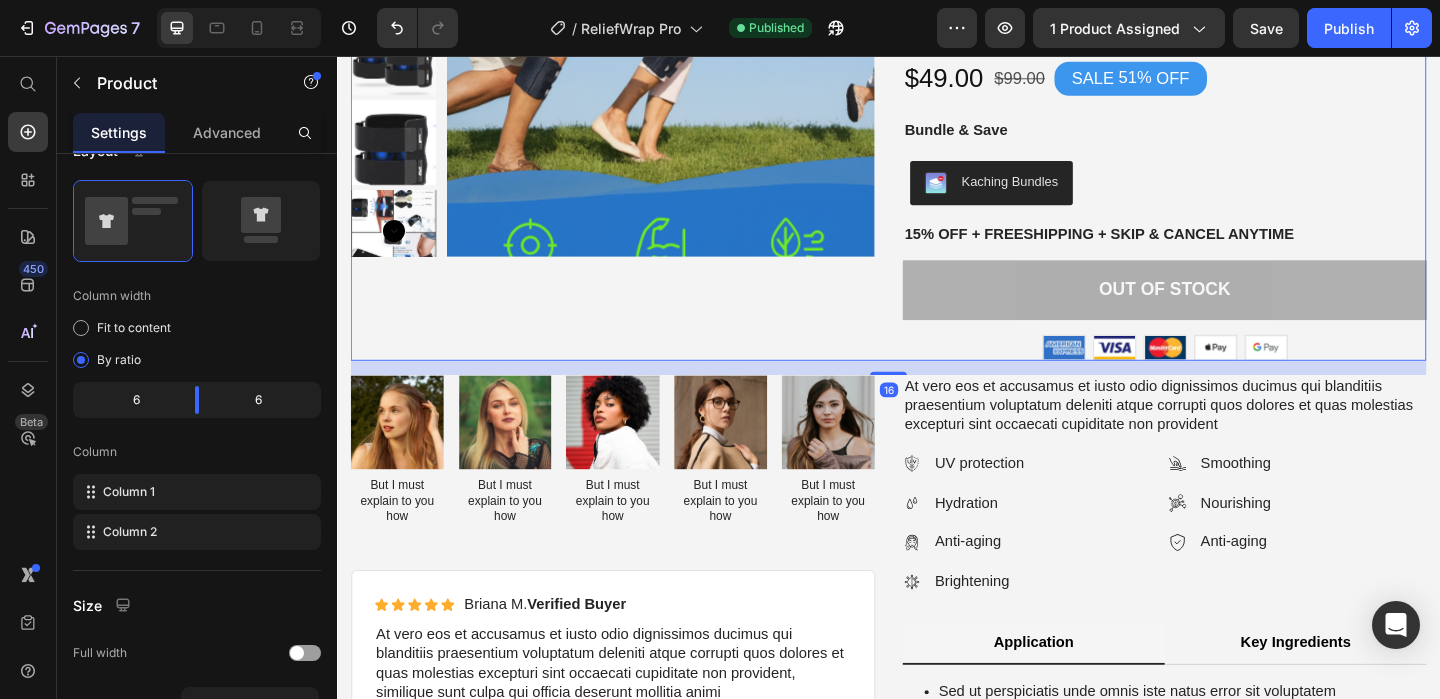 scroll, scrollTop: 0, scrollLeft: 0, axis: both 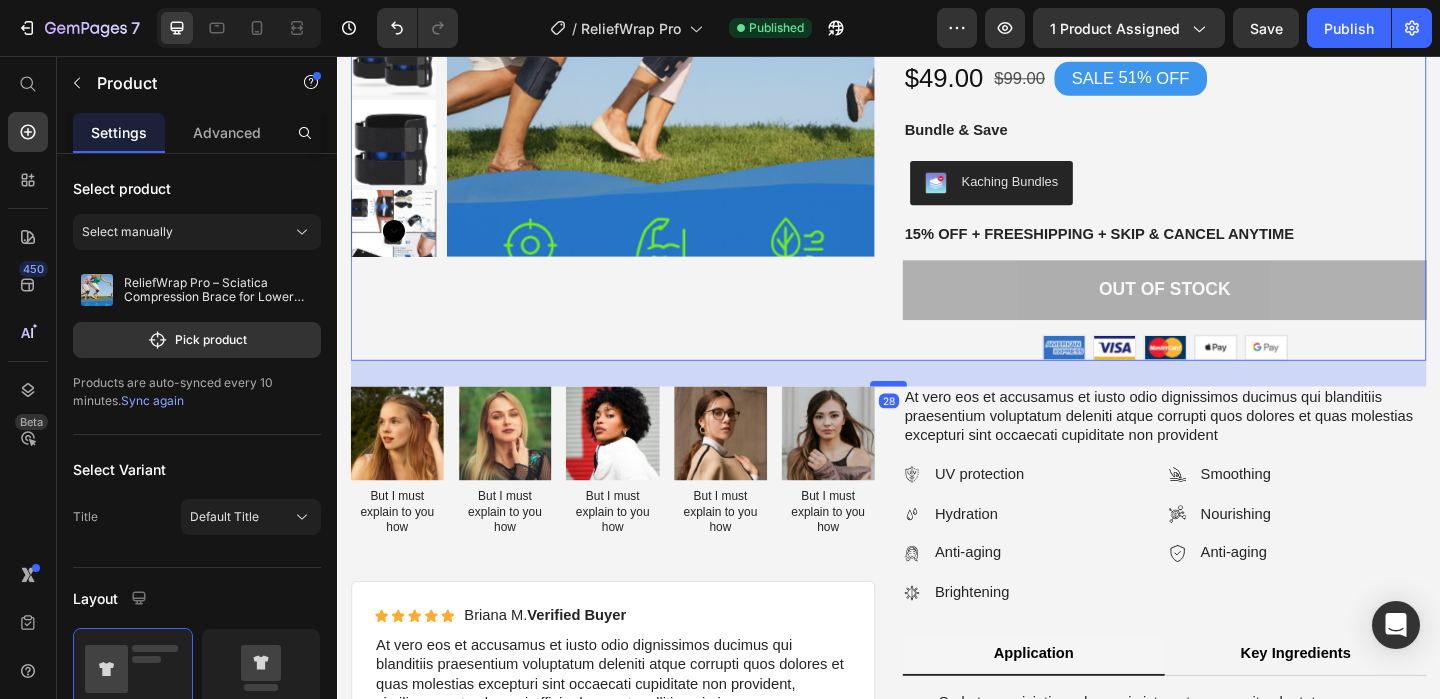 drag, startPoint x: 940, startPoint y: 400, endPoint x: 944, endPoint y: 412, distance: 12.649111 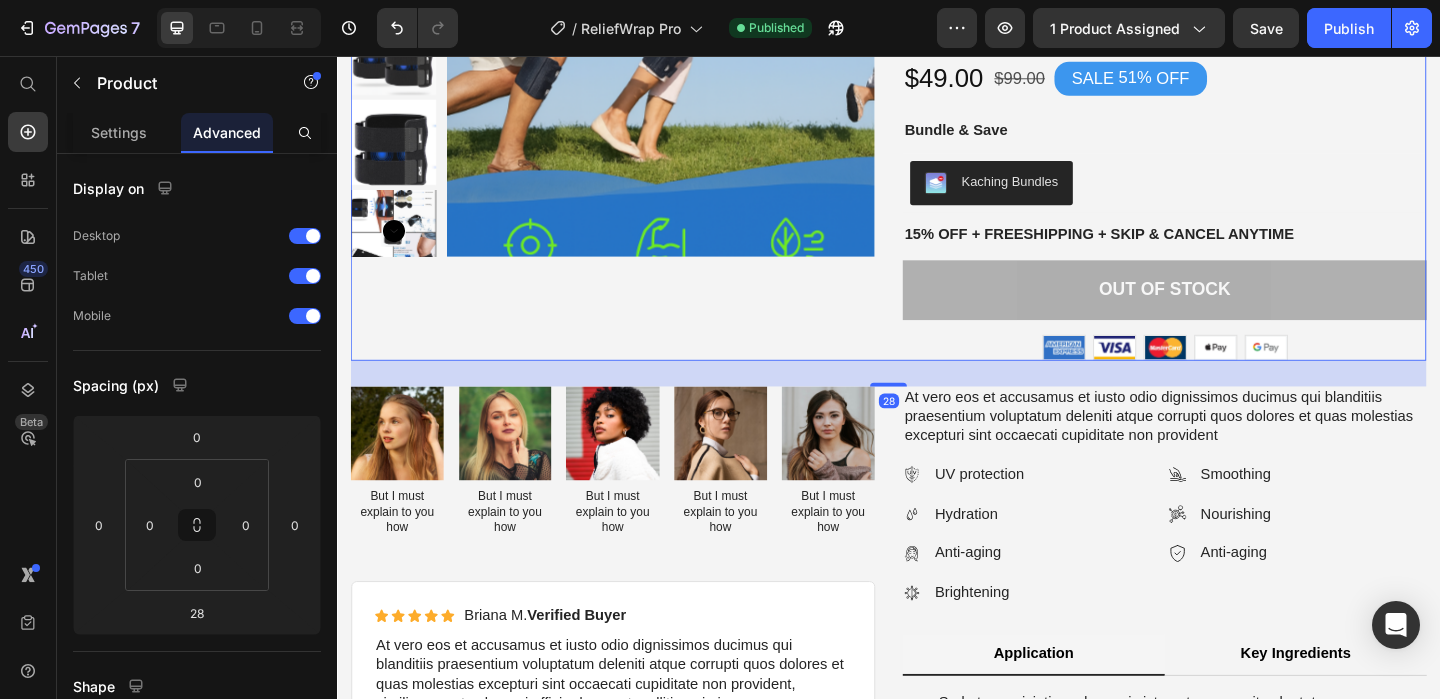 click on "Product Images" at bounding box center (637, 98) 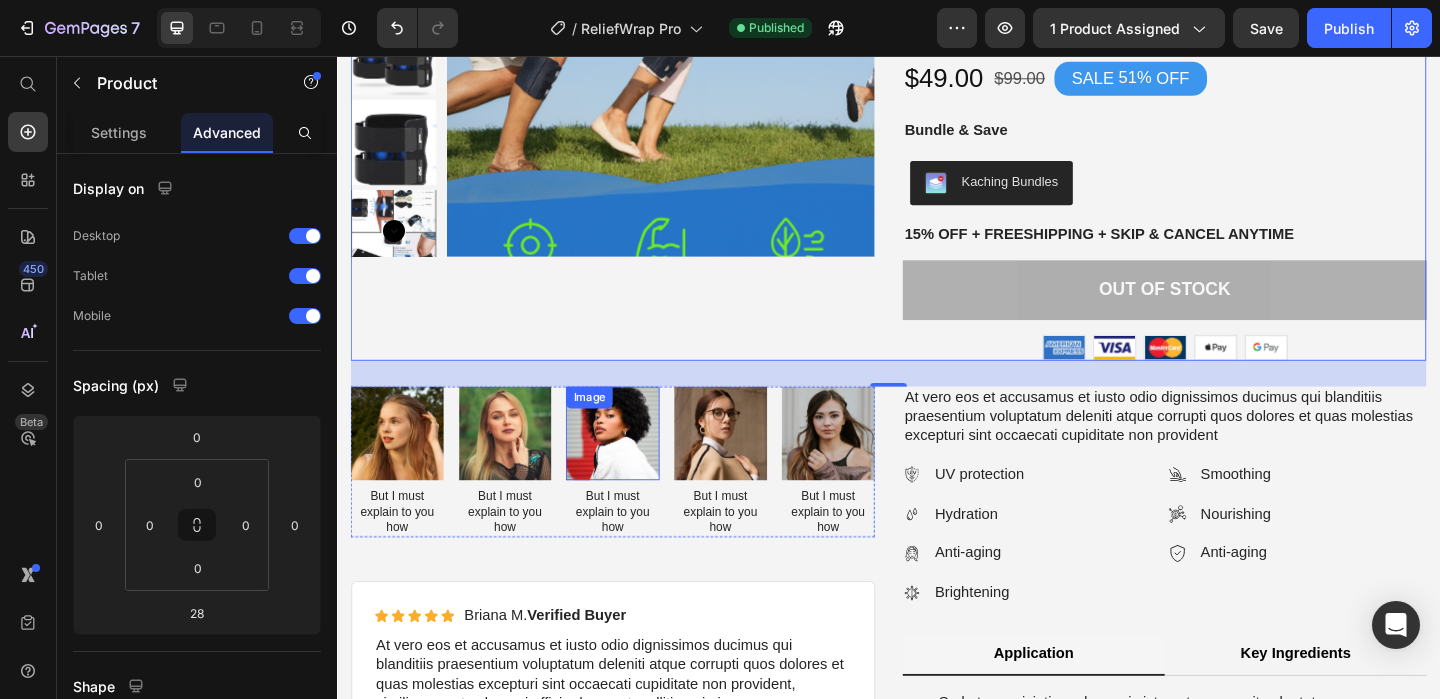 click at bounding box center (636, 465) 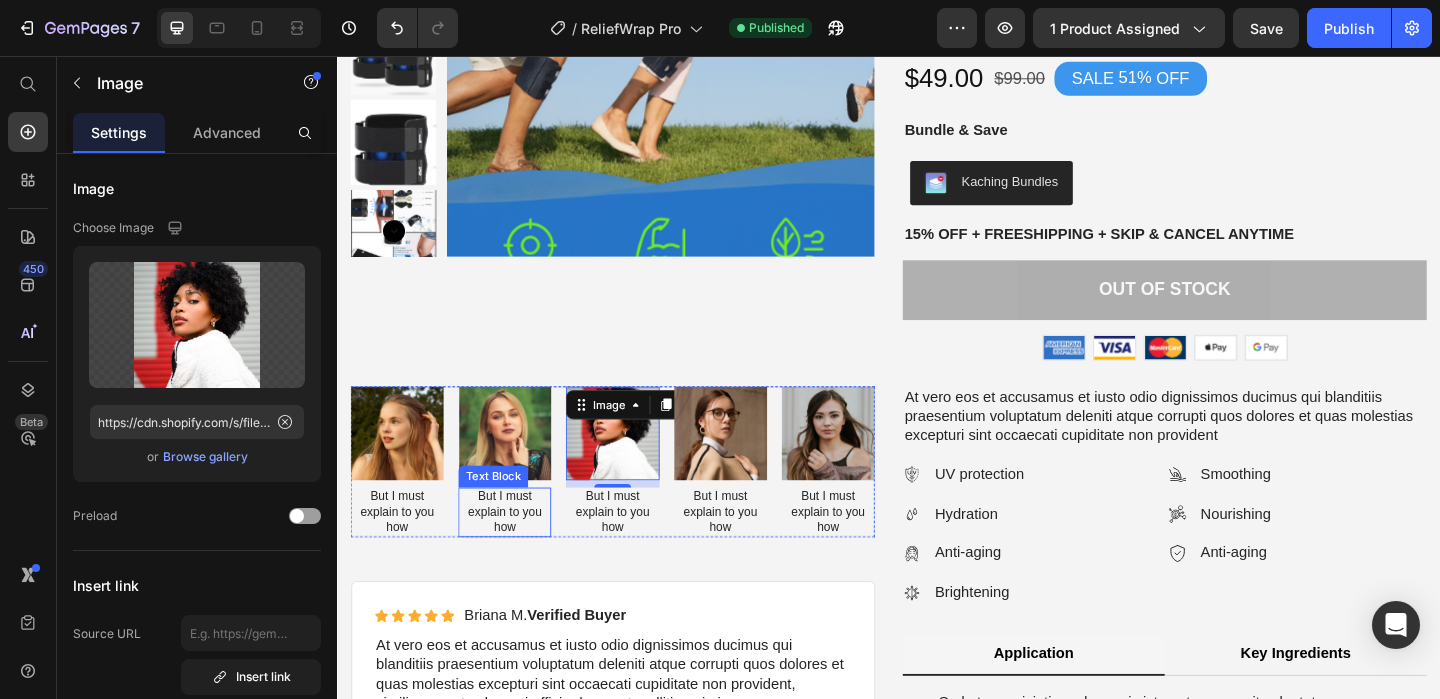 click on "Image But I must explain to you how  Text Block Image But I must explain to you how  Text Block Image   8 But I must explain to you how  Text Block Image But I must explain to you how  Text Block Image But I must explain to you how  Text Block" at bounding box center (637, 497) 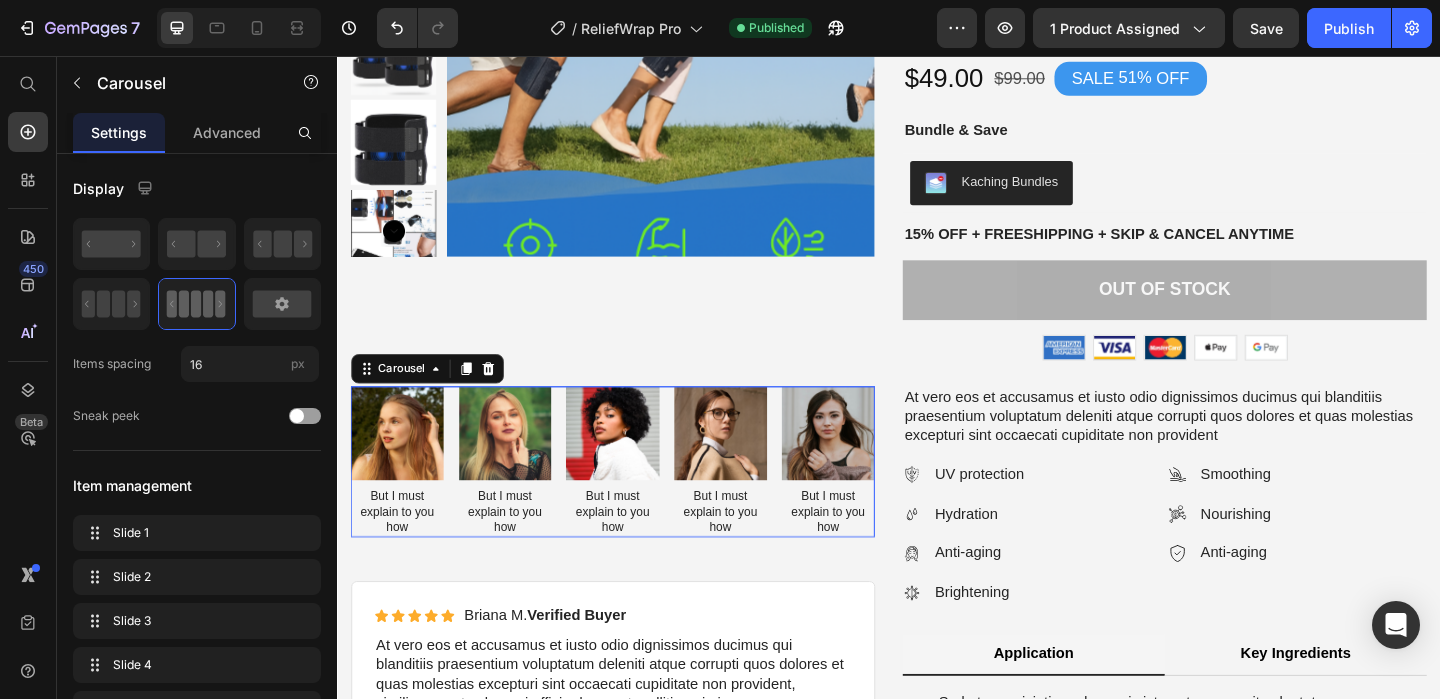 click on "Image But I must explain to you how  Text Block Image But I must explain to you how  Text Block Image But I must explain to you how  Text Block Image But I must explain to you how  Text Block Image But I must explain to you how  Text Block" at bounding box center (637, 497) 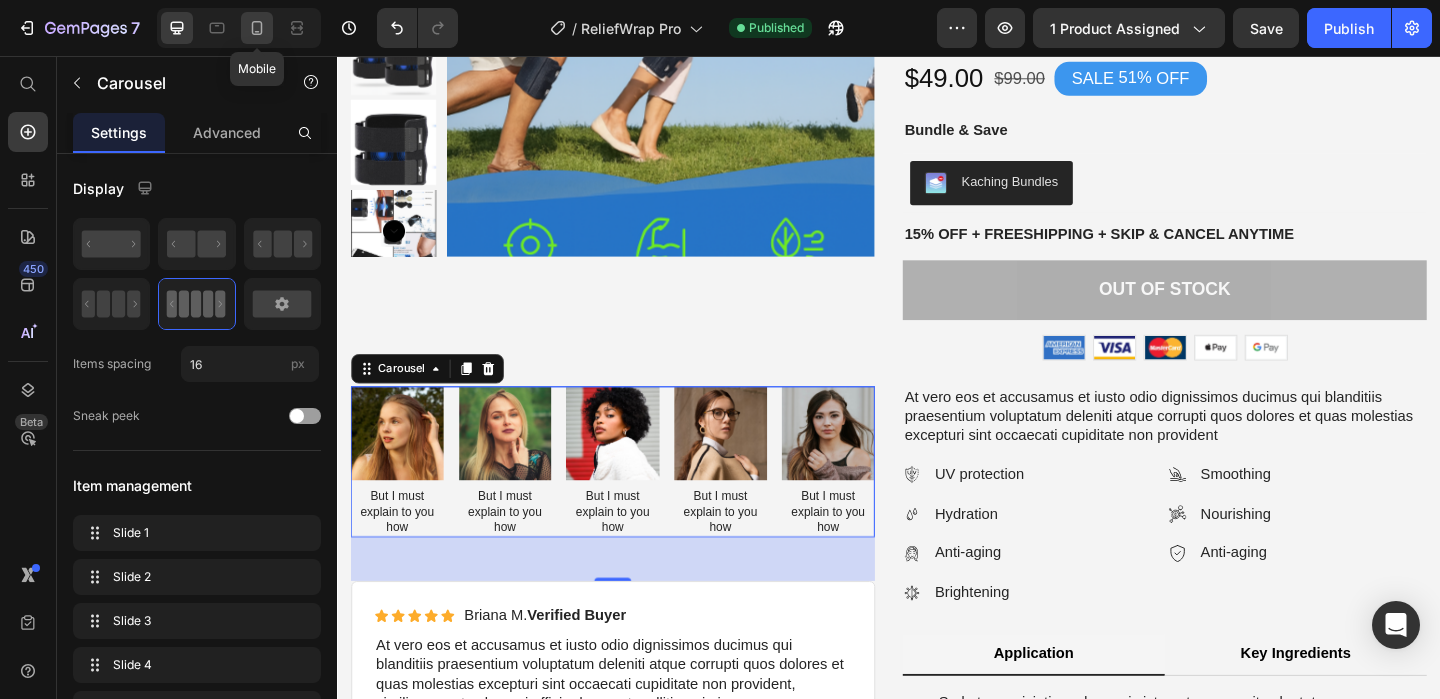 drag, startPoint x: 252, startPoint y: 32, endPoint x: 170, endPoint y: 144, distance: 138.80922 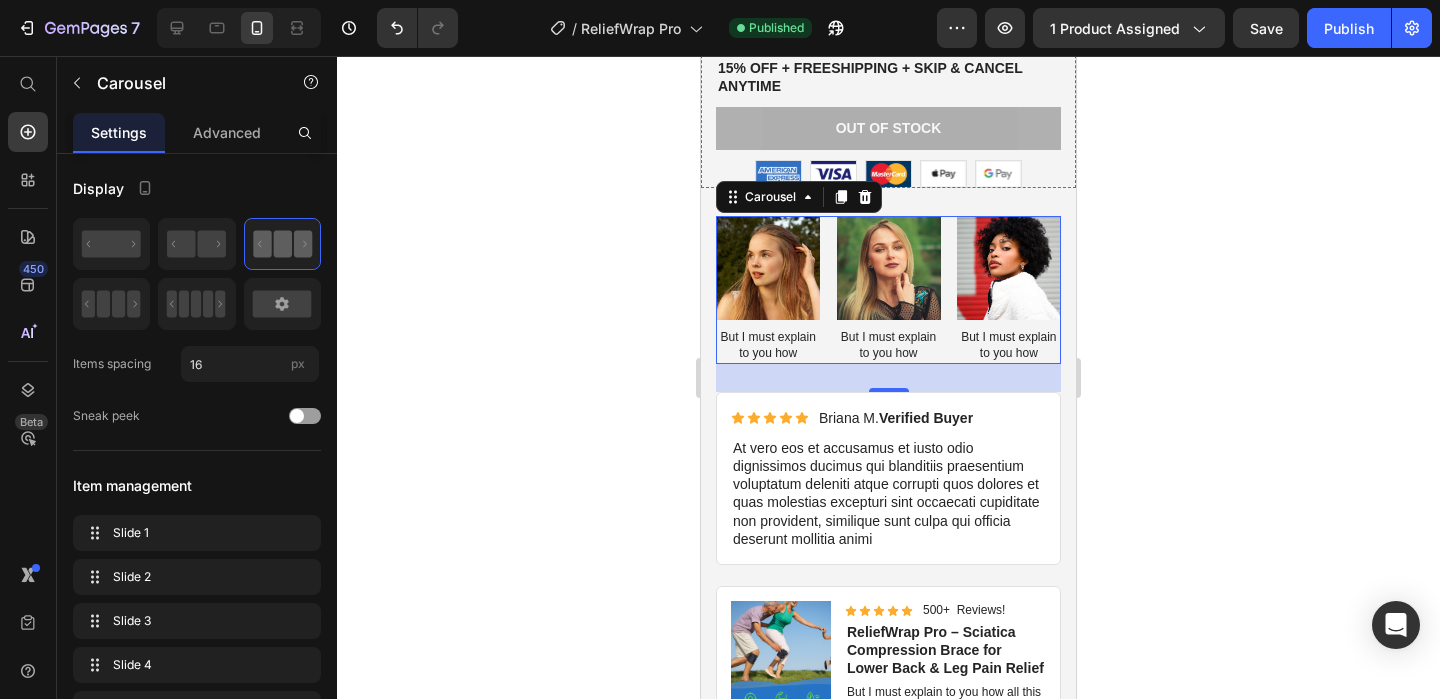 scroll, scrollTop: 854, scrollLeft: 0, axis: vertical 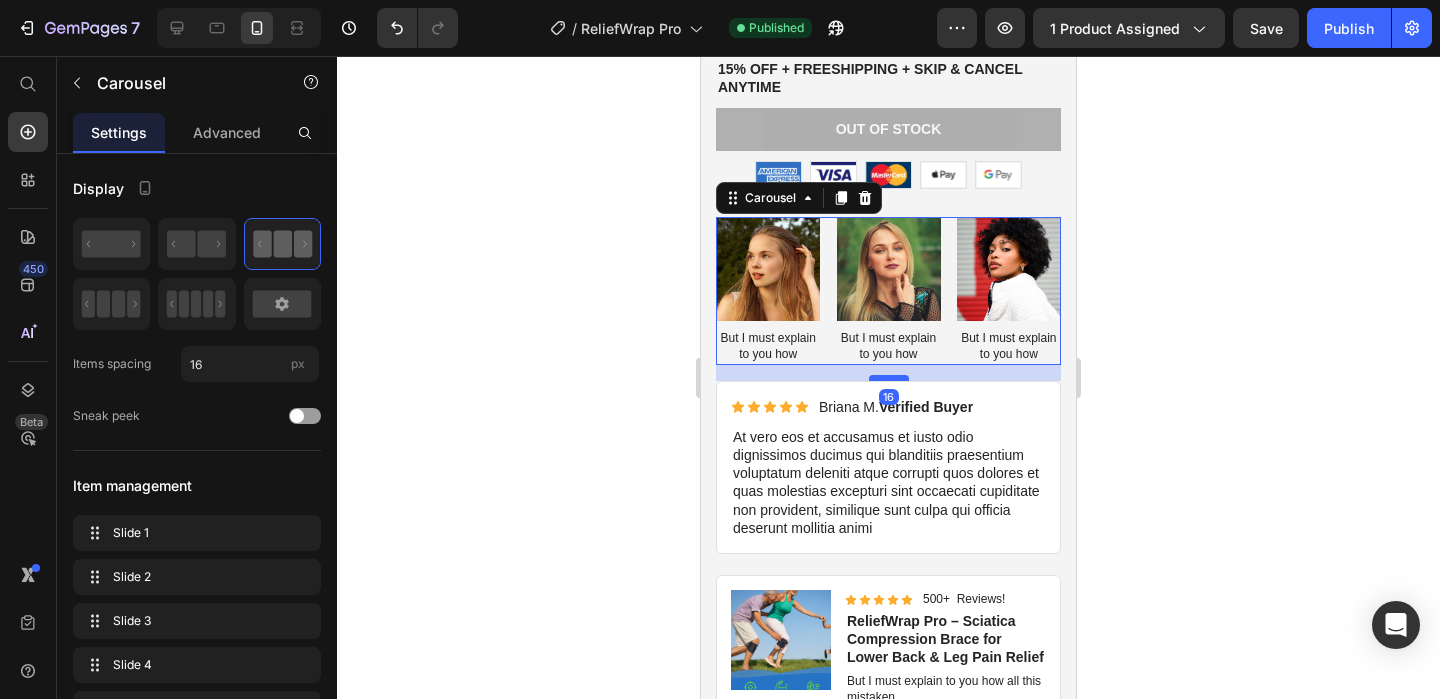 click at bounding box center [889, 378] 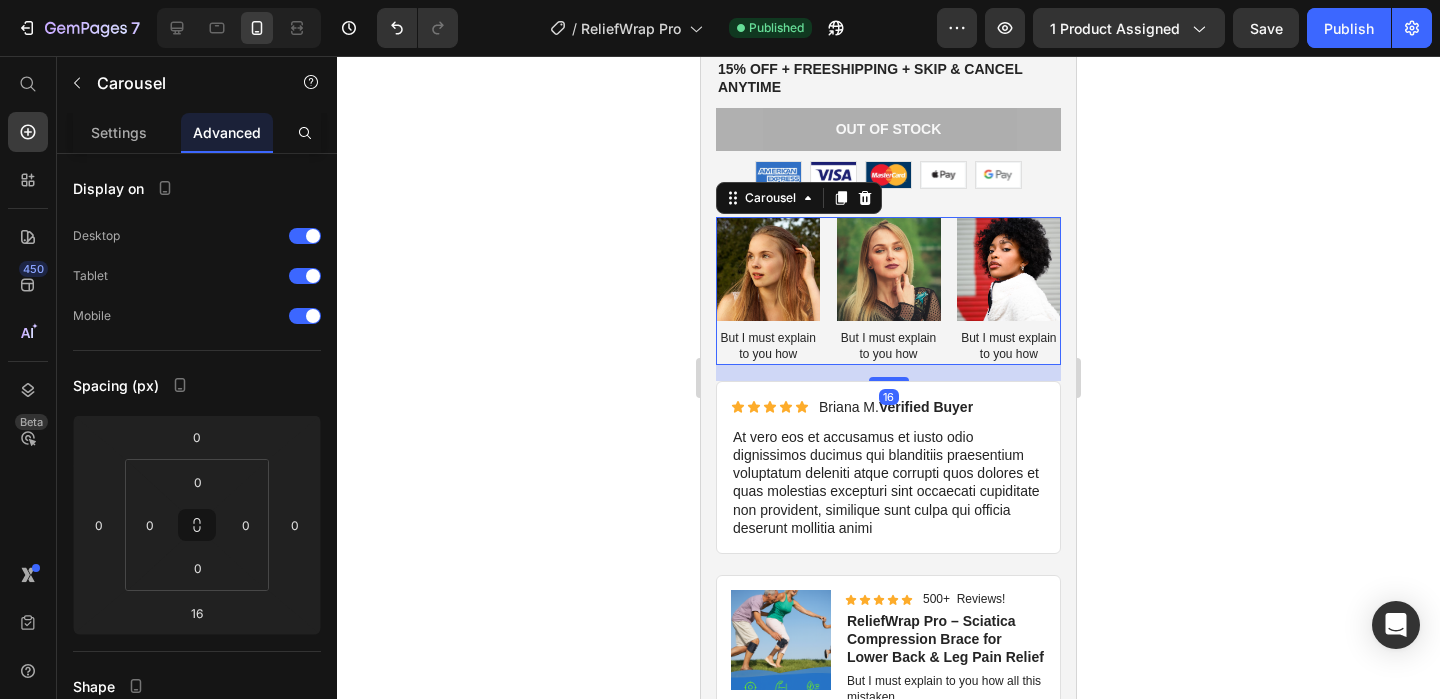 click 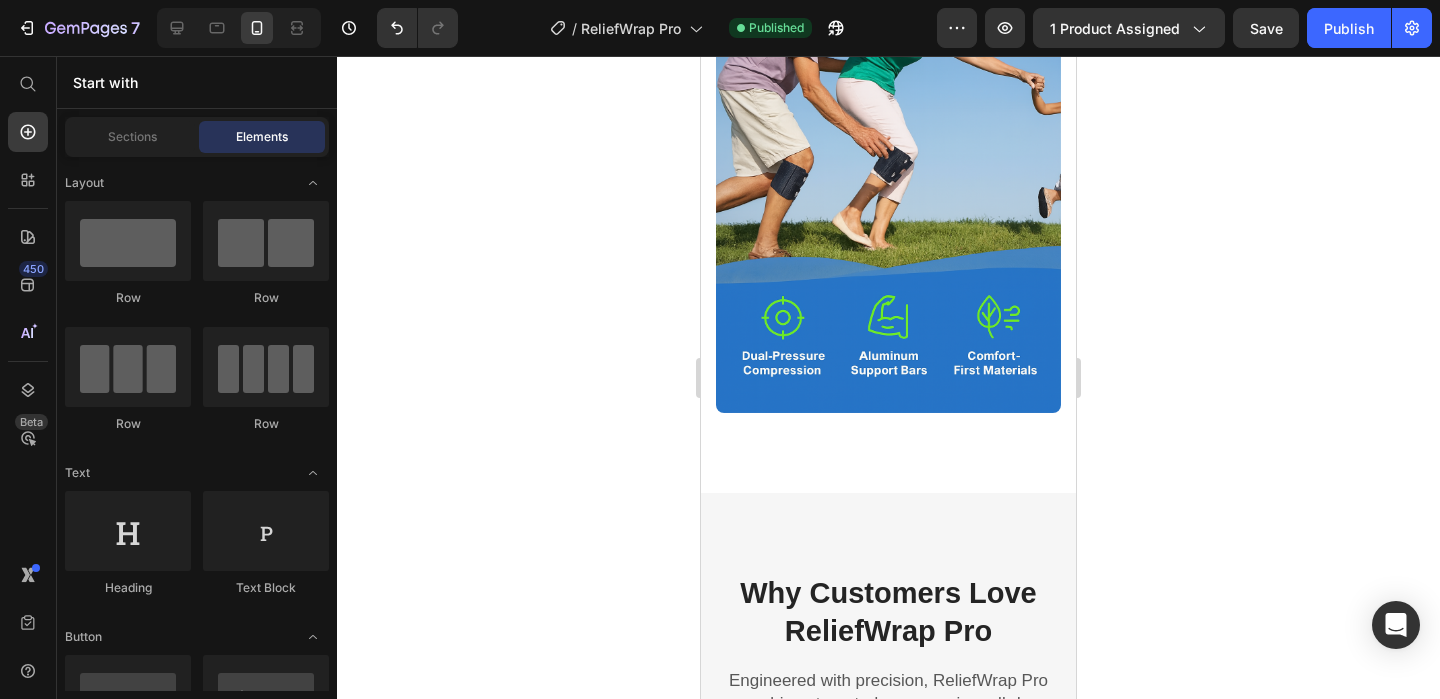 scroll, scrollTop: 3202, scrollLeft: 0, axis: vertical 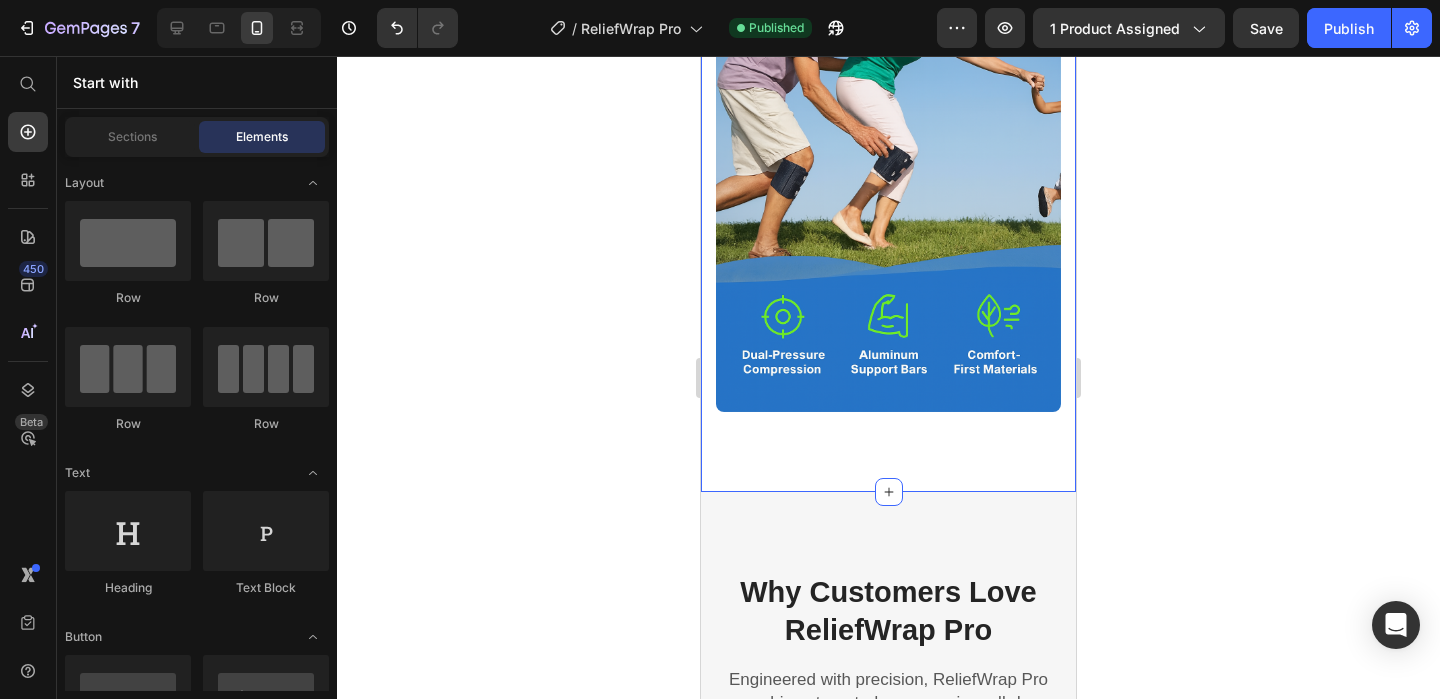 click on "Headline About Timeframe to Reach the Desired Outcome Heading Row "Feel Sciatica Relief in Just Minutes – Move Freely Again by Day One" ReliefWrap Pro delivers noticeable pain reduction within your first wear. Our dual-pressure compression system is designed for real-time nerve relief and long-lasting comfort – whether you’re sitting at work or walking around the house. Text block Row Image Dual-Pressure Compression Heading Applies focused pressure directly to the sciatic nerve area for instant relief. Text block Row Image Aluminum Support Bars Heading Built-in support stabilizes posture and reduces lower back strain during movement. Text block Row Image Comfort-First Materials Heading Soft, breathable, irritation-free fabric with adjustable anti-slip straps for secure all-day wear. Text block Row  	   REVEAL OFFER Button                Icon 30 day money back guarantee Text block Icon List Row Image Row Section 3" at bounding box center [888, -242] 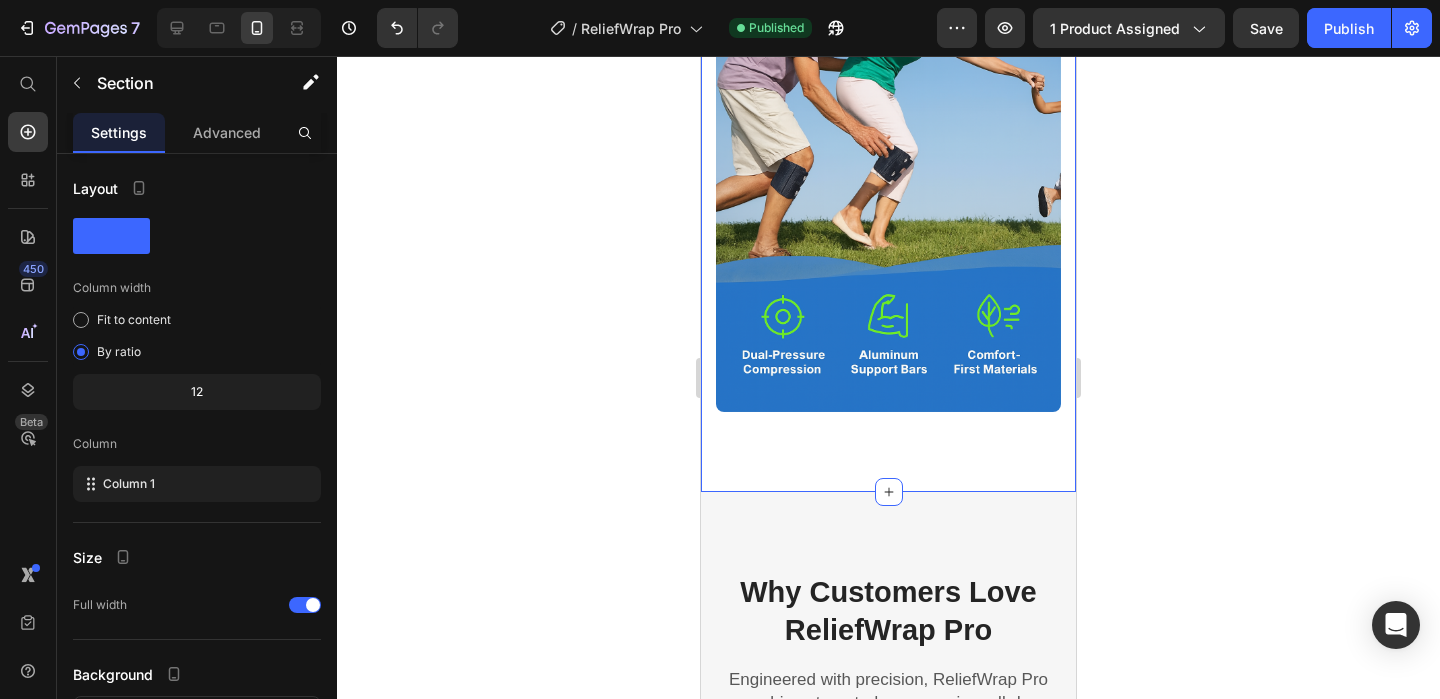 click on "Headline About Timeframe to Reach the Desired Outcome Heading Row "Feel Sciatica Relief in Just Minutes – Move Freely Again by Day One" ReliefWrap Pro delivers noticeable pain reduction within your first wear. Our dual-pressure compression system is designed for real-time nerve relief and long-lasting comfort – whether you’re sitting at work or walking around the house. Text block Row Image Dual-Pressure Compression Heading Applies focused pressure directly to the sciatic nerve area for instant relief. Text block Row Image Aluminum Support Bars Heading Built-in support stabilizes posture and reduces lower back strain during movement. Text block Row Image Comfort-First Materials Heading Soft, breathable, irritation-free fabric with adjustable anti-slip straps for secure all-day wear. Text block Row  	   REVEAL OFFER Button                Icon 30 day money back guarantee Text block Icon List Row Image Row Section 3   Create Theme Section AI Content Write with GemAI What would you like to describe here?" at bounding box center (888, -242) 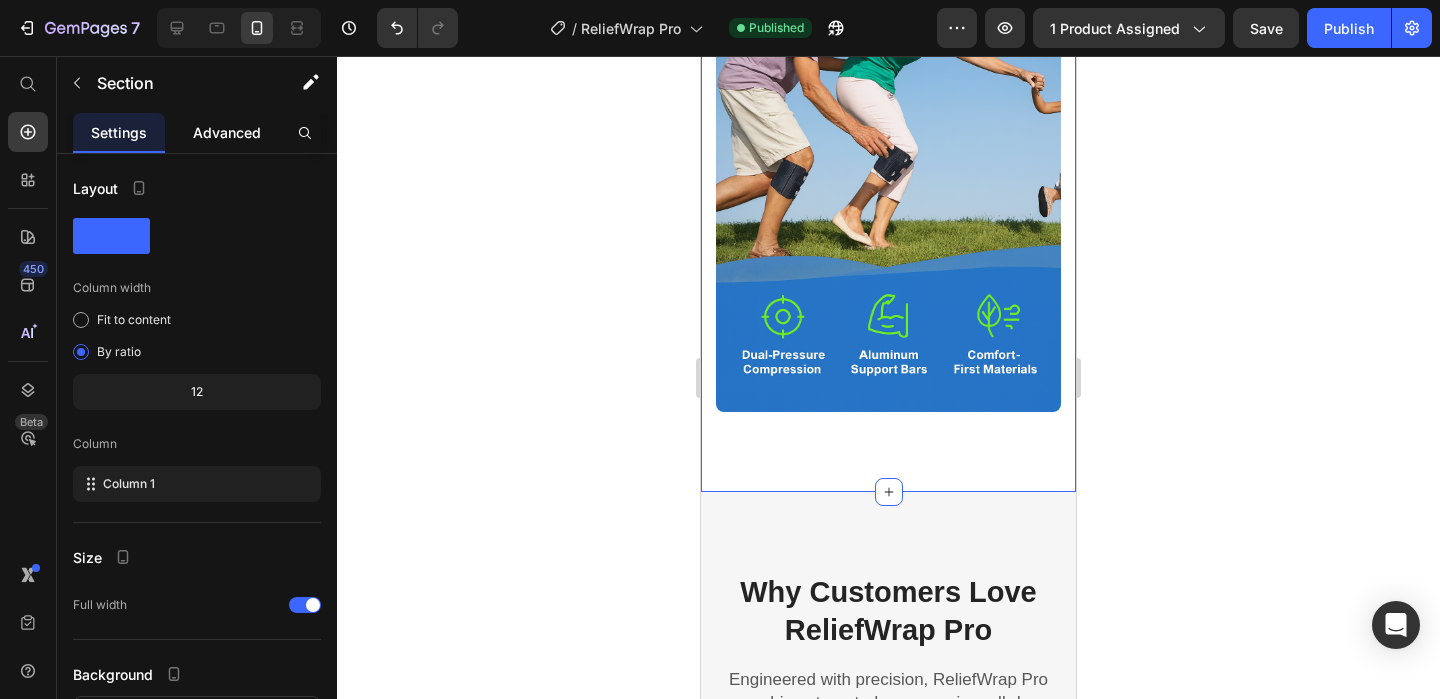 click on "Advanced" at bounding box center [227, 132] 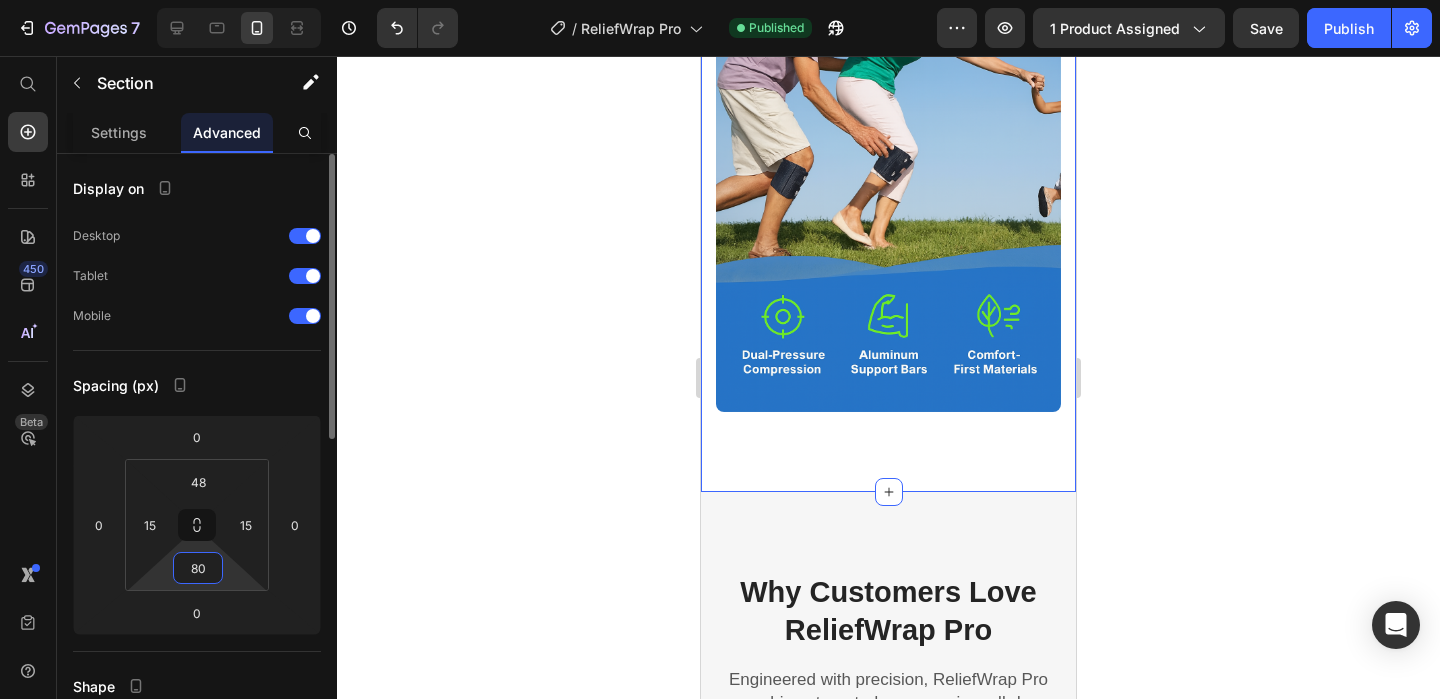 drag, startPoint x: 208, startPoint y: 570, endPoint x: 173, endPoint y: 563, distance: 35.69314 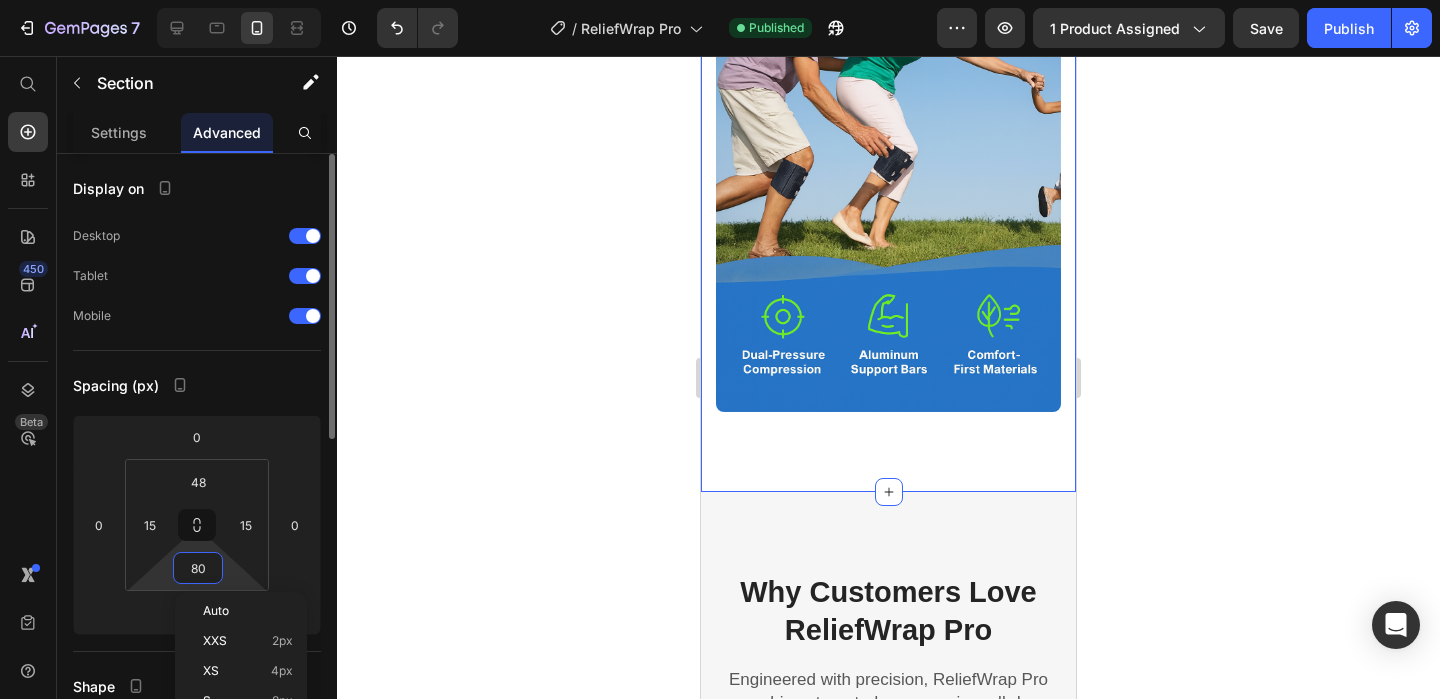 click on "80" at bounding box center [198, 568] 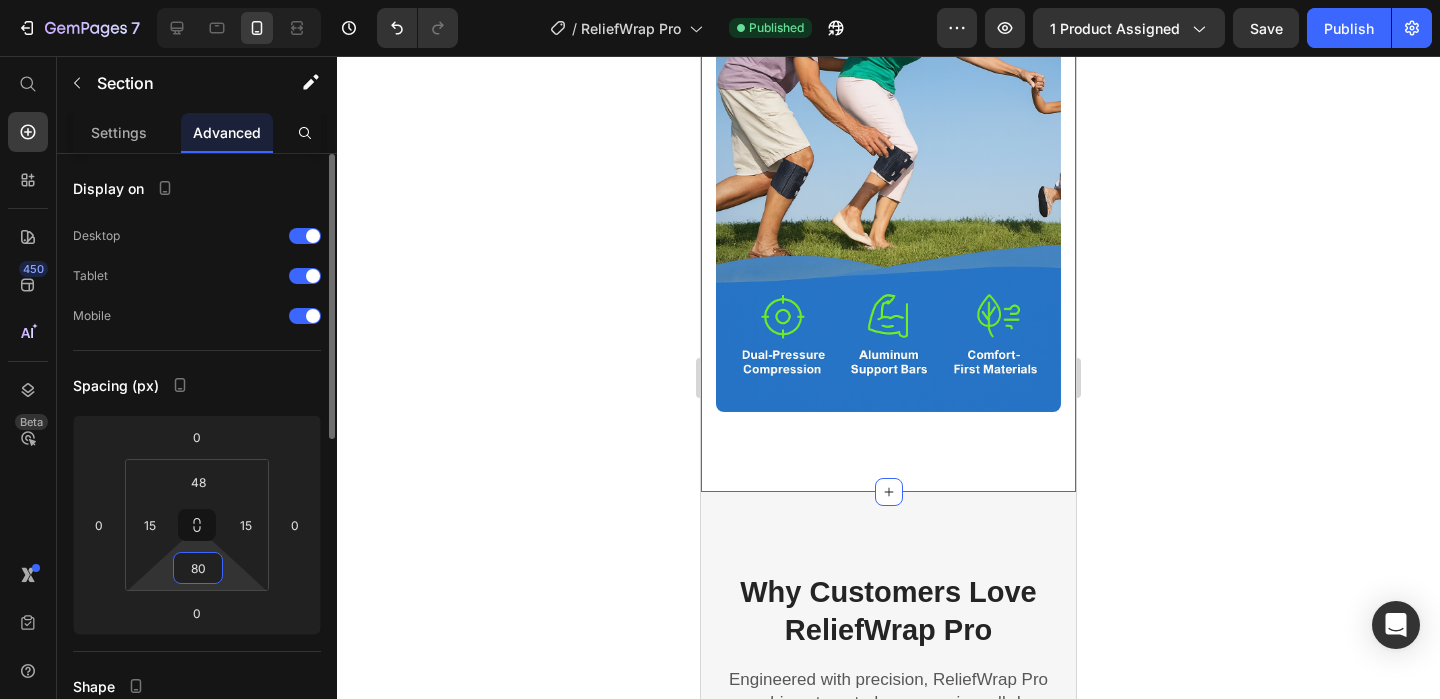 drag, startPoint x: 211, startPoint y: 568, endPoint x: 191, endPoint y: 568, distance: 20 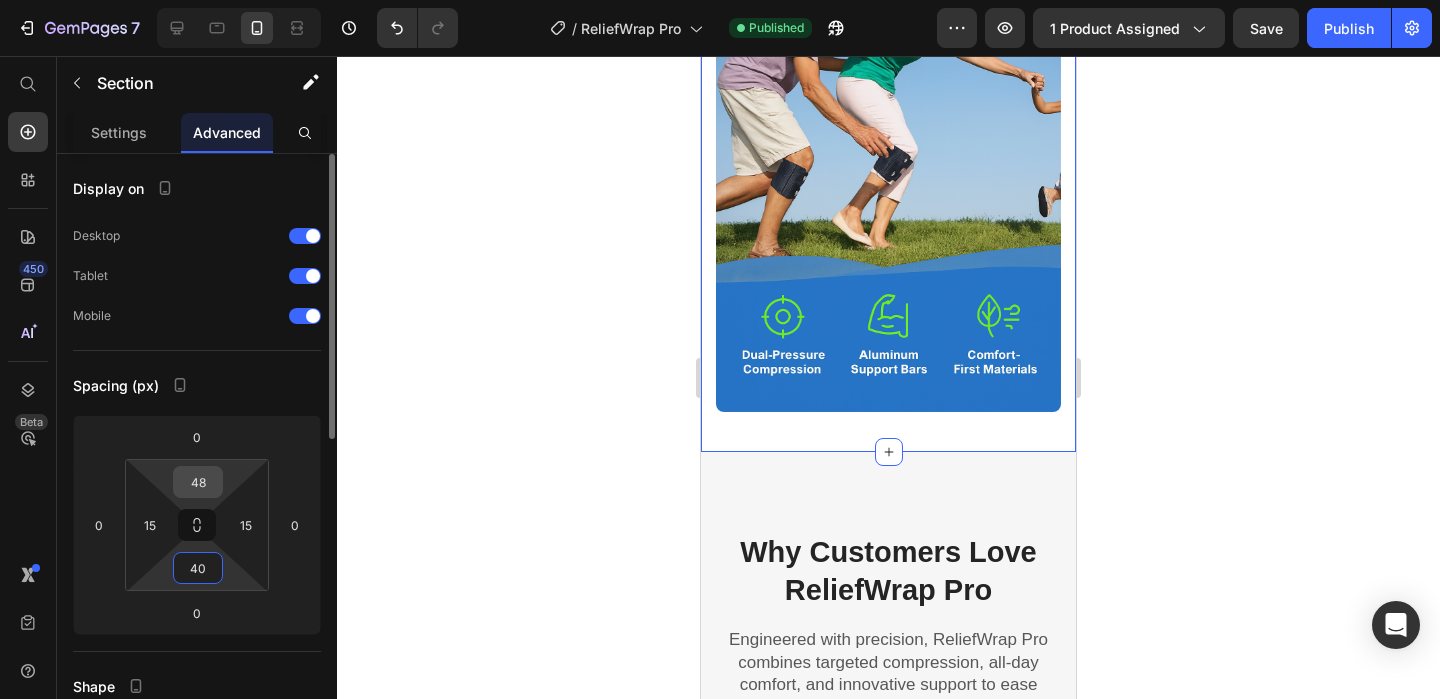 type on "40" 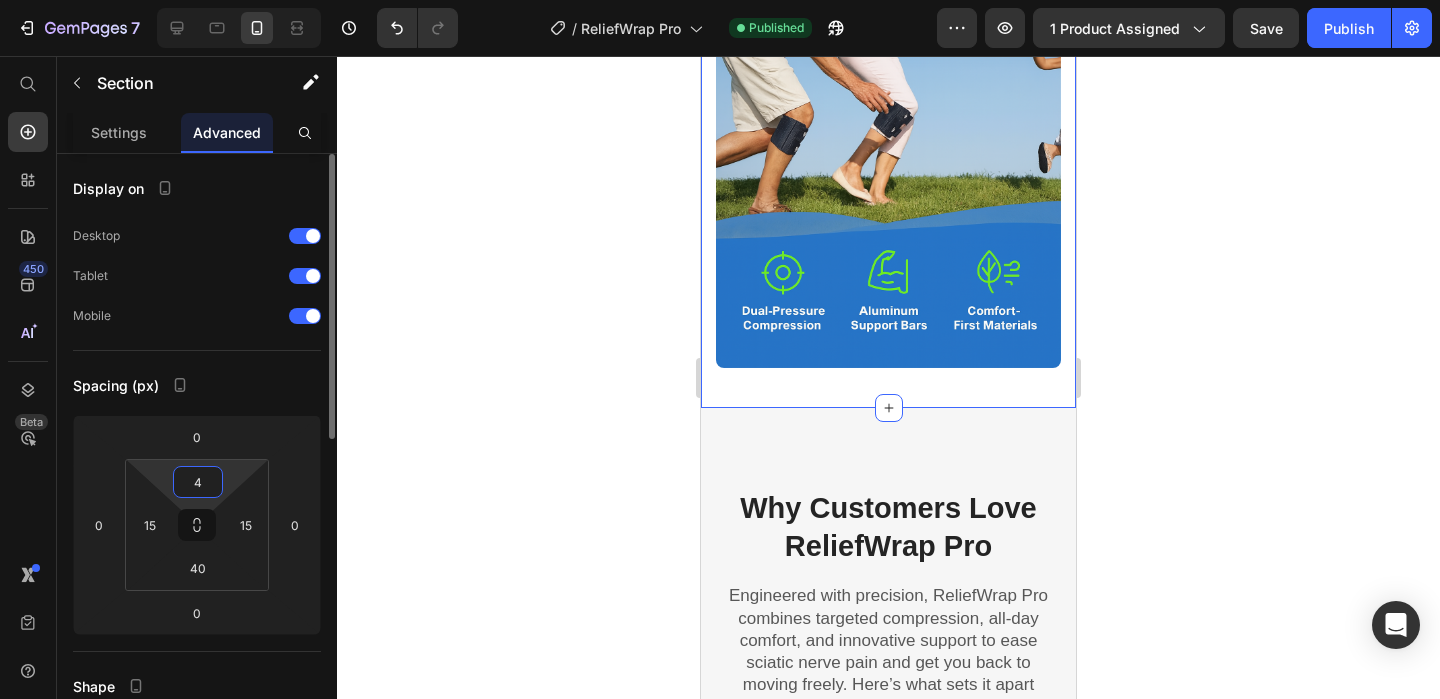 type on "40" 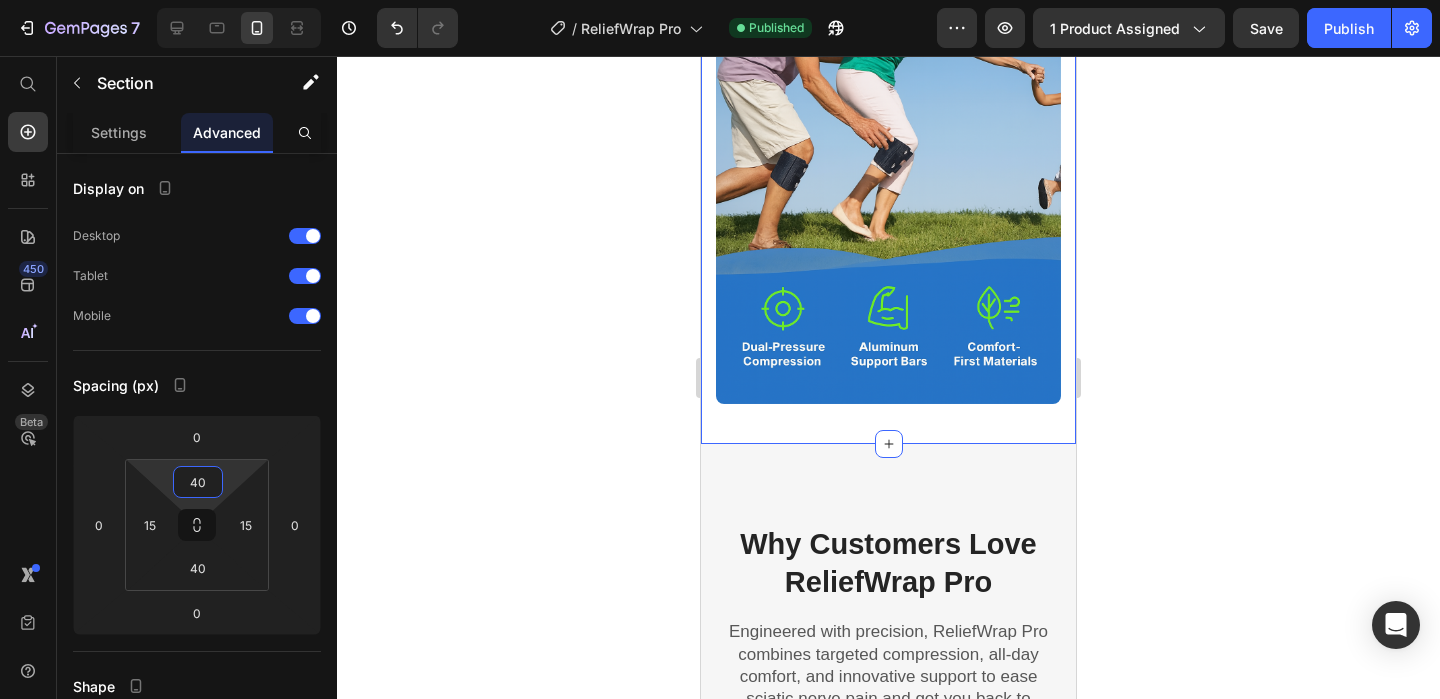 click 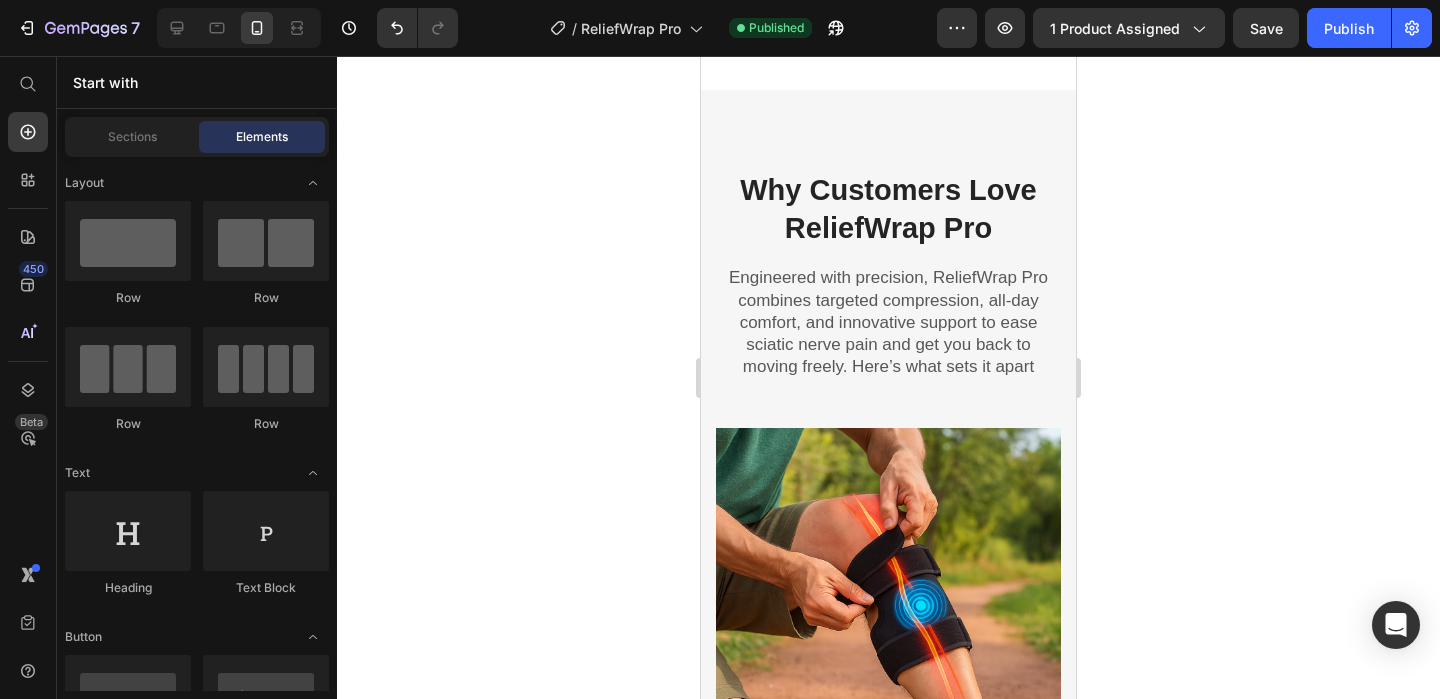 scroll, scrollTop: 3555, scrollLeft: 0, axis: vertical 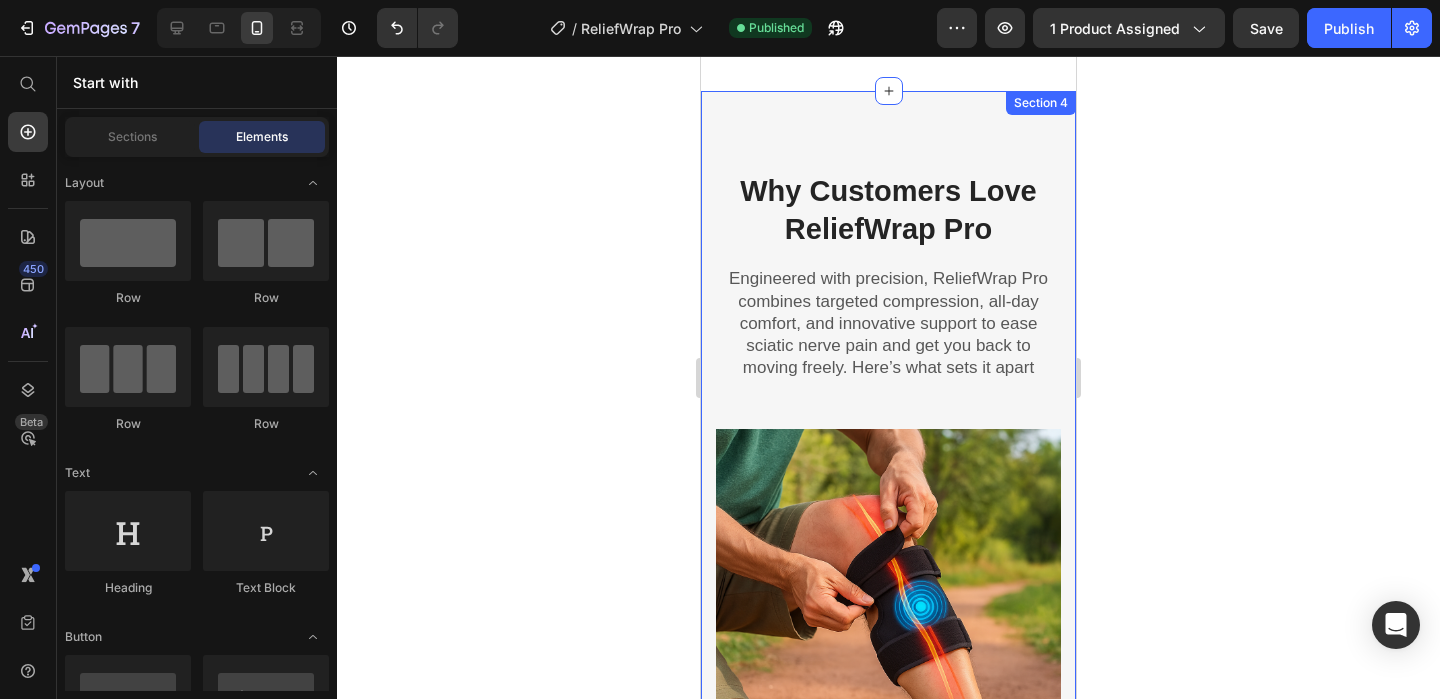 click on "Why Customers Love ReliefWrap Pro Heading Engineered with precision, ReliefWrap Pro combines targeted compression, all-day comfort, and innovative support to ease sciatic nerve pain and get you back to moving freely. Here’s what sets it apart Text block Row Row Image Pain Relief Where It Matters Most Heading Specifically designed for sciatic nerve pain, the brace applies precise pressure under the knee to interrupt pain signals and relieve discomfort in the lower leg and calf — right where you feel it. Text block Row Dual Compression Technology Heading Equipped with  2 soft pressure pads  and  2 aluminum support splints , ReliefWrap Pro stabilizes the sciatic nerve and delivers enhanced support, preventing unwanted motion and promoting faster recovery. Text block Image Row Image Comfortable All-Day Support Heading Text block Row One Brace, Many Uses Heading Whether you’re managing sciatica, piriformis syndrome, herniated disc issues, or just need added support, this adjustable brace works on  either leg" at bounding box center [888, 1097] 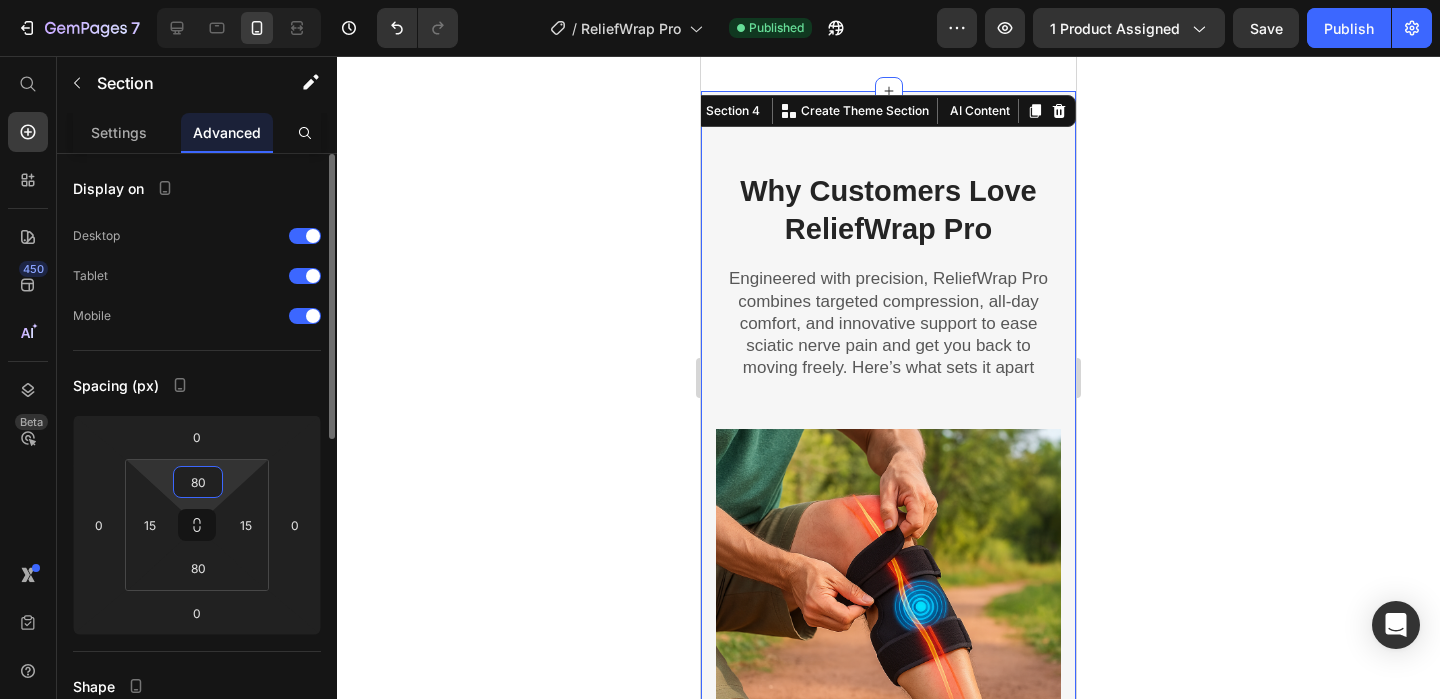 drag, startPoint x: 211, startPoint y: 481, endPoint x: 177, endPoint y: 479, distance: 34.058773 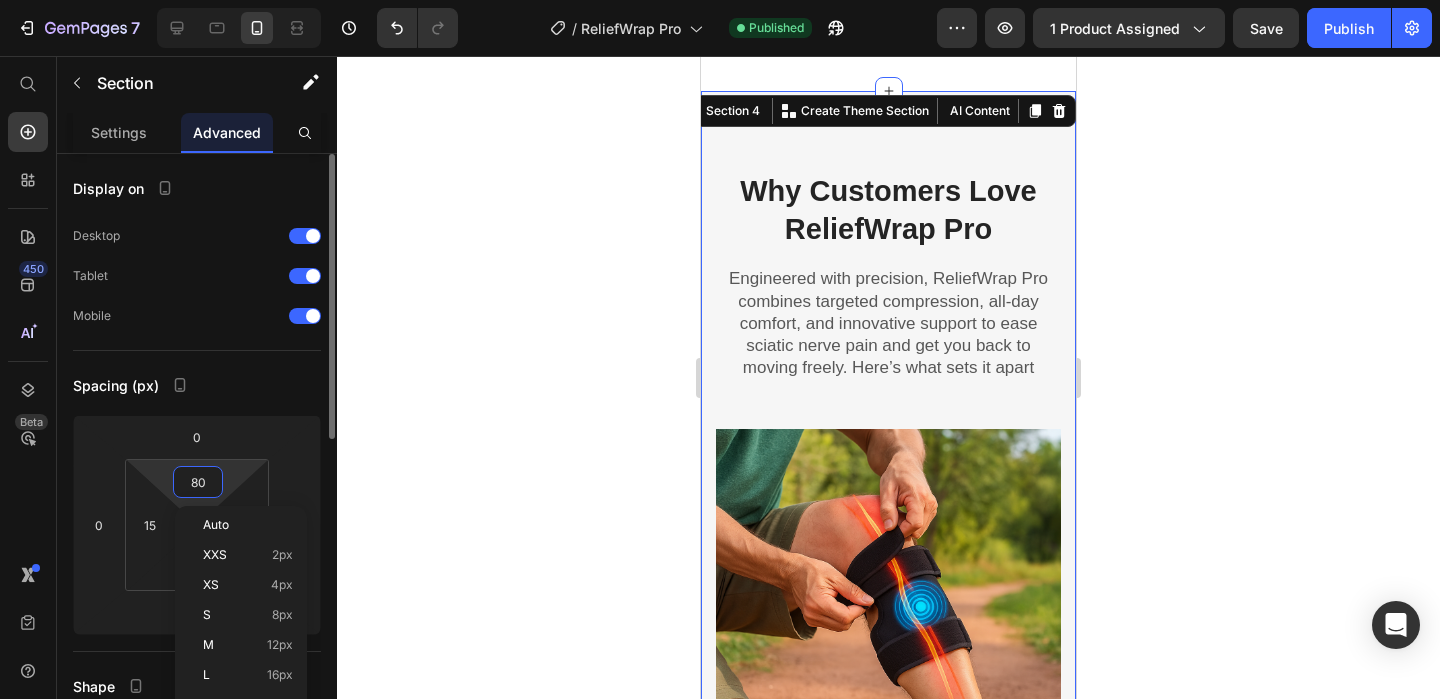 click on "80" at bounding box center (198, 482) 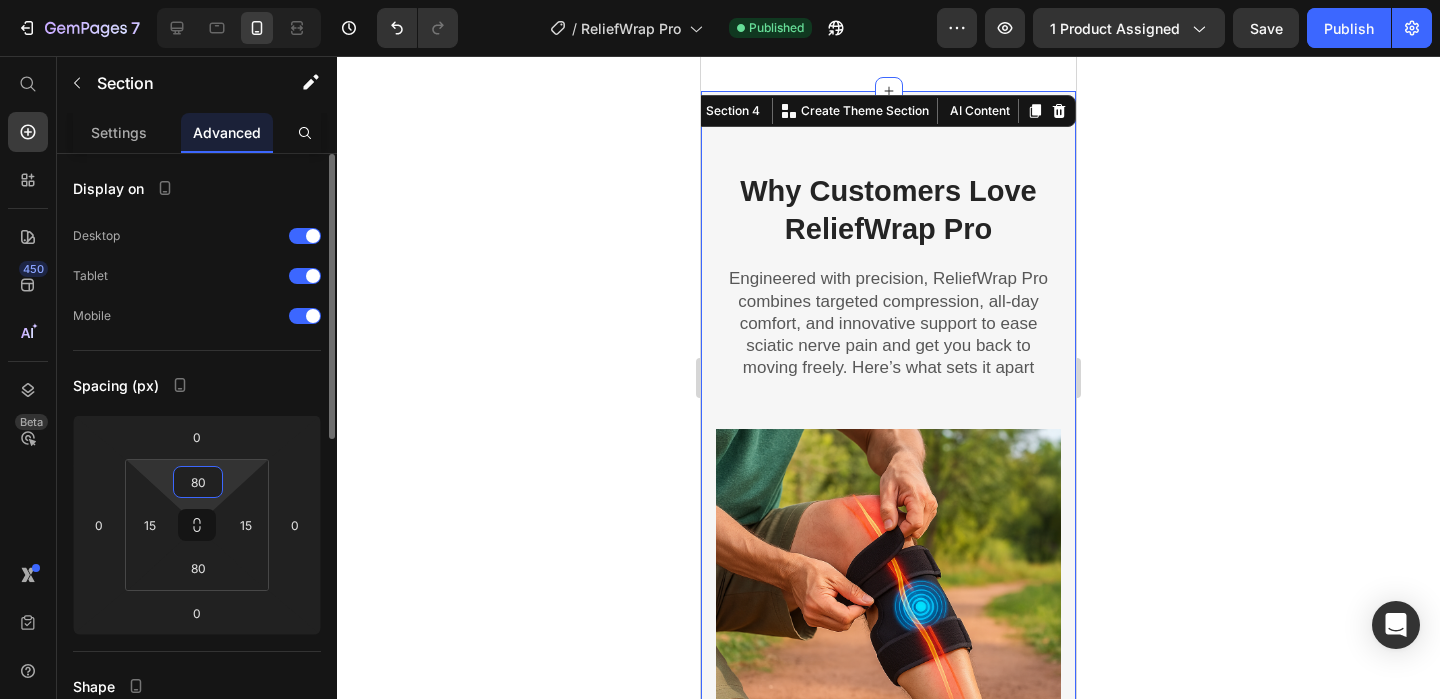 drag, startPoint x: 208, startPoint y: 479, endPoint x: 191, endPoint y: 478, distance: 17.029387 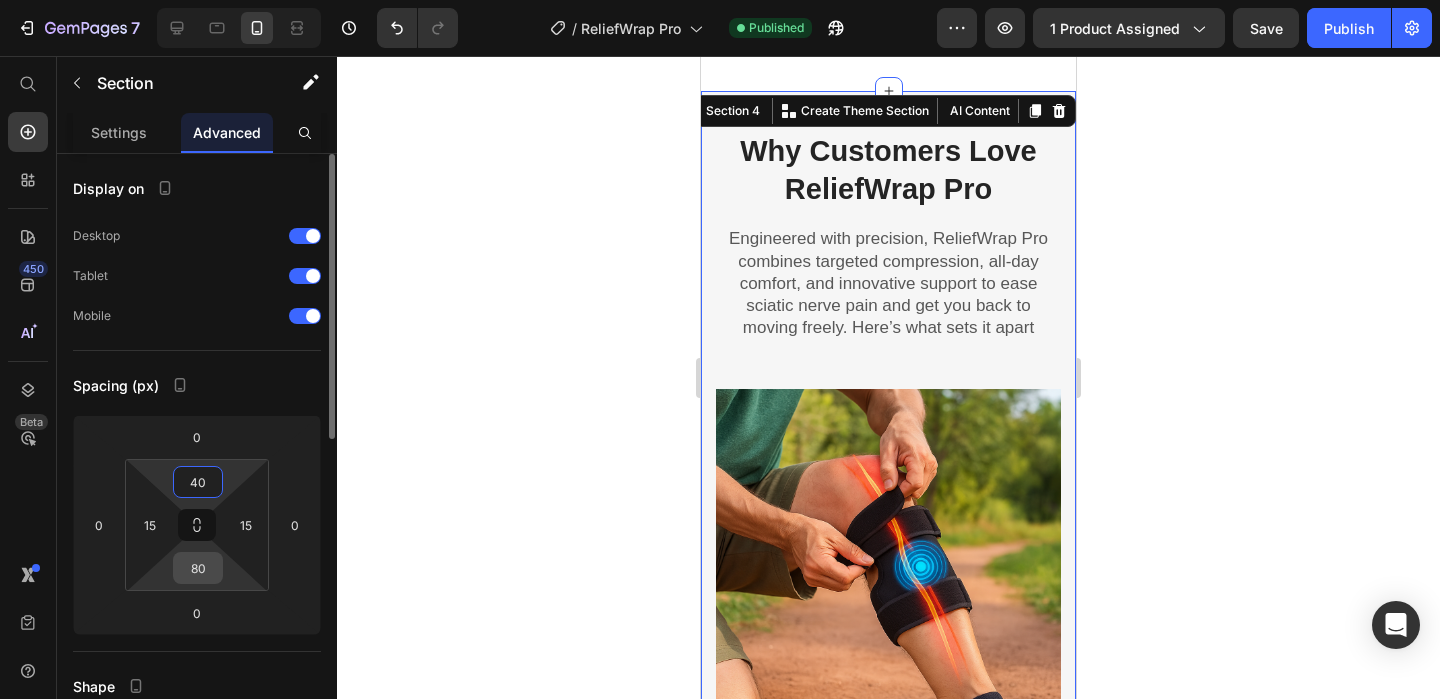 type on "40" 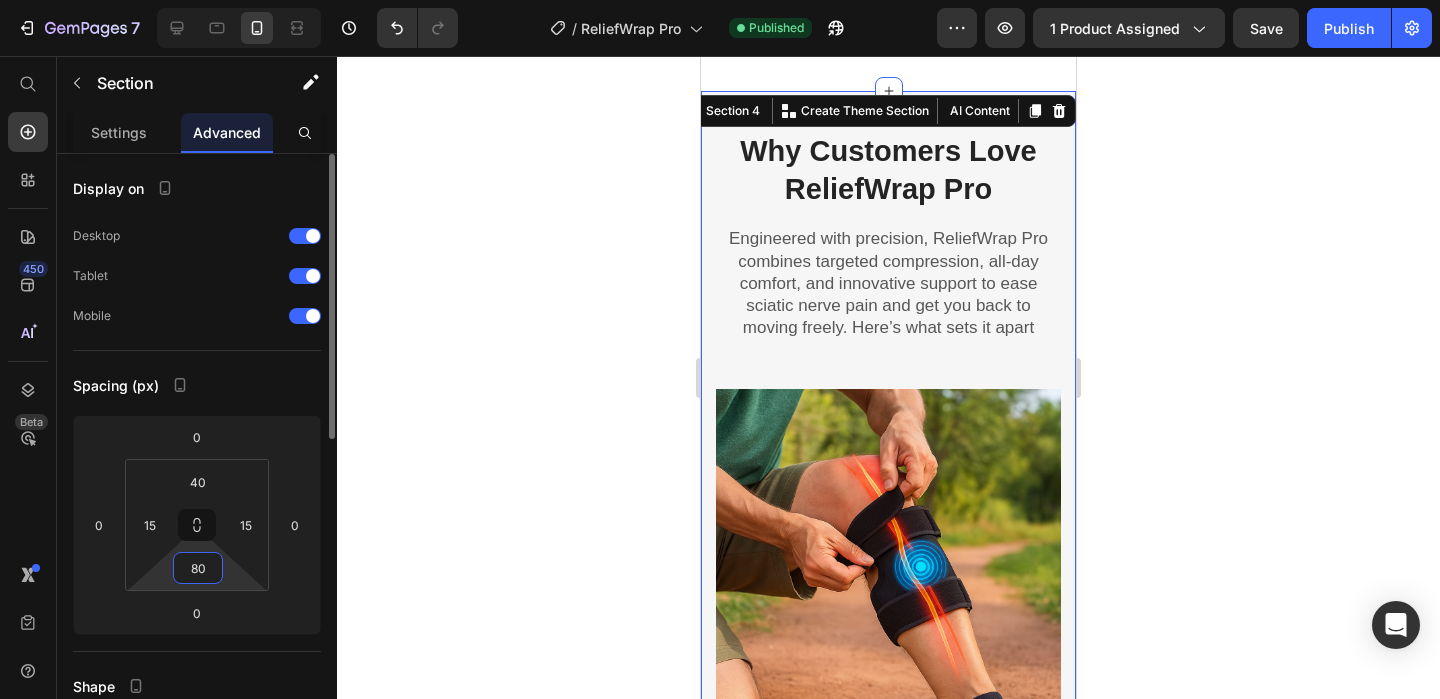 drag, startPoint x: 202, startPoint y: 571, endPoint x: 188, endPoint y: 568, distance: 14.3178215 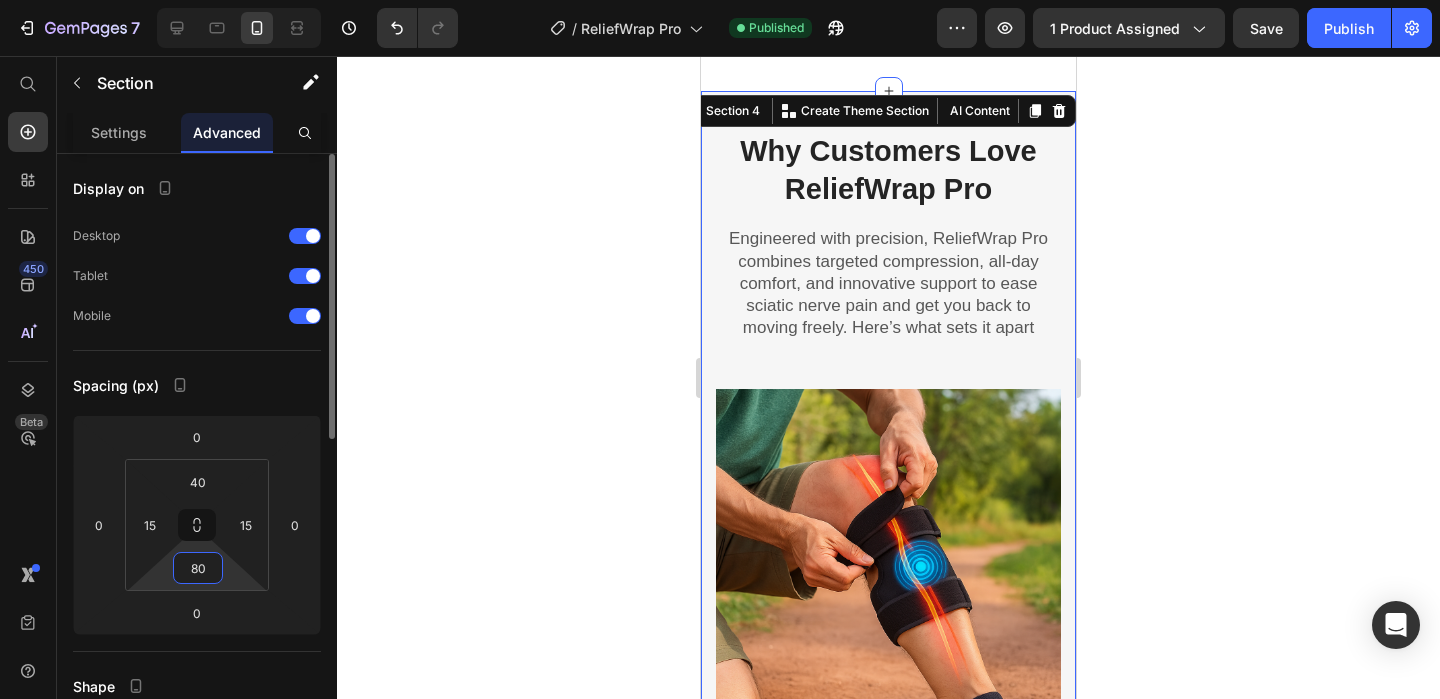 click on "80" at bounding box center (198, 568) 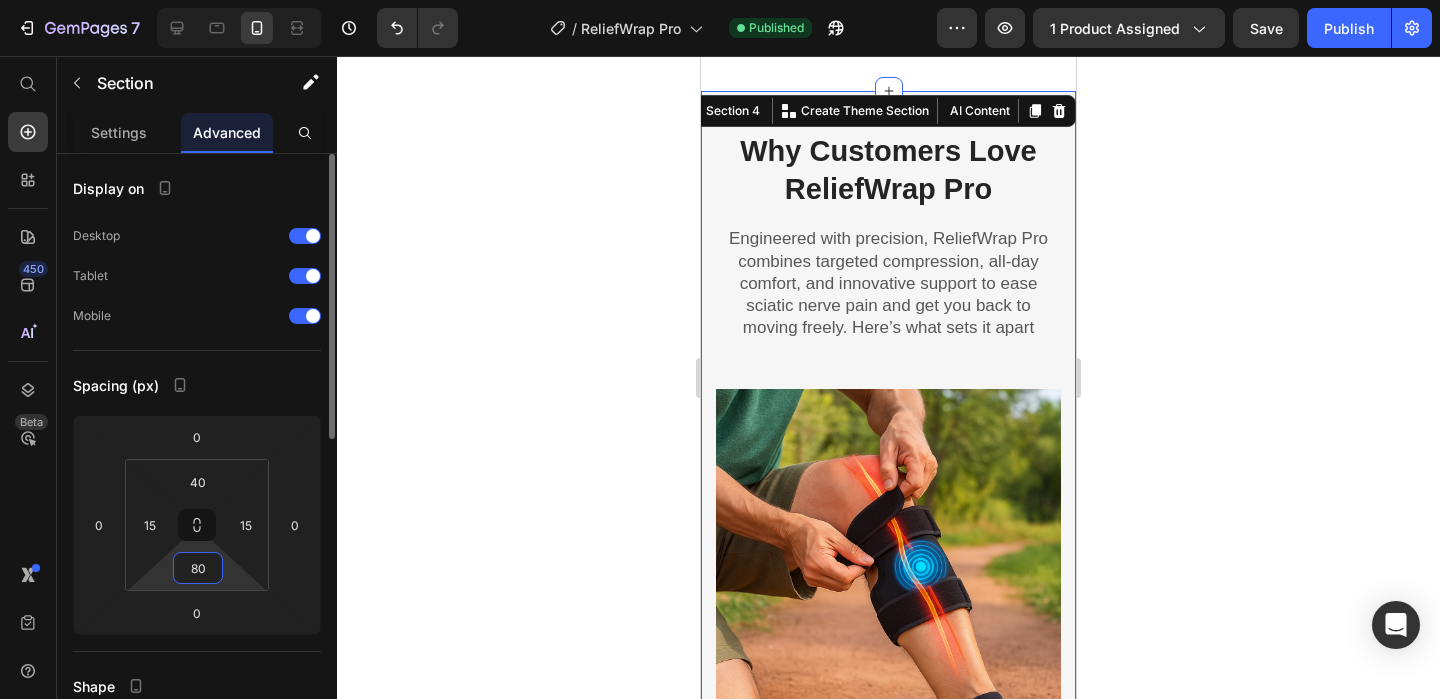 drag, startPoint x: 202, startPoint y: 570, endPoint x: 185, endPoint y: 570, distance: 17 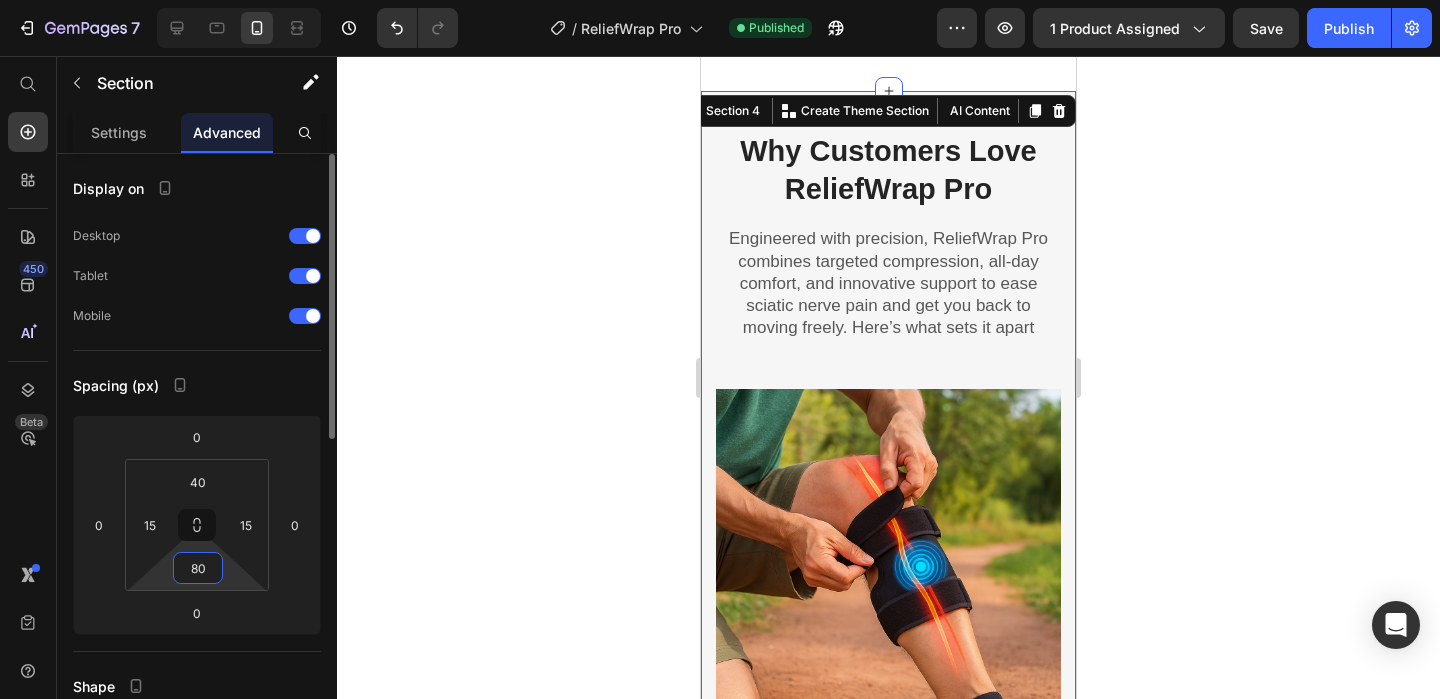 click on "80" at bounding box center (198, 568) 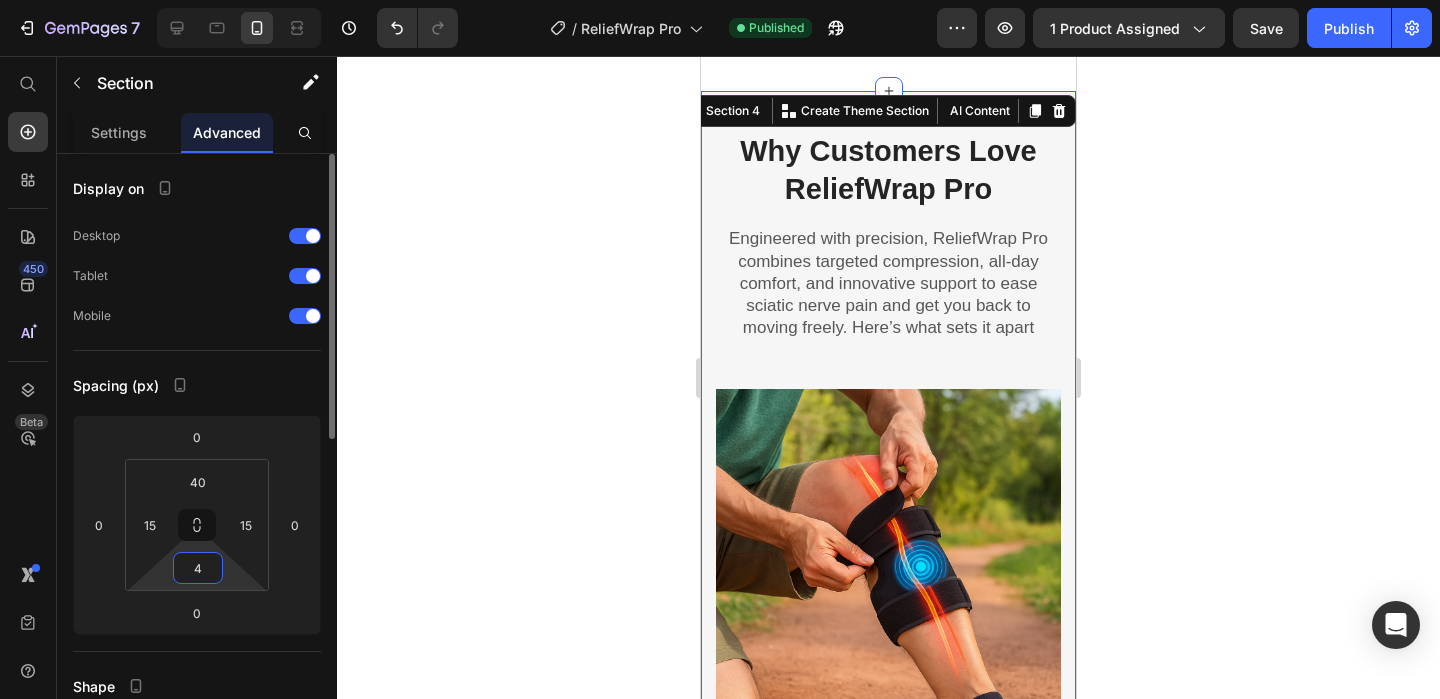 type on "40" 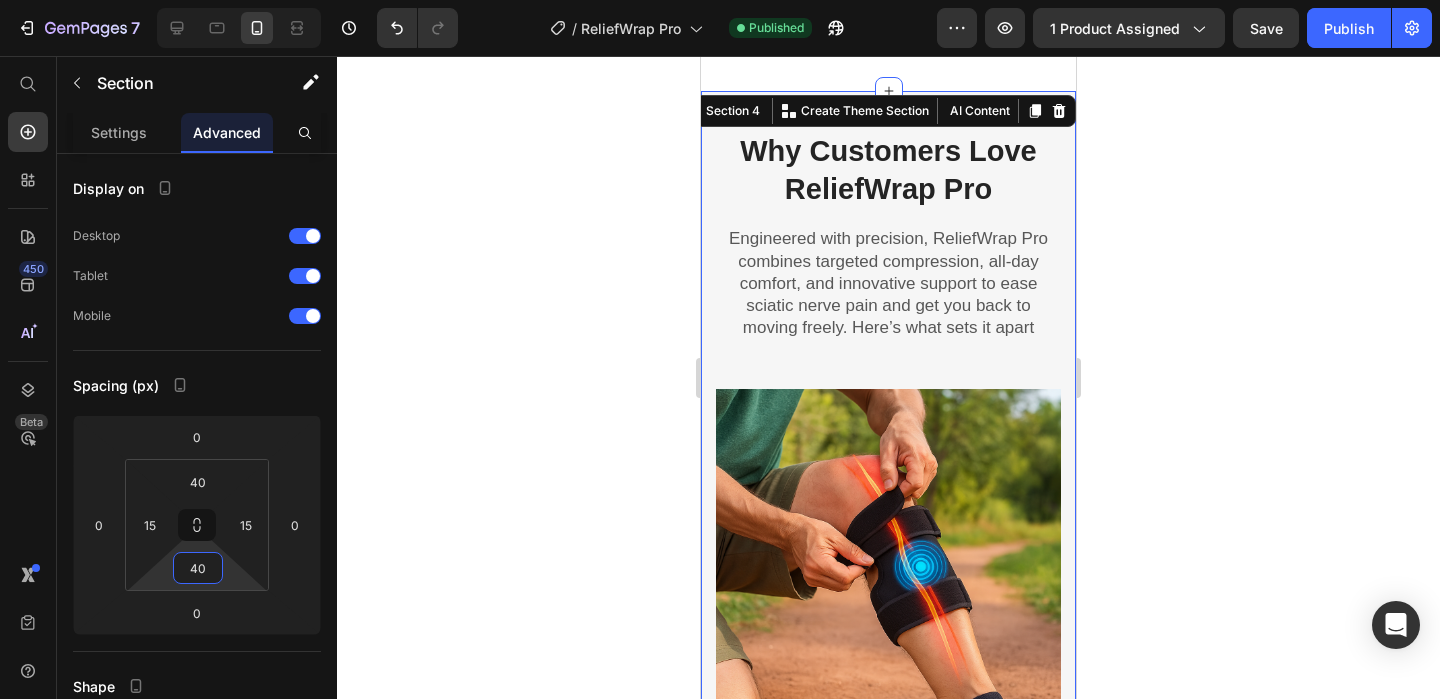 click 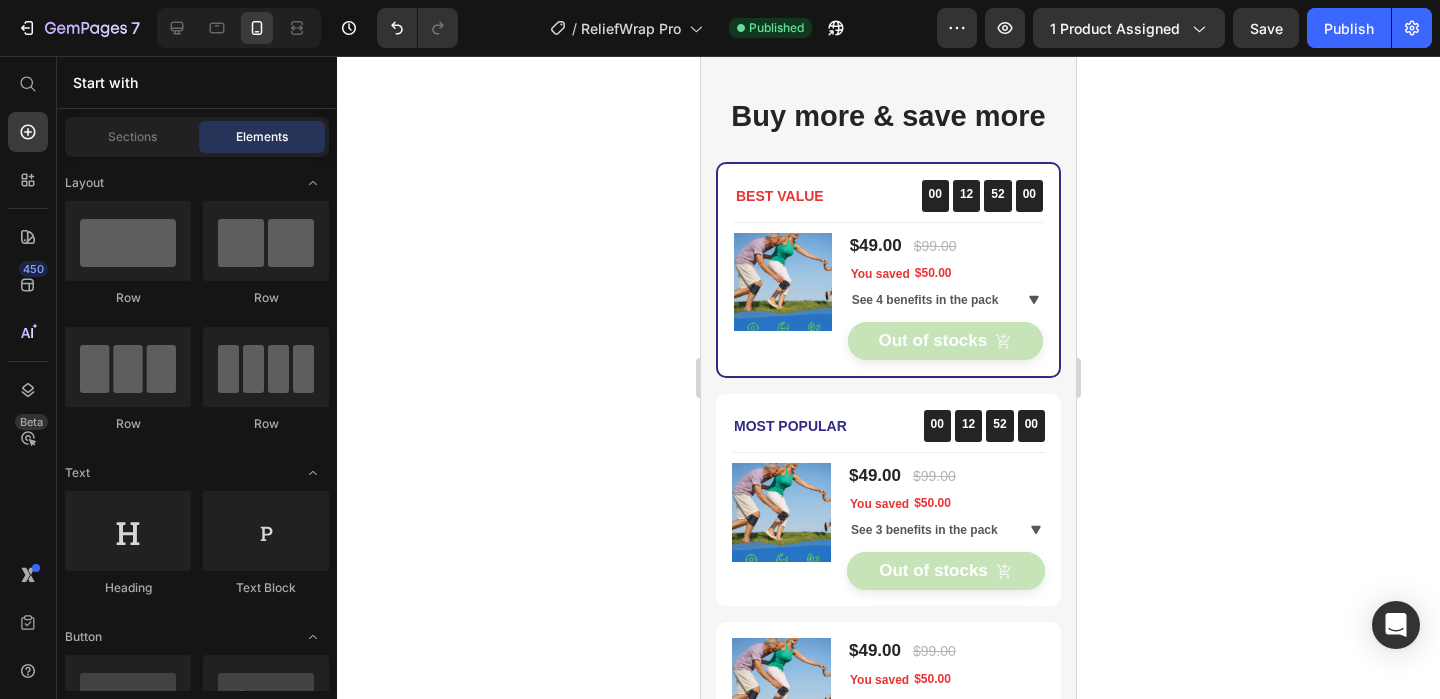 scroll, scrollTop: 7665, scrollLeft: 0, axis: vertical 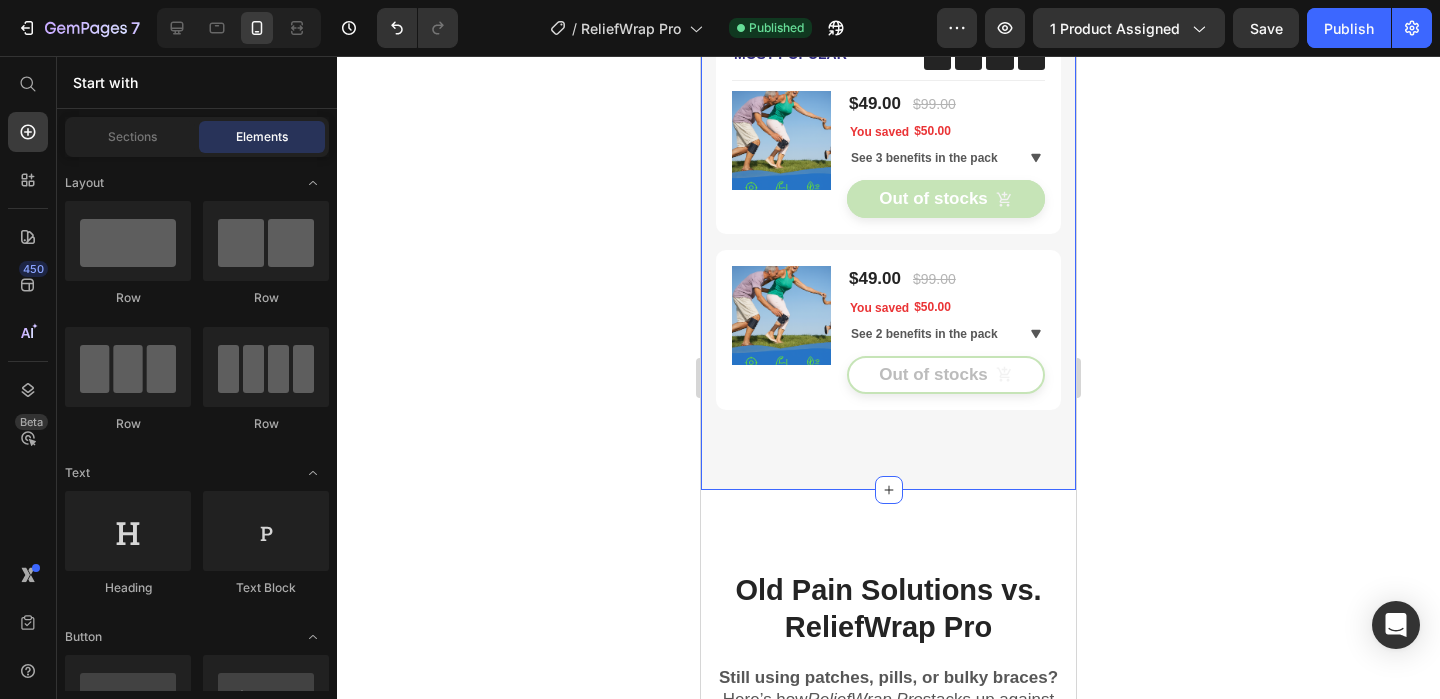 click on "Buy more & save more Heading BEST VALUE Text block 00 12 51 55 CountDown Timer Row                Title Line (P) Images & Gallery You saved $50.00 (P) Tag $49.00 (P) Price $99.00 (P) Price Row You saved $50.00 (P) Tag
See 4 benefits in the pack Accordion Out of stocks (P) Cart Button Product Row Most Popular Text block 00 12 51 55 CountDown Timer Row                Title Line (P) Images & Gallery You saved $50.00 (P) Tag $49.00 (P) Price $99.00 (P) Price Row You saved $50.00 (P) Tag
See 3 benefits in the pack Accordion Out of stocks (P) Cart Button Product Row (P) Images & Gallery You saved $50.00 (P) Tag $49.00 (P) Price $99.00 (P) Price Row You saved $50.00 (P) Tag
See 2 benefits in the pack Accordion Out of stocks (P) Cart Button Product Row Section 6" at bounding box center (888, 66) 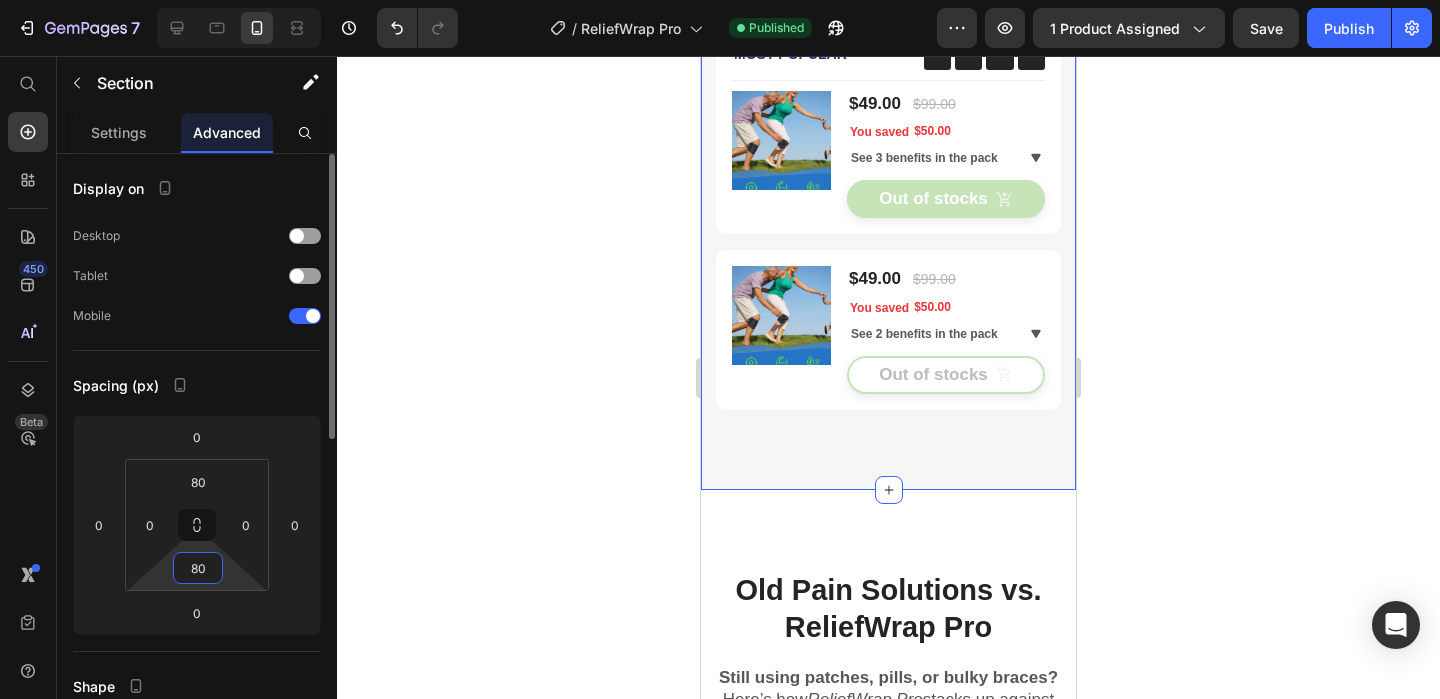 click on "80" at bounding box center (198, 568) 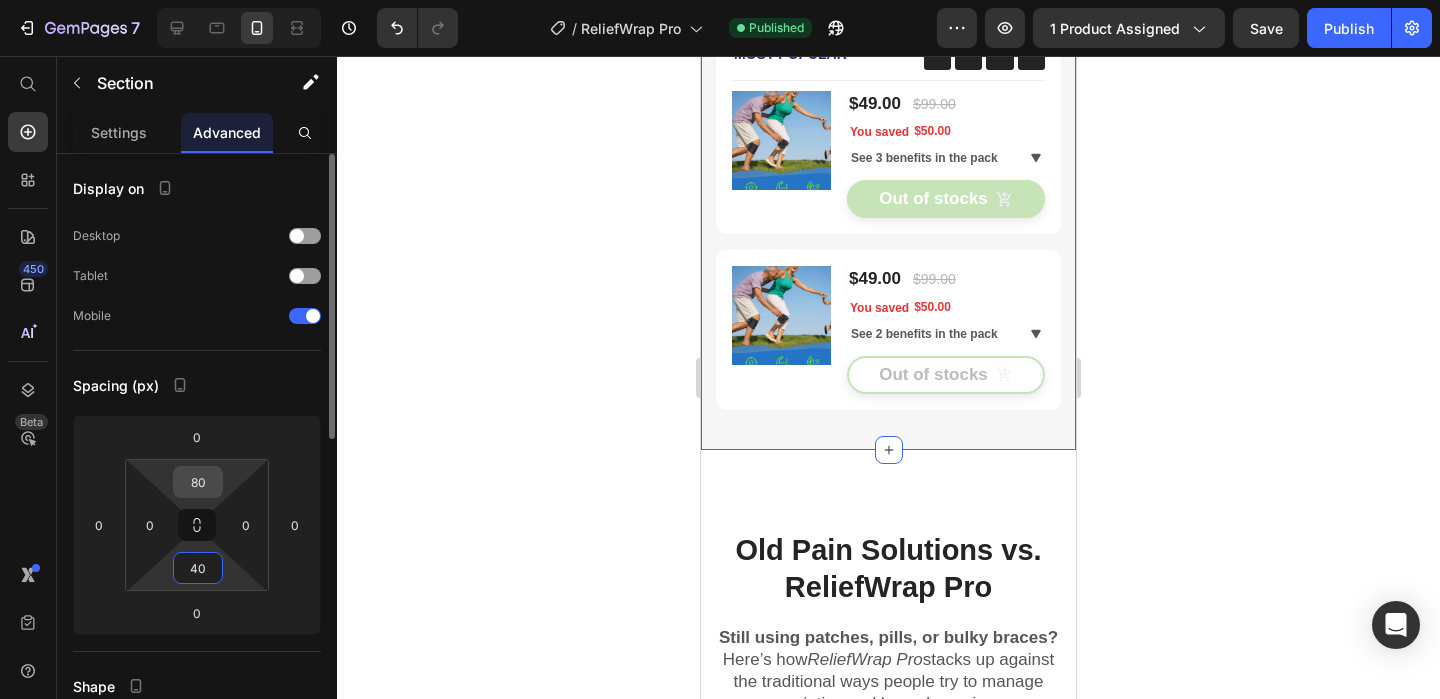 type on "40" 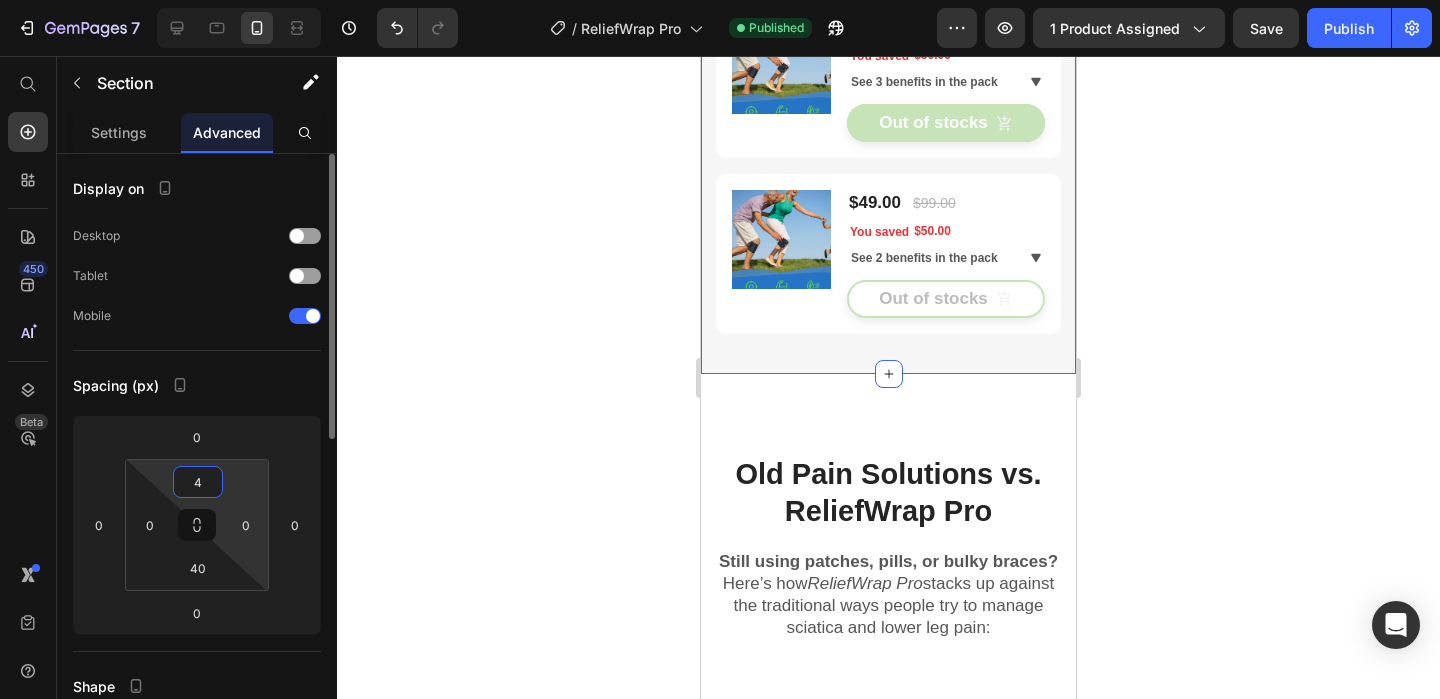 type on "40" 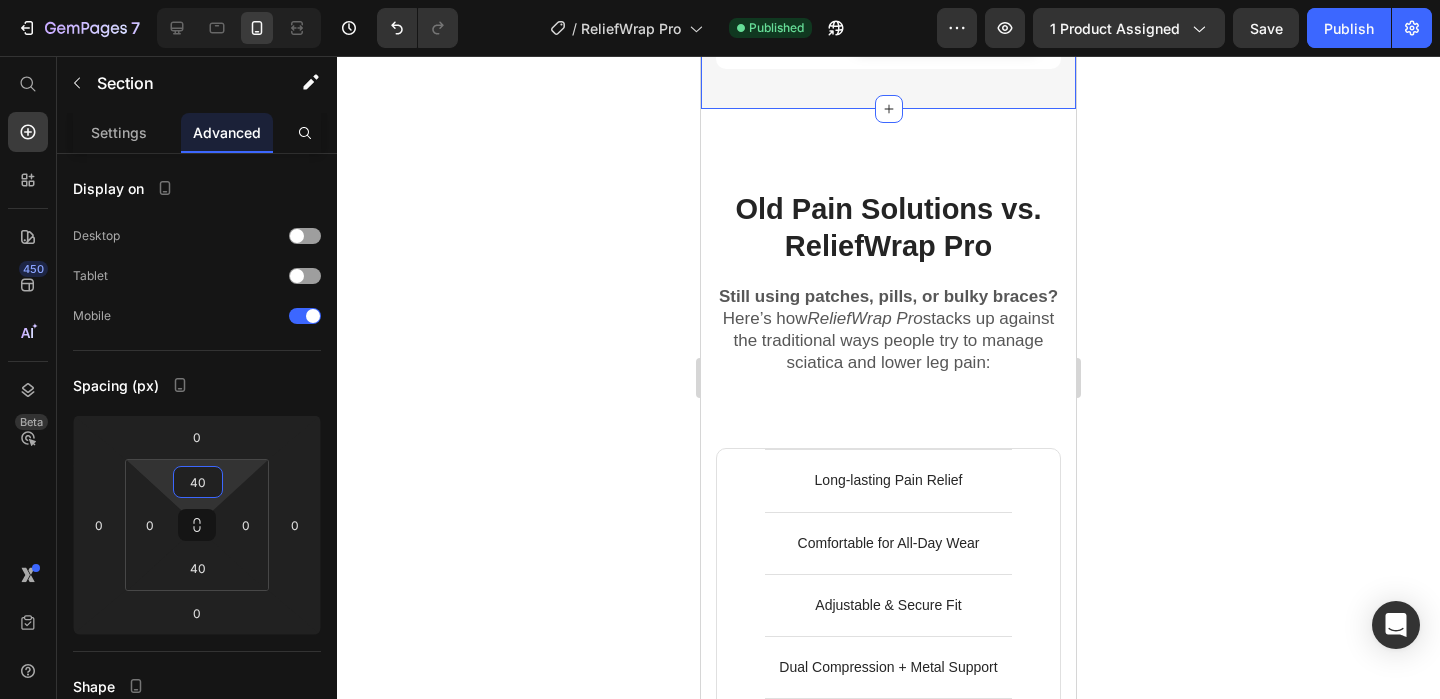 scroll, scrollTop: 7855, scrollLeft: 0, axis: vertical 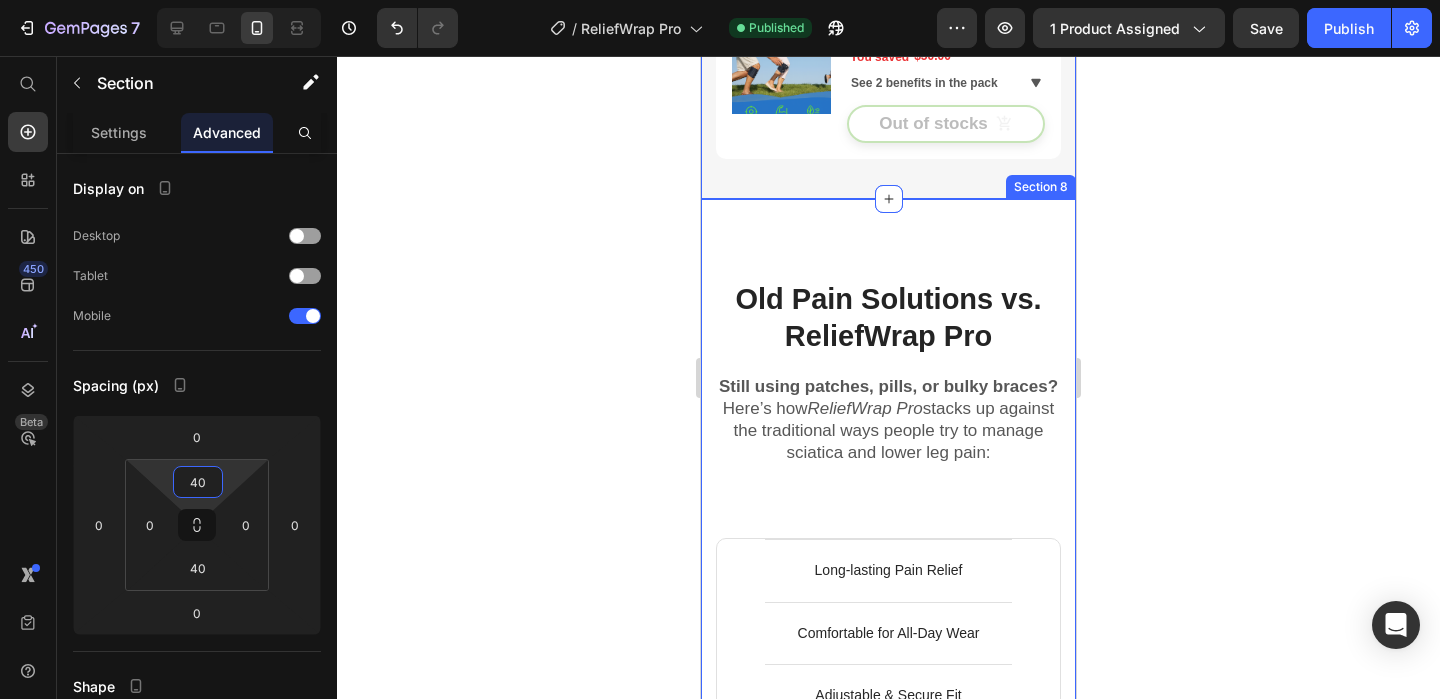 click on "Old Pain Solutions vs. ReliefWrap Pro Heading Still using patches, pills, or bulky braces?  Here’s how  ReliefWrap Pro  stacks up against the traditional ways people try to manage sciatica and lower leg pain: Text block Row Long-lasting Pain Relief Text block Row Comfortable for All-Day Wear Text block Row Adjustable & Secure Fit Text block Row Dual Compression + Metal Support Text block Row Use While Active Text block Row Discreet Under Clothing Text block Row Cost-Effective Text block Row Image ReliefWrap Pro Heading
Icon Targeted & consistent Text Block Row
Icon Breathable & soft neoprene Text Block Row
Icon nug fit, works on both legs Text Block Row
Icon Built-in pads & aluminum splints Text Block Row
Icon Perfect for walking, exercise, daily wear Text Block Row
Icon Sleek, low-profile design Text Block Row
Icon One-time buy, reusable anytime Text Block Row Row Image Other Brands Heading Icon" at bounding box center (888, 1271) 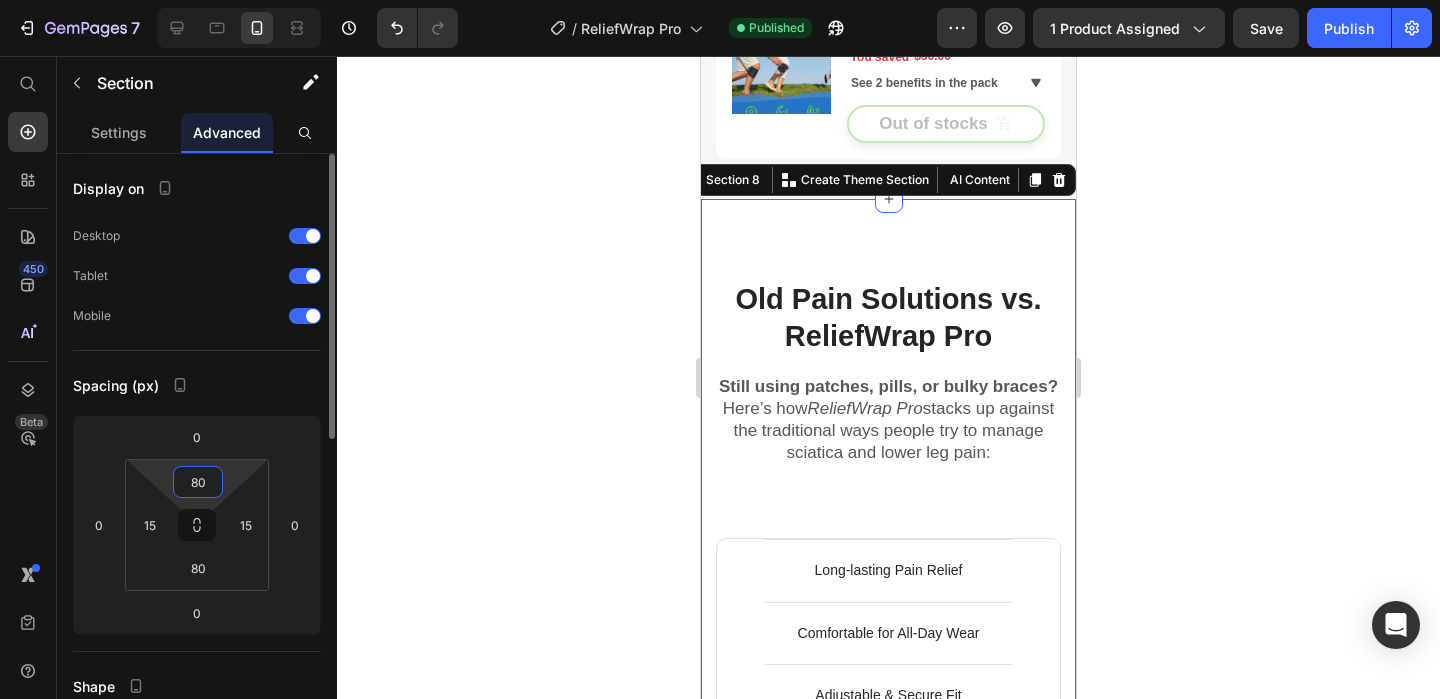 click on "80" at bounding box center (198, 482) 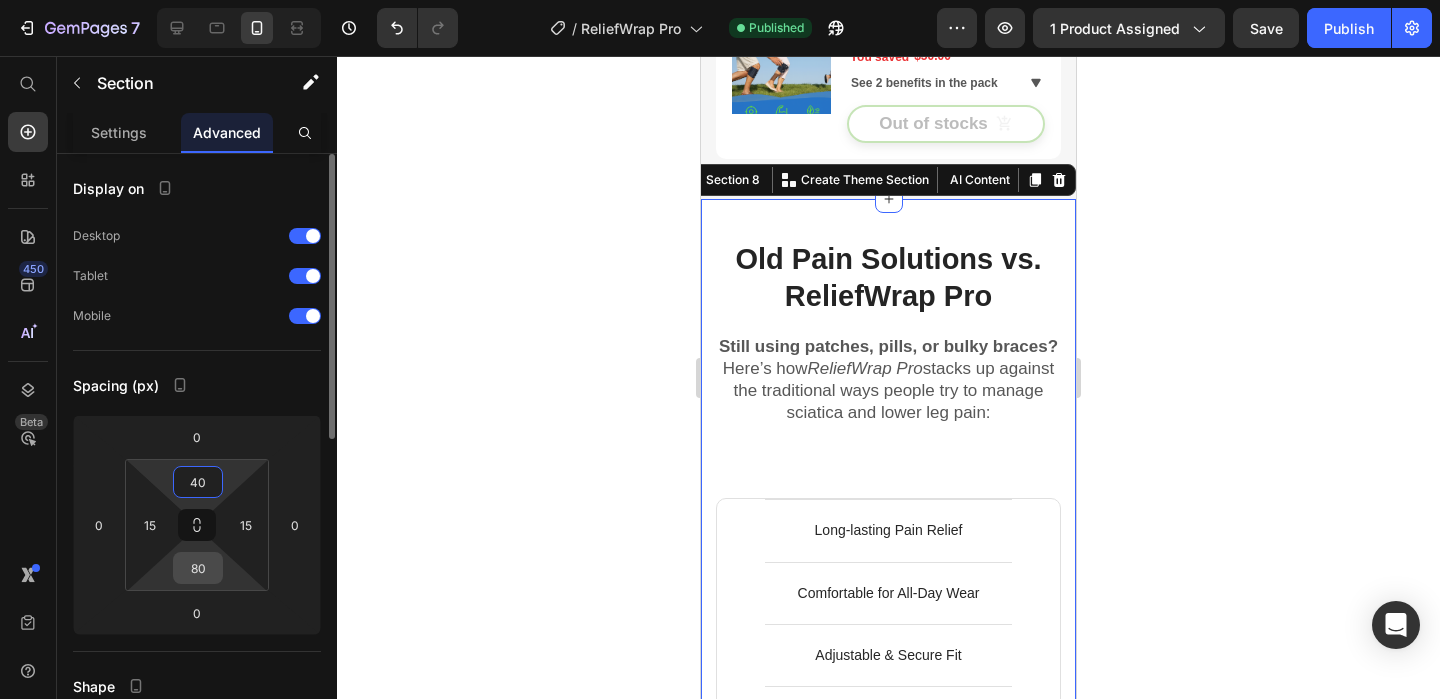 type on "40" 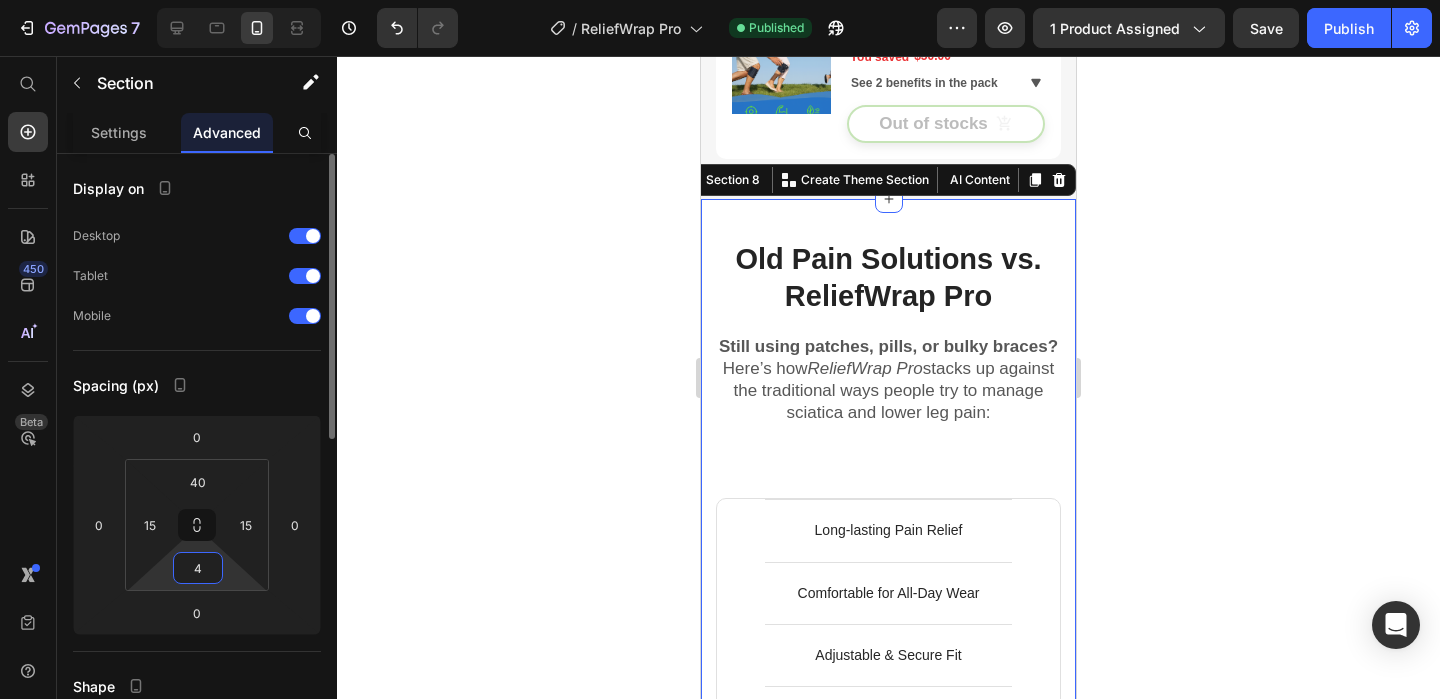 type on "40" 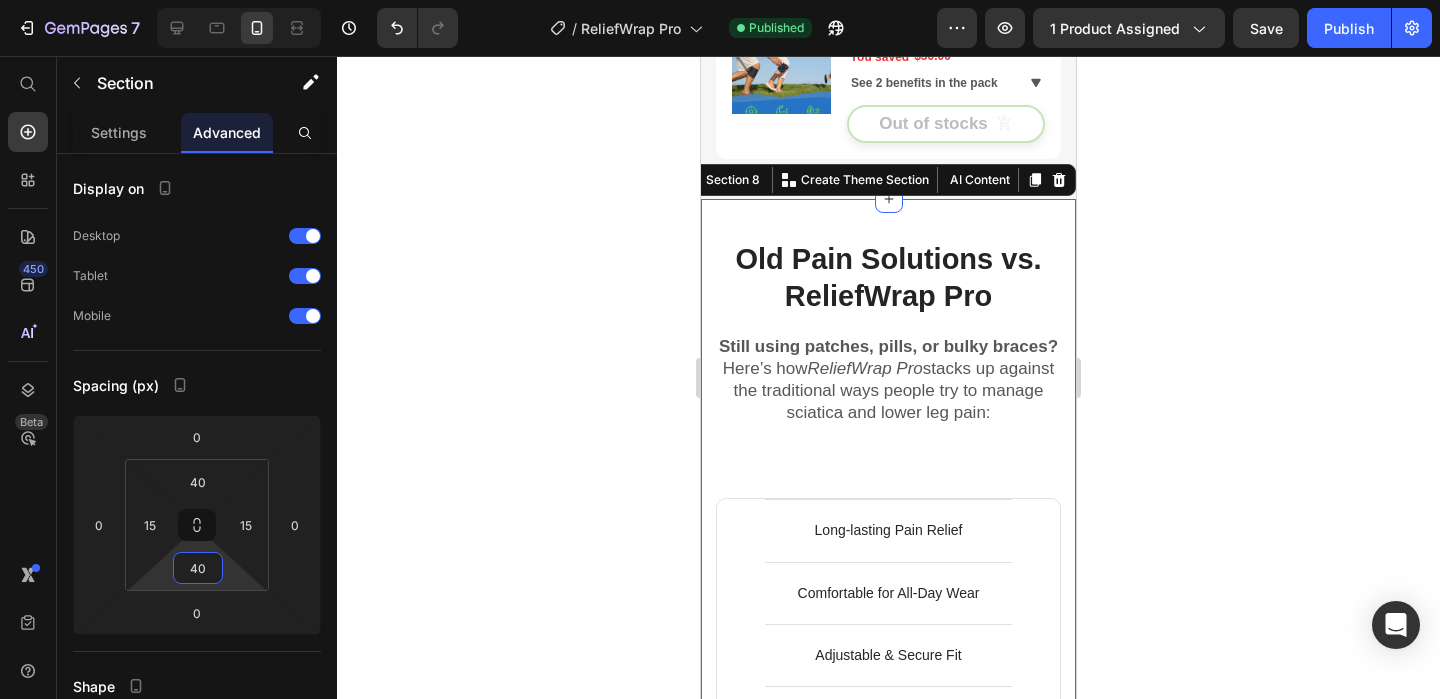 click 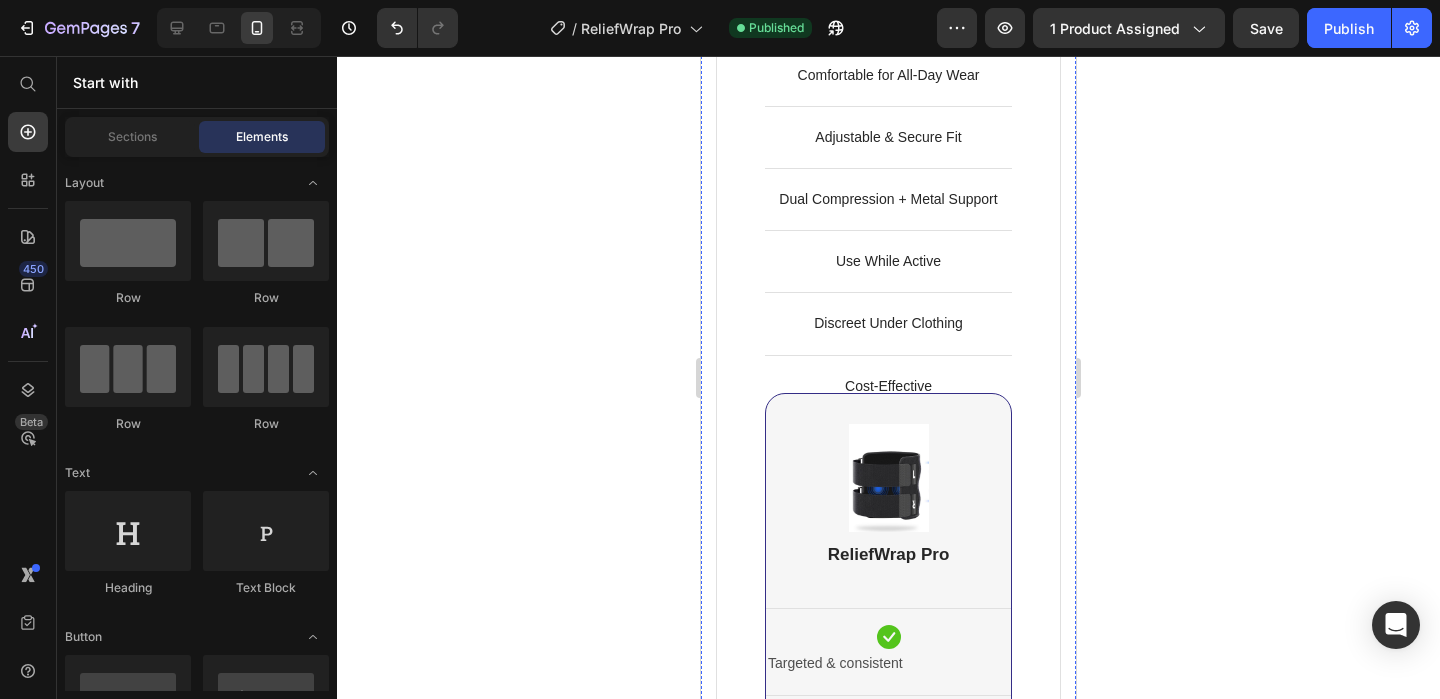 scroll, scrollTop: 8458, scrollLeft: 0, axis: vertical 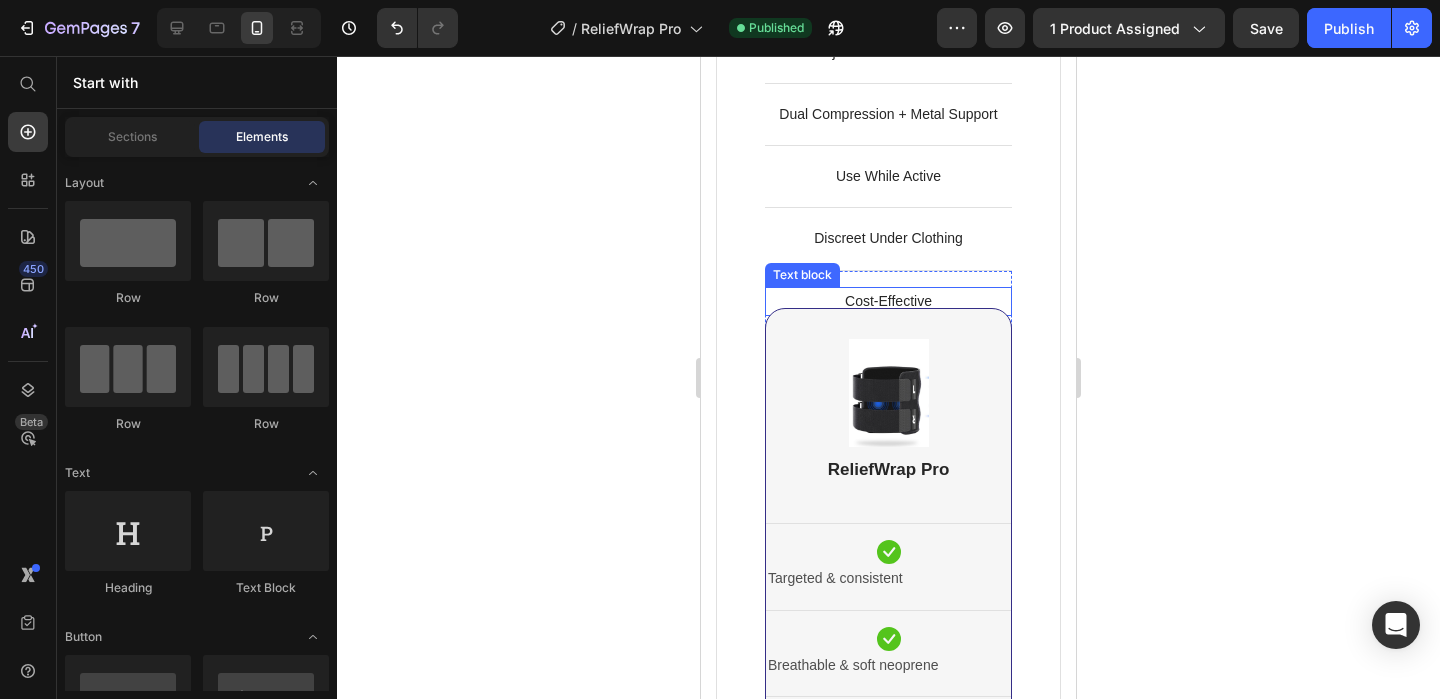 click on "Cost-Effective" at bounding box center (888, 301) 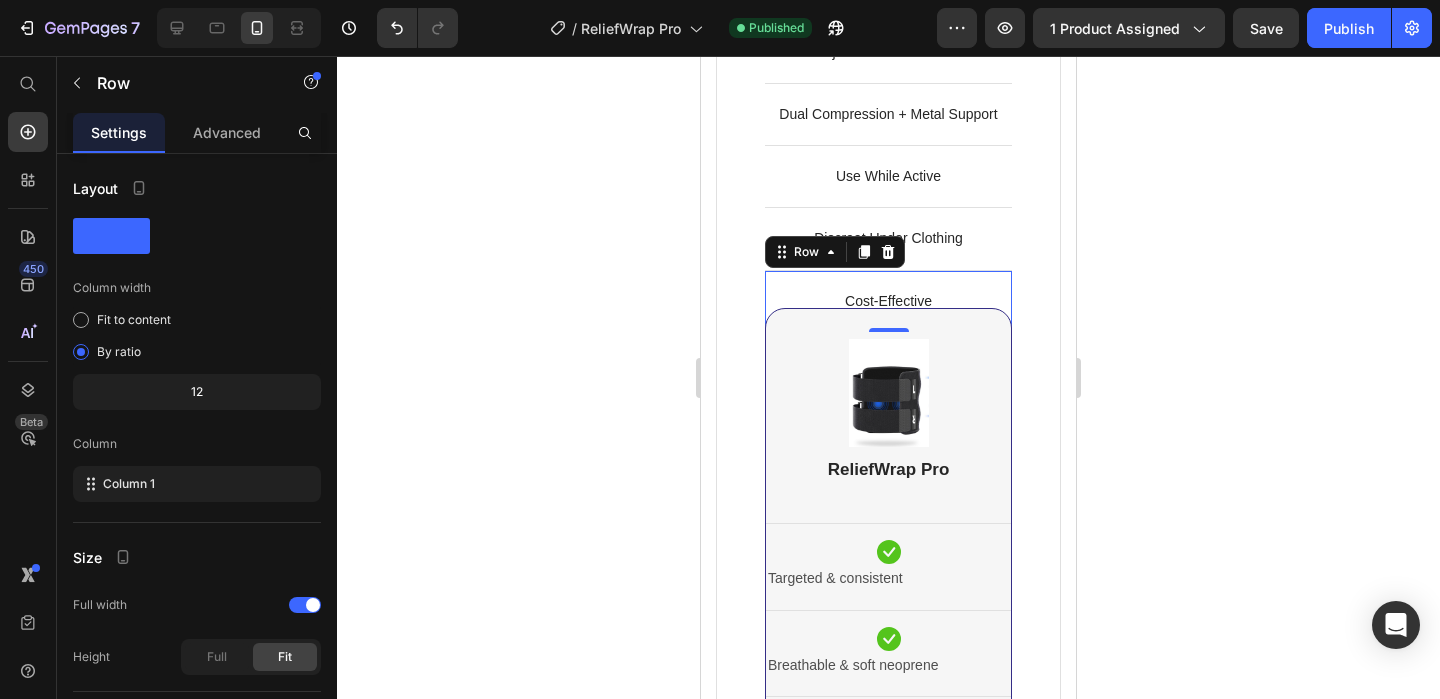click on "Cost-Effective Text block Row   0" at bounding box center [888, 301] 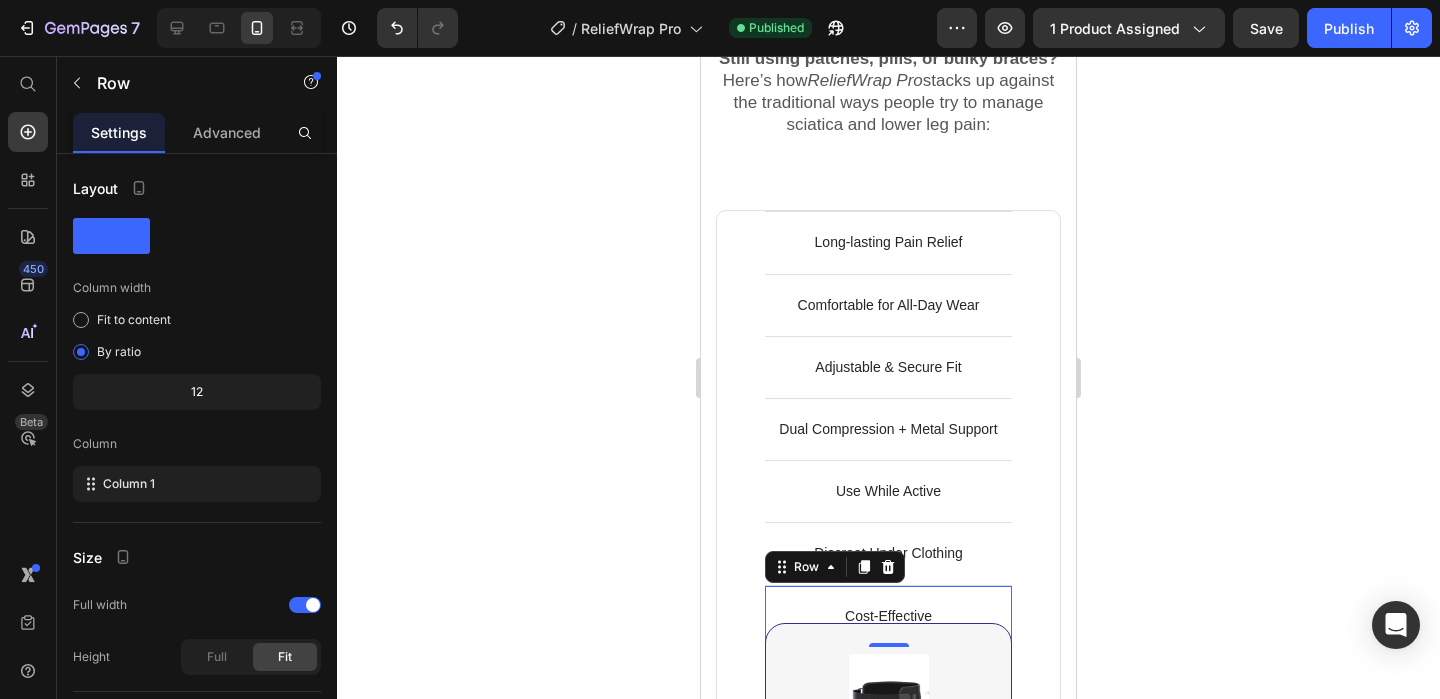 scroll, scrollTop: 8142, scrollLeft: 0, axis: vertical 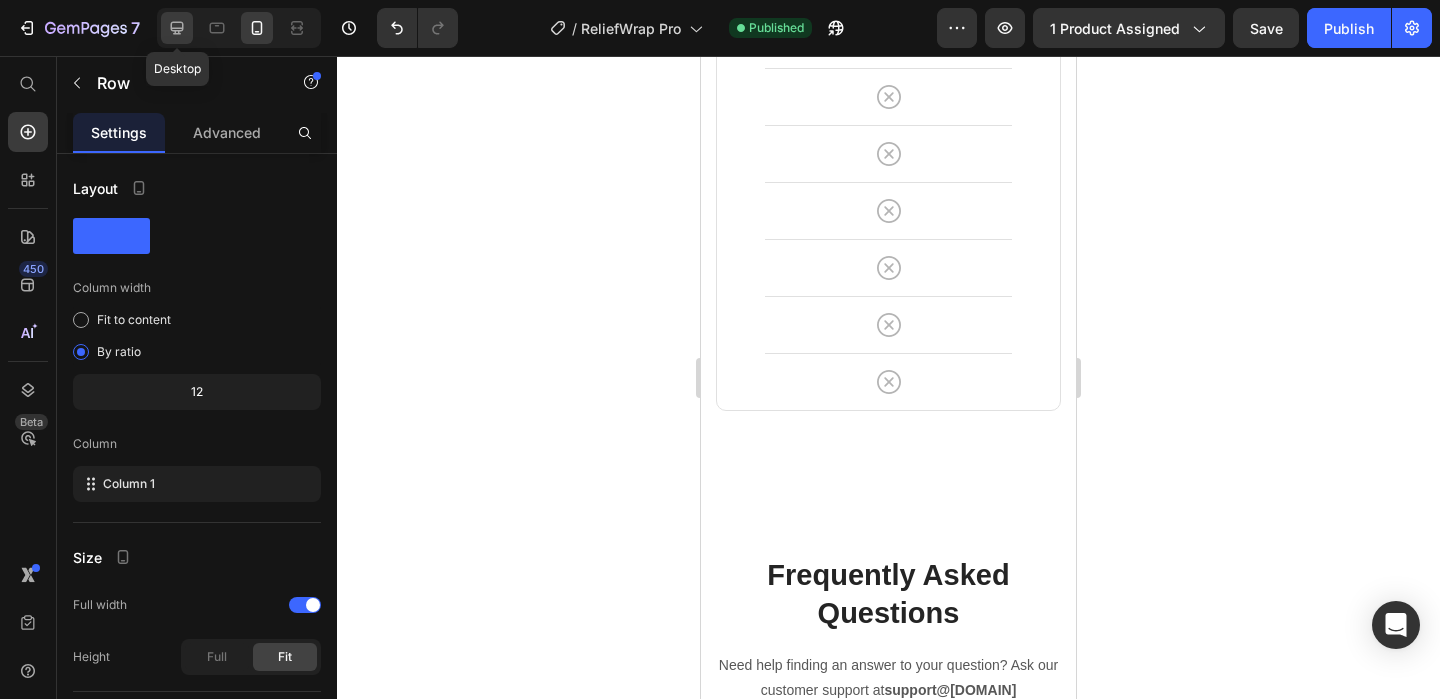 click 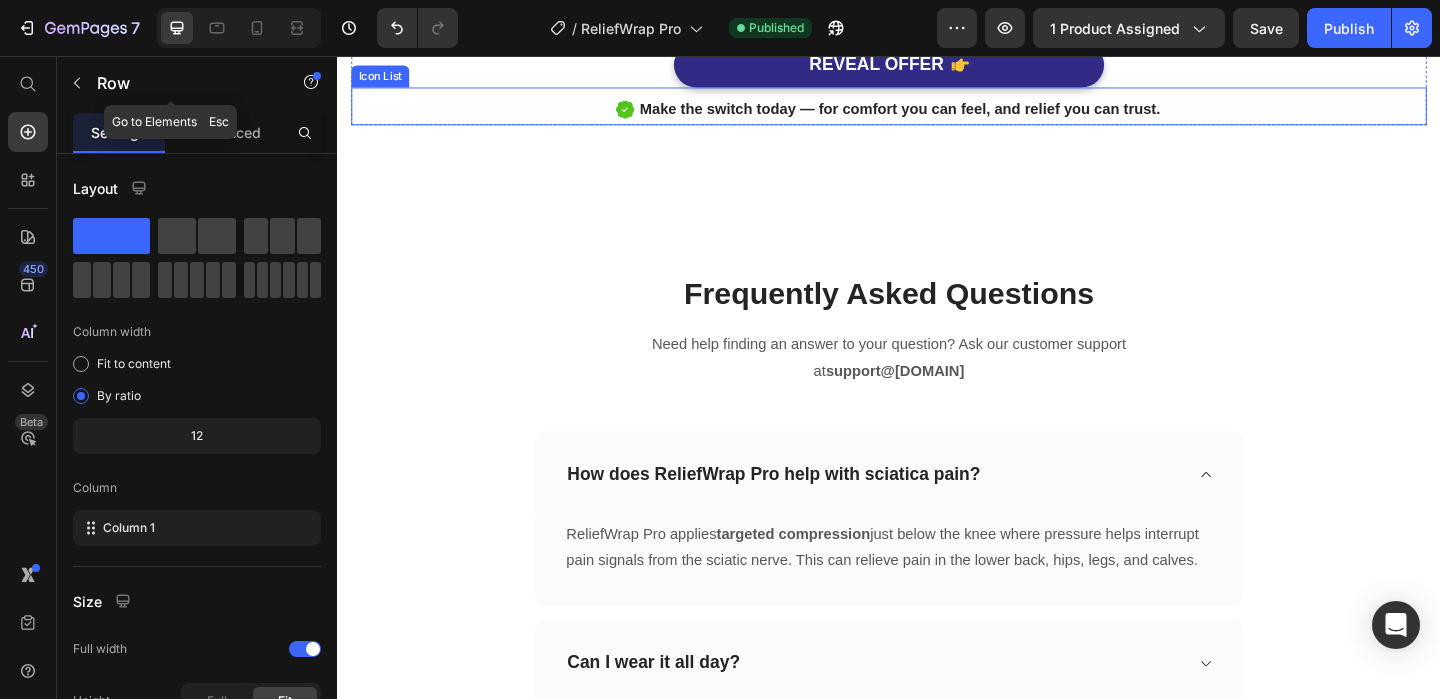 scroll, scrollTop: 9727, scrollLeft: 0, axis: vertical 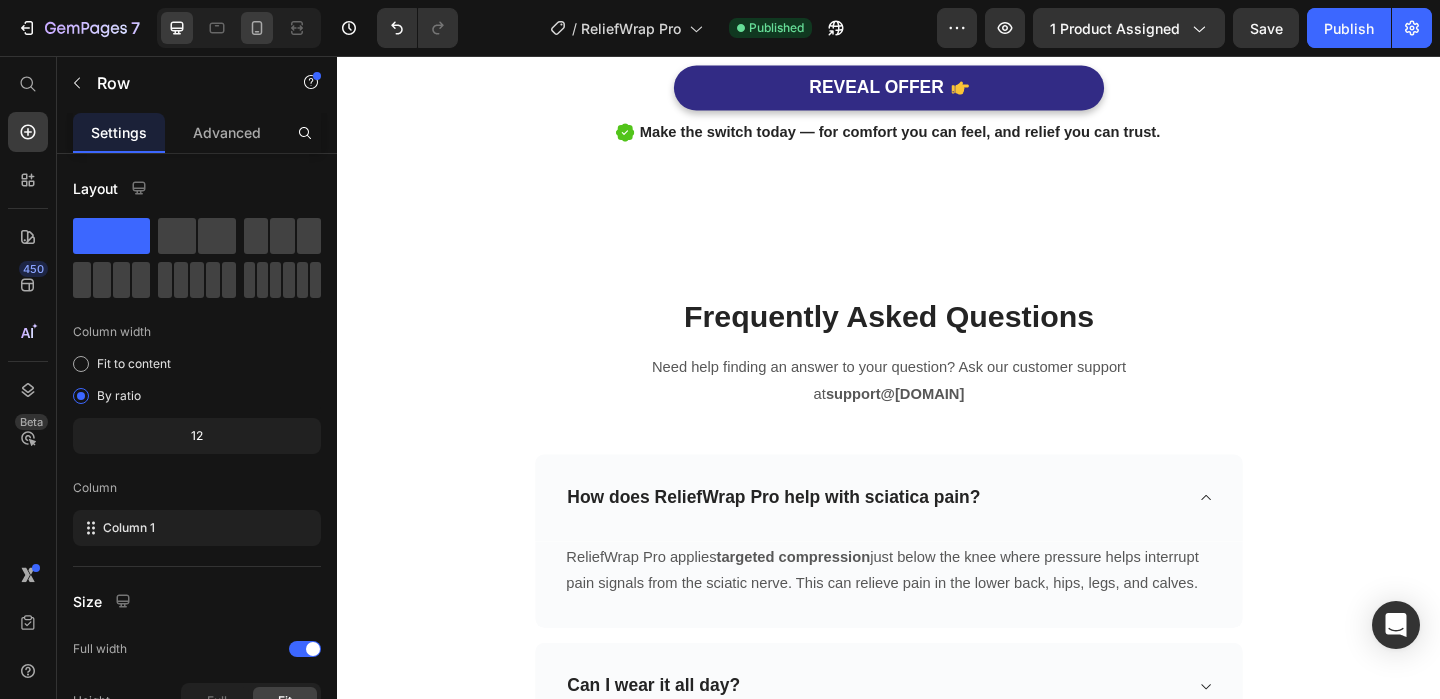 click 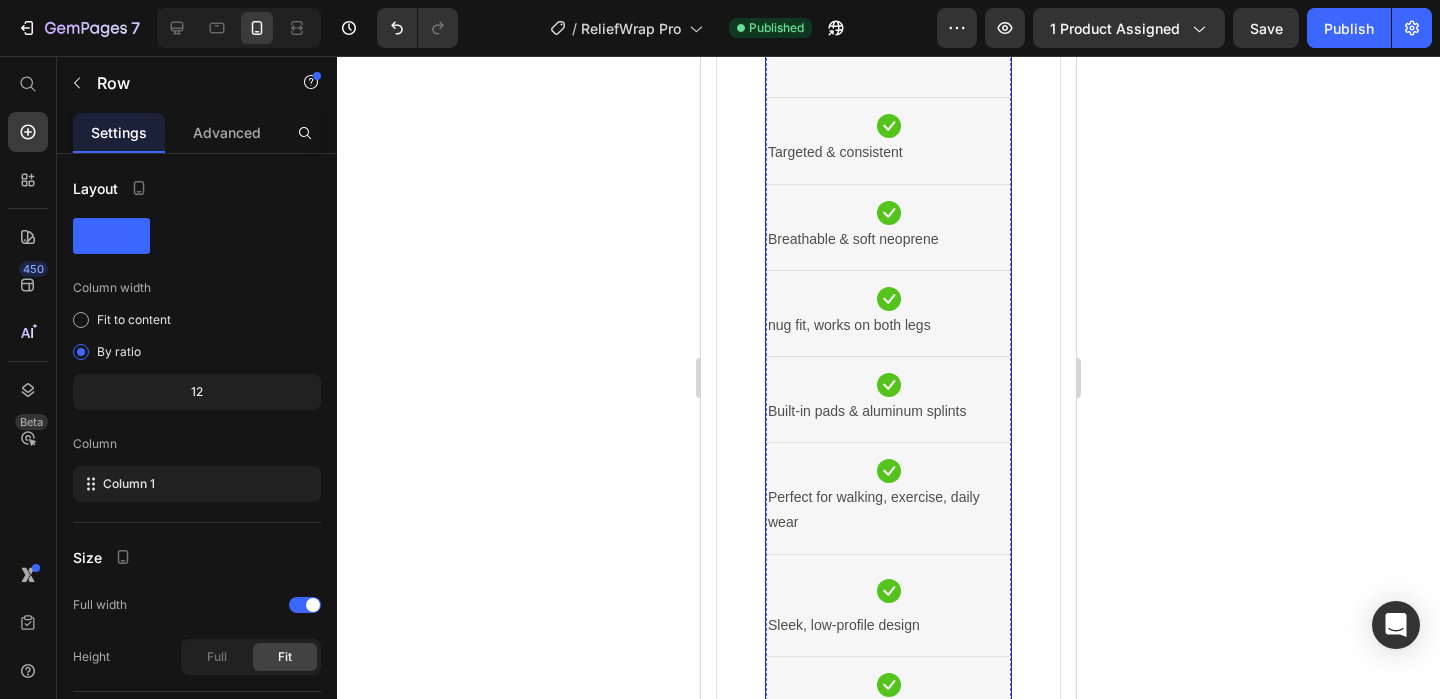 scroll, scrollTop: 8640, scrollLeft: 0, axis: vertical 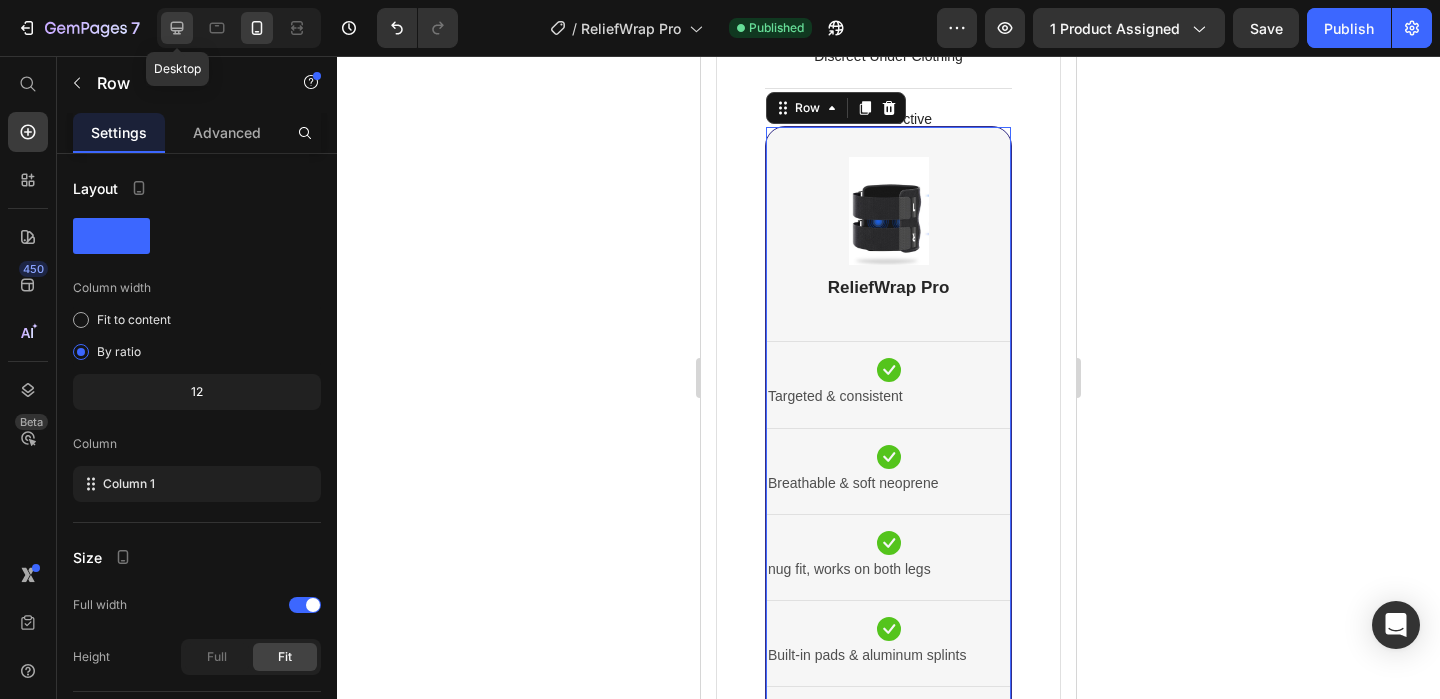 click 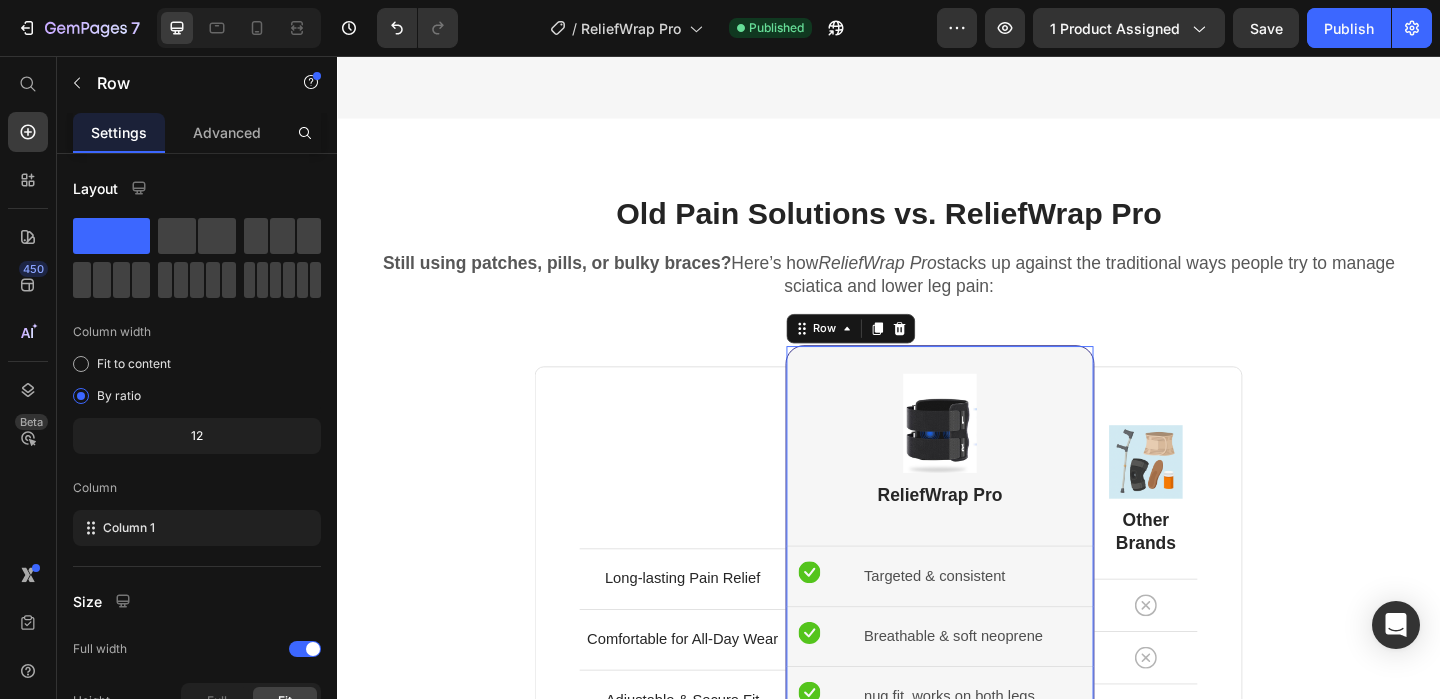 scroll, scrollTop: 8884, scrollLeft: 0, axis: vertical 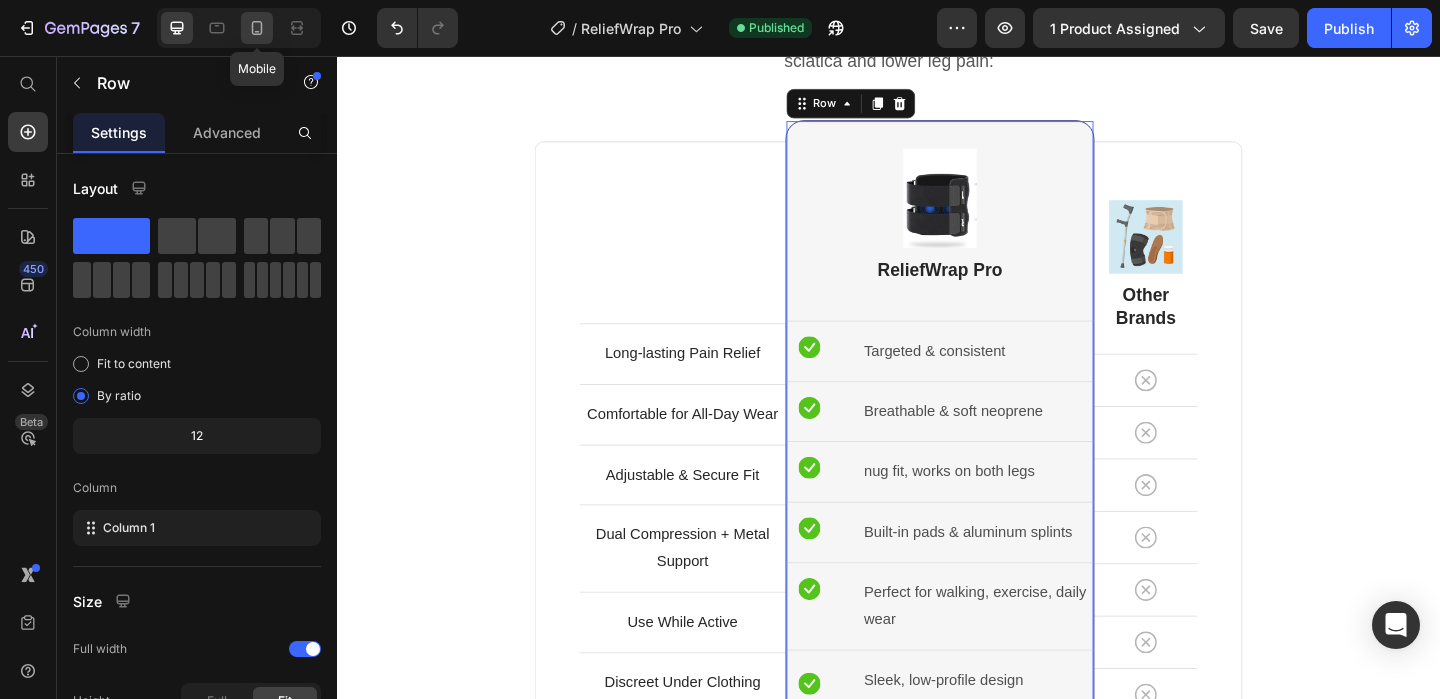 click 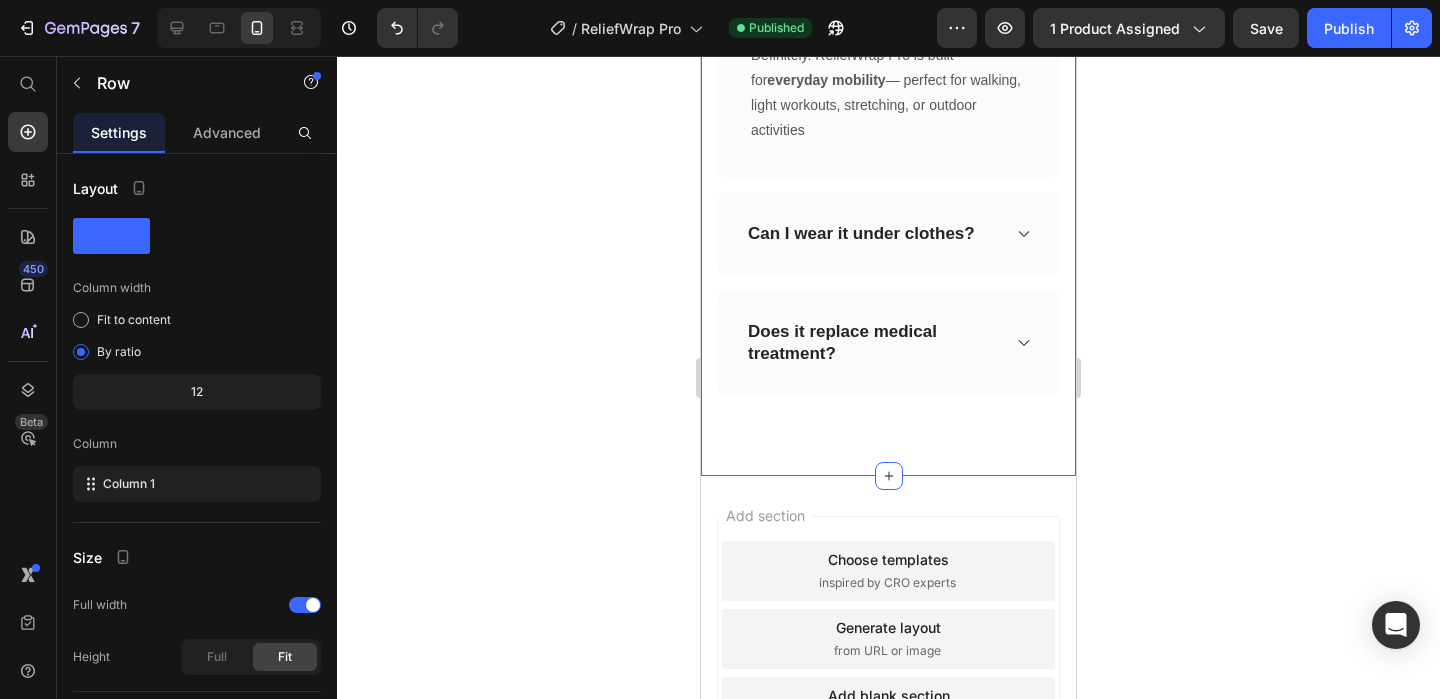 scroll, scrollTop: 11239, scrollLeft: 0, axis: vertical 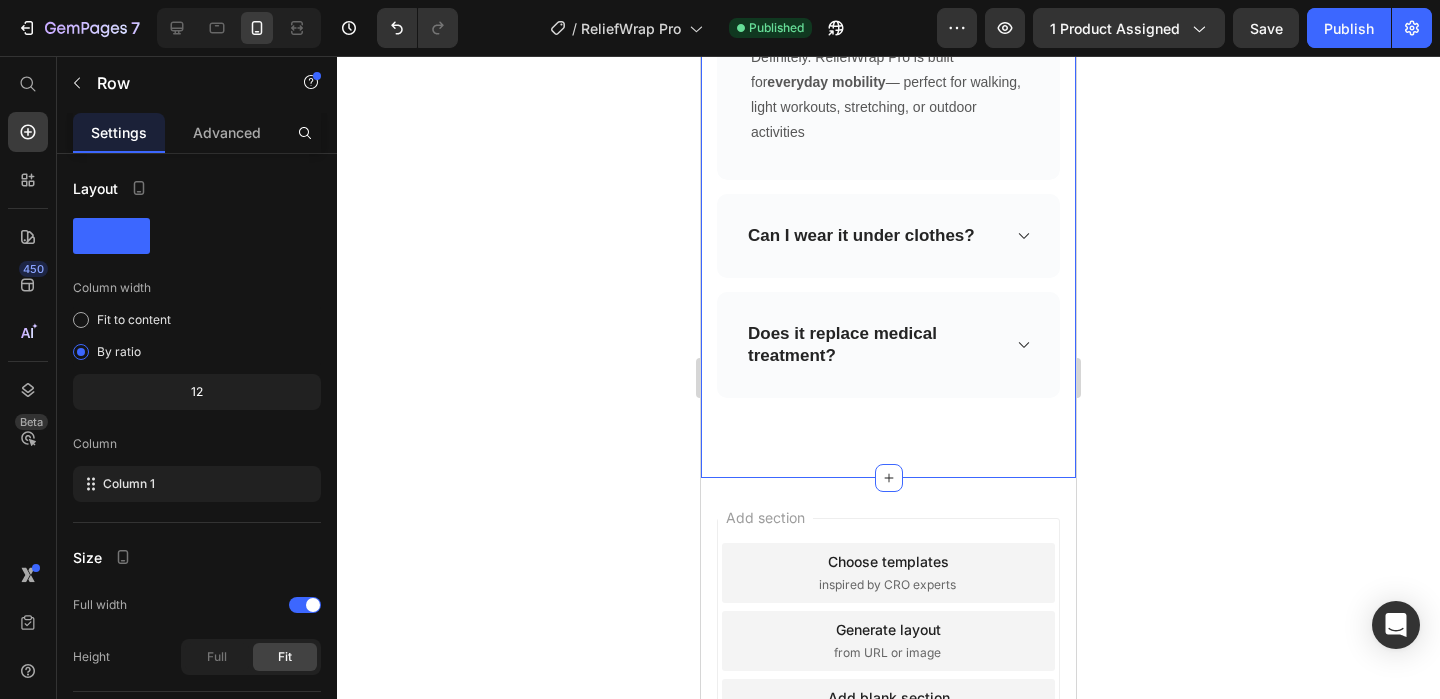 click on "Frequently Asked Questions Heading Need help finding an answer to your question? Ask our customer support at  support@carevo Text block Row Row
How does ReliefWrap Pro help with sciatica pain? ReliefWrap Pro applies  targeted compression  just below the knee where pressure helps interrupt pain signals from the sciatic nerve. This can relieve pain in the lower back, hips, legs, and calves. Text block Row
Can I wear it all day?
Will it fit my leg?
Is it suitable for both men and women? Accordion
Can I wear it while exercising or walking? Definitely. ReliefWrap Pro is built for  everyday mobility  — perfect for walking, light workouts, stretching, or outdoor activities Text block Row
Can I wear it under clothes?
Accordion  	   Button" at bounding box center (888, -227) 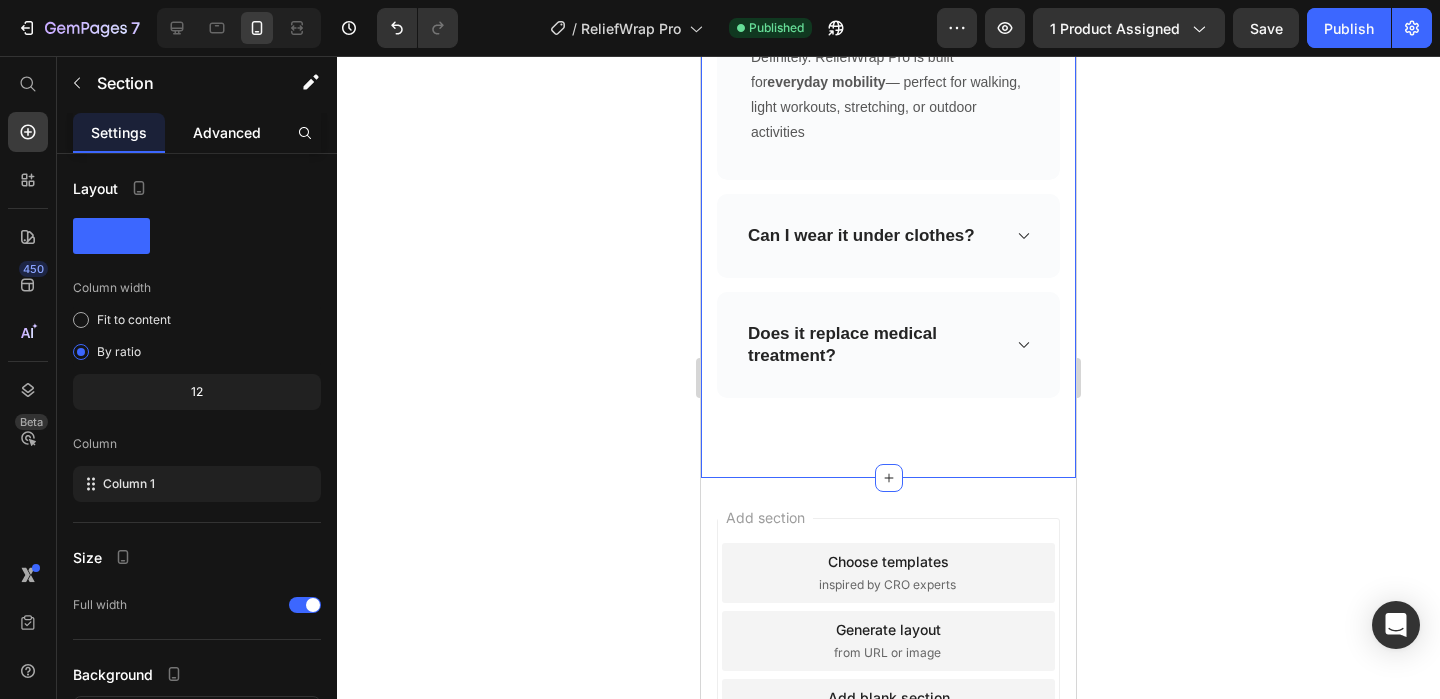 click on "Advanced" at bounding box center (227, 132) 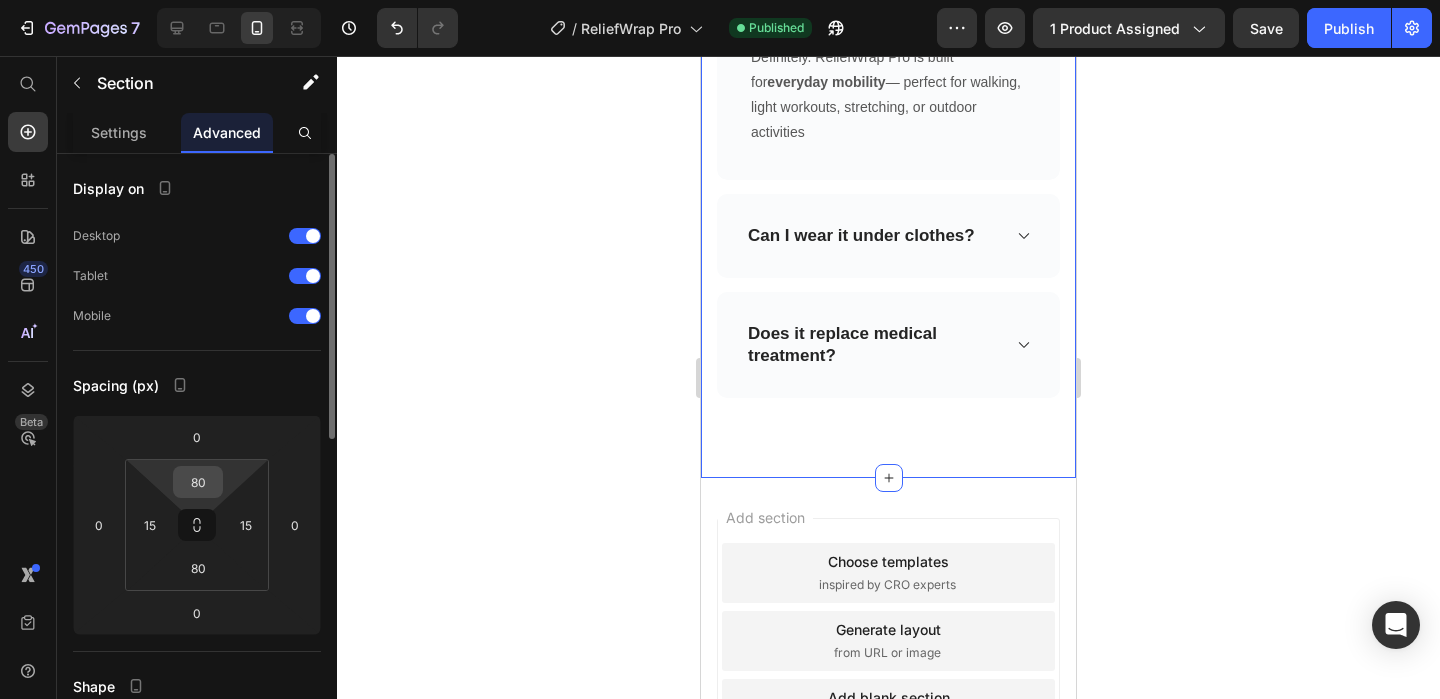 click on "80" at bounding box center [198, 482] 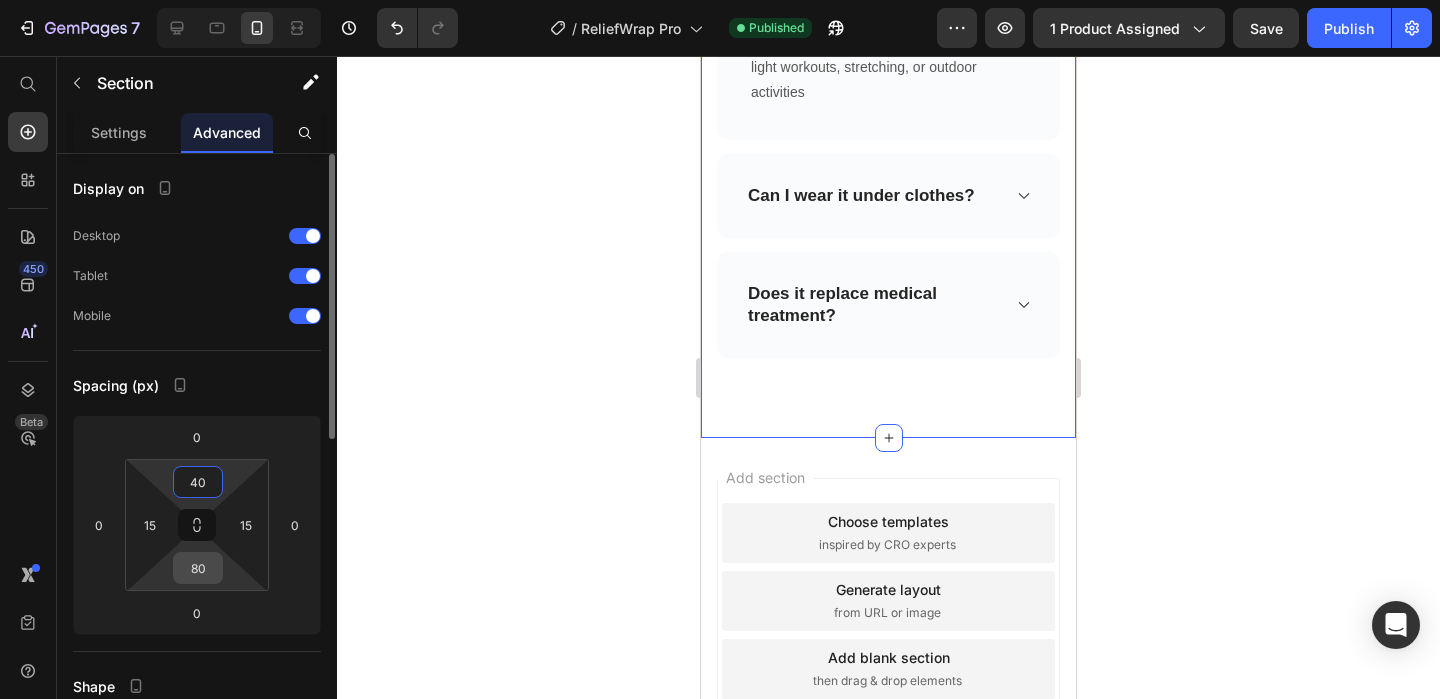 type on "40" 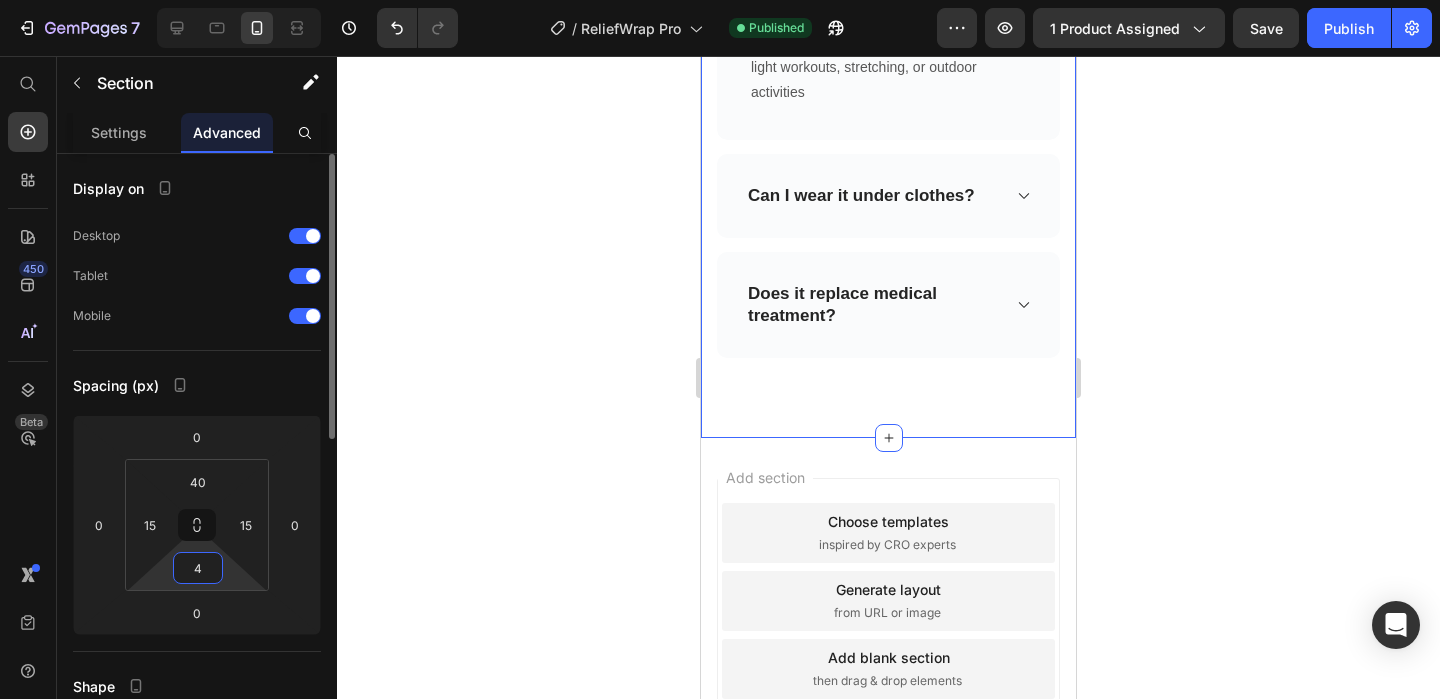 type on "40" 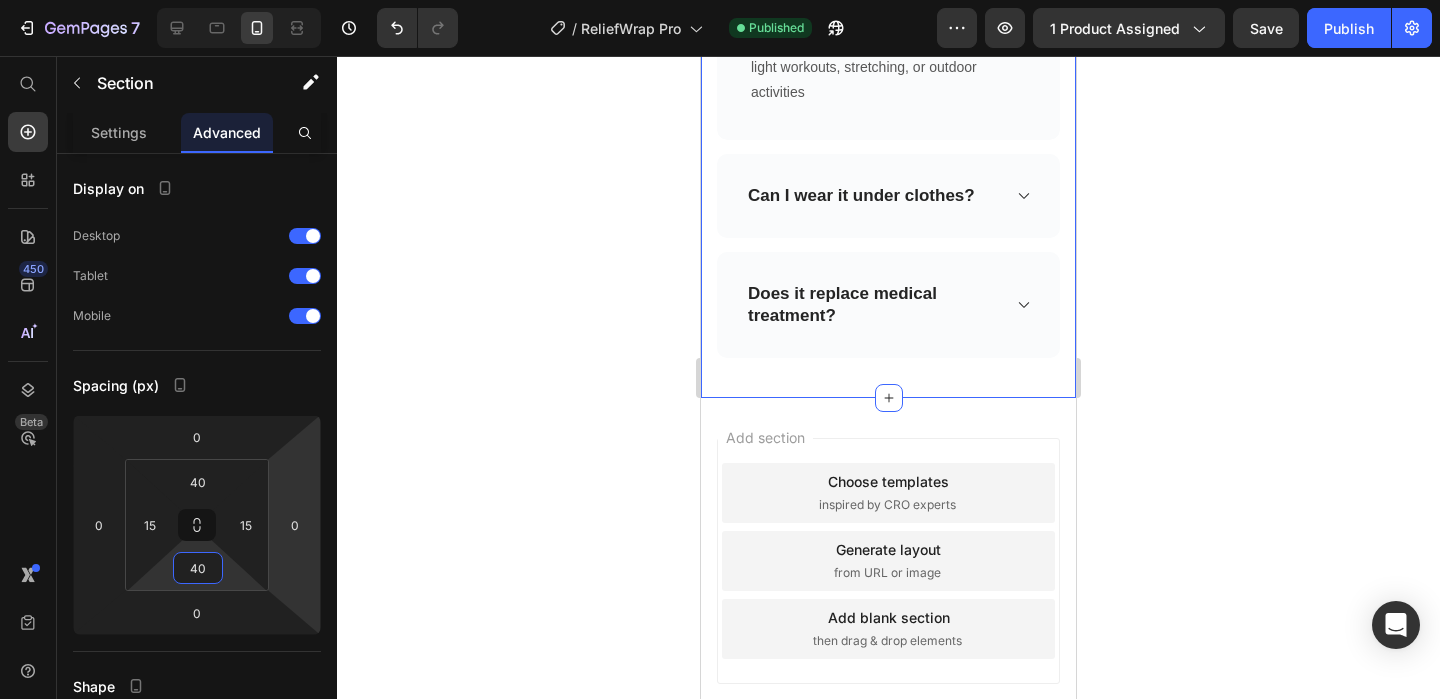 click 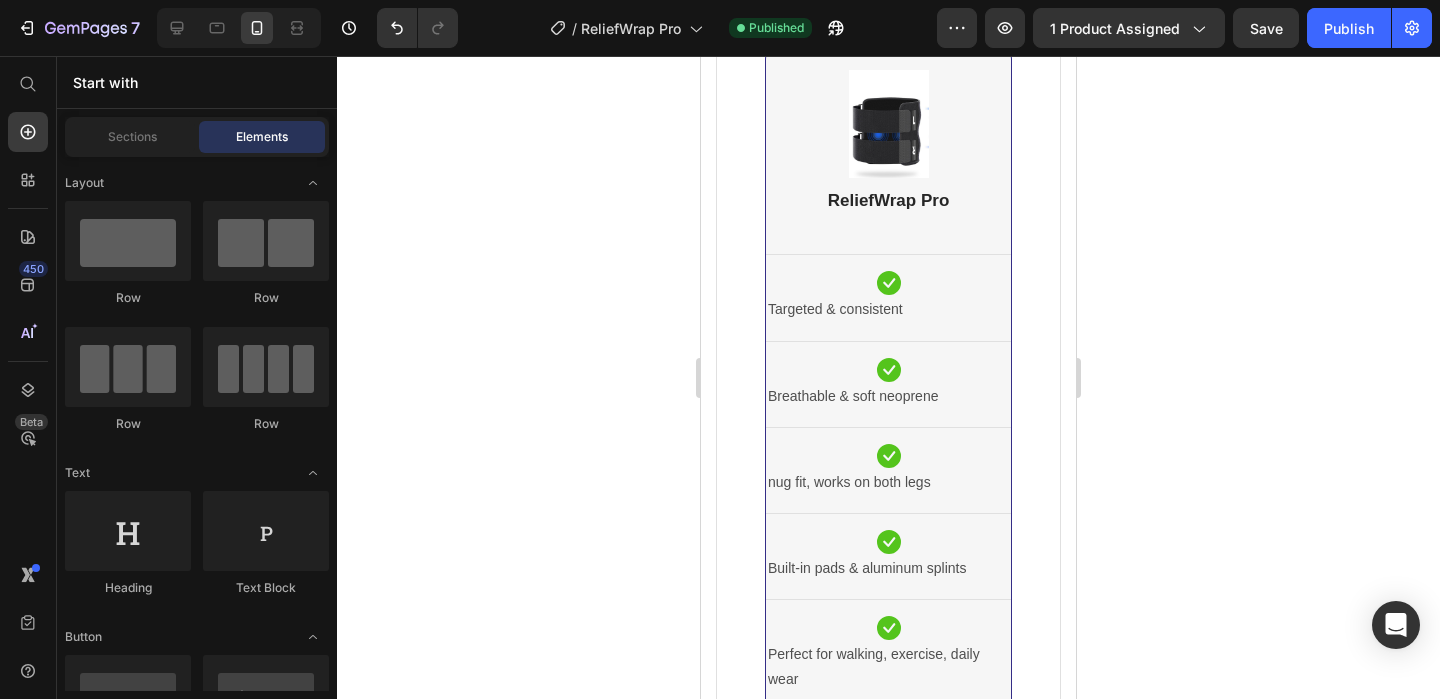 scroll, scrollTop: 0, scrollLeft: 0, axis: both 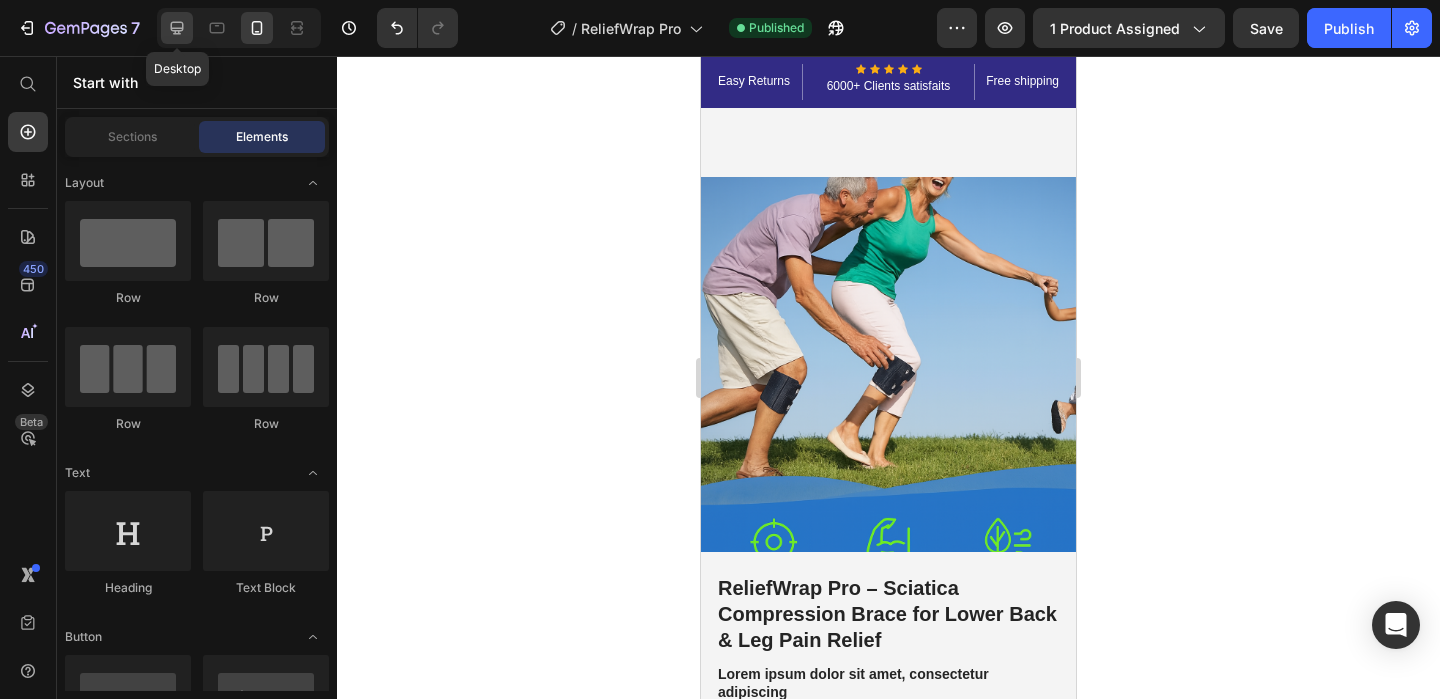 click 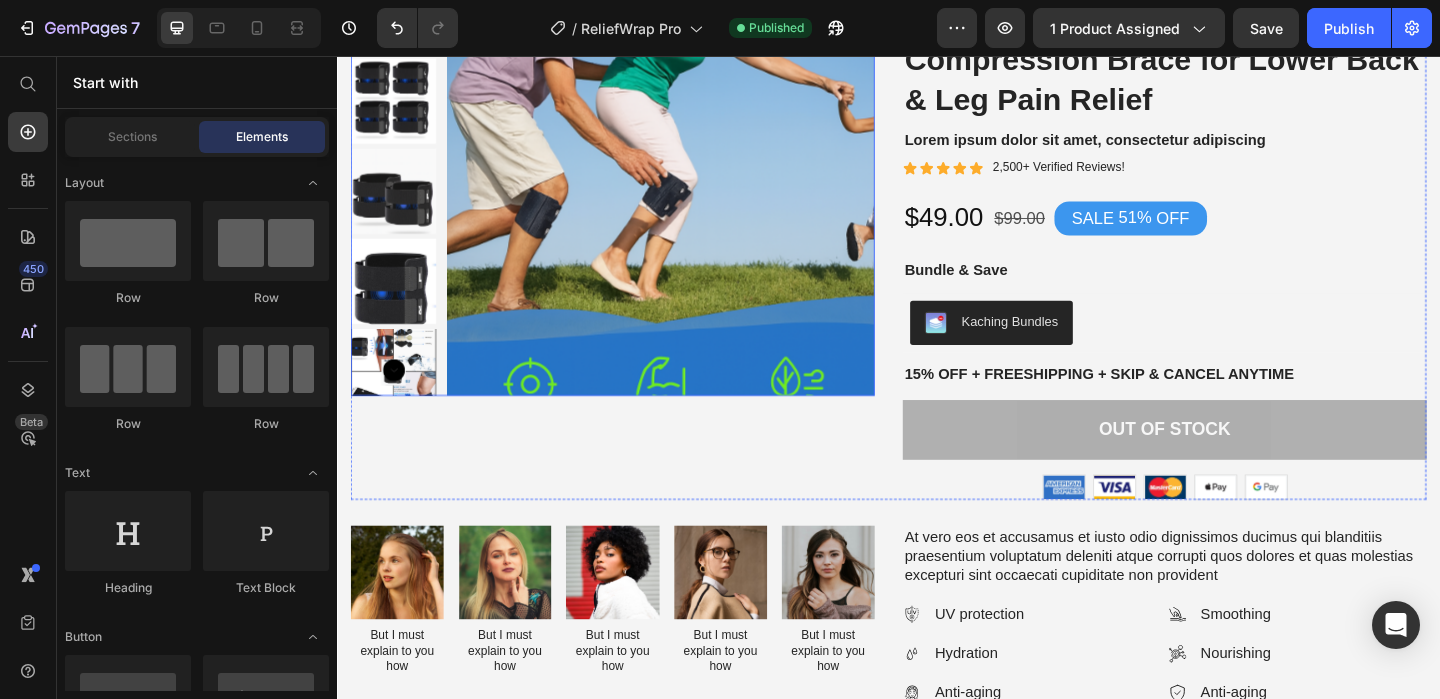 scroll, scrollTop: 181, scrollLeft: 0, axis: vertical 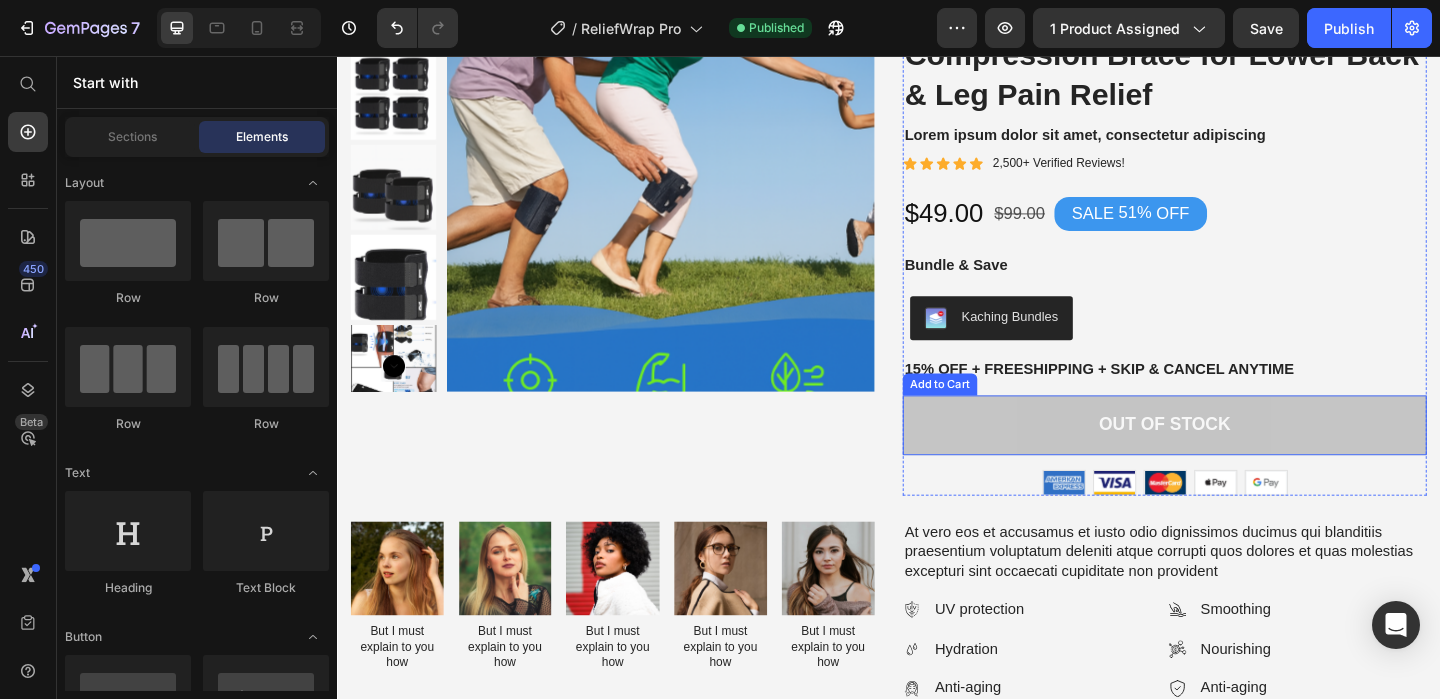 click on "Out of stock" at bounding box center (1237, 457) 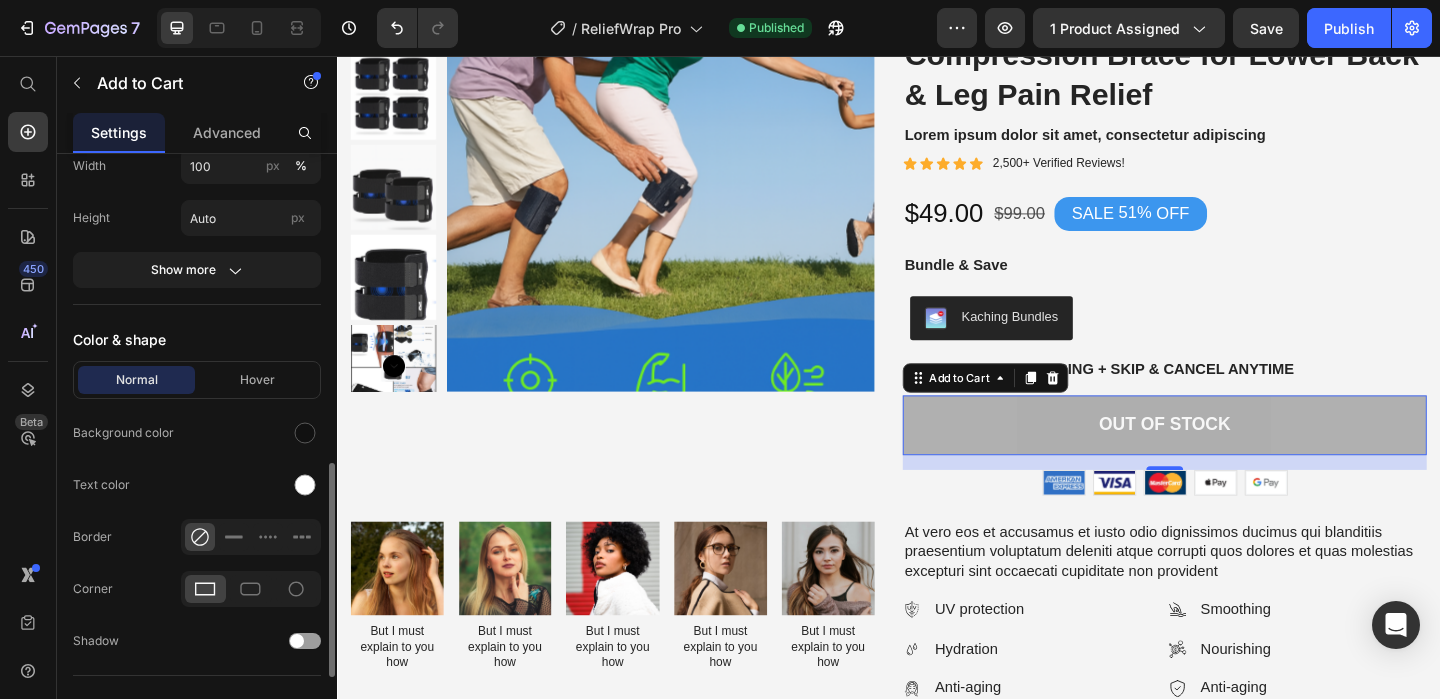 scroll, scrollTop: 866, scrollLeft: 0, axis: vertical 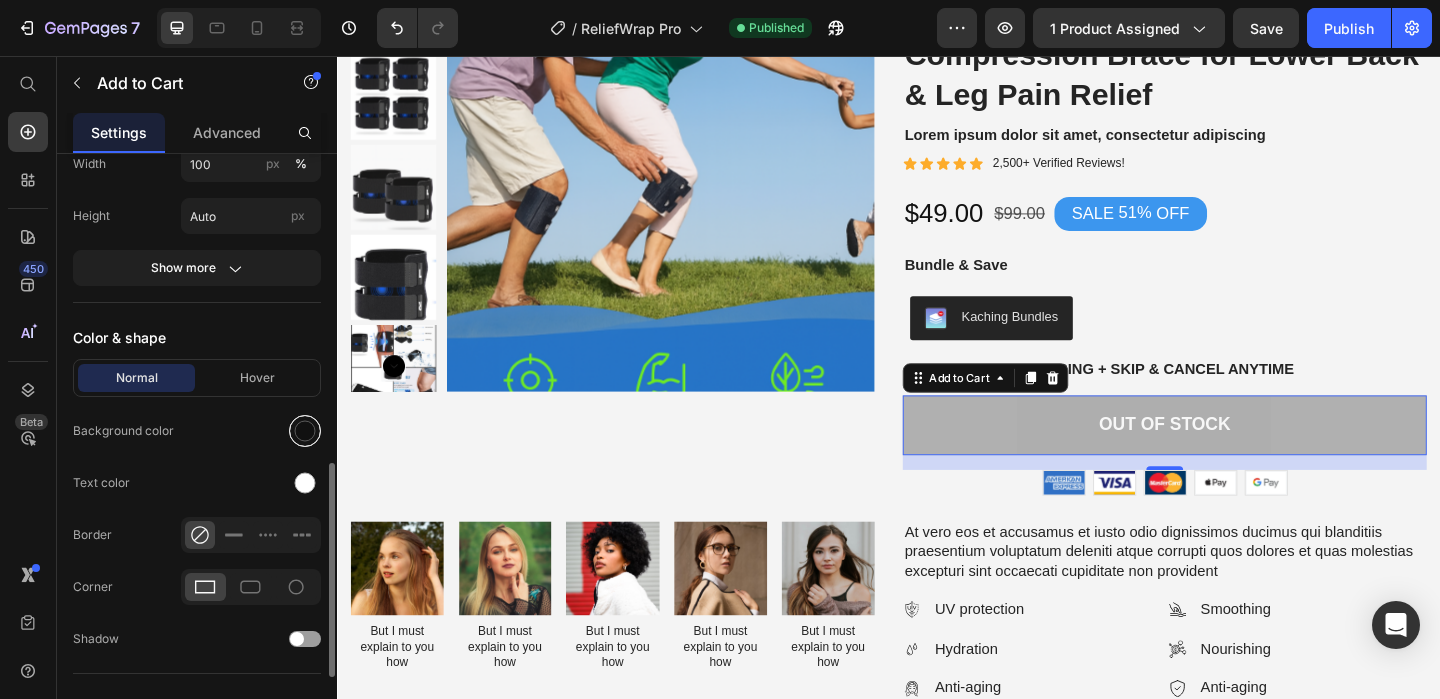 click at bounding box center (305, 431) 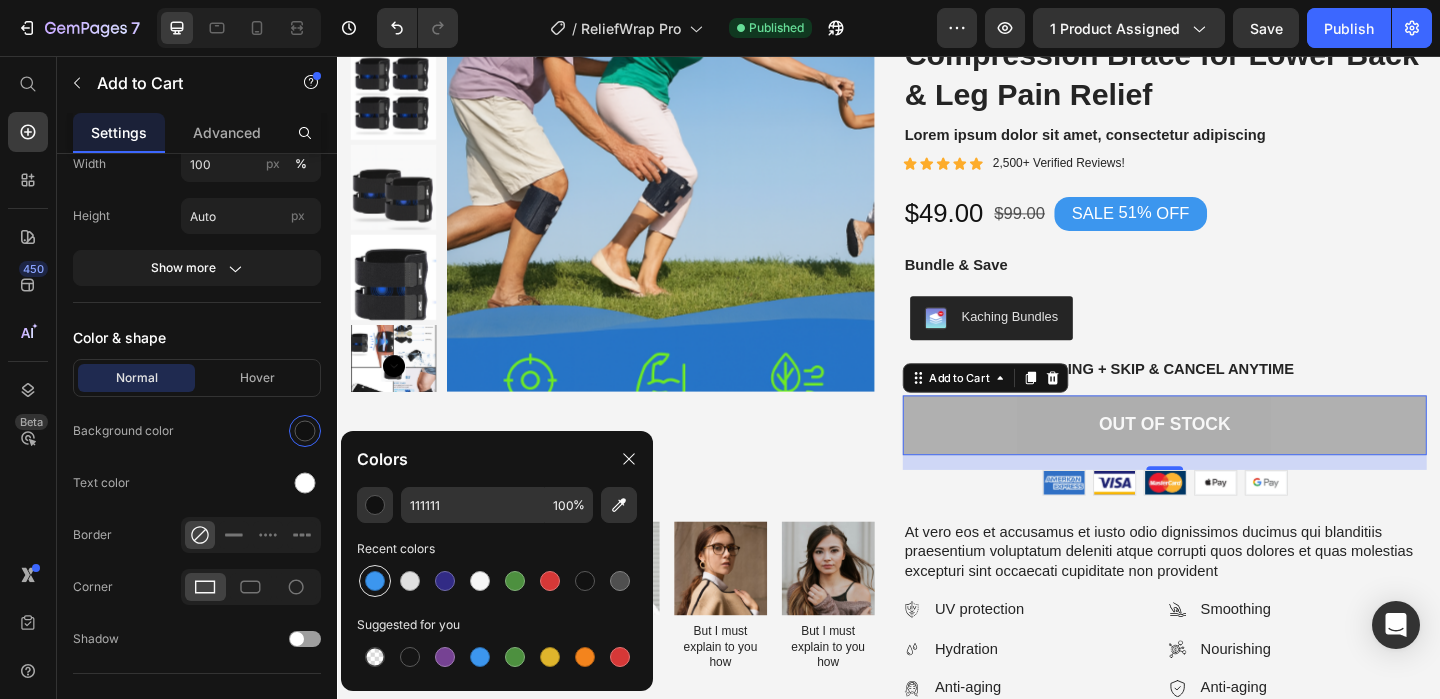 click at bounding box center [375, 581] 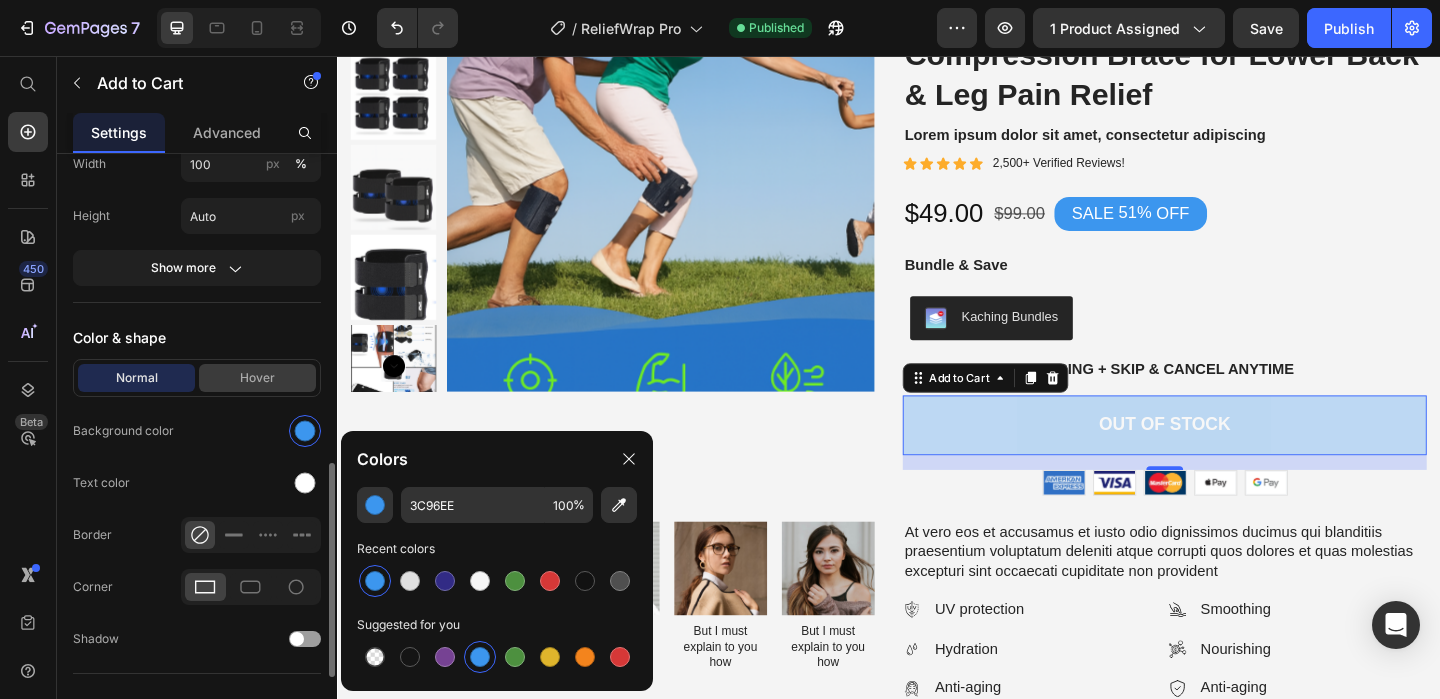 click on "Hover" at bounding box center [257, 378] 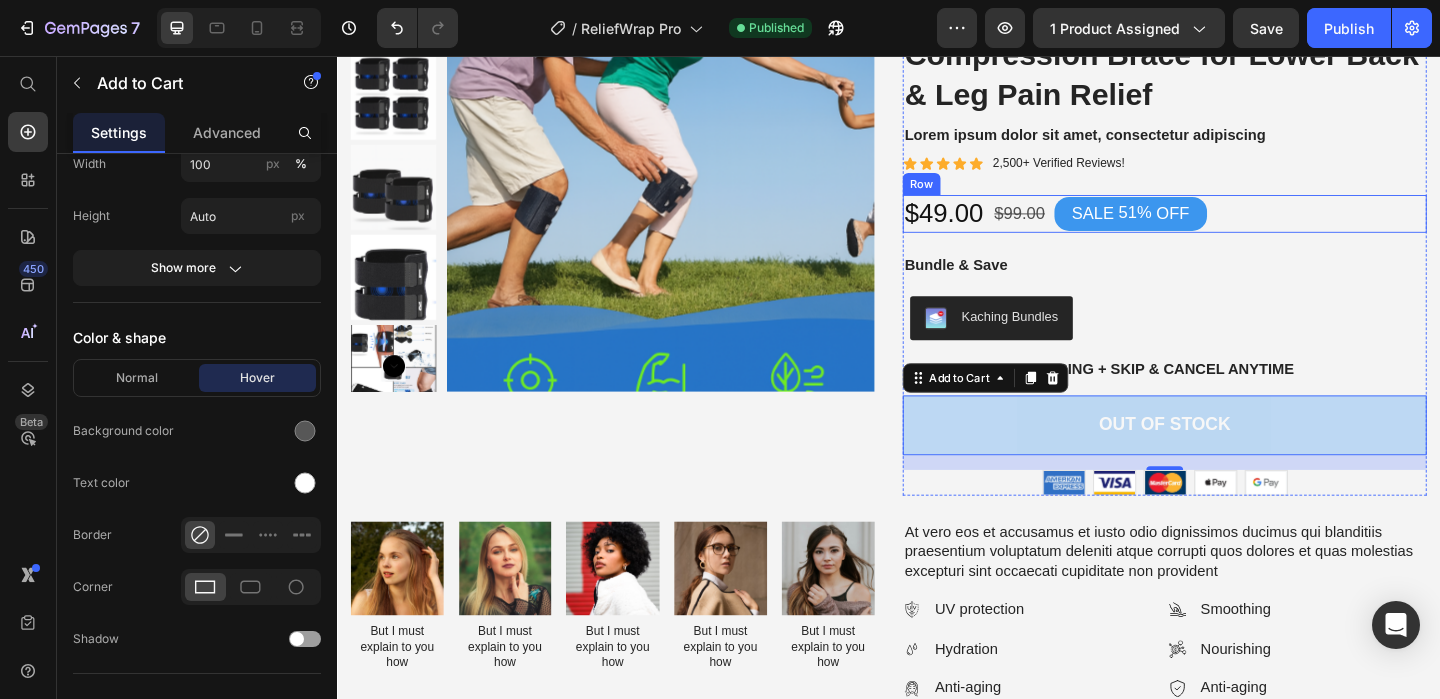 click on "SALE 51% OFF Discount Tag" at bounding box center [1200, 227] 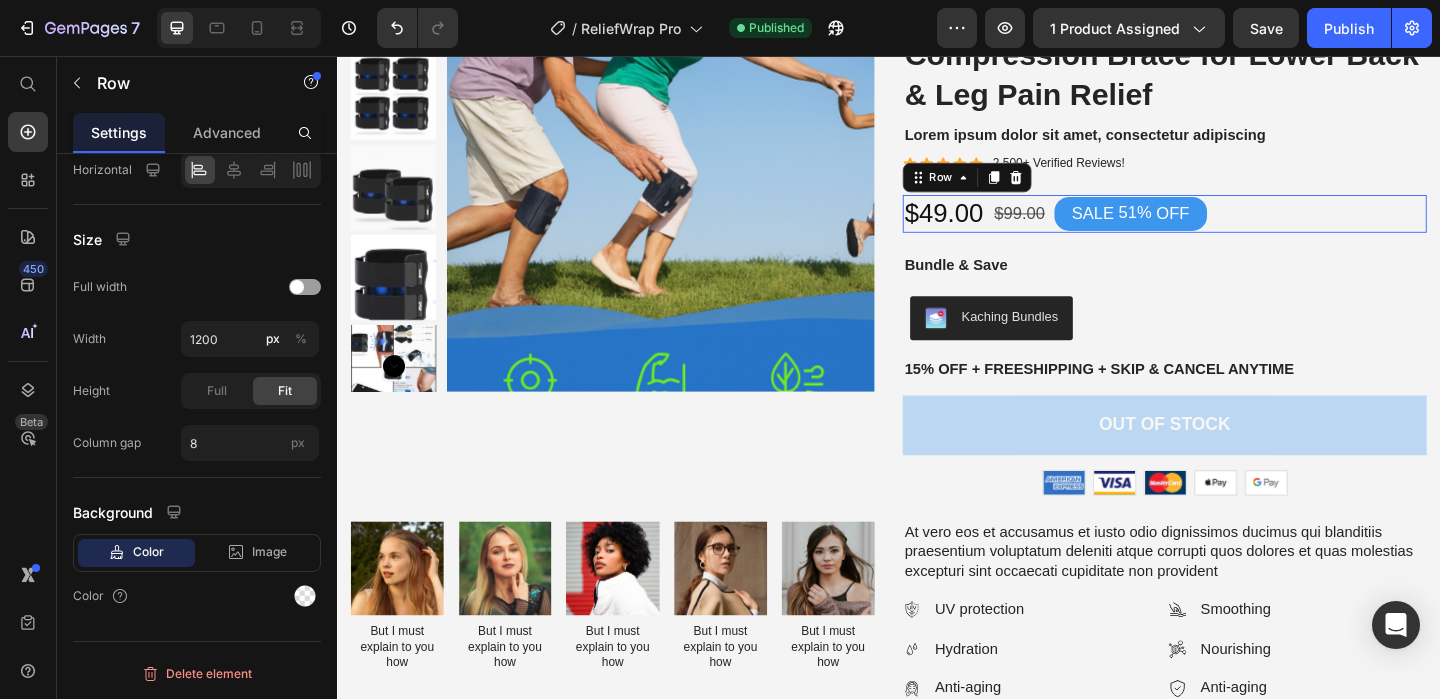 scroll, scrollTop: 0, scrollLeft: 0, axis: both 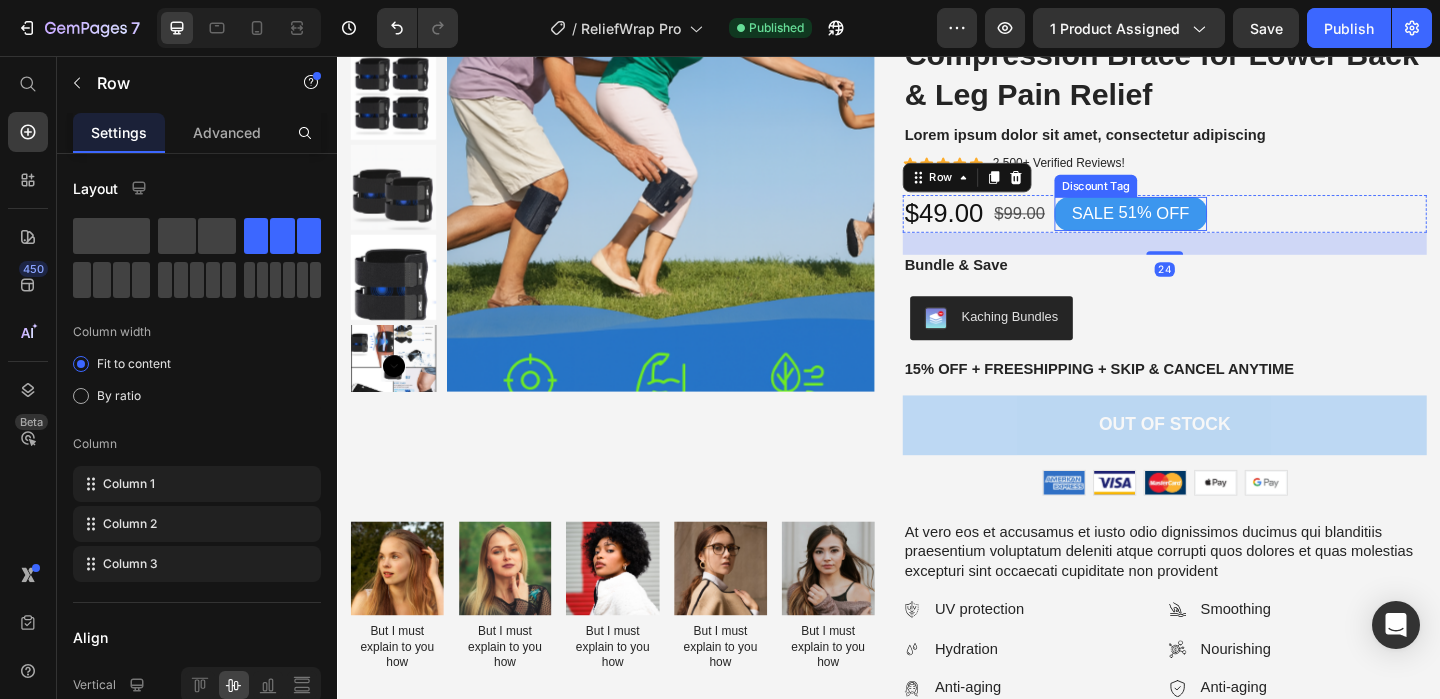 click on "SALE 51% OFF" at bounding box center (1200, 227) 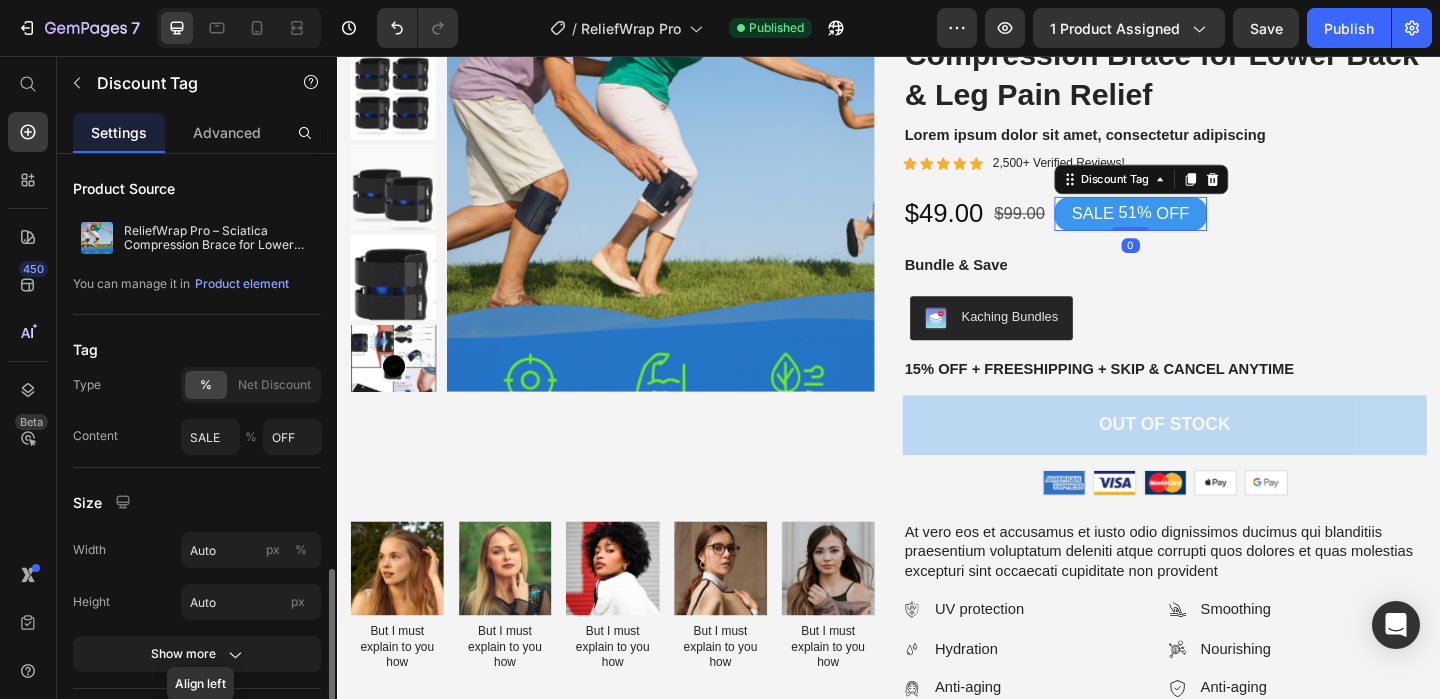 scroll, scrollTop: 306, scrollLeft: 0, axis: vertical 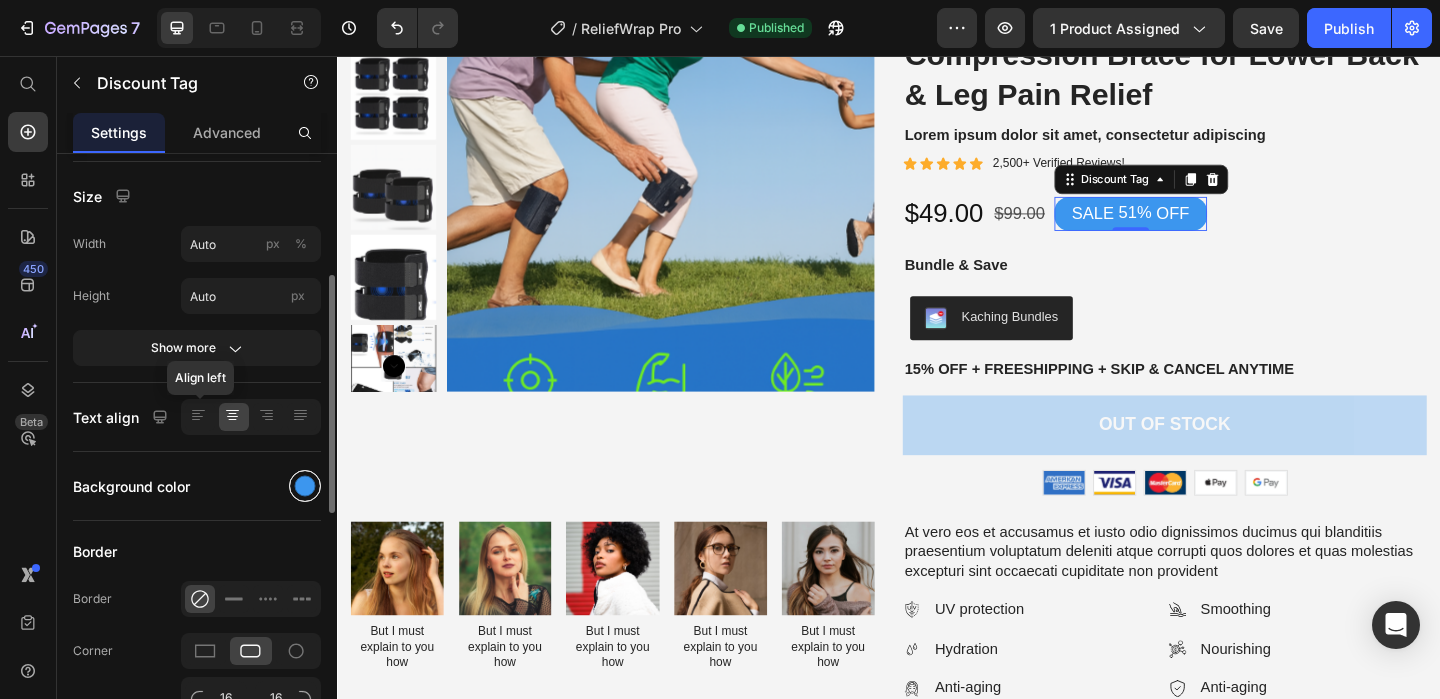 click at bounding box center (305, 486) 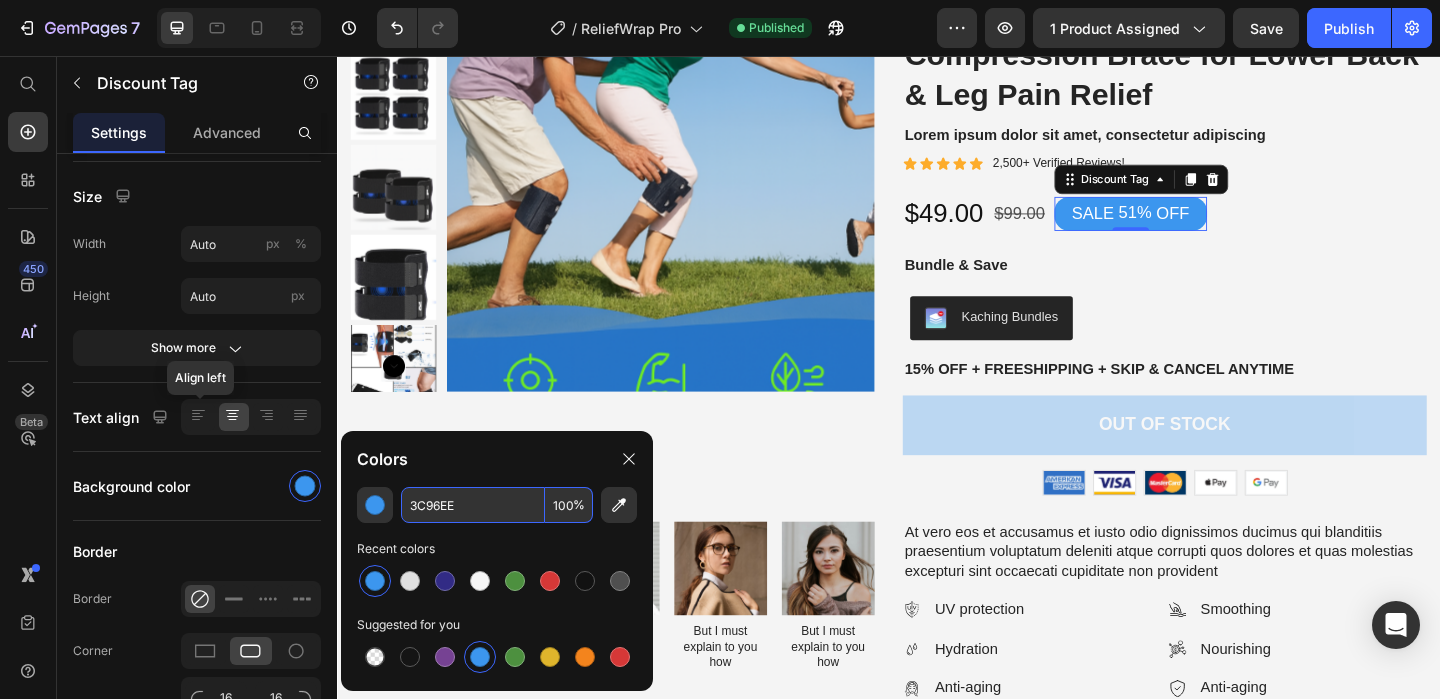 click on "3C96EE" at bounding box center [473, 505] 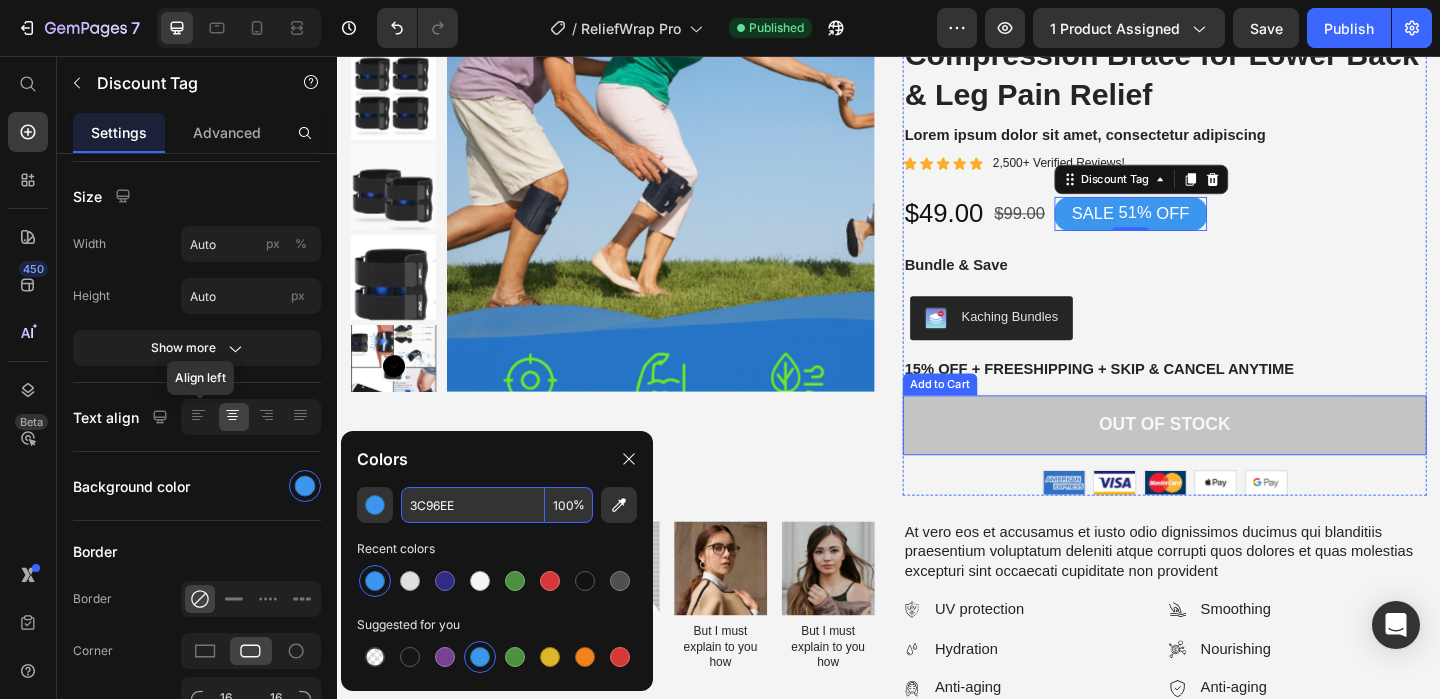 click on "Out of stock" at bounding box center (1237, 457) 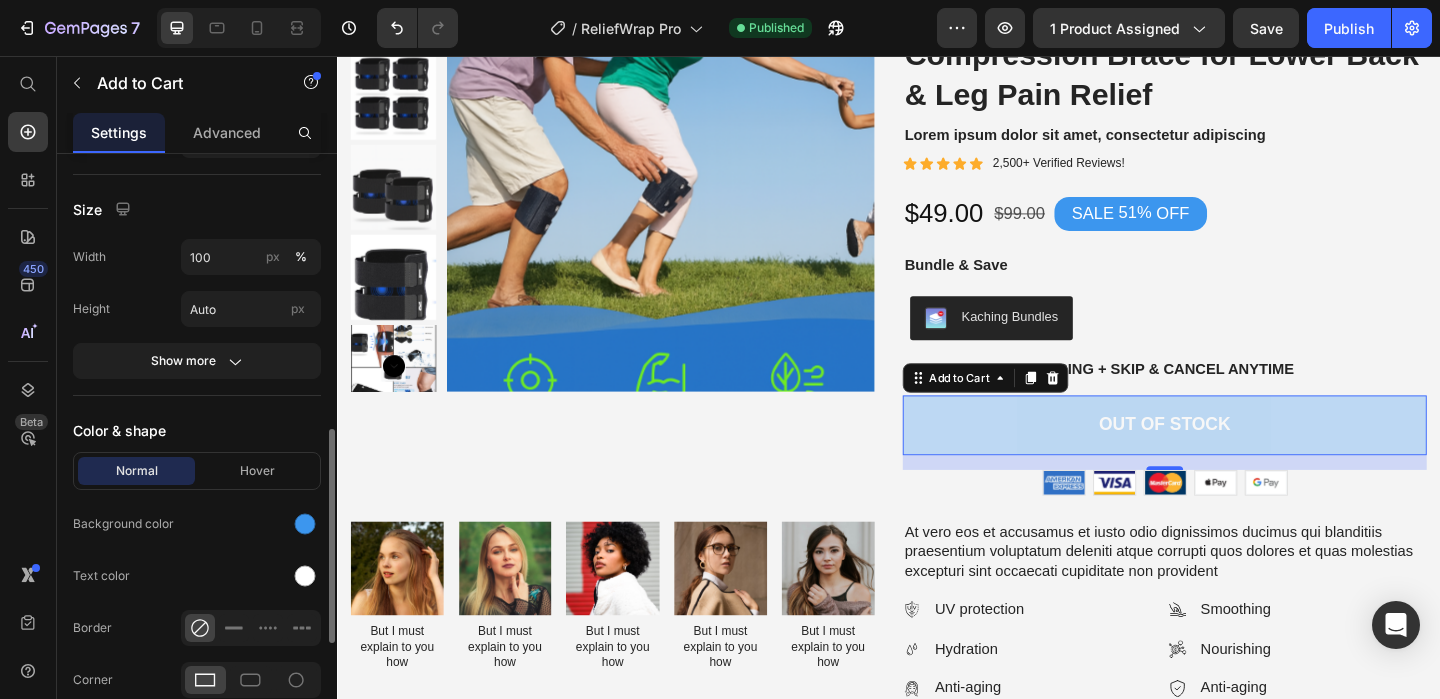 scroll, scrollTop: 775, scrollLeft: 0, axis: vertical 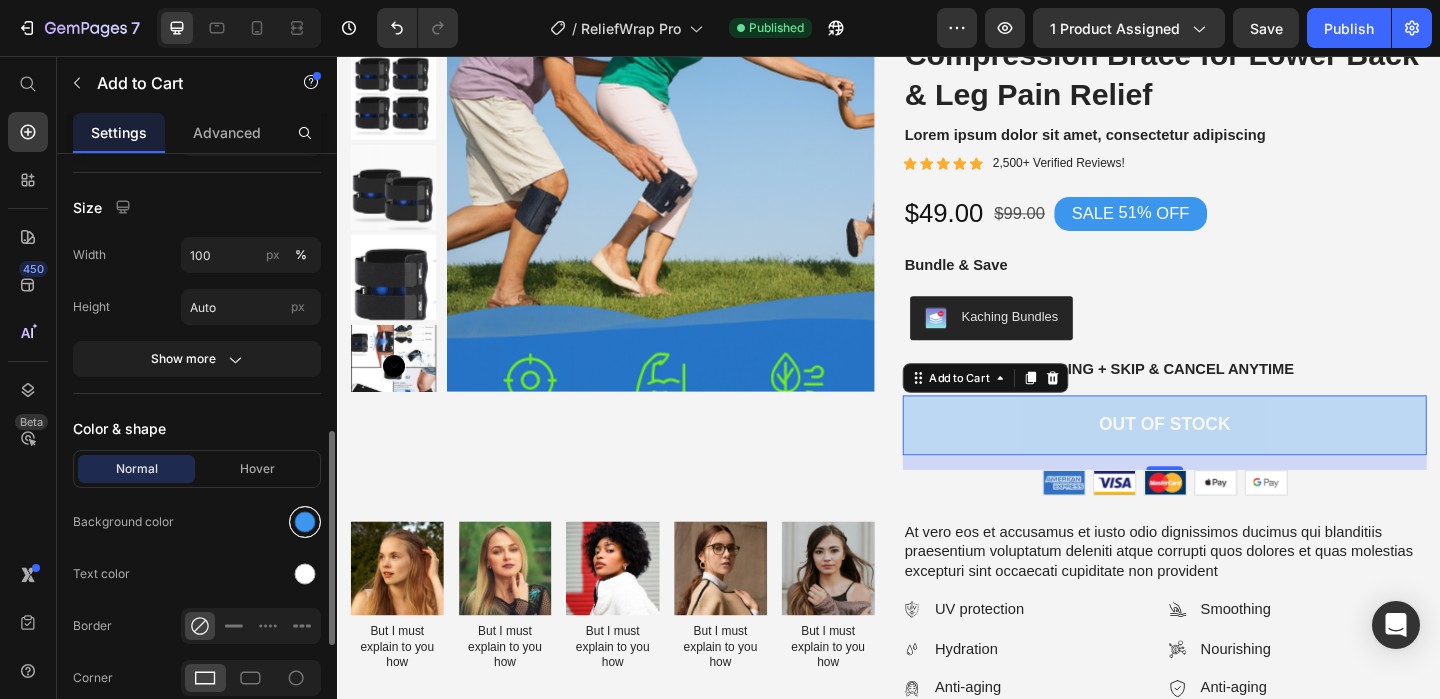 click at bounding box center (305, 522) 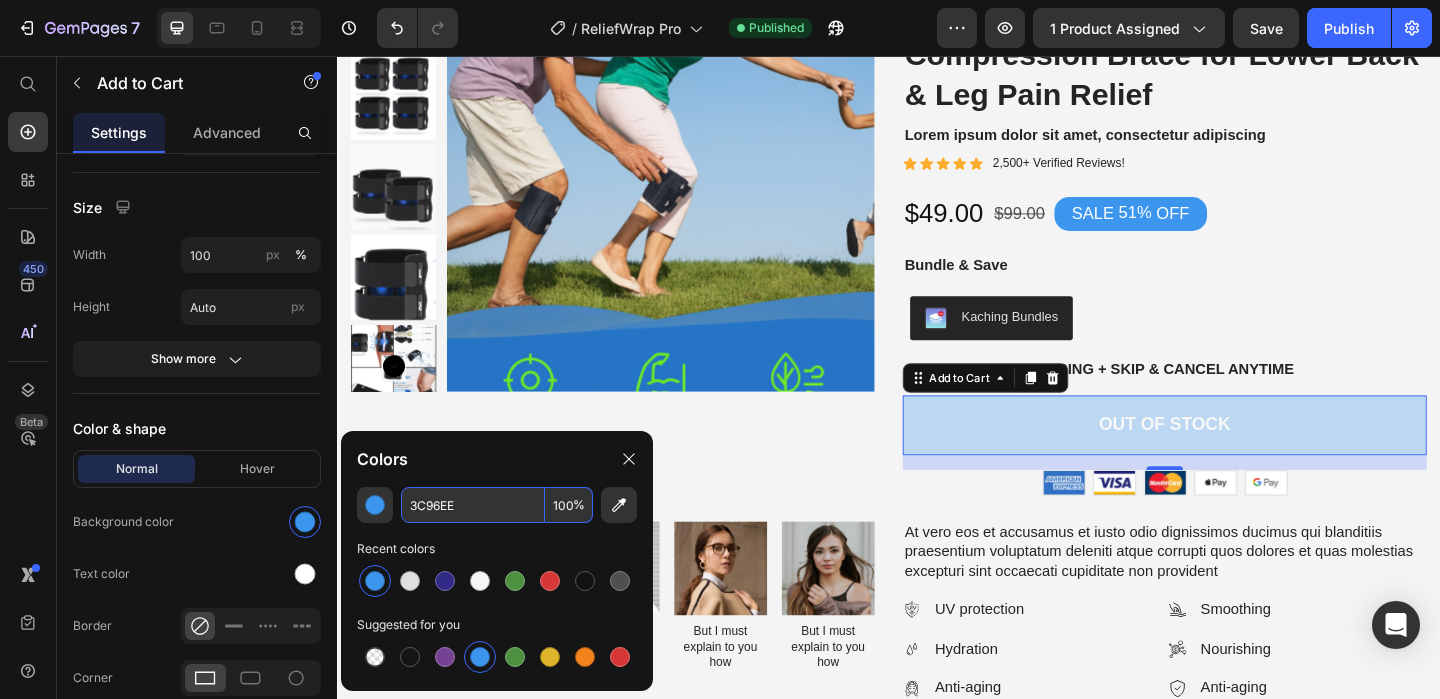 click on "3C96EE" at bounding box center (473, 505) 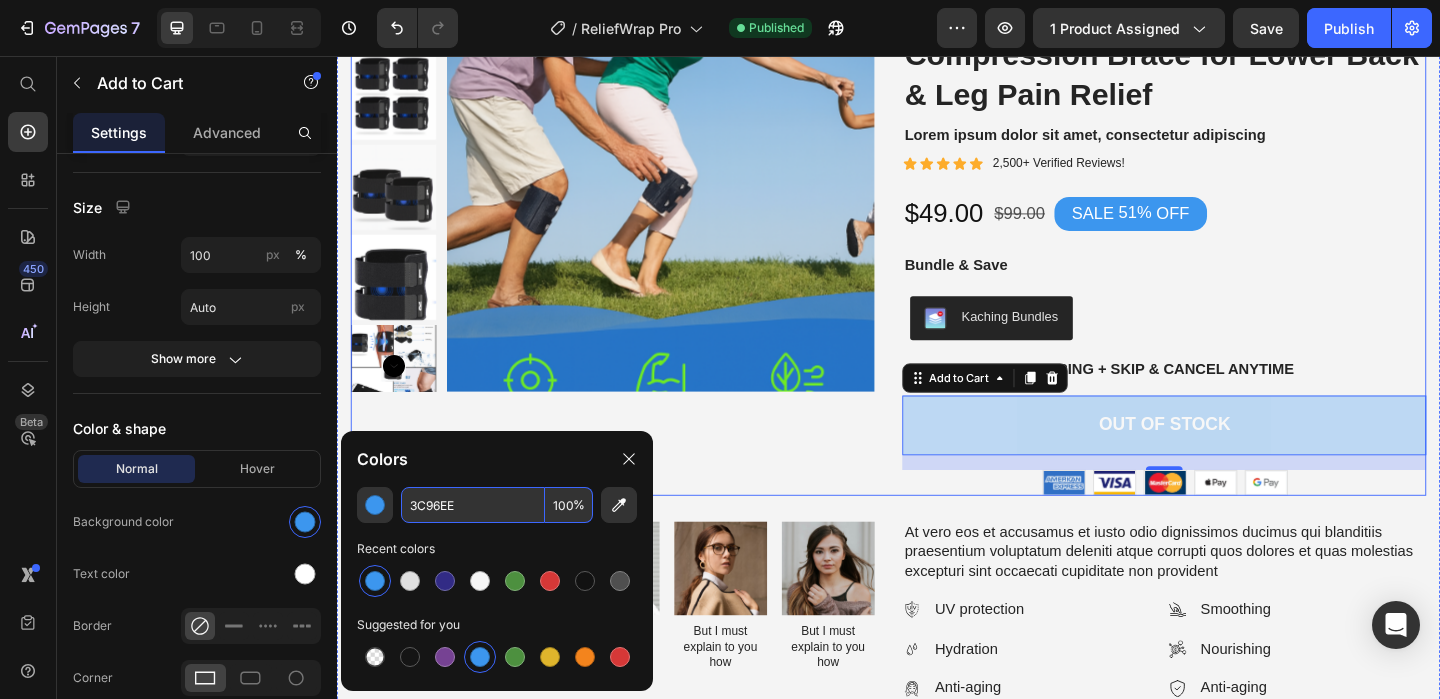 click on "Product Images" at bounding box center (637, 245) 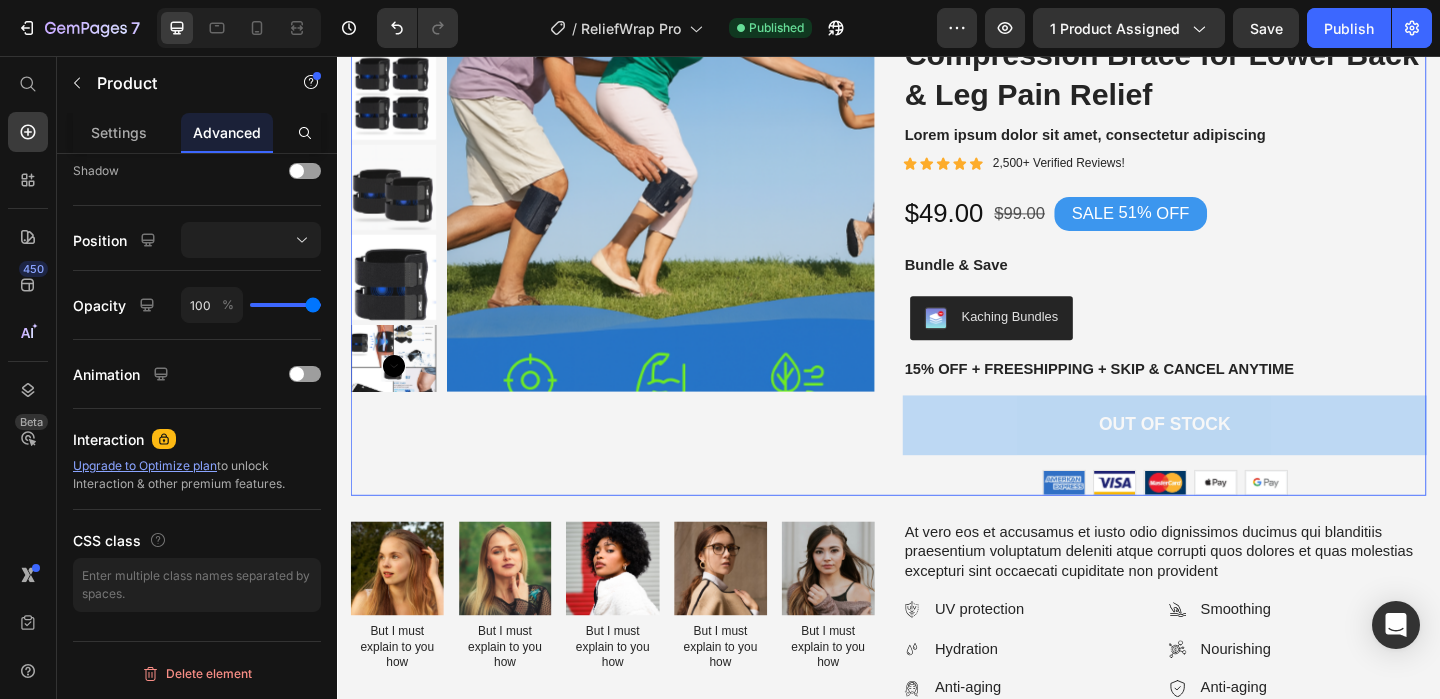 scroll, scrollTop: 0, scrollLeft: 0, axis: both 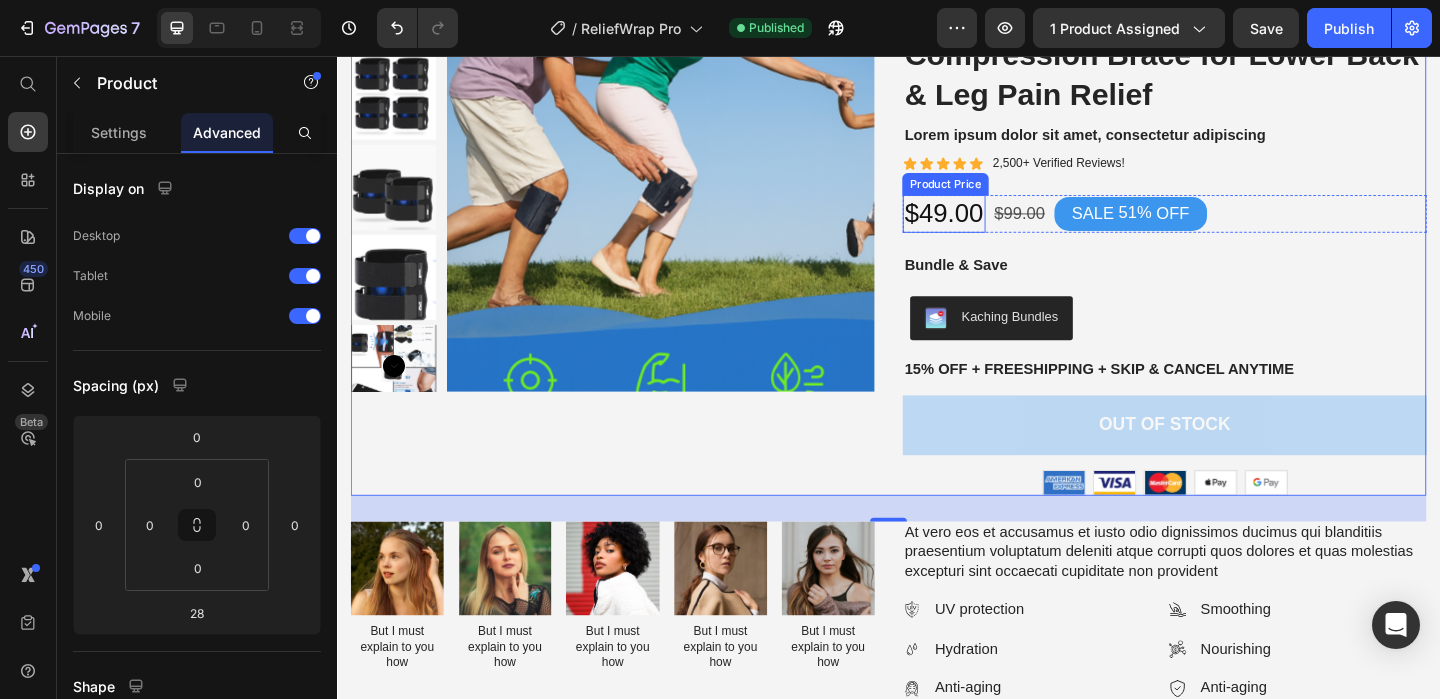 click on "$49.00" at bounding box center [997, 227] 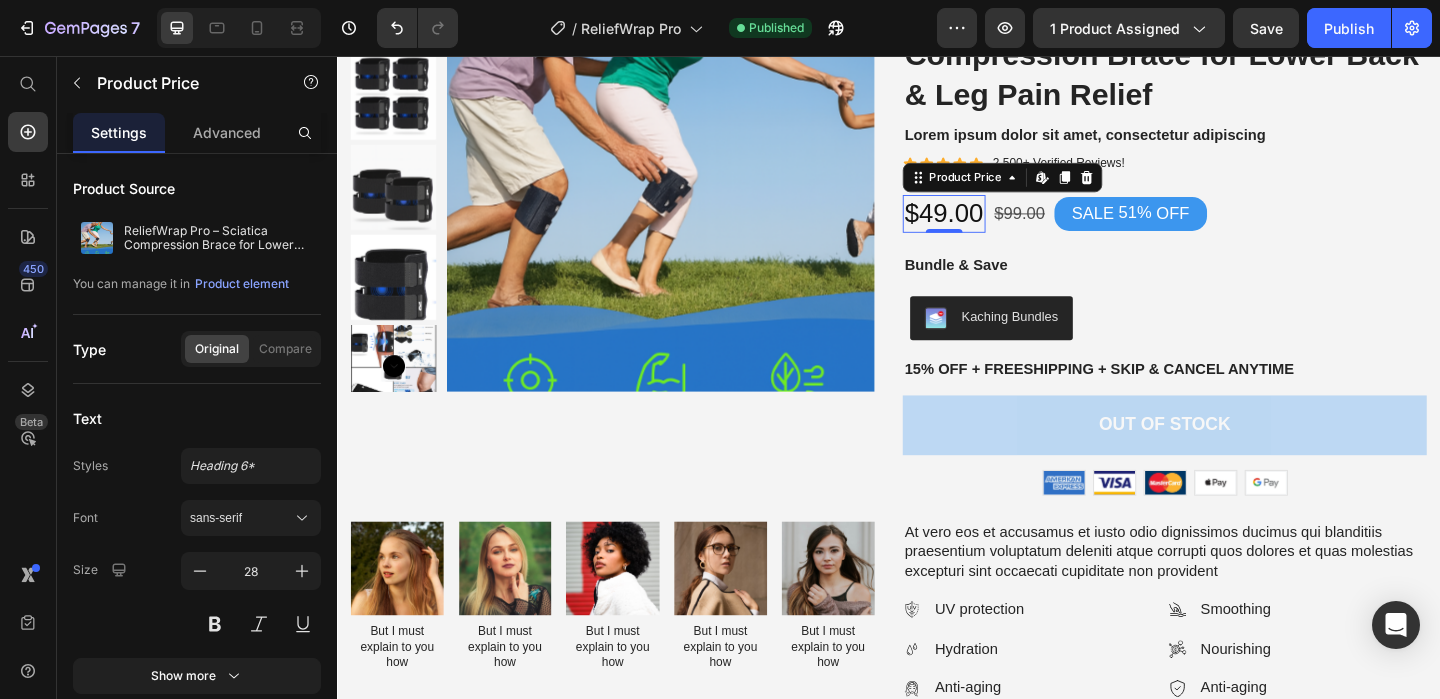 click on "$49.00" at bounding box center (997, 227) 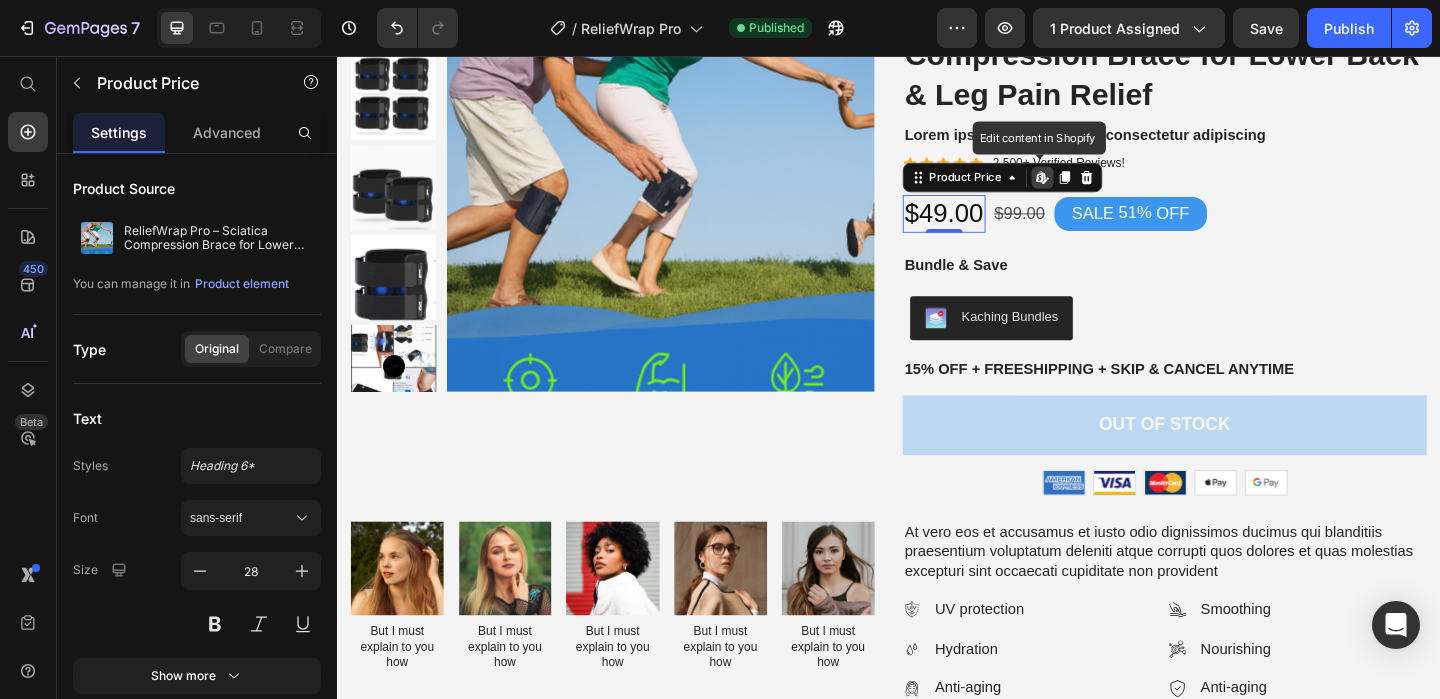 click on "$49.00" at bounding box center (997, 227) 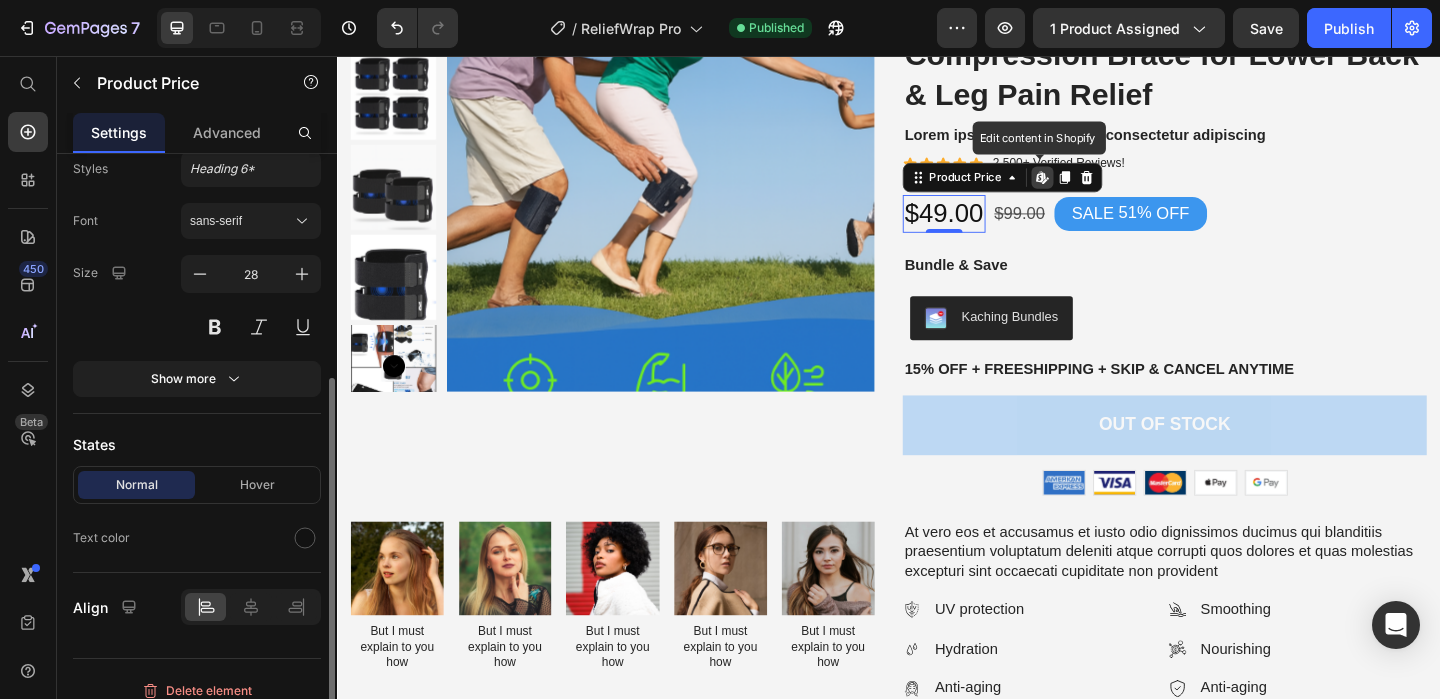 scroll, scrollTop: 314, scrollLeft: 0, axis: vertical 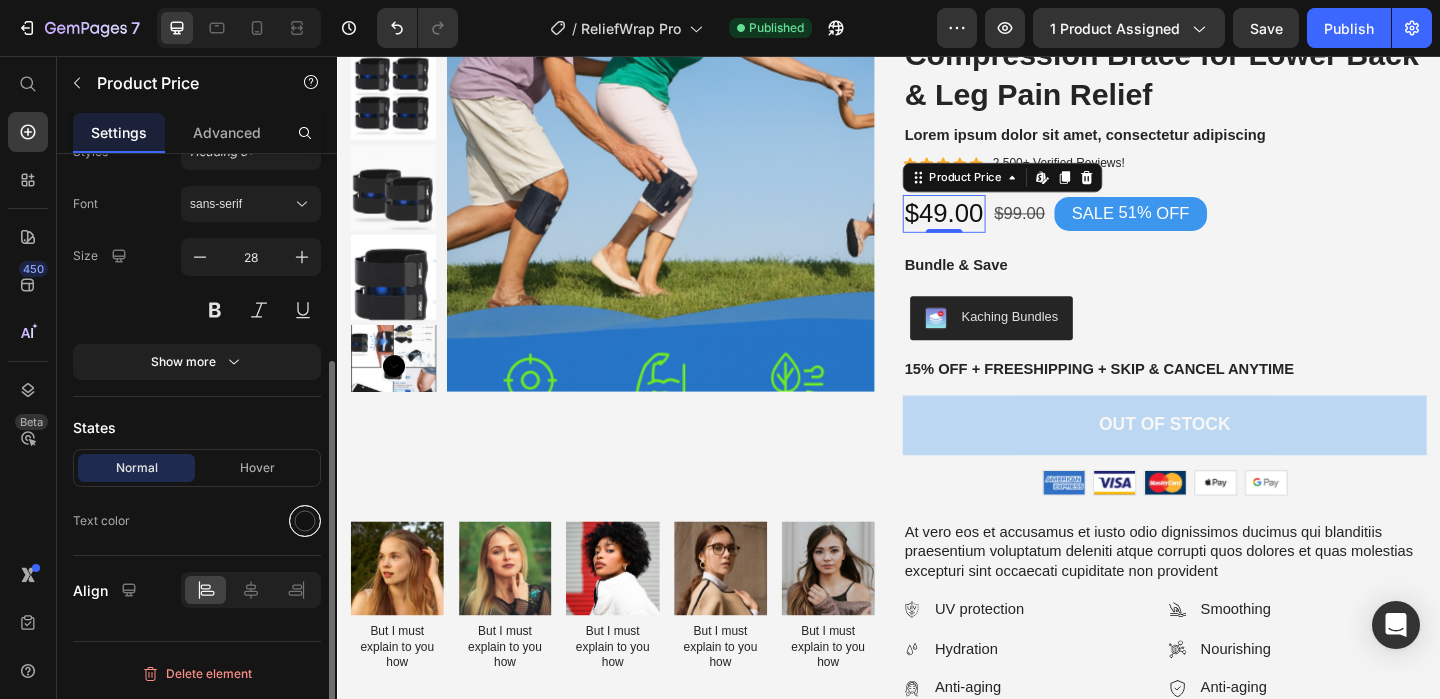 click at bounding box center [305, 521] 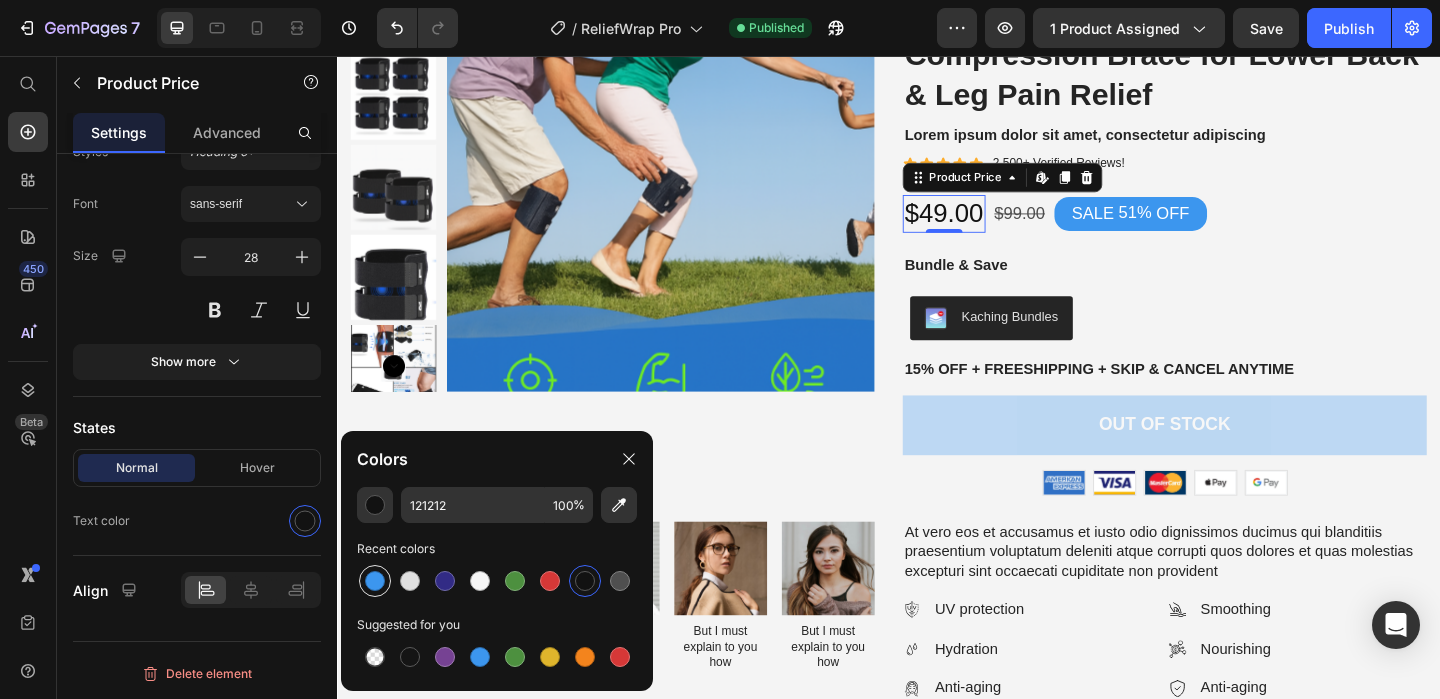 click at bounding box center [375, 581] 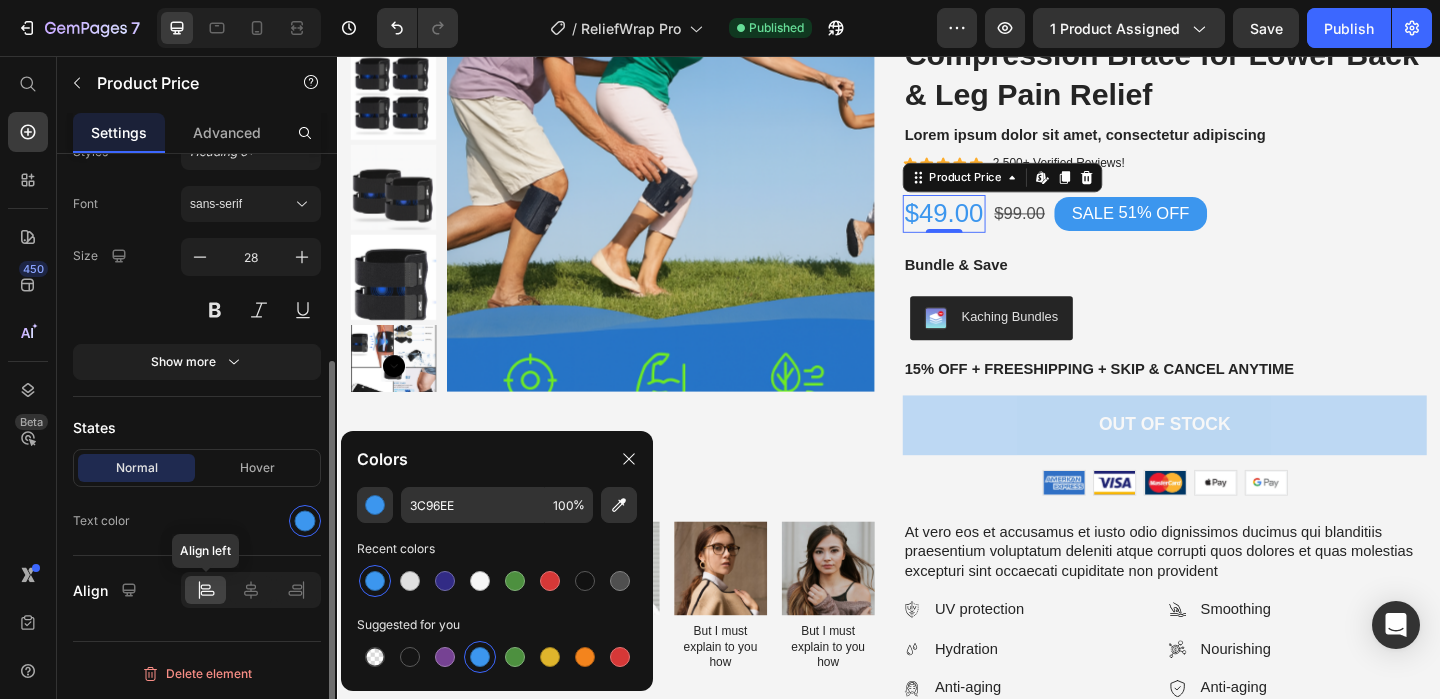scroll, scrollTop: 313, scrollLeft: 0, axis: vertical 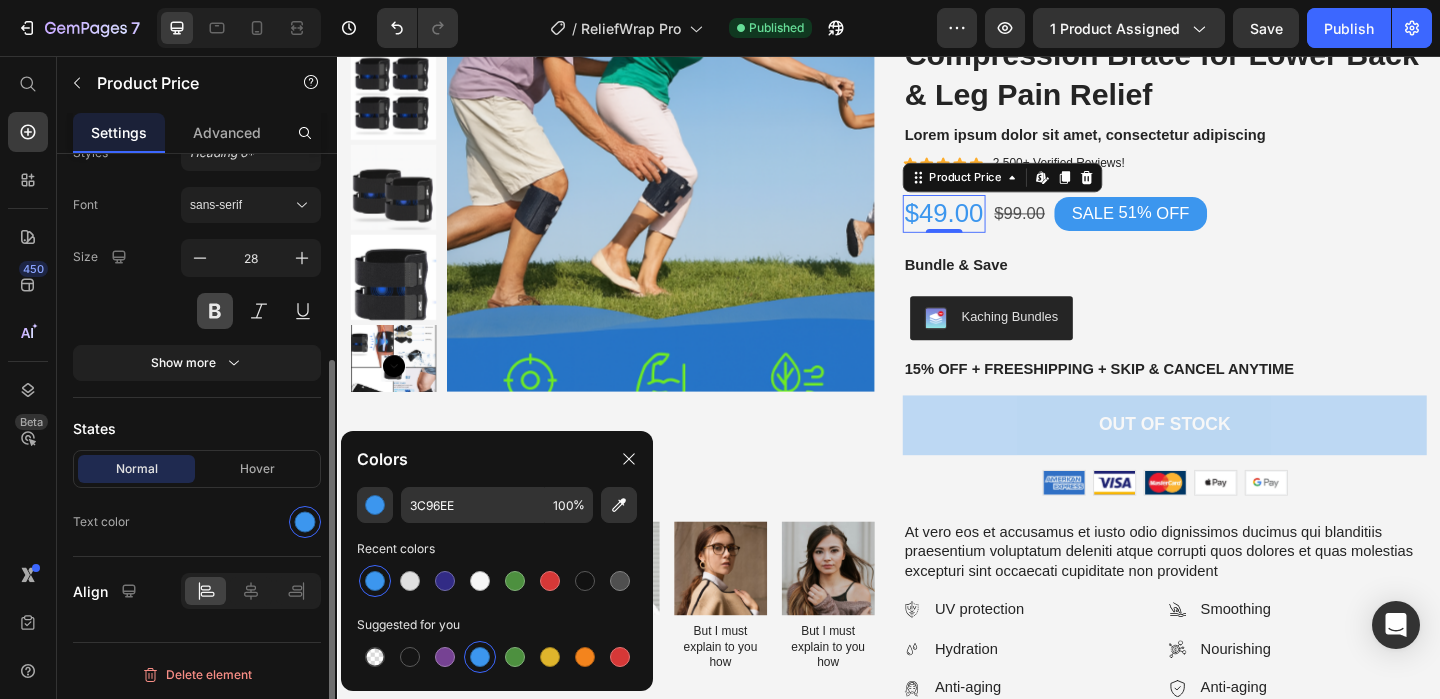 click at bounding box center [215, 311] 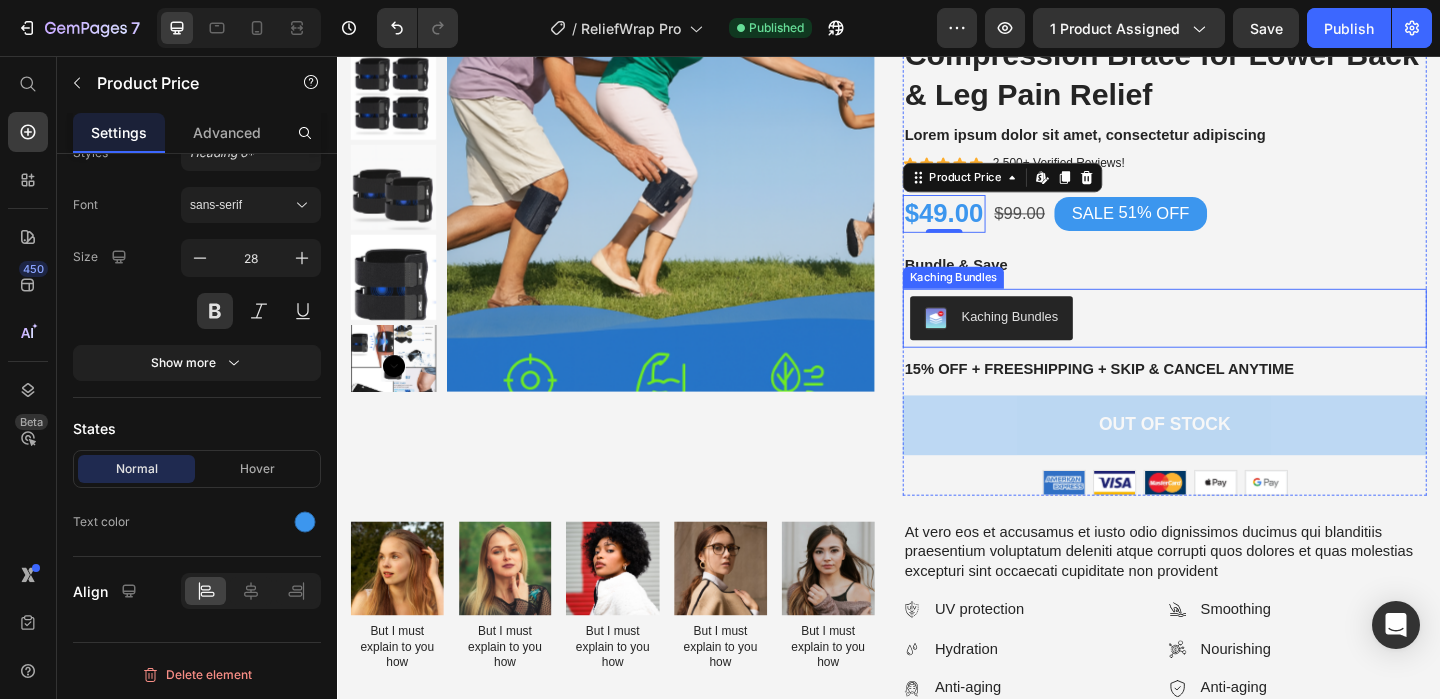 scroll, scrollTop: 0, scrollLeft: 0, axis: both 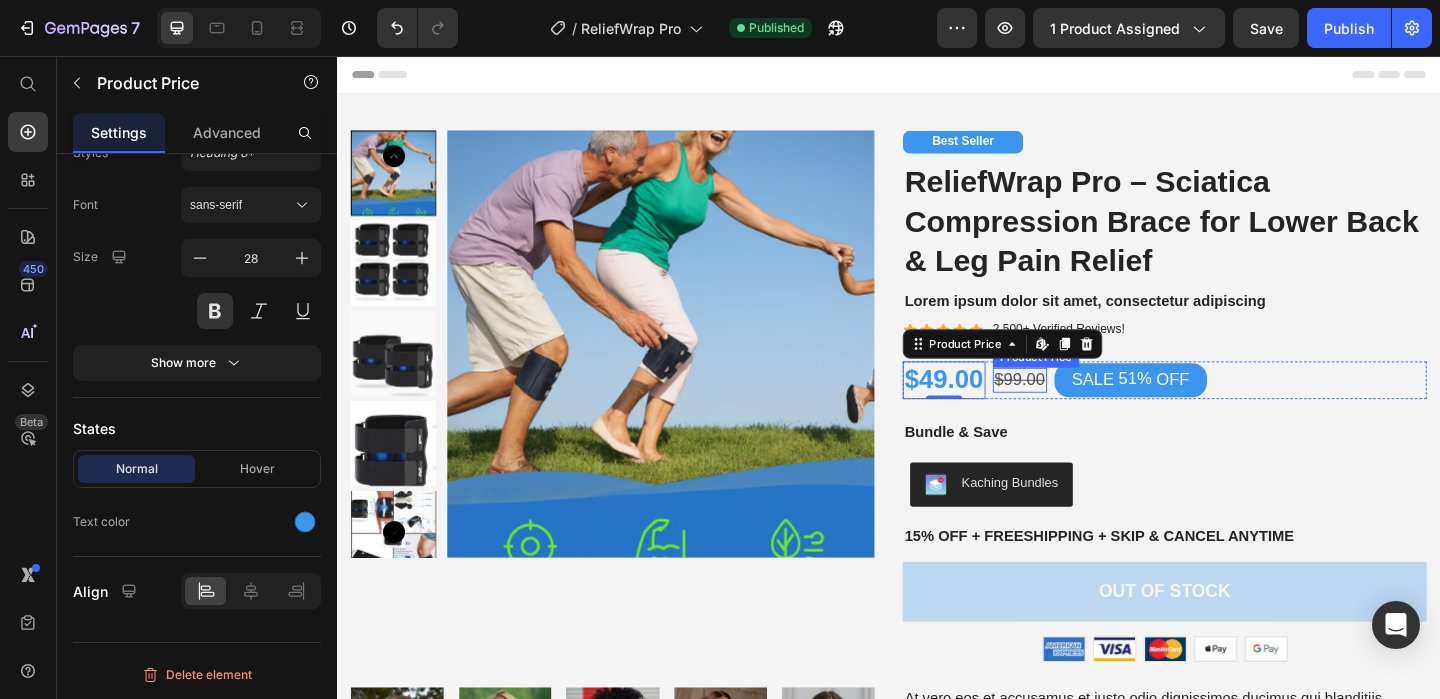 click on "$99.00" at bounding box center (1079, 408) 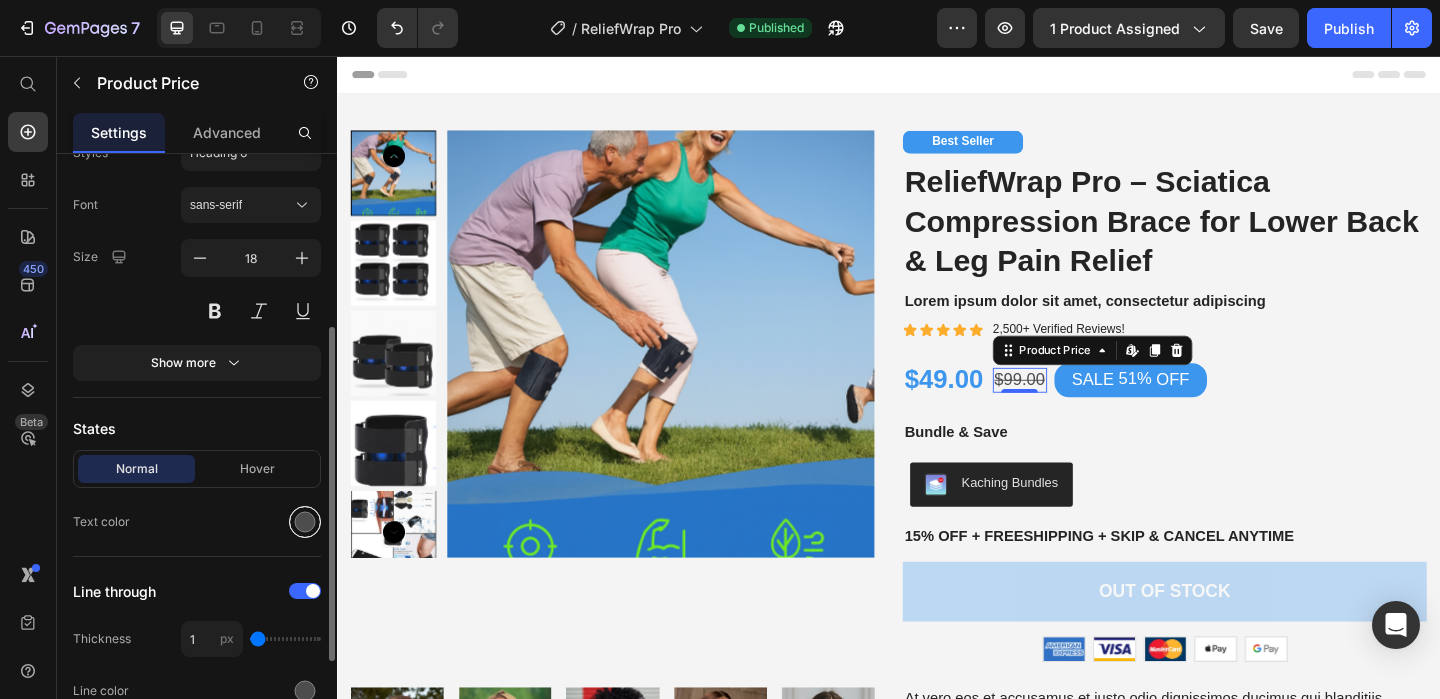 click at bounding box center [305, 522] 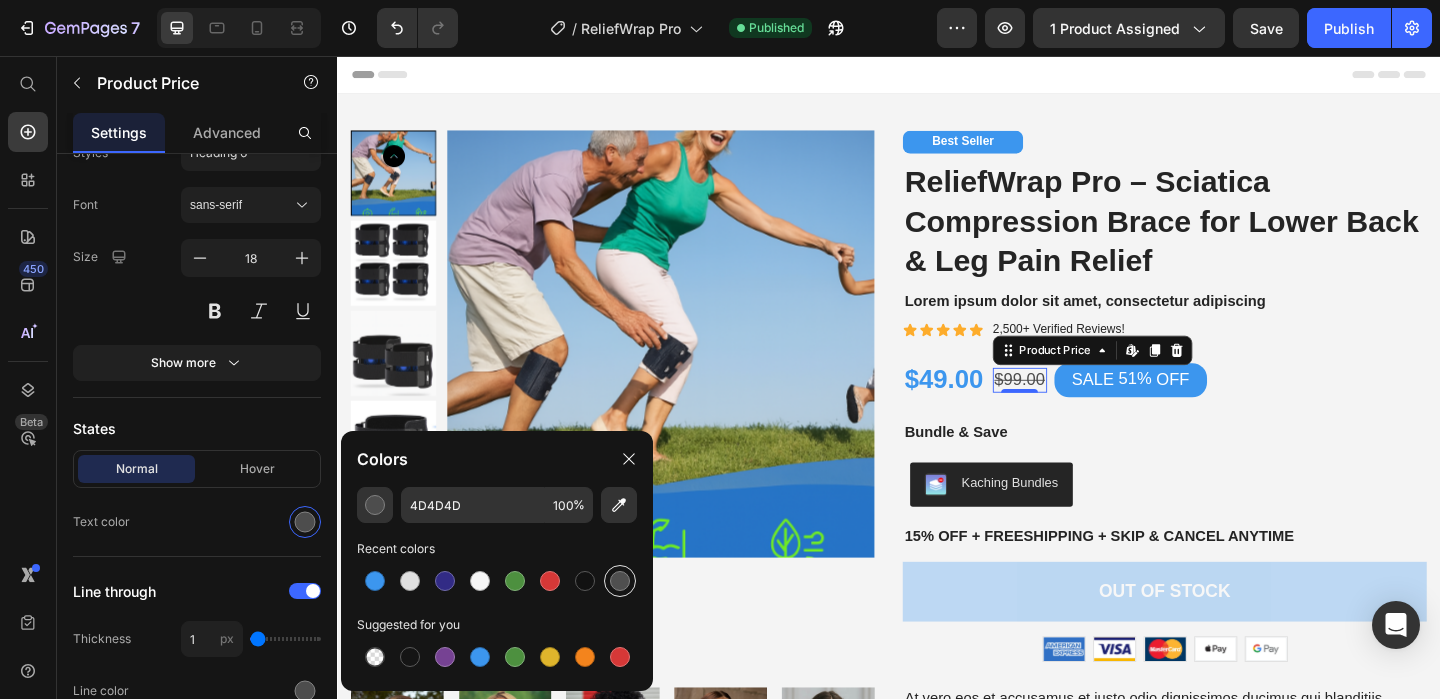 click at bounding box center (620, 581) 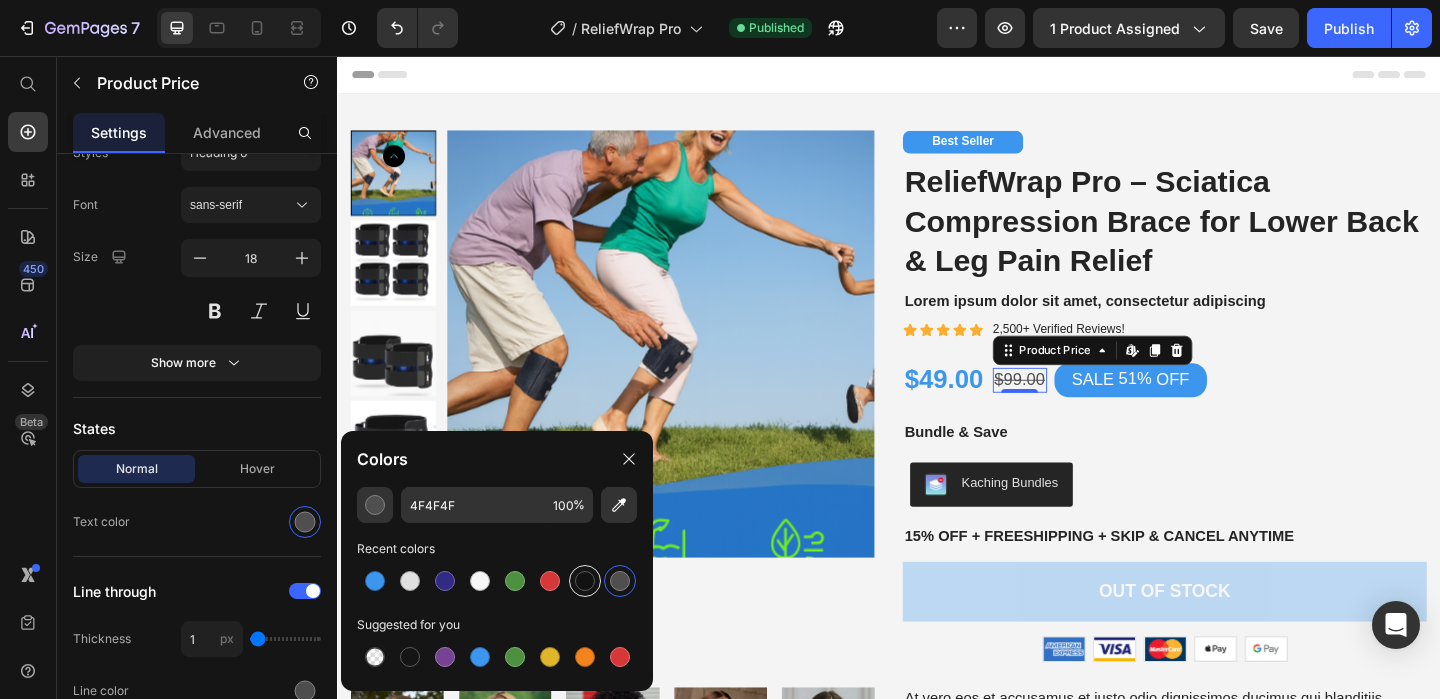 click at bounding box center [585, 581] 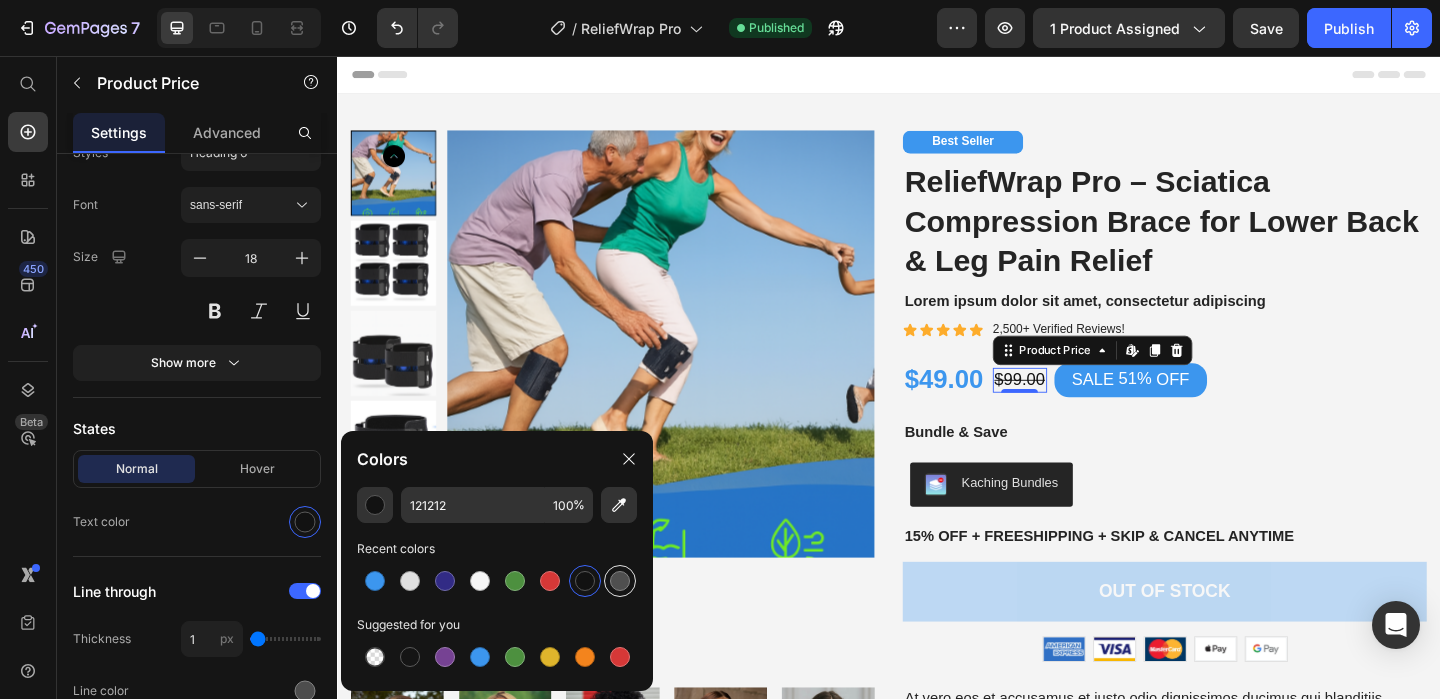 click at bounding box center [620, 581] 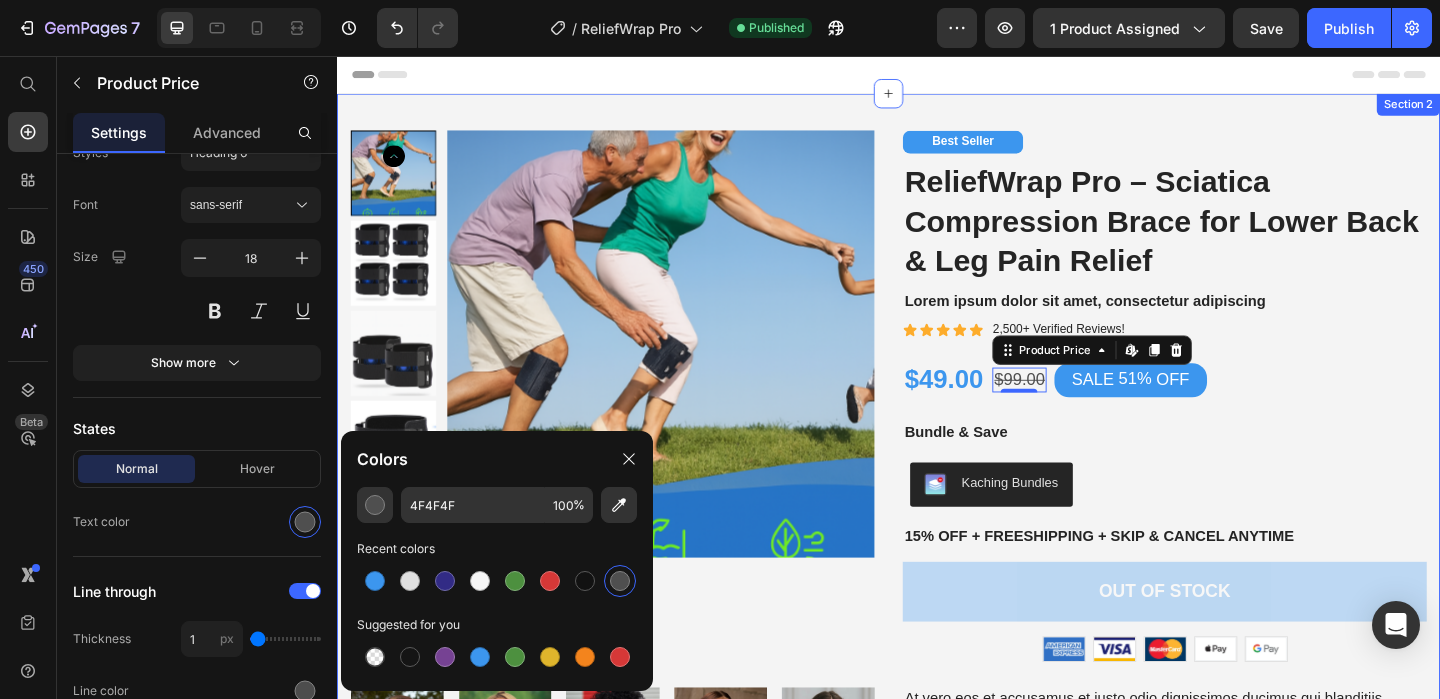 click on "Product Images Best Seller Text Block ReliefWrap Pro – Sciatica Compression Brace for Lower Back & Leg Pain Relief Product Title Lorem ipsum dolor sit amet, consectetur adipiscing Text Block Icon Icon Icon Icon Icon Icon List 2,500+ Verified Reviews! Text Block Row $49.00 Product Price $99.00 Product Price   Edit content in Shopify 0 SALE 51% OFF Discount Tag Row Bundle & Save Text Block Kaching Bundles Kaching Bundles 15% off + Freeshipping + Skip & Cancel Anytime Text Block Out of stock Add to Cart Image Image Image Image Image Row Row Product Image But I must explain to you how  Text Block Image But I must explain to you how  Text Block Image But I must explain to you how  Text Block Image But I must explain to you how  Text Block Image But I must explain to you how  Text Block Carousel Icon Icon Icon Icon Icon Icon List Briana M.  Verified Buyer Text Block Row Text Block Row Product Images Icon Icon Icon Icon Icon Icon List 500+  Reviews! Text Block Row Product Title $49.00" at bounding box center (937, 772) 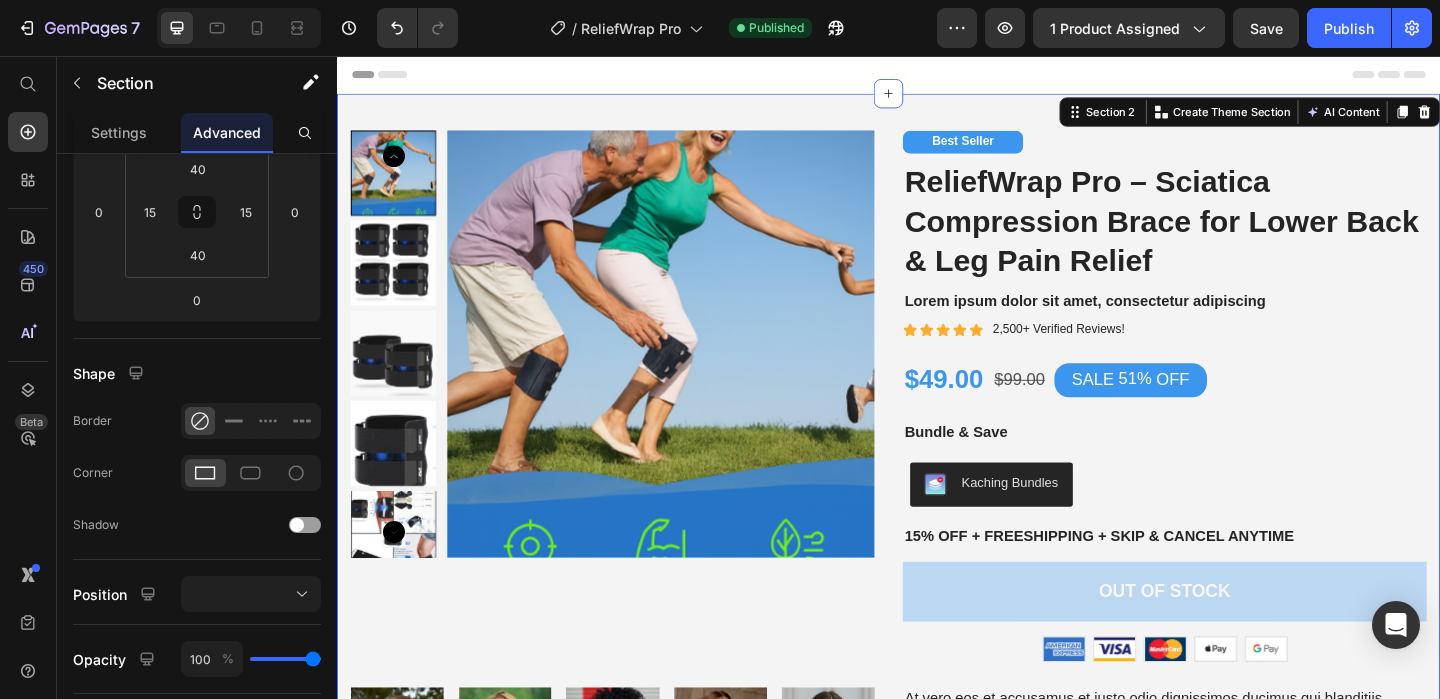 scroll, scrollTop: 0, scrollLeft: 0, axis: both 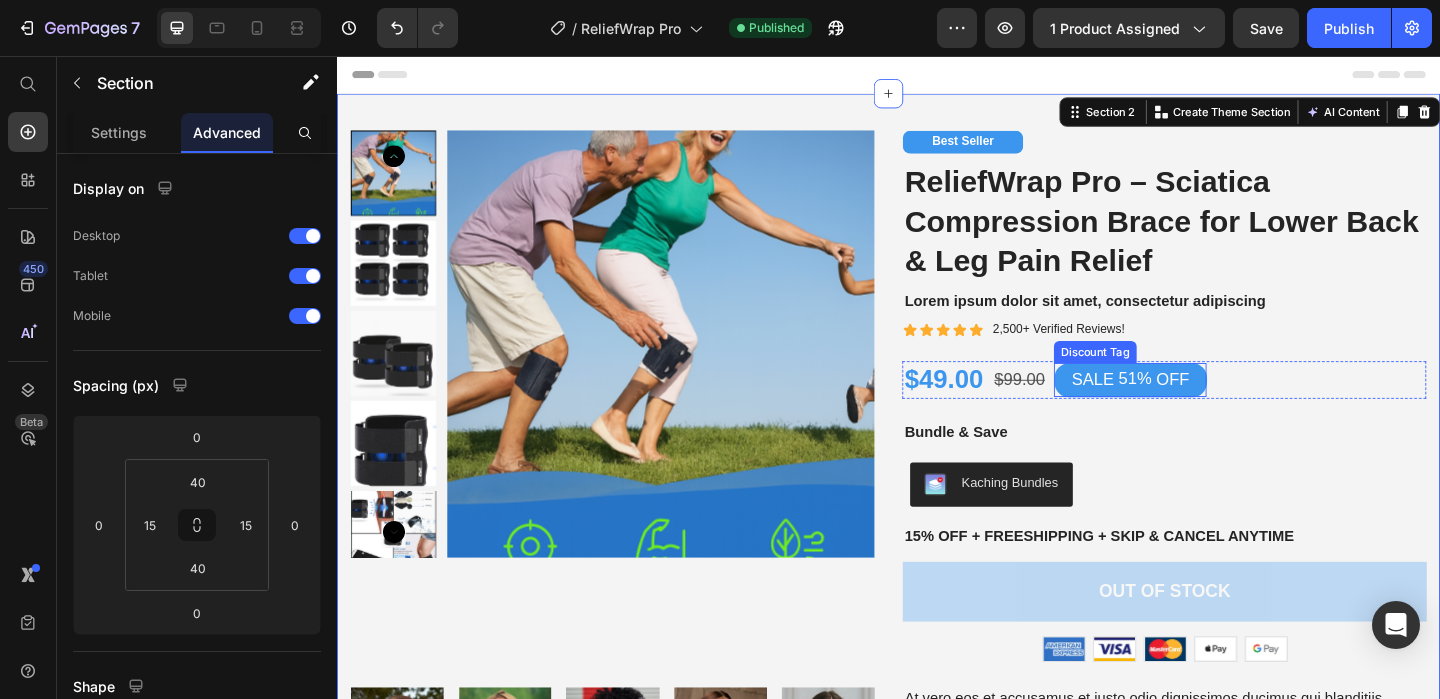 click on "SALE 51% OFF" at bounding box center [1200, 408] 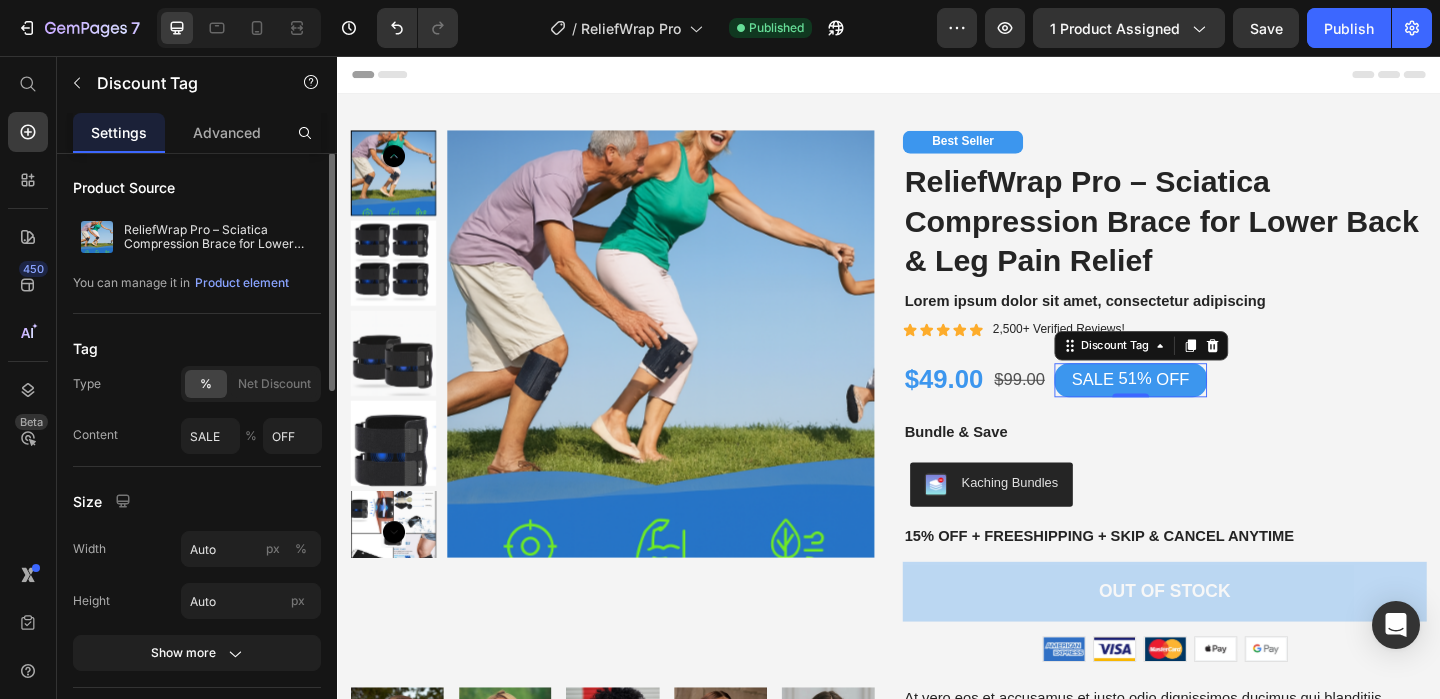 scroll, scrollTop: 0, scrollLeft: 0, axis: both 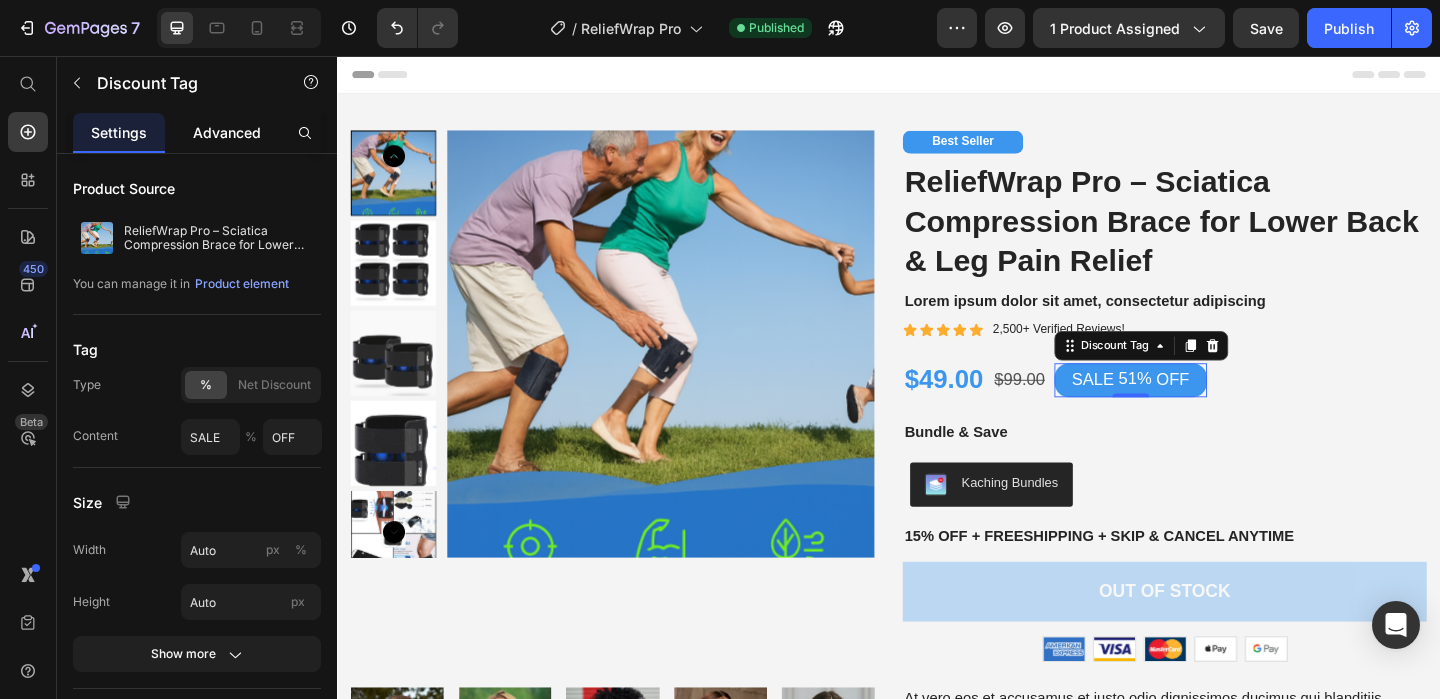 click on "Advanced" at bounding box center (227, 132) 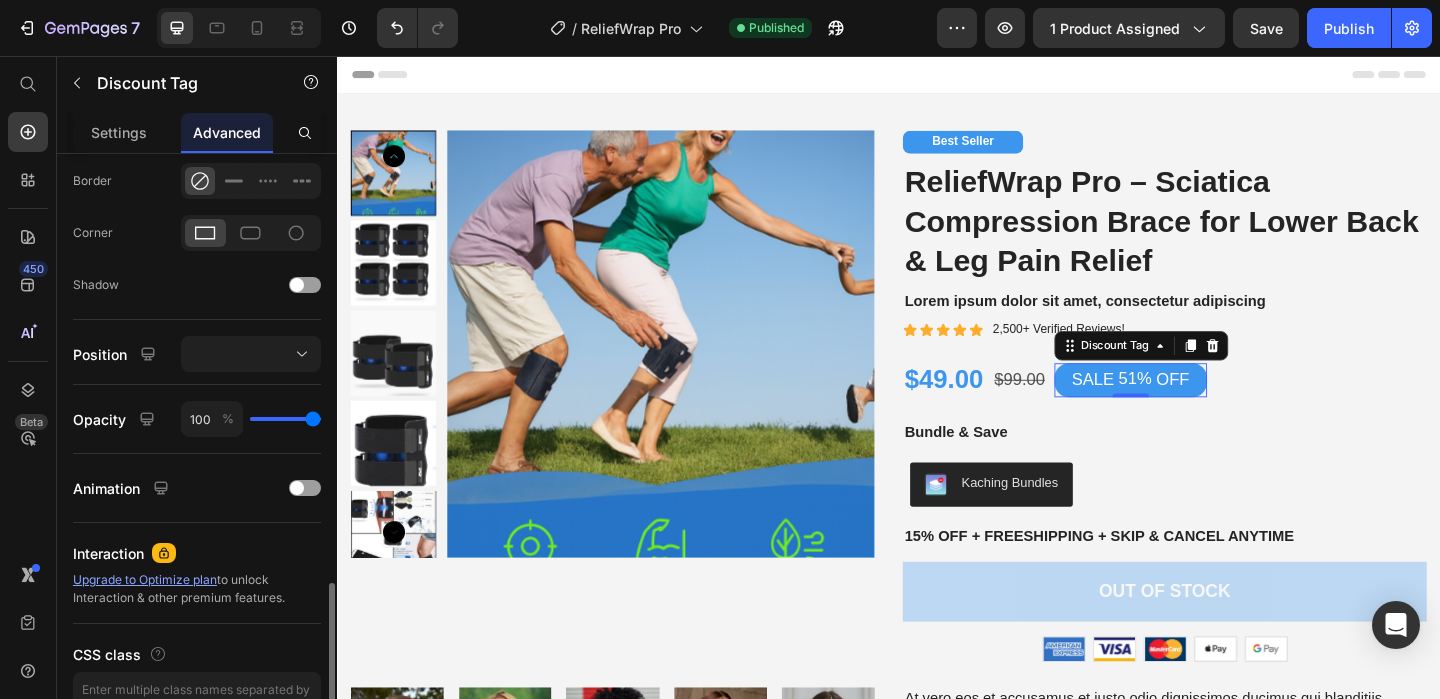 scroll, scrollTop: 667, scrollLeft: 0, axis: vertical 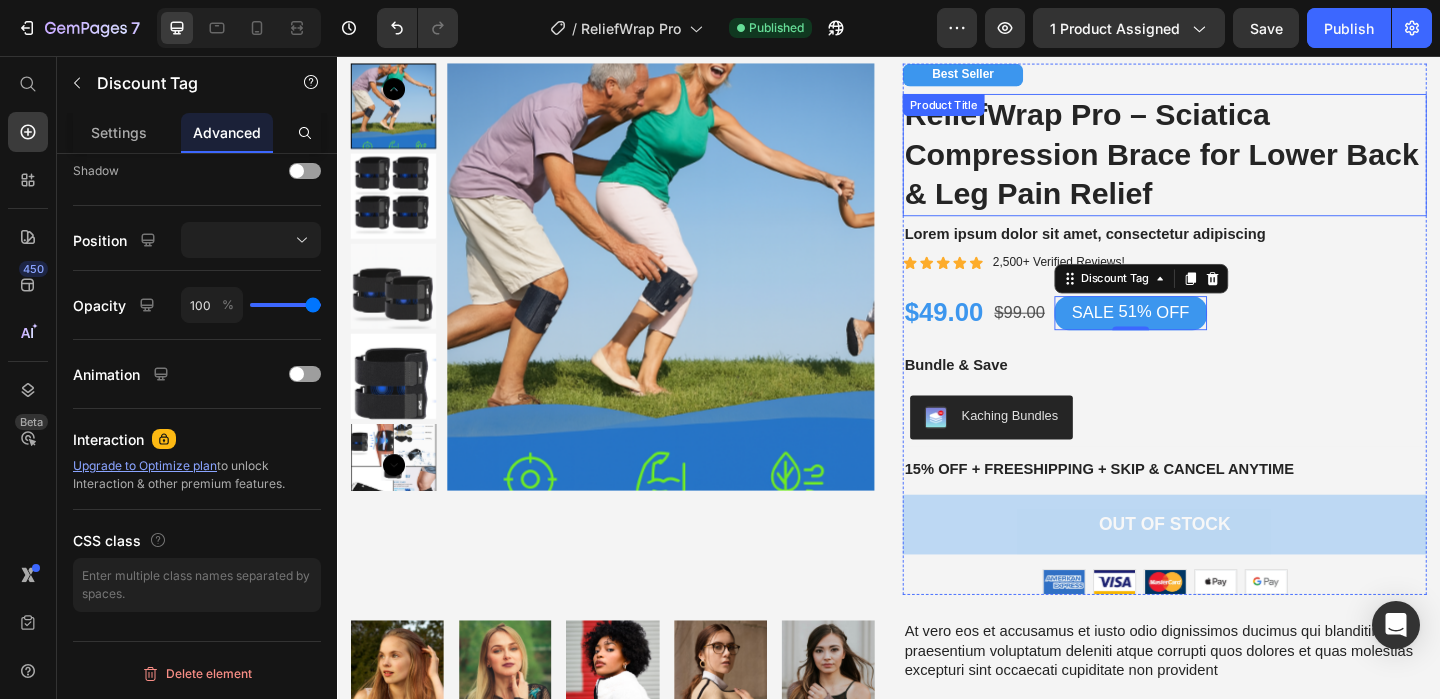 click on "ReliefWrap Pro – Sciatica Compression Brace for Lower Back & Leg Pain Relief" at bounding box center (1237, 163) 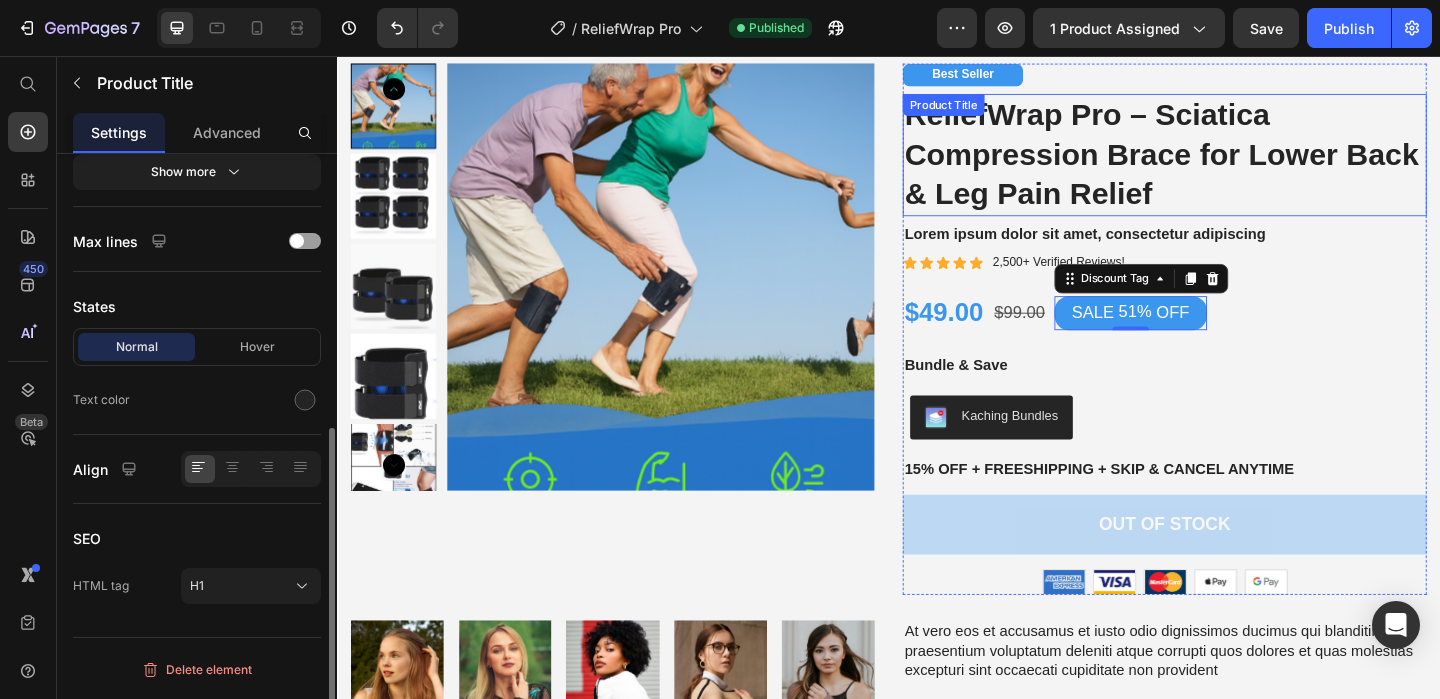click on "ReliefWrap Pro – Sciatica Compression Brace for Lower Back & Leg Pain Relief" at bounding box center (1237, 163) 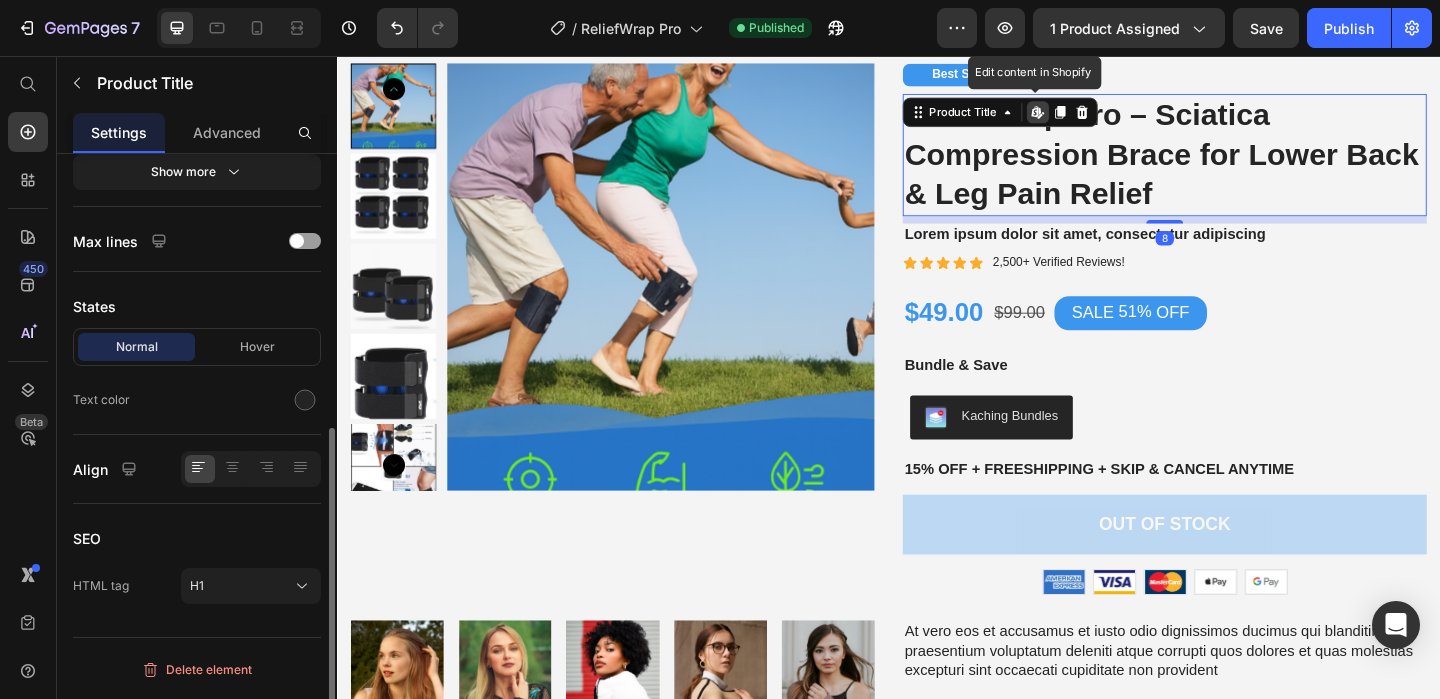 scroll, scrollTop: 0, scrollLeft: 0, axis: both 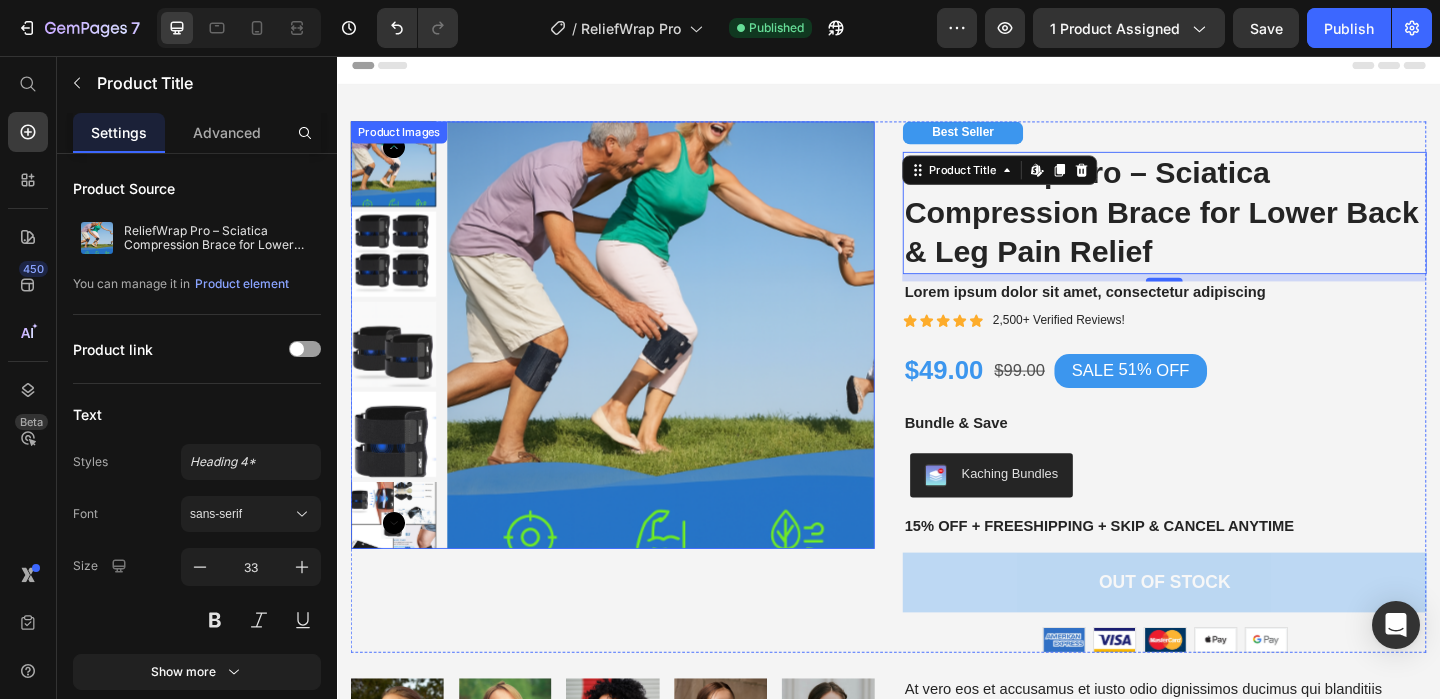 click at bounding box center [689, 359] 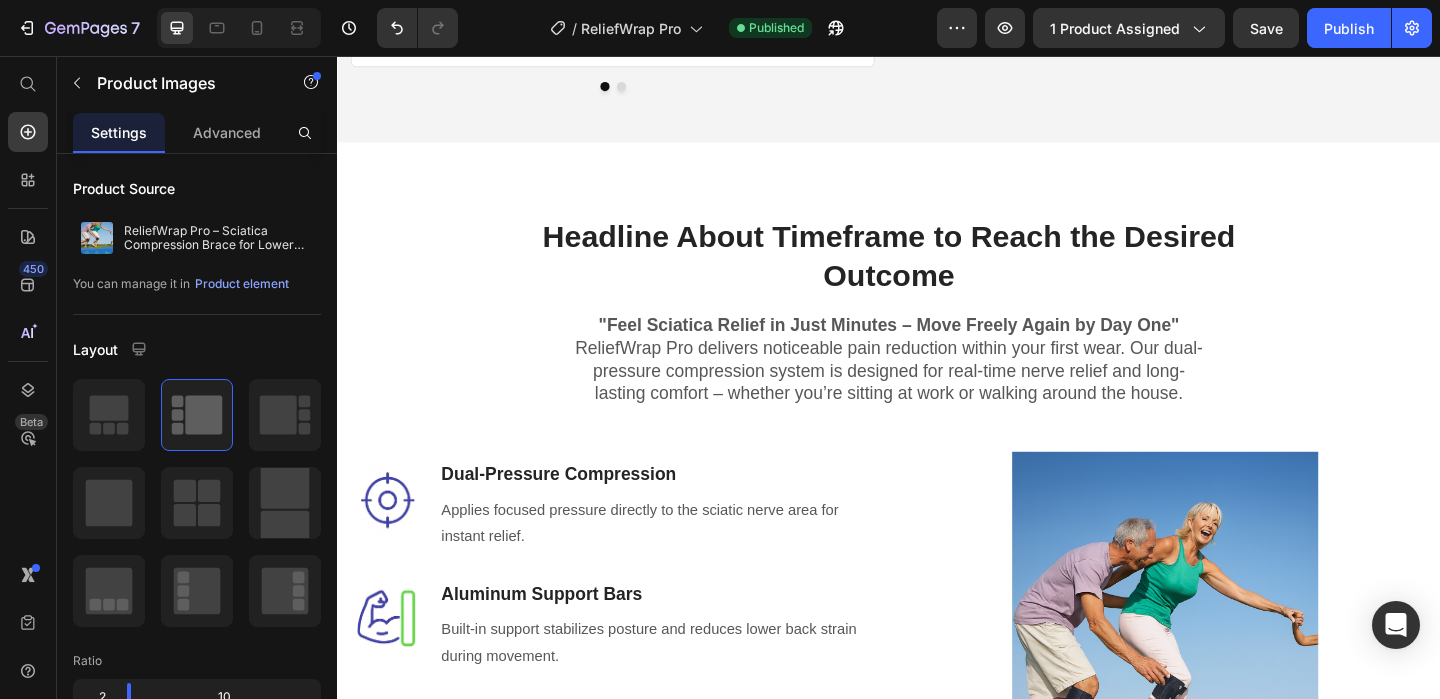 scroll, scrollTop: 1280, scrollLeft: 0, axis: vertical 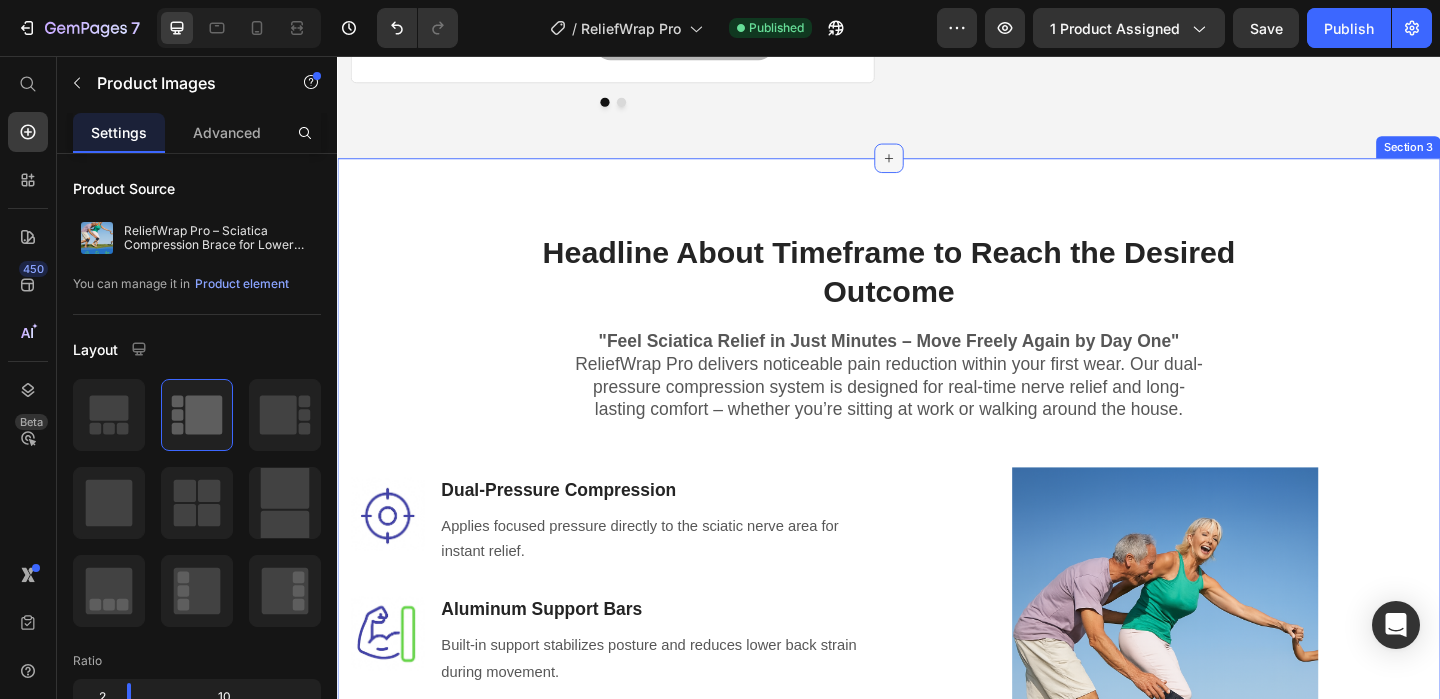 click at bounding box center (937, 167) 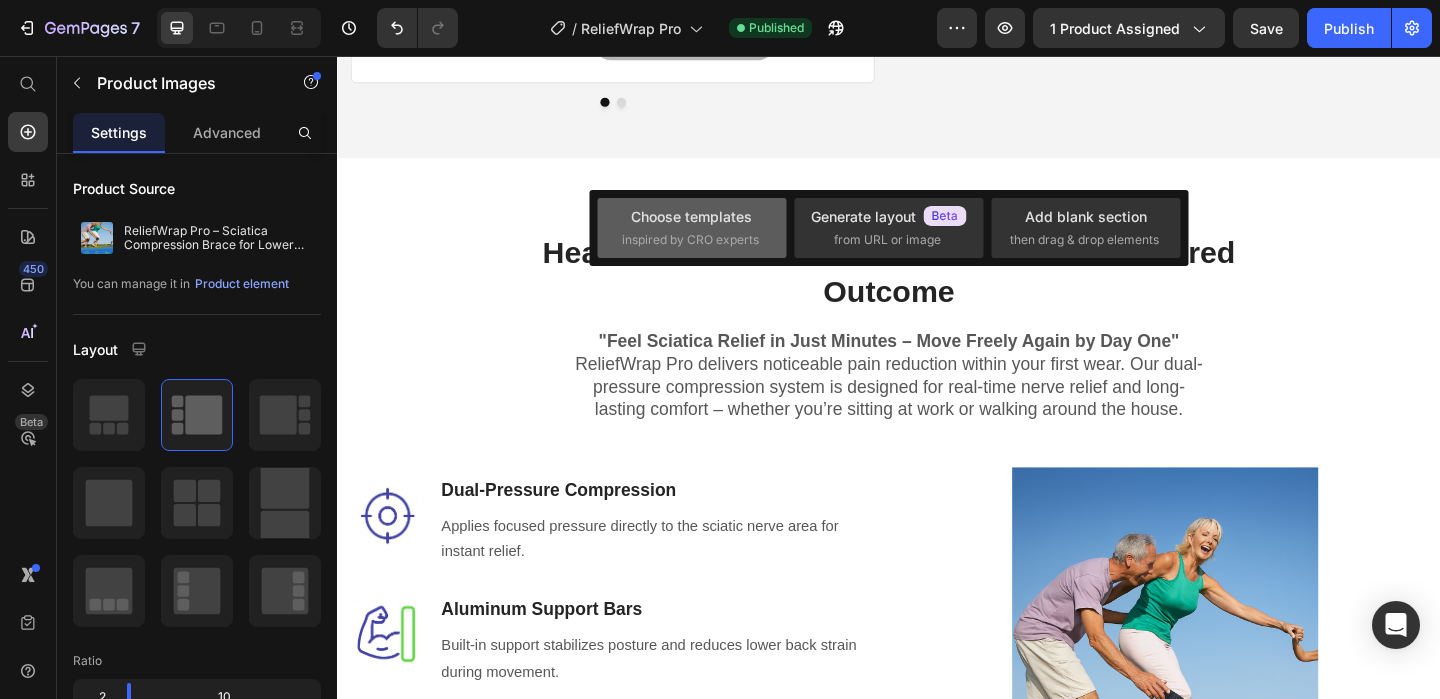 click on "inspired by CRO experts" at bounding box center (690, 240) 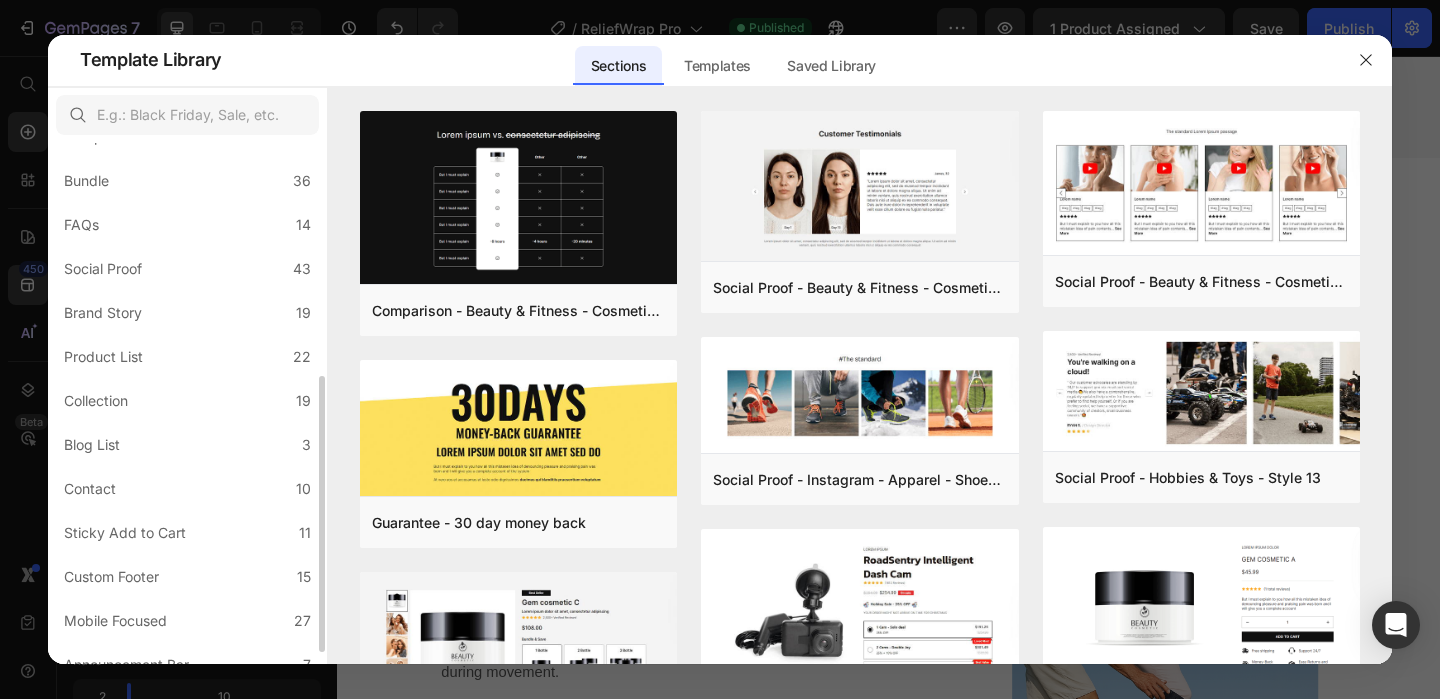 scroll, scrollTop: 459, scrollLeft: 0, axis: vertical 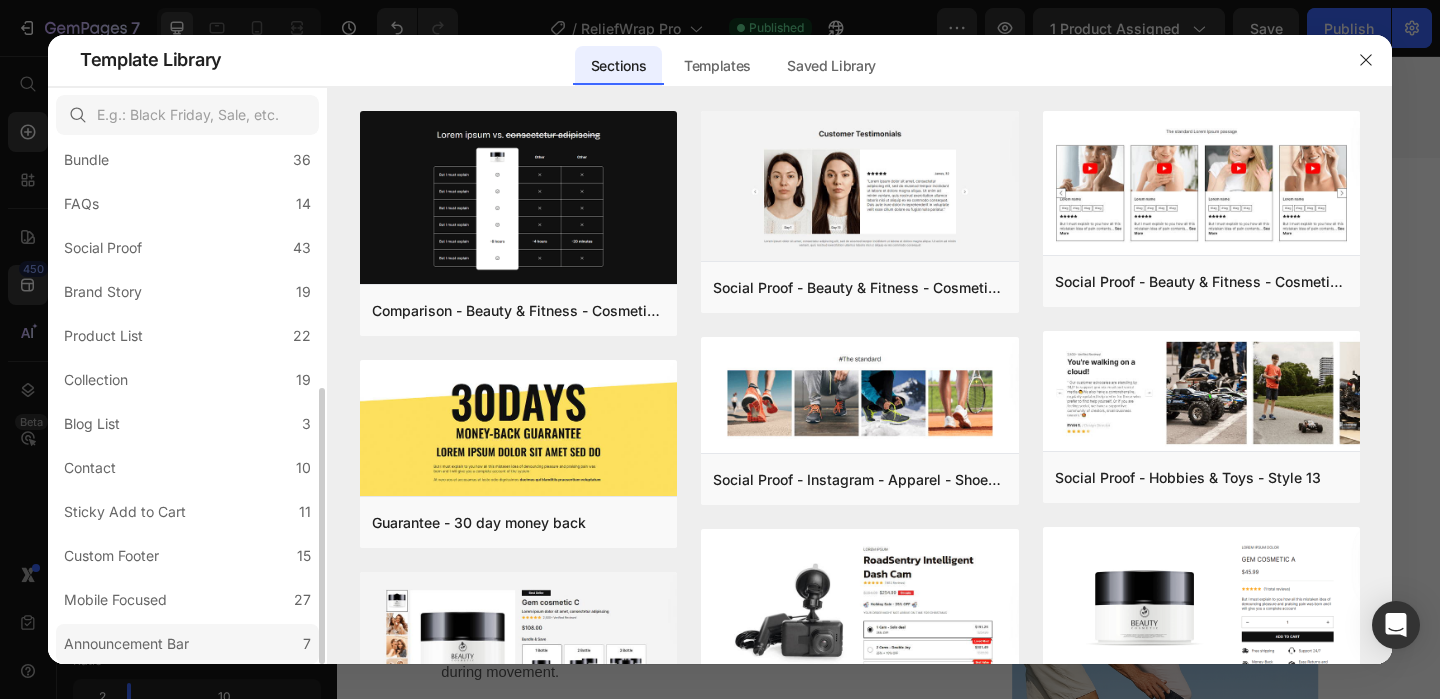 click on "Announcement Bar" at bounding box center [126, 644] 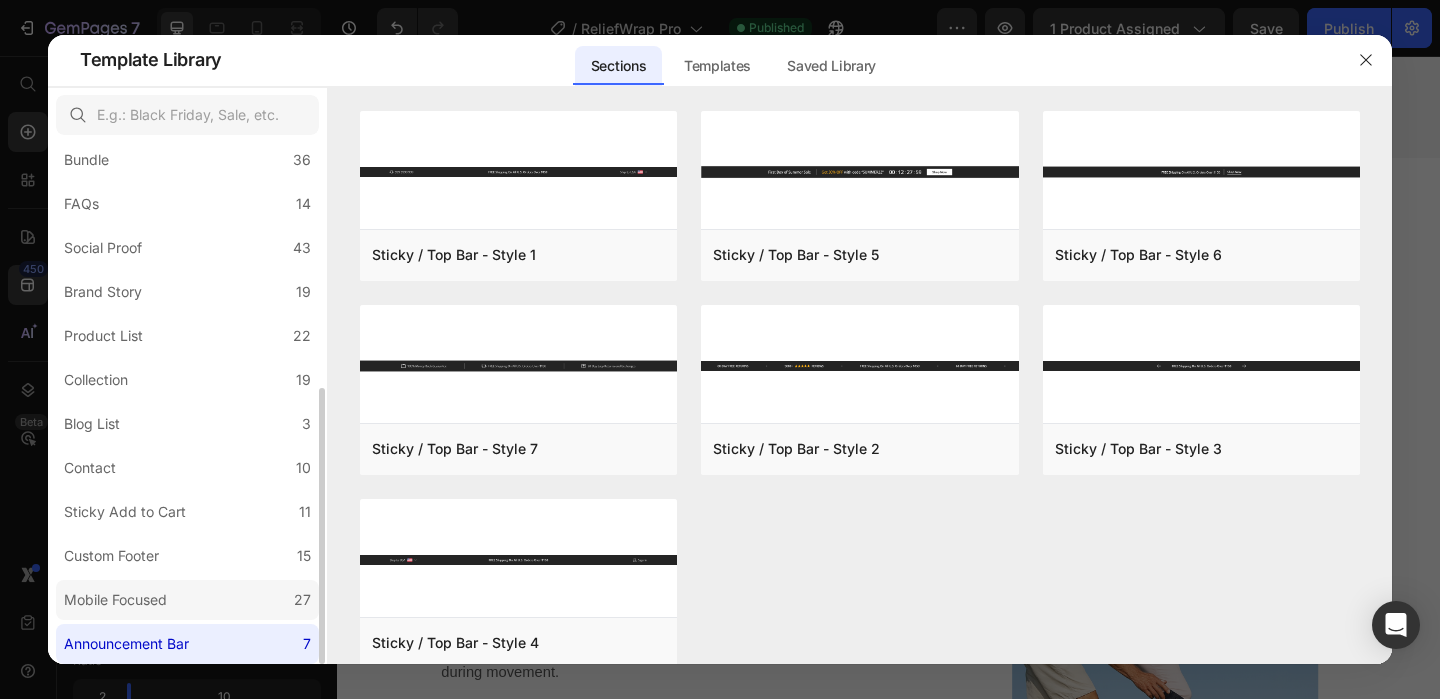 click on "Mobile Focused" at bounding box center [119, 600] 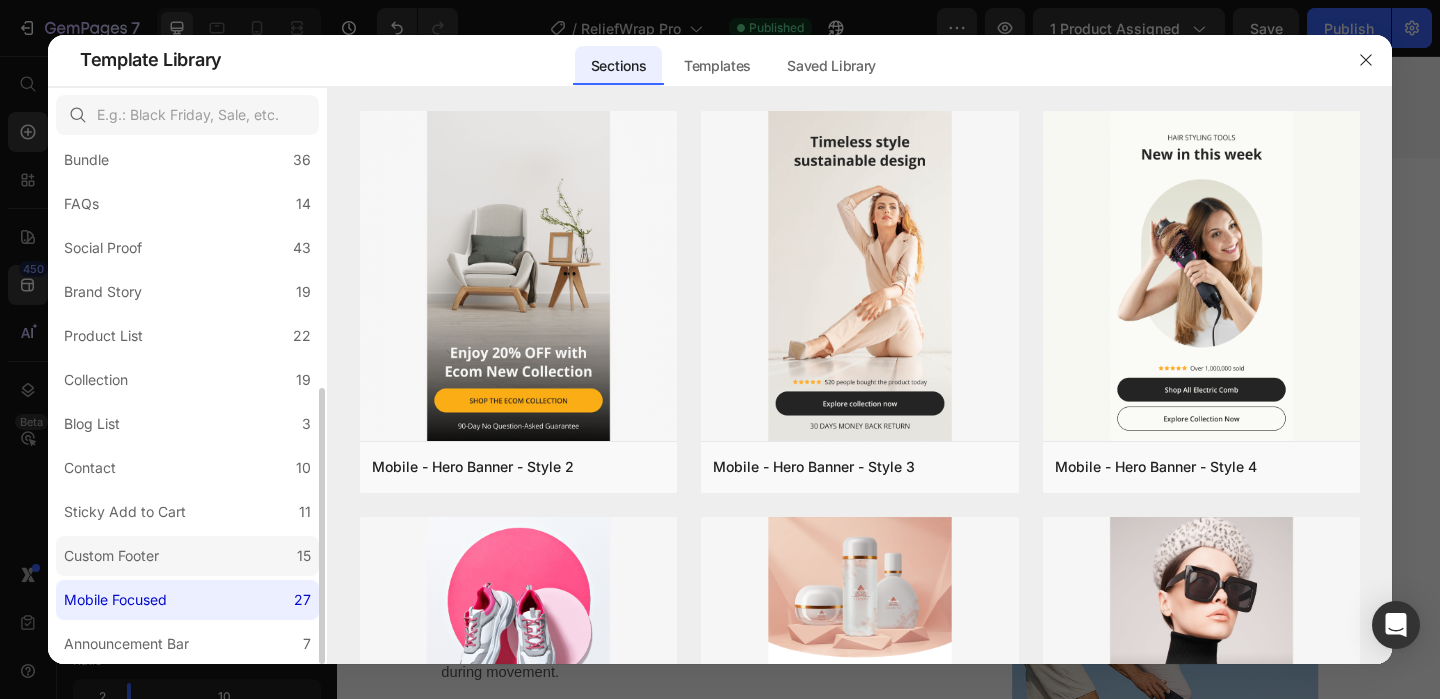 click on "Custom Footer" at bounding box center (111, 556) 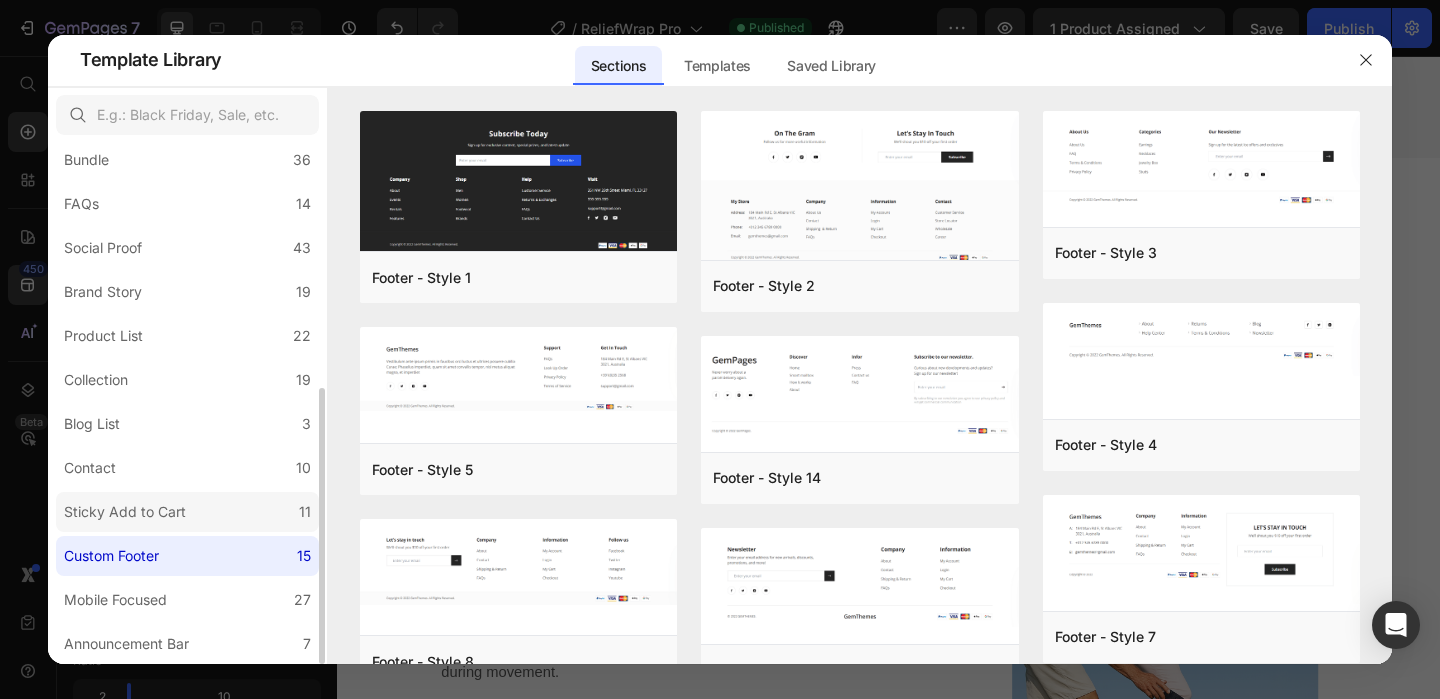 click on "Sticky Add to Cart" at bounding box center [125, 512] 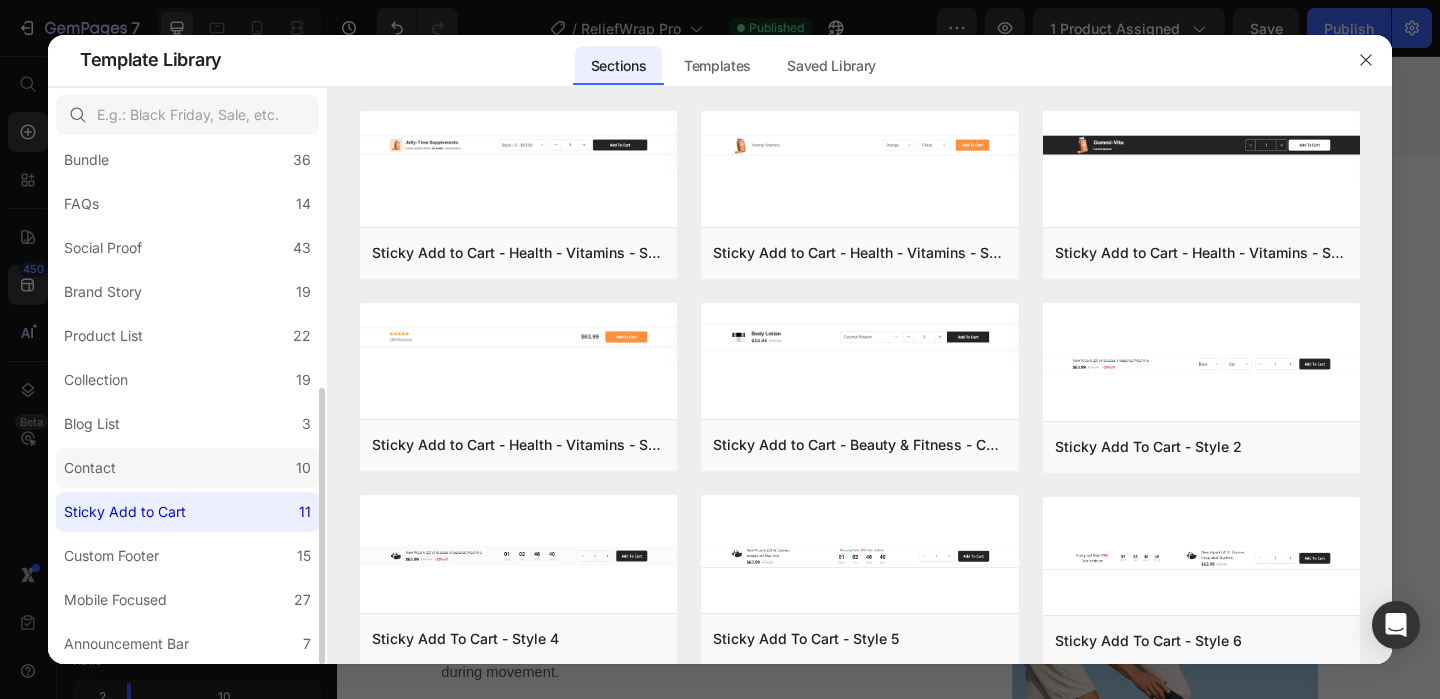 click on "Contact 10" 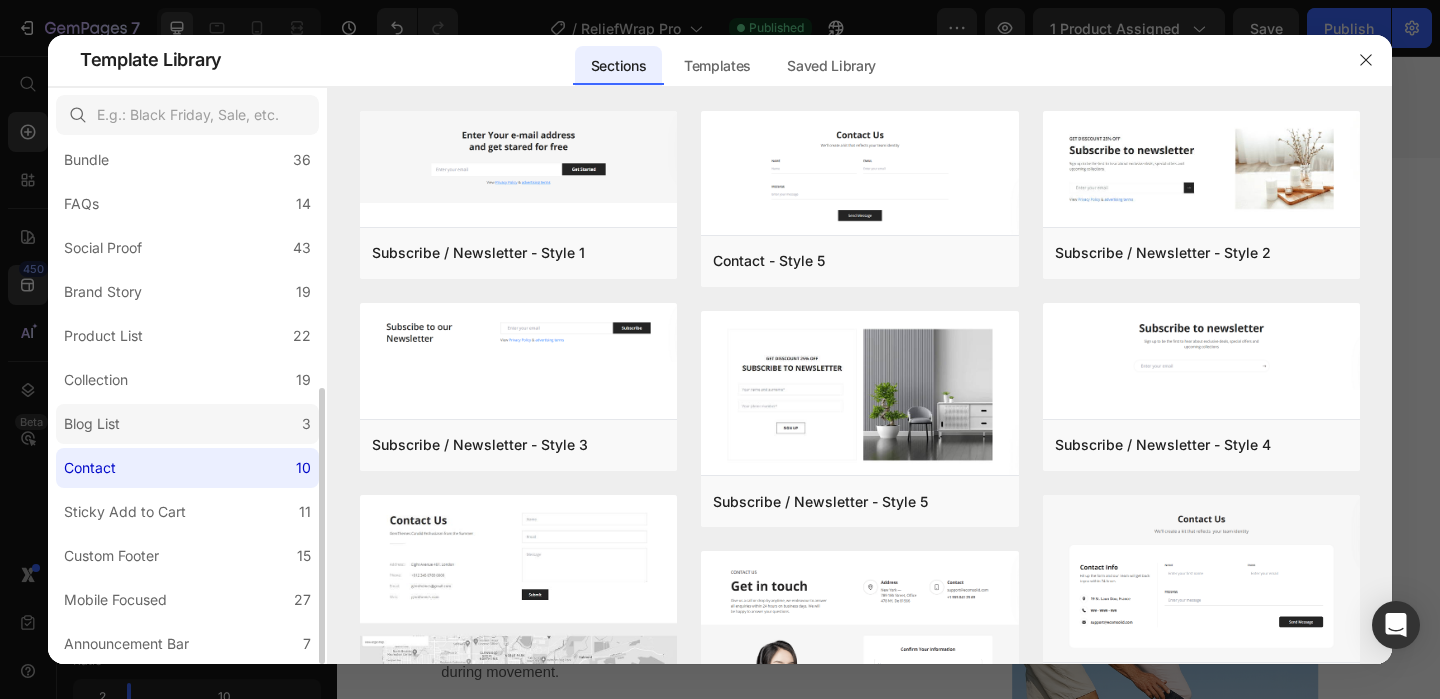 click on "Blog List" at bounding box center [96, 424] 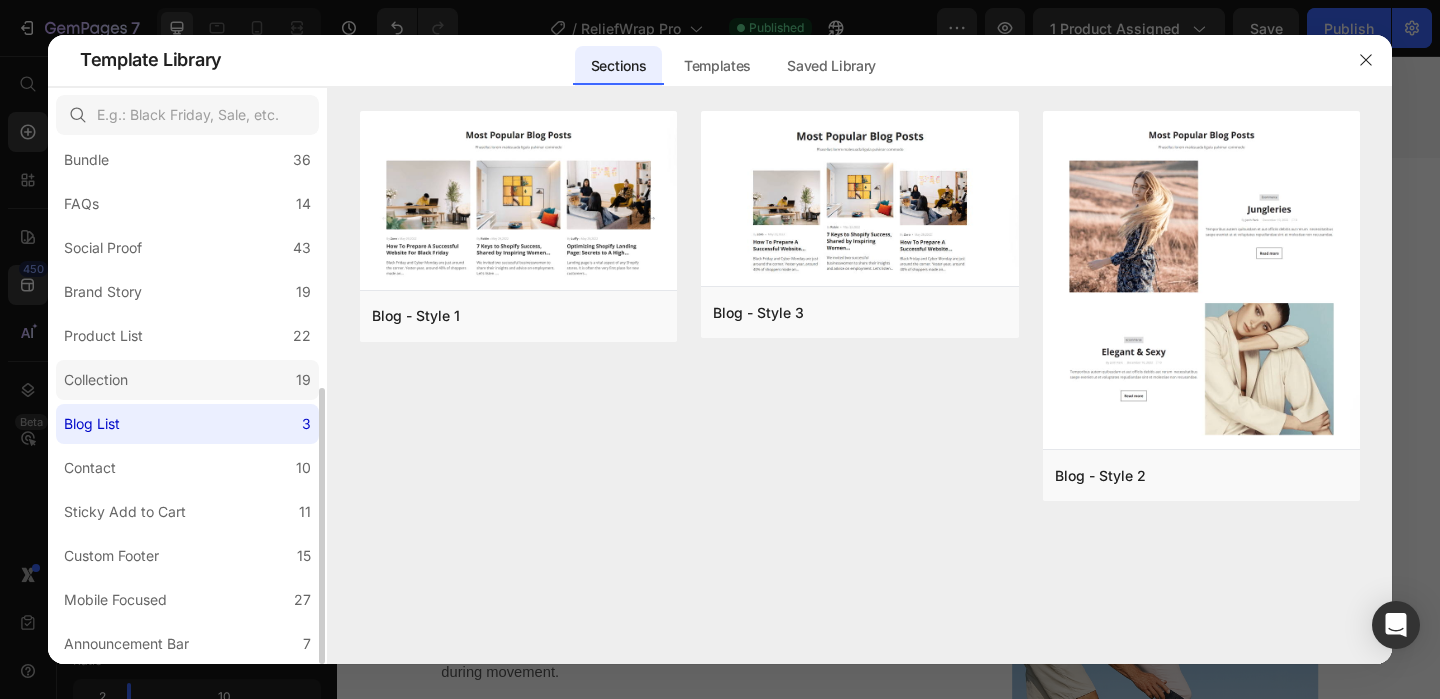 click on "Collection" at bounding box center [96, 380] 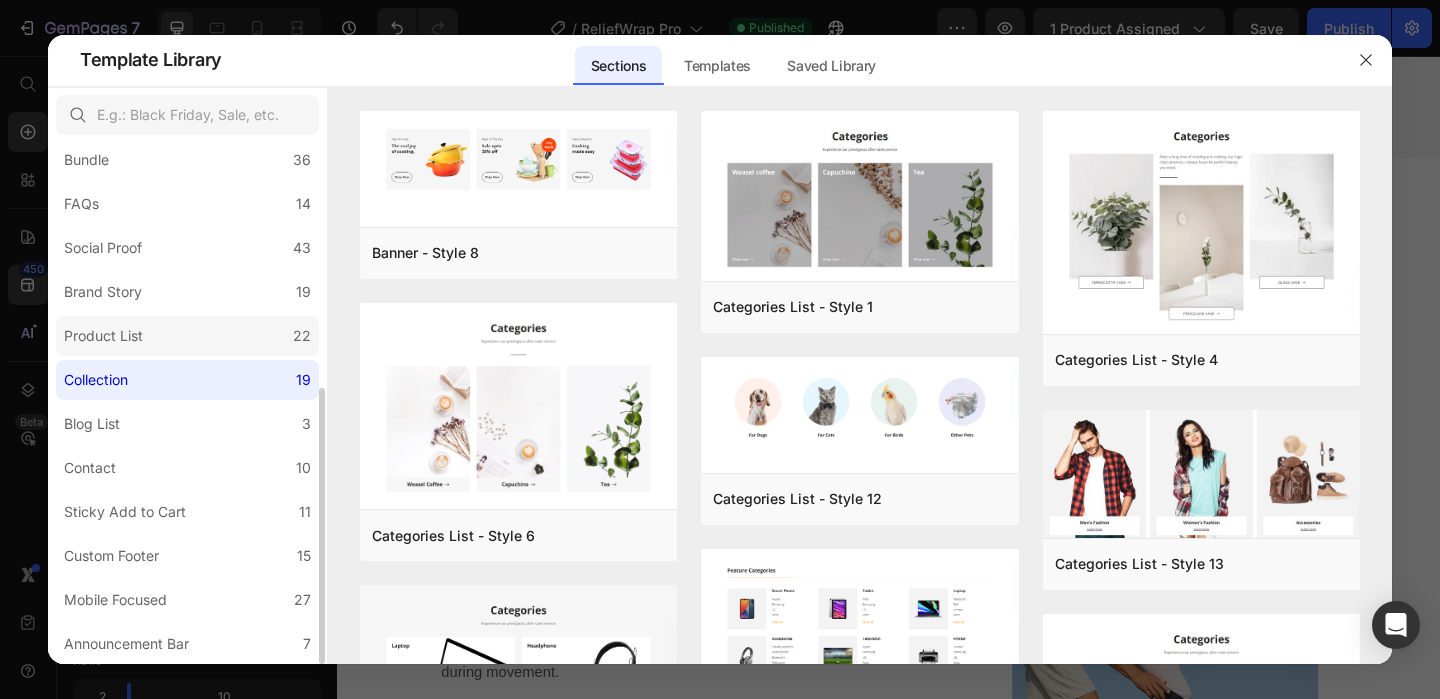 click on "Product List" at bounding box center [103, 336] 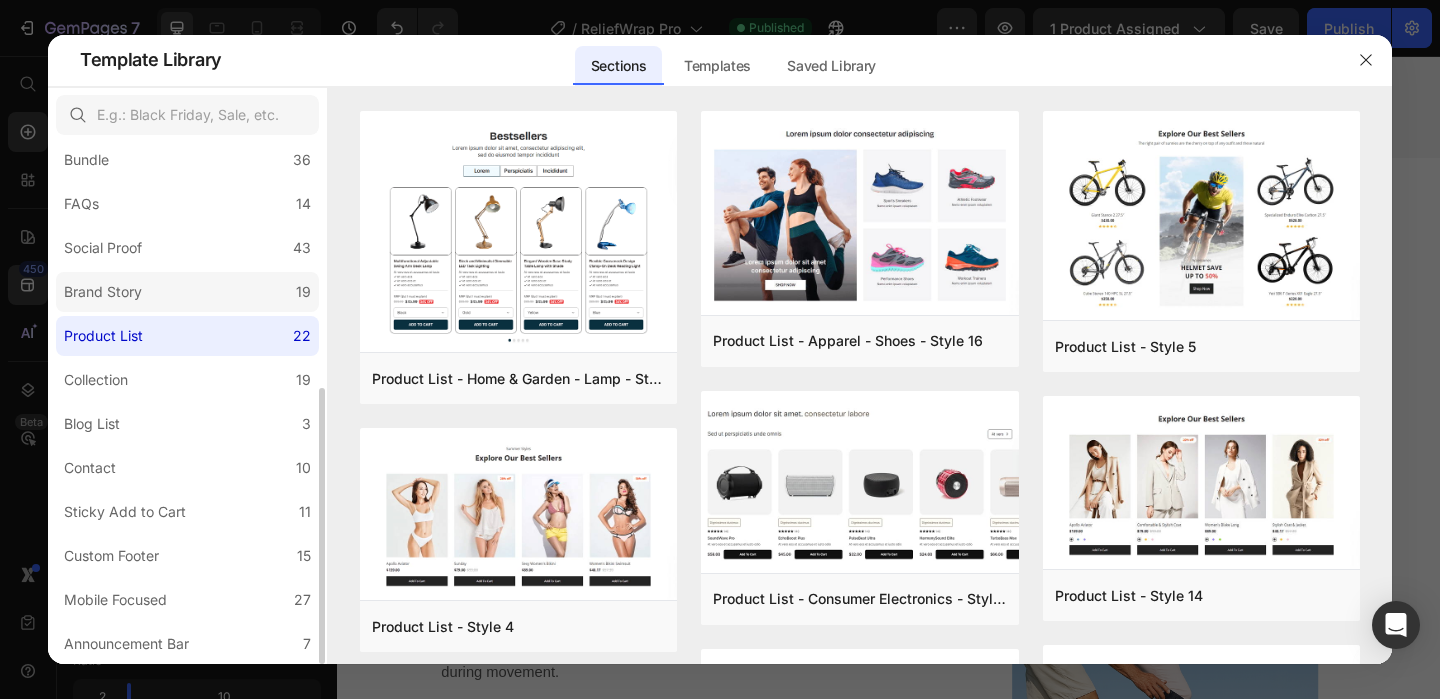 click on "Brand Story" at bounding box center [103, 292] 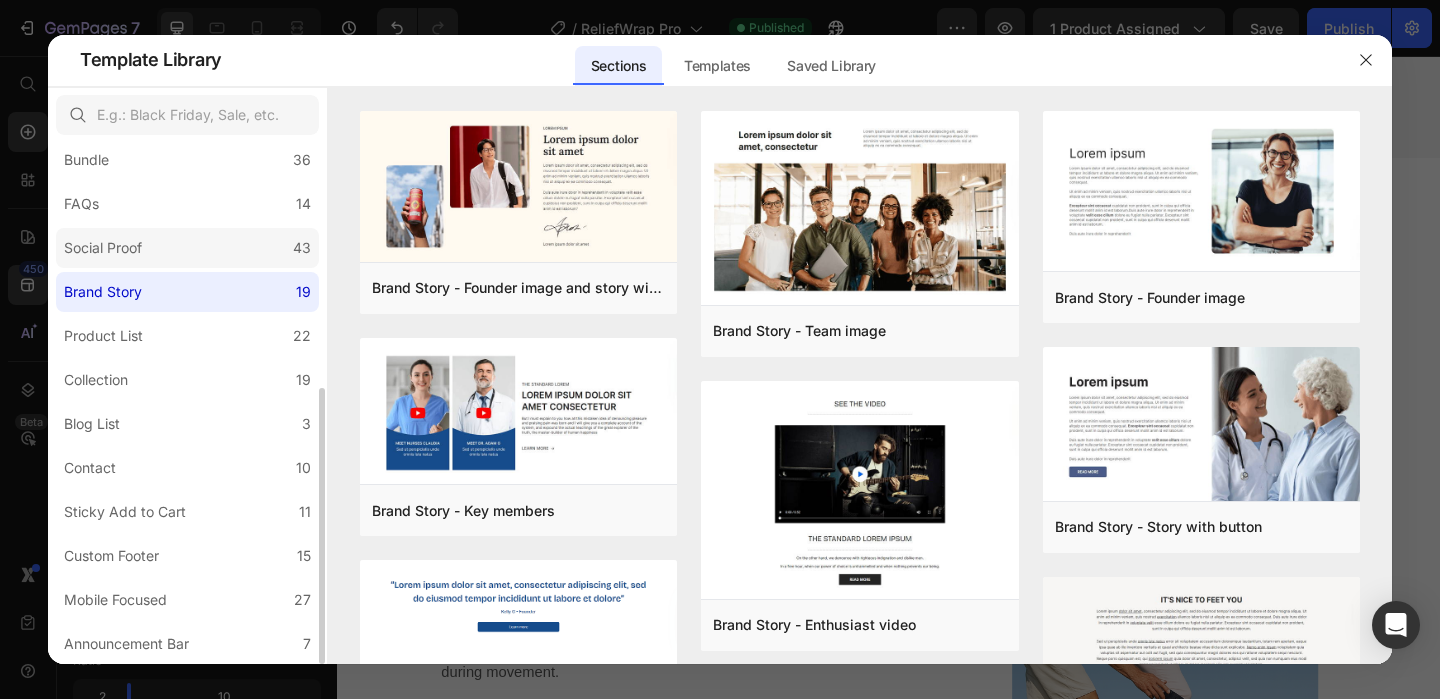 click on "Social Proof" at bounding box center [103, 248] 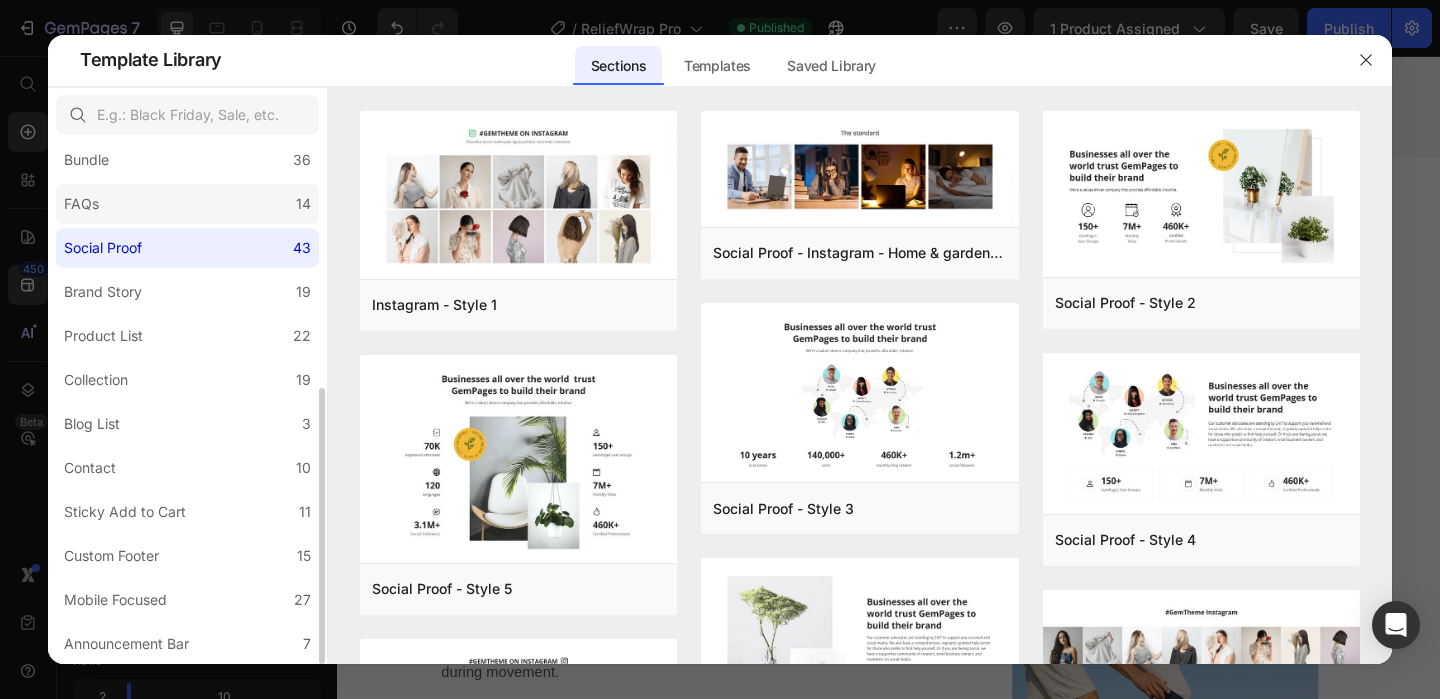 click on "FAQs" at bounding box center [81, 204] 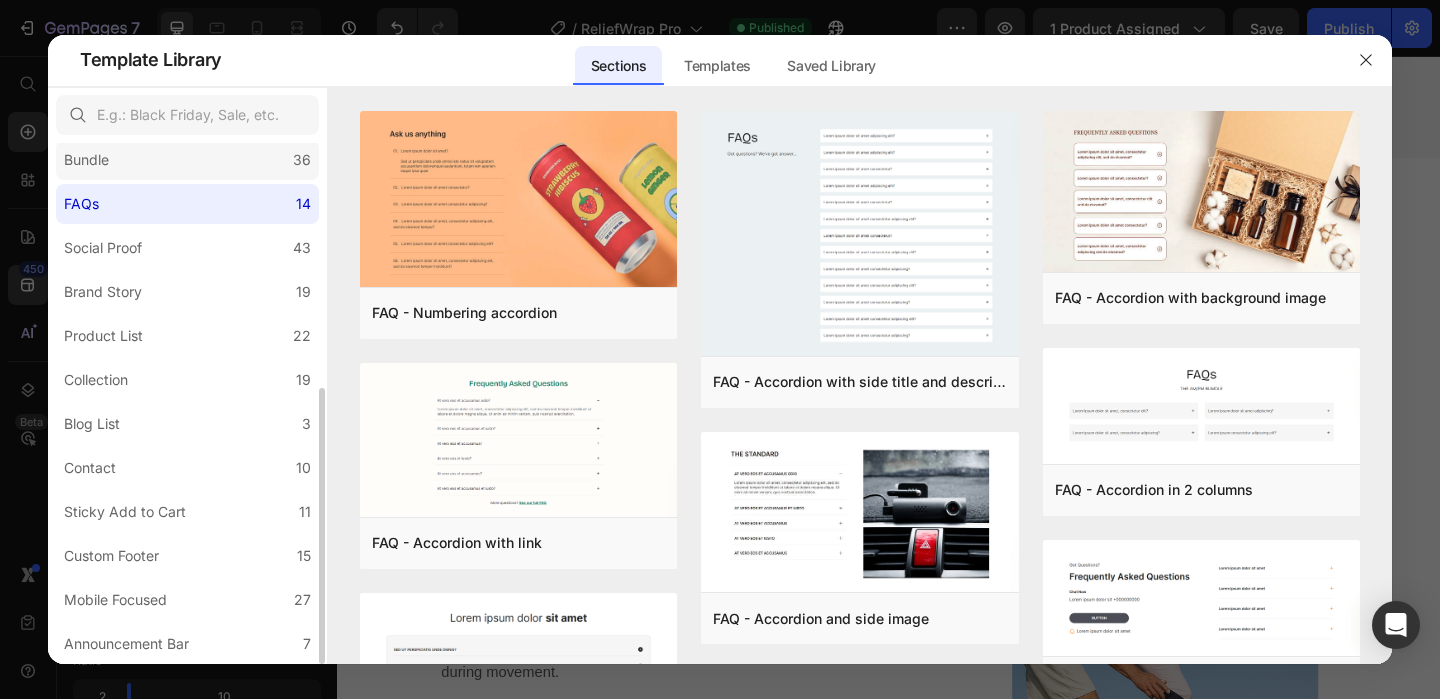 click on "Bundle 36" 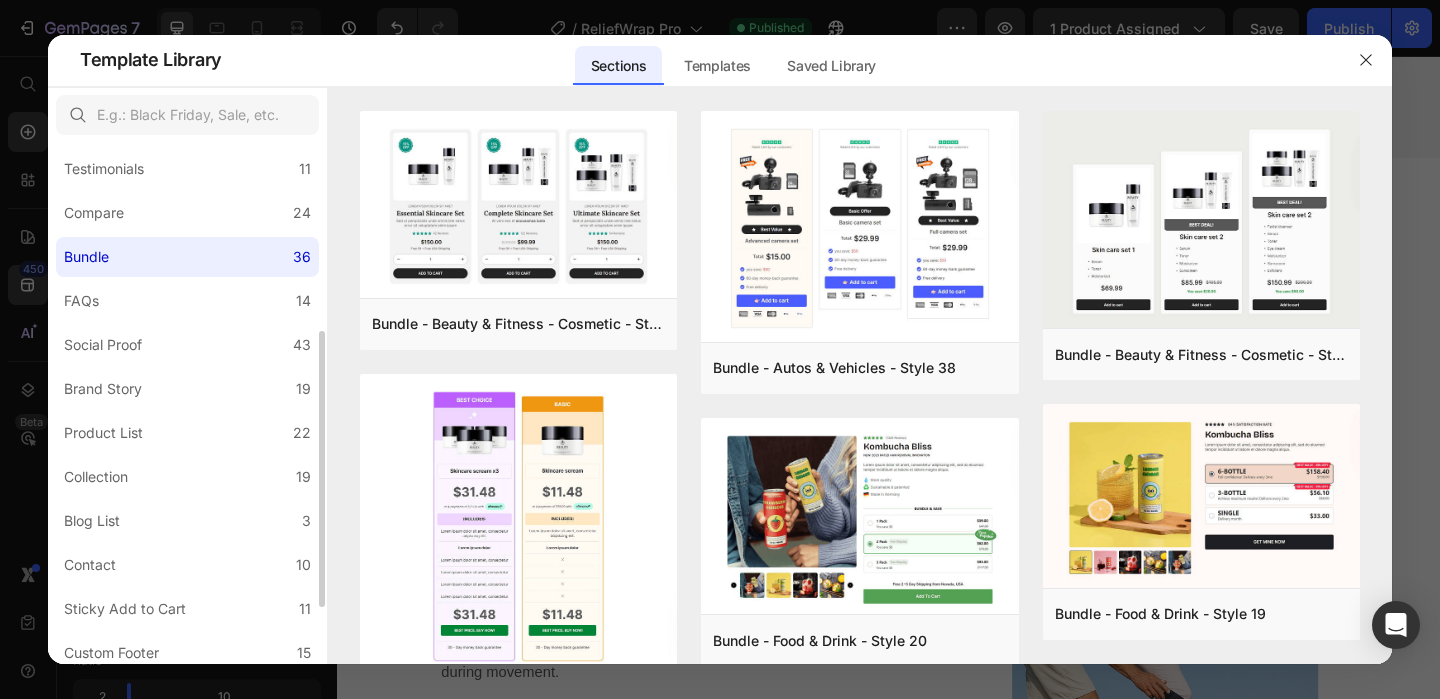 scroll, scrollTop: 359, scrollLeft: 0, axis: vertical 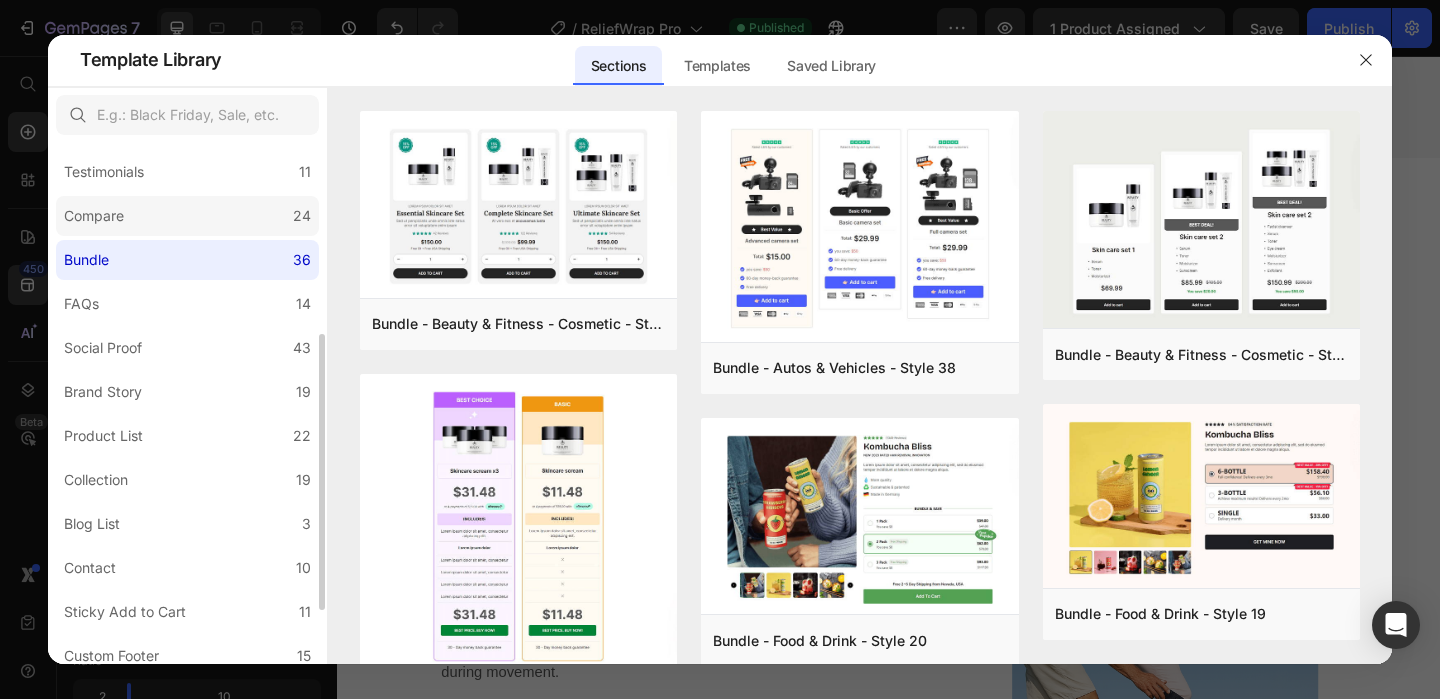 click on "Compare" at bounding box center [94, 216] 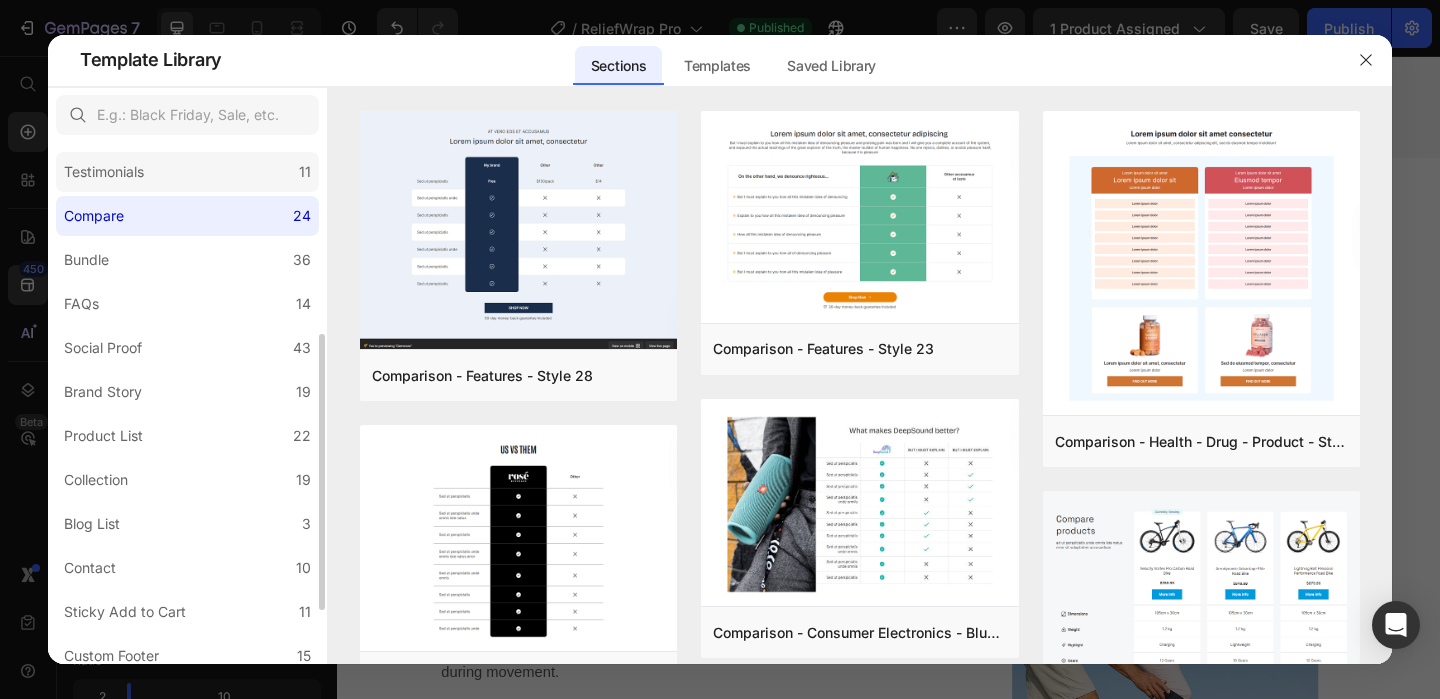 click on "Testimonials" at bounding box center [104, 172] 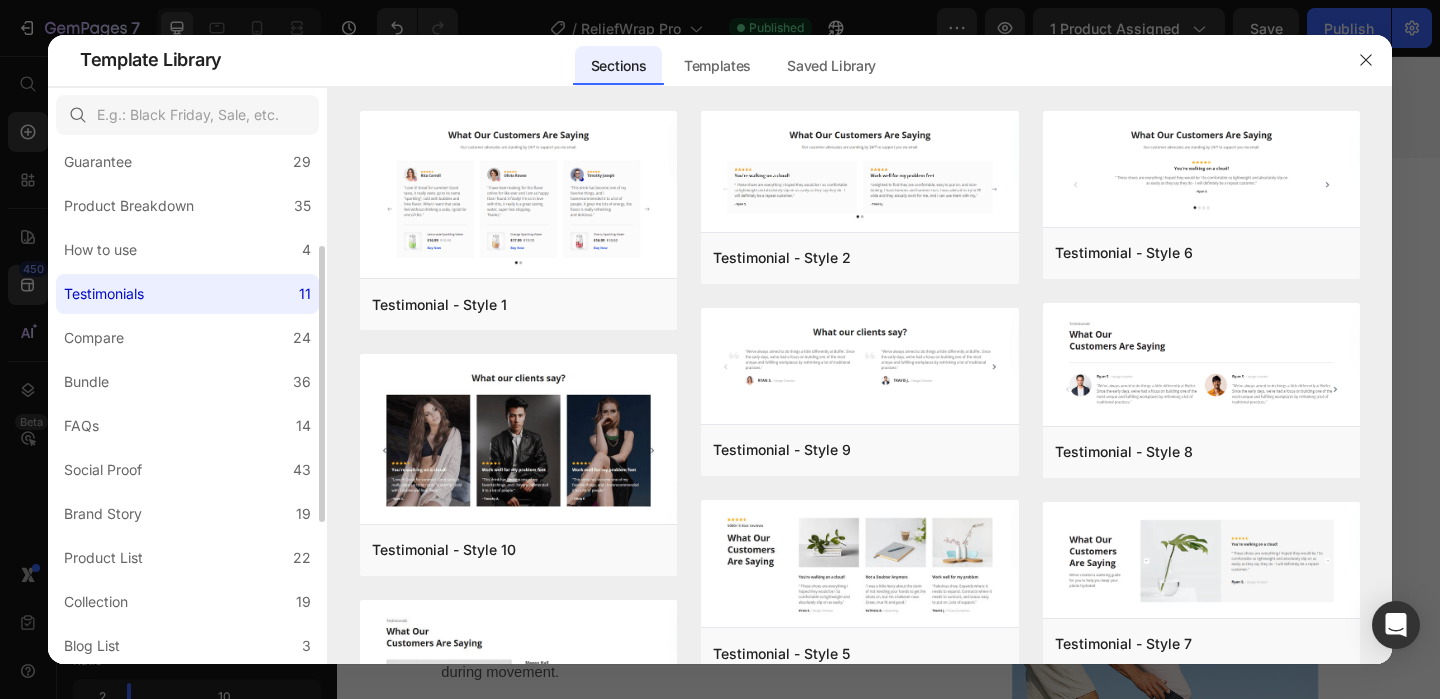 scroll, scrollTop: 219, scrollLeft: 0, axis: vertical 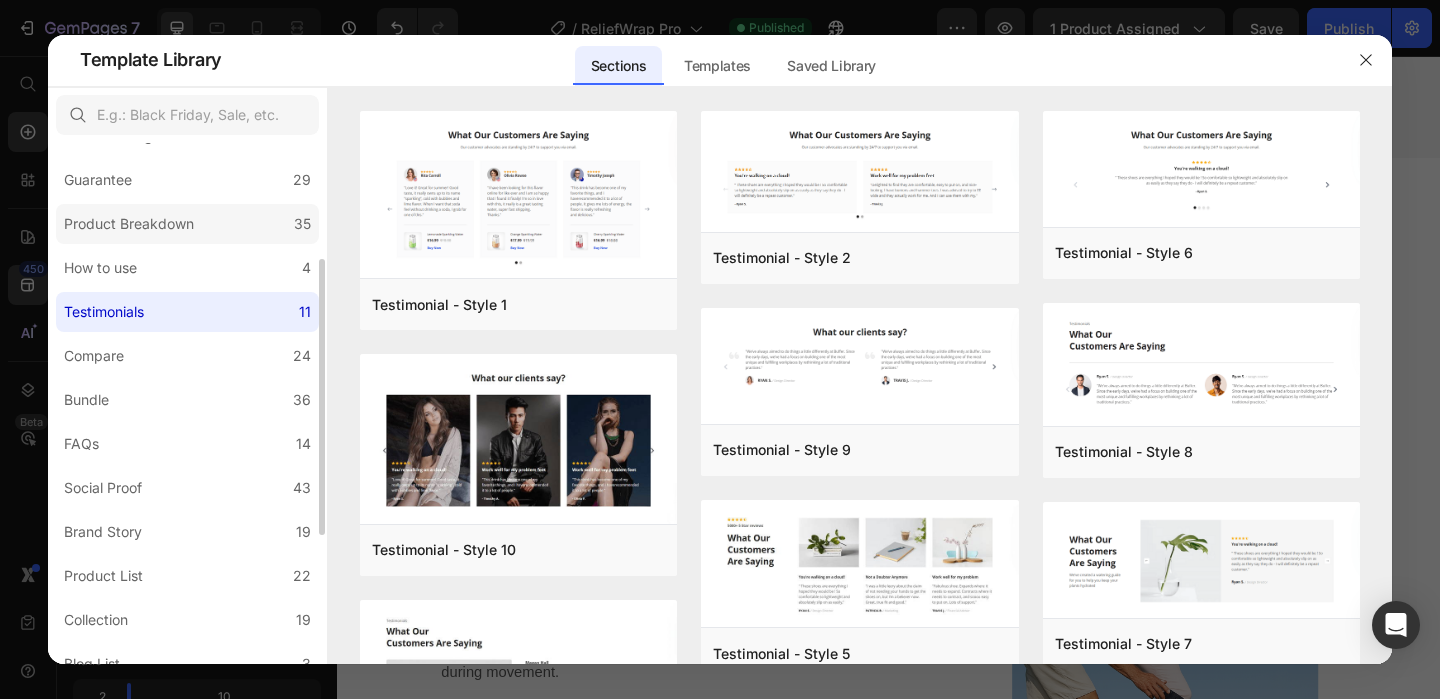 click on "Product Breakdown" at bounding box center (129, 224) 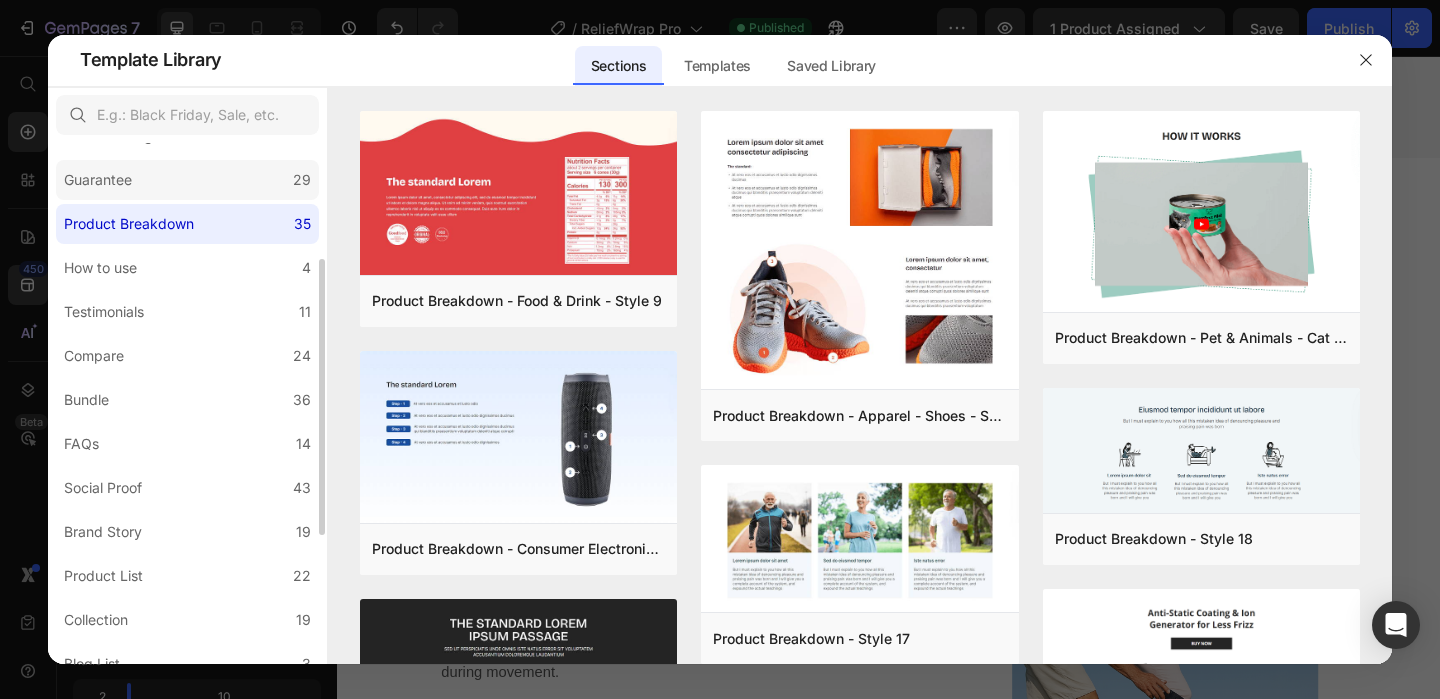 click on "Guarantee 29" 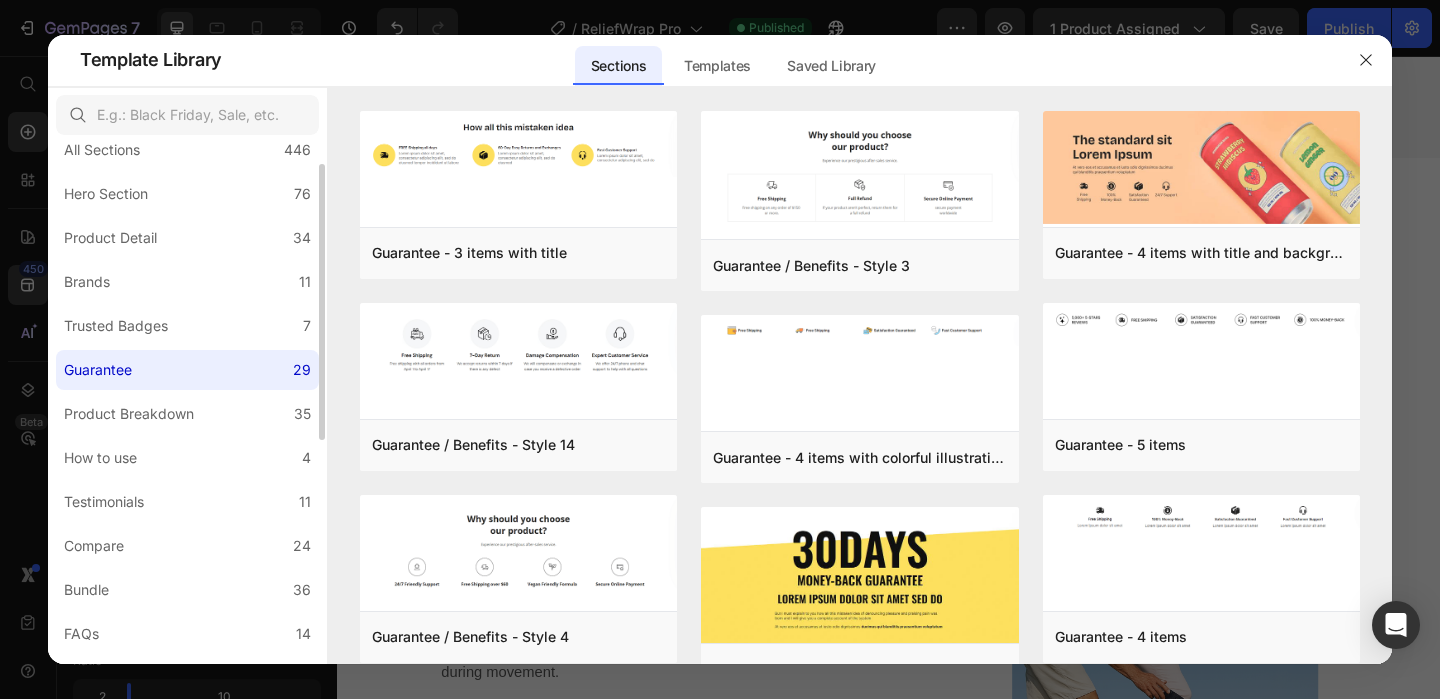 scroll, scrollTop: 26, scrollLeft: 0, axis: vertical 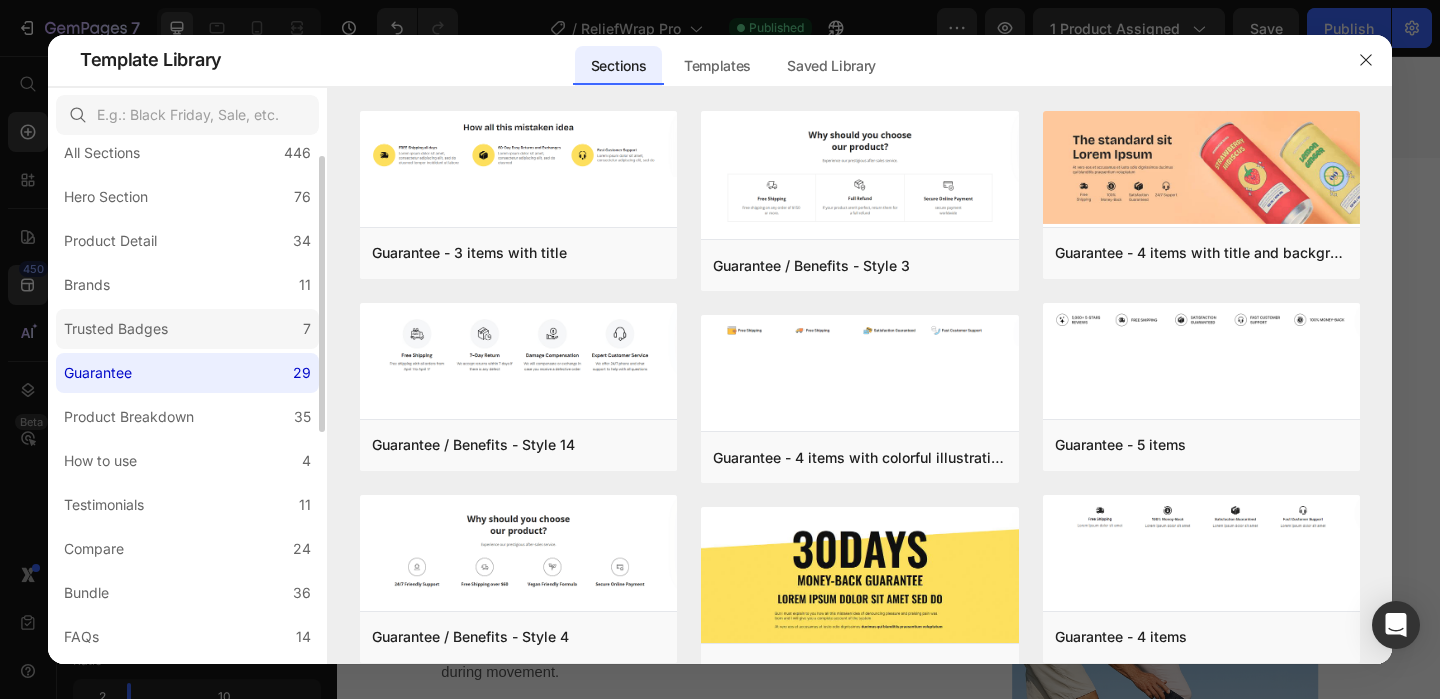 click on "Trusted Badges" at bounding box center (116, 329) 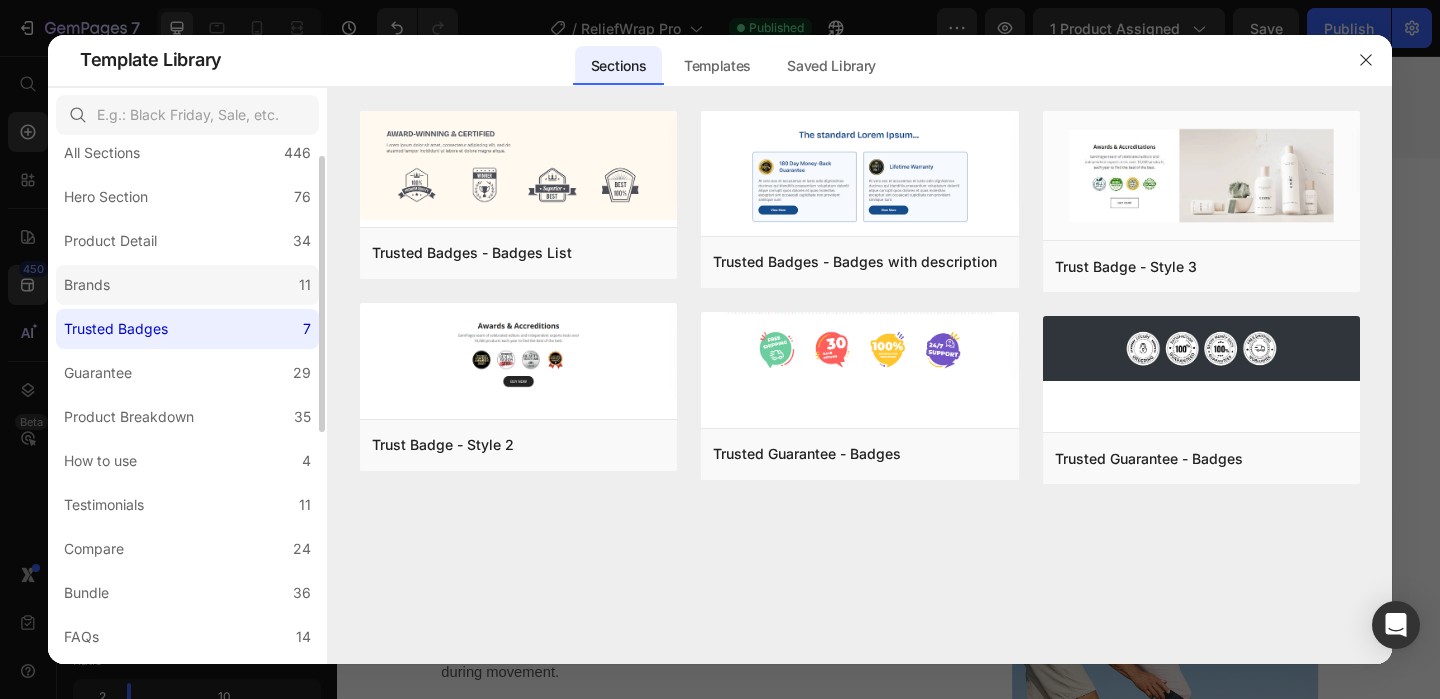 click on "Brands 11" 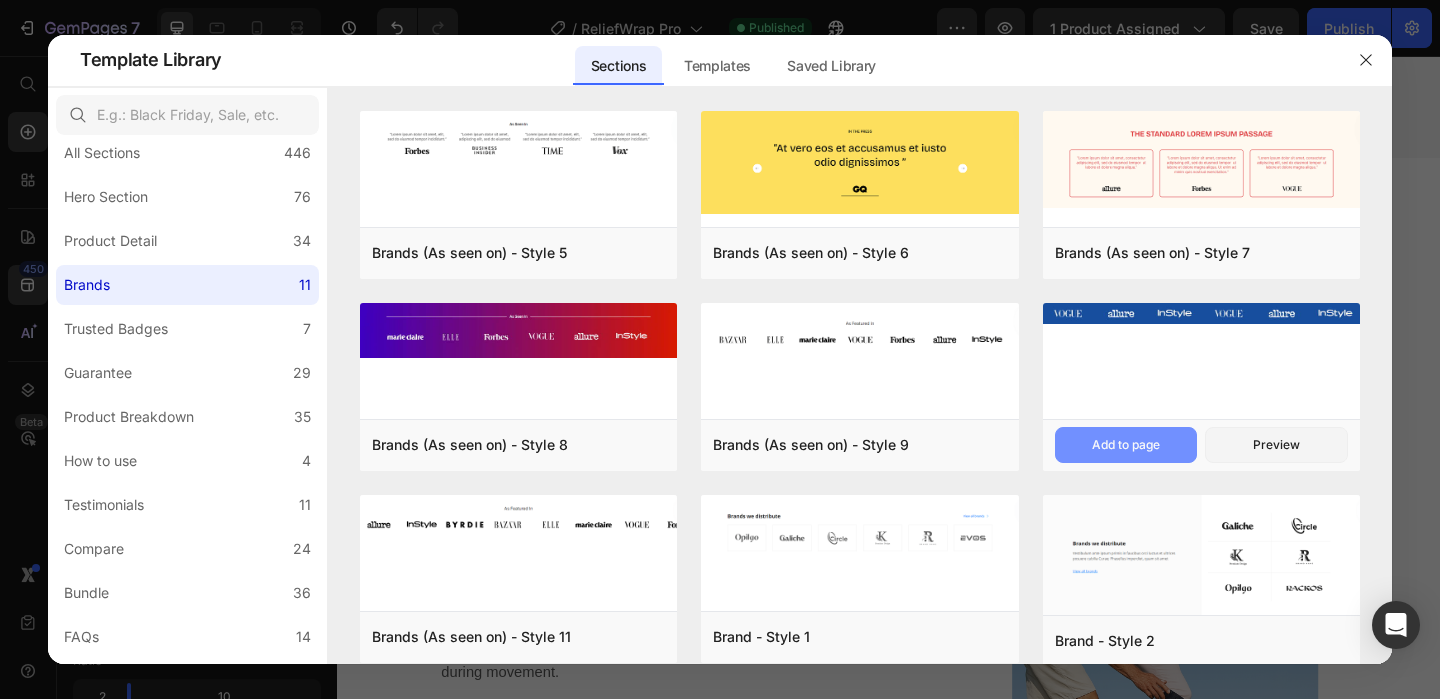 click on "Add to page" at bounding box center (1126, 445) 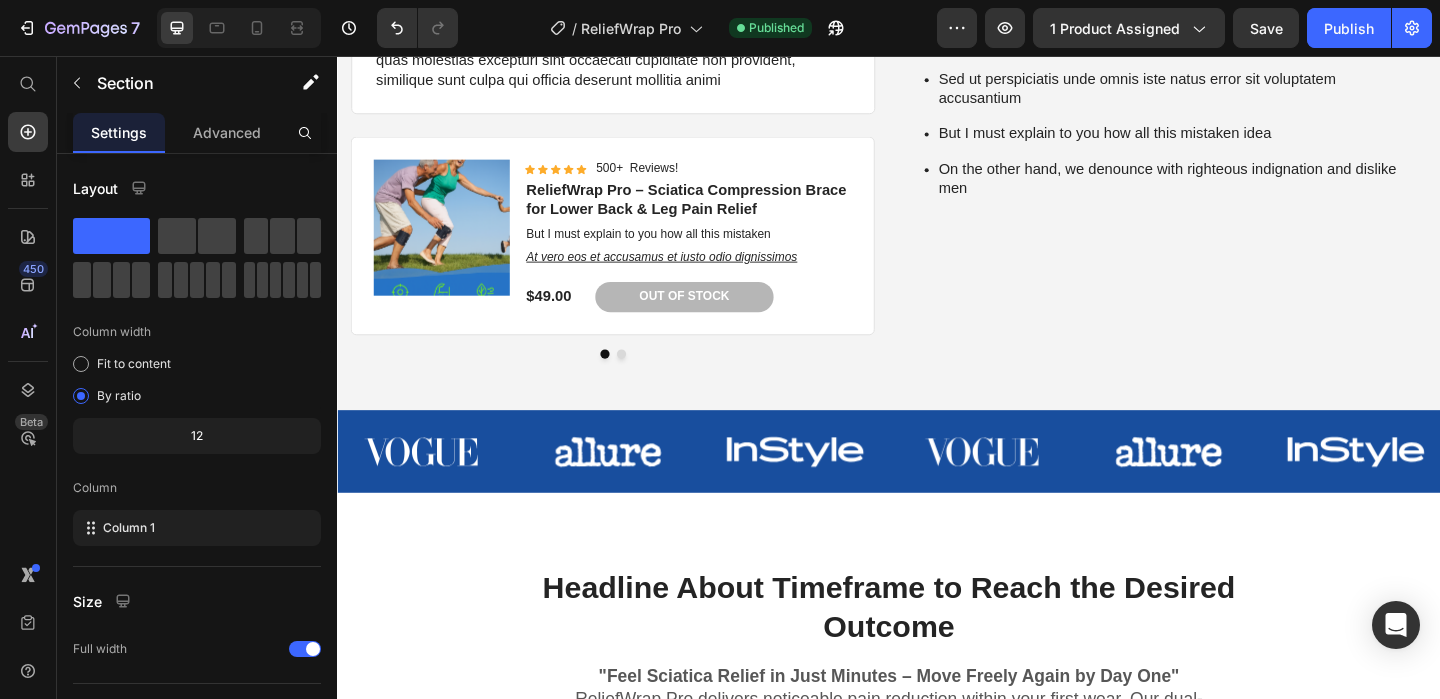 scroll, scrollTop: 1010, scrollLeft: 0, axis: vertical 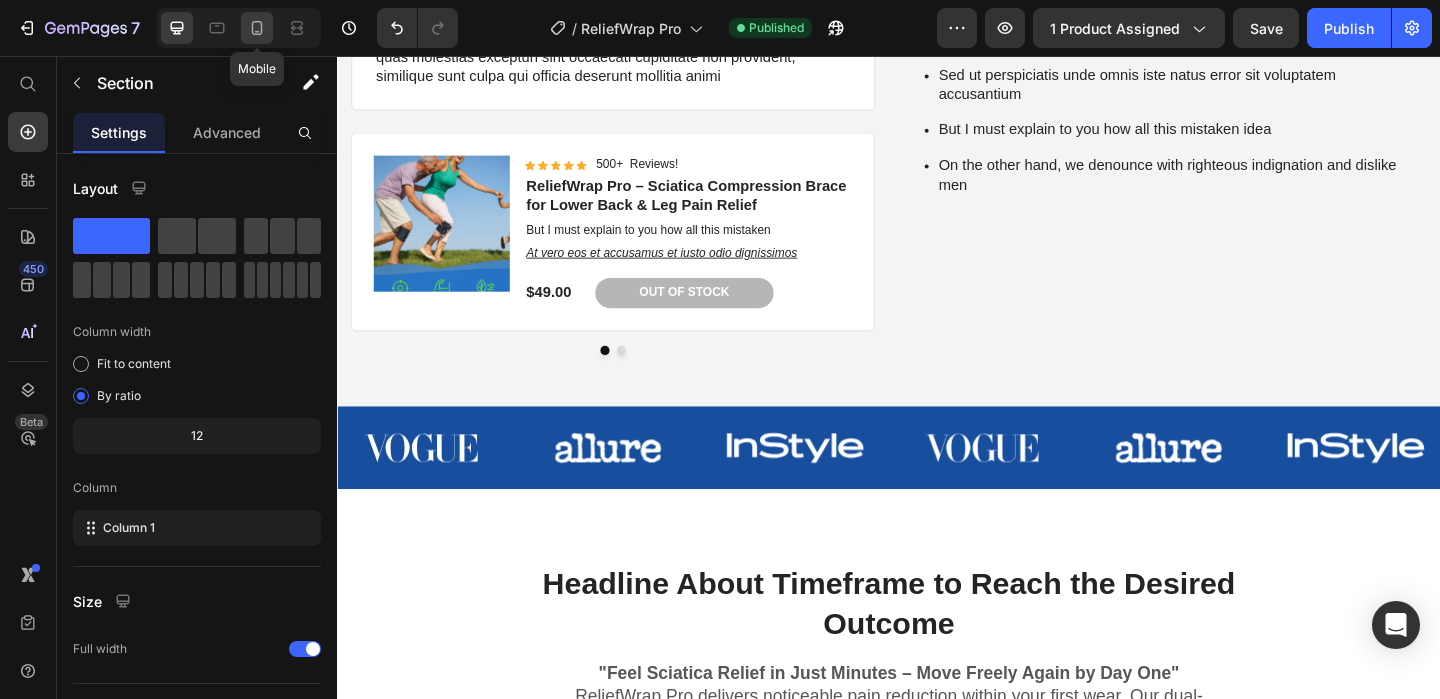 click 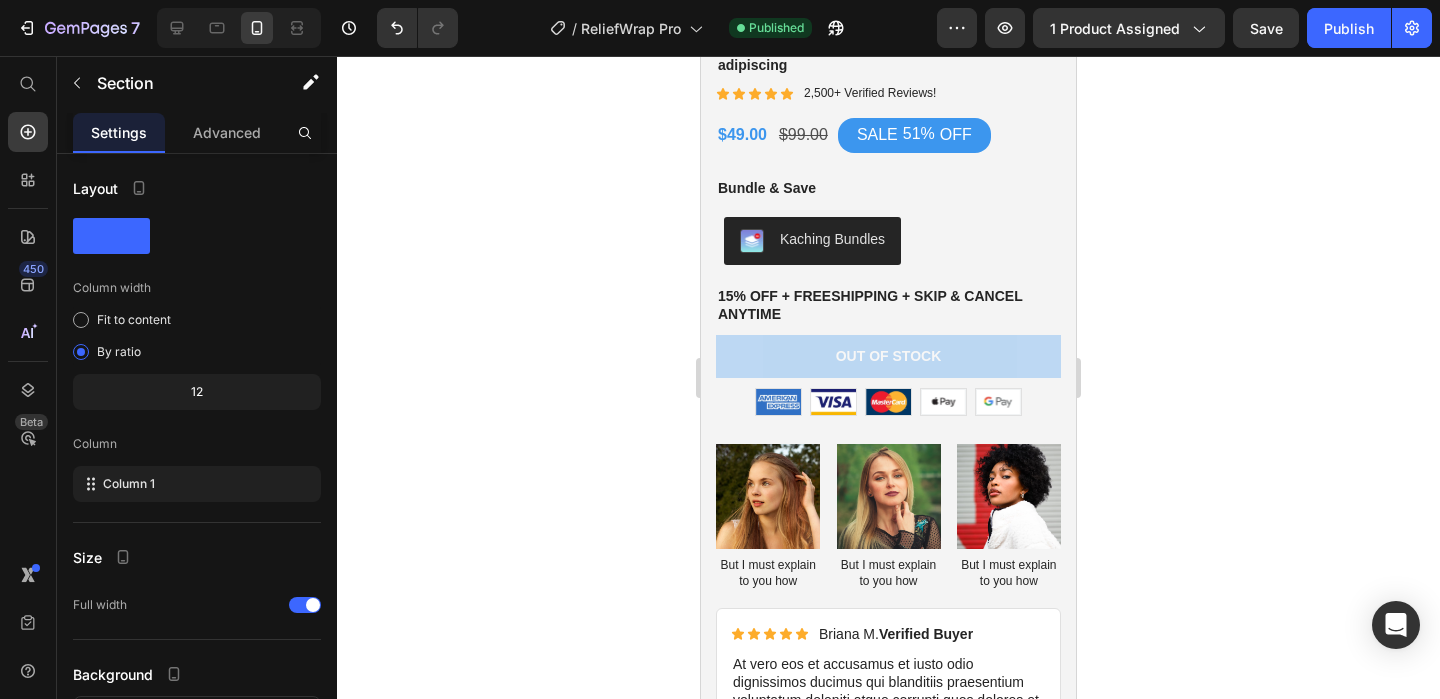 click on "Lorem ipsum dolor sit amet, consectetur adipiscing" at bounding box center (888, 56) 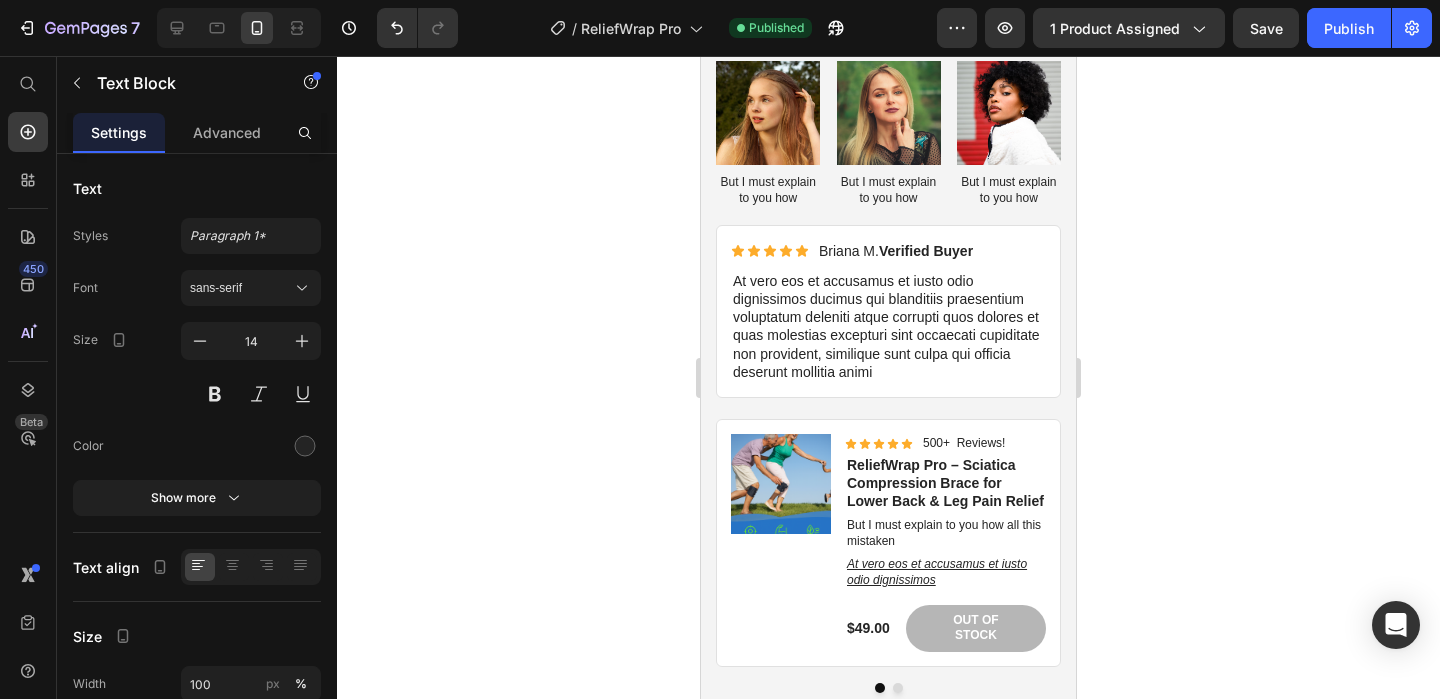 scroll, scrollTop: 0, scrollLeft: 0, axis: both 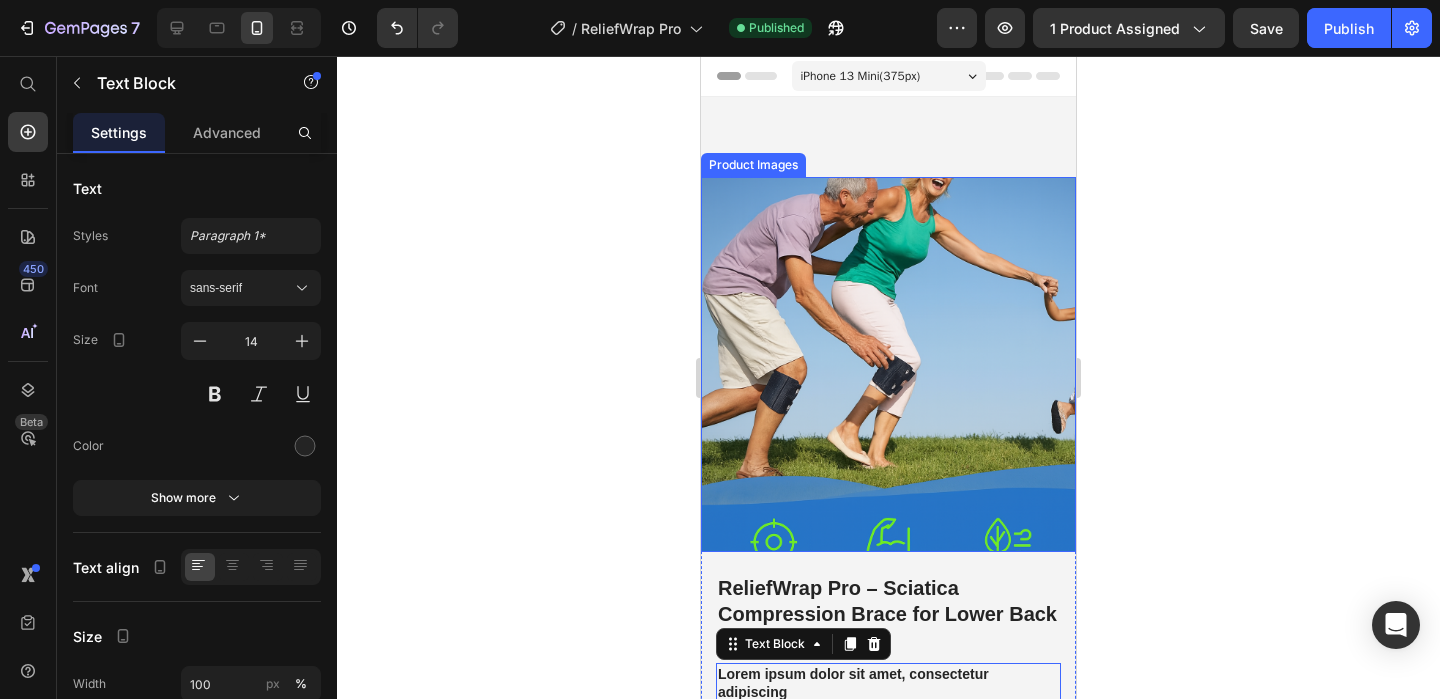 click at bounding box center (888, 364) 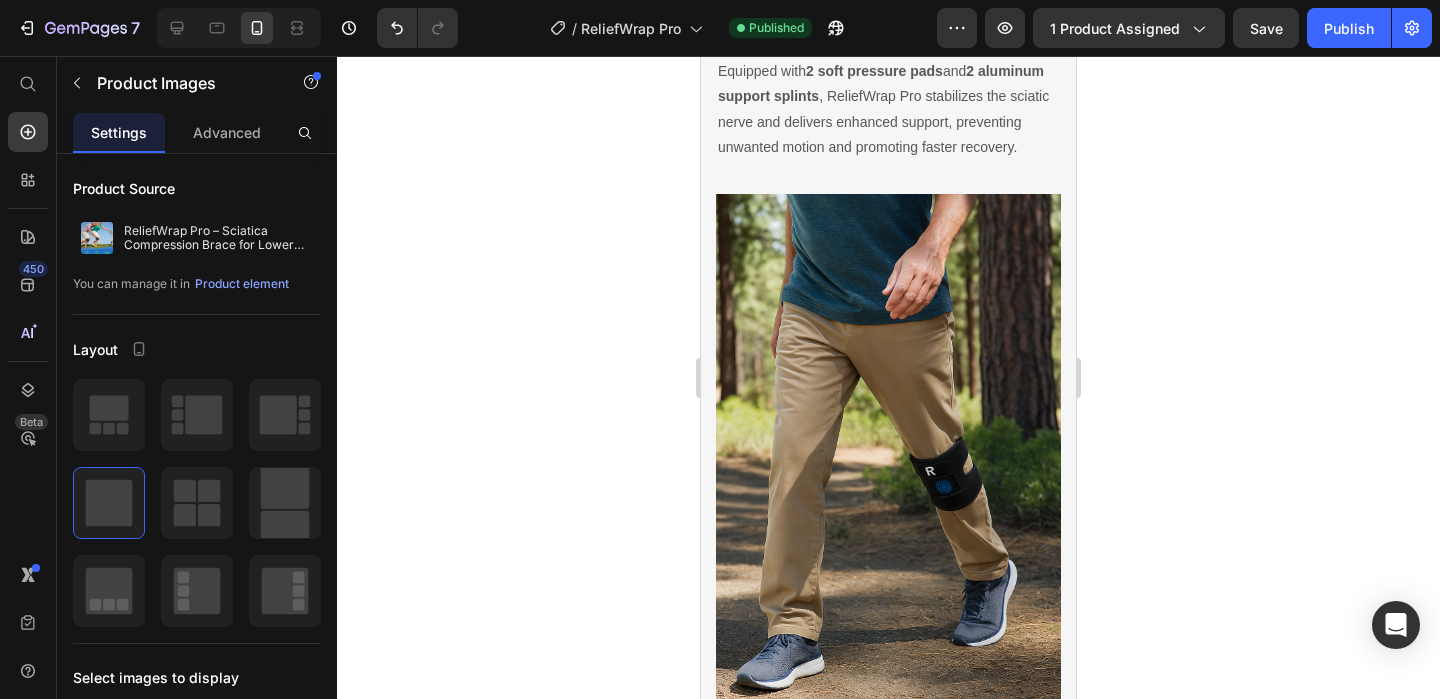 scroll, scrollTop: 5033, scrollLeft: 0, axis: vertical 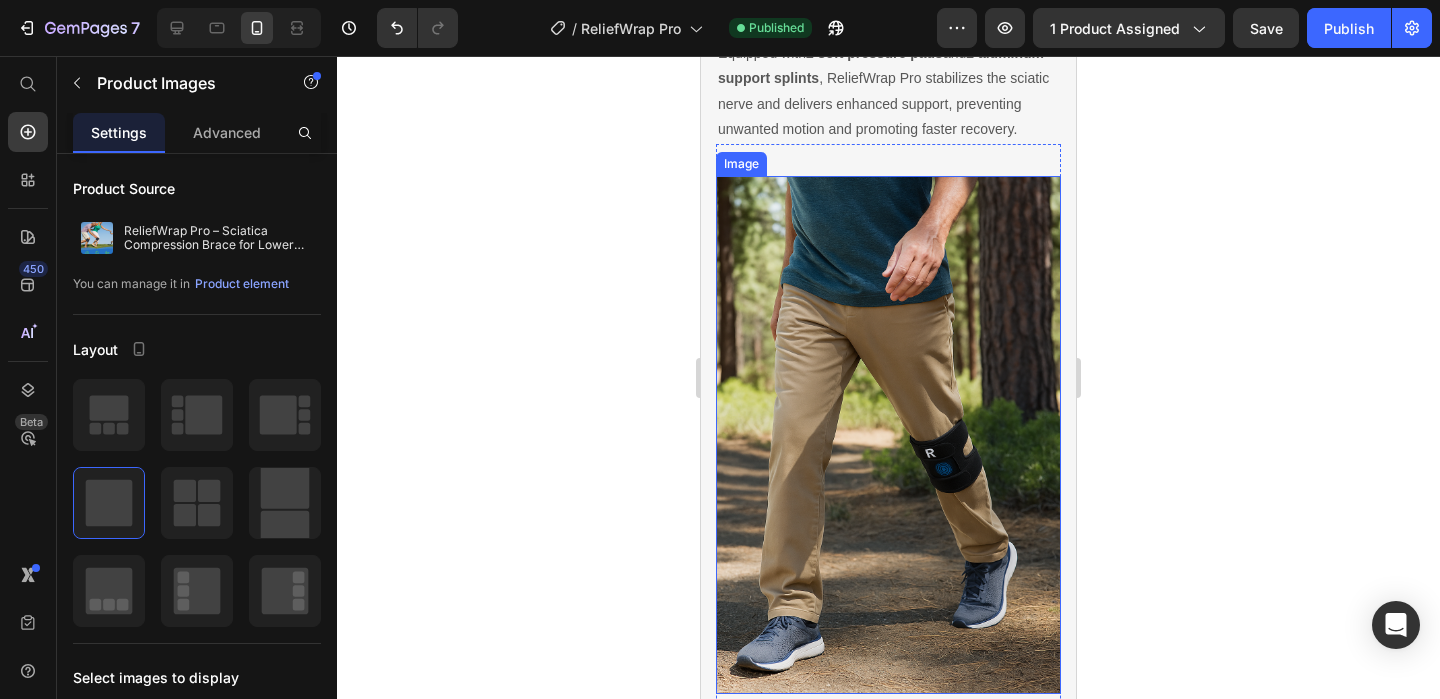click at bounding box center [888, 435] 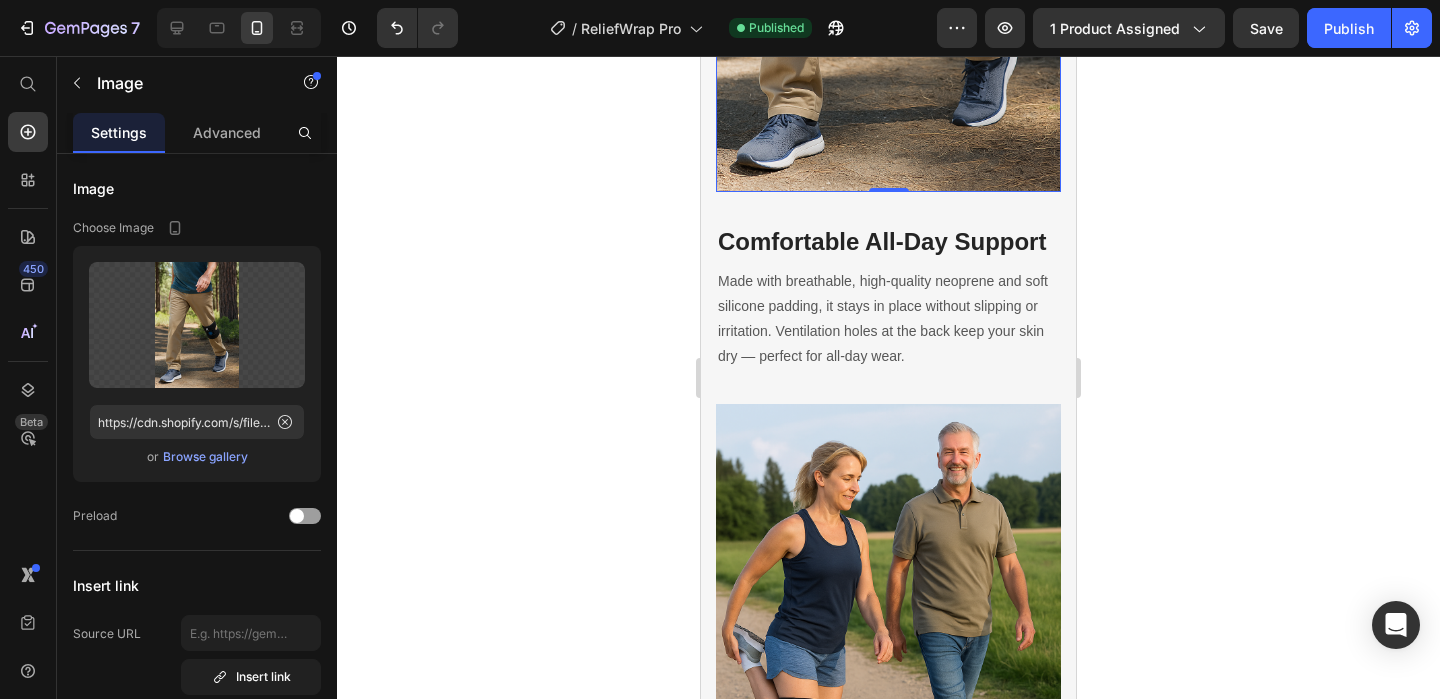 scroll, scrollTop: 5664, scrollLeft: 0, axis: vertical 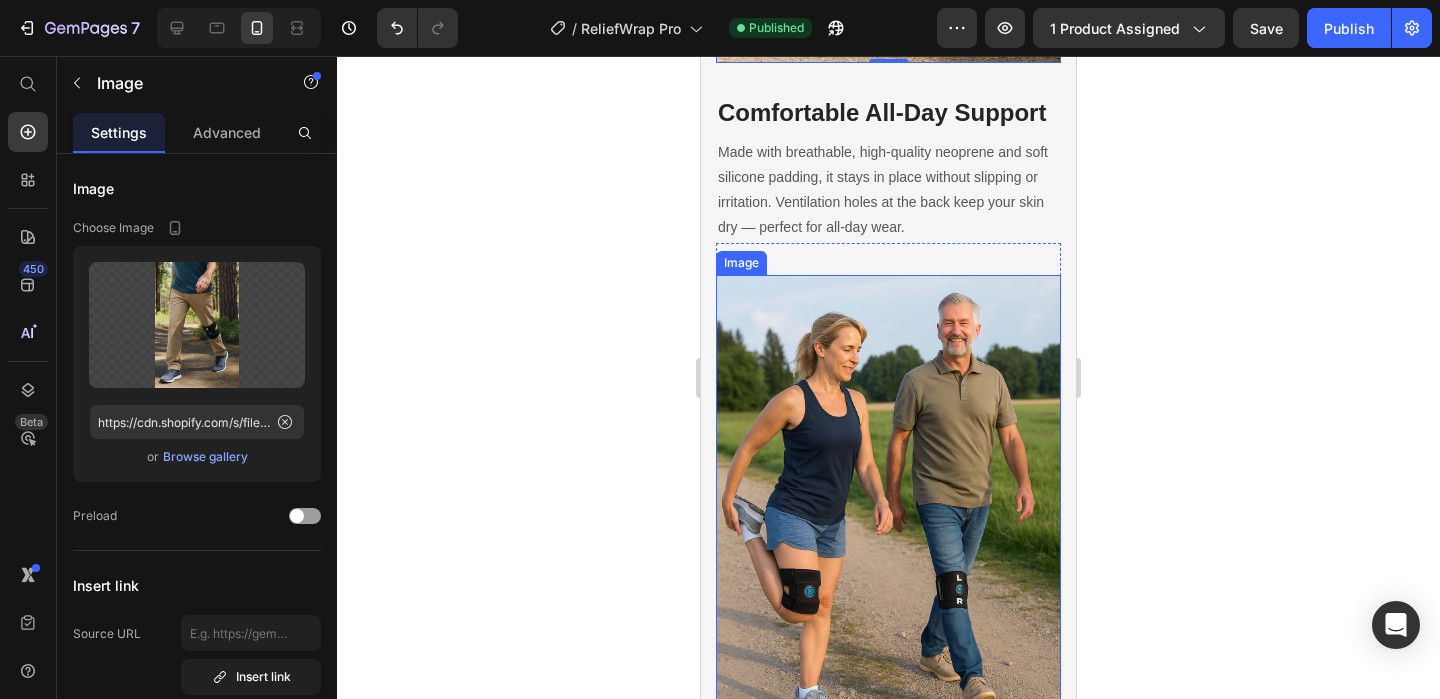 click at bounding box center (888, 534) 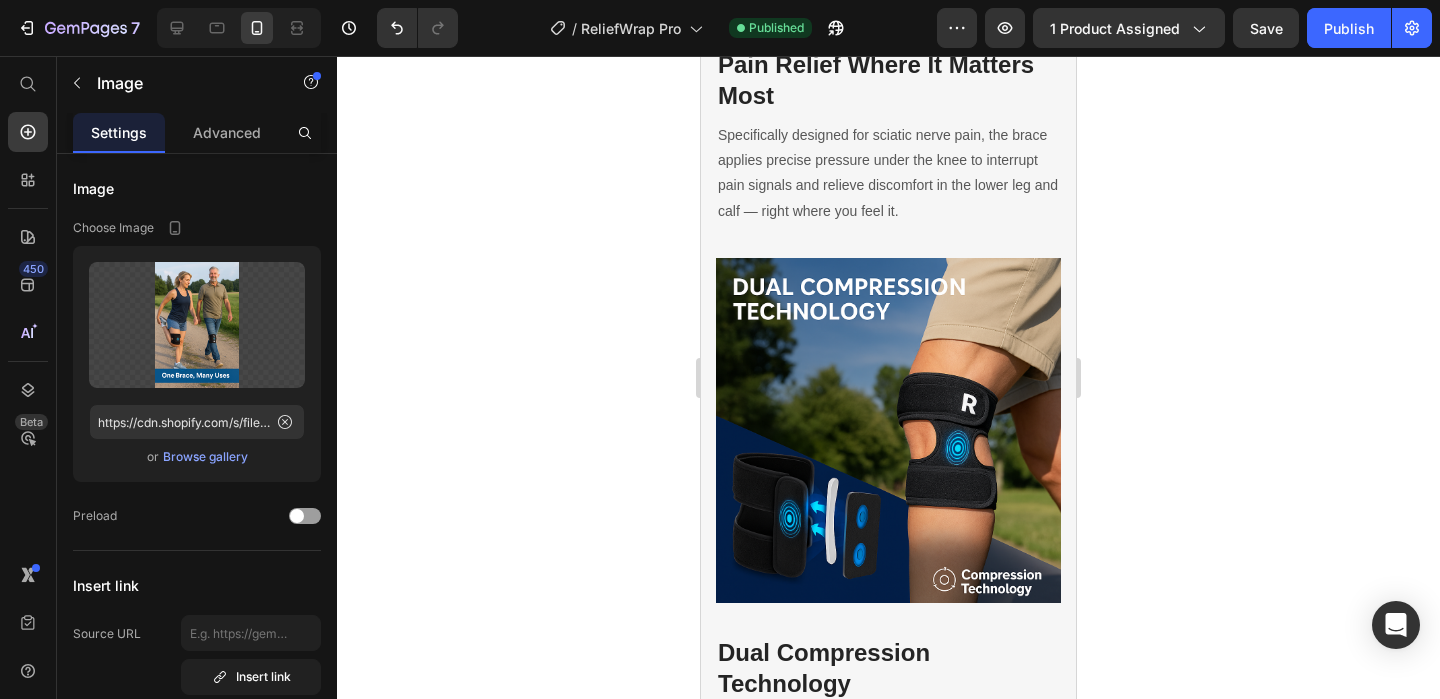 scroll, scrollTop: 4359, scrollLeft: 0, axis: vertical 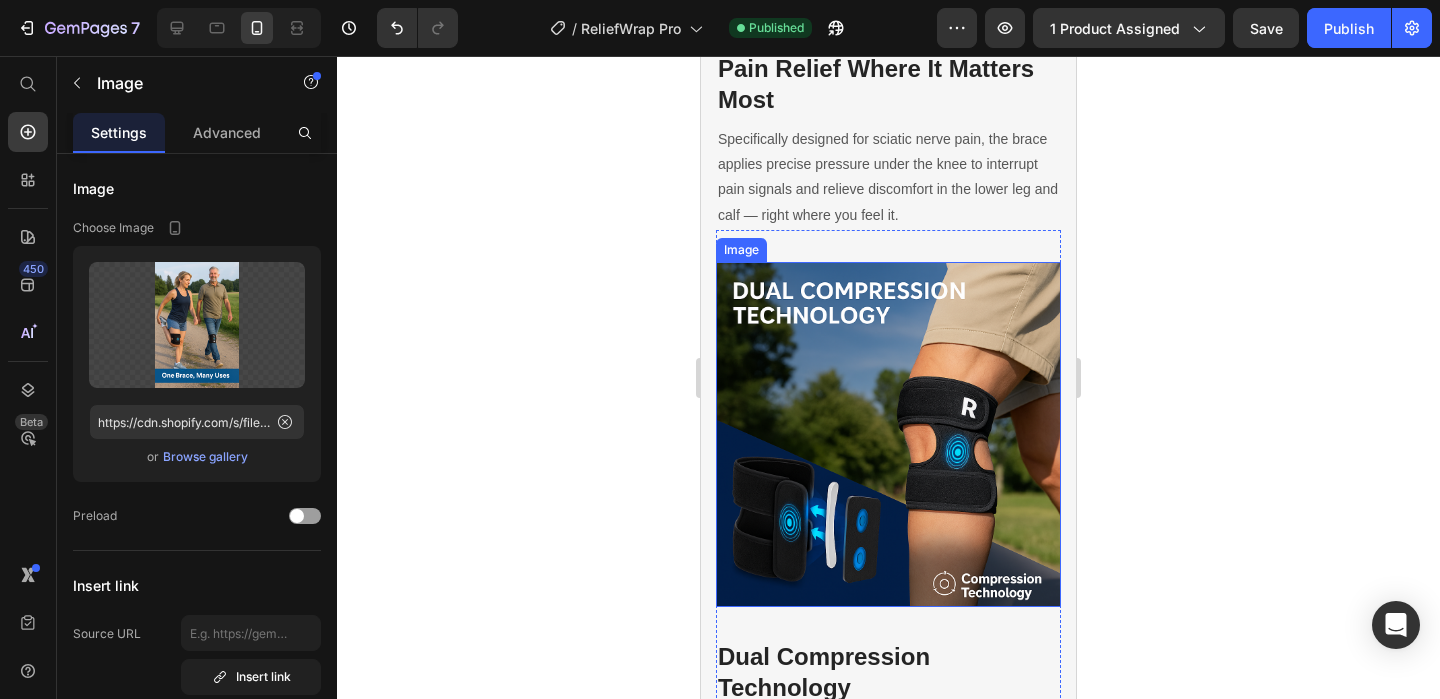 click at bounding box center (888, 434) 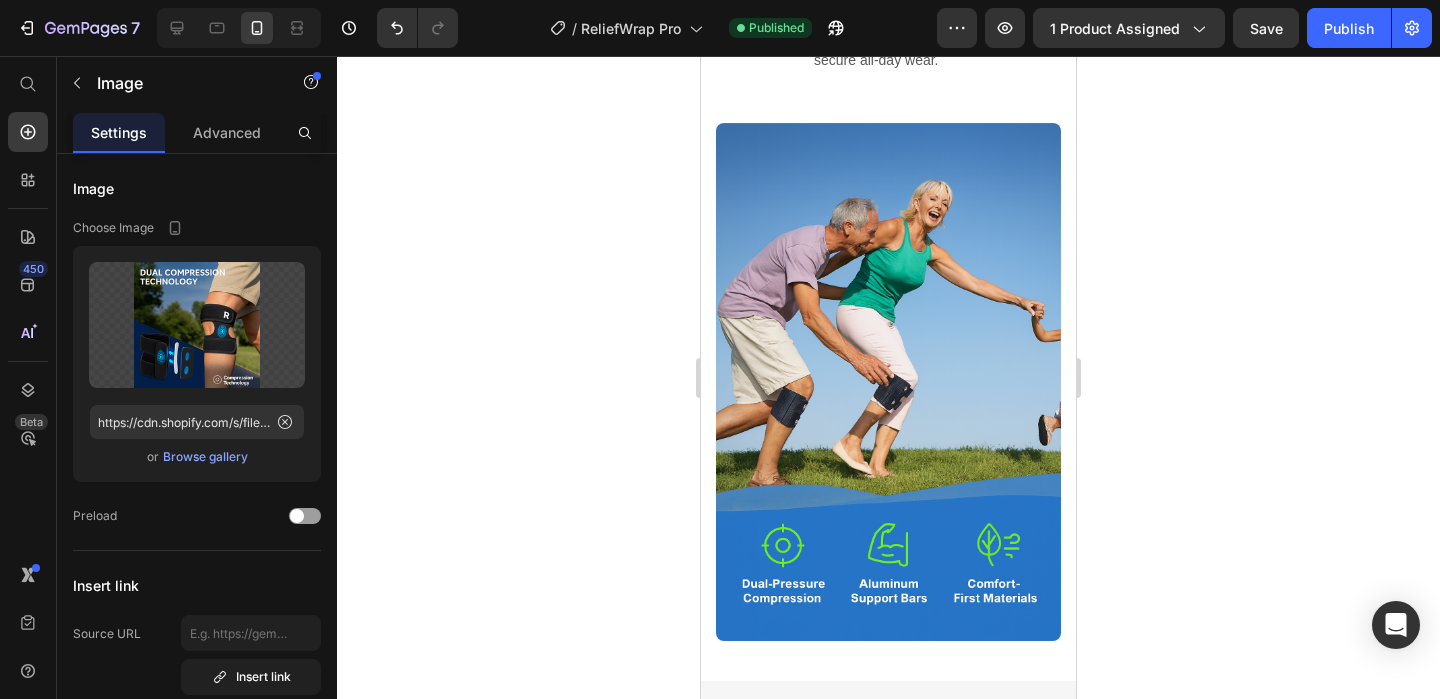scroll, scrollTop: 3053, scrollLeft: 0, axis: vertical 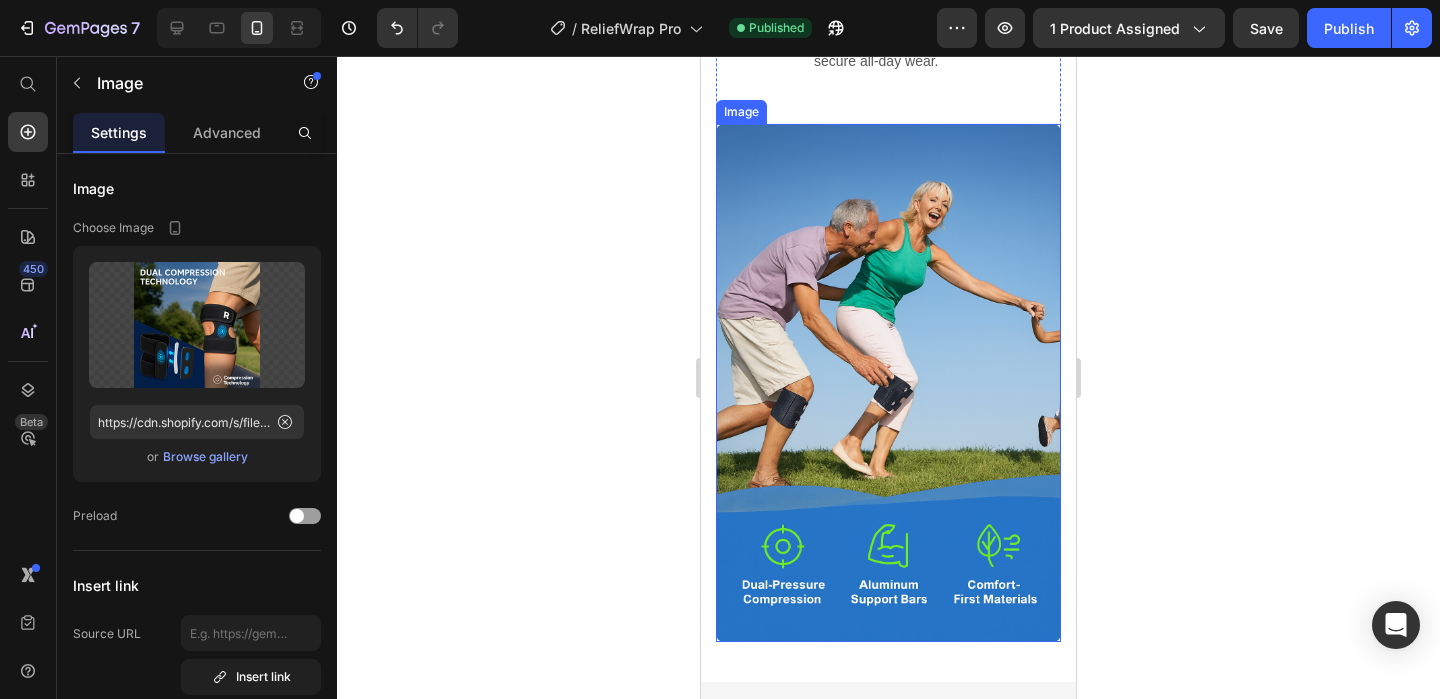click at bounding box center (888, 383) 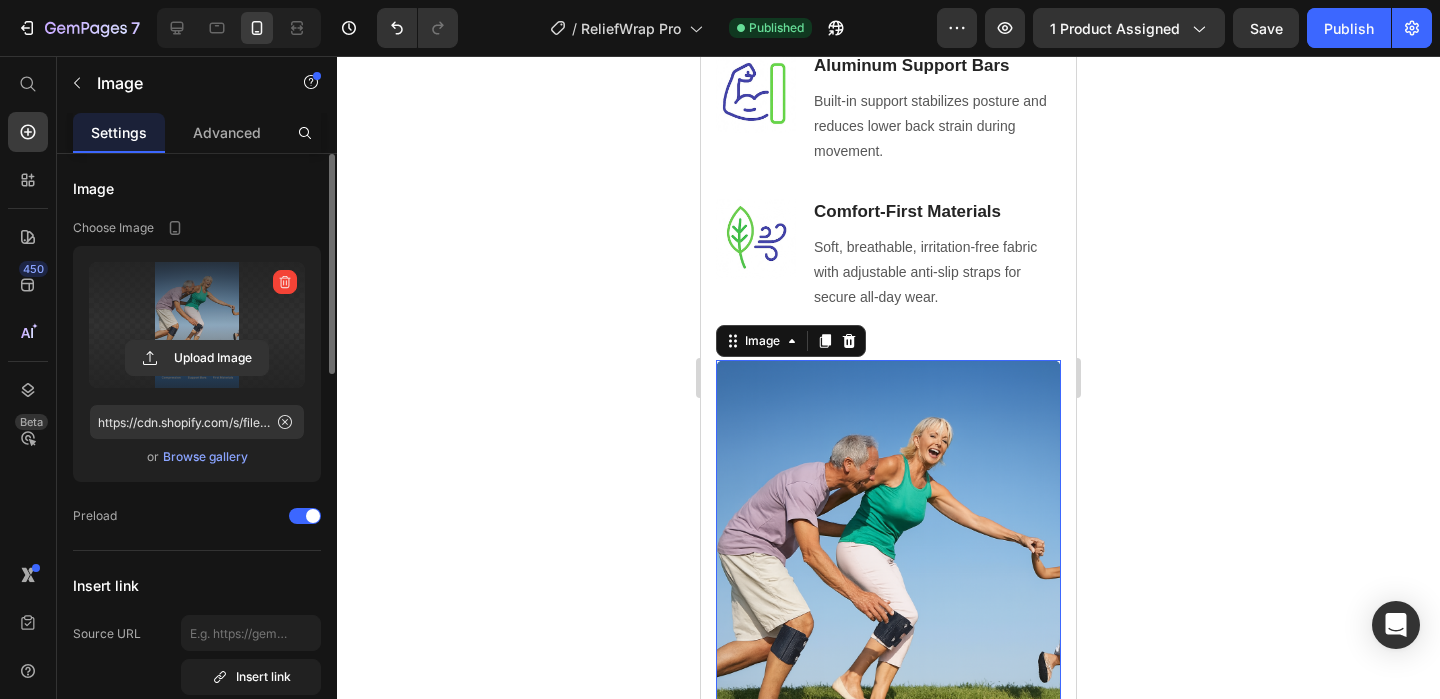 scroll, scrollTop: 1862, scrollLeft: 0, axis: vertical 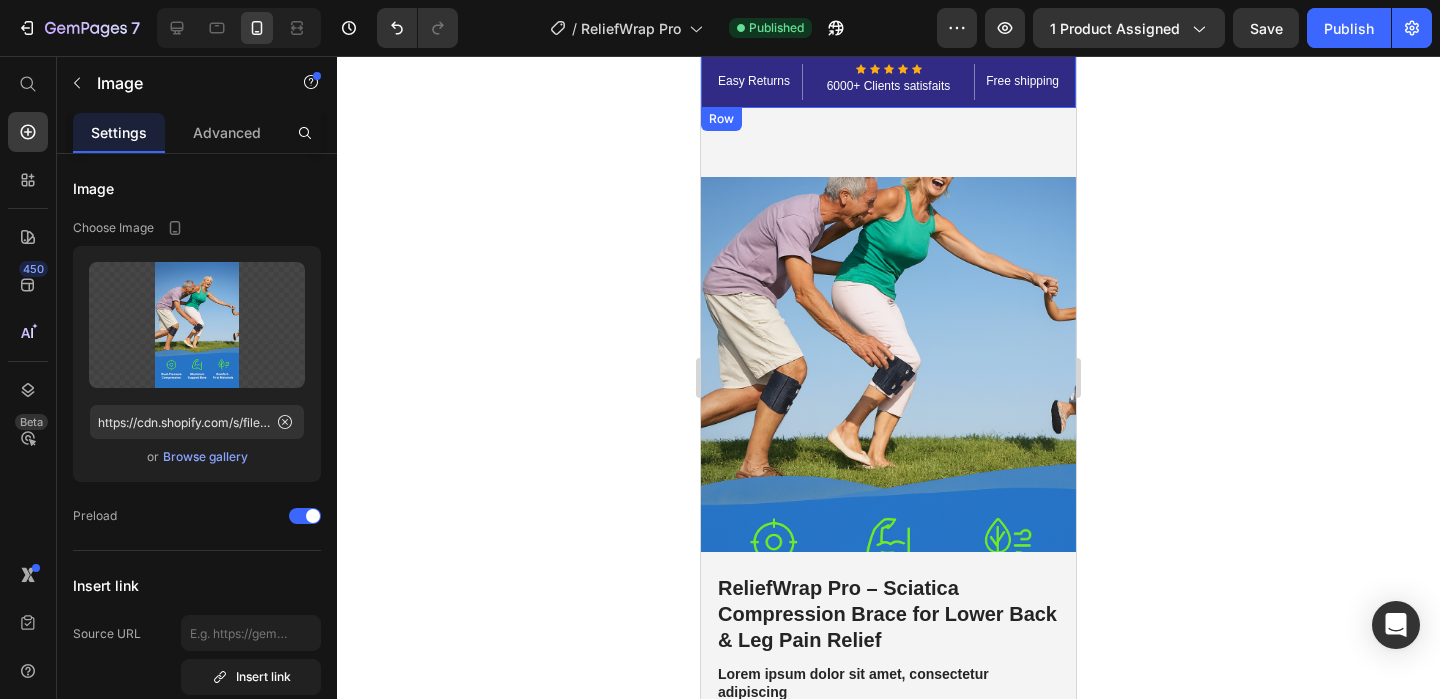 click on "Easy Returns Text block                Icon                Icon                Icon                Icon                Icon Icon List Hoz 6000+ Clients satisfaits Text block Row Free shipping Text block Row" at bounding box center (888, 82) 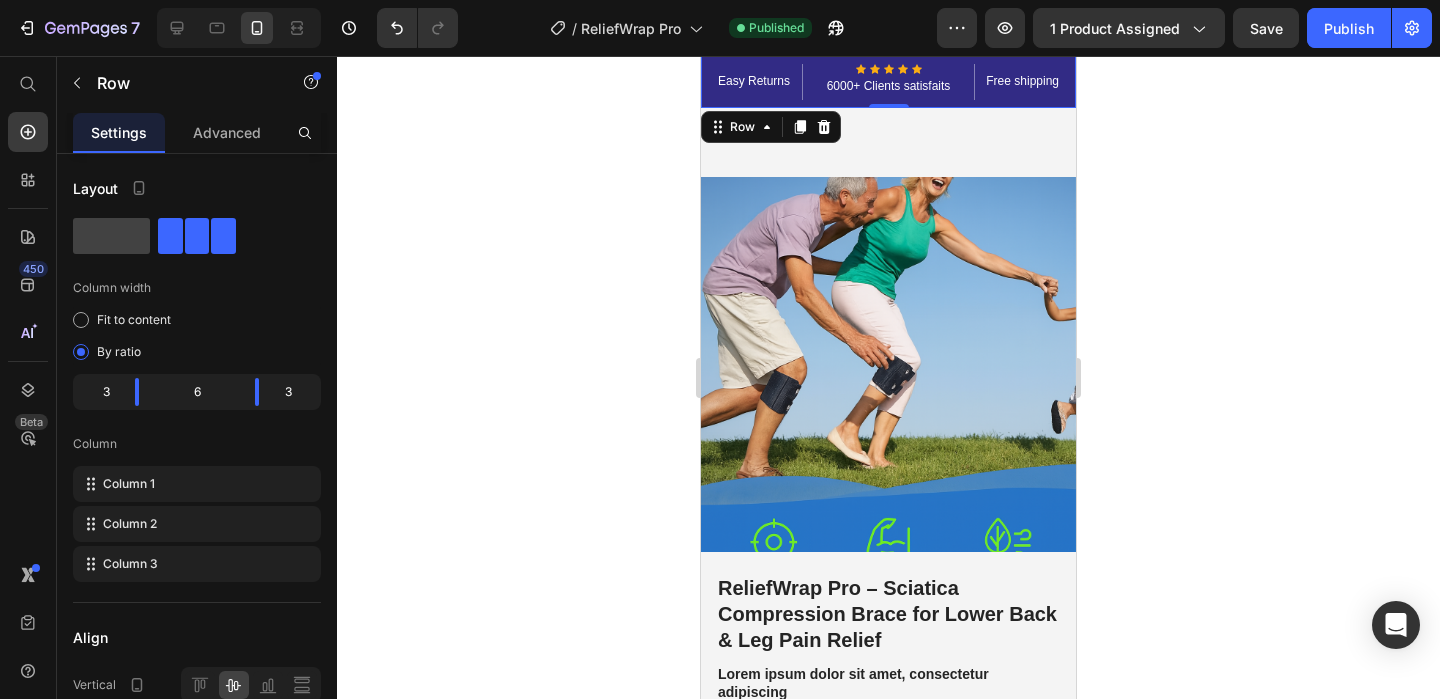 click on "Easy Returns Text block                Icon                Icon                Icon                Icon                Icon Icon List Hoz 6000+ Clients satisfaits Text block Row Free shipping Text block Row   0" at bounding box center [888, 82] 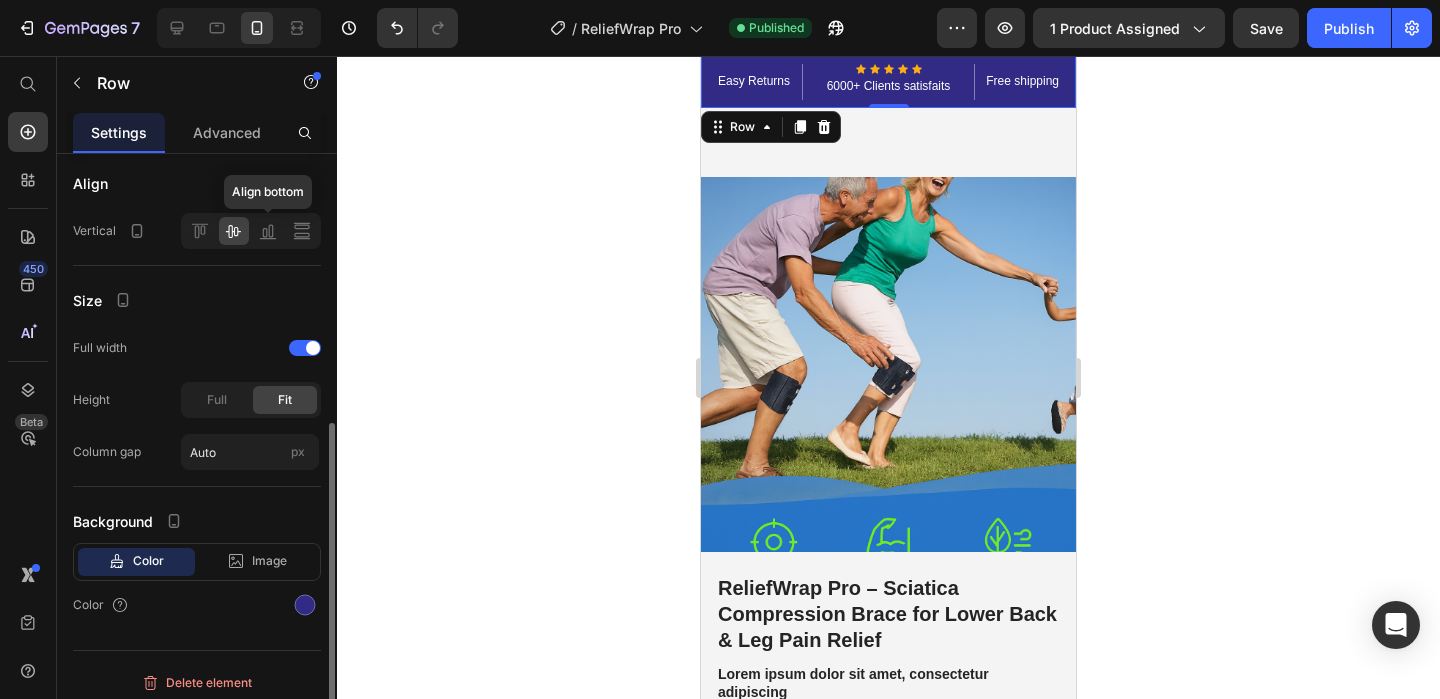 scroll, scrollTop: 463, scrollLeft: 0, axis: vertical 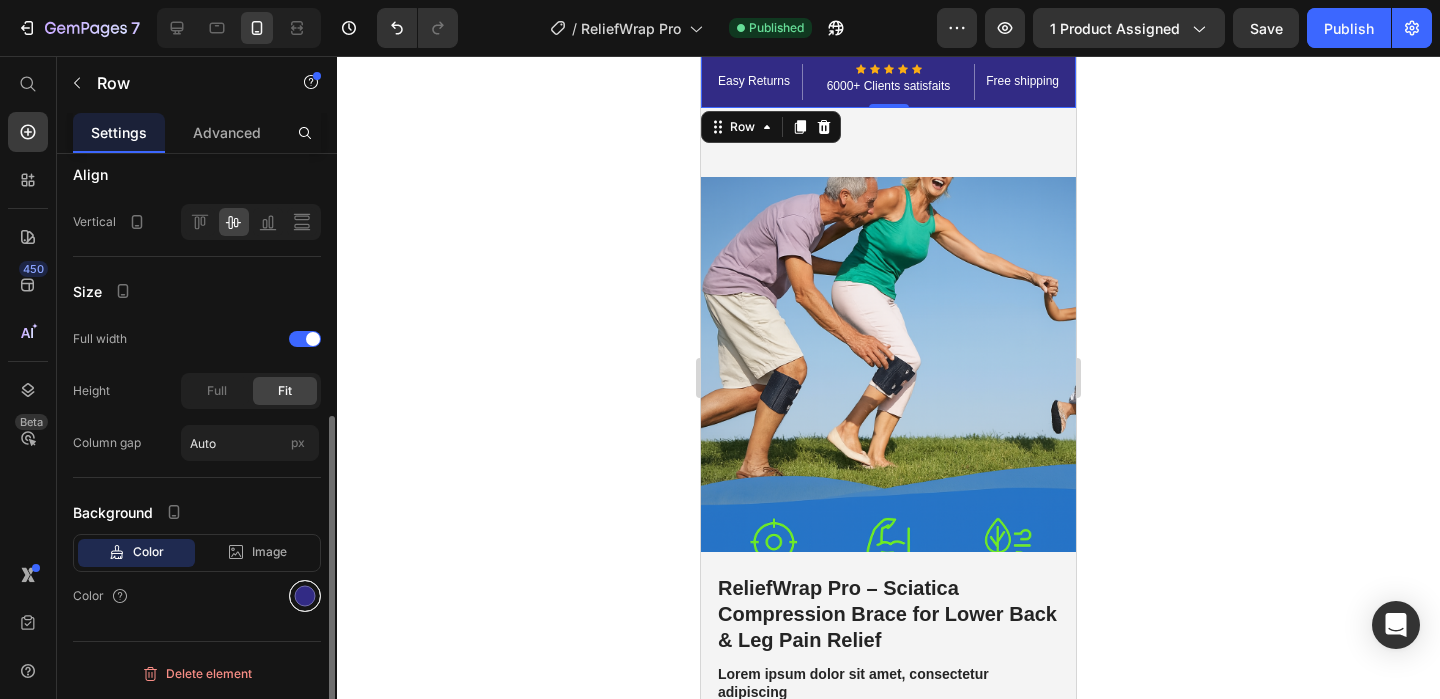 click at bounding box center (305, 596) 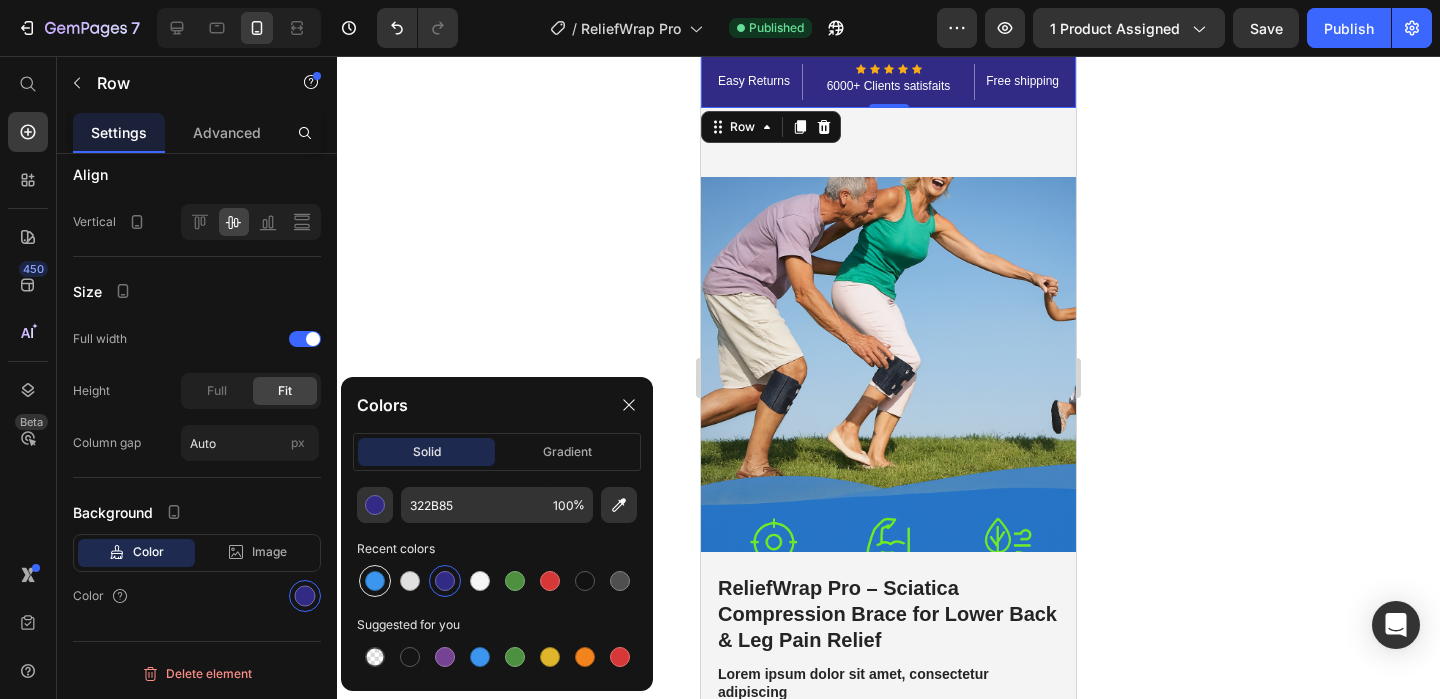 click at bounding box center (375, 581) 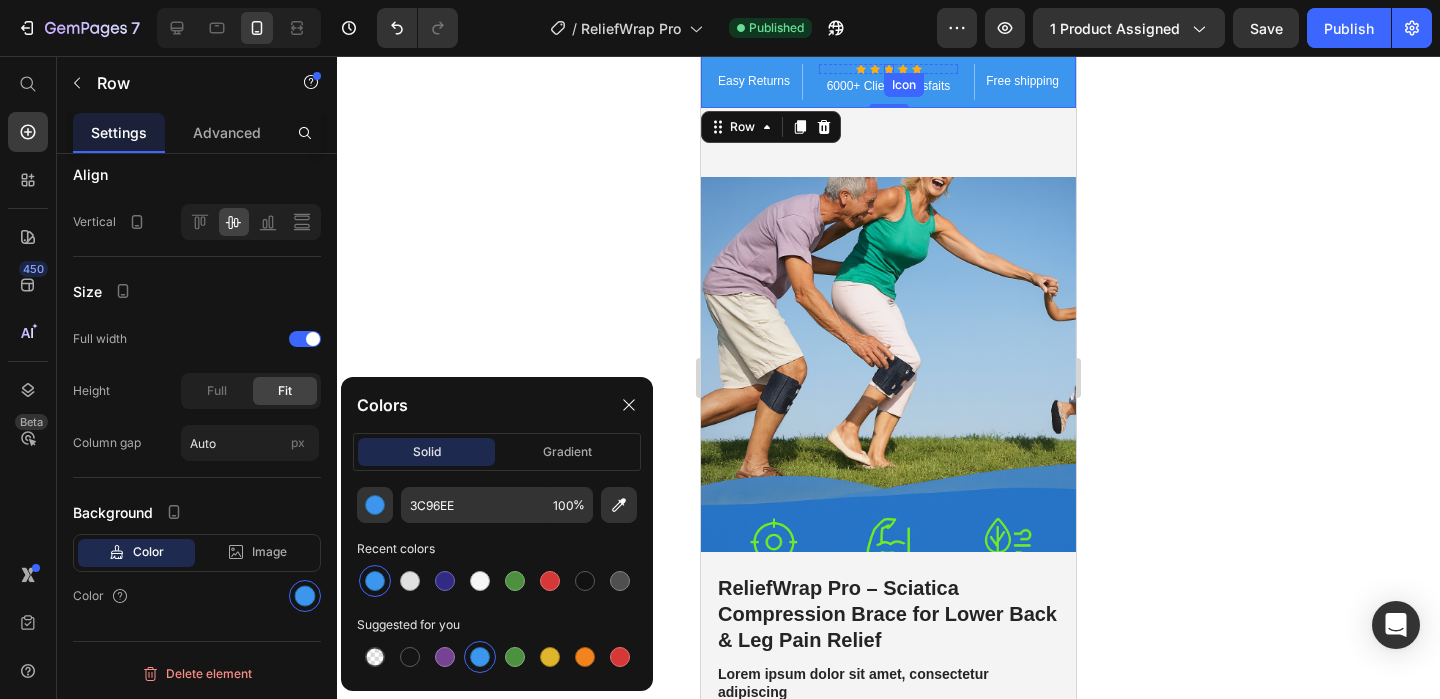 click 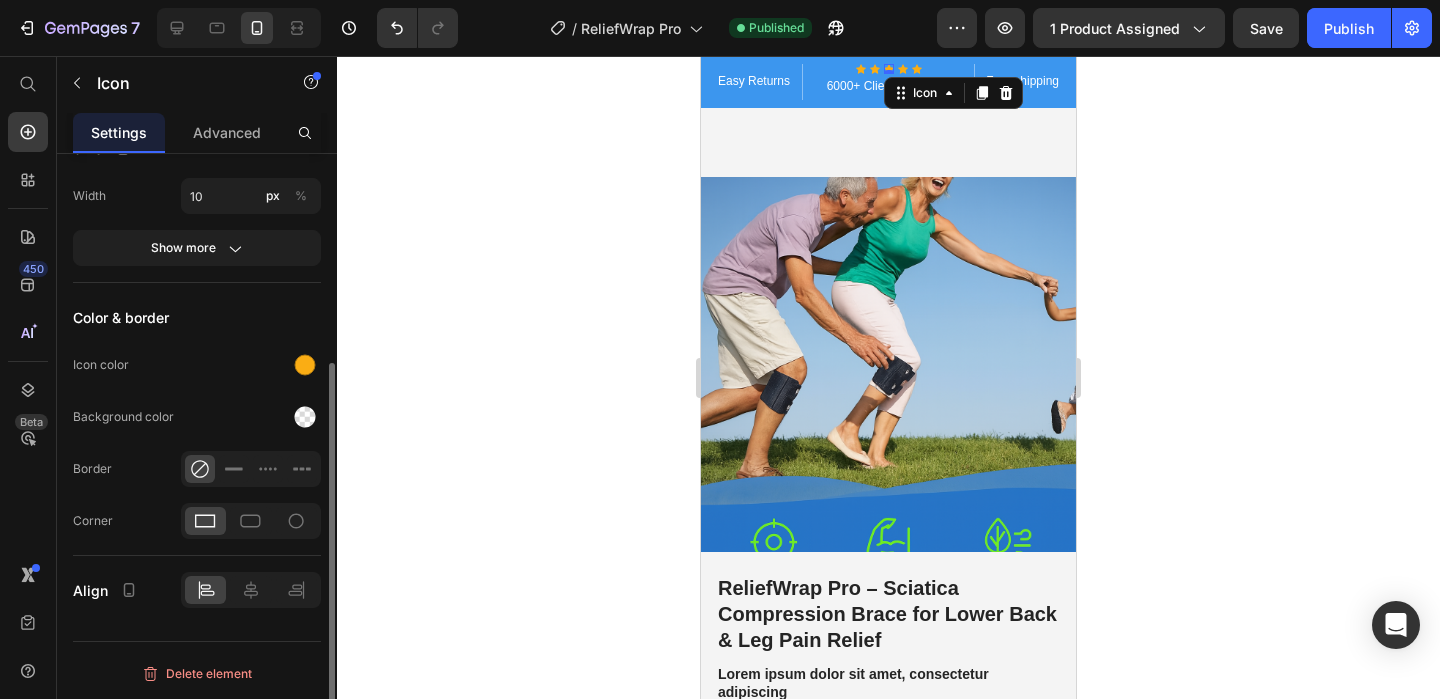 scroll, scrollTop: 0, scrollLeft: 0, axis: both 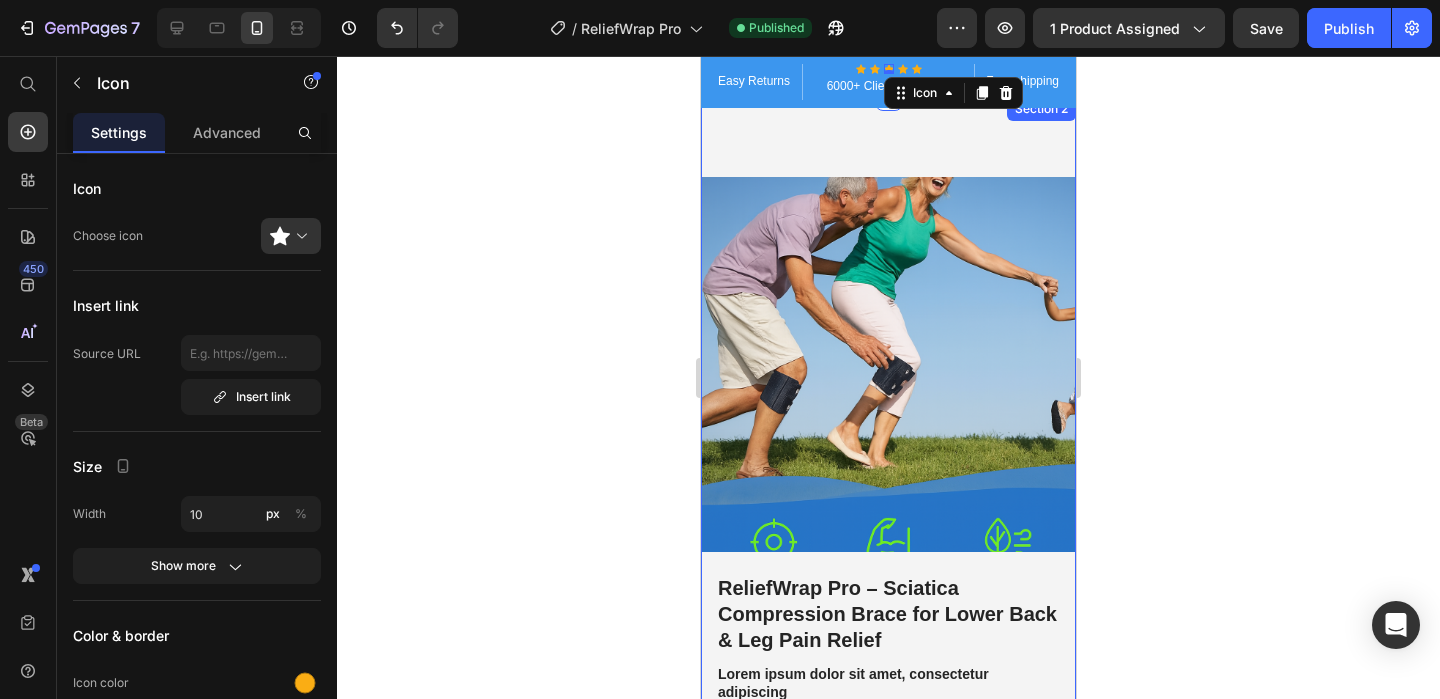 click on "Product Images Best Seller Text Block ReliefWrap Pro – Sciatica Compression Brace for Lower Back & Leg Pain Relief Product Title Lorem ipsum dolor sit amet, consectetur adipiscing Text Block Icon Icon Icon Icon Icon Icon List 2,500+ Verified Reviews! Text Block Row $49.00 Product Price $99.00 Product Price SALE 51% OFF Discount Tag Row Bundle & Save Text Block Kaching Bundles Kaching Bundles 15% off + Freeshipping + Skip & Cancel Anytime Text Block Out of stock Add to Cart Image Image Image Image Image Row Row Product Image But I must explain to you how  Text Block Image But I must explain to you how  Text Block Image But I must explain to you how  Text Block Image But I must explain to you how  Text Block Image But I must explain to you how  Text Block Carousel Icon Icon Icon Icon Icon Icon List Briana M.  Verified Buyer Text Block Row Text Block Row Product Images Icon Icon Icon Icon Icon Icon List 500+  Reviews! Text Block Row Product Title But I must explain to you how all this mistaken Text Block" at bounding box center [888, 1148] 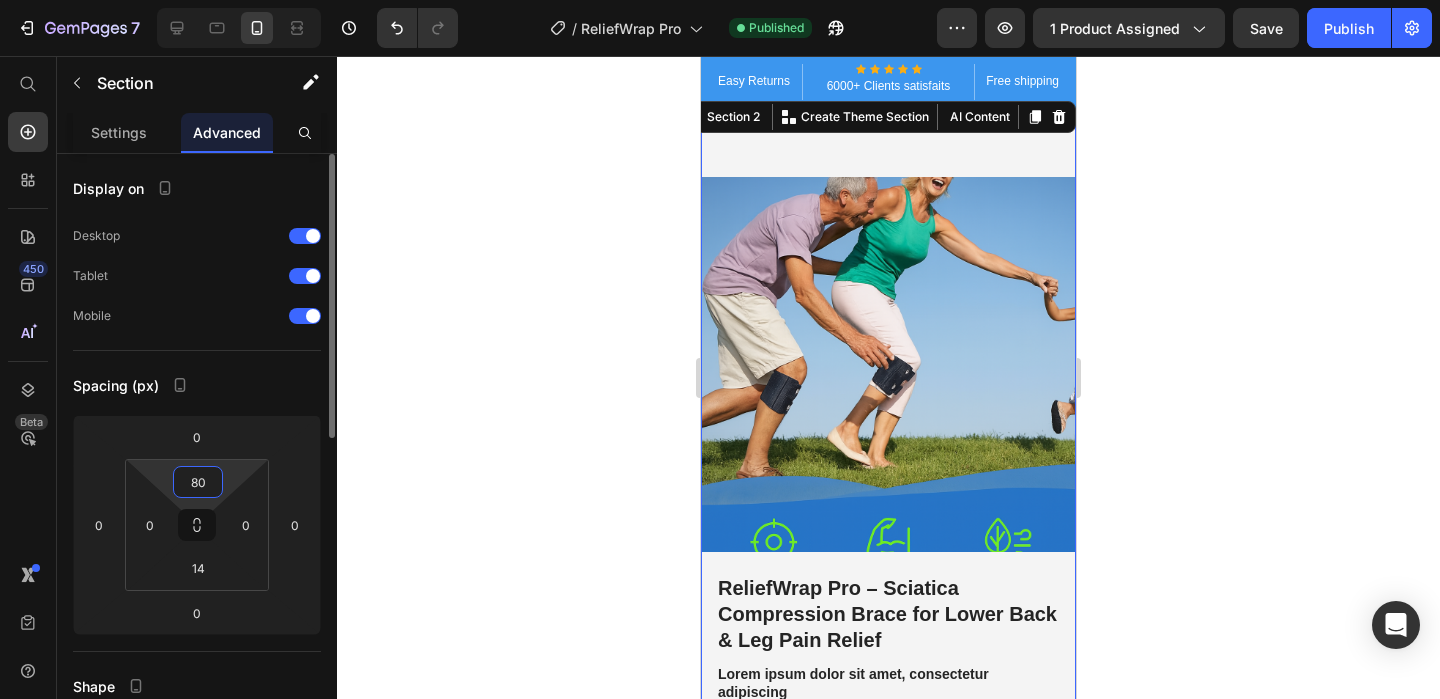 click on "80" at bounding box center [198, 482] 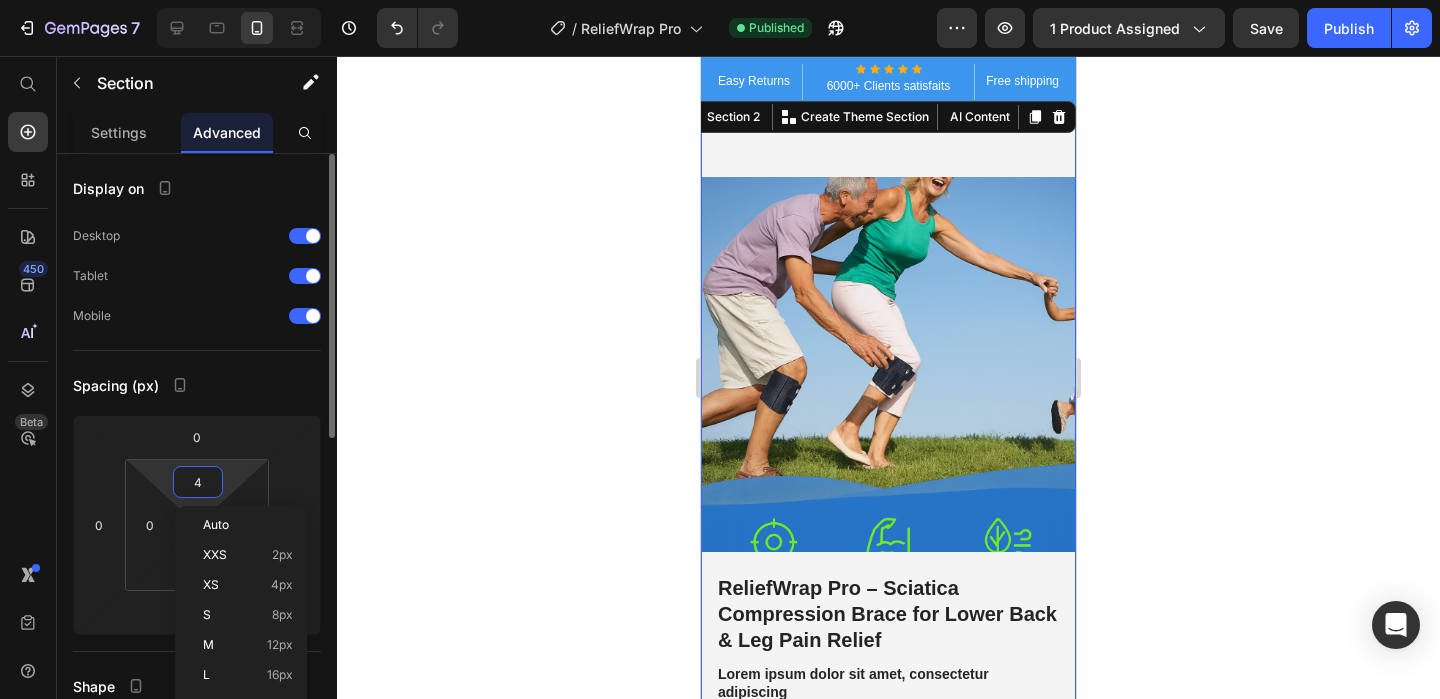 type on "40" 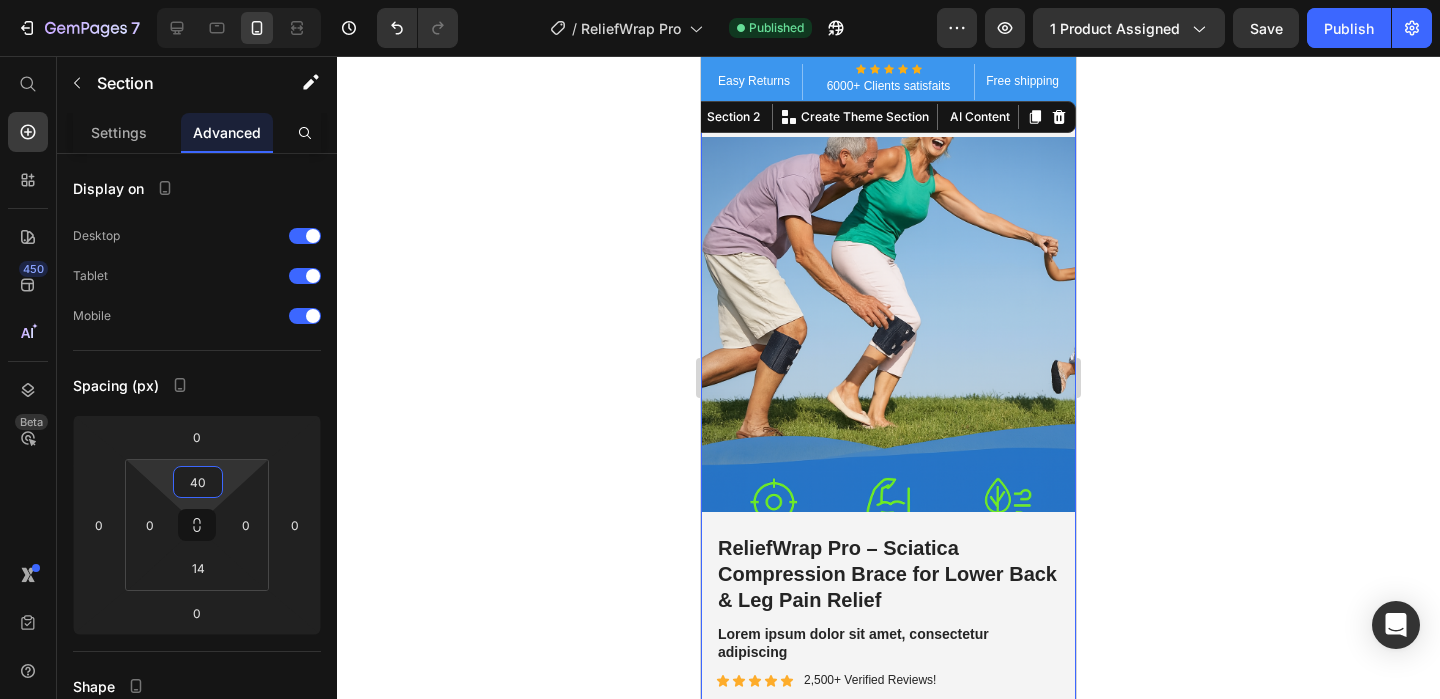click 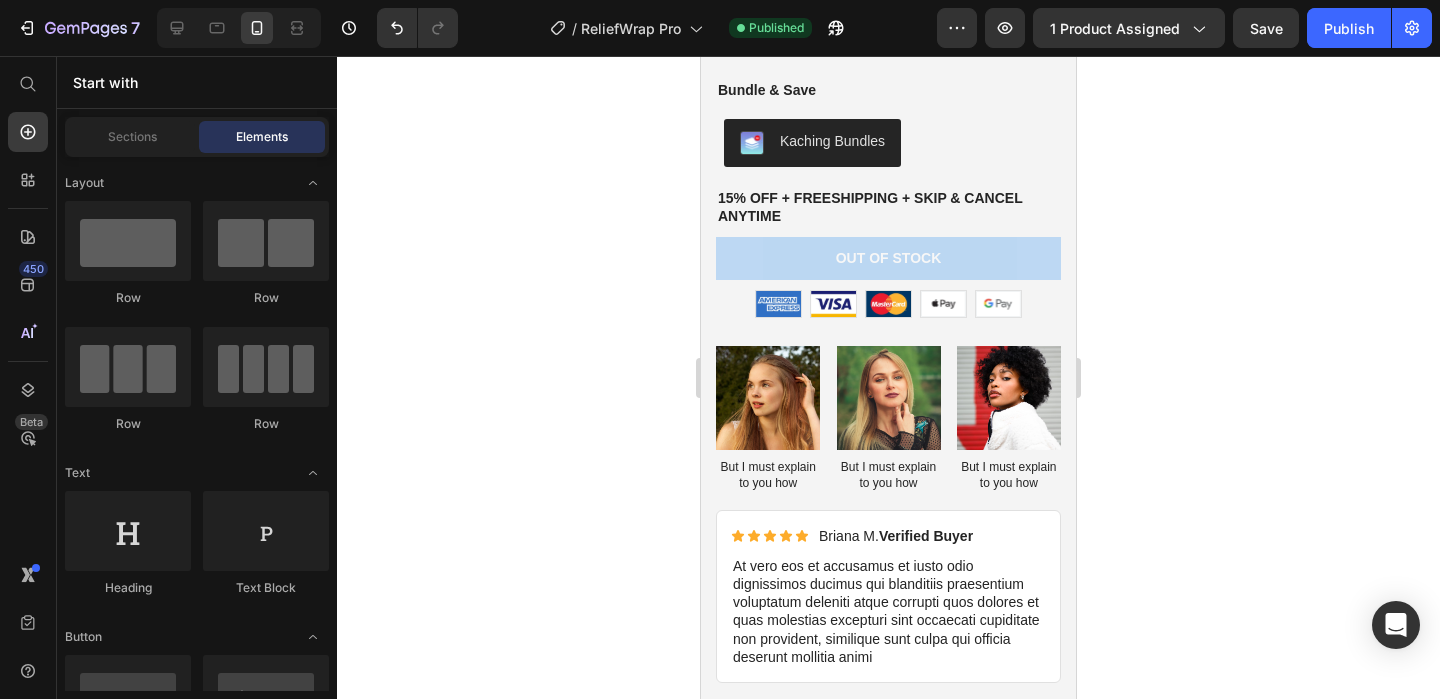 scroll, scrollTop: 686, scrollLeft: 0, axis: vertical 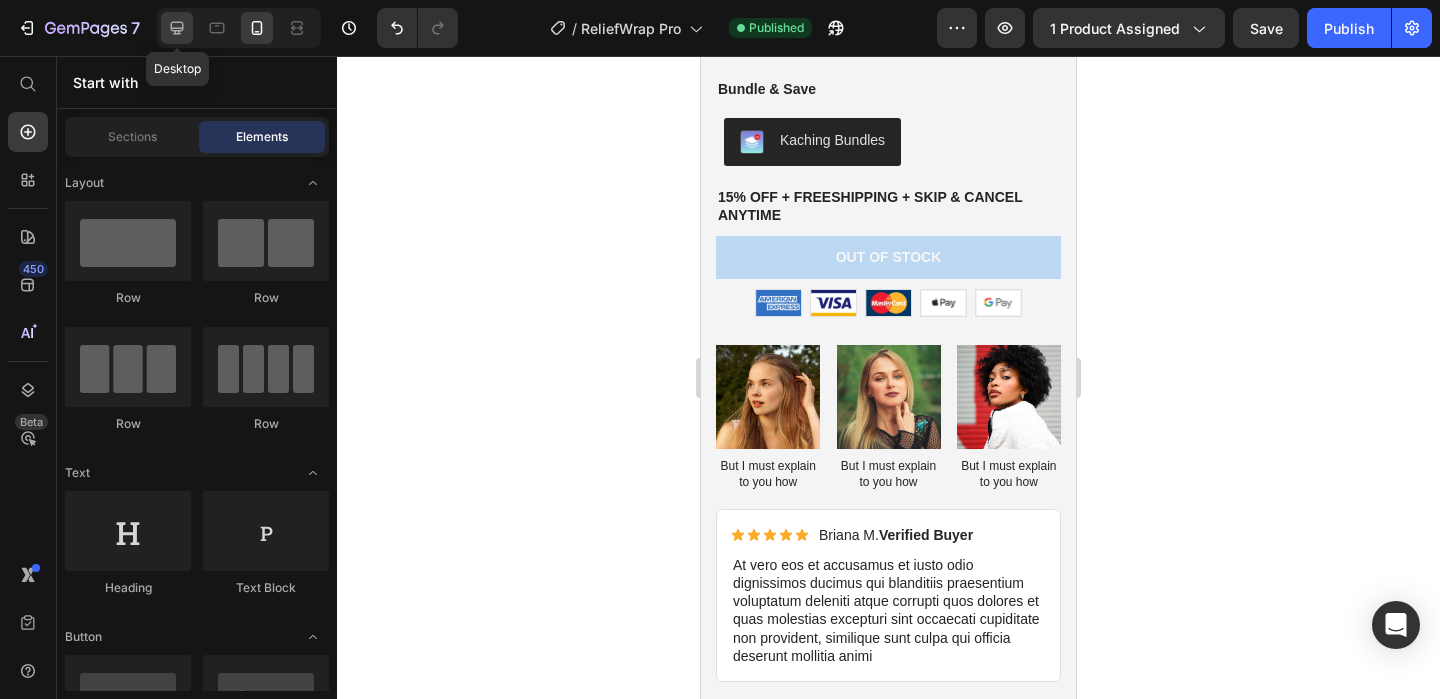 click 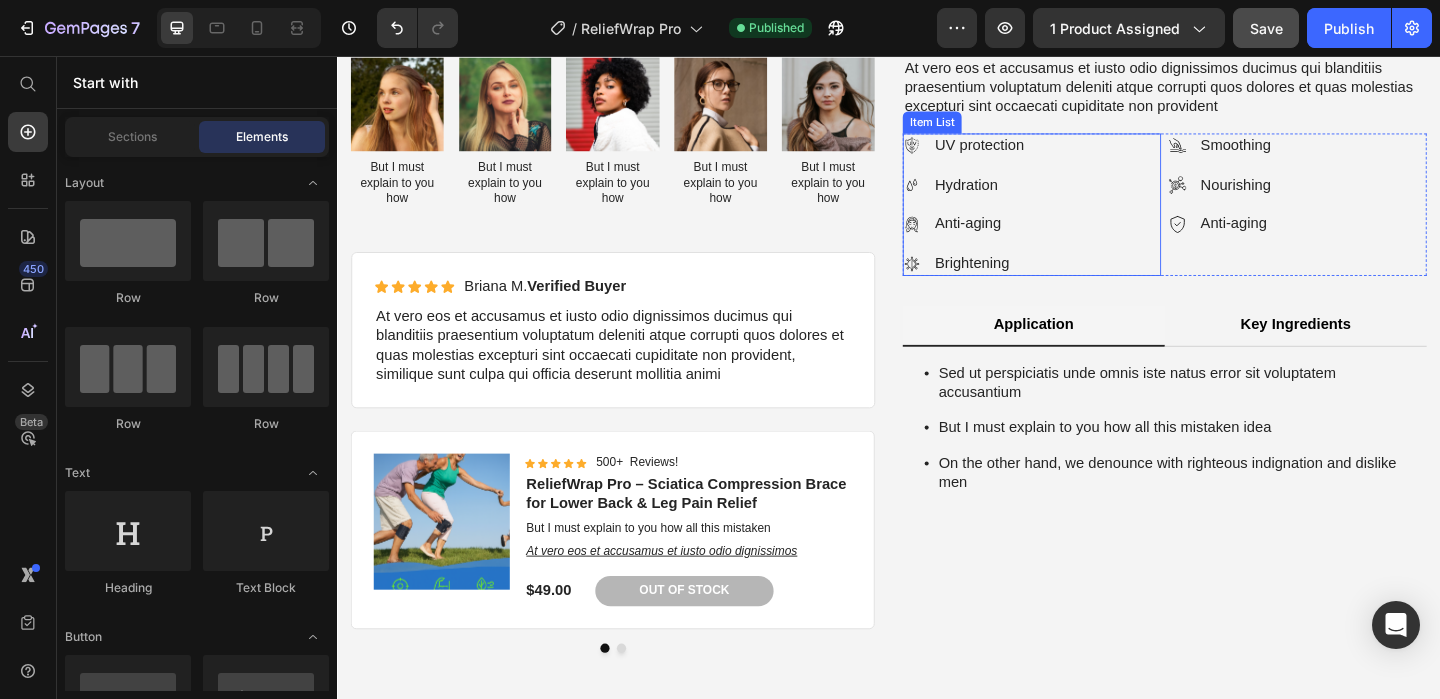 scroll, scrollTop: 217, scrollLeft: 0, axis: vertical 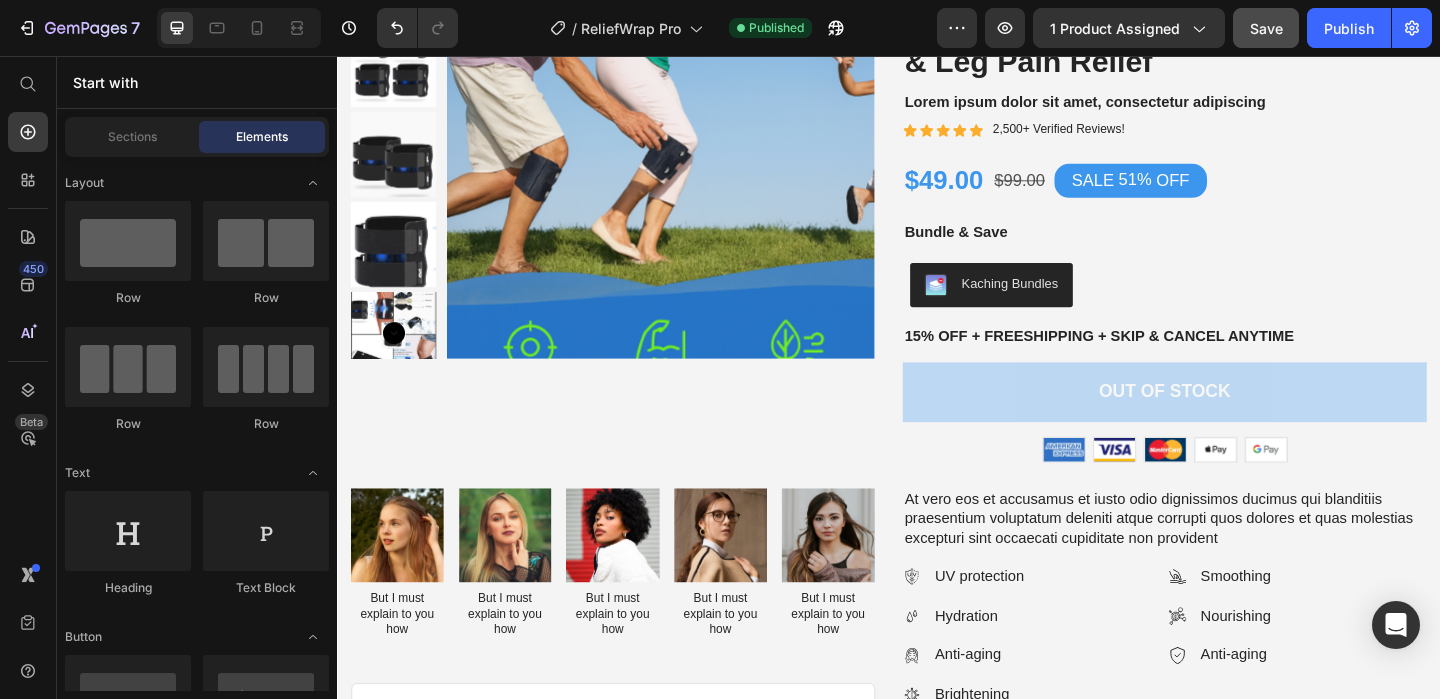 click on "Save" at bounding box center [1266, 28] 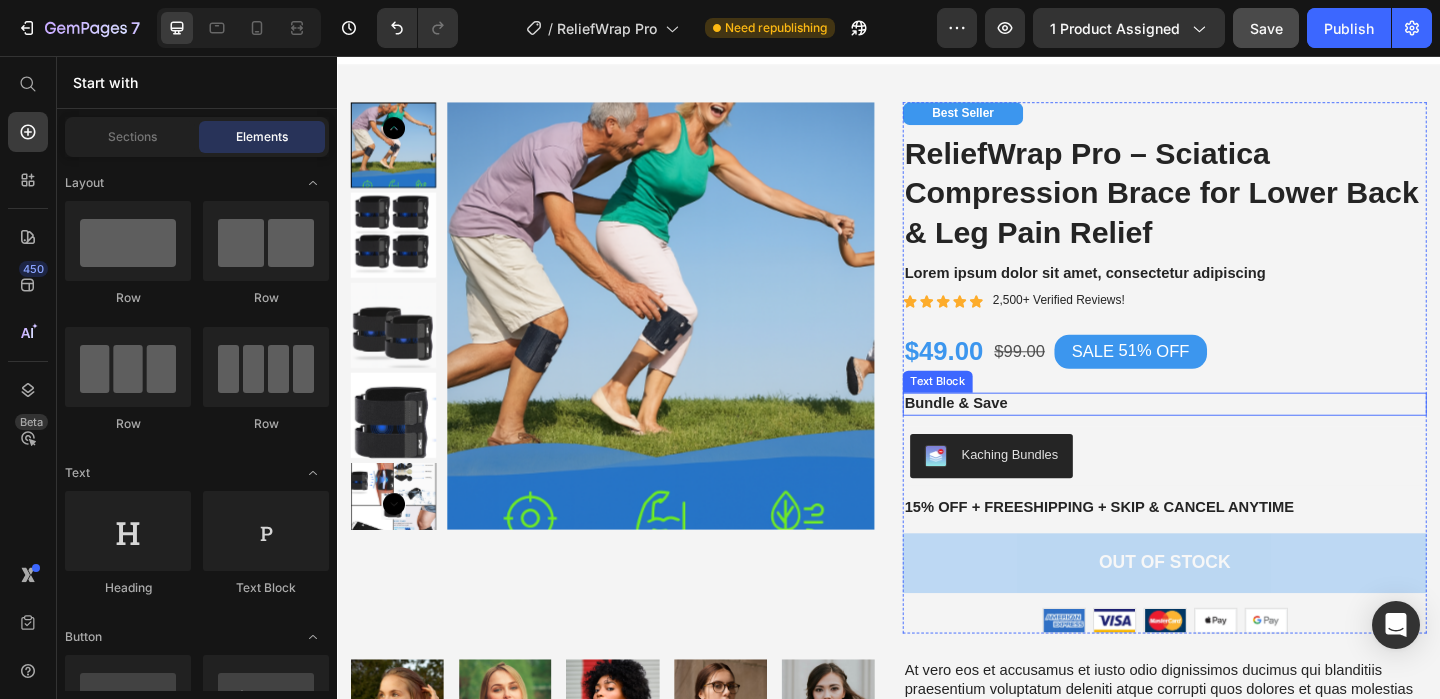 scroll, scrollTop: 29, scrollLeft: 0, axis: vertical 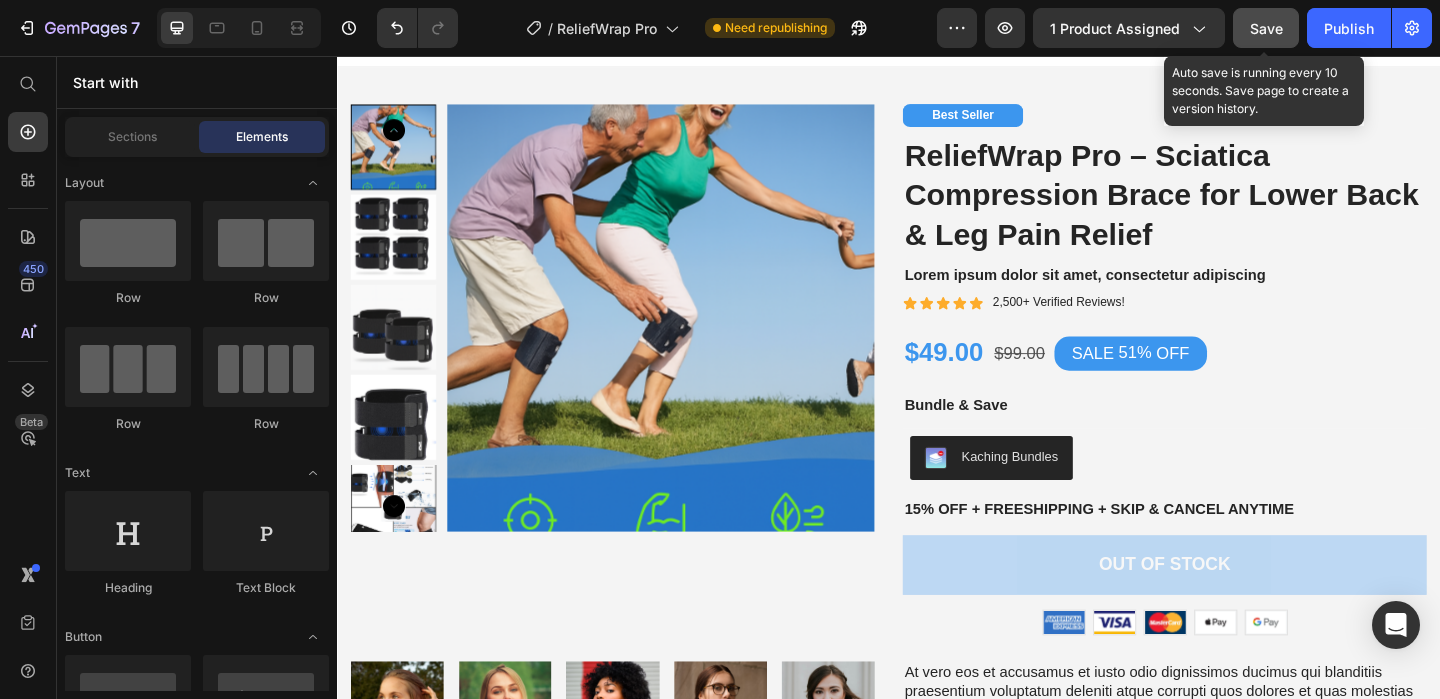 click on "Save" at bounding box center (1266, 28) 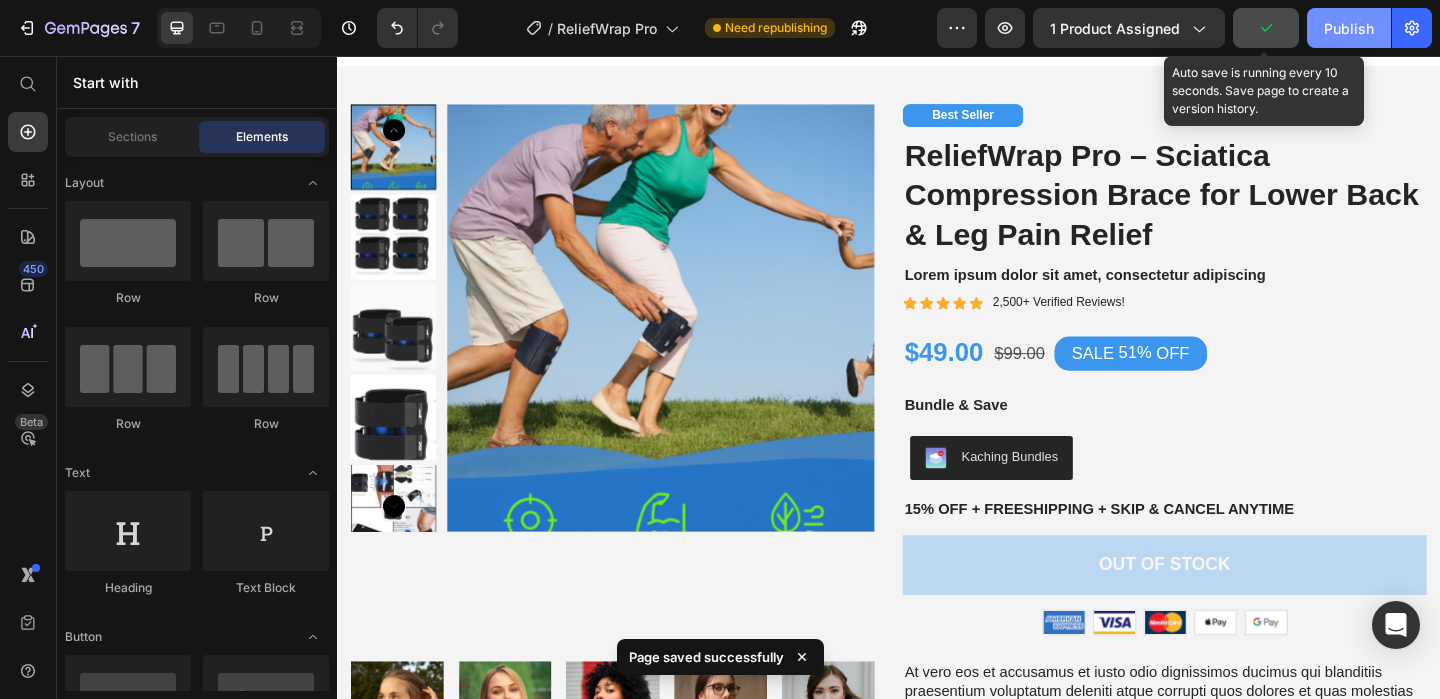 drag, startPoint x: 1339, startPoint y: 35, endPoint x: 1061, endPoint y: 83, distance: 282.11346 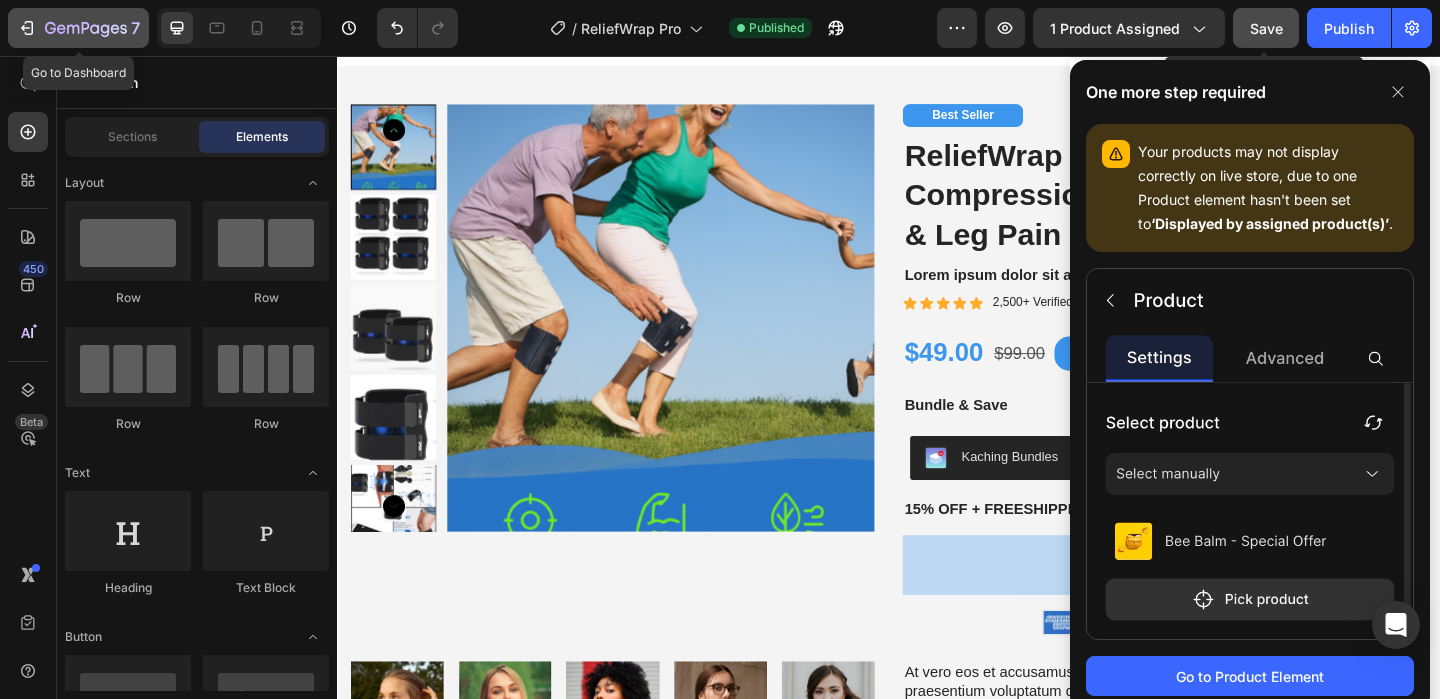 click 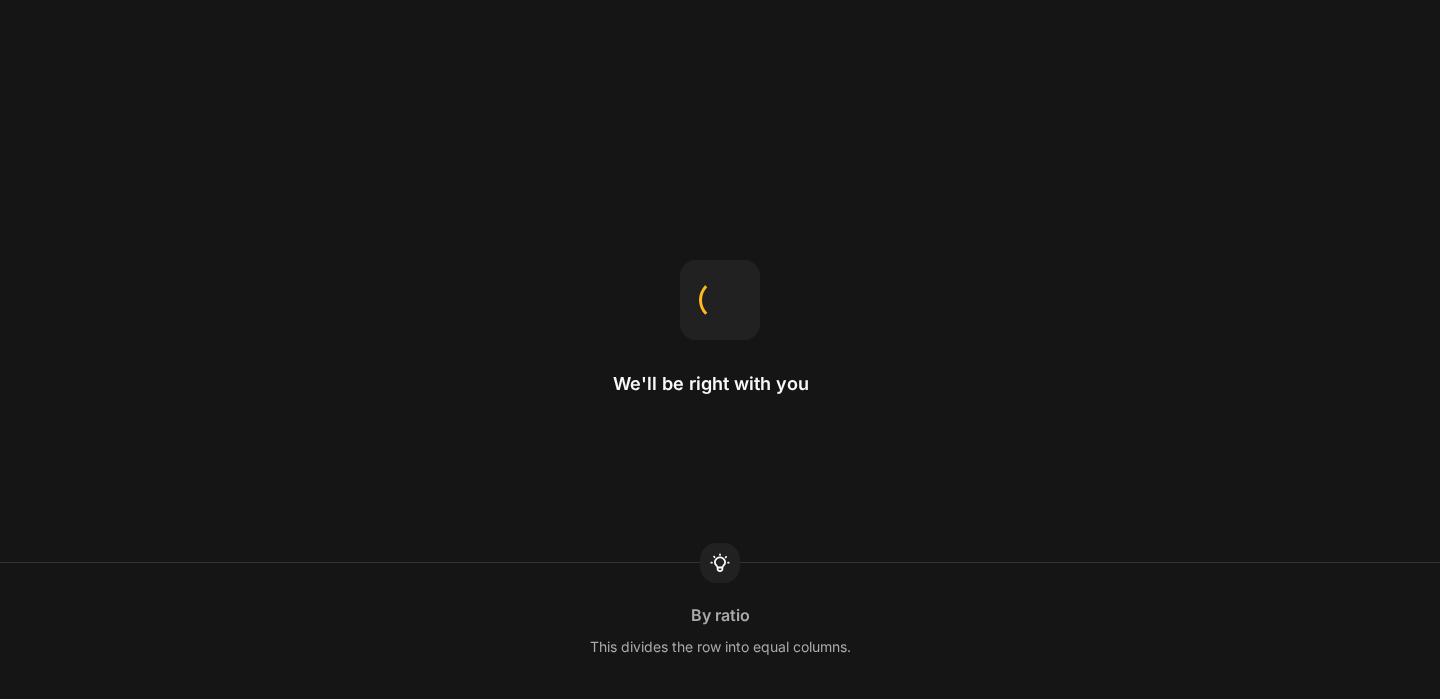 scroll, scrollTop: 0, scrollLeft: 0, axis: both 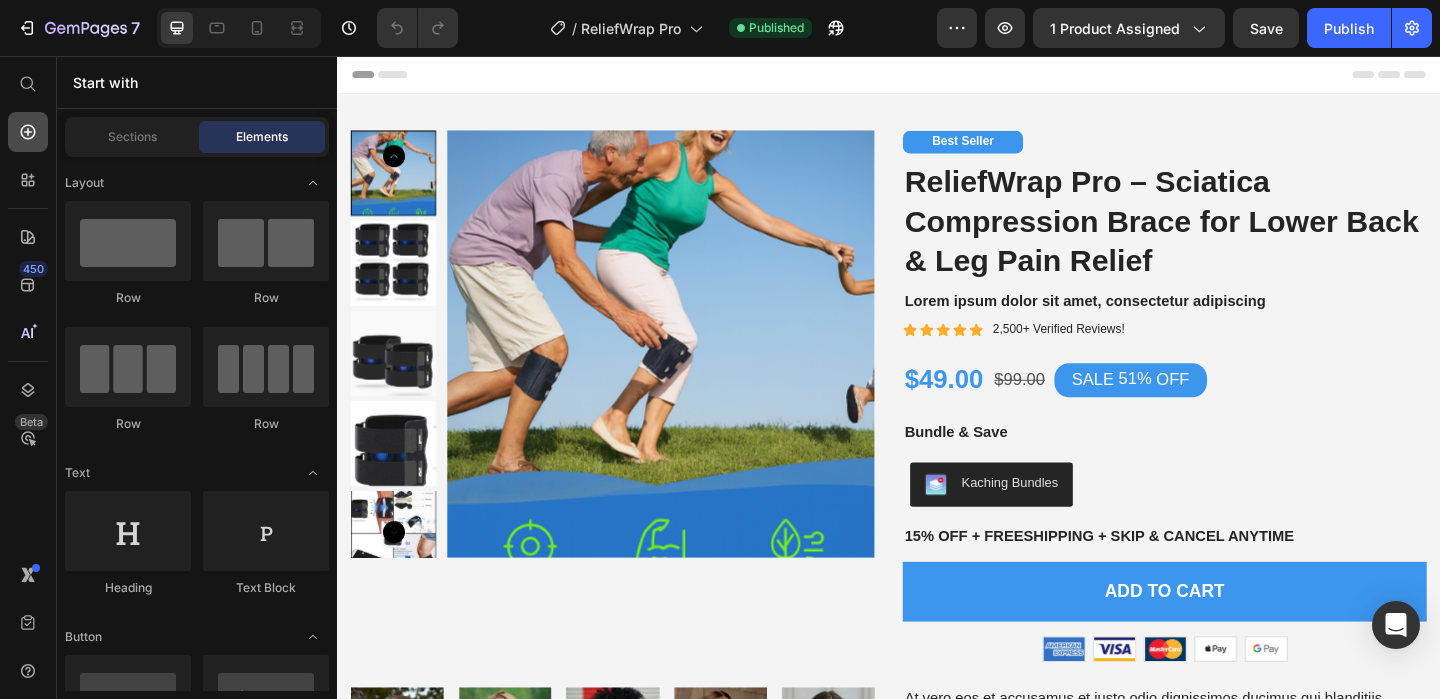 click 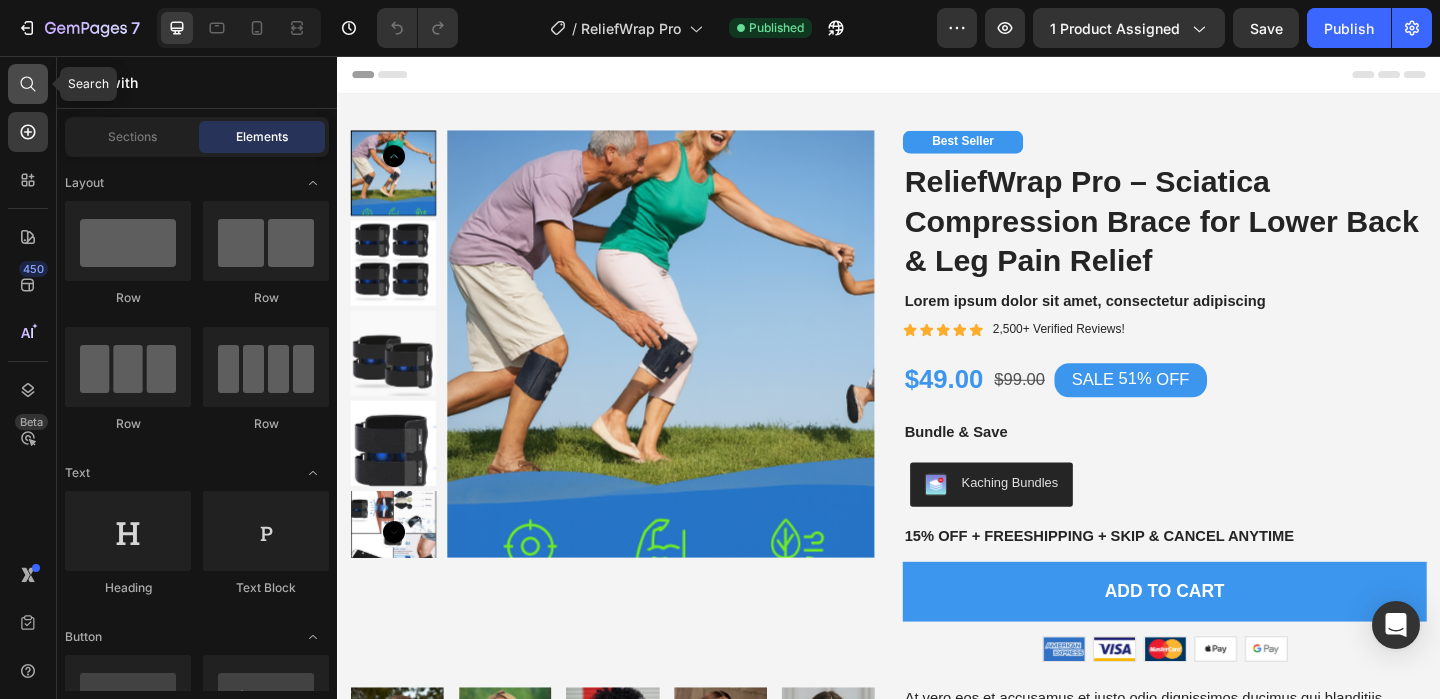 click 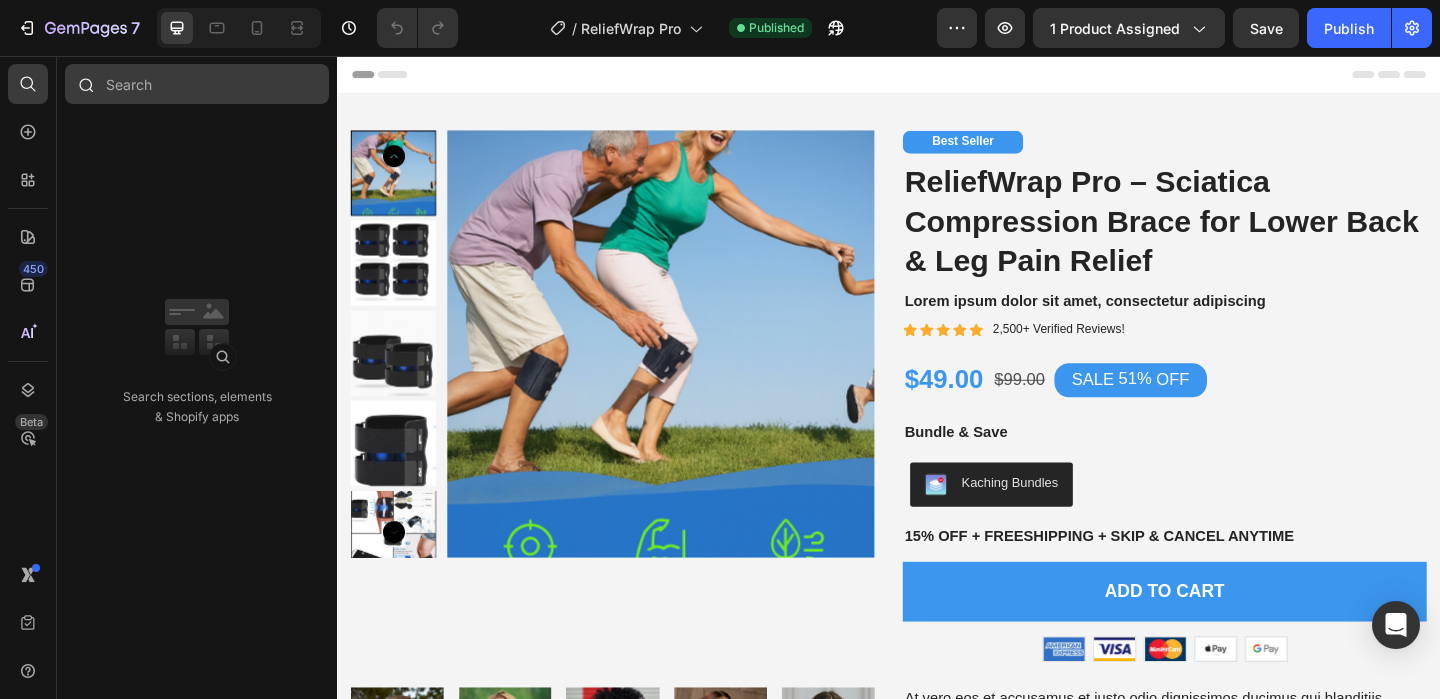 click at bounding box center (197, 84) 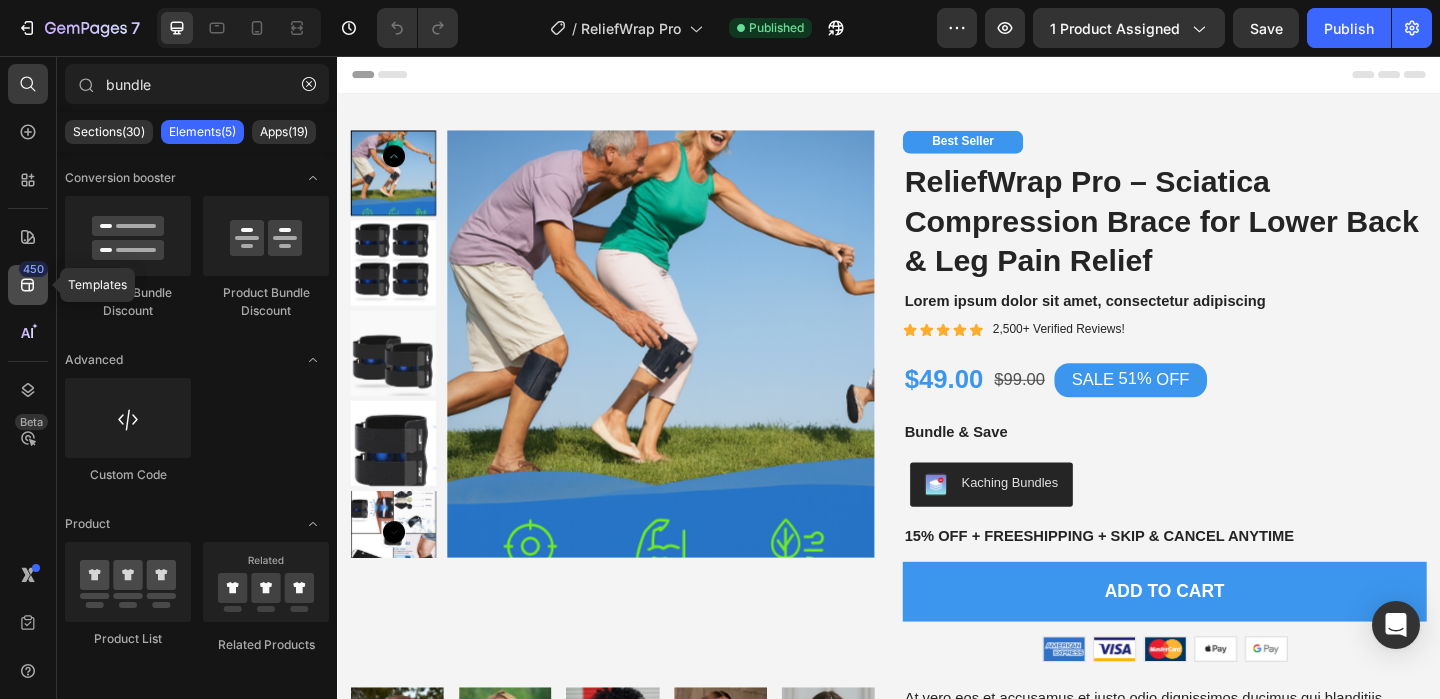 type on "bundle" 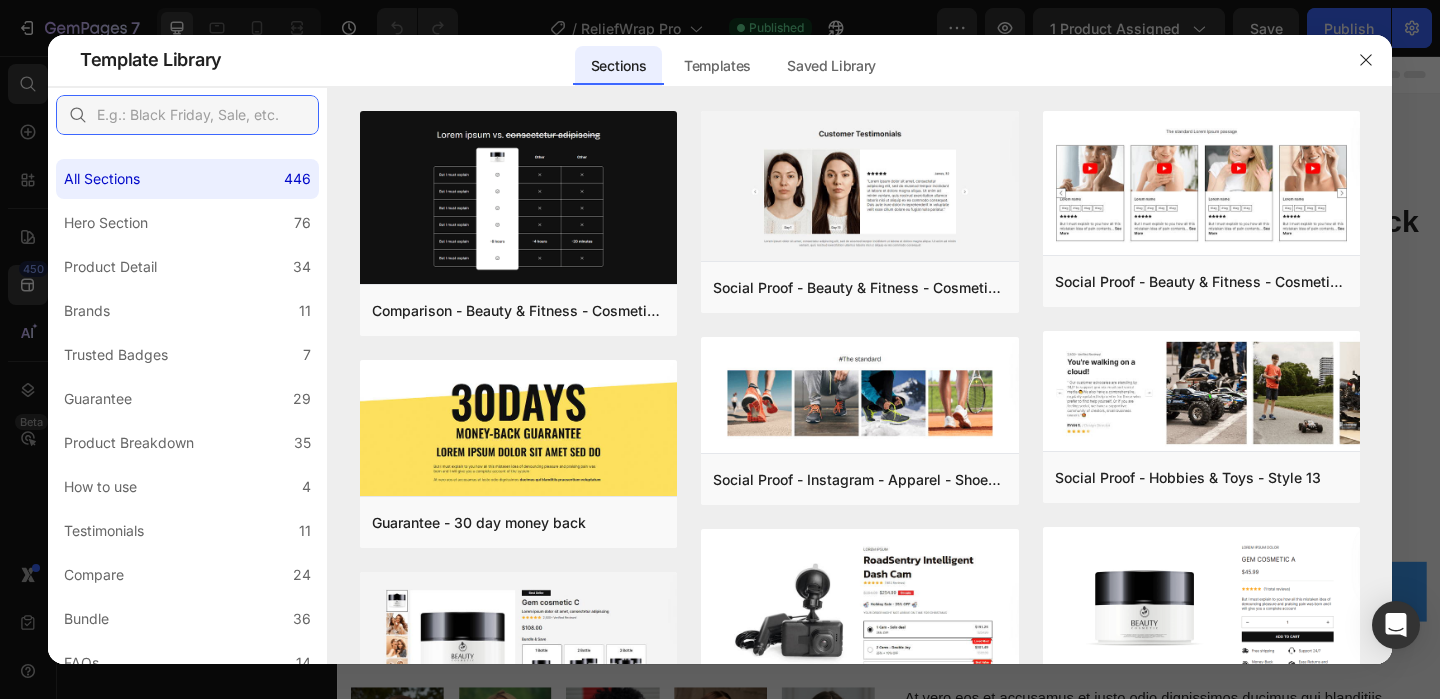 click at bounding box center (187, 115) 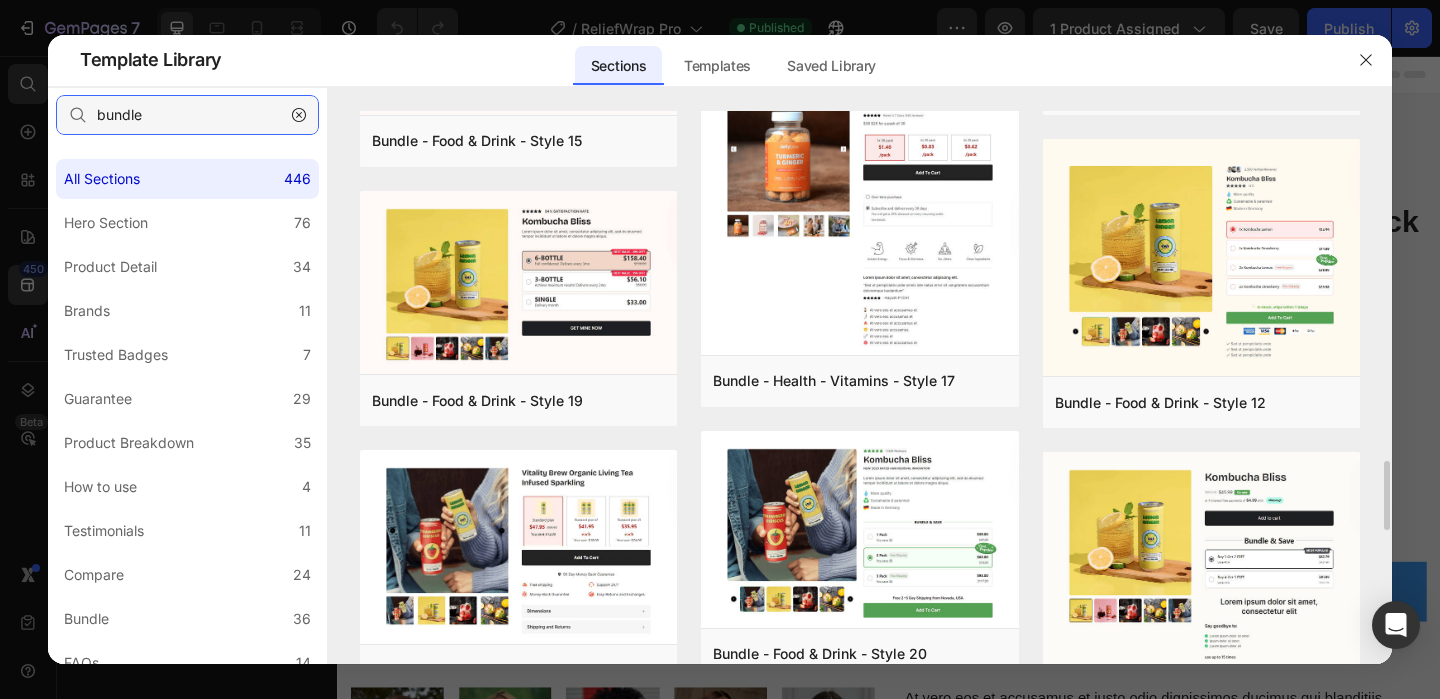 scroll, scrollTop: 2804, scrollLeft: 0, axis: vertical 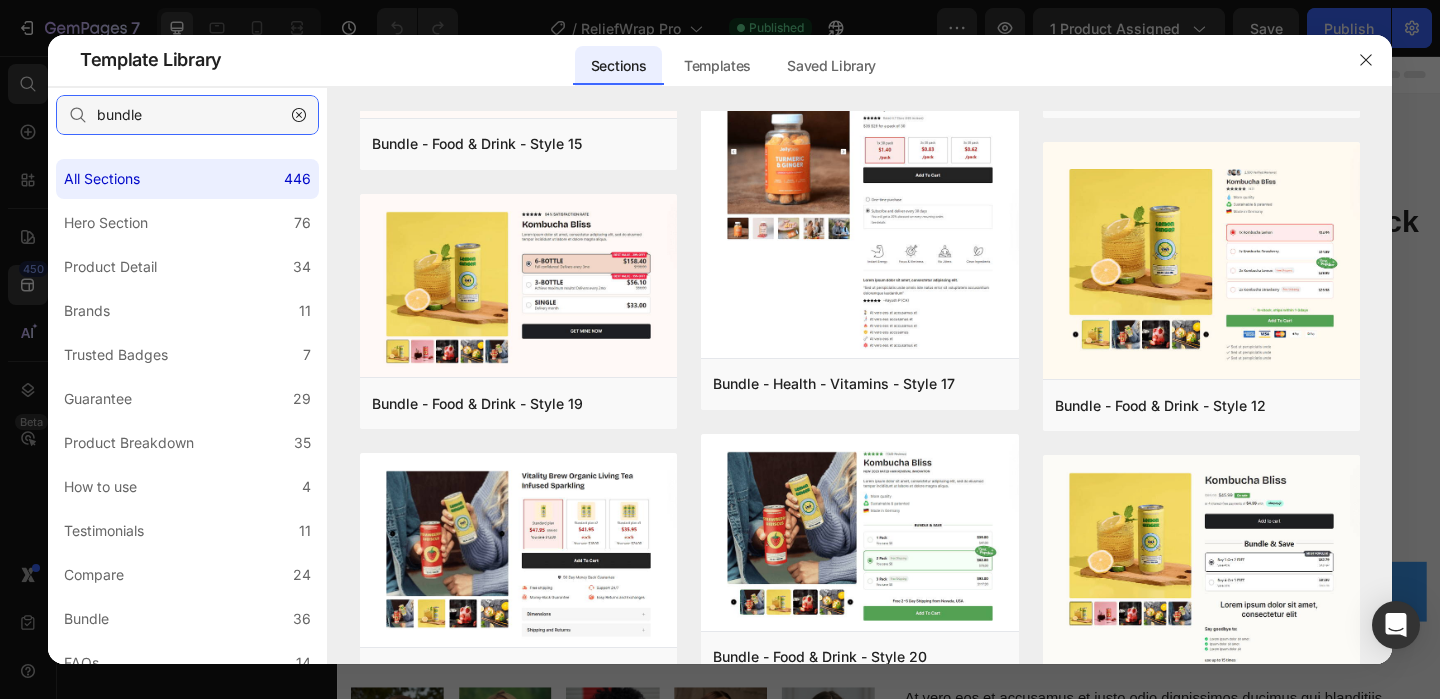 type on "bundle" 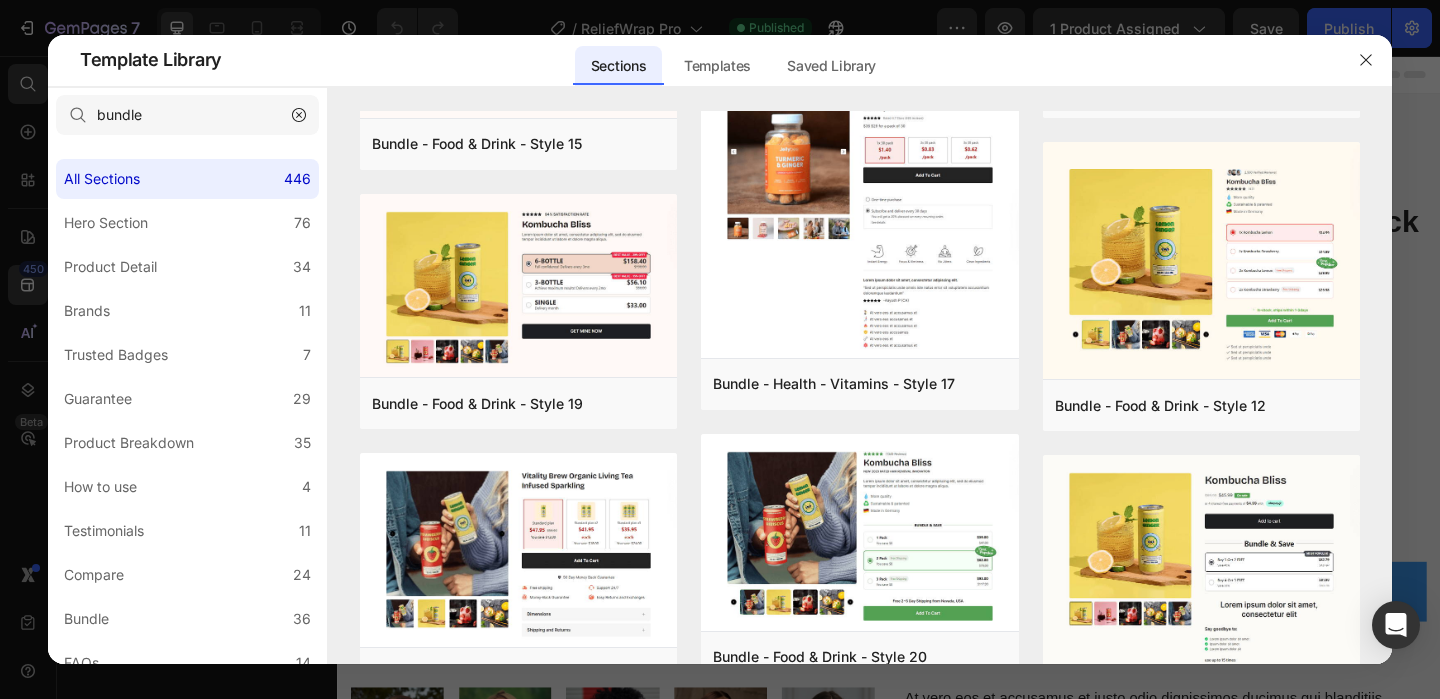 click 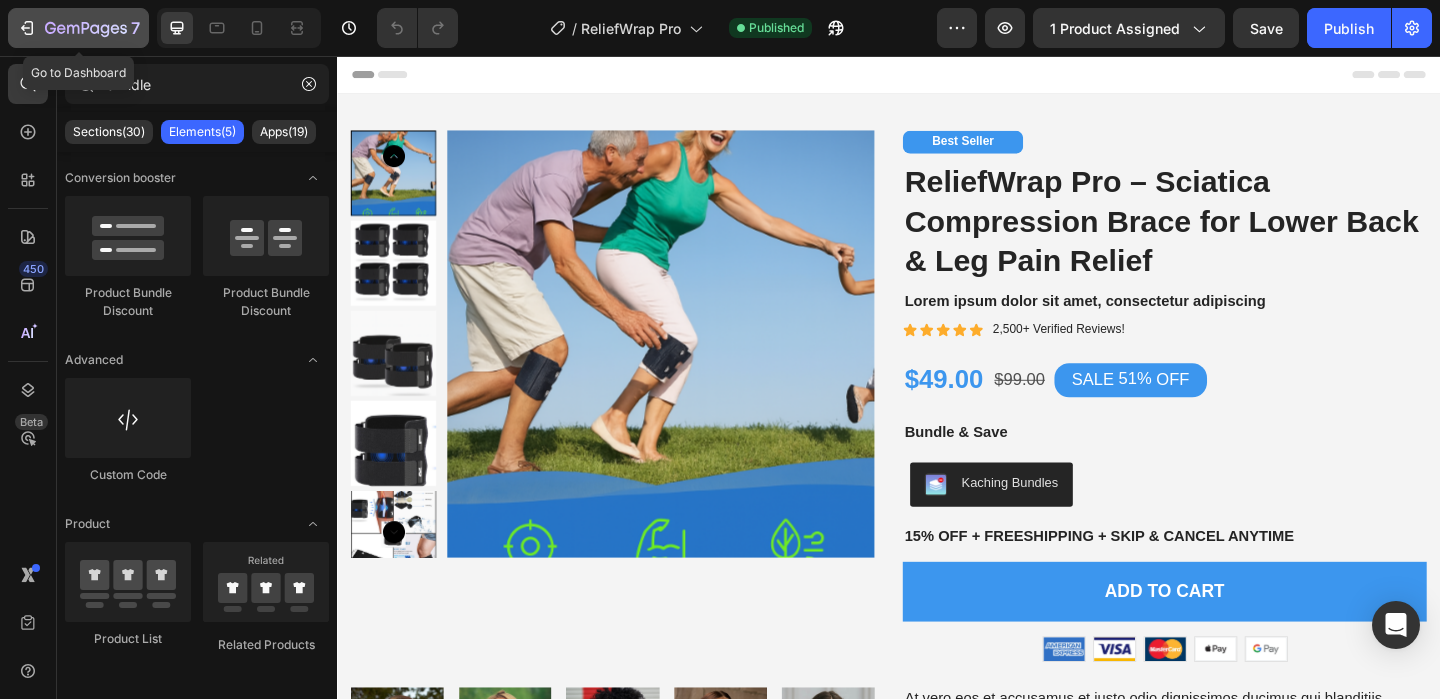 click 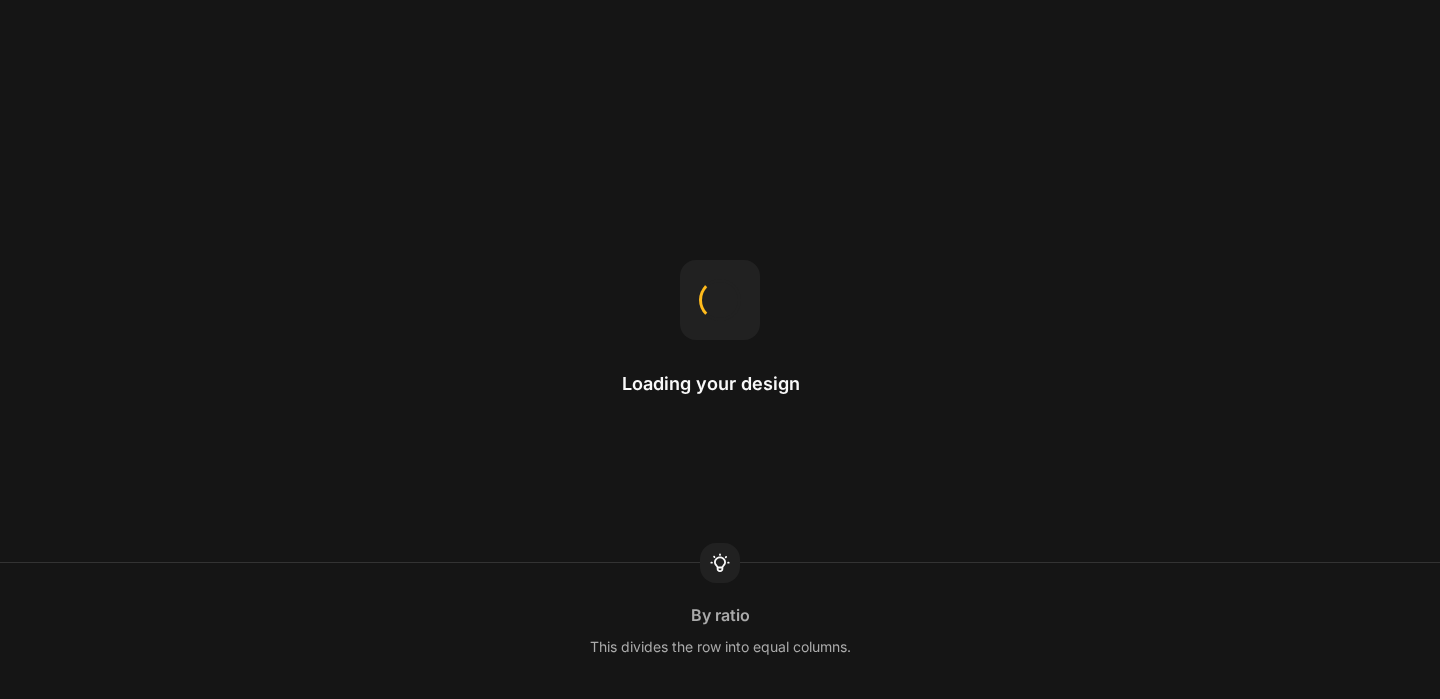 scroll, scrollTop: 0, scrollLeft: 0, axis: both 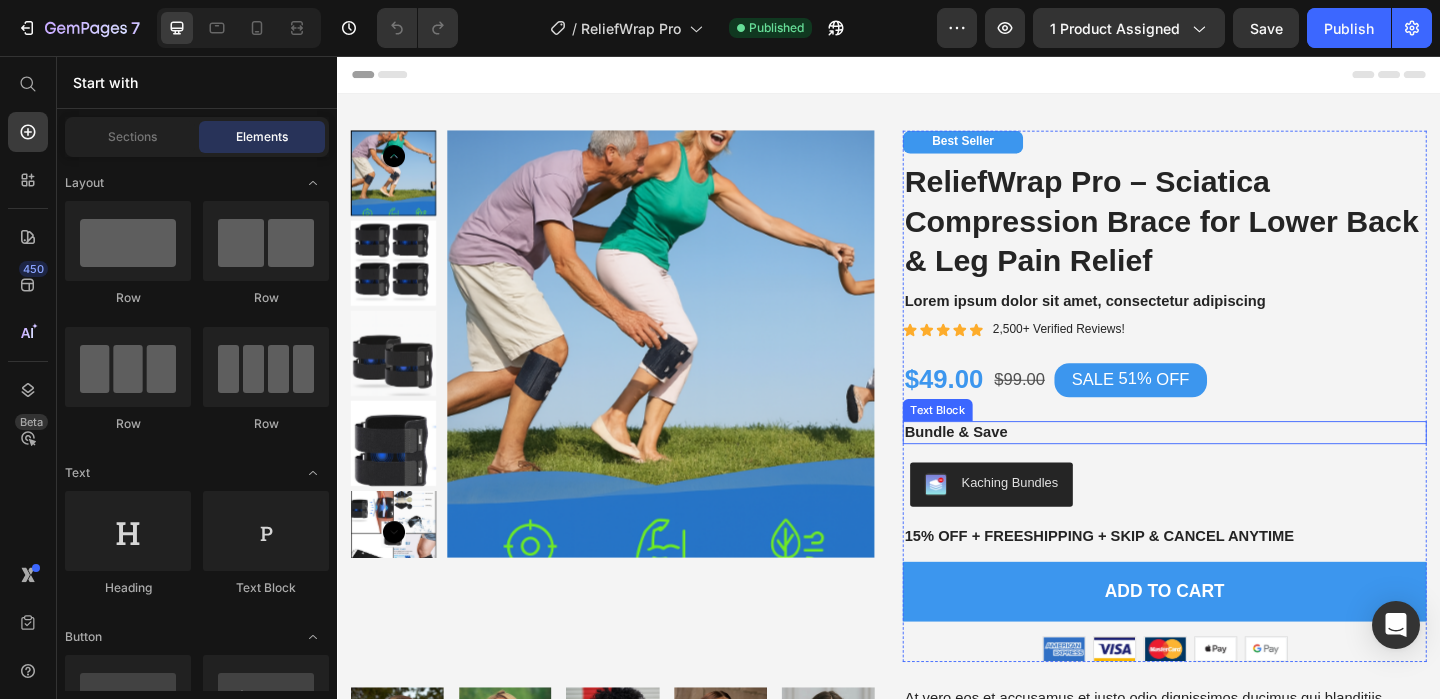 click on "Bundle & Save" at bounding box center [1237, 465] 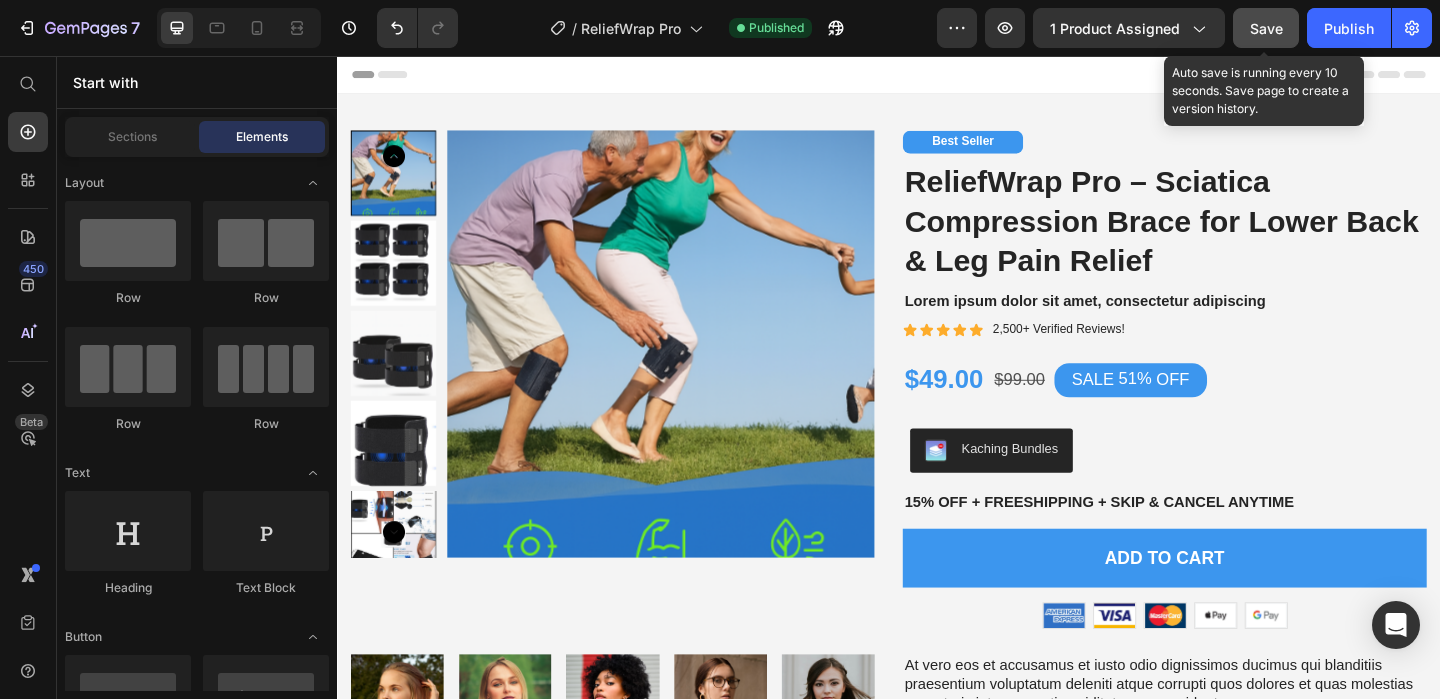 click on "Save" at bounding box center (1266, 28) 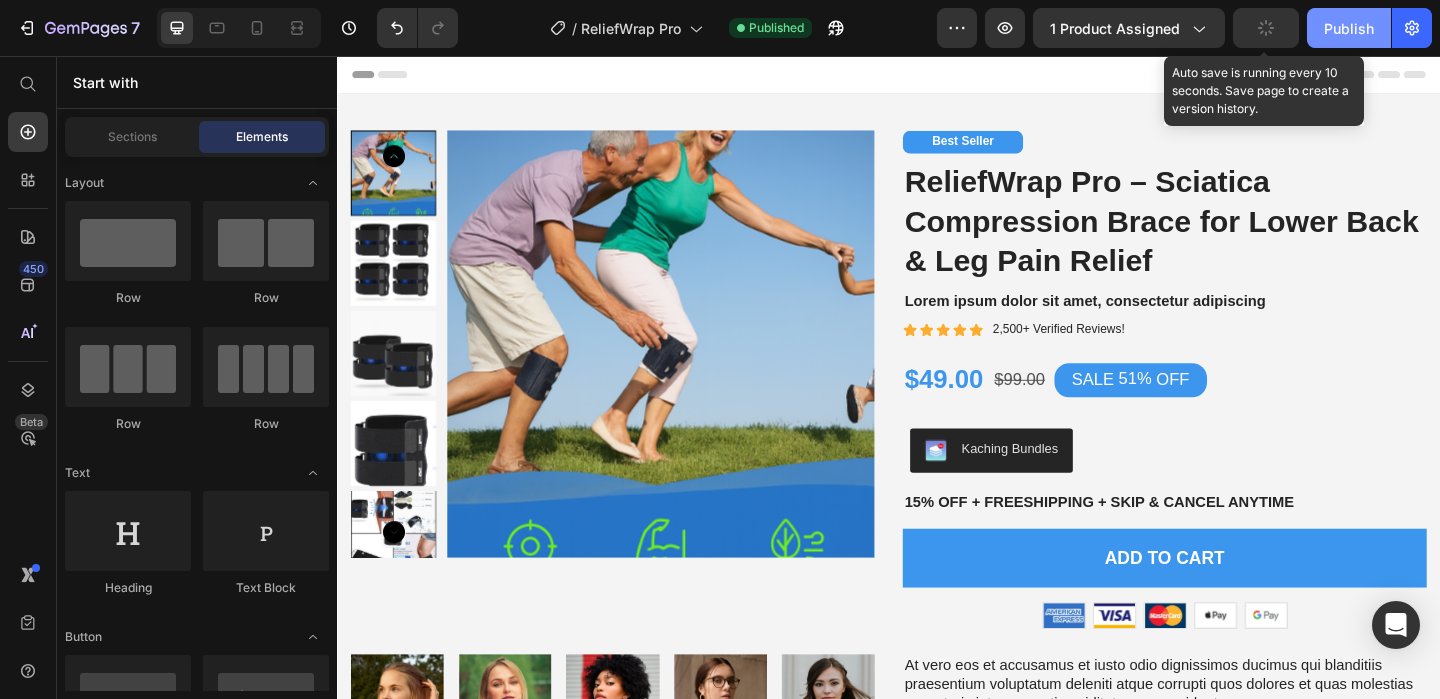 drag, startPoint x: 1348, startPoint y: 28, endPoint x: 1100, endPoint y: 19, distance: 248.16325 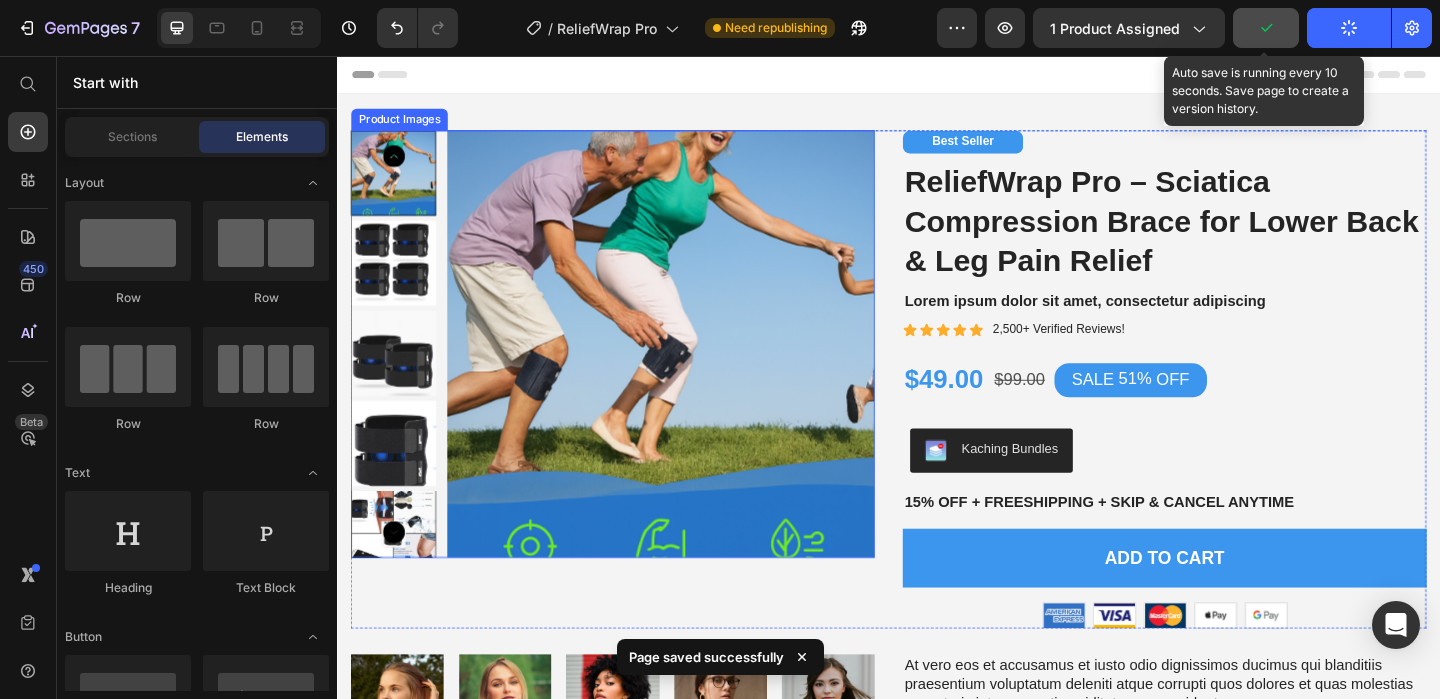 click at bounding box center (689, 369) 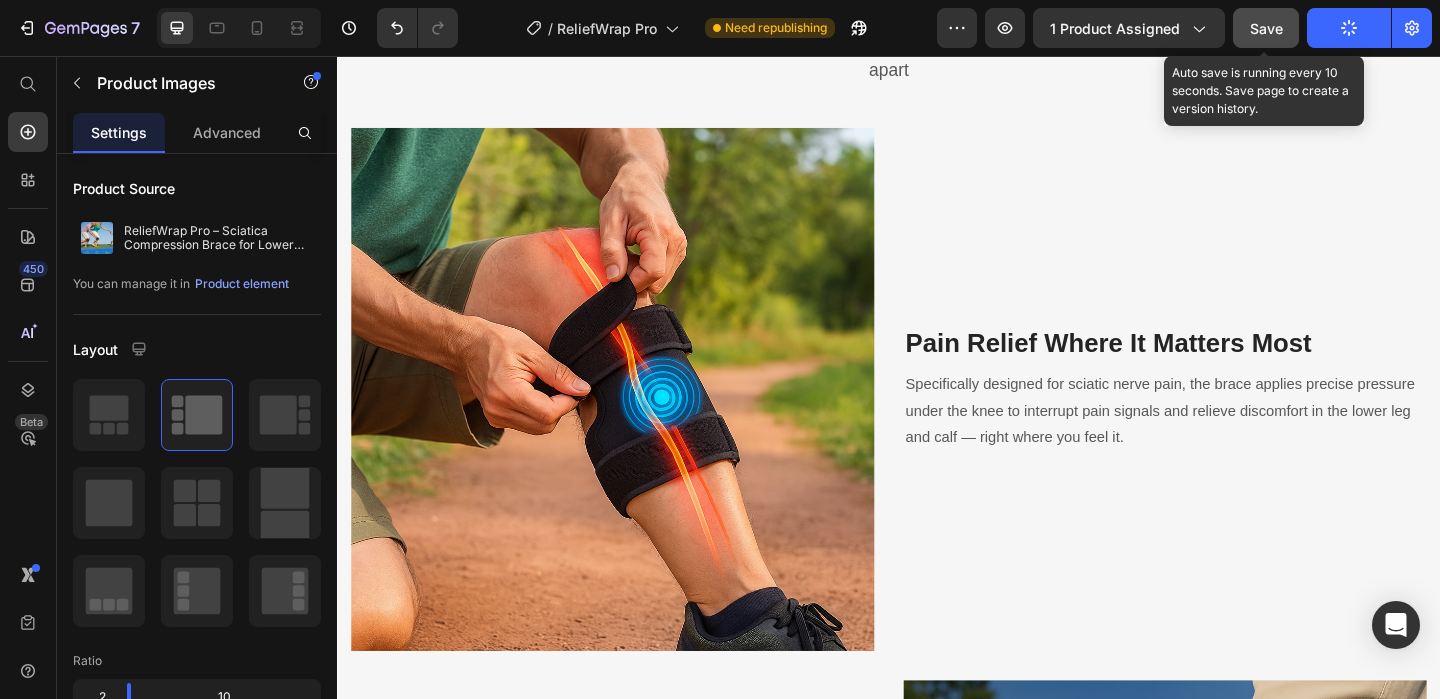 scroll, scrollTop: 2553, scrollLeft: 0, axis: vertical 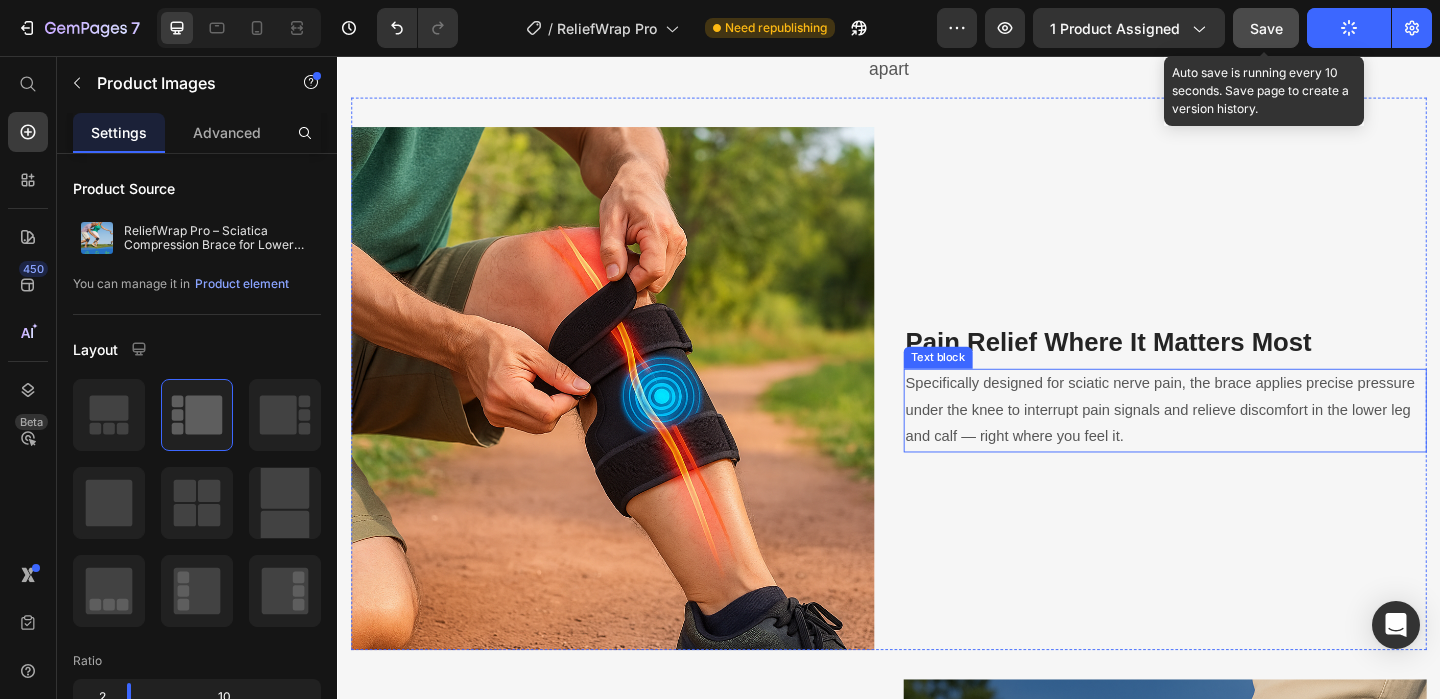 click on "Specifically designed for sciatic nerve pain, the brace applies precise pressure under the knee to interrupt pain signals and relieve discomfort in the lower leg and calf — right where you feel it." at bounding box center [1237, 441] 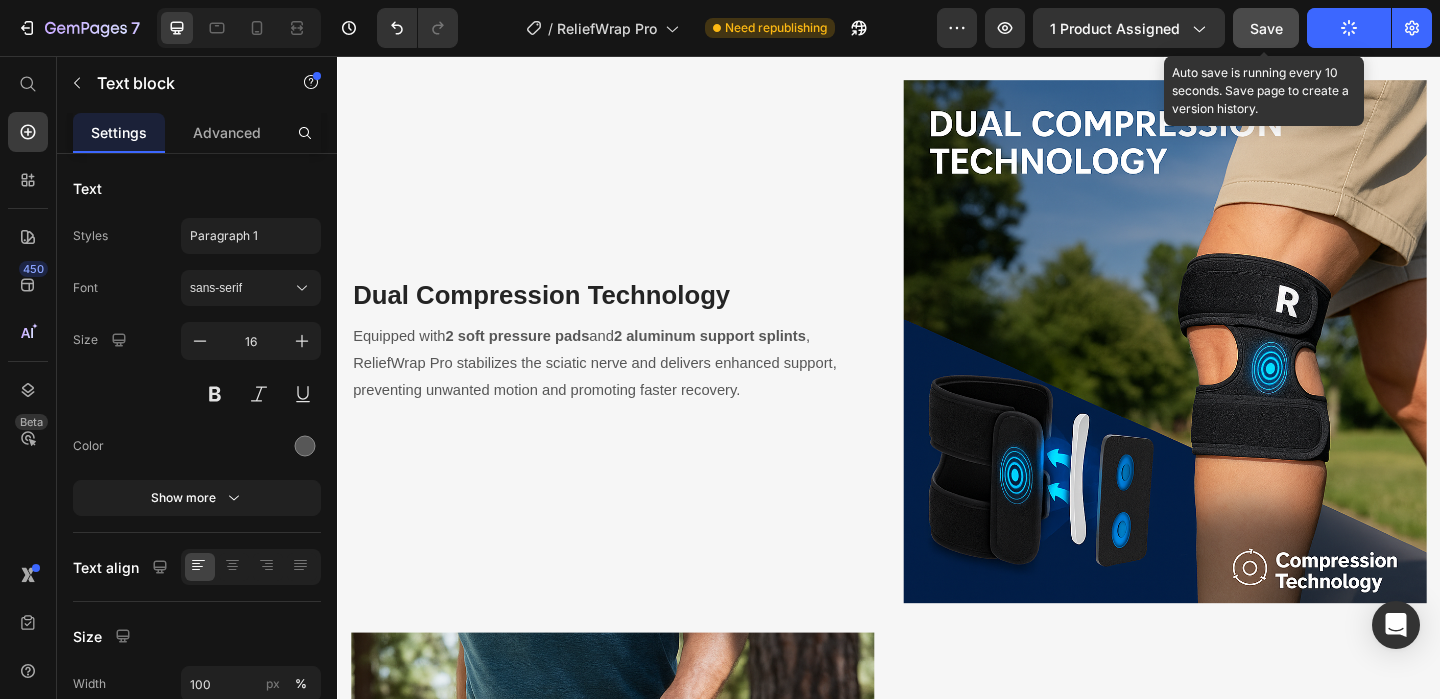 scroll, scrollTop: 3203, scrollLeft: 0, axis: vertical 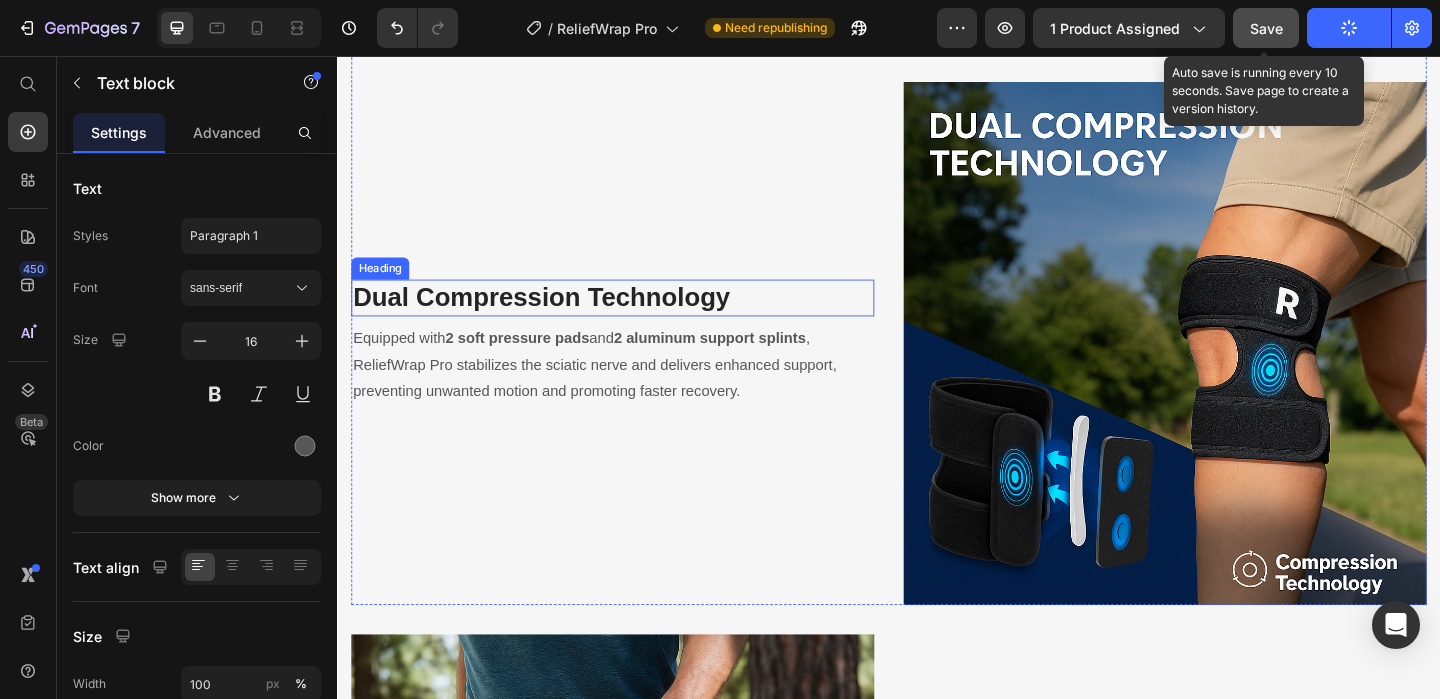 click on "Dual Compression Technology" at bounding box center [636, 319] 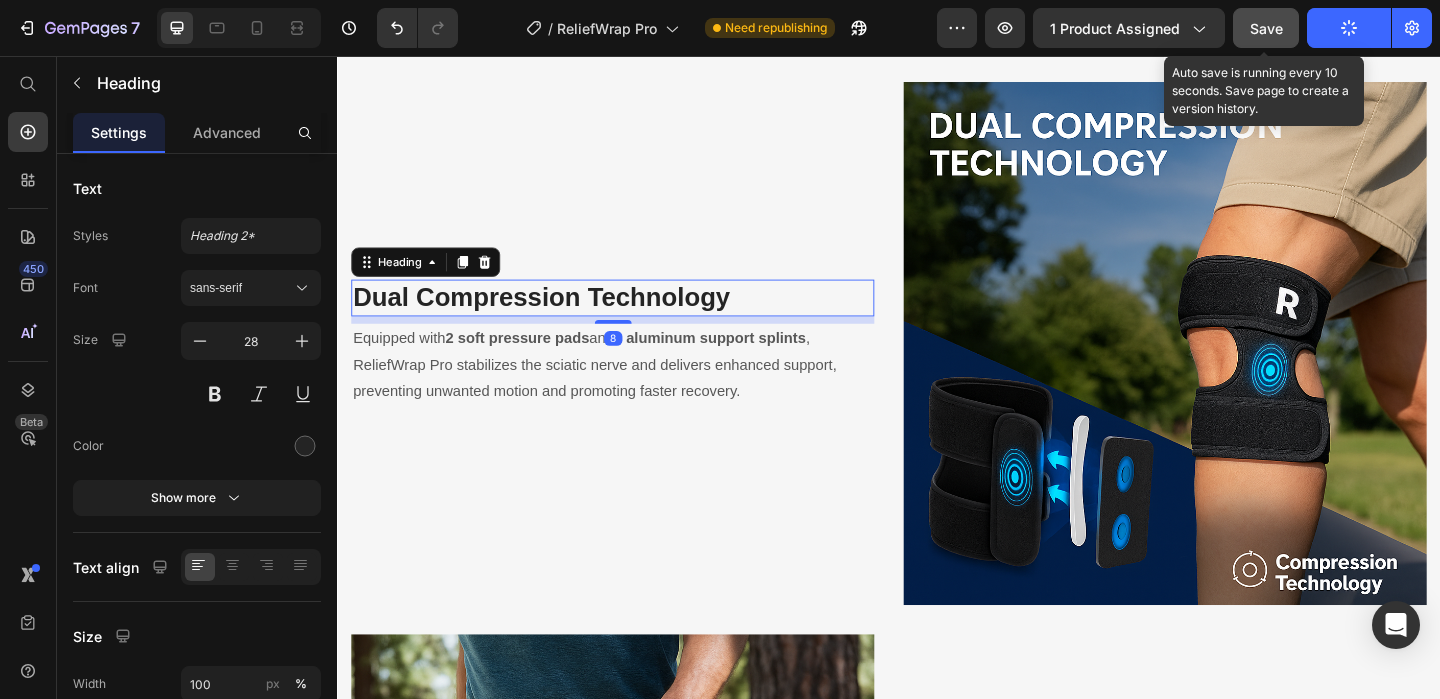click on "Dual Compression Technology" at bounding box center [636, 319] 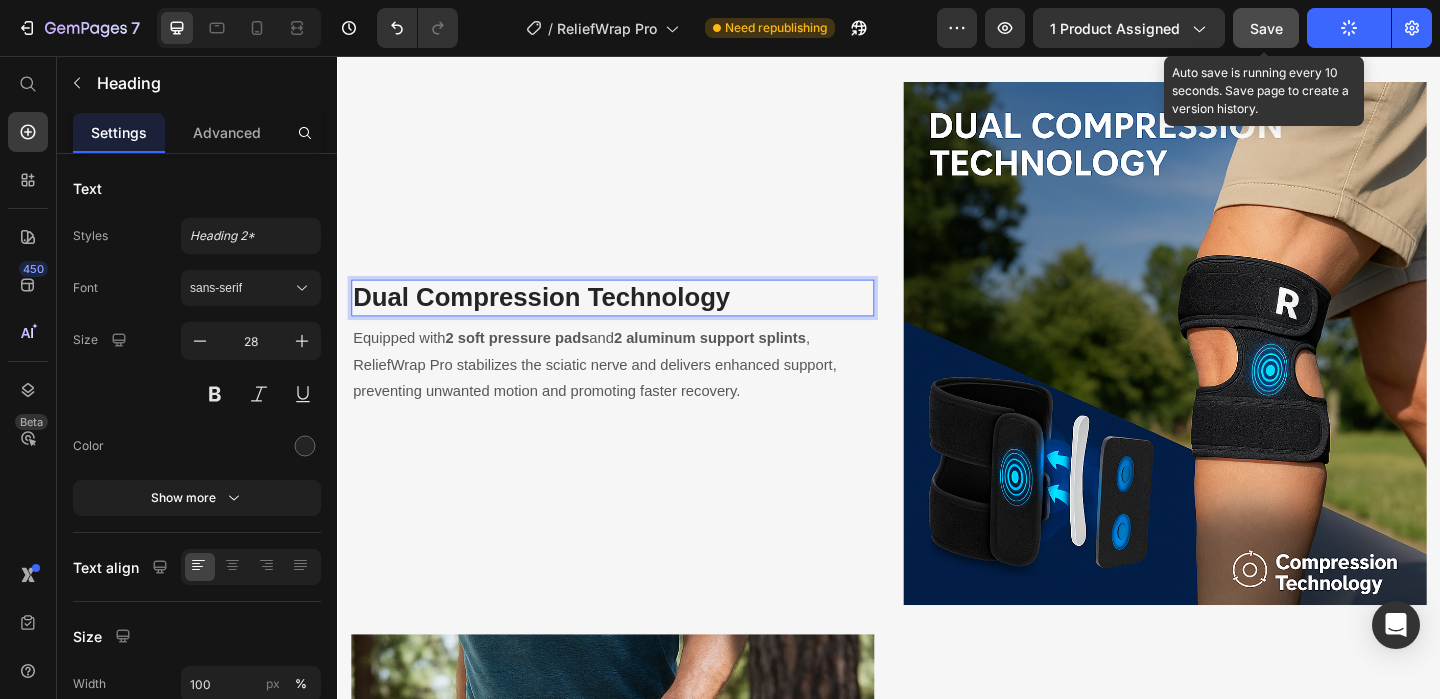 click on "Dual Compression Technology" at bounding box center (636, 319) 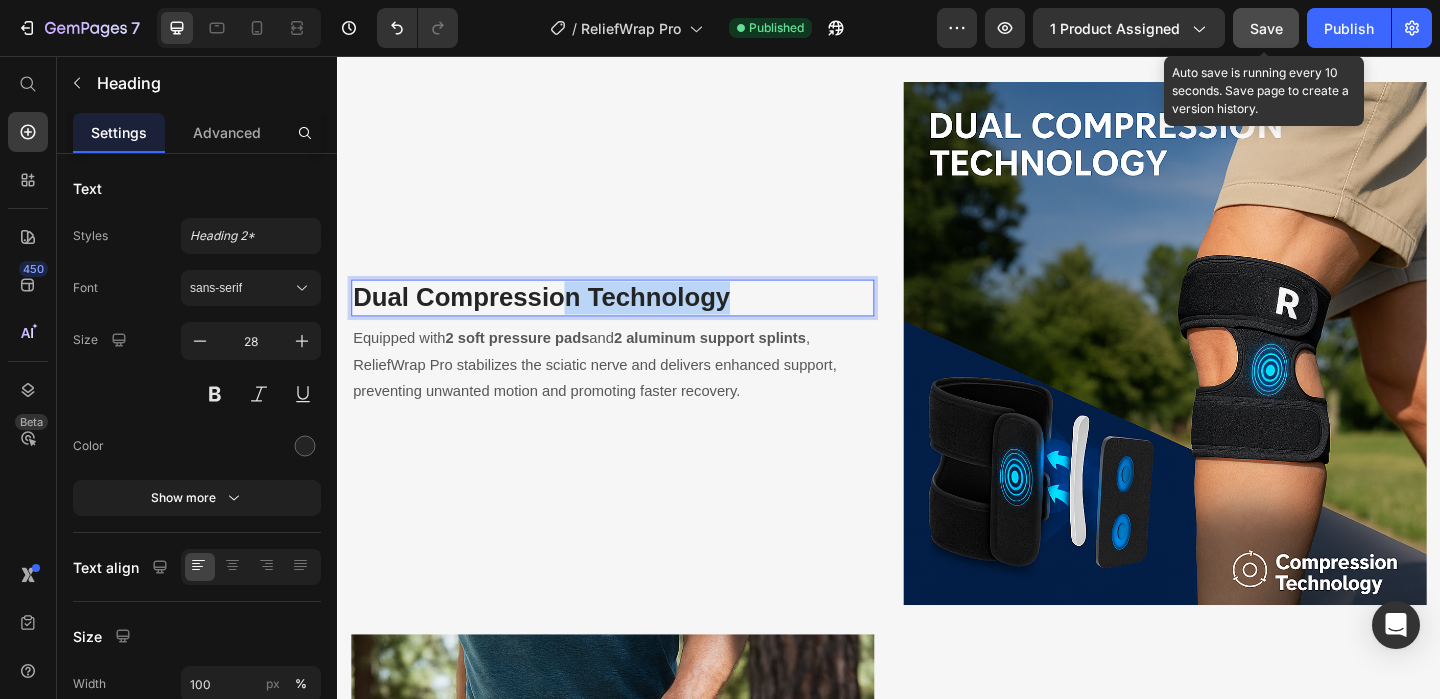 drag, startPoint x: 764, startPoint y: 319, endPoint x: 578, endPoint y: 307, distance: 186.38669 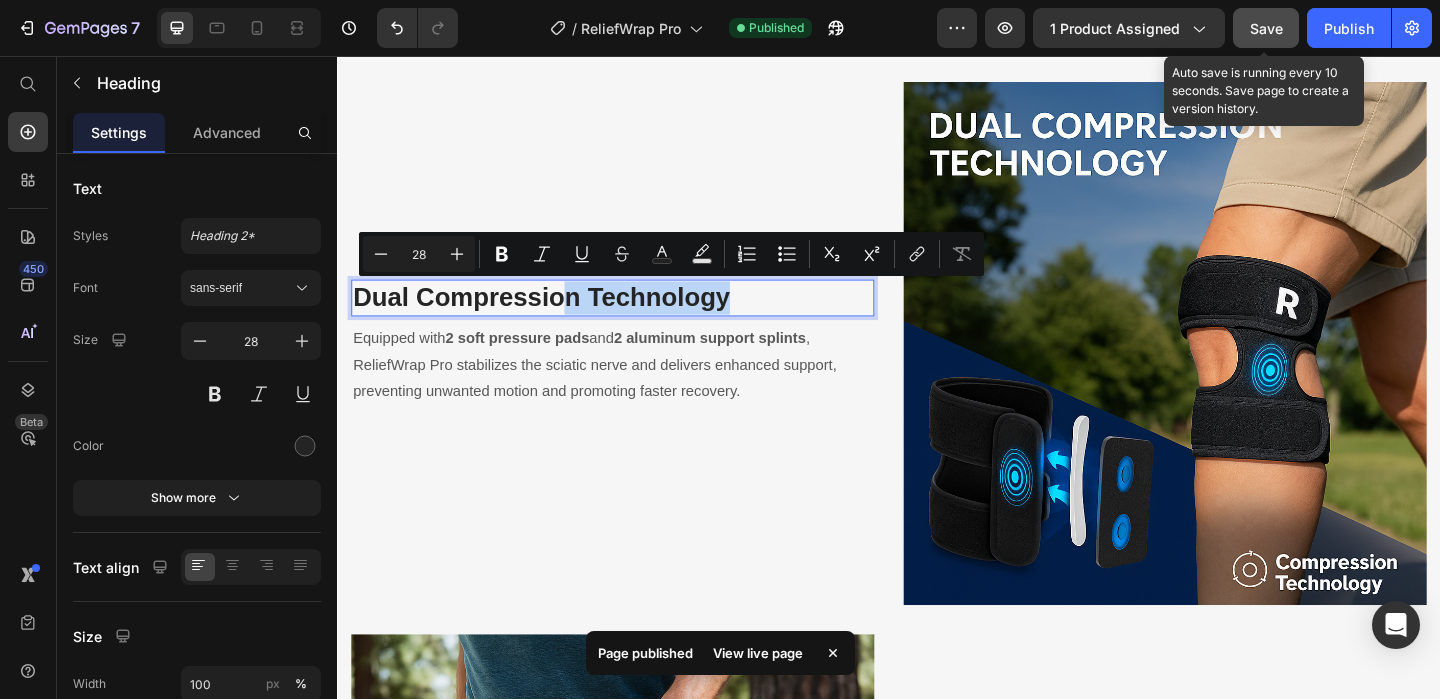 click on "Dual Compression Technology" at bounding box center [636, 319] 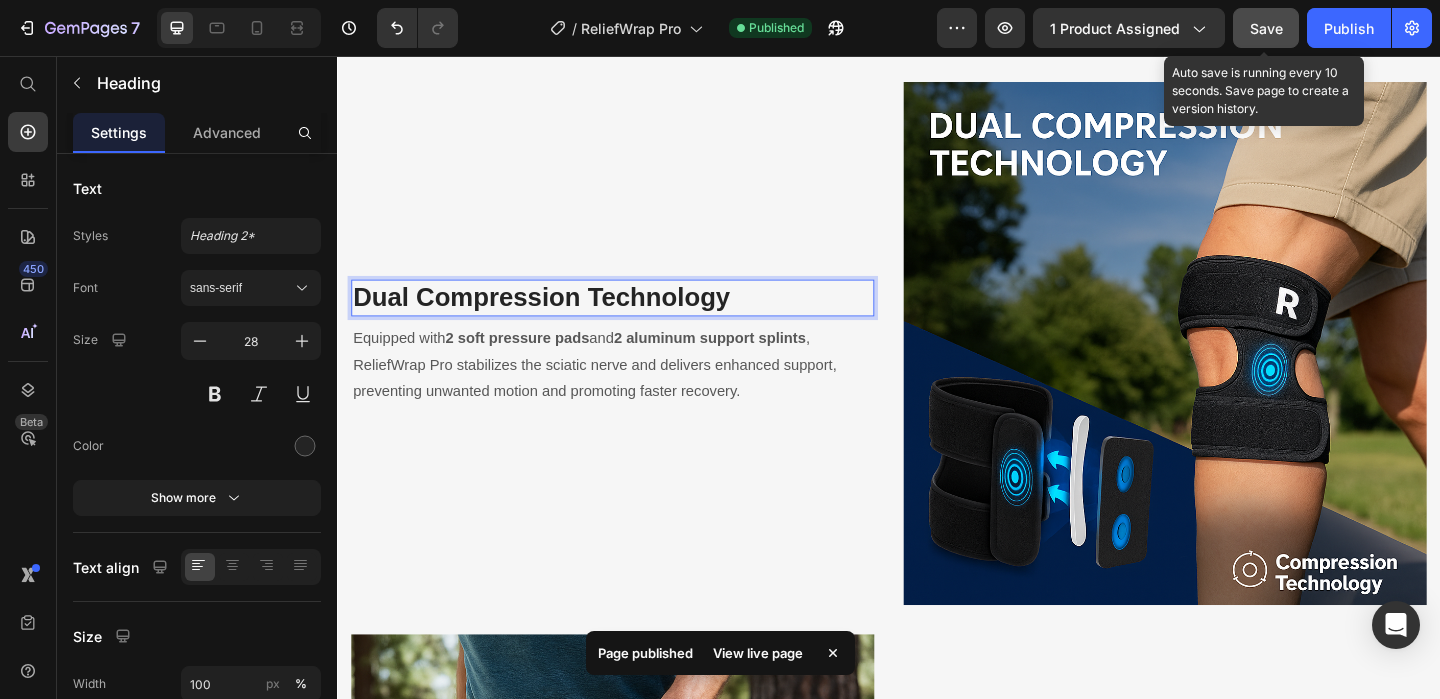 click on "Dual Compression Technology" at bounding box center (636, 319) 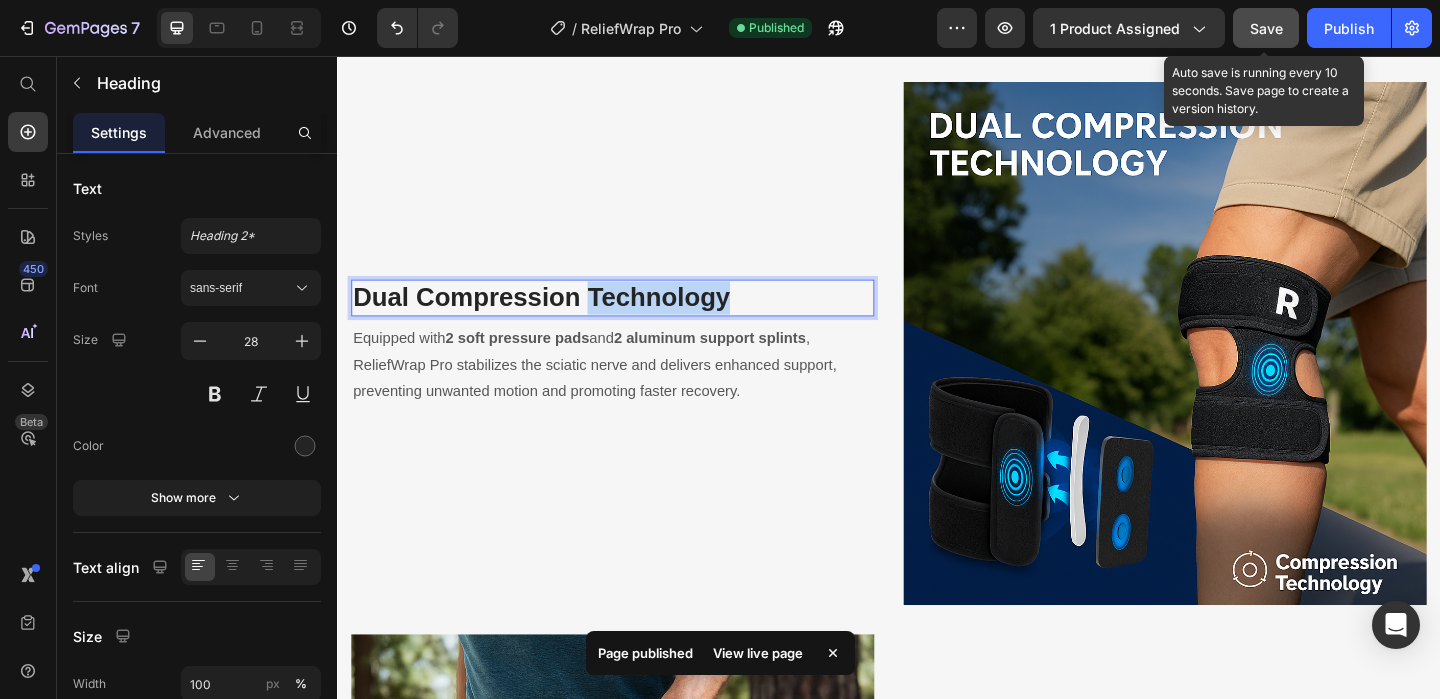 click on "Dual Compression Technology" at bounding box center [636, 319] 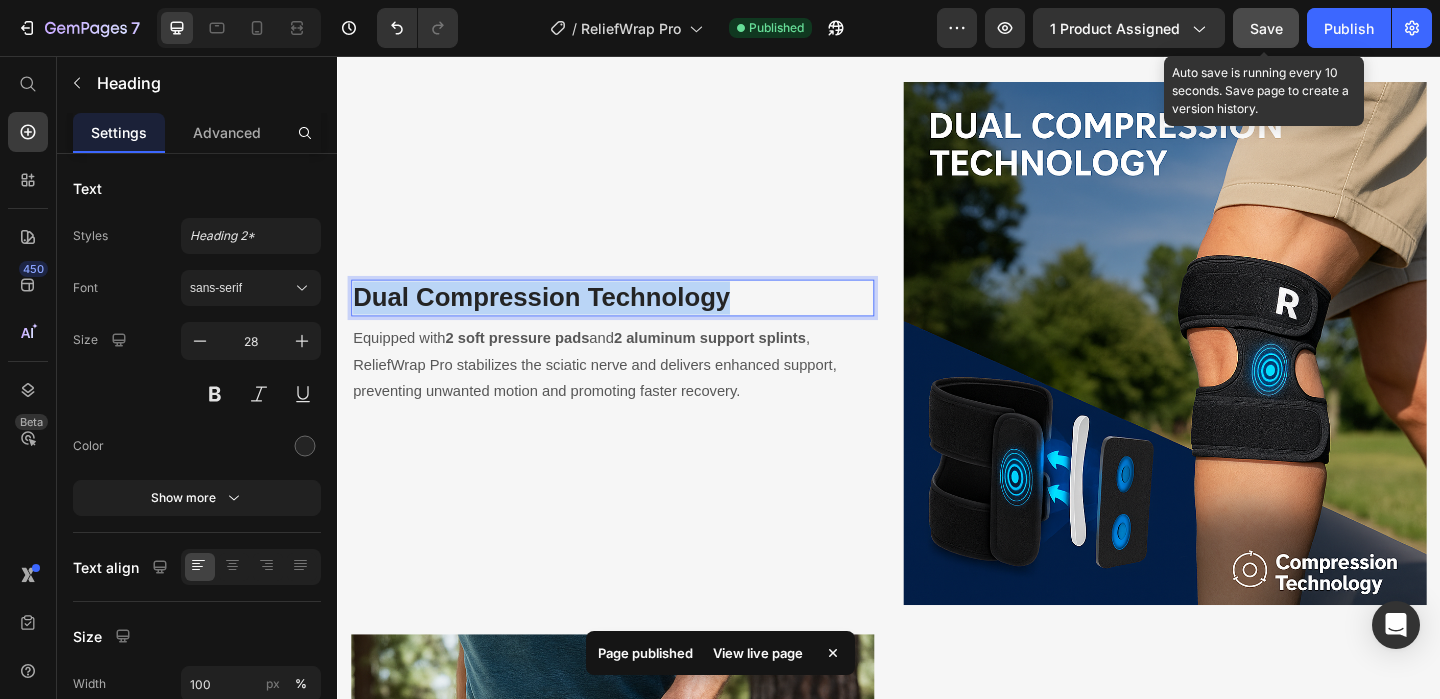 click on "Dual Compression Technology" at bounding box center (636, 319) 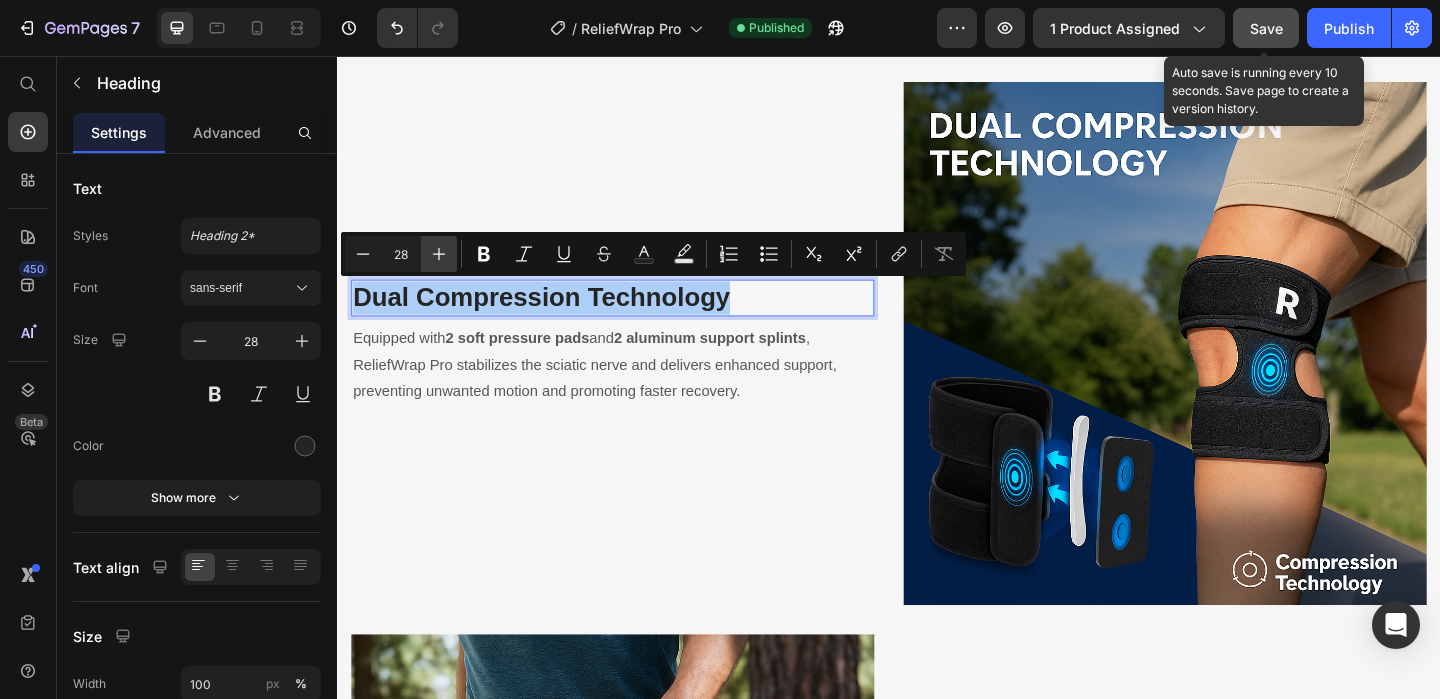 click 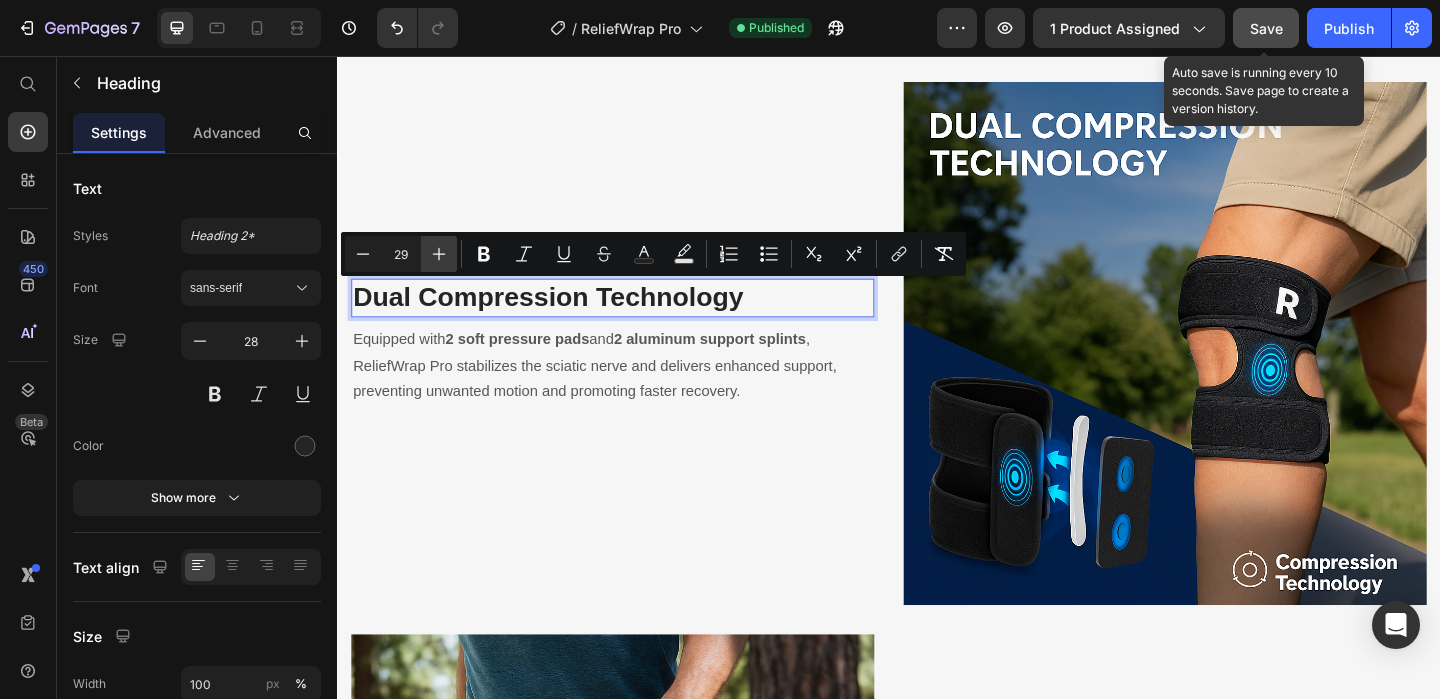 click 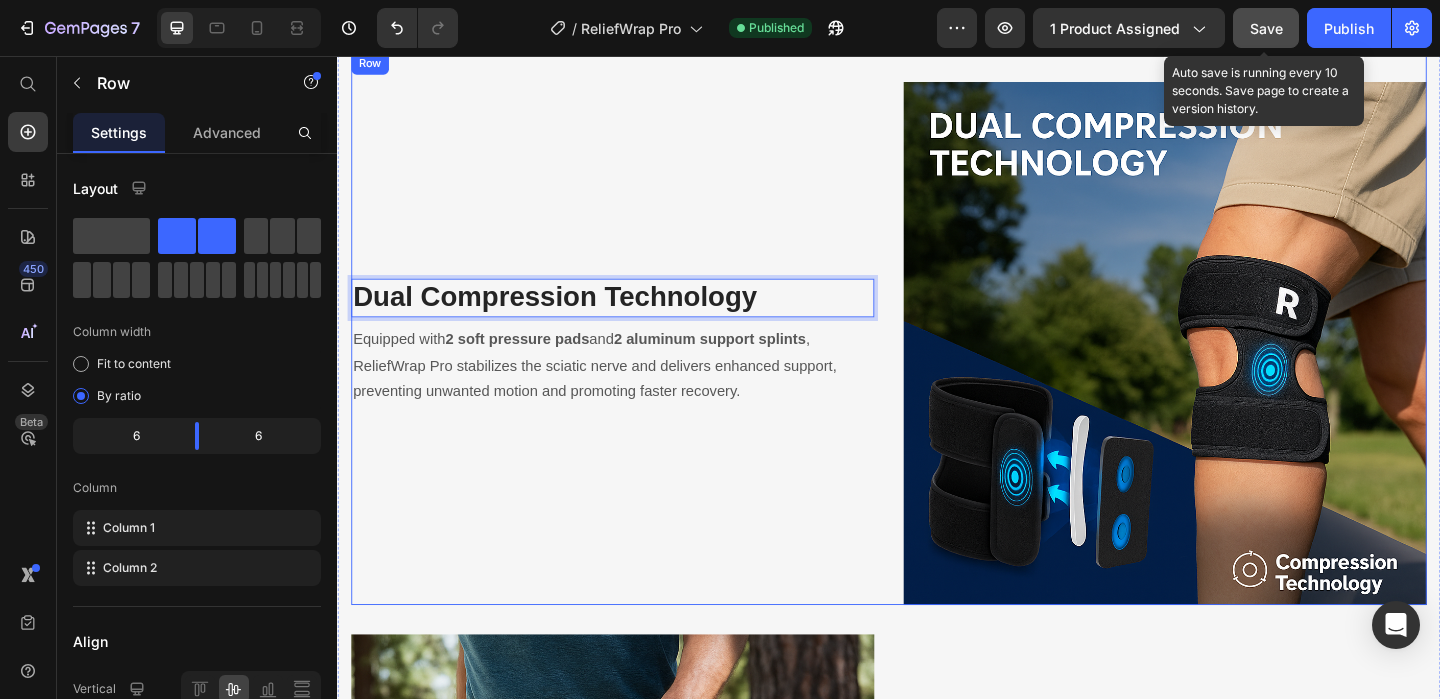 click on "Dual Compression Technology Heading   8 Equipped with  2 soft pressure pads  and  2 aluminum support splints , ReliefWrap Pro stabilizes the sciatic nerve and delivers enhanced support, preventing unwanted motion and promoting faster recovery. Text block" at bounding box center [636, 368] 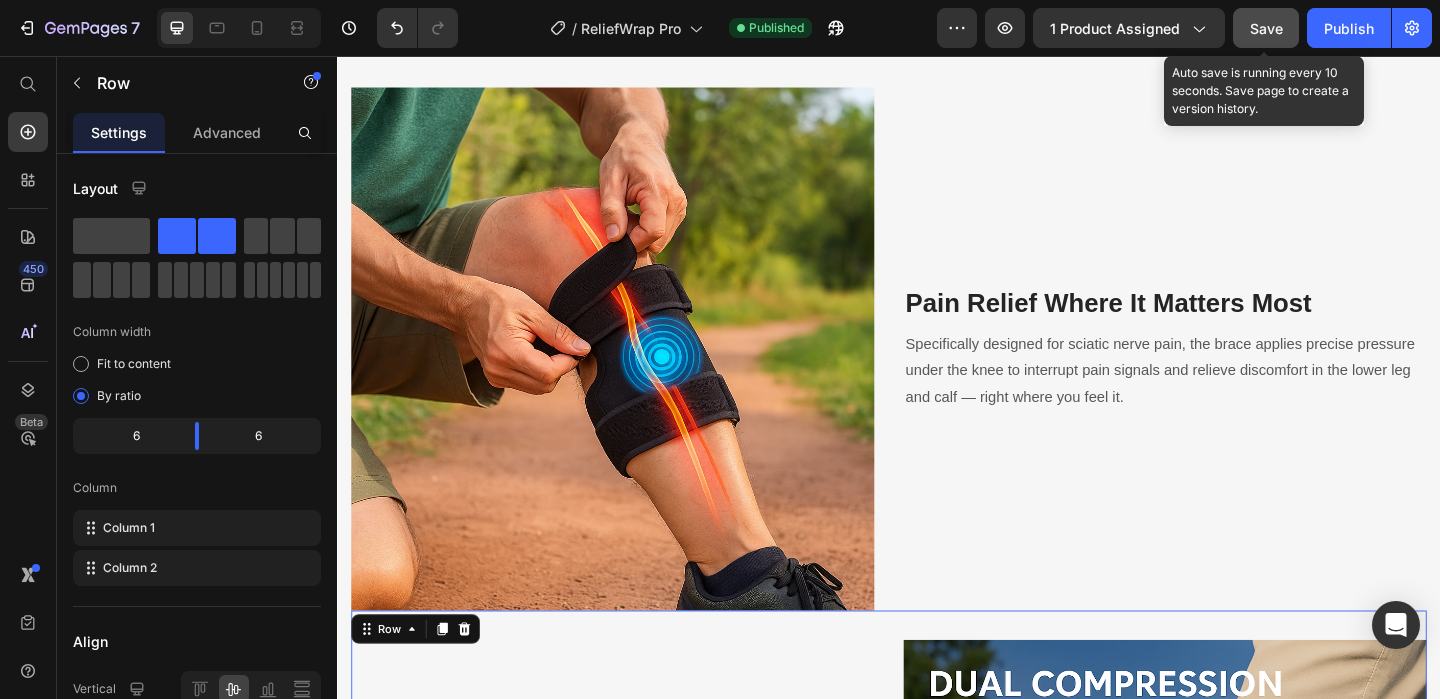 scroll, scrollTop: 2595, scrollLeft: 0, axis: vertical 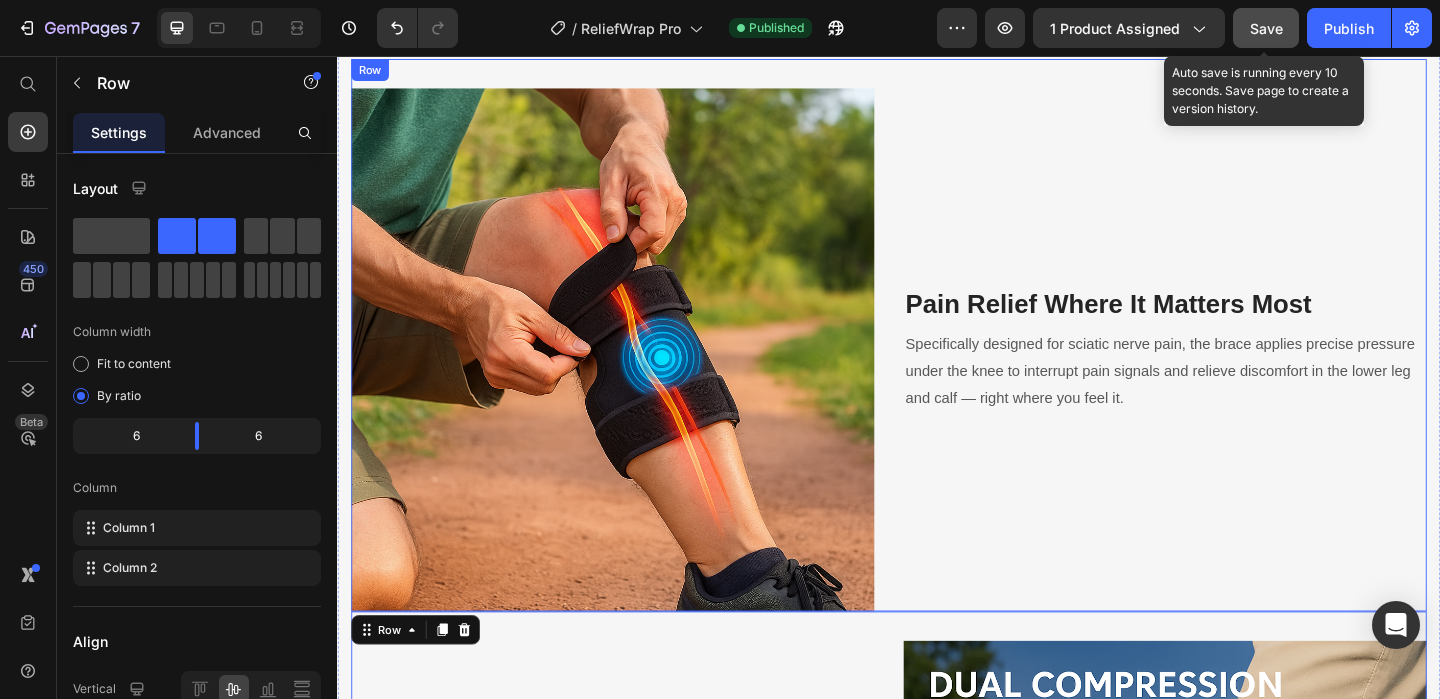 click on "Pain Relief Where It Matters Most" at bounding box center [1237, 326] 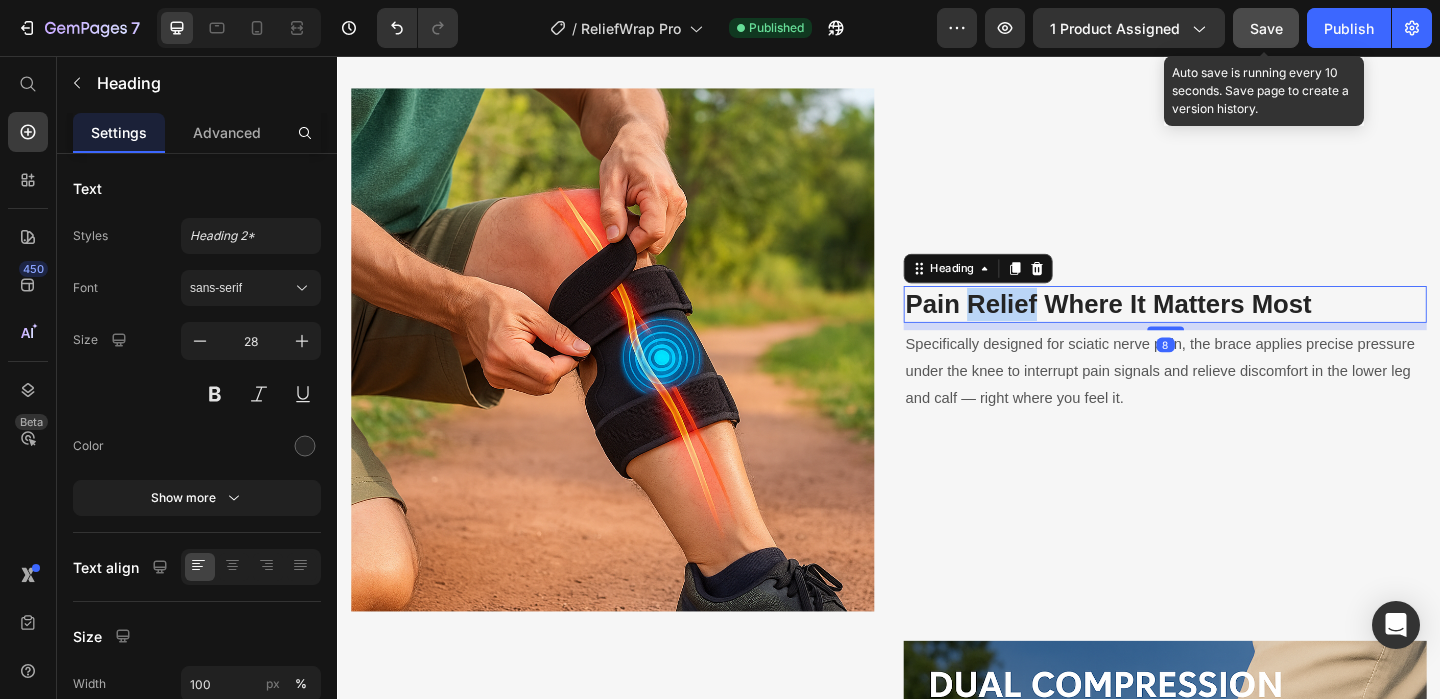 click on "Pain Relief Where It Matters Most" at bounding box center (1237, 326) 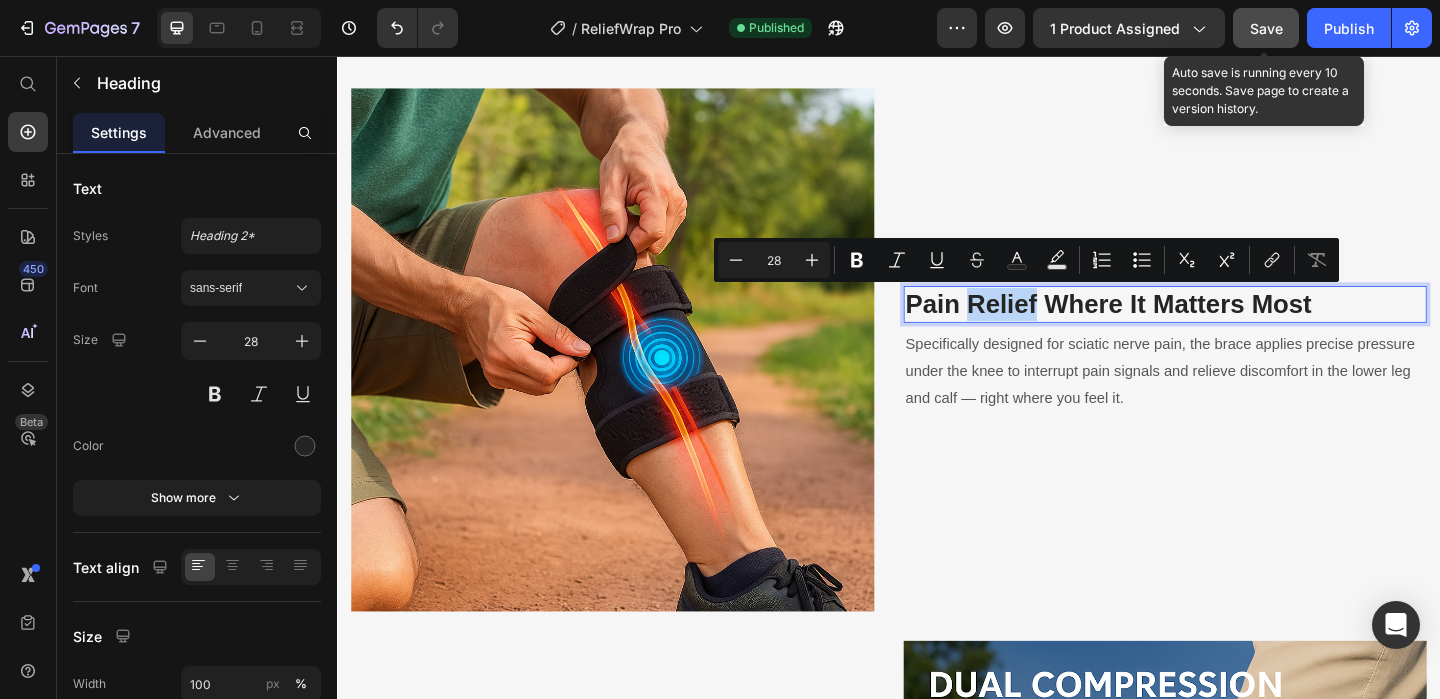 click on "Pain Relief Where It Matters Most" at bounding box center [1237, 326] 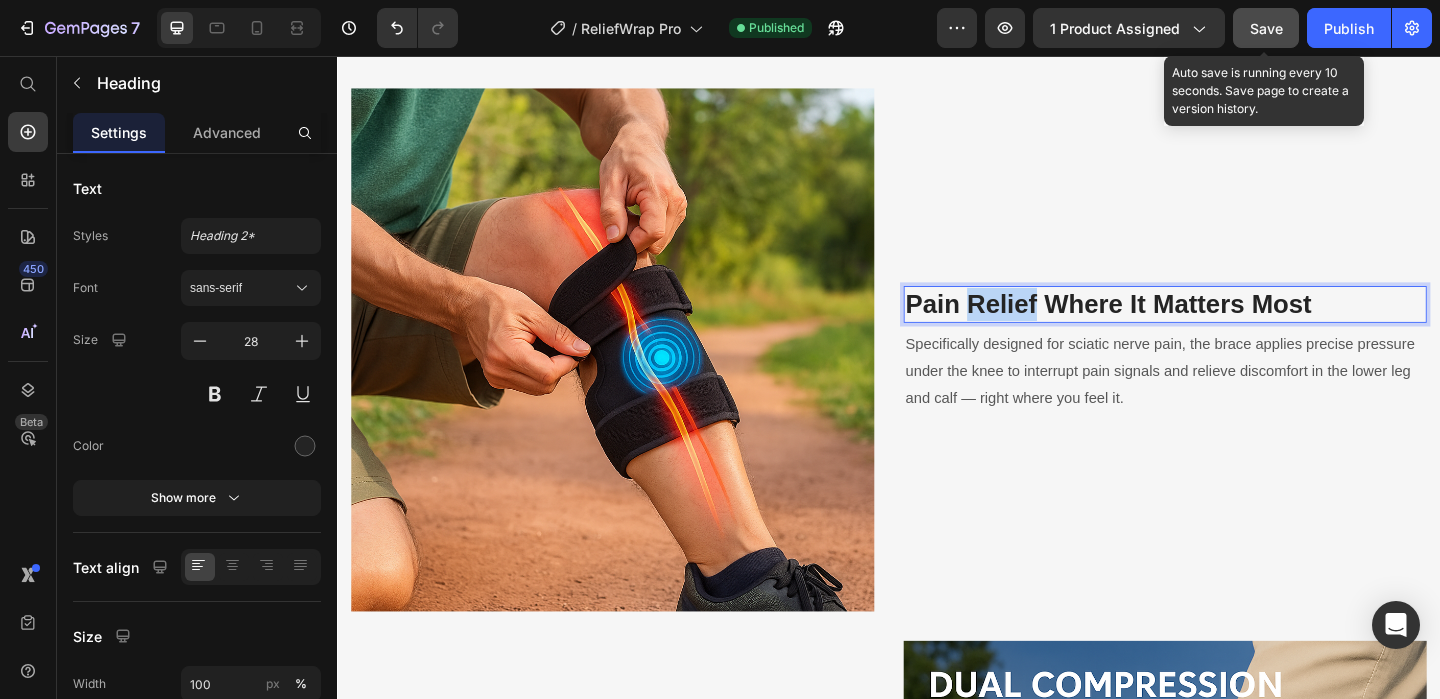 click on "Pain Relief Where It Matters Most" at bounding box center [1237, 326] 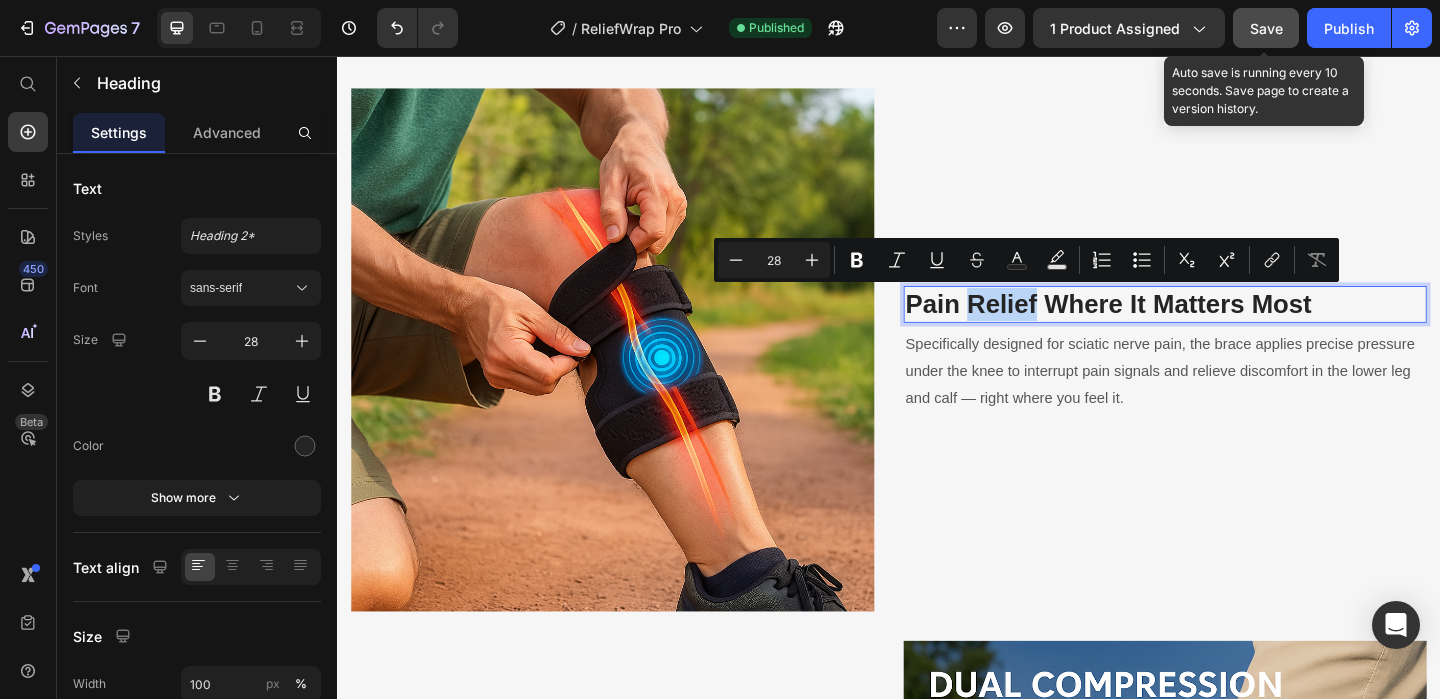 click on "Pain Relief Where It Matters Most" at bounding box center (1237, 326) 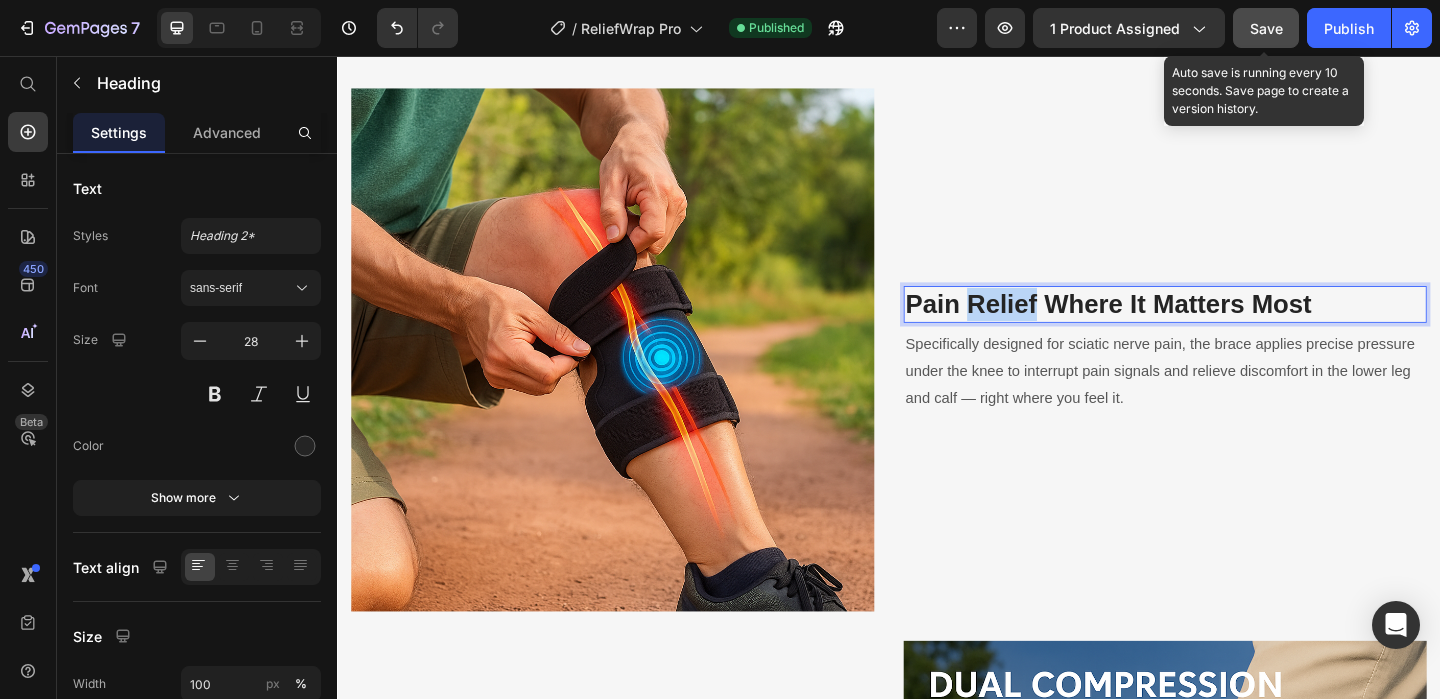 click on "Pain Relief Where It Matters Most" at bounding box center [1237, 326] 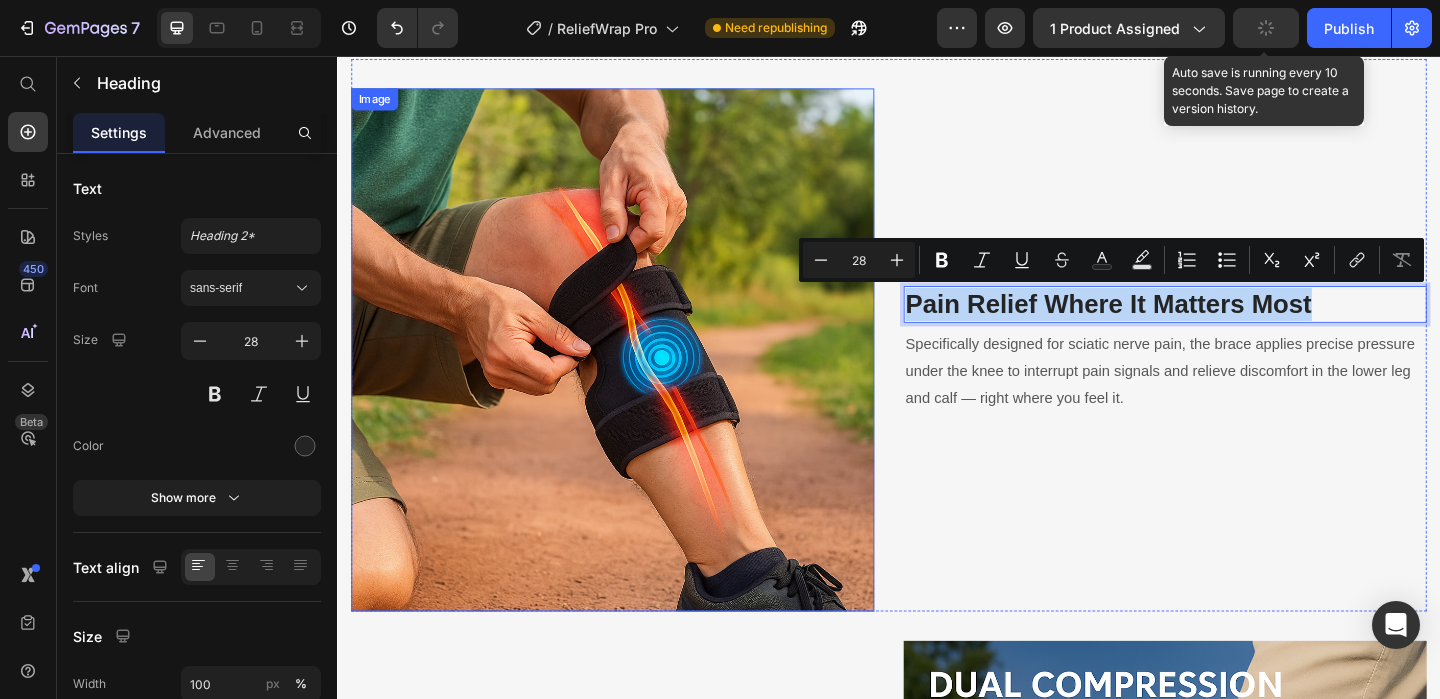drag, startPoint x: 1439, startPoint y: 334, endPoint x: 1225, endPoint y: 314, distance: 214.93254 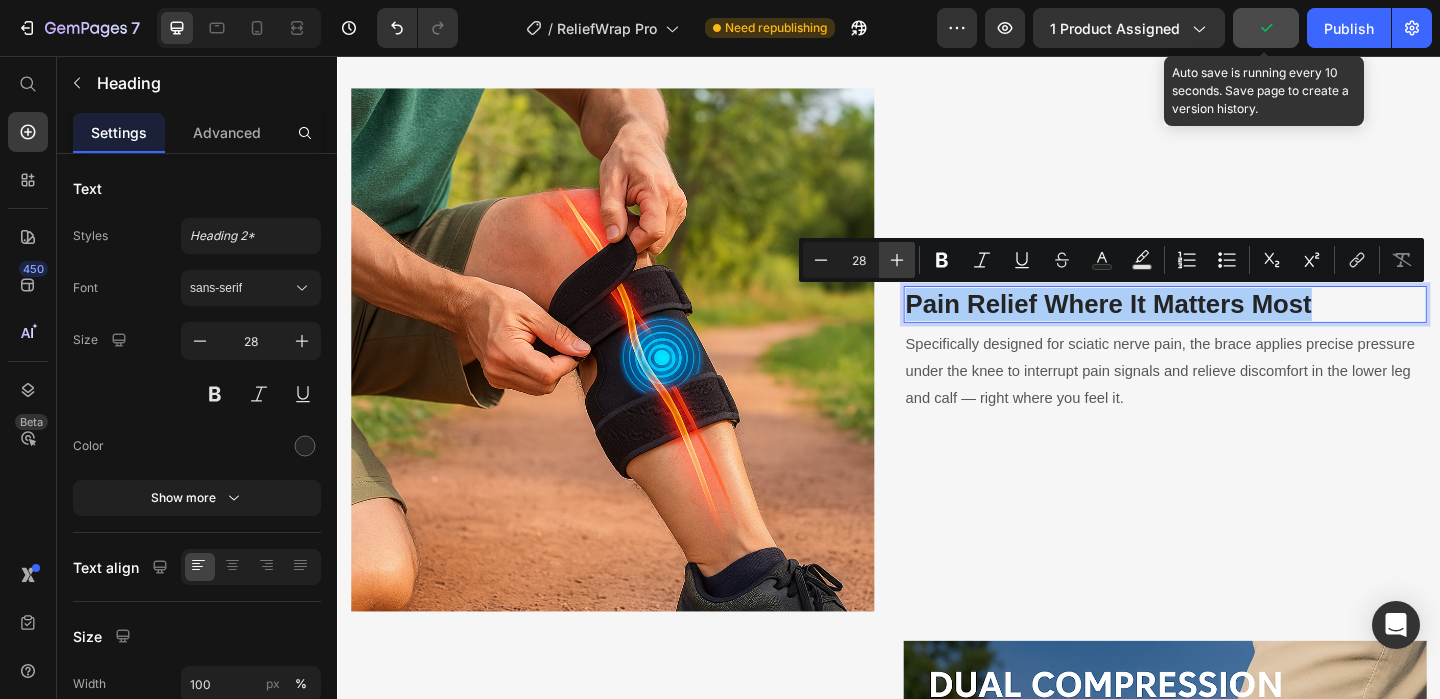 click 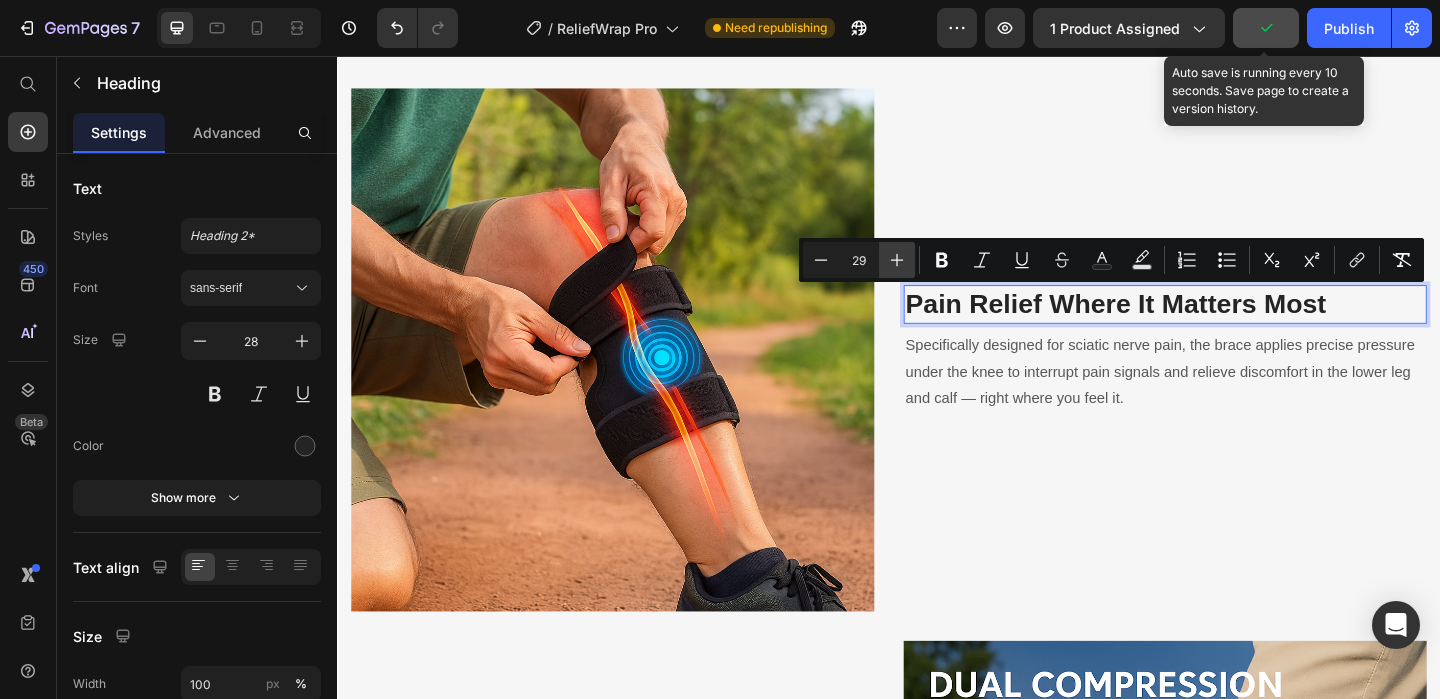 click 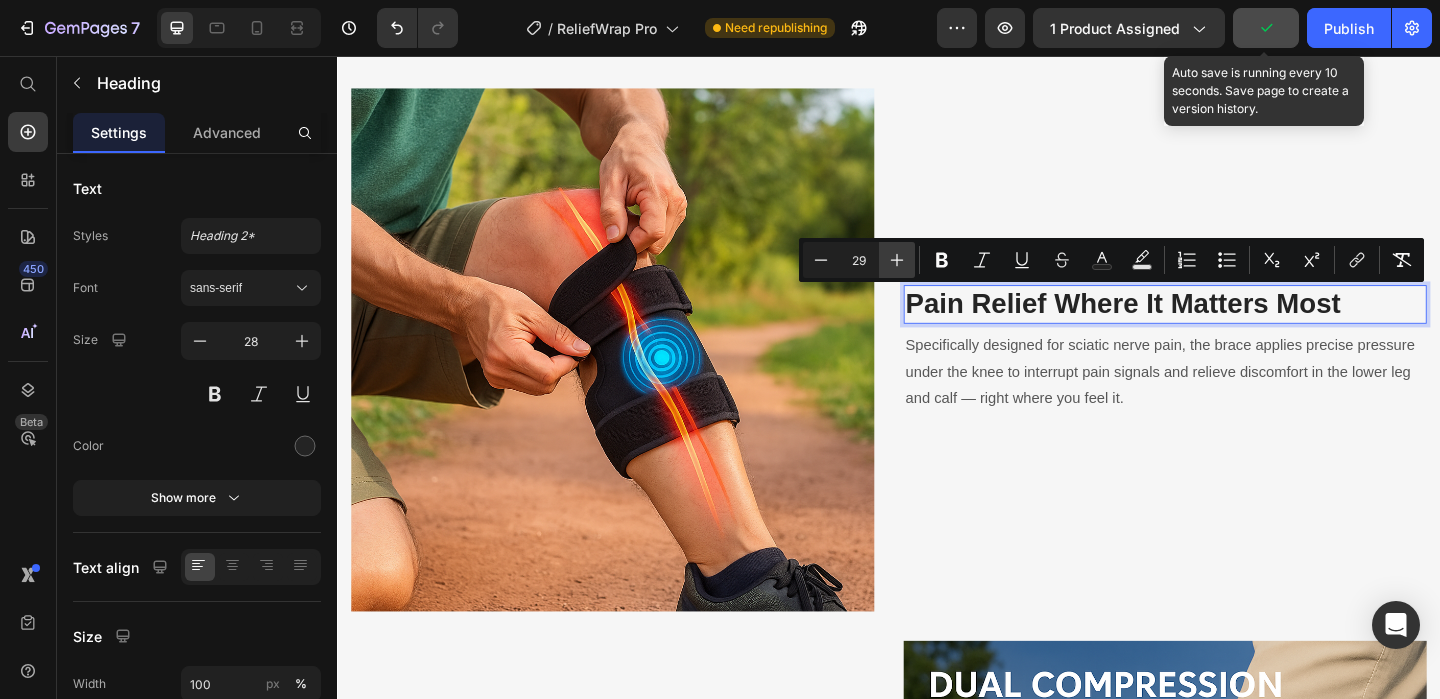 type on "30" 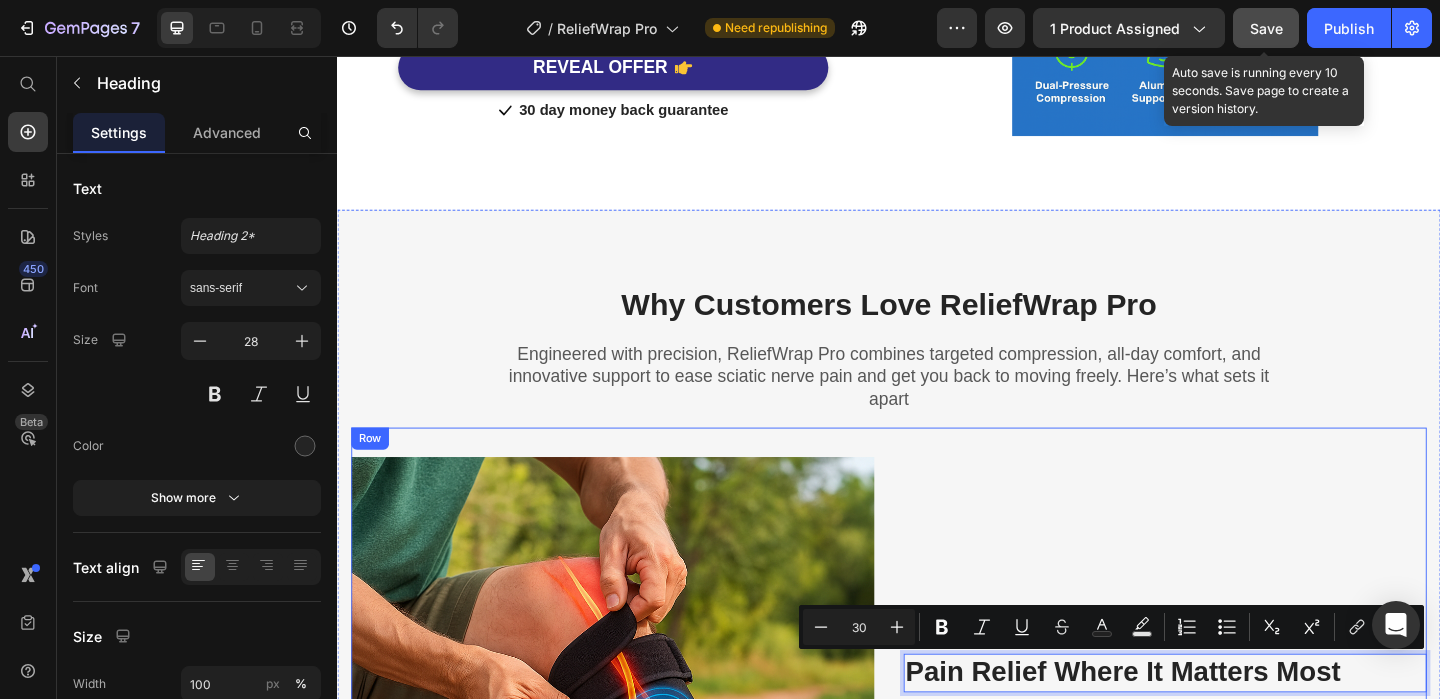 scroll, scrollTop: 2187, scrollLeft: 0, axis: vertical 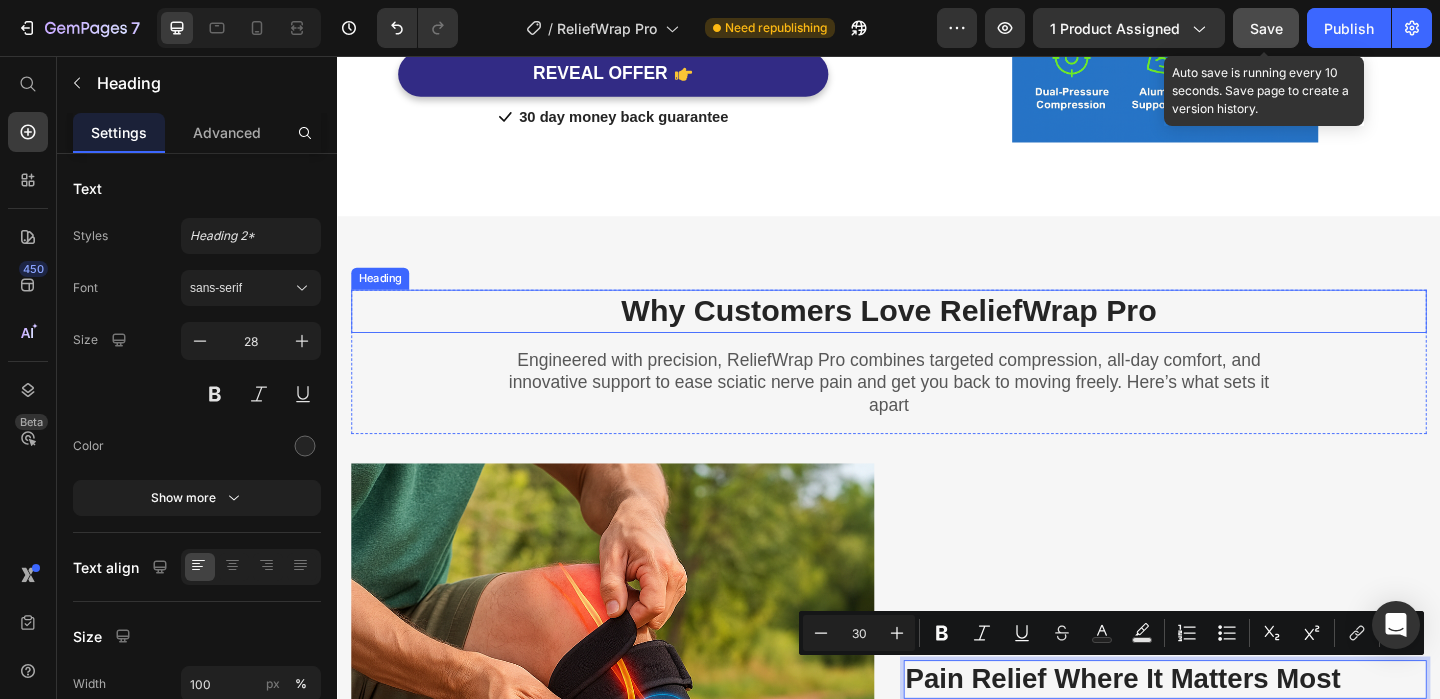 click on "Why Customers Love ReliefWrap Pro" at bounding box center (937, 333) 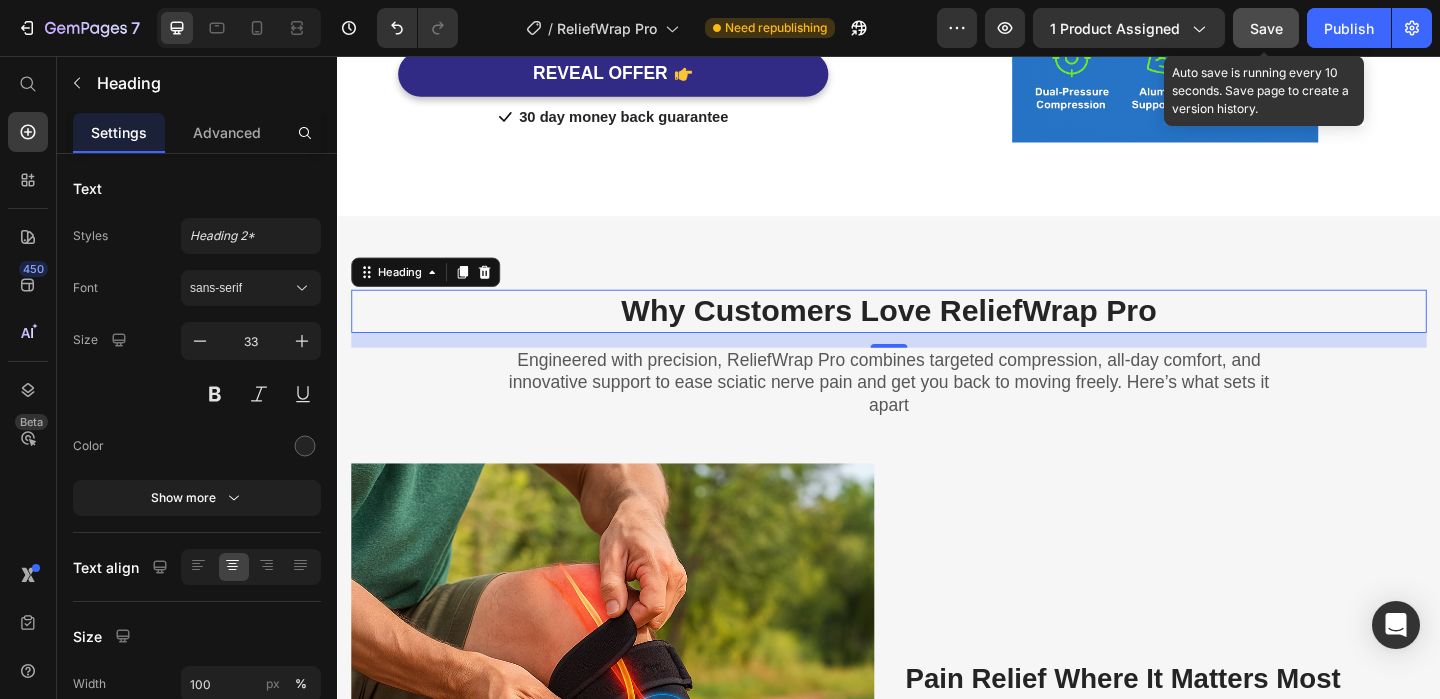 click on "Why Customers Love ReliefWrap Pro" at bounding box center [937, 333] 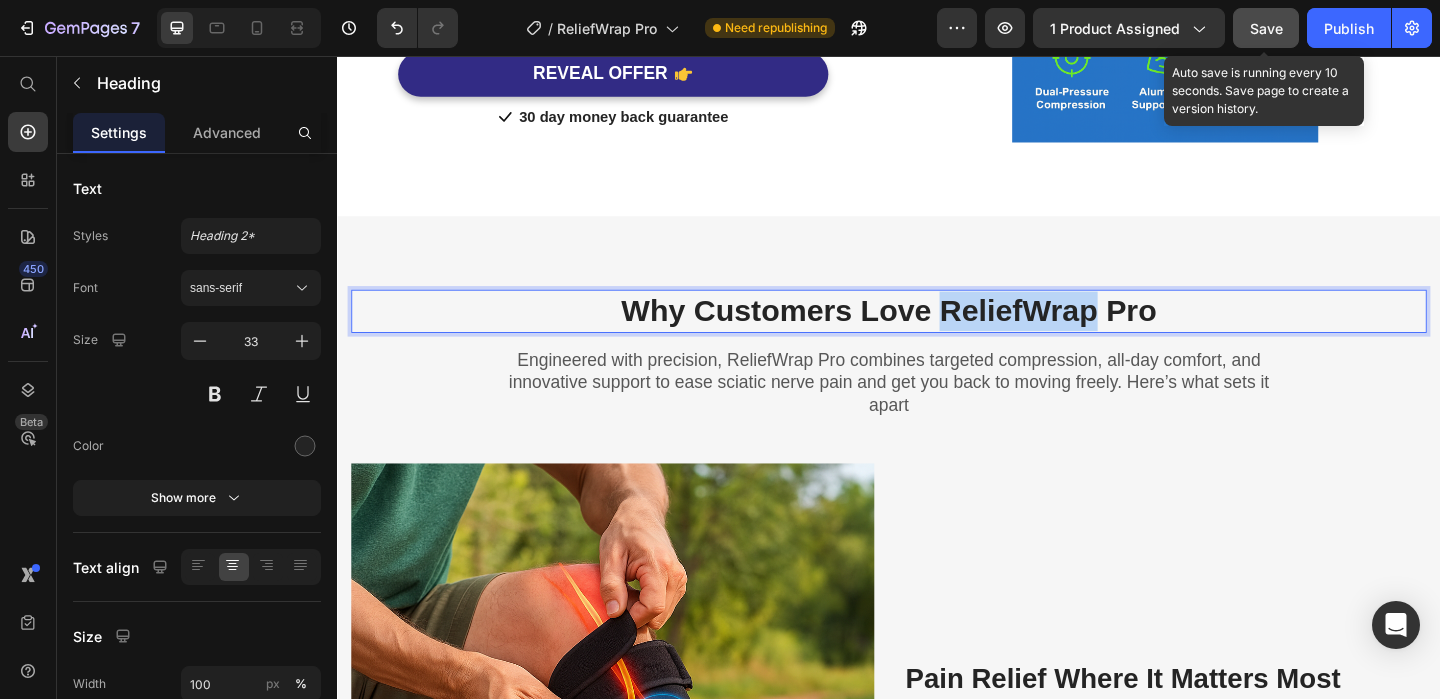 click on "Why Customers Love ReliefWrap Pro" at bounding box center (937, 333) 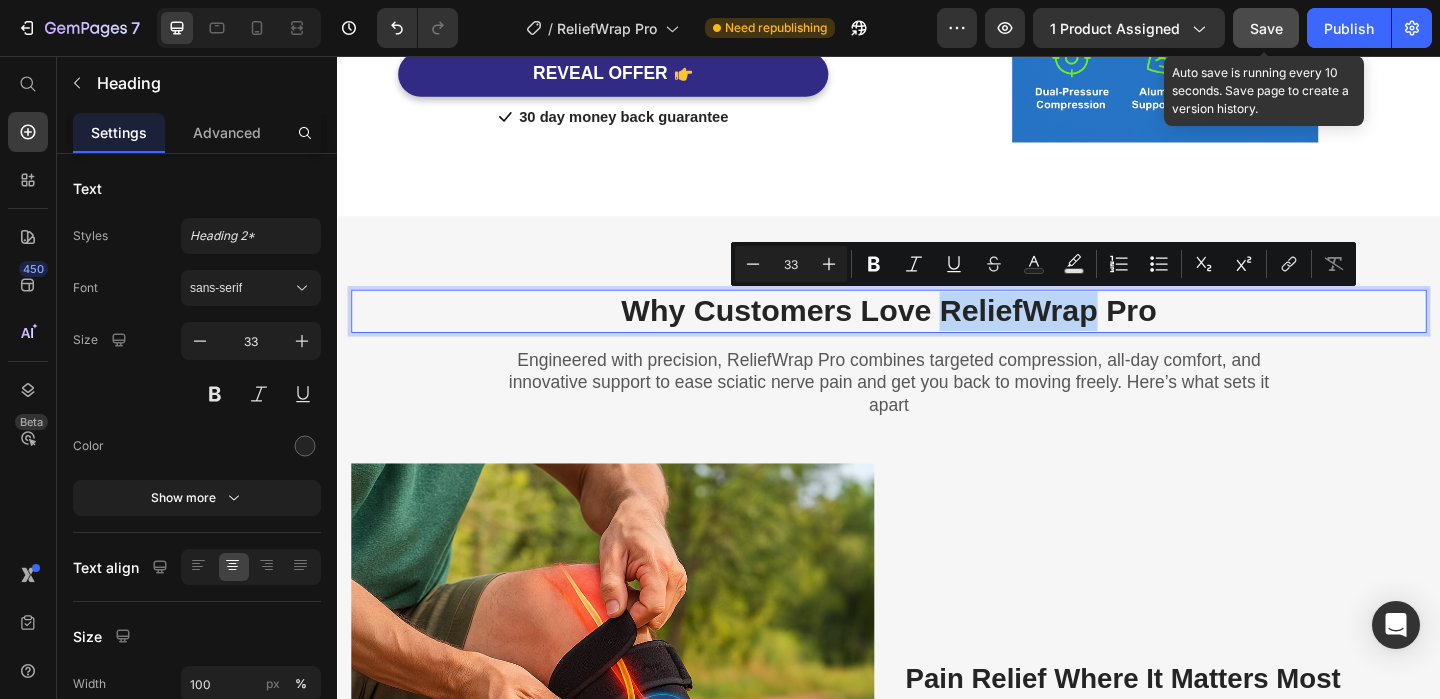 click on "Why Customers Love ReliefWrap Pro" at bounding box center (937, 333) 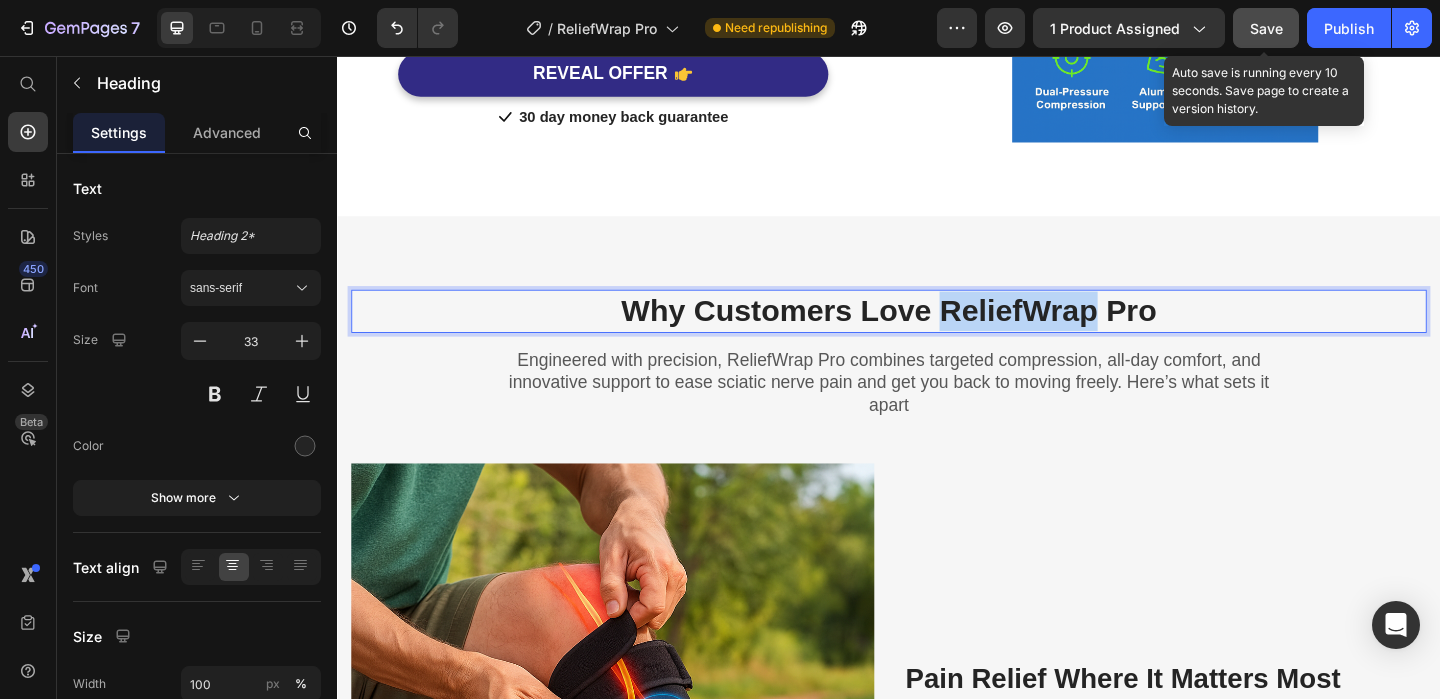 click on "Why Customers Love ReliefWrap Pro" at bounding box center [937, 333] 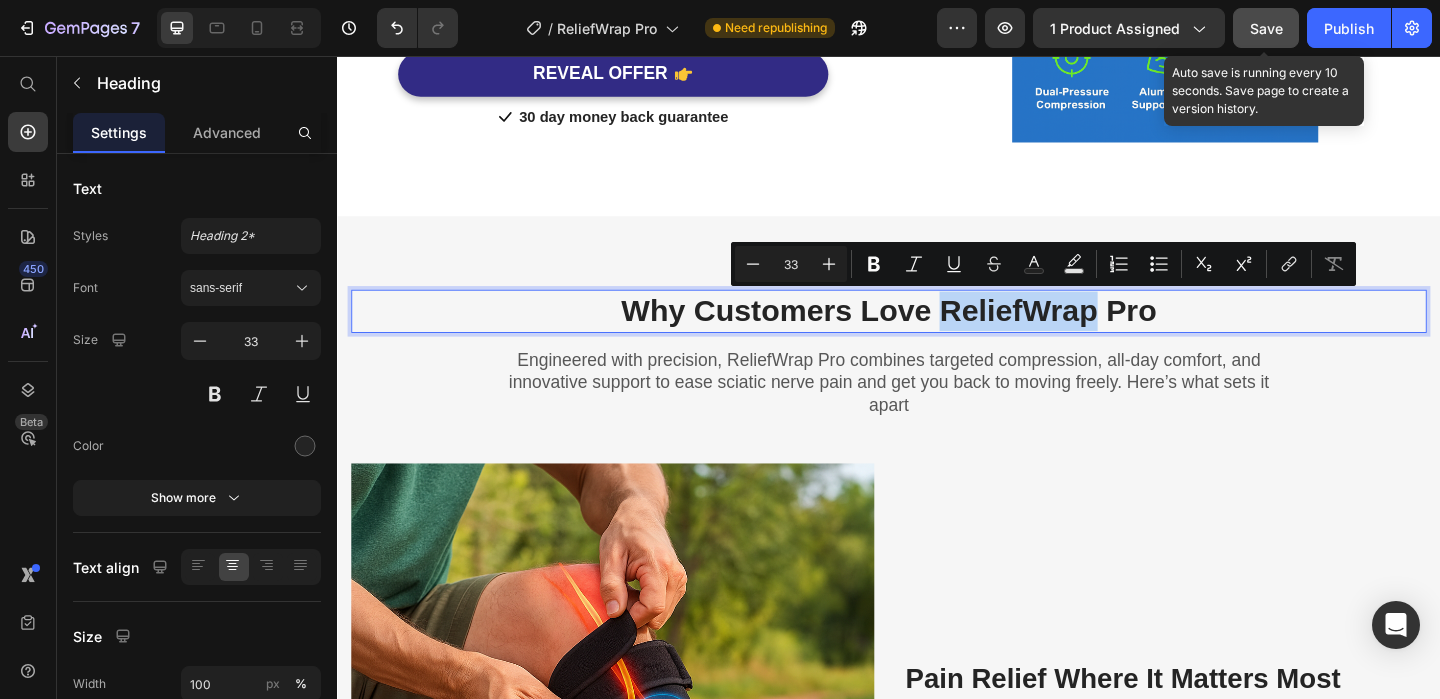 click on "Why Customers Love ReliefWrap Pro" at bounding box center (937, 333) 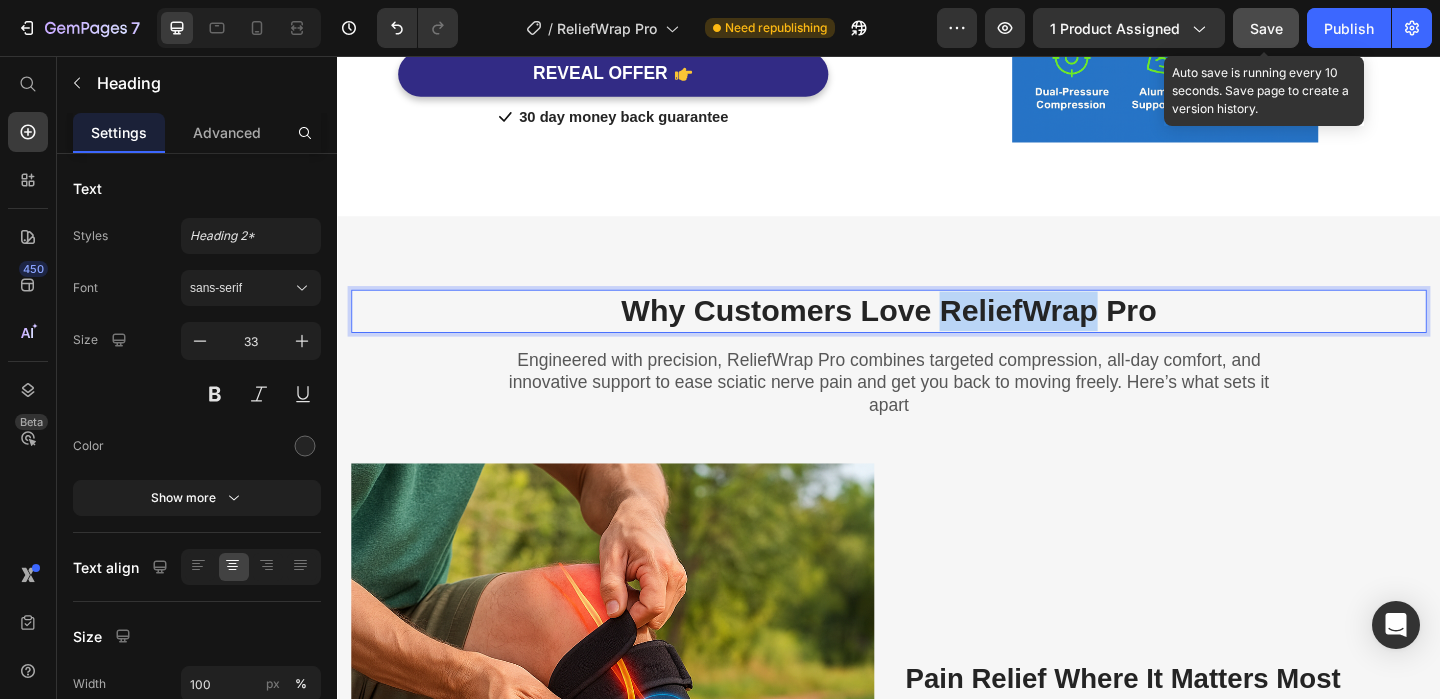 click on "Why Customers Love ReliefWrap Pro" at bounding box center [937, 333] 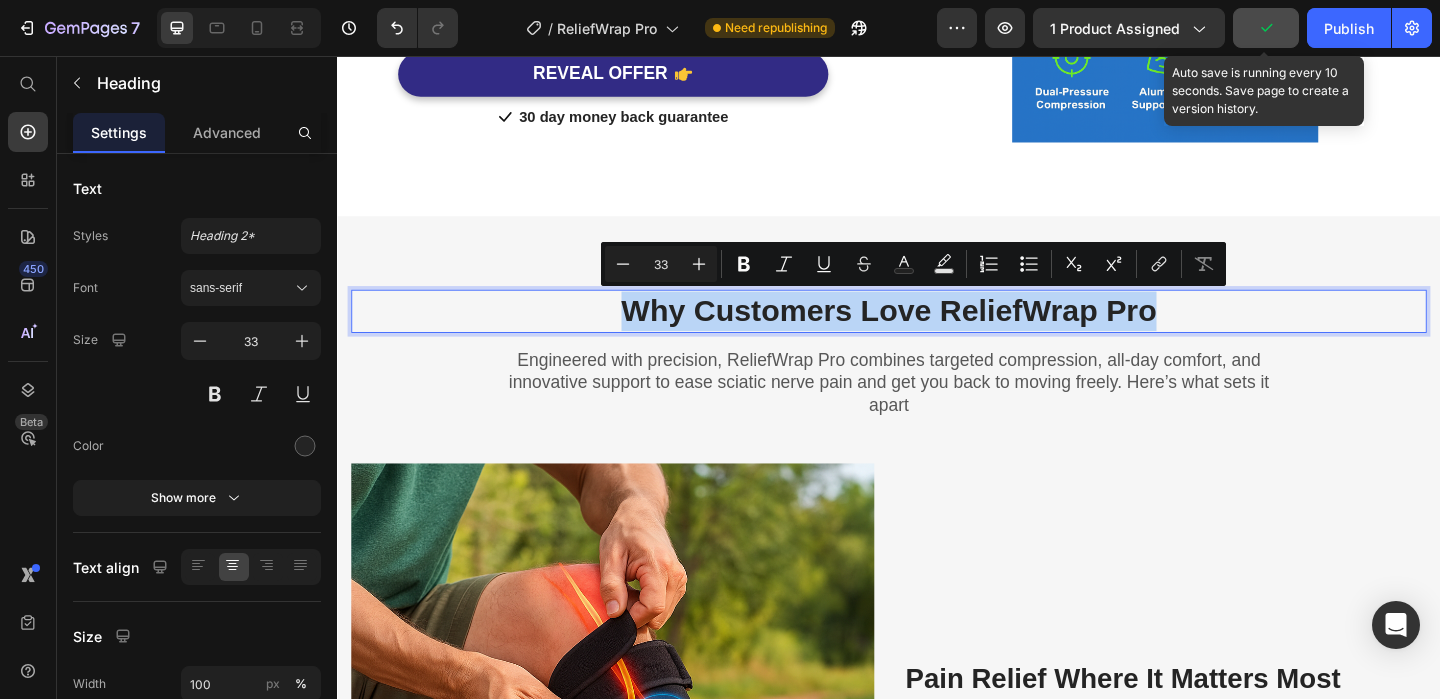 drag, startPoint x: 1024, startPoint y: 316, endPoint x: 601, endPoint y: 330, distance: 423.23163 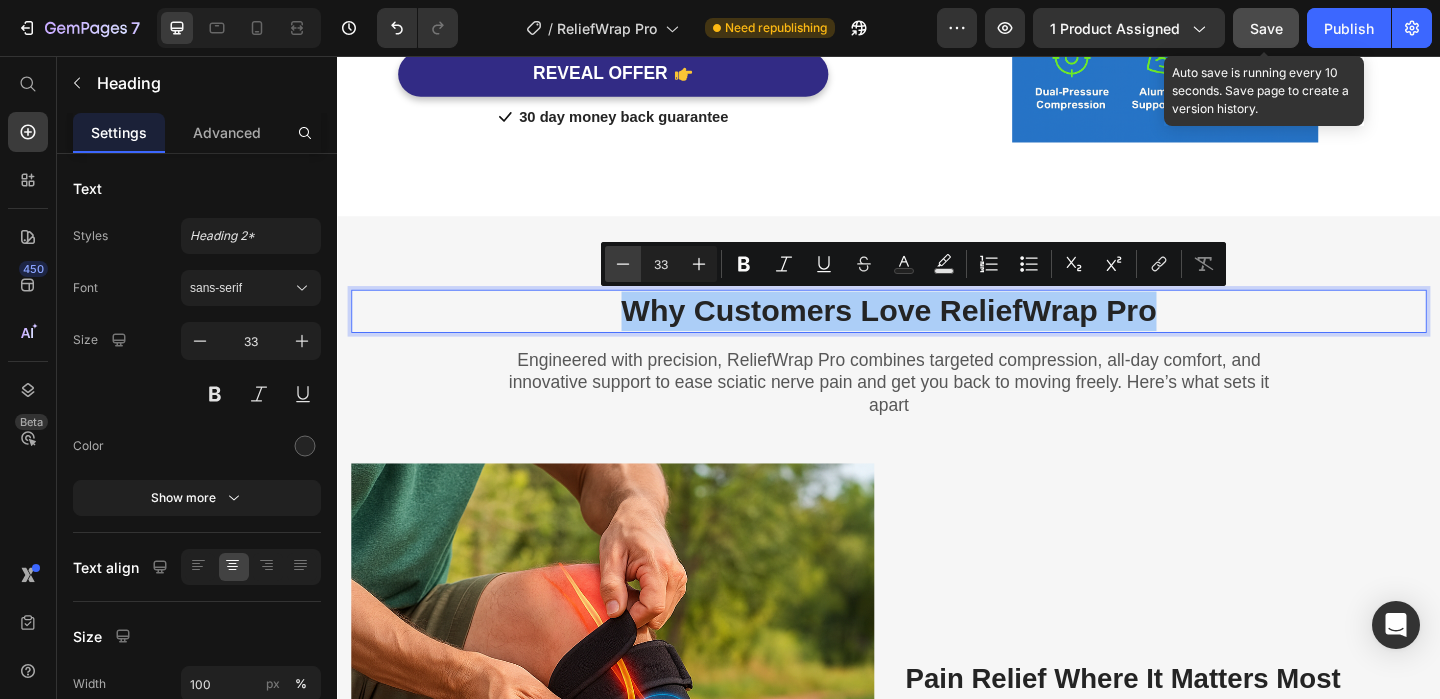 click 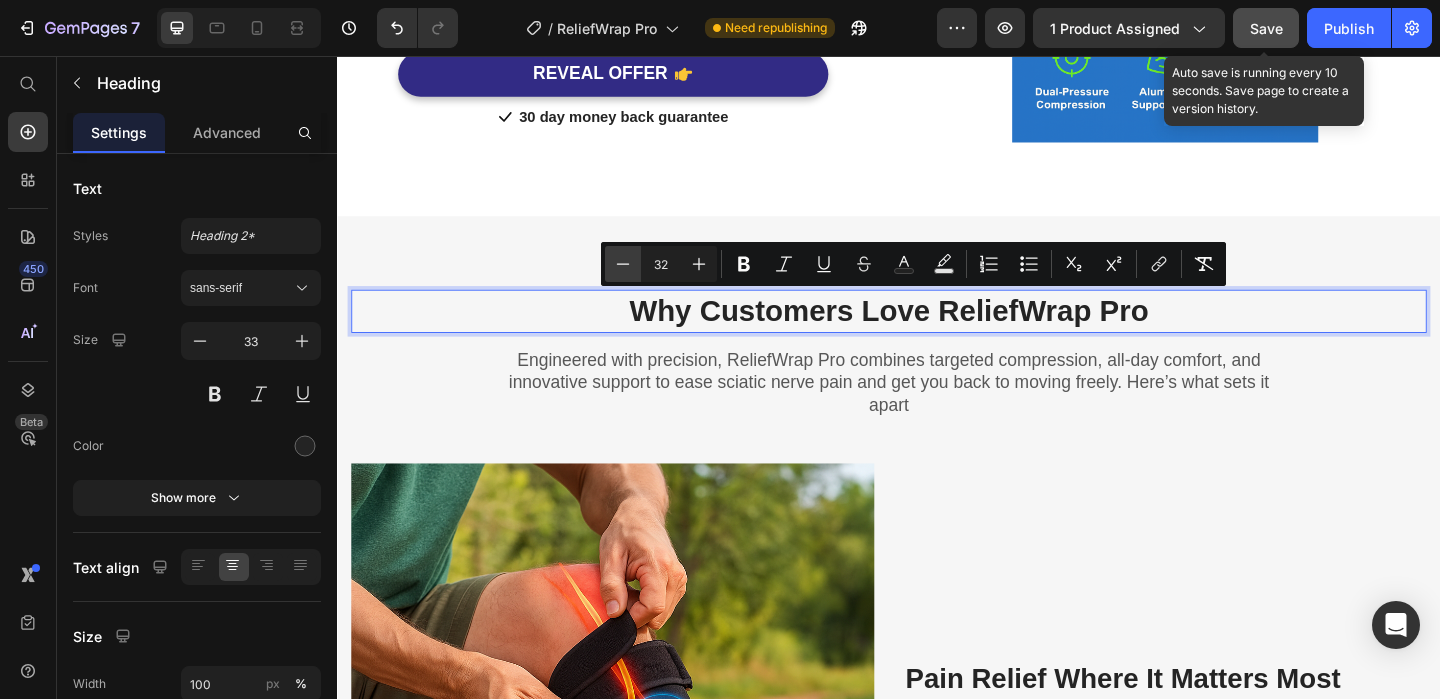 click 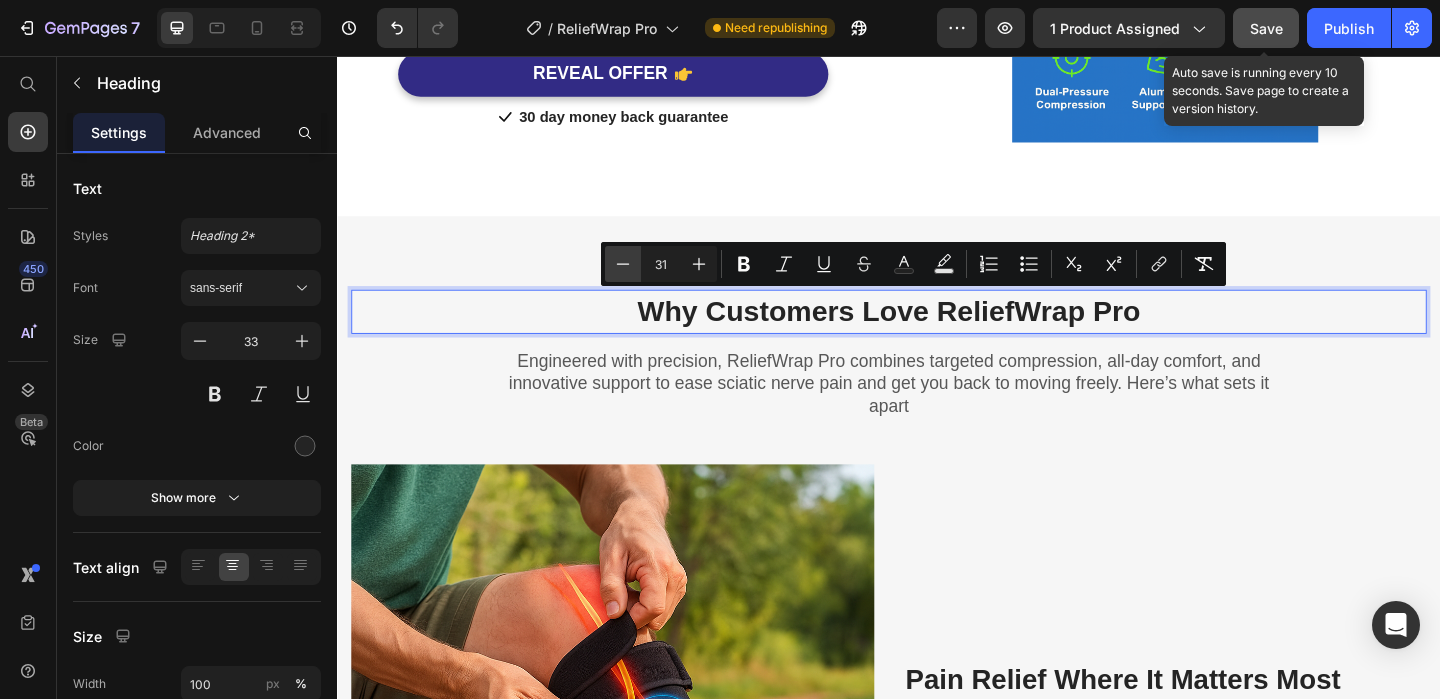 click 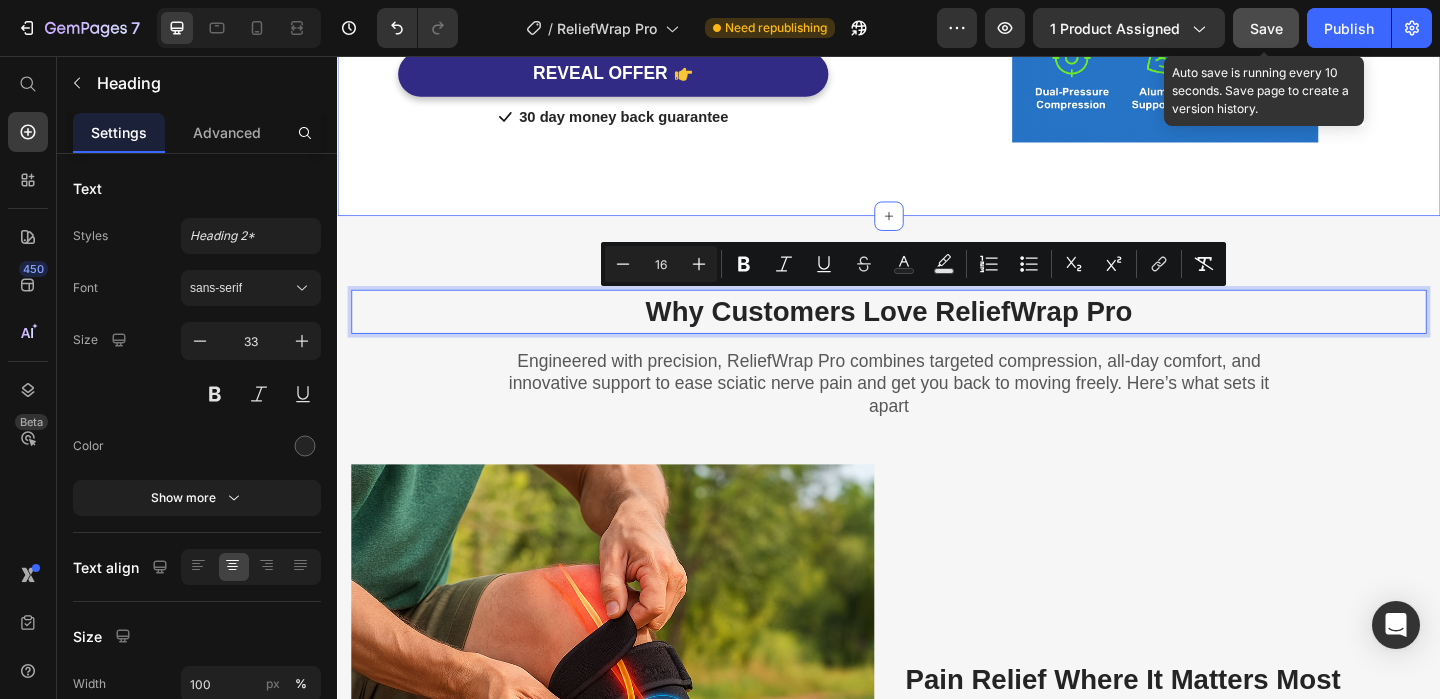 click on "Headline About Timeframe to Reach the Desired Outcome Heading Row "Feel Sciatica Relief in Just Minutes – Move Freely Again by Day One" ReliefWrap Pro delivers noticeable pain reduction within your first wear. Our dual-pressure compression system is designed for real-time nerve relief and long-lasting comfort – whether you’re sitting at work or walking around the house. Text block Row Image Dual-Pressure Compression Heading Applies focused pressure directly to the sciatic nerve area for instant relief. Text block Row Image Aluminum Support Bars Heading Built-in support stabilizes posture and reduces lower back strain during movement. Text block Row Image Comfort-First Materials Heading Soft, breathable, irritation-free fabric with adjustable anti-slip straps for secure all-day wear. Text block Row  	   REVEAL OFFER Button                Icon 30 day money back guarantee Text block Icon List Row Image Row Section 4" at bounding box center (937, -229) 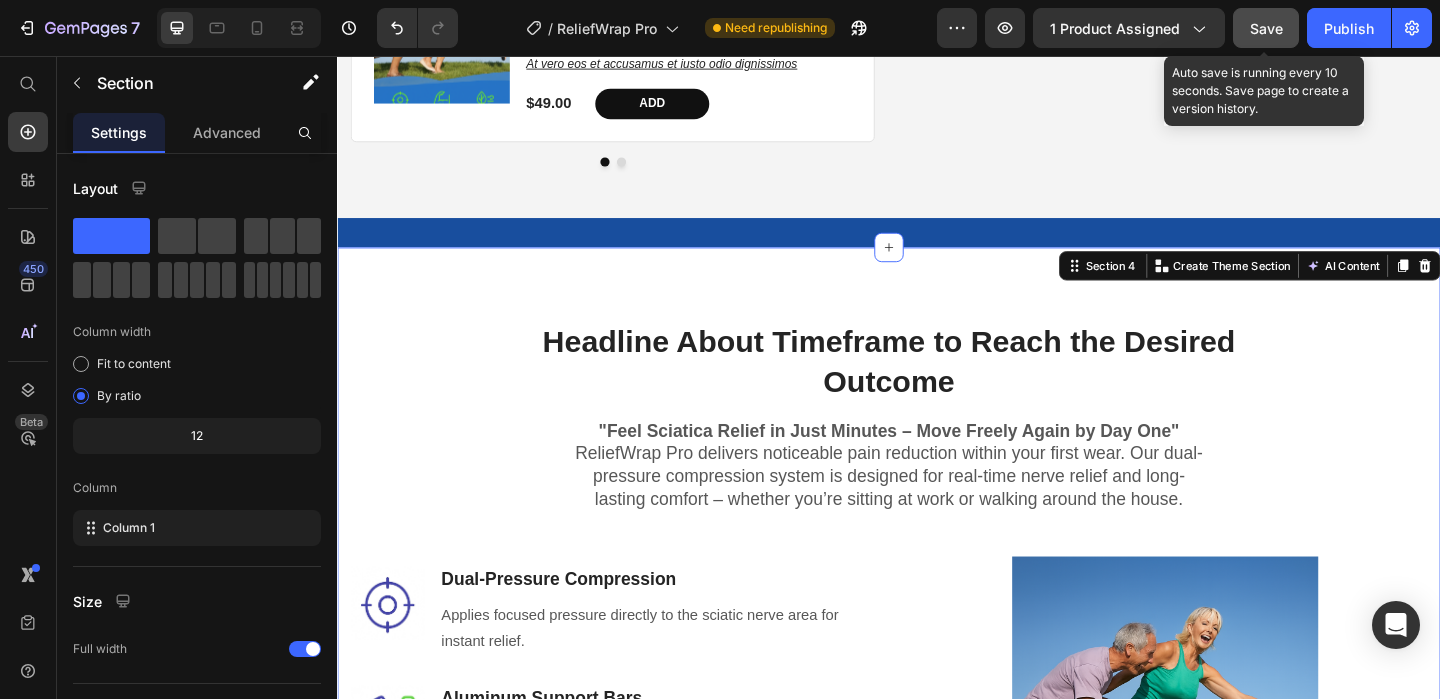 scroll, scrollTop: 1177, scrollLeft: 0, axis: vertical 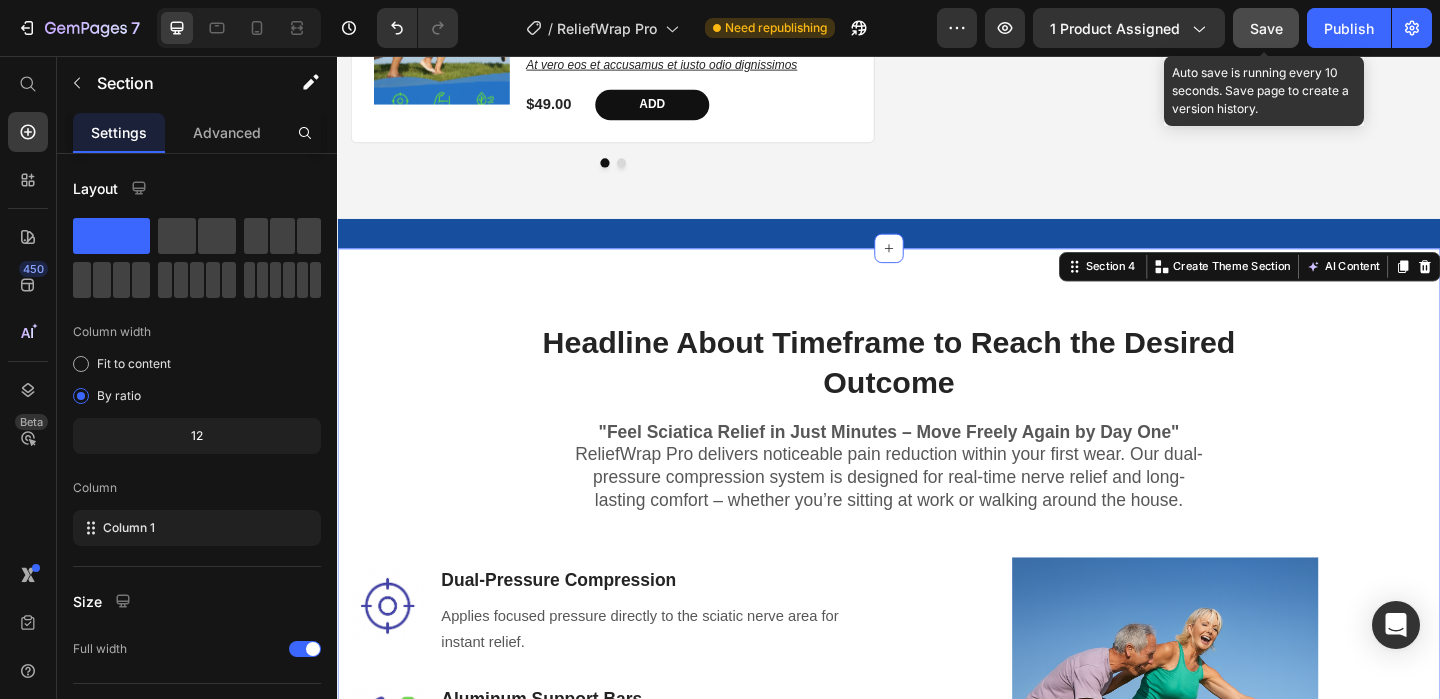 click on "Save" 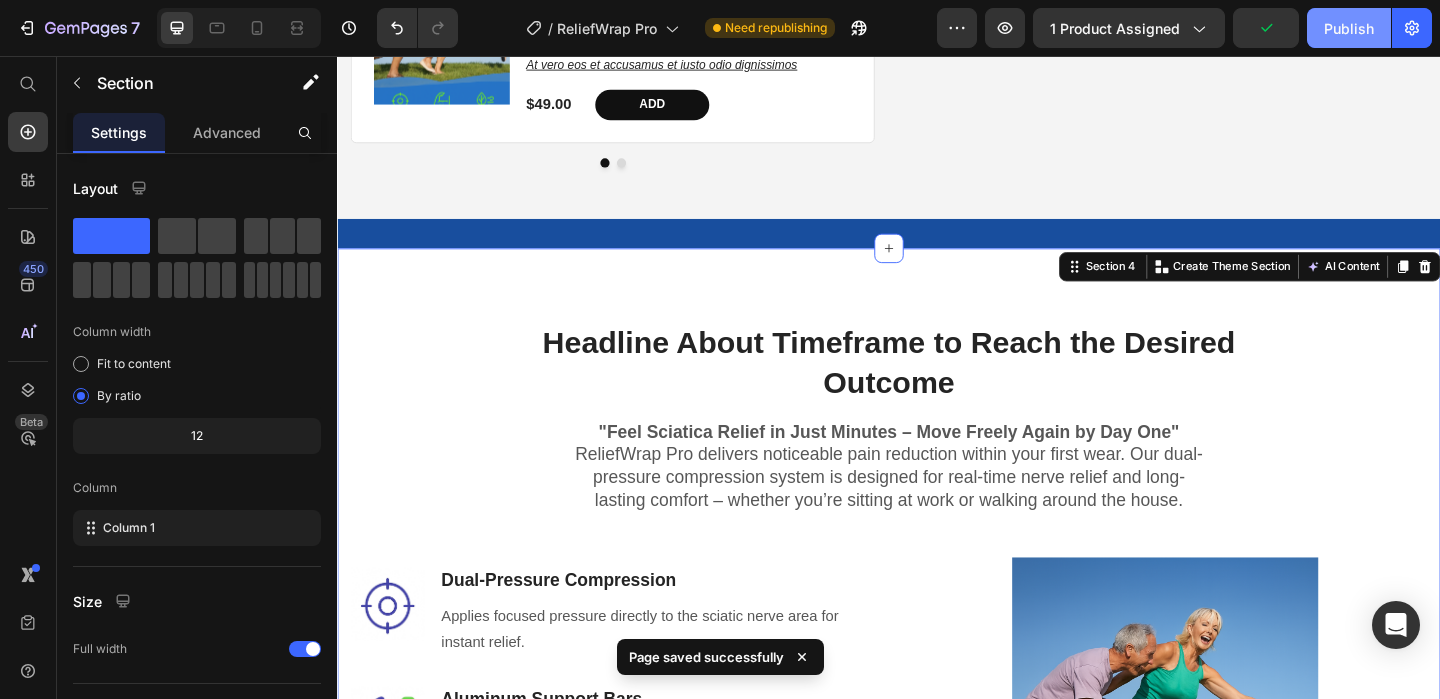 click on "Publish" at bounding box center (1349, 28) 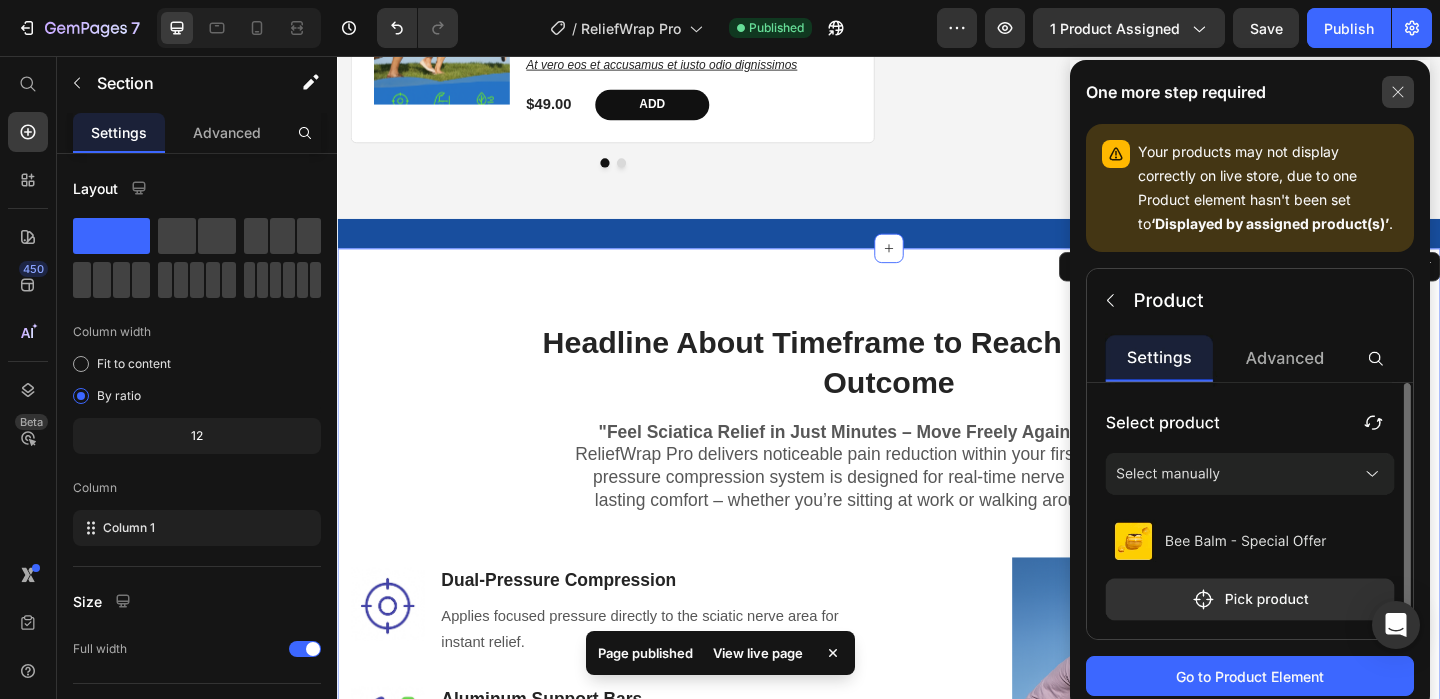 click 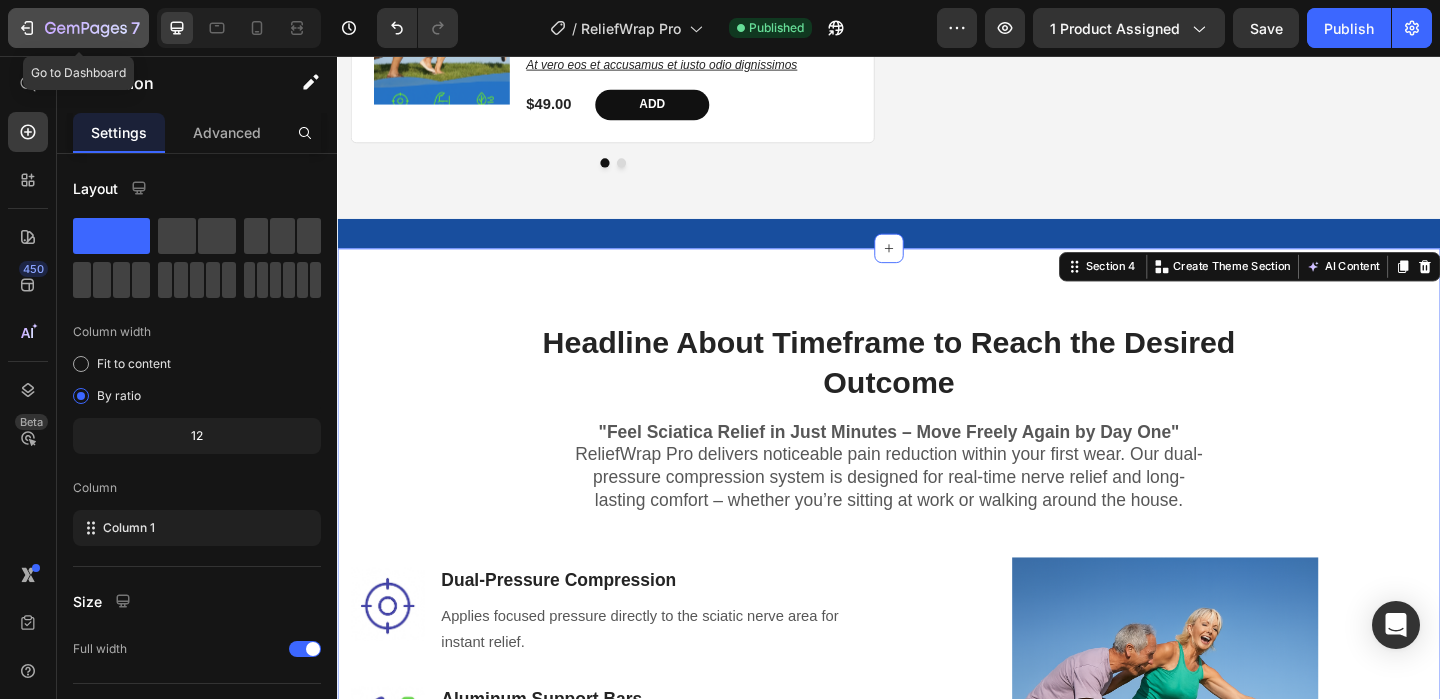 click 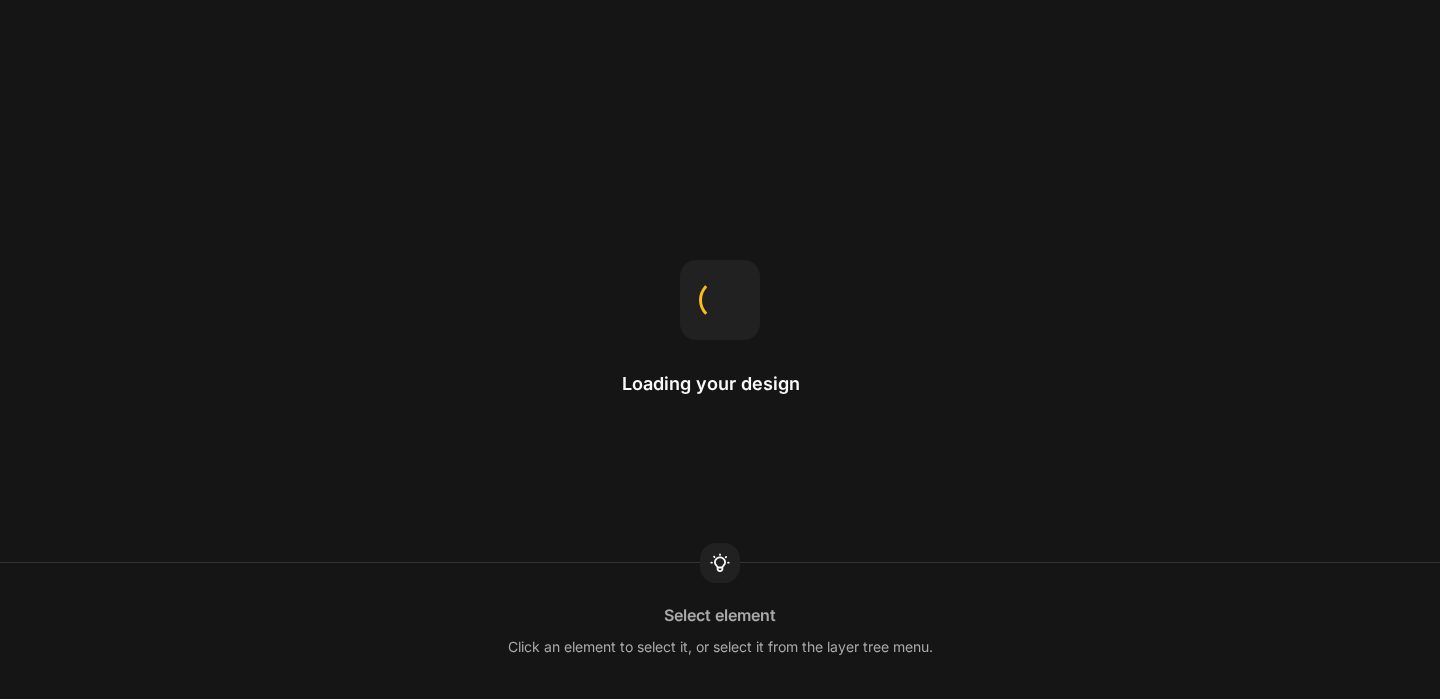 scroll, scrollTop: 0, scrollLeft: 0, axis: both 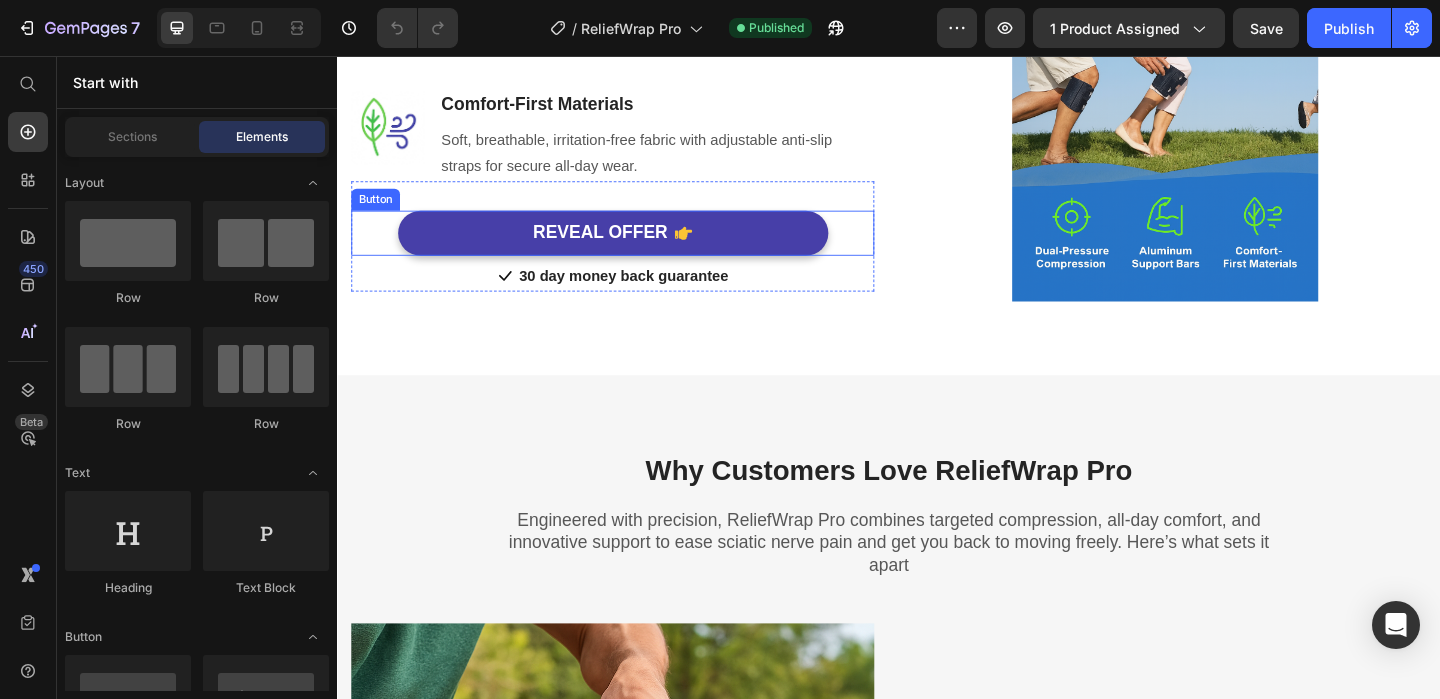 click on "REVEAL OFFER" at bounding box center [637, 248] 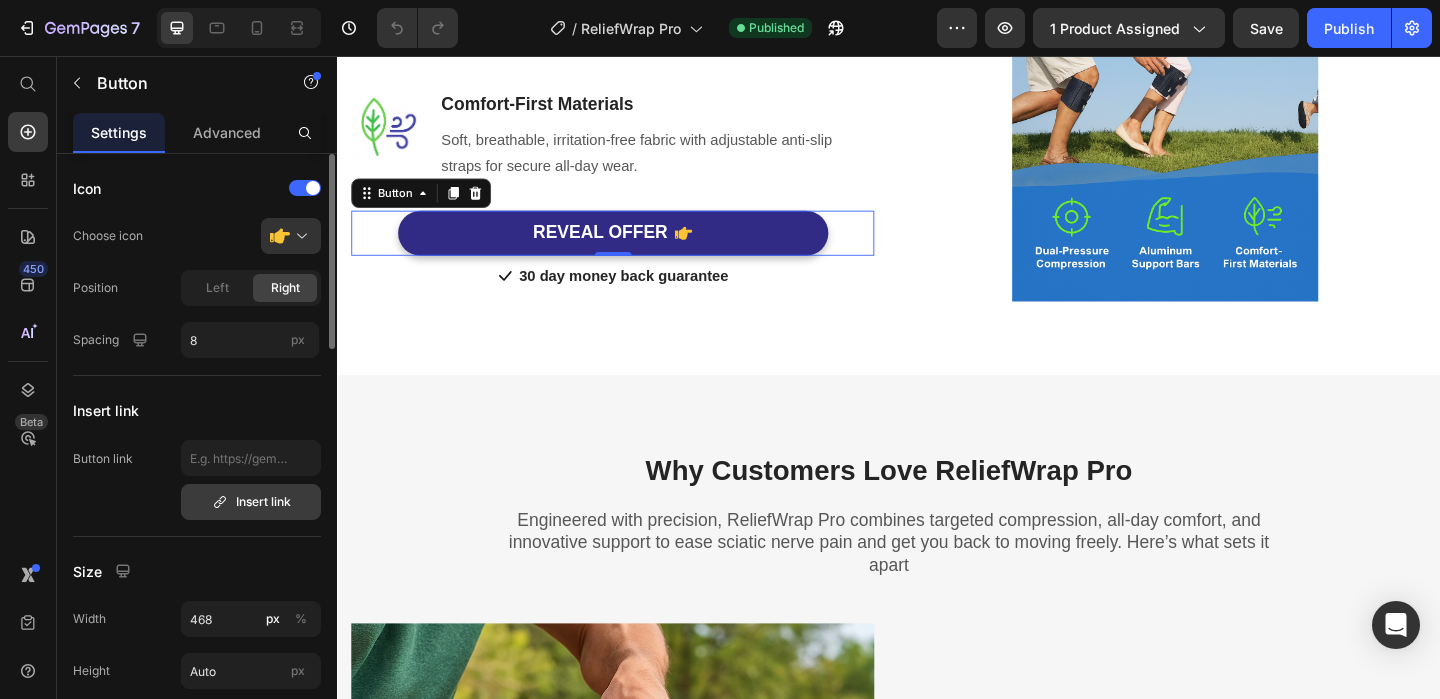 click on "Insert link" at bounding box center [251, 502] 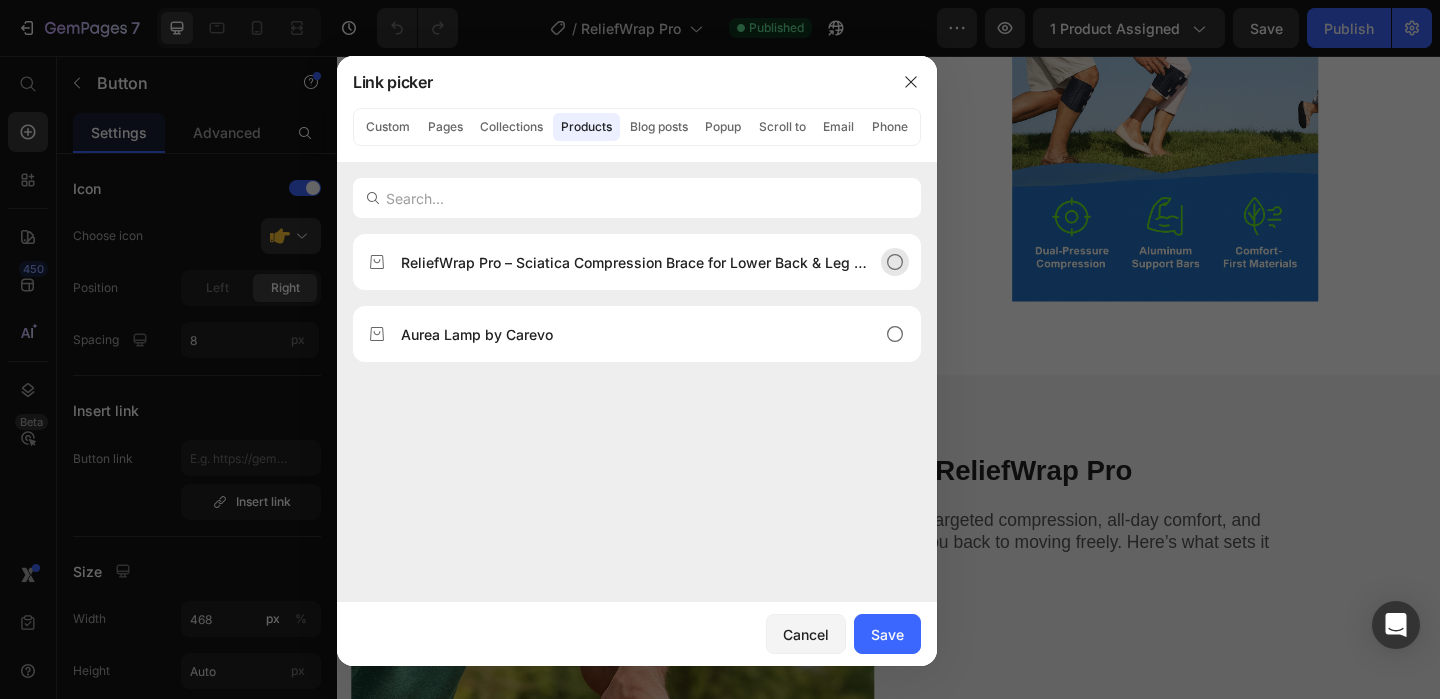 click on "ReliefWrap Pro – Sciatica Compression Brace for Lower Back & Leg Pain Relief" at bounding box center (637, 262) 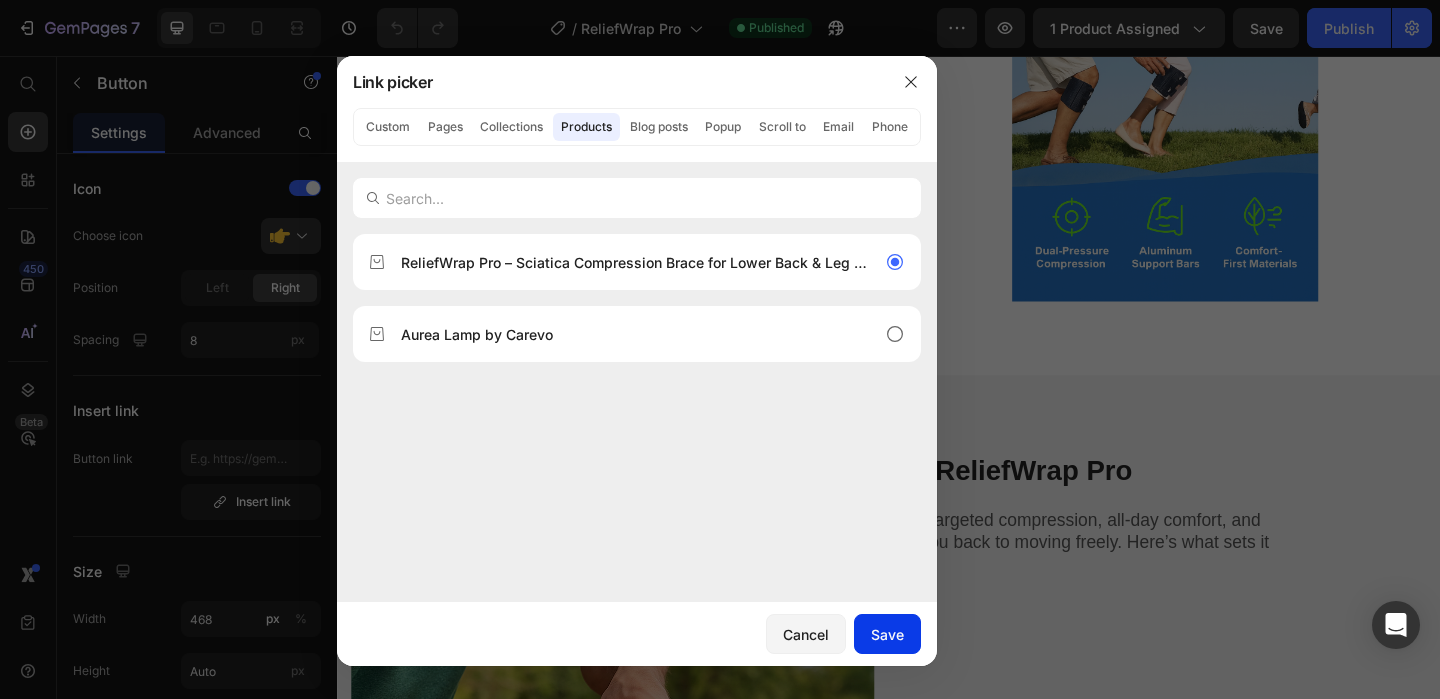 click on "Save" at bounding box center (887, 634) 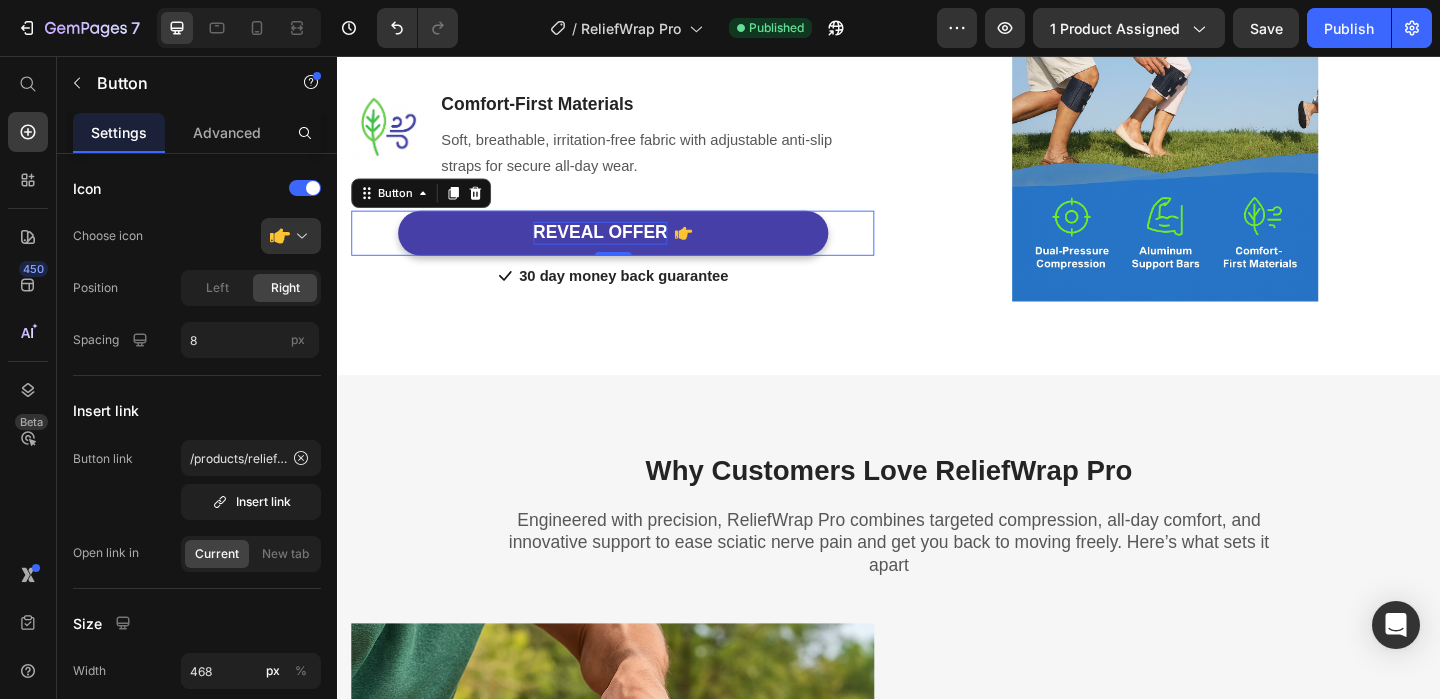 click on "REVEAL OFFER" at bounding box center (623, 248) 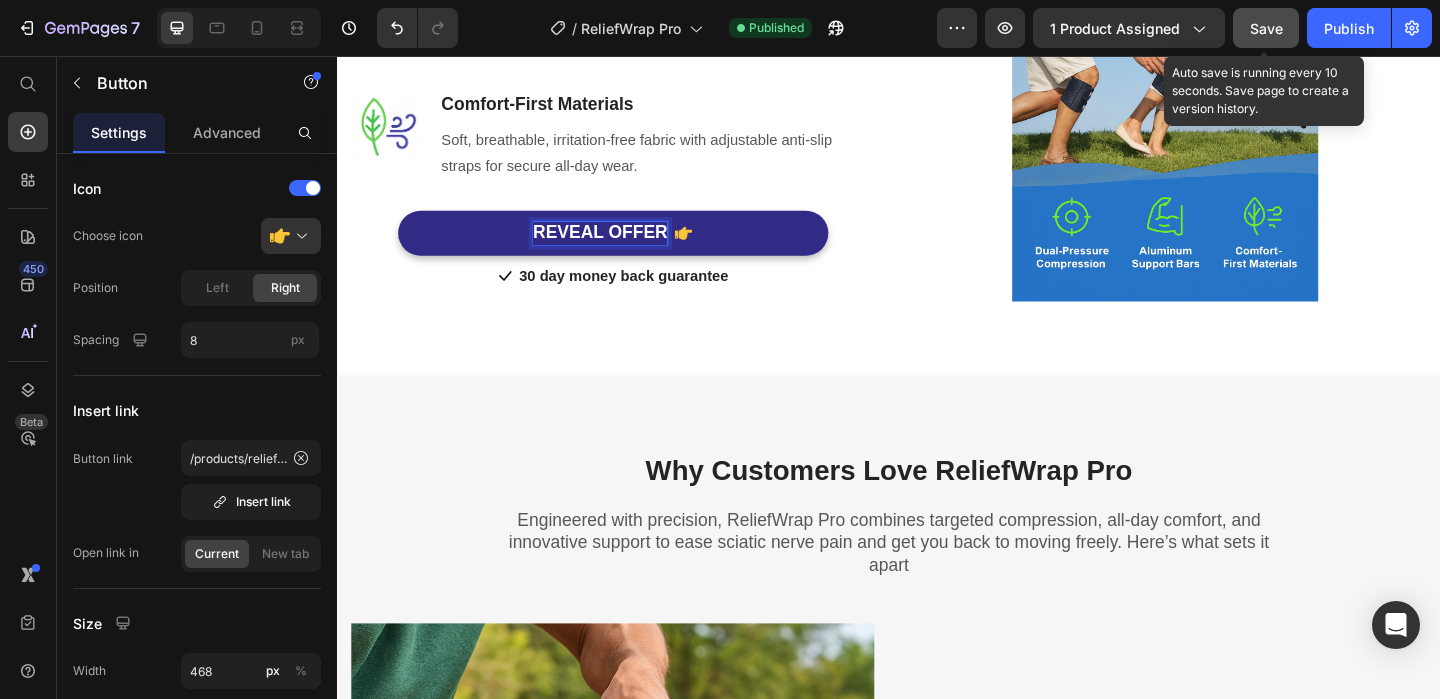 click on "Save" at bounding box center [1266, 28] 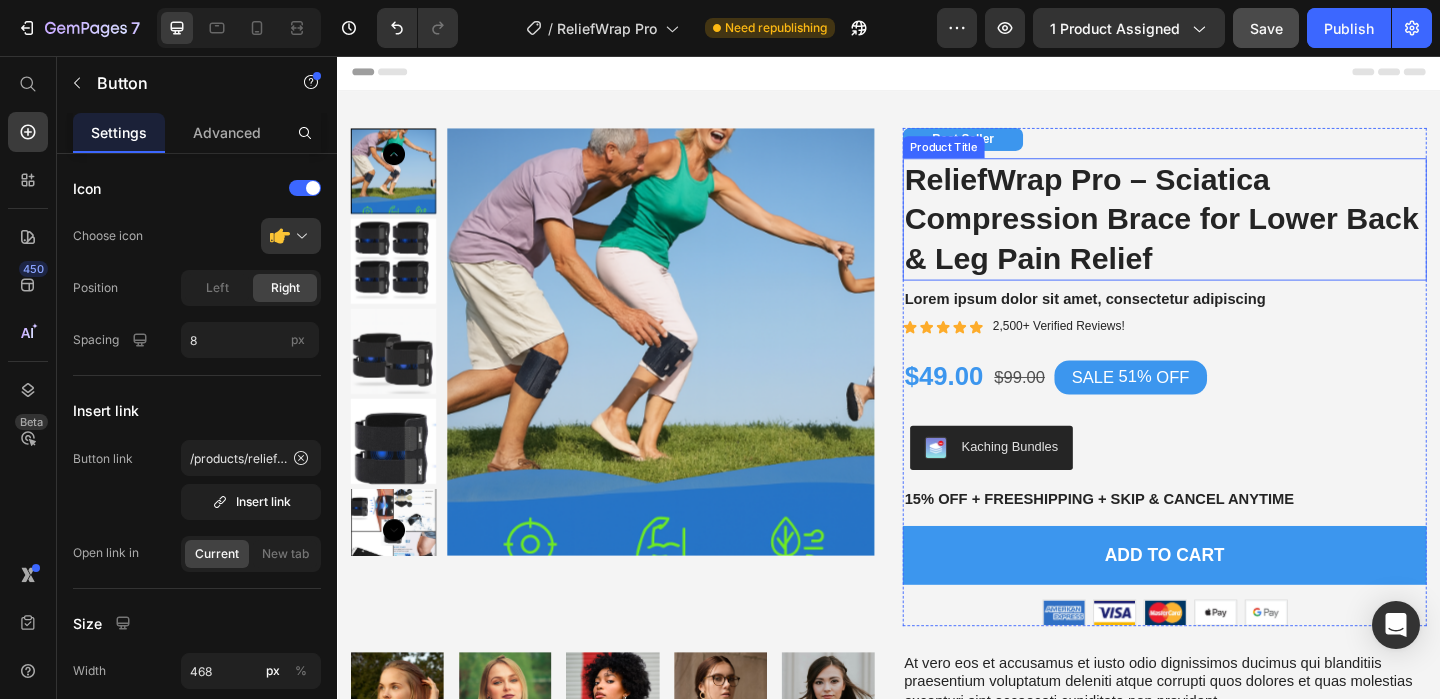 scroll, scrollTop: 957, scrollLeft: 0, axis: vertical 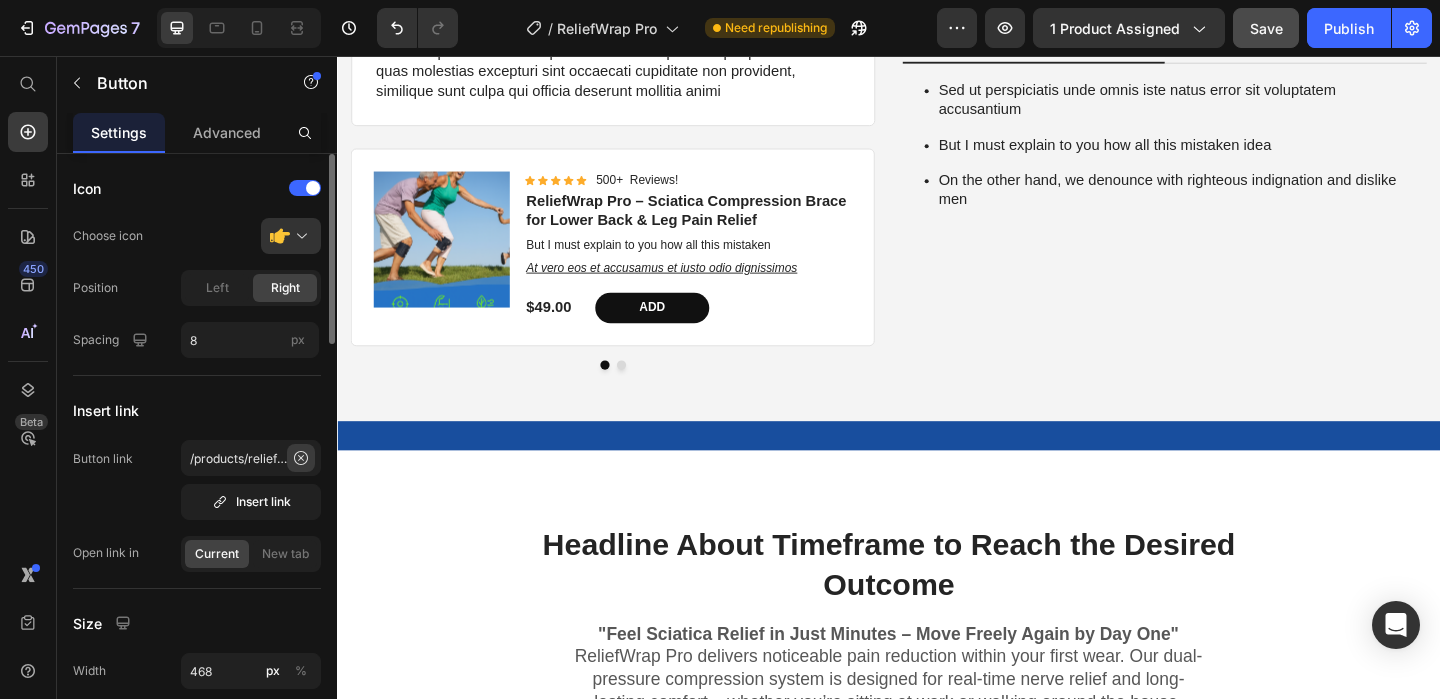 click 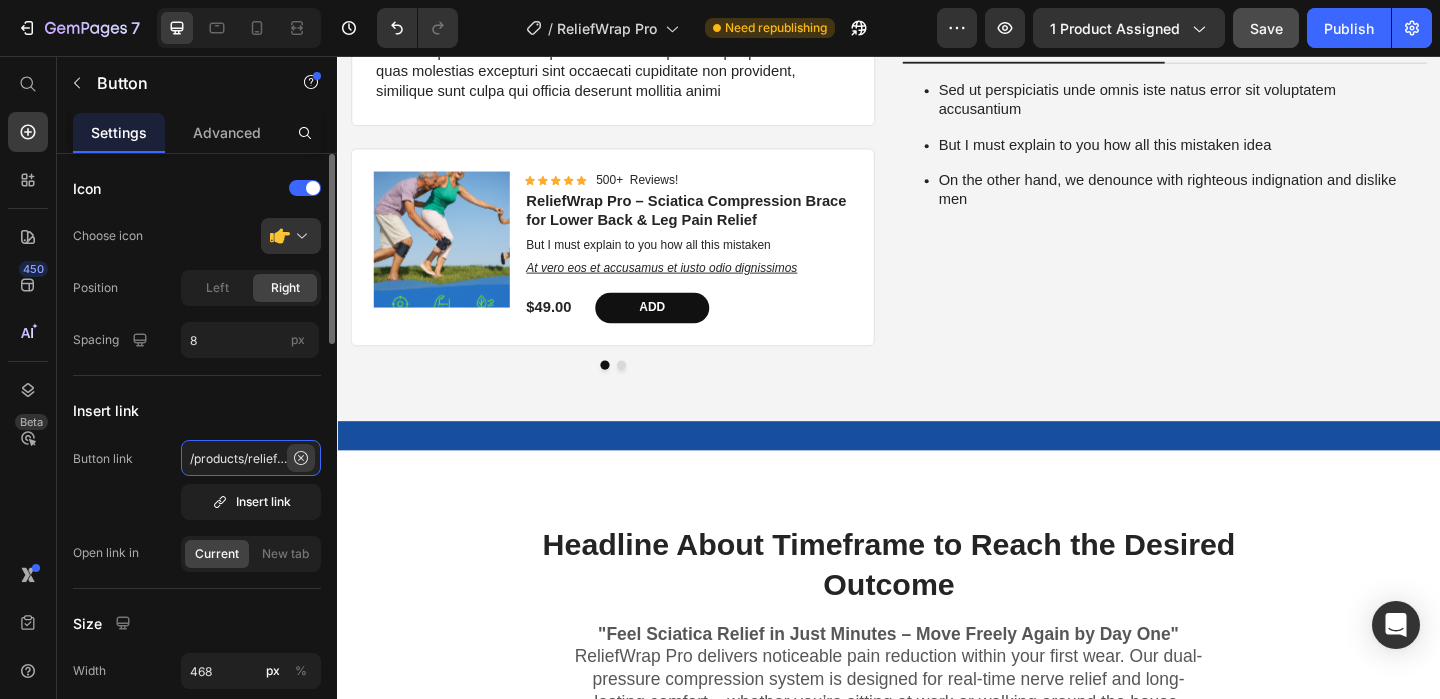 type 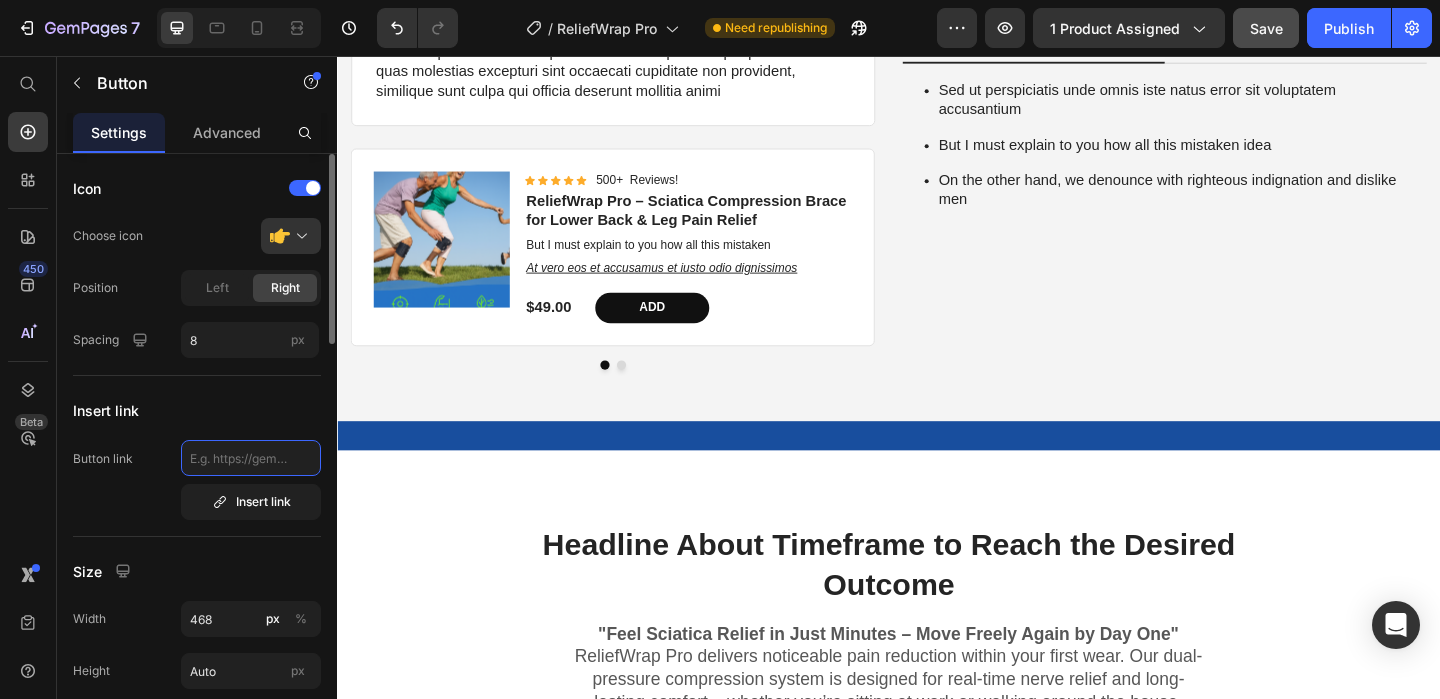 scroll, scrollTop: 0, scrollLeft: 0, axis: both 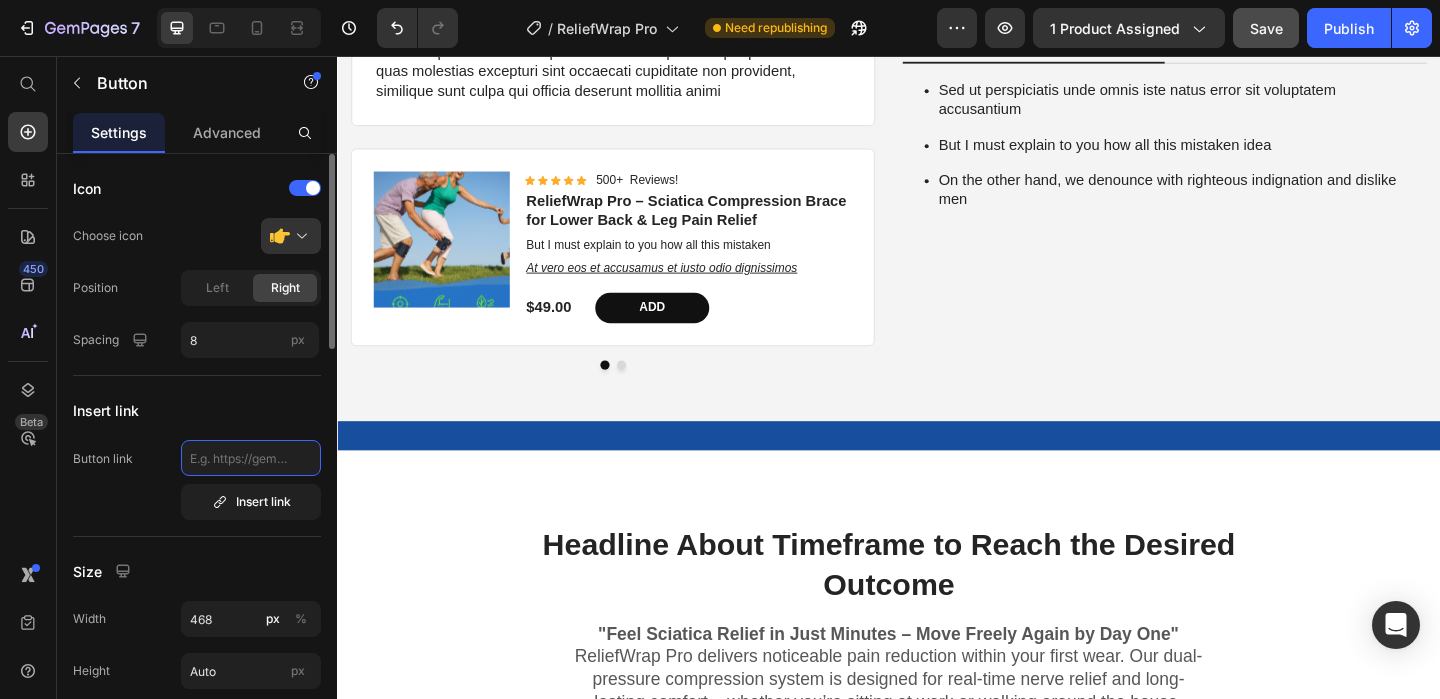 click 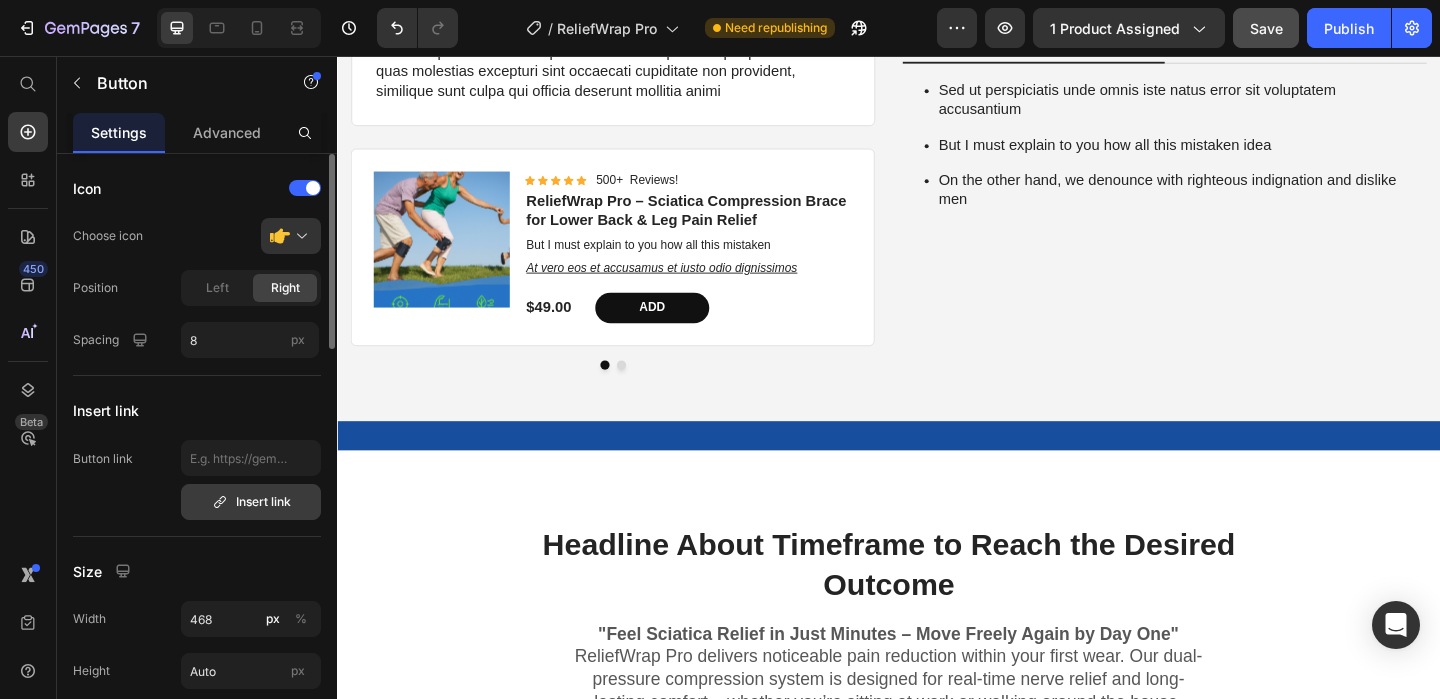 click on "Insert link" at bounding box center [251, 502] 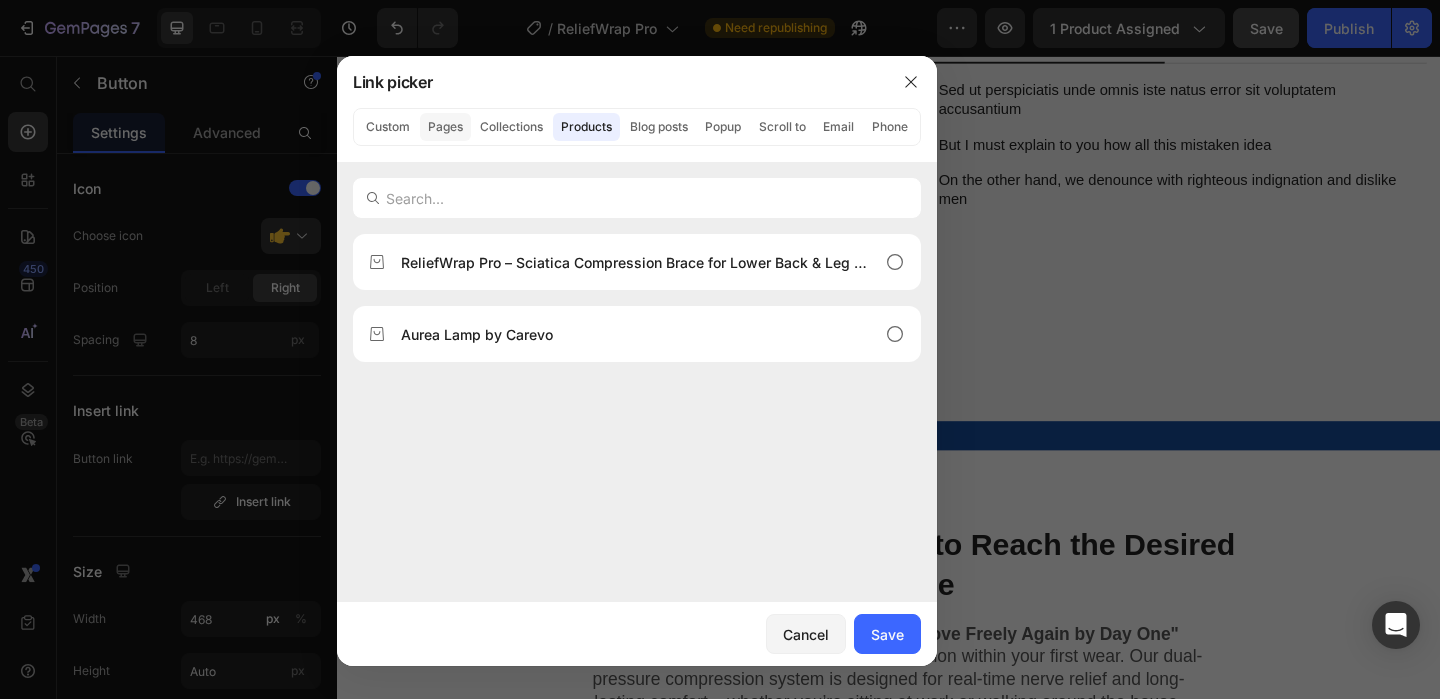 click on "Pages" 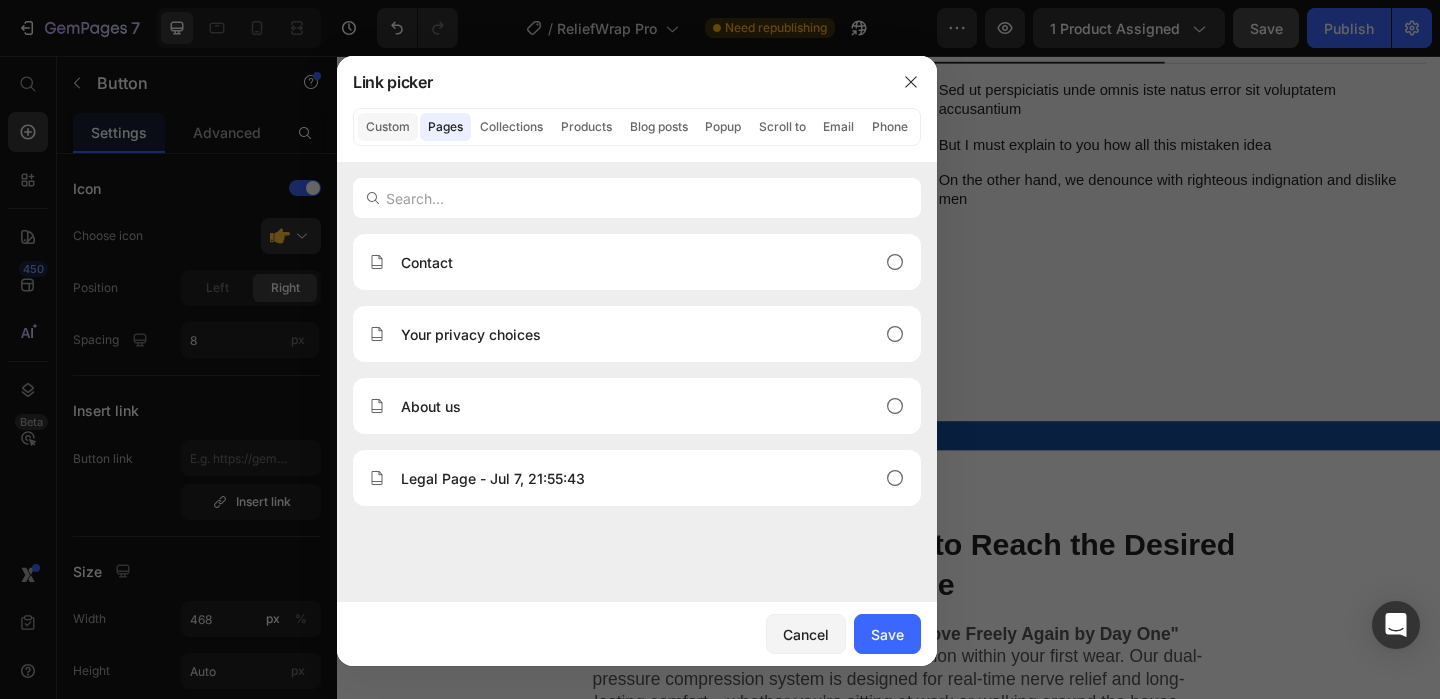 click on "Custom" 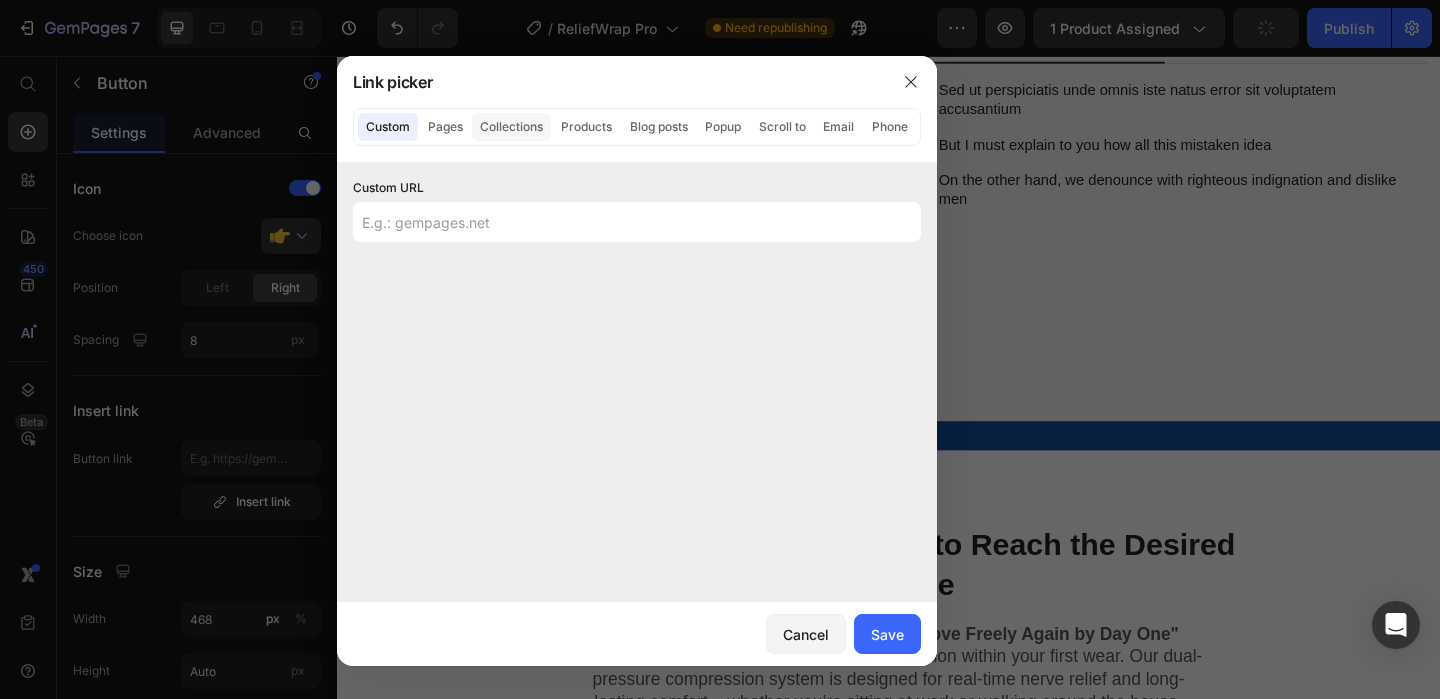 click on "Collections" 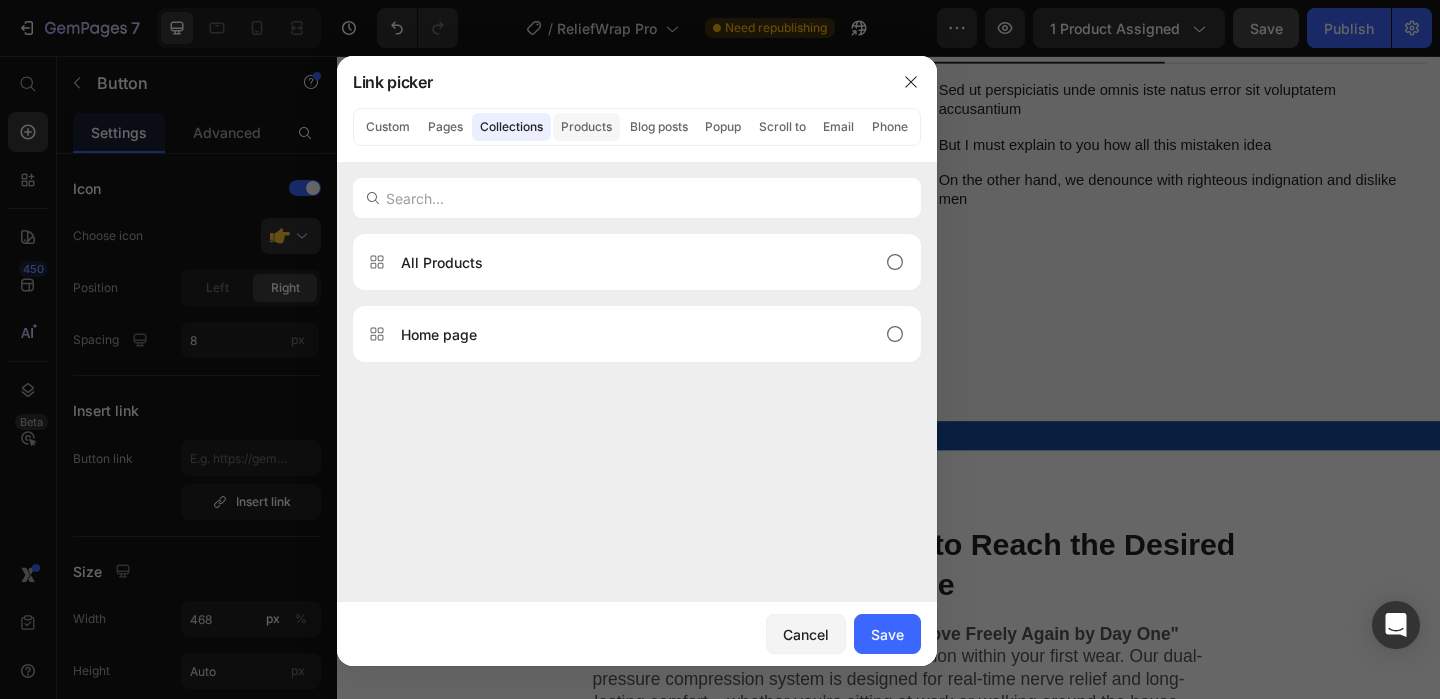 click on "Products" 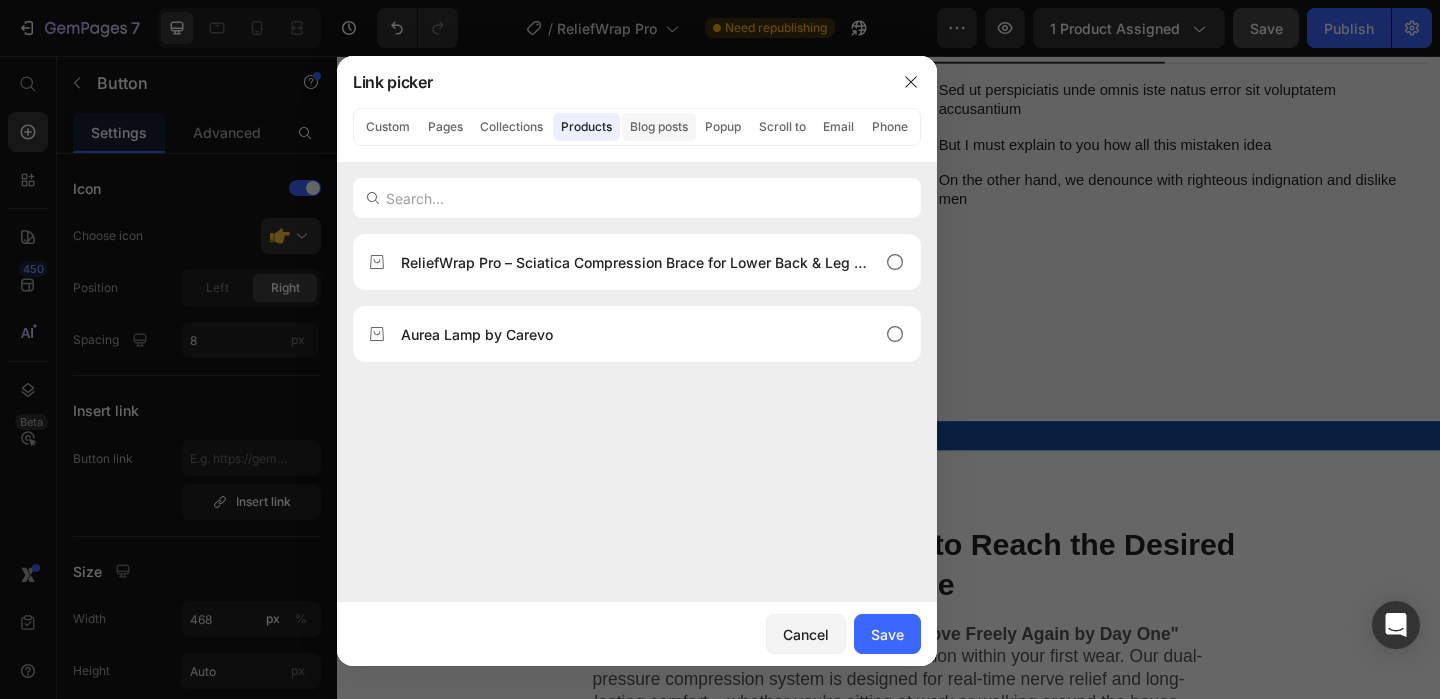 click on "Blog posts" 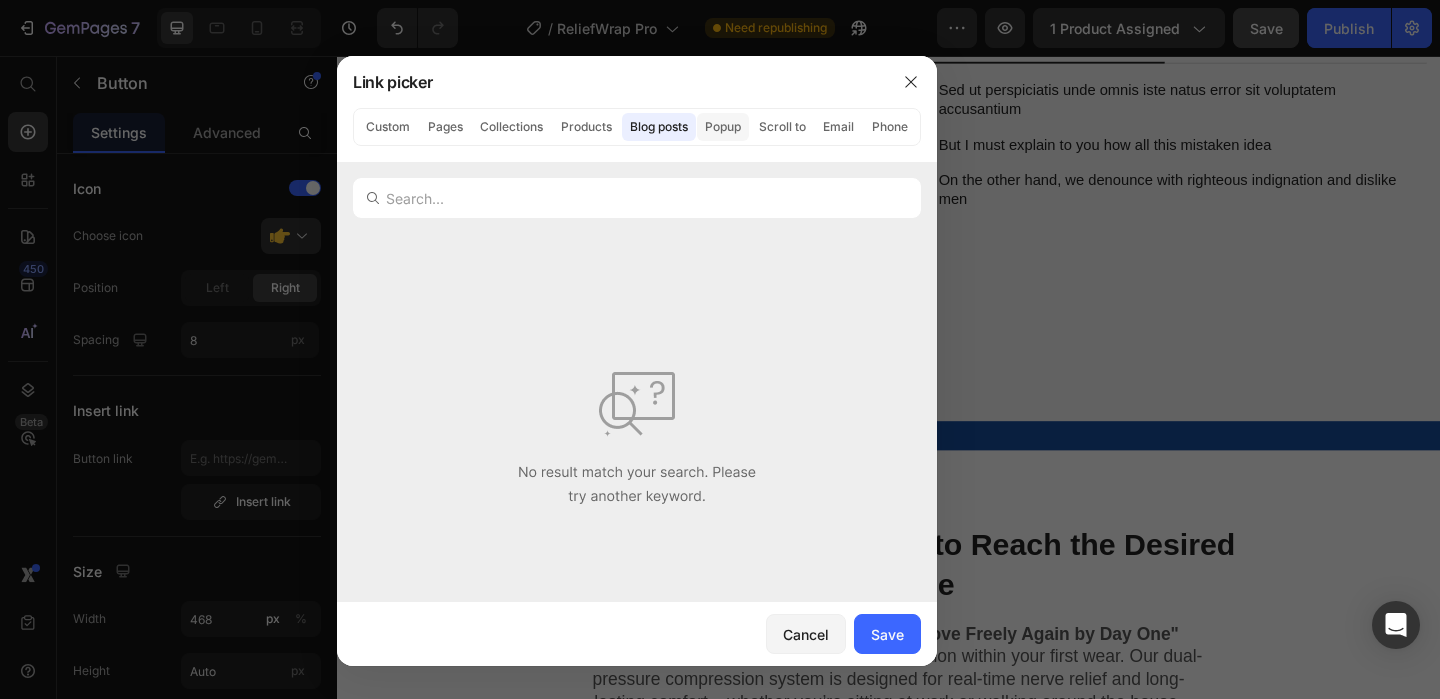 click on "Popup" 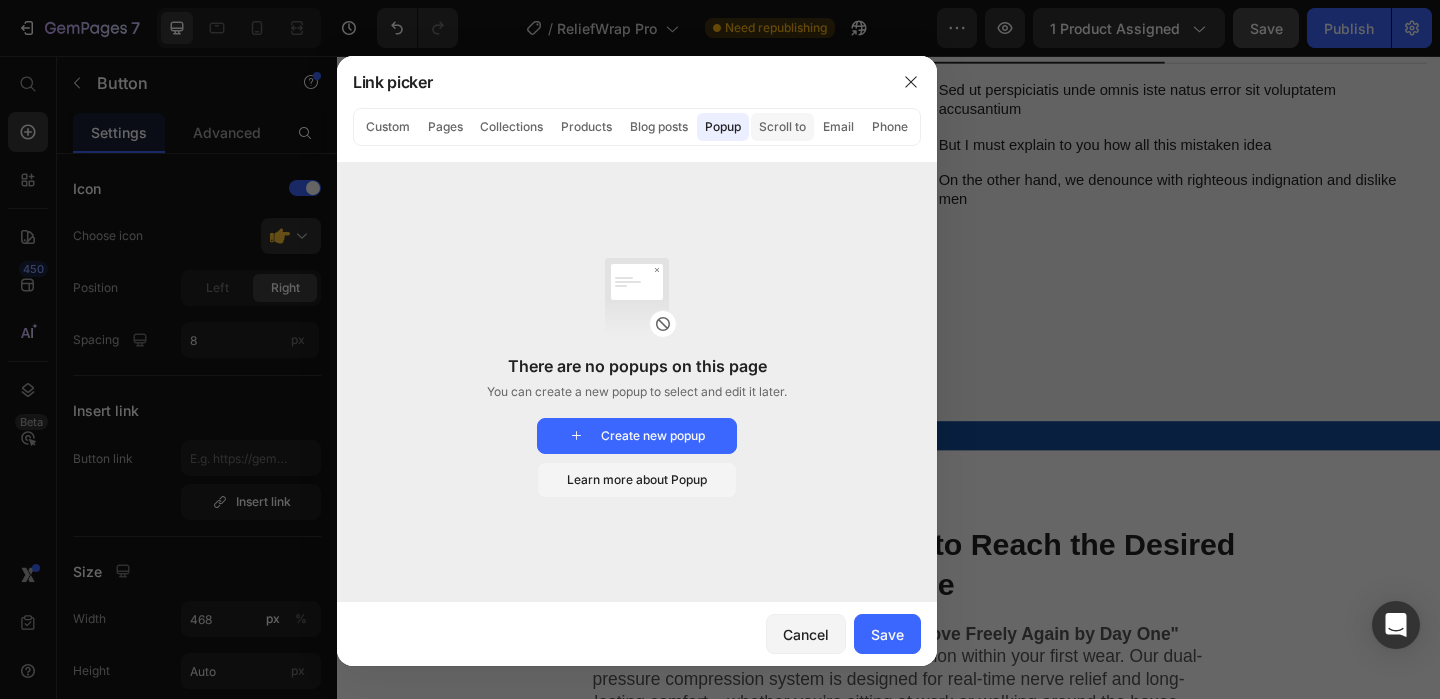 click on "Scroll to" 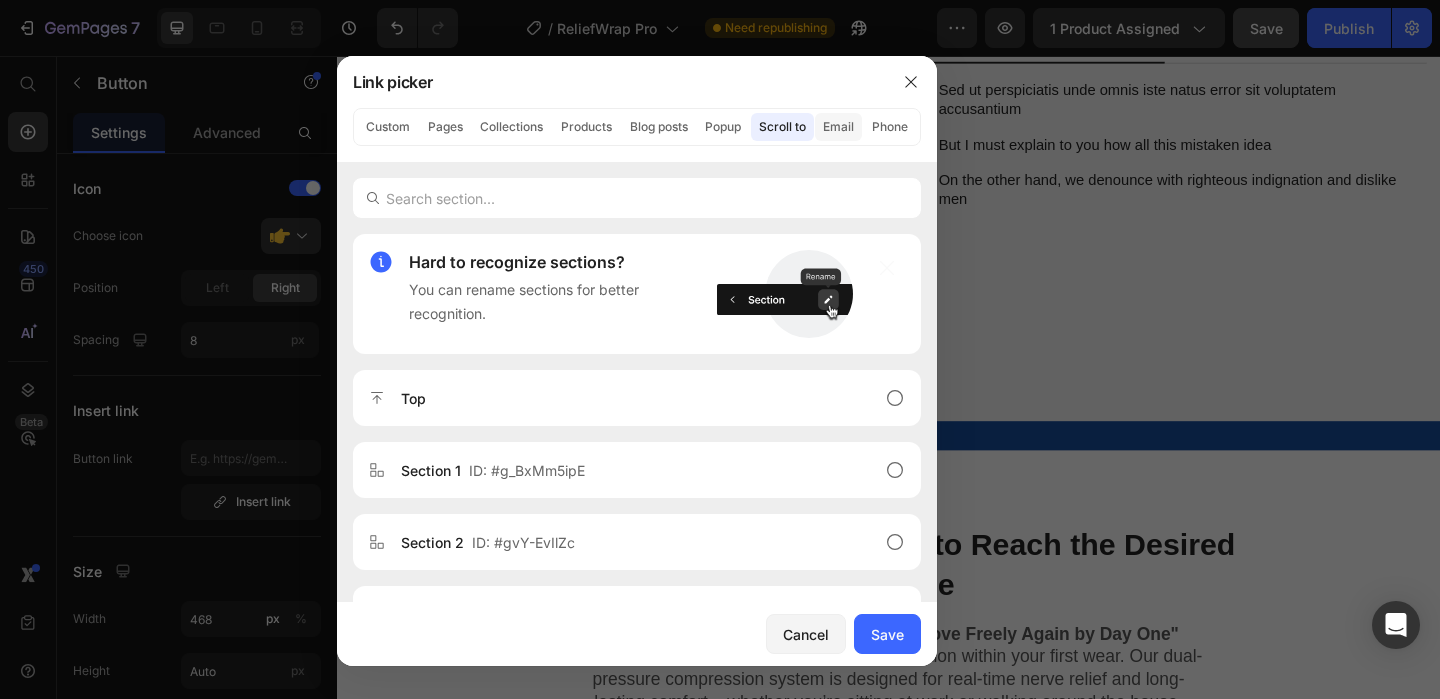 click on "Email" 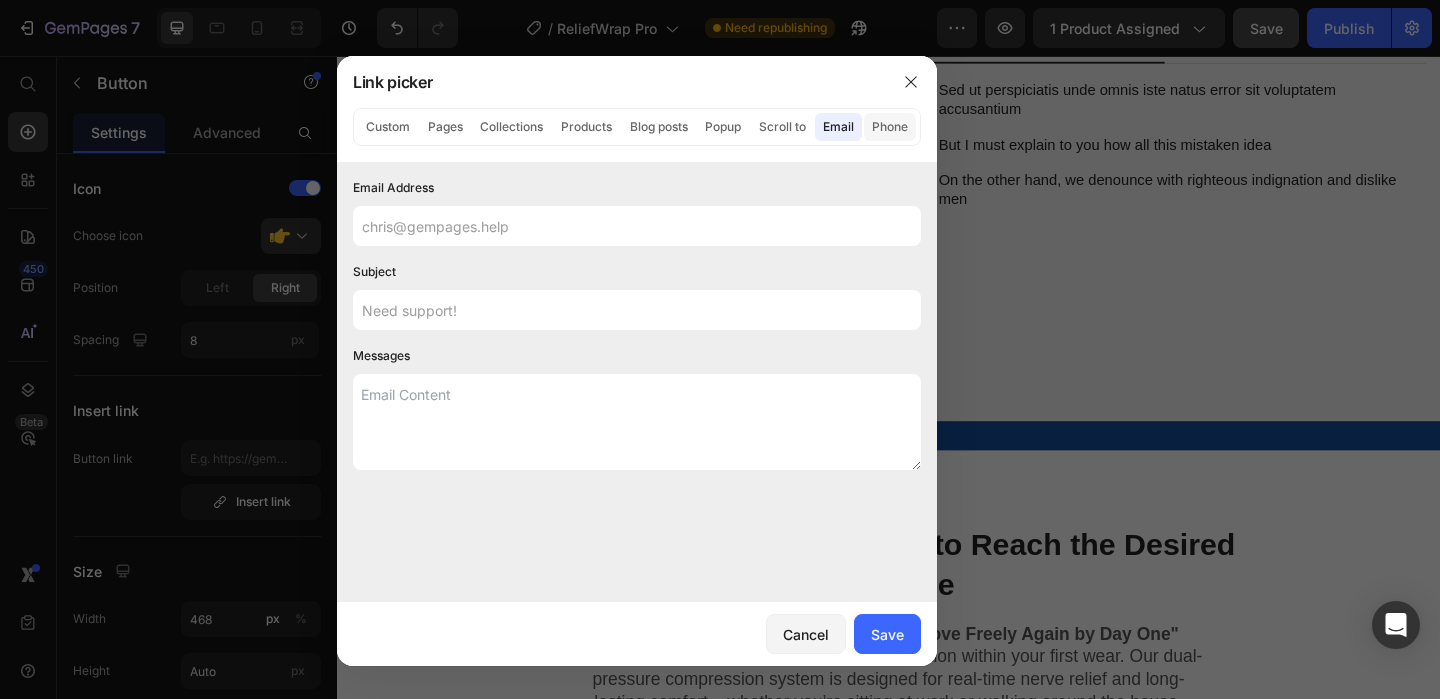 click on "Phone" 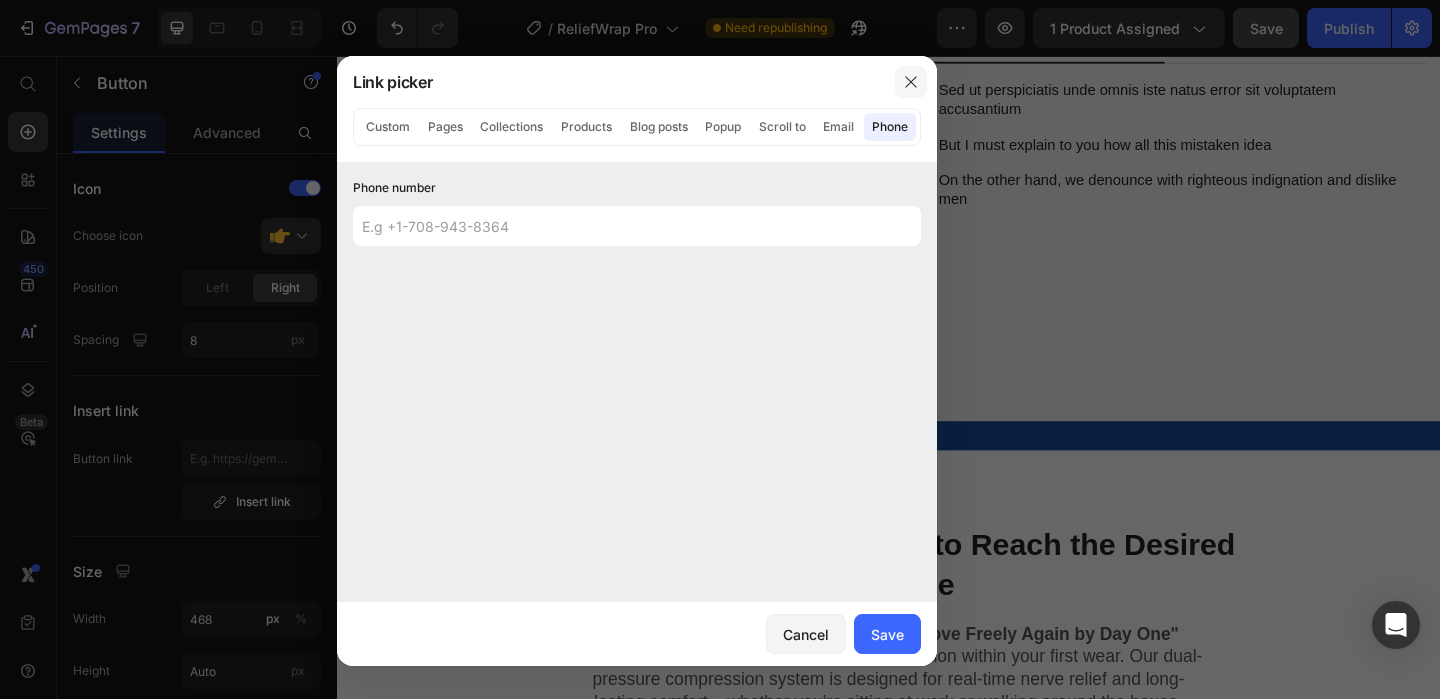 click 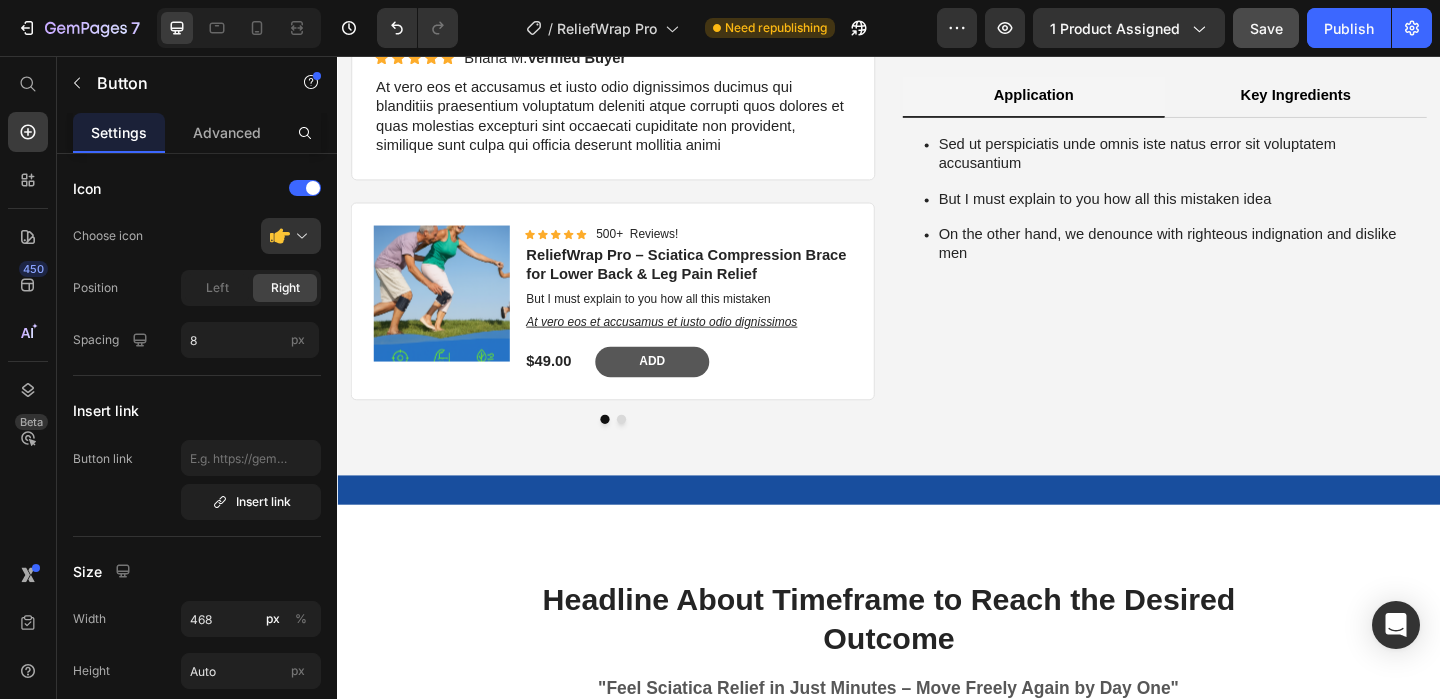 click 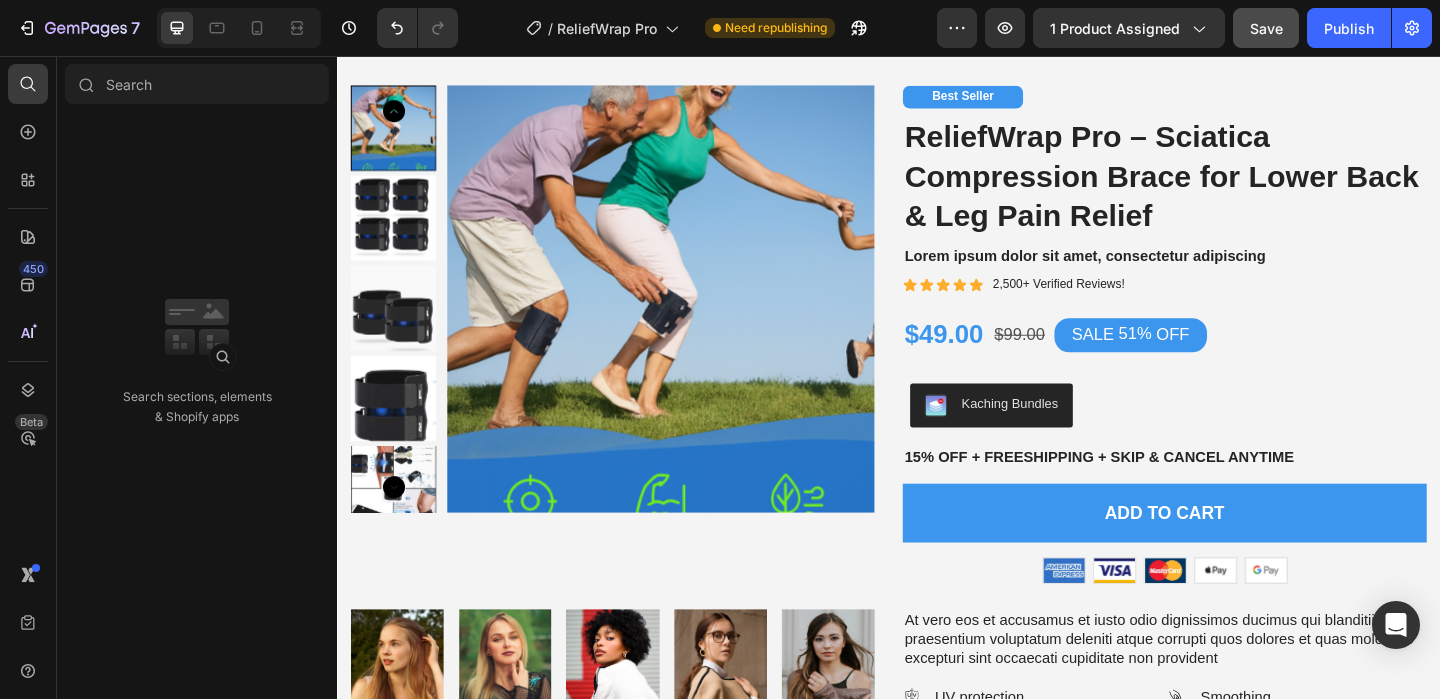 scroll, scrollTop: 0, scrollLeft: 0, axis: both 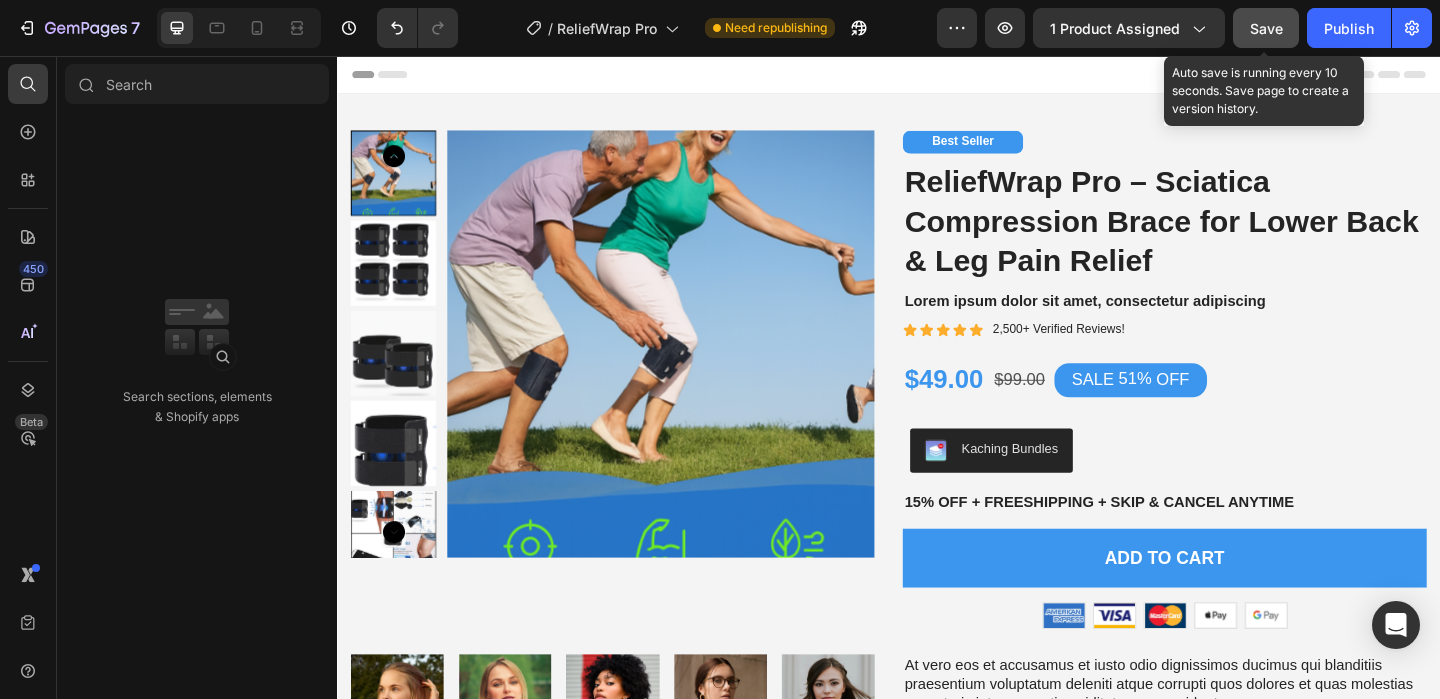 click on "Save" at bounding box center [1266, 28] 